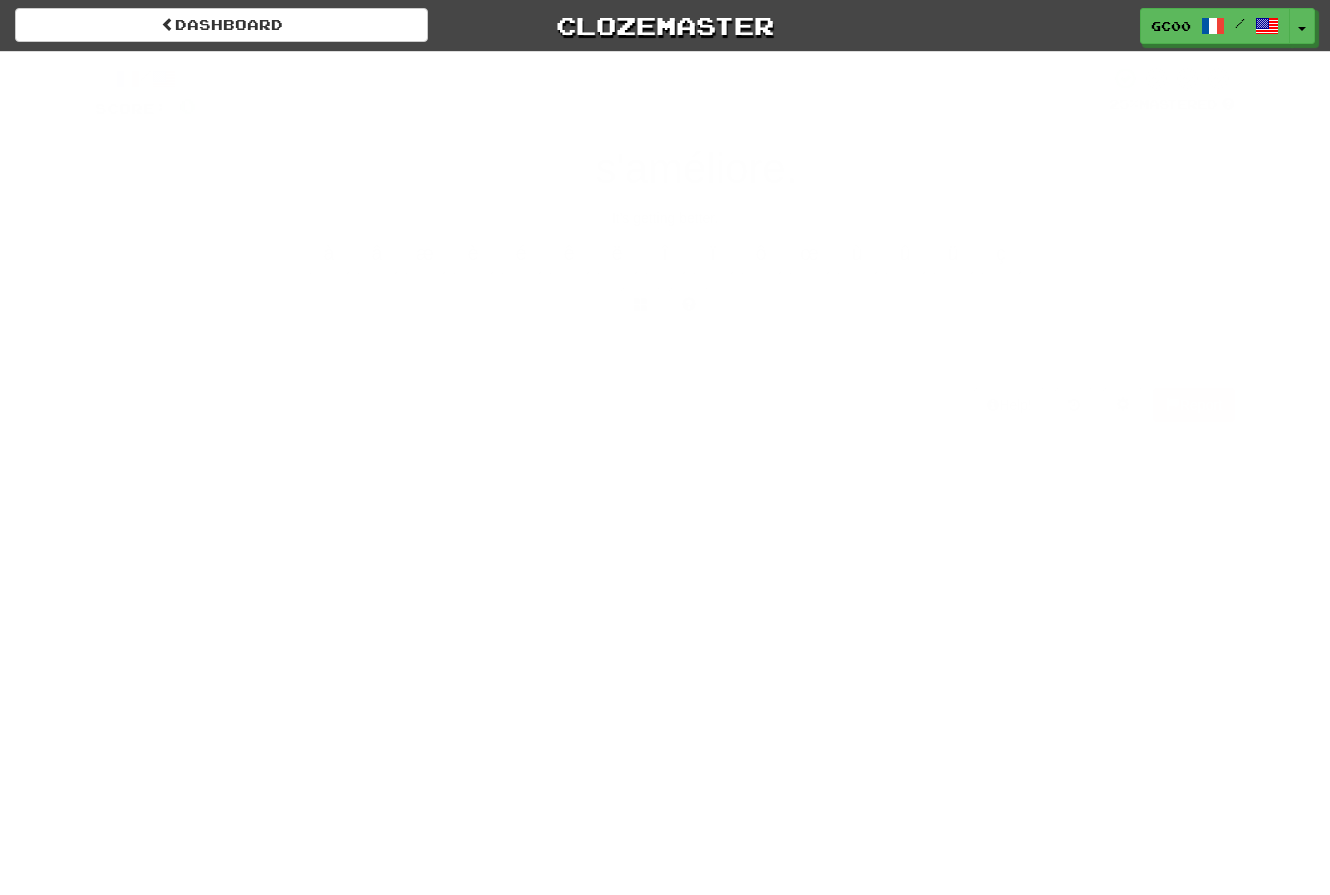 scroll, scrollTop: 0, scrollLeft: 0, axis: both 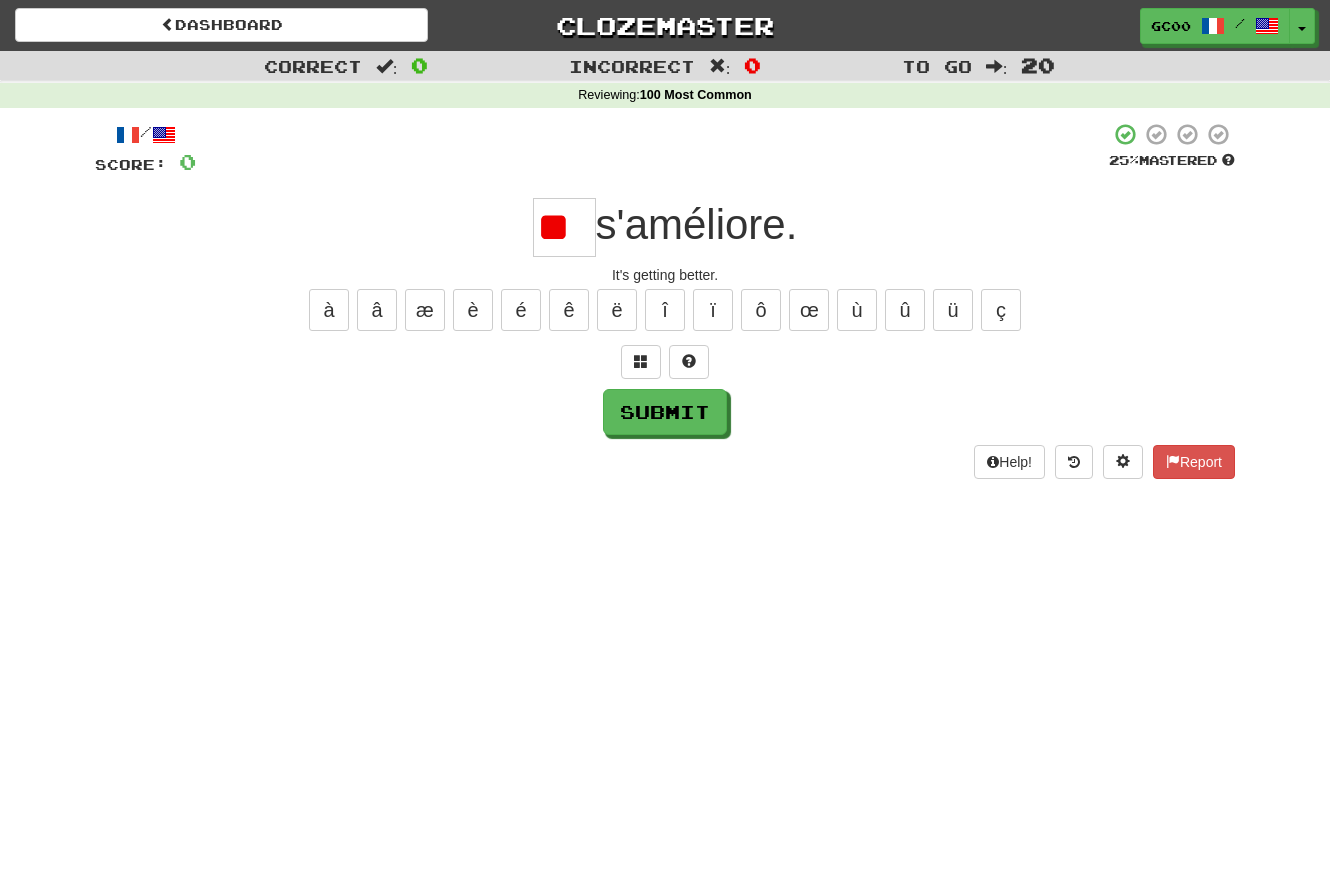type on "*" 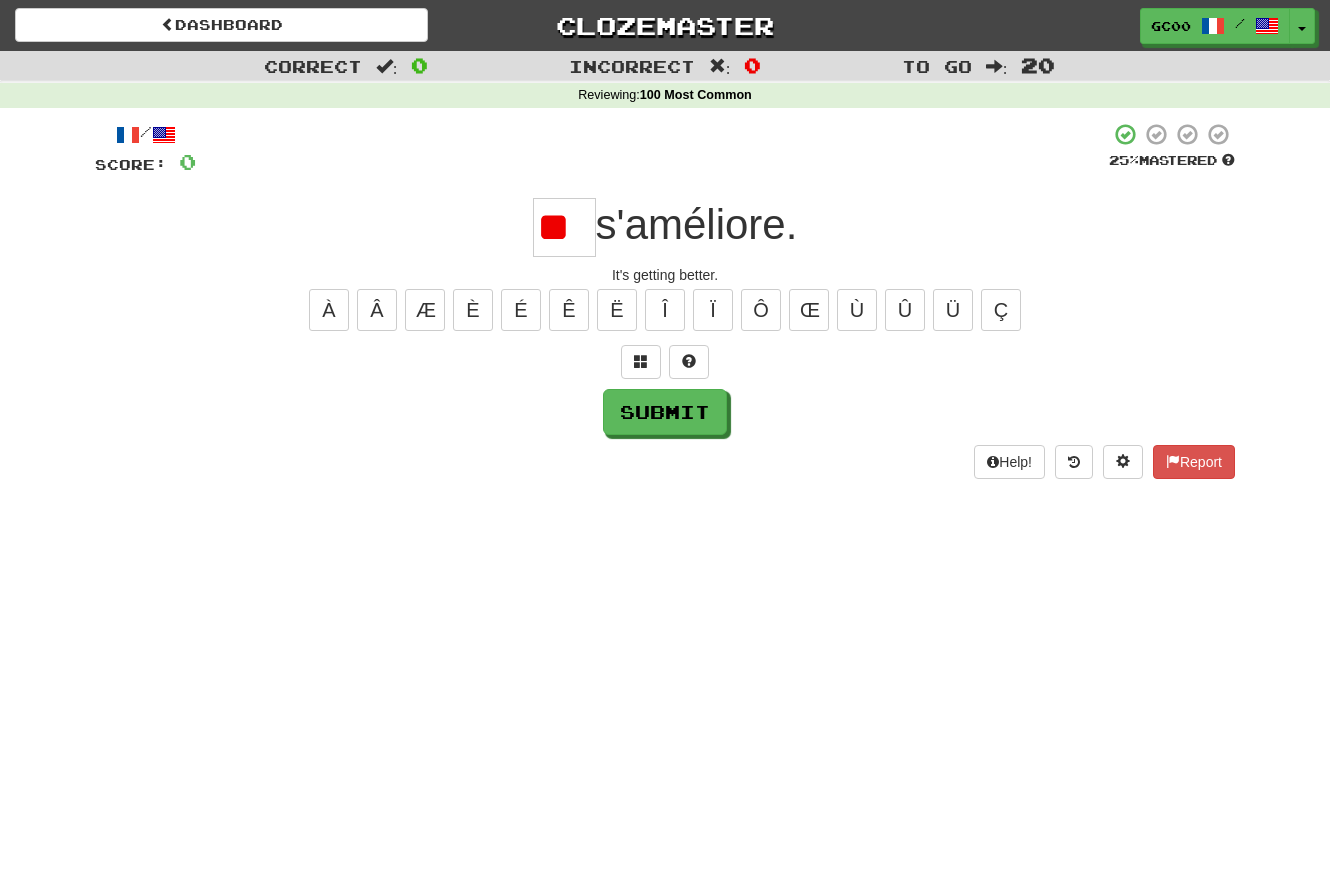 scroll, scrollTop: 0, scrollLeft: 2, axis: horizontal 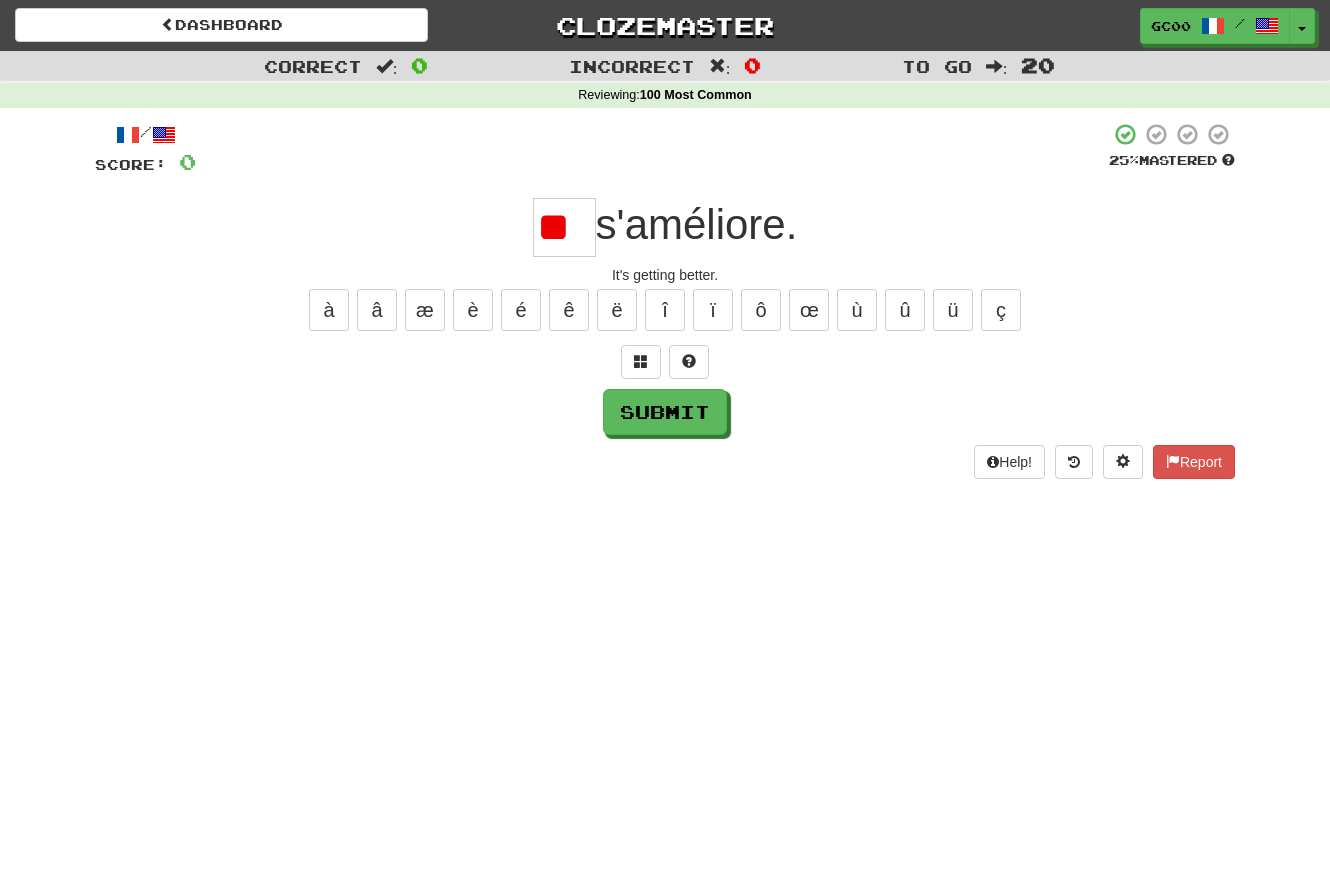 type on "*" 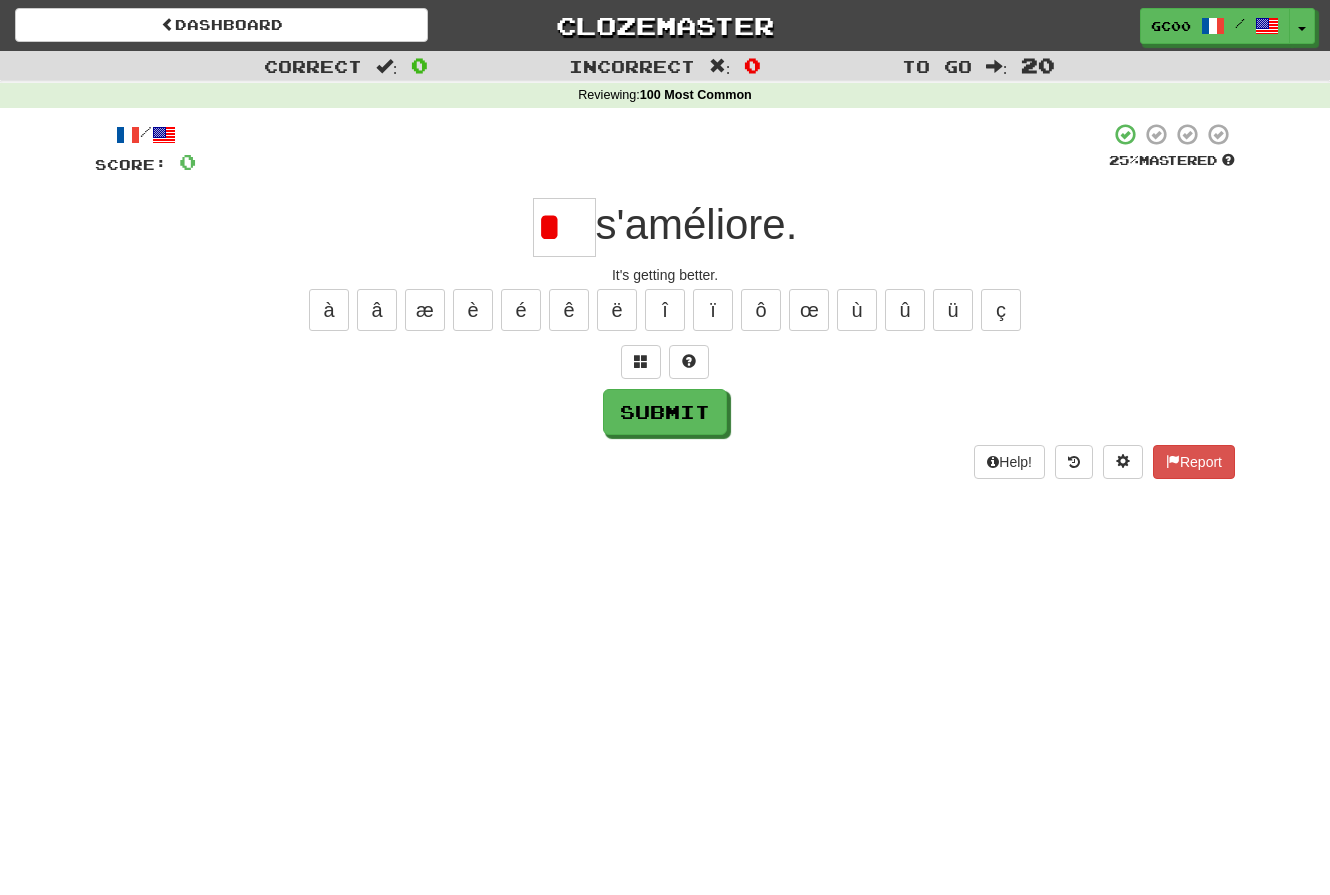 scroll, scrollTop: 0, scrollLeft: 0, axis: both 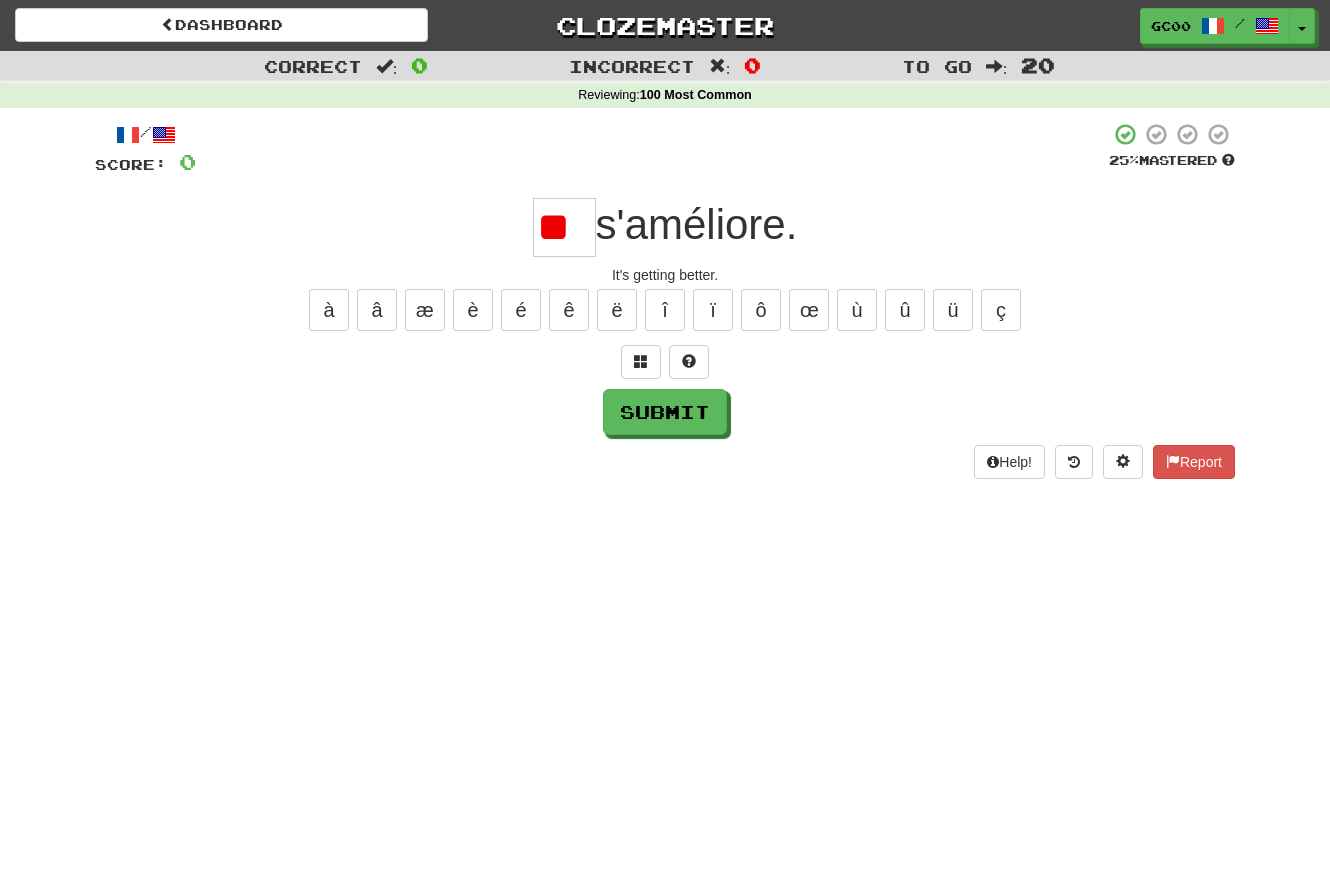 type on "*" 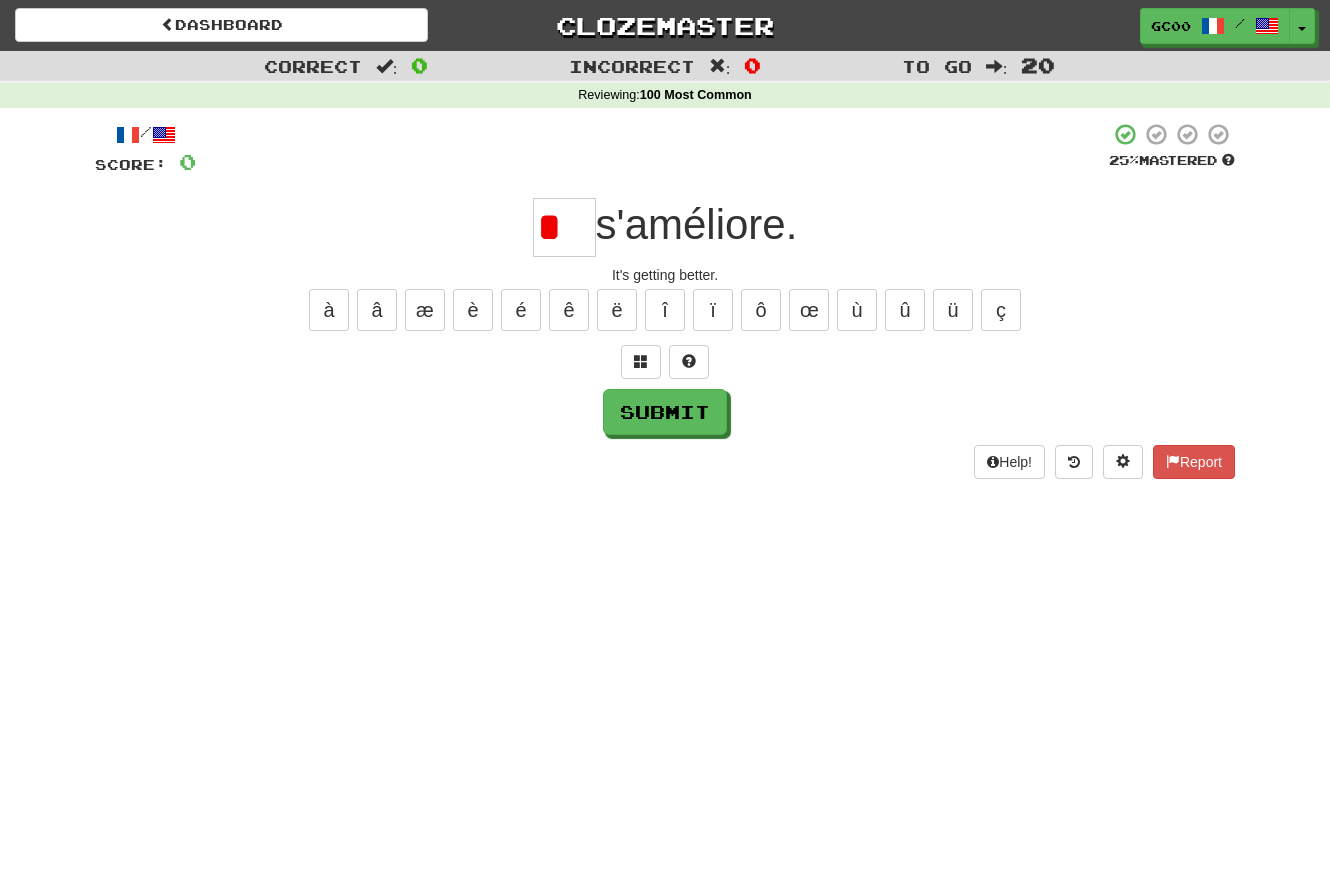 scroll, scrollTop: 0, scrollLeft: 0, axis: both 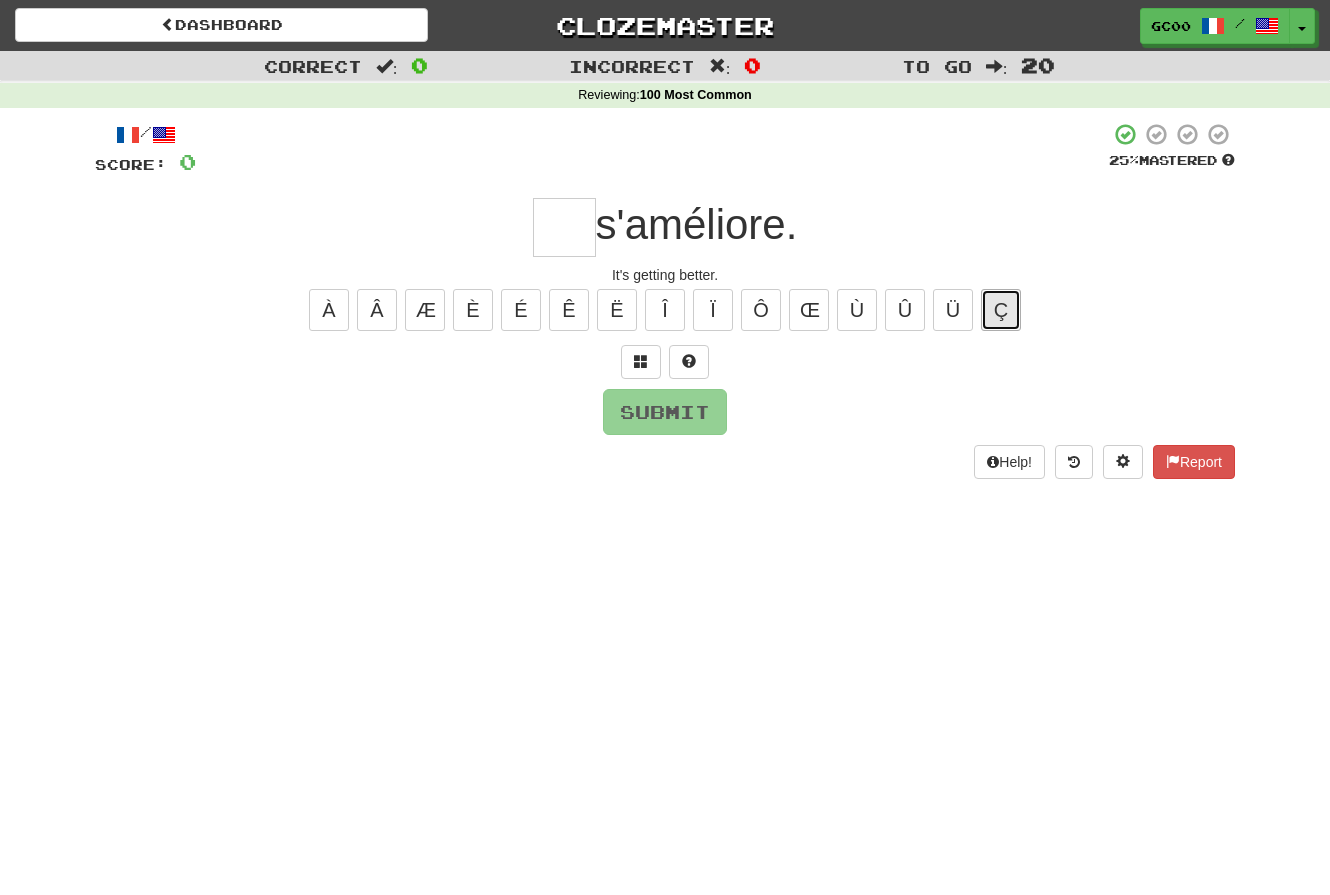 click on "Ç" at bounding box center [1001, 310] 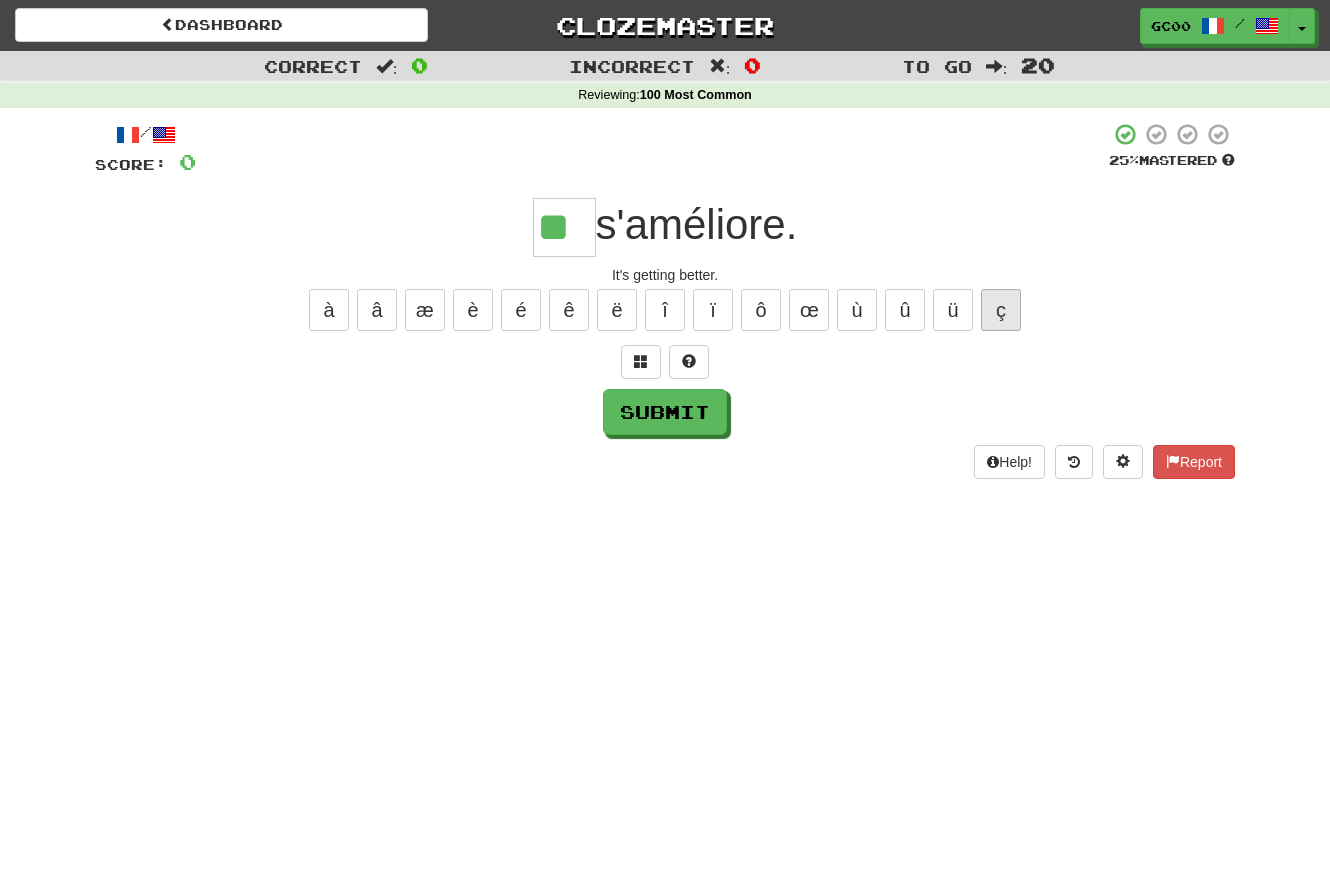 type on "**" 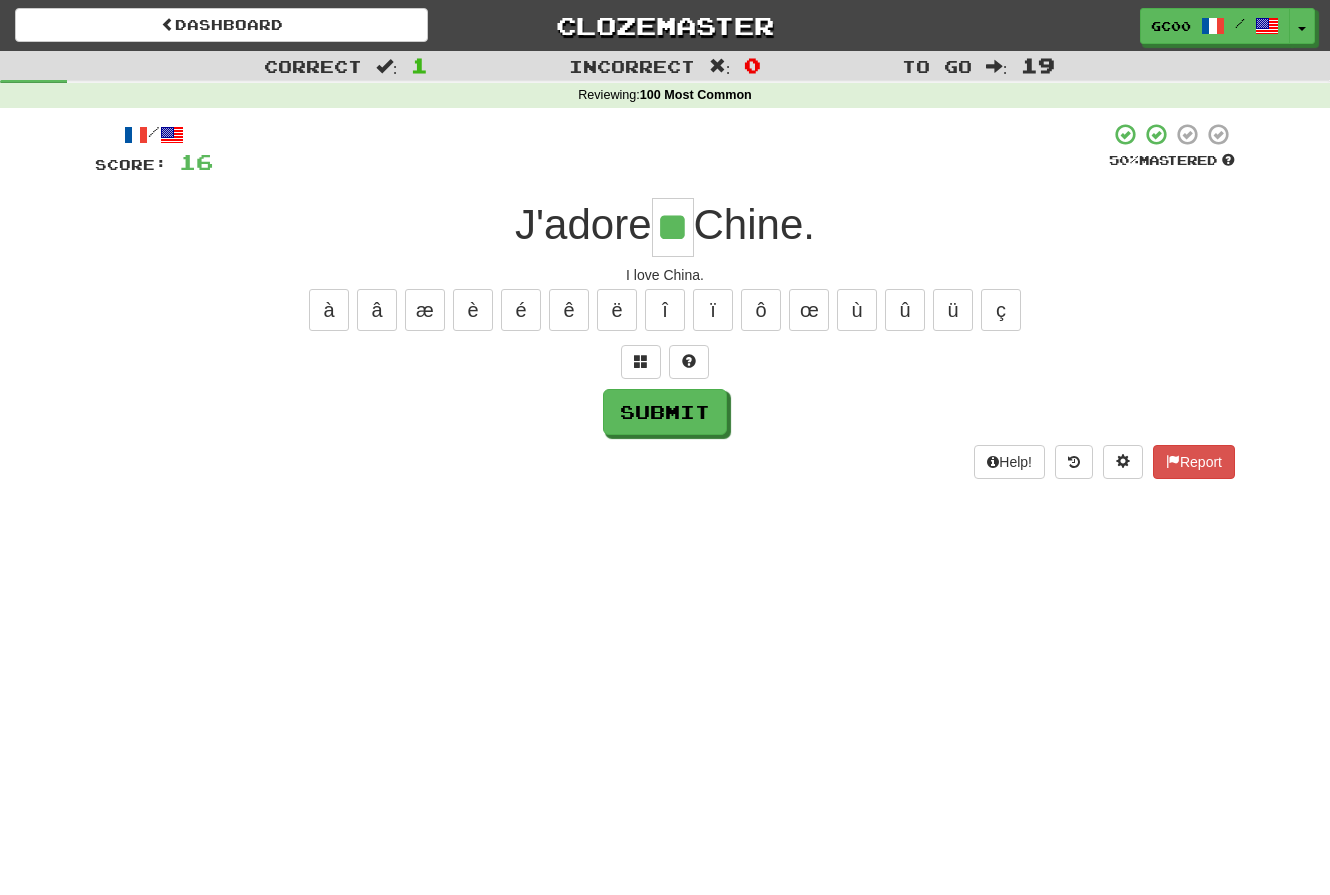 type on "**" 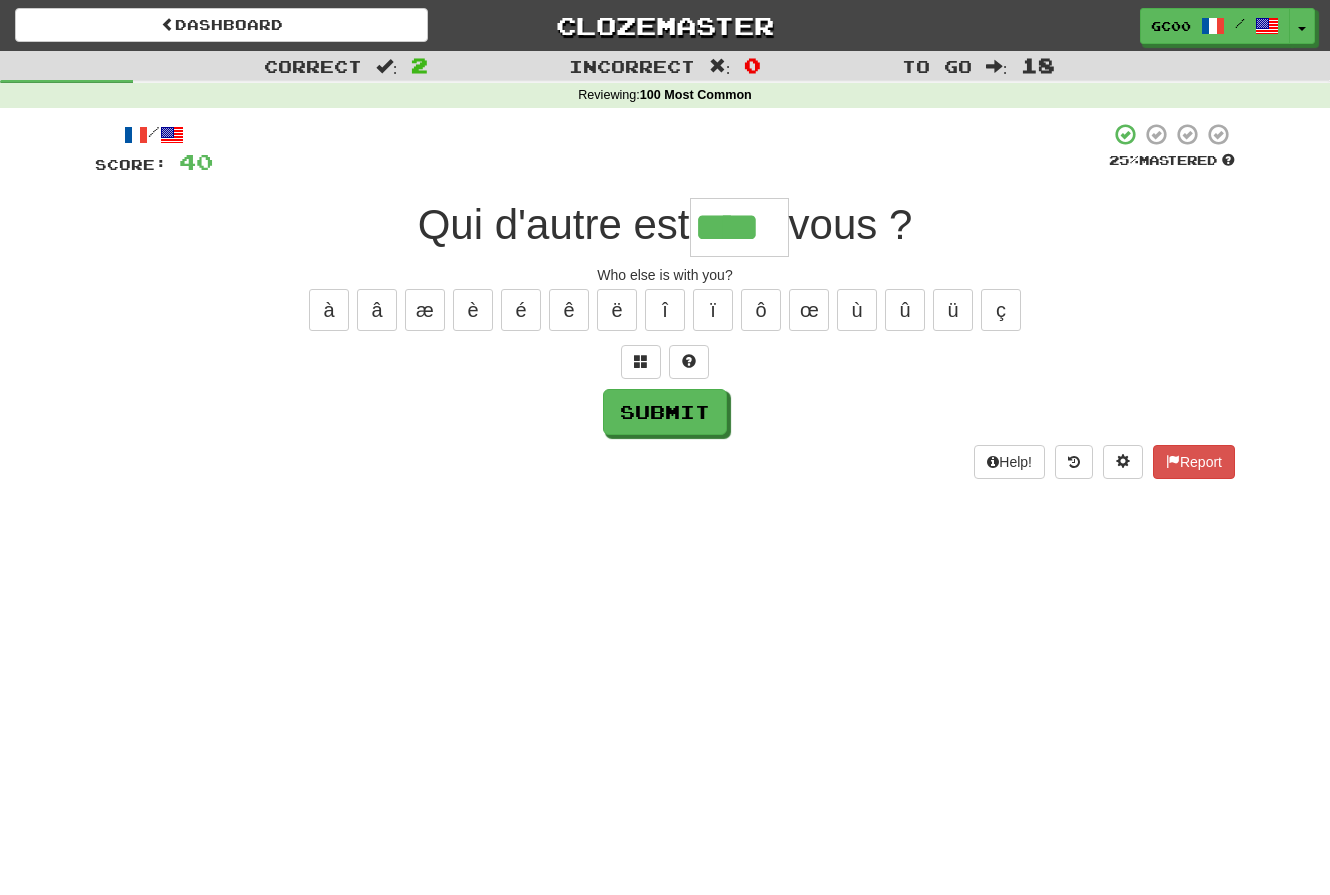 type on "****" 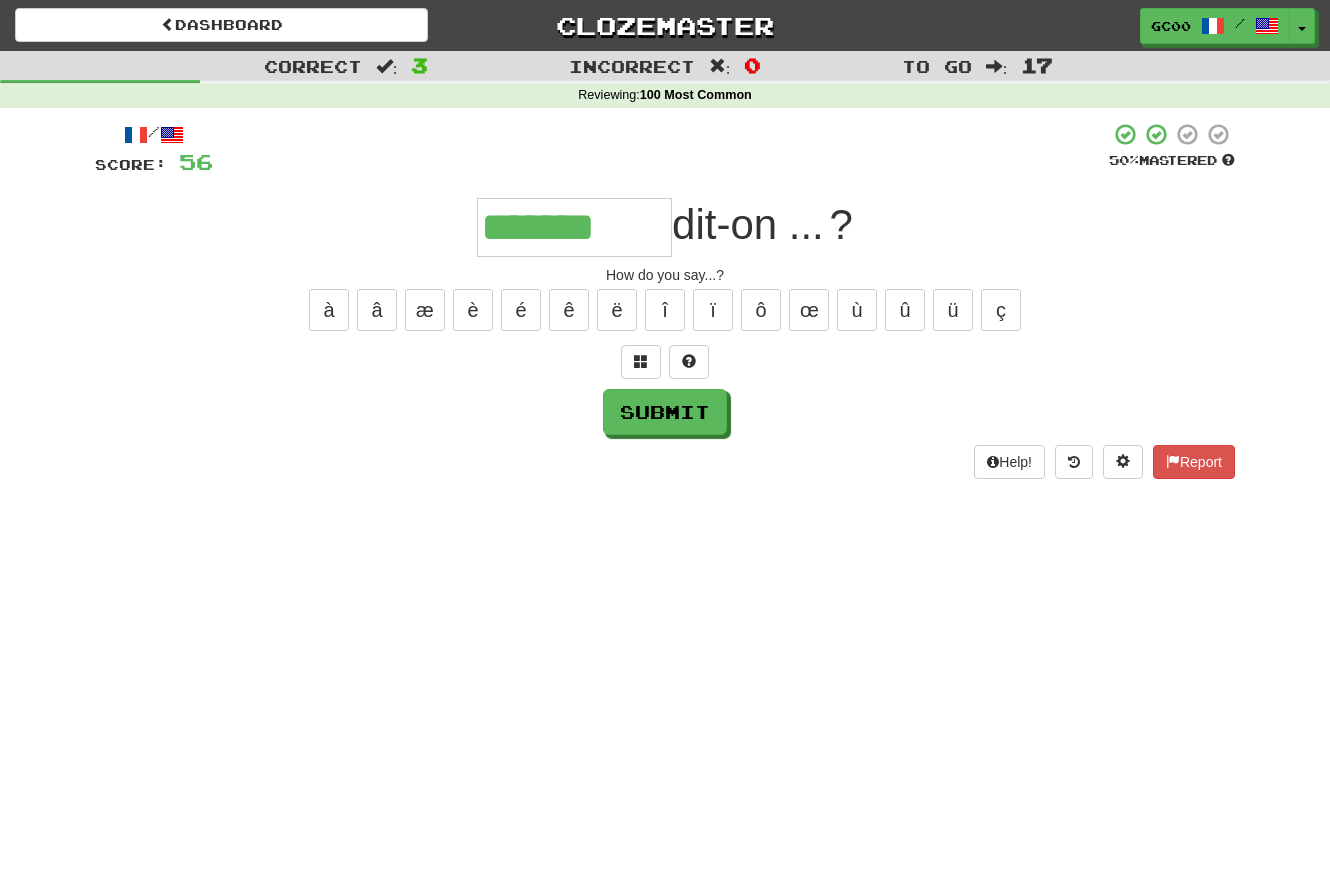 type on "*******" 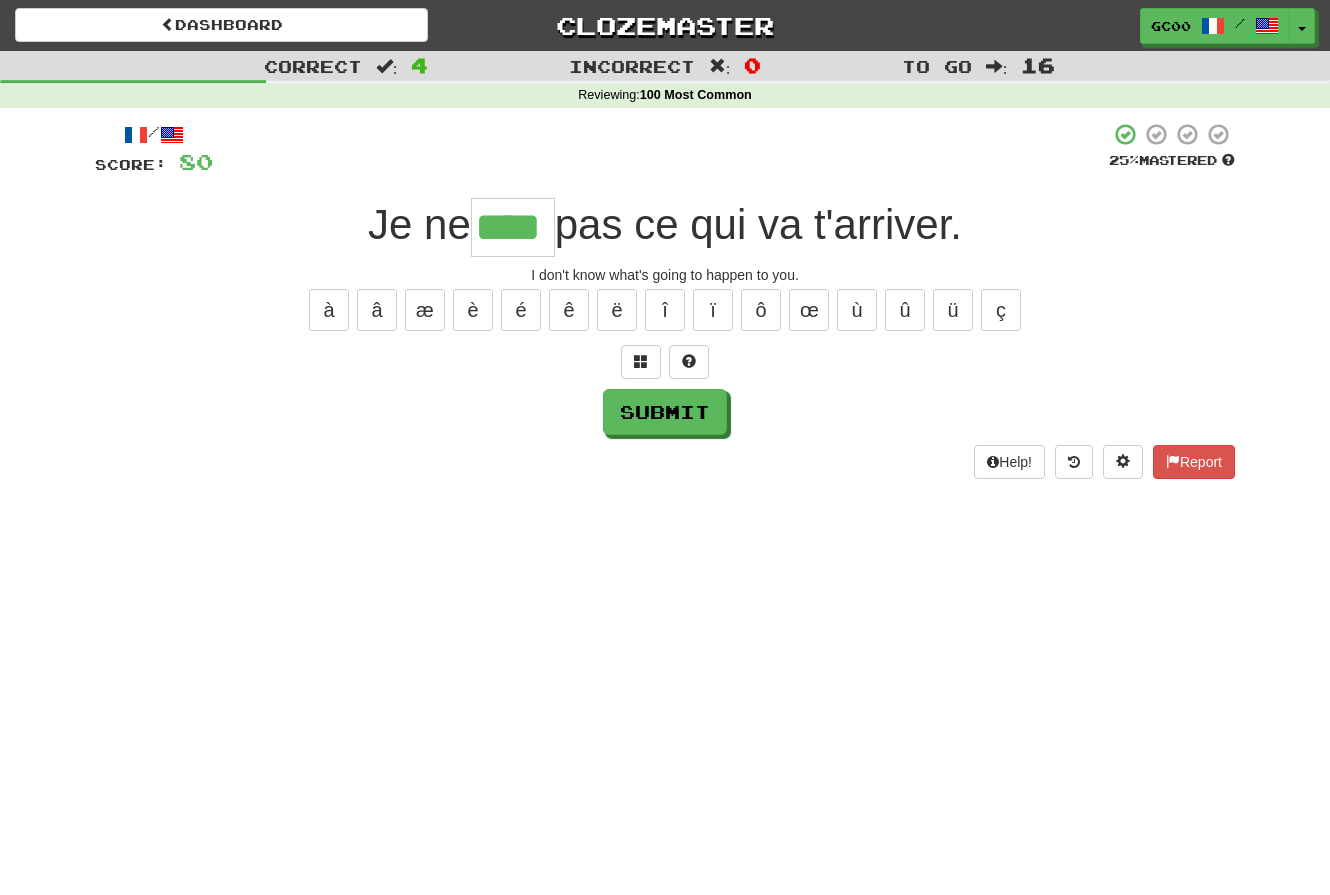 type on "****" 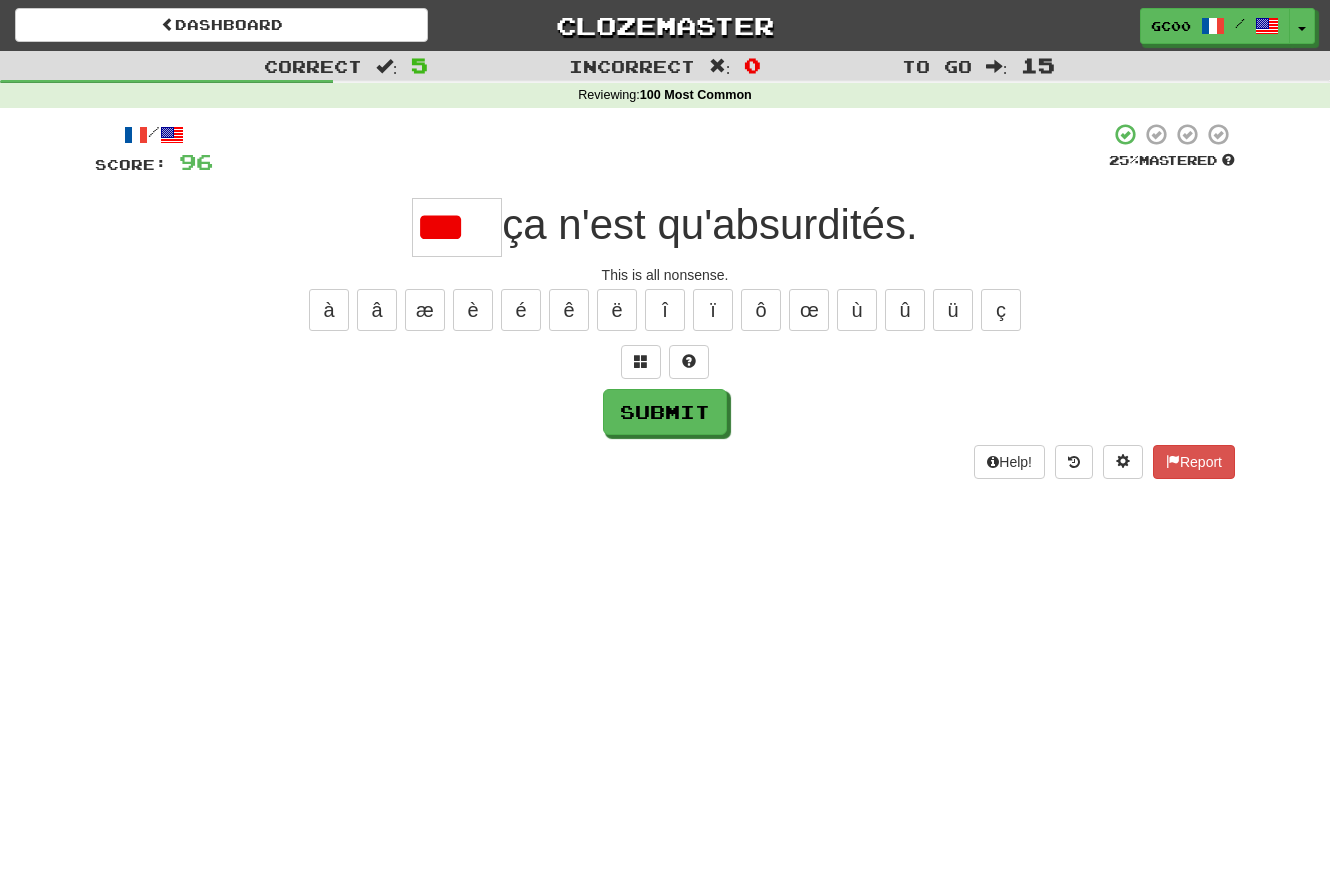 scroll, scrollTop: 0, scrollLeft: 0, axis: both 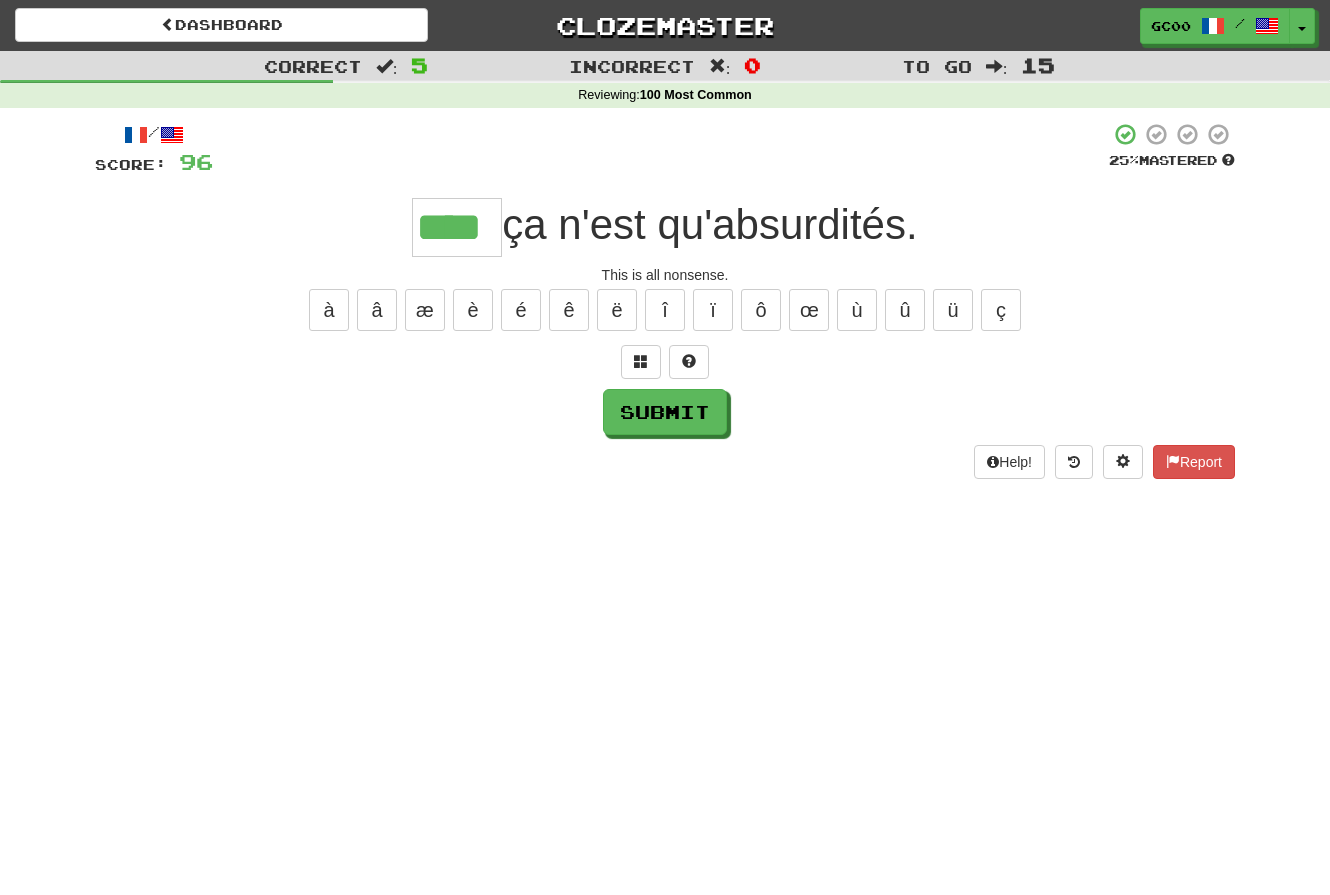 type on "****" 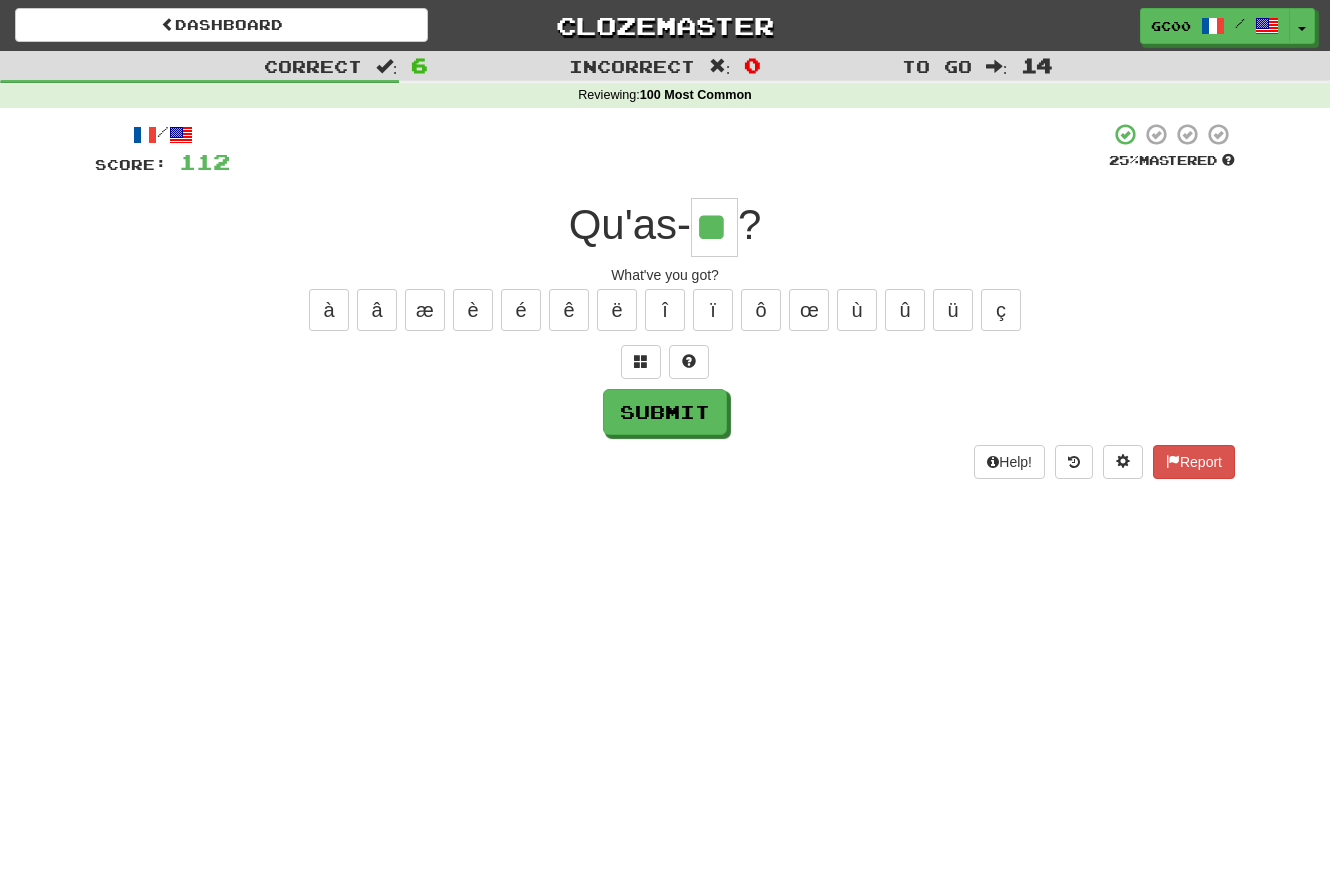 type on "**" 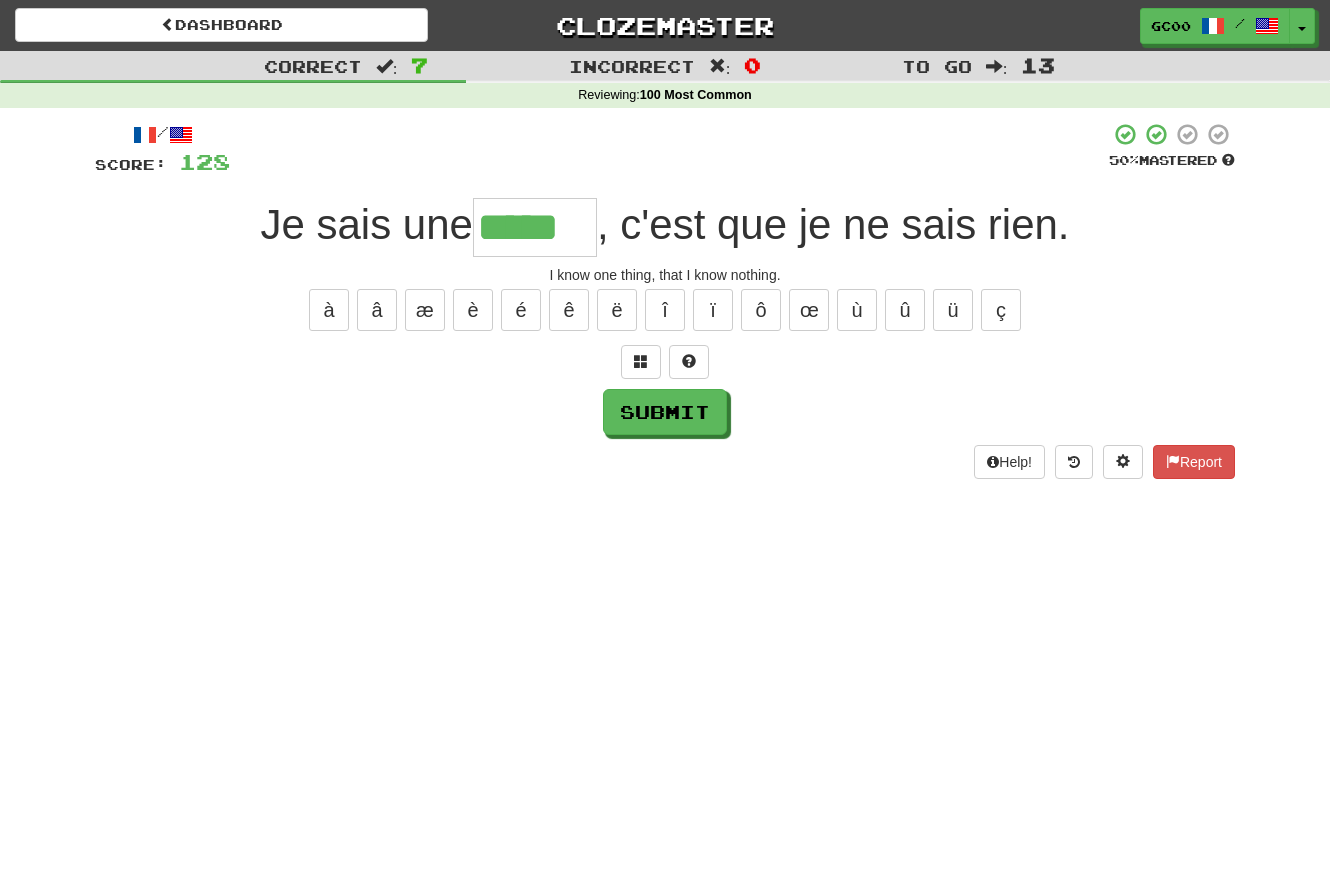 type on "*****" 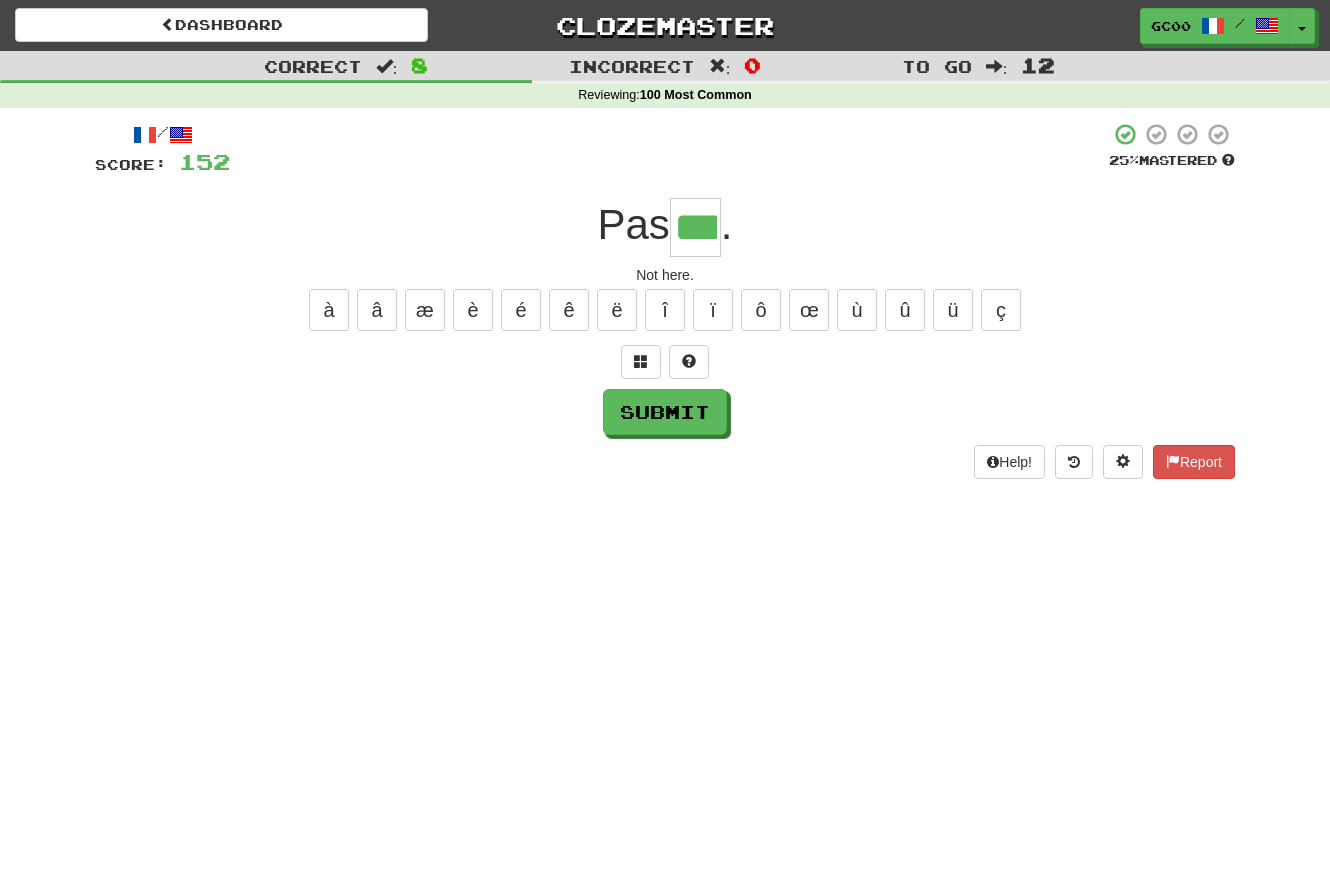 type on "***" 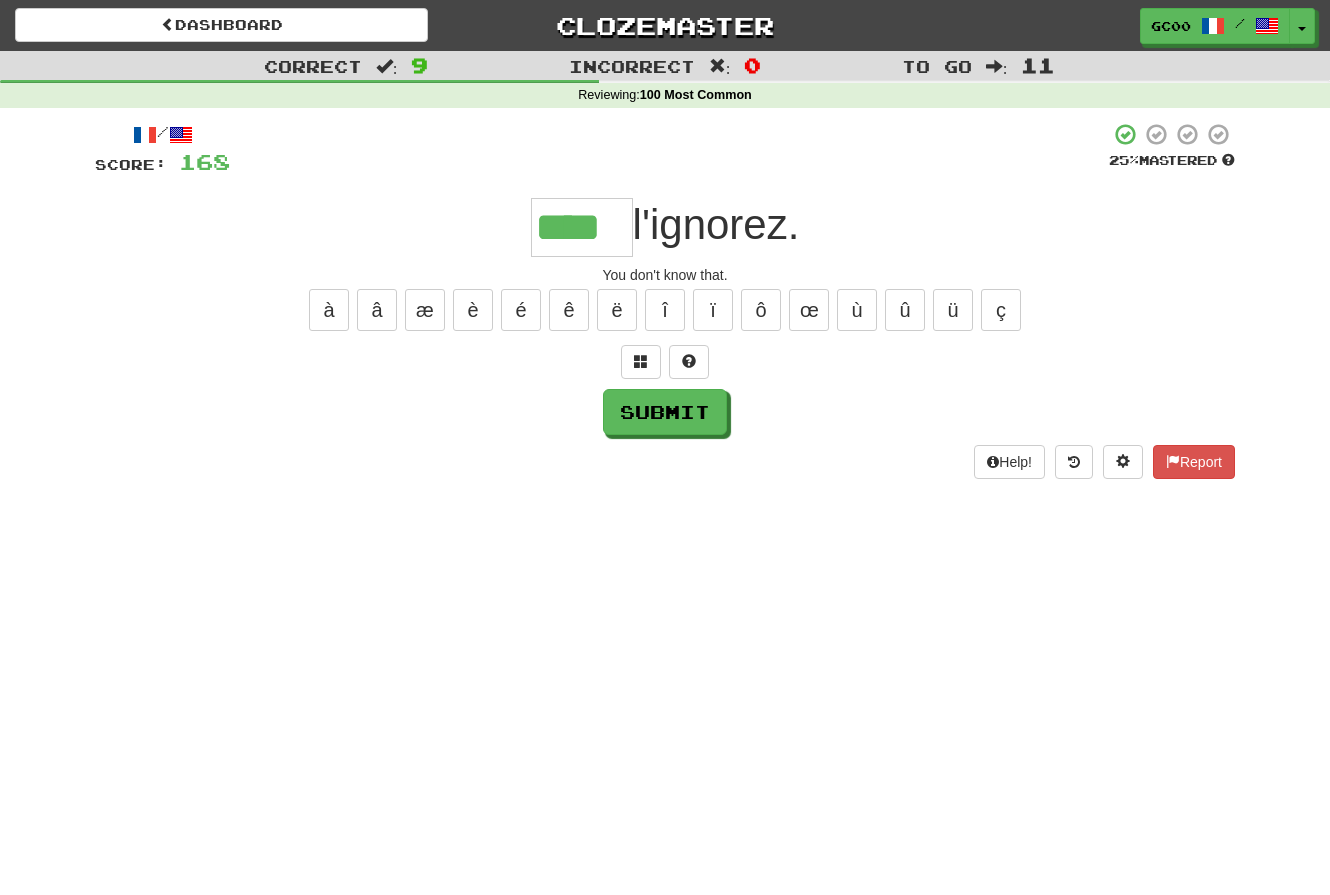 type on "****" 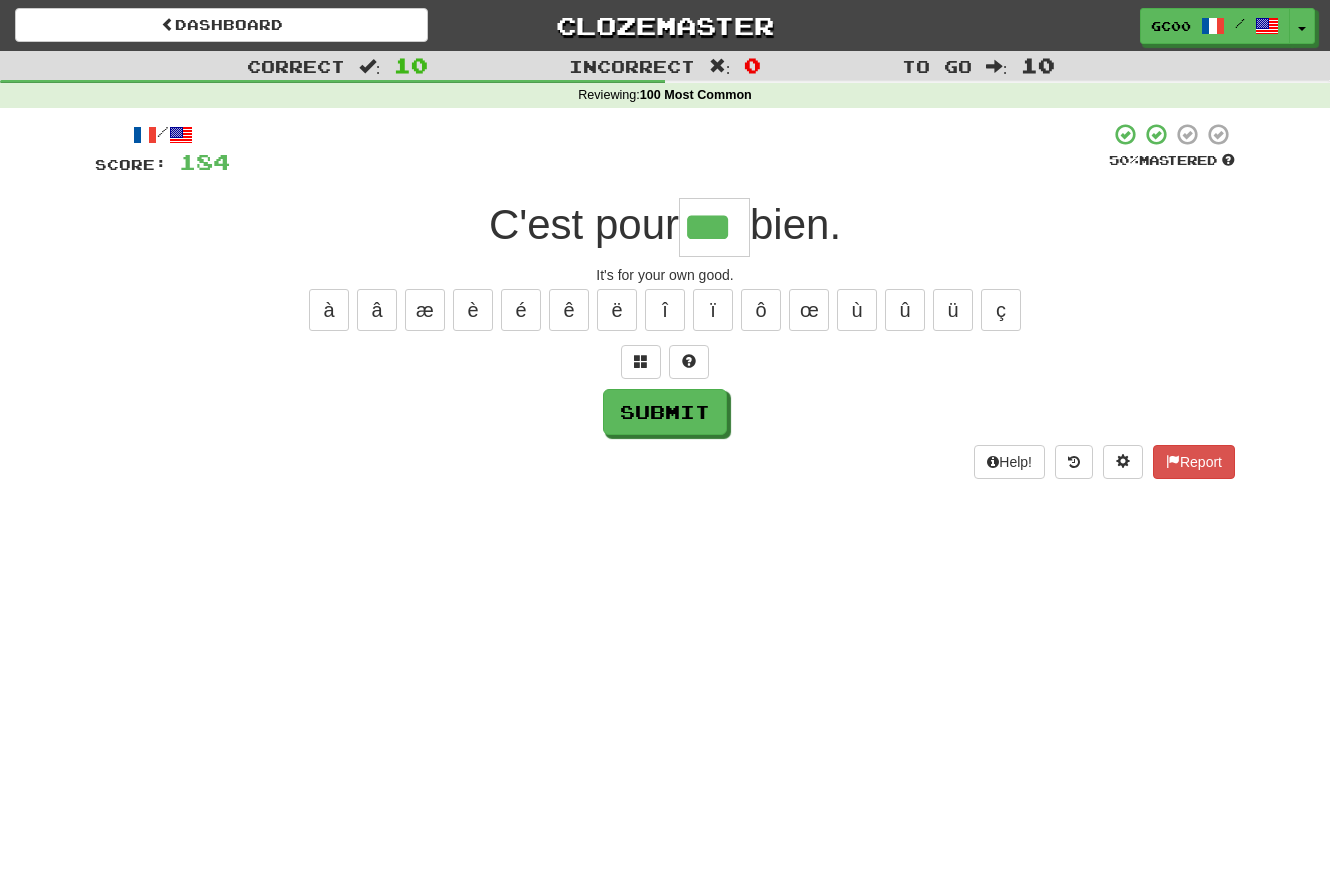type on "***" 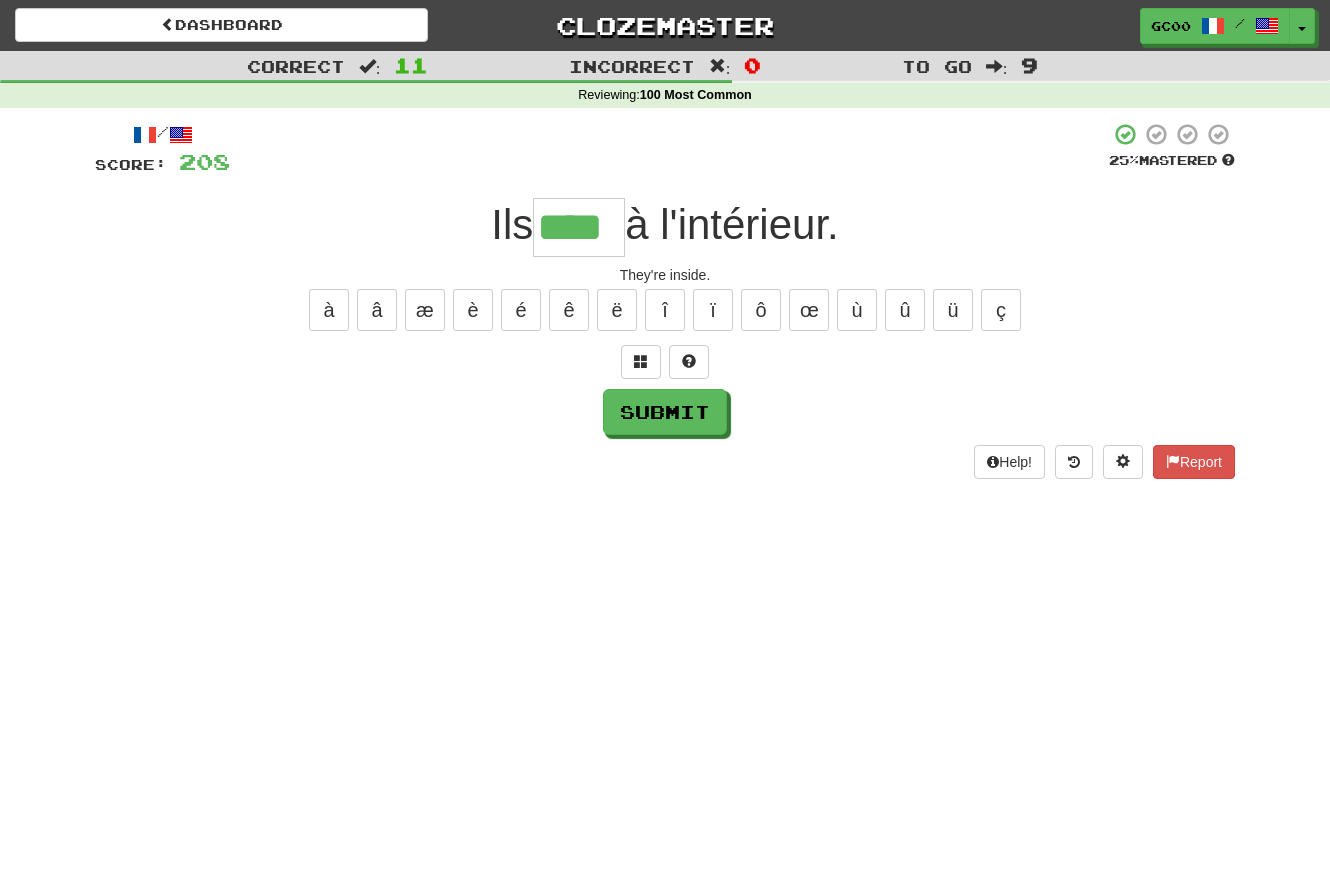 type on "****" 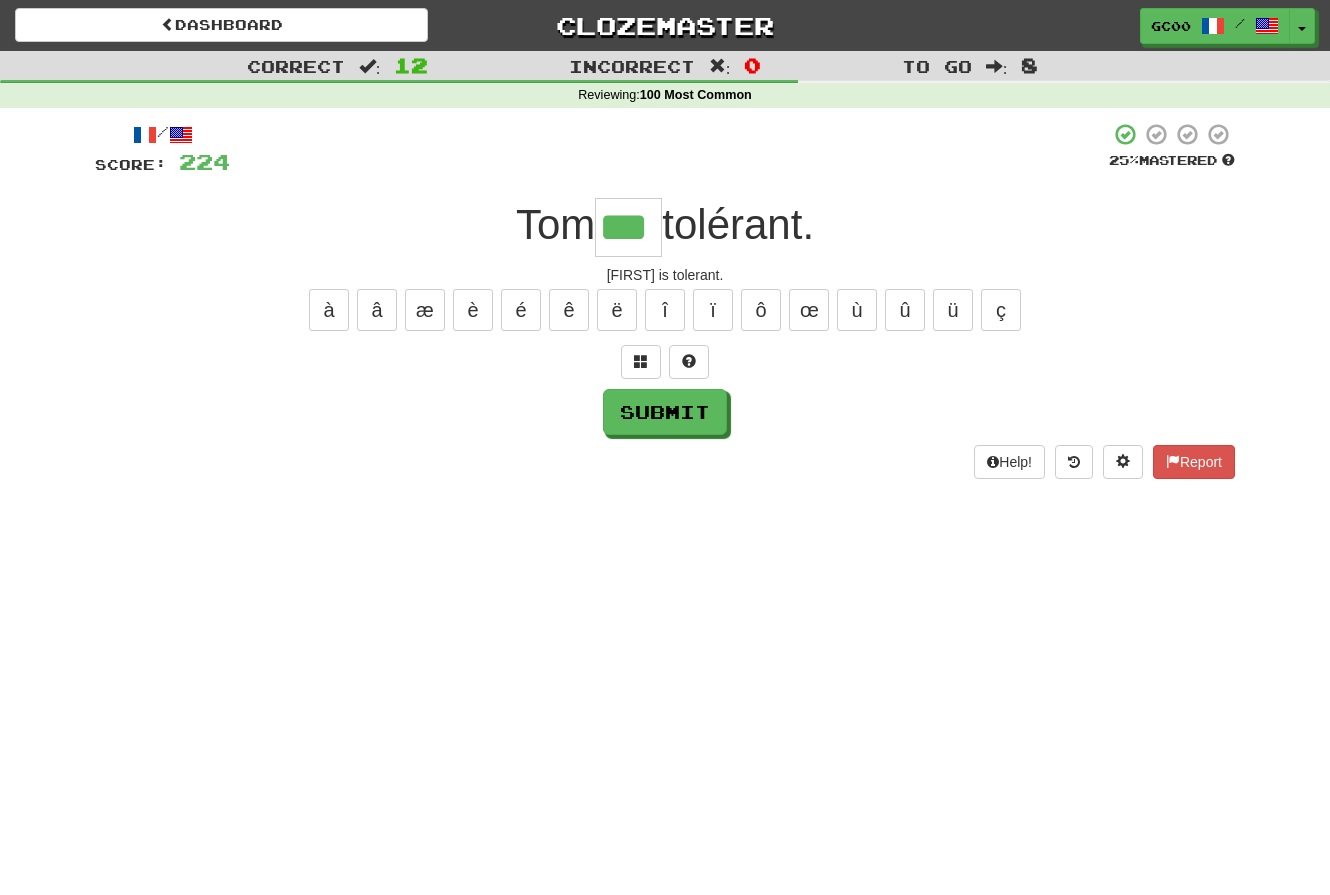 type on "***" 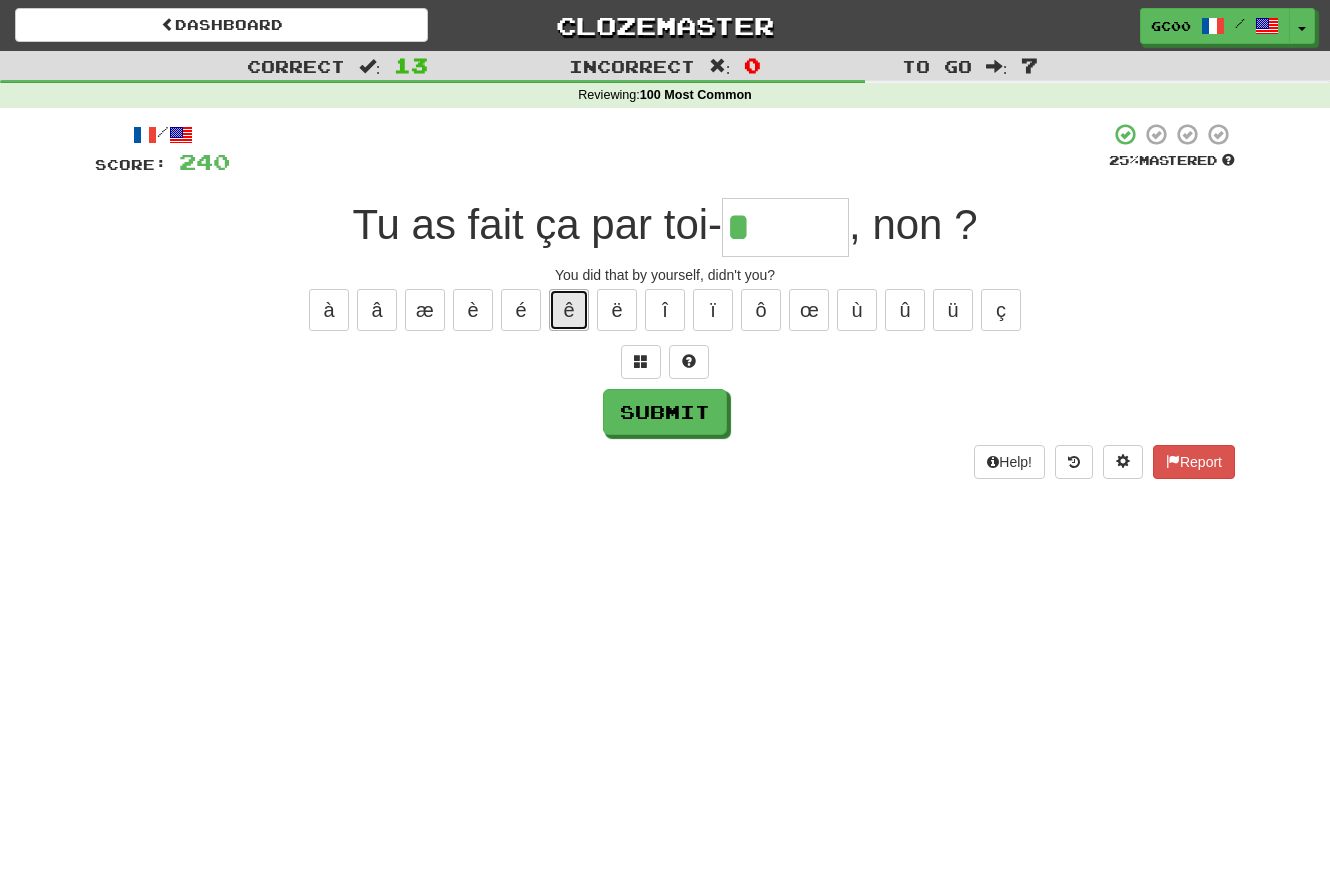 click on "ê" at bounding box center [569, 310] 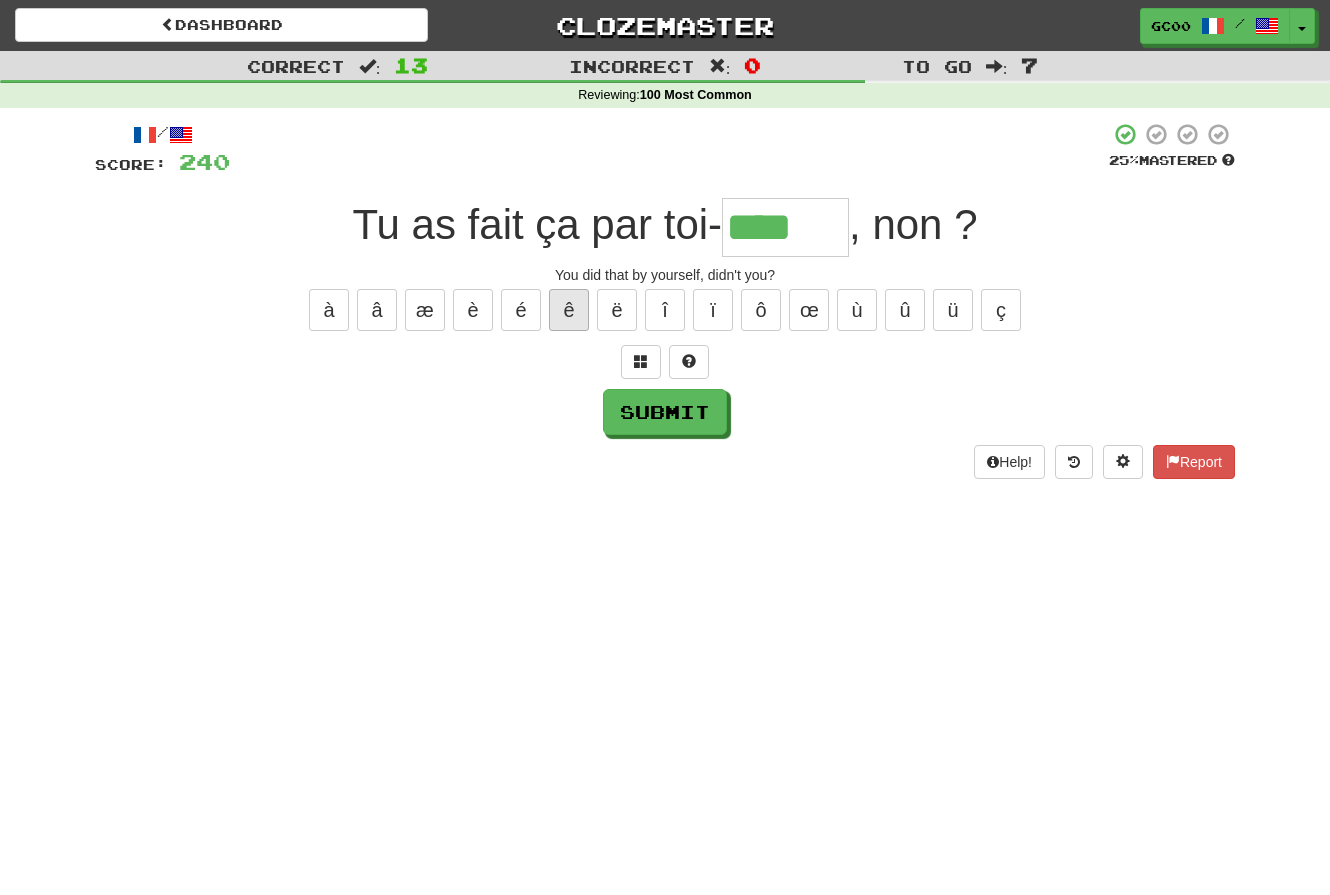 type on "****" 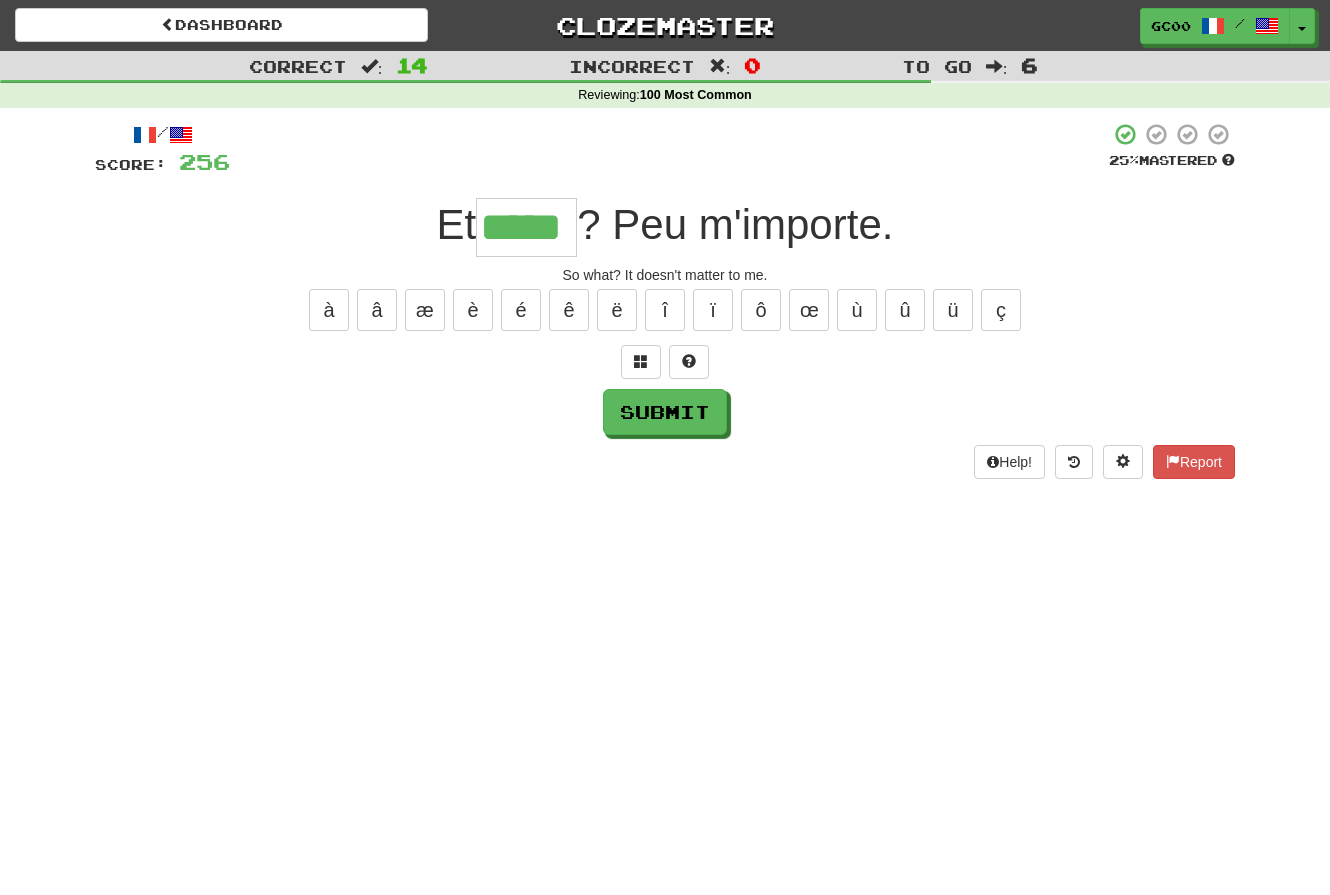 type on "*****" 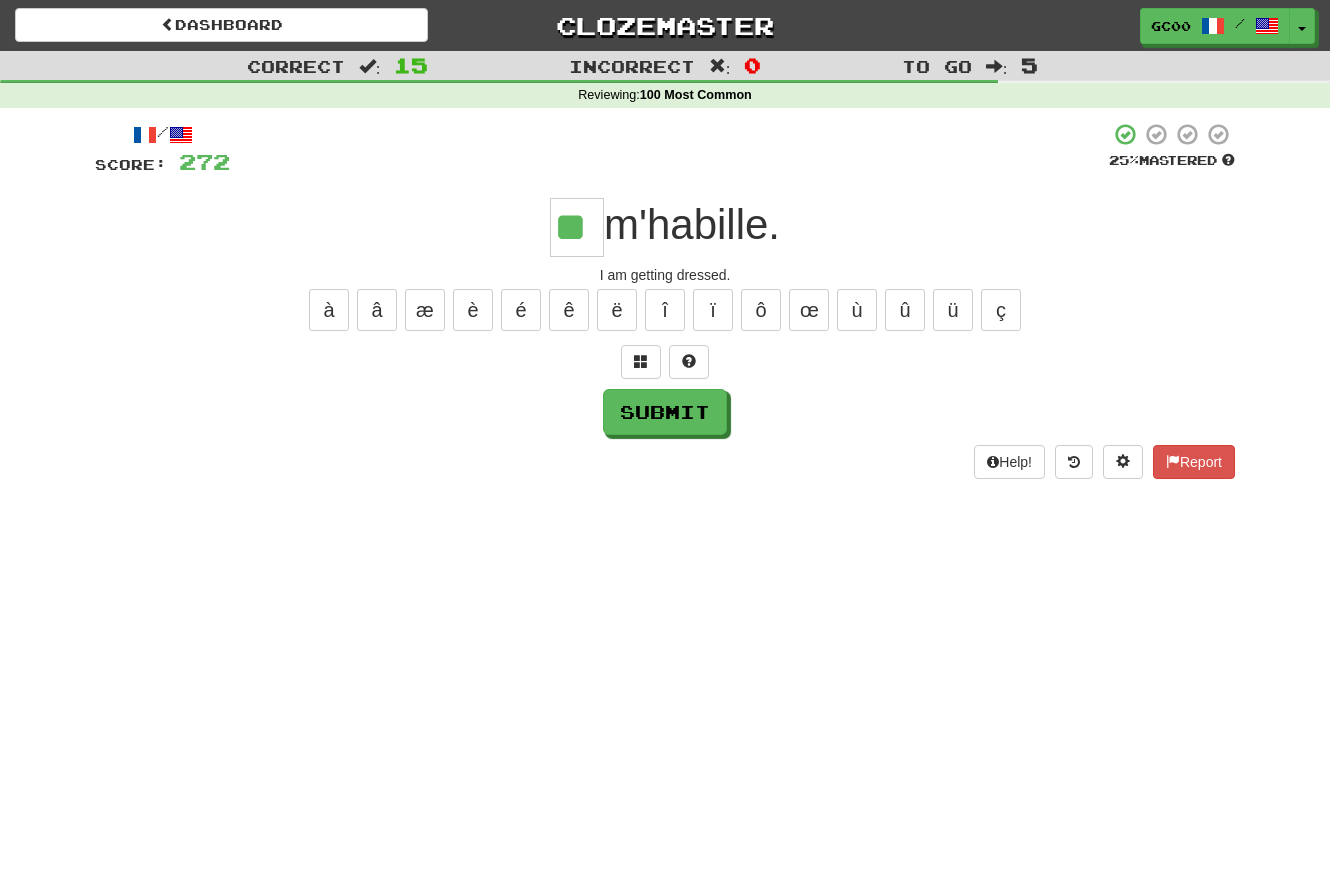 type on "**" 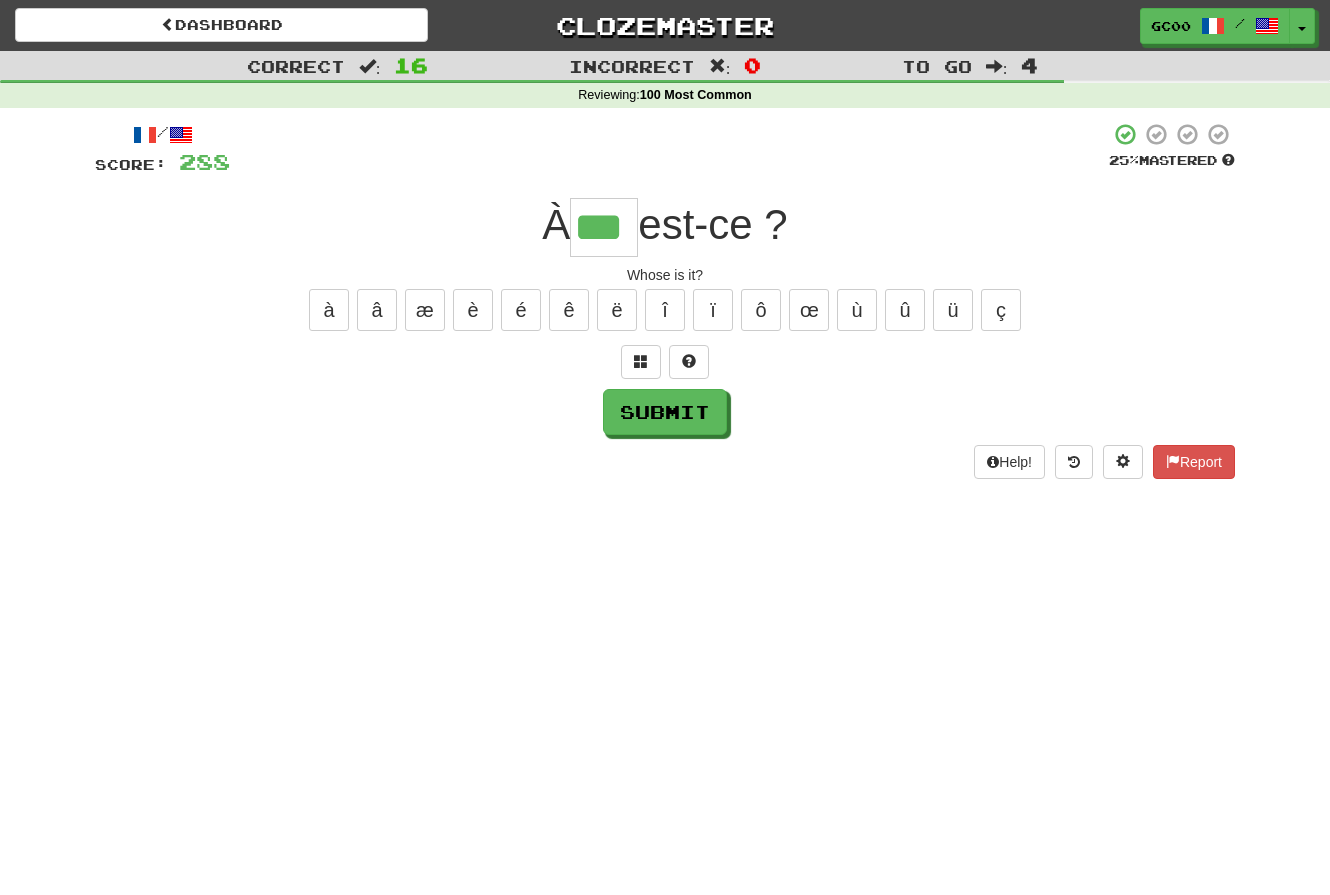 type on "***" 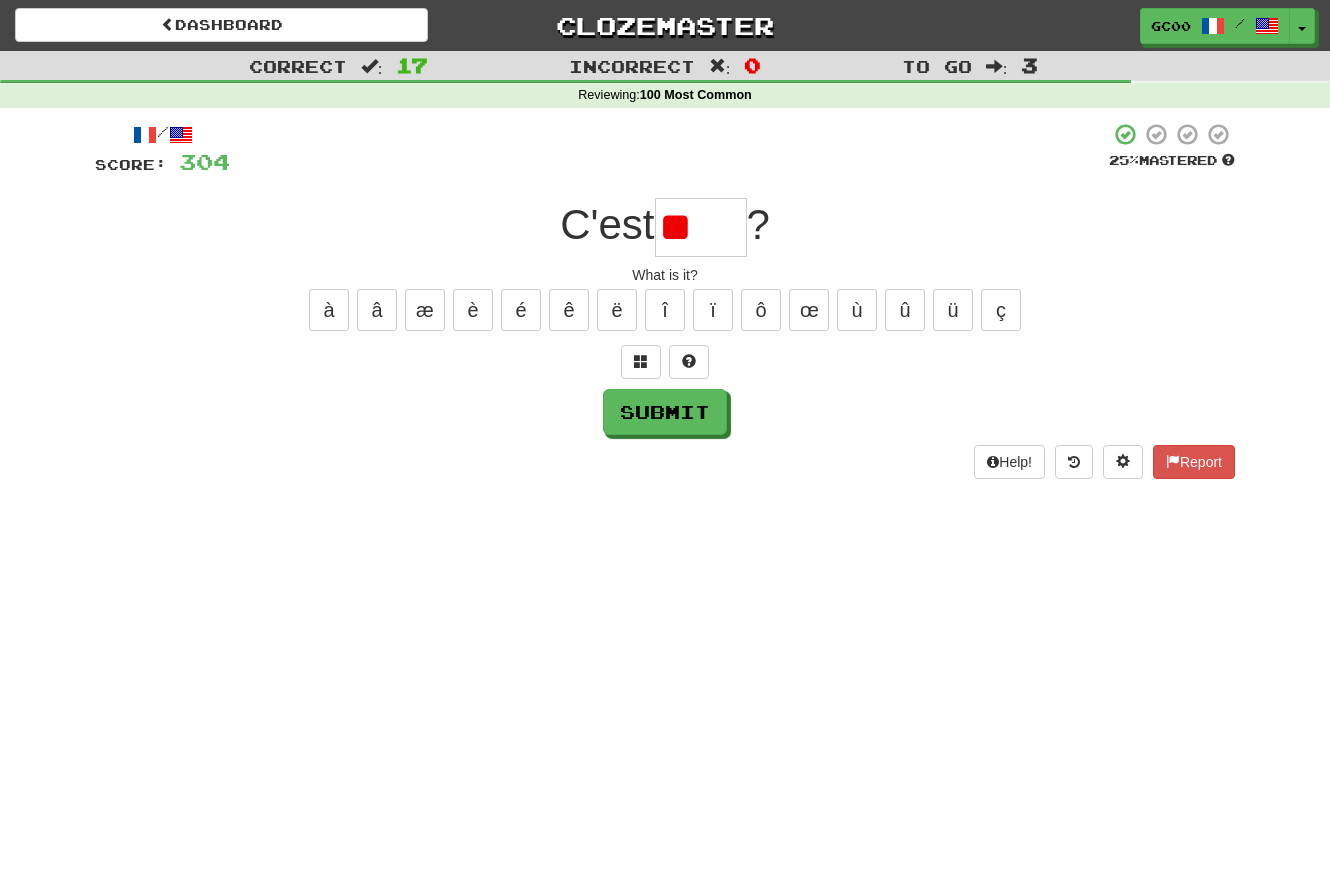 type on "*" 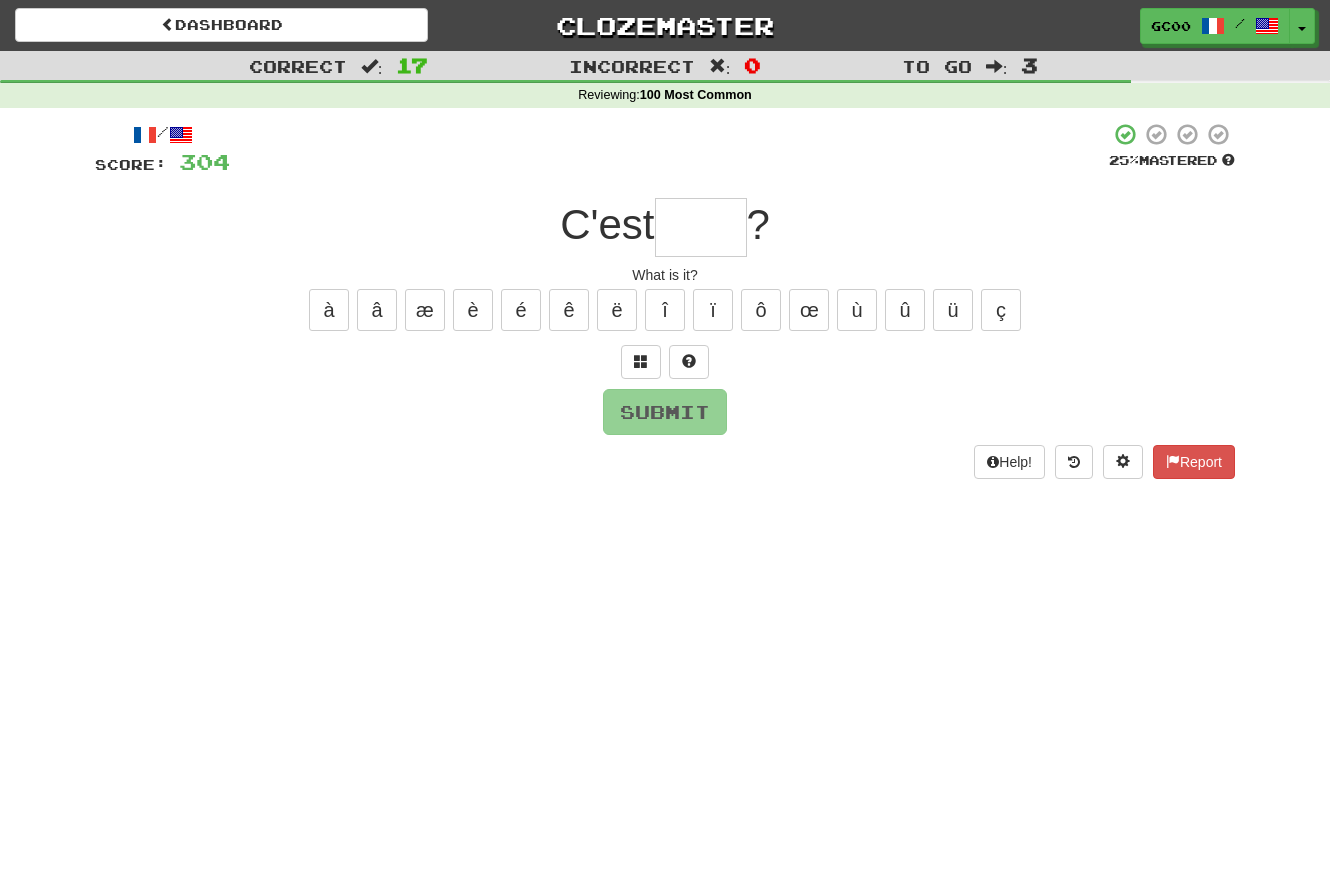 type on "*" 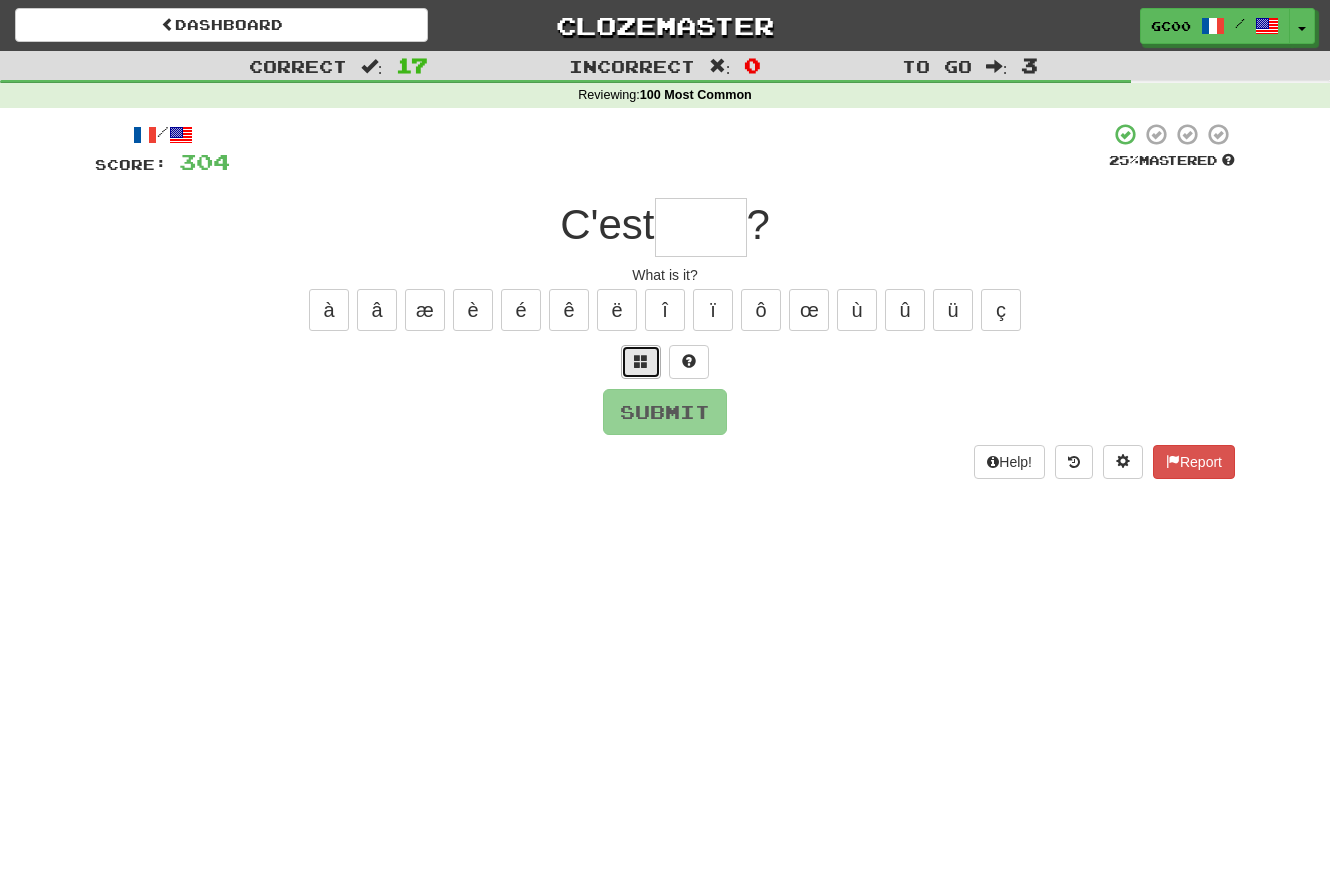click at bounding box center (641, 362) 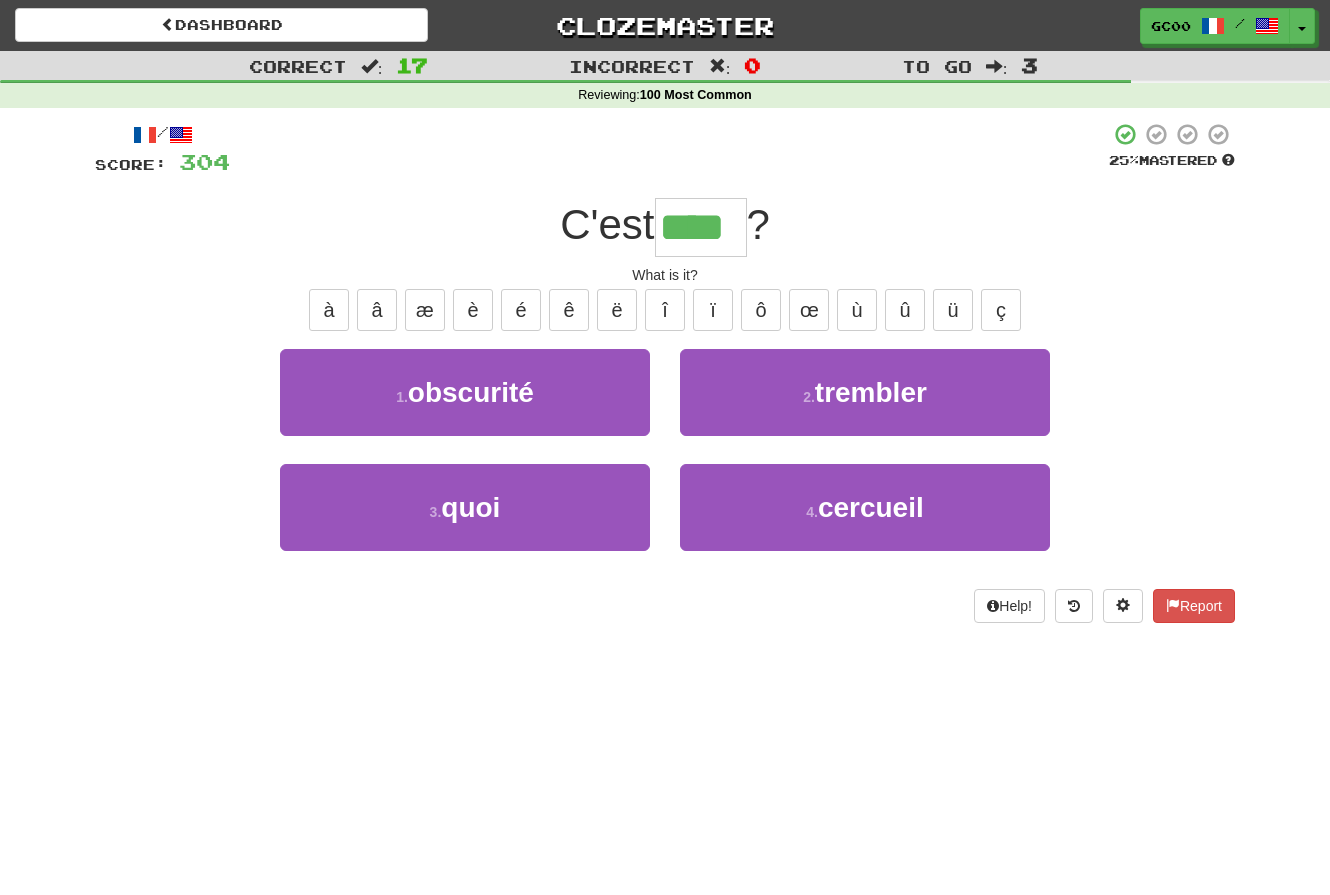 type on "****" 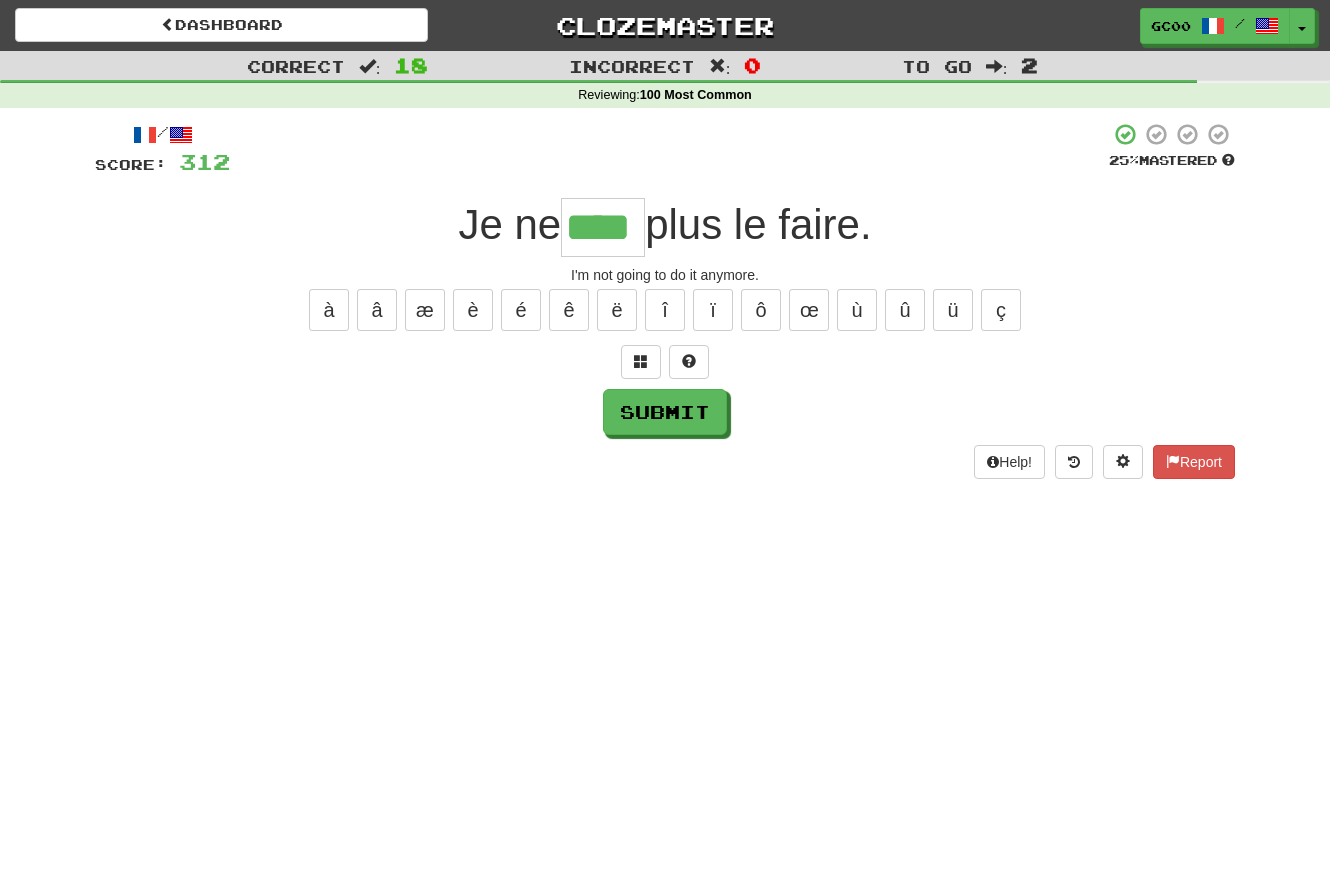 type on "****" 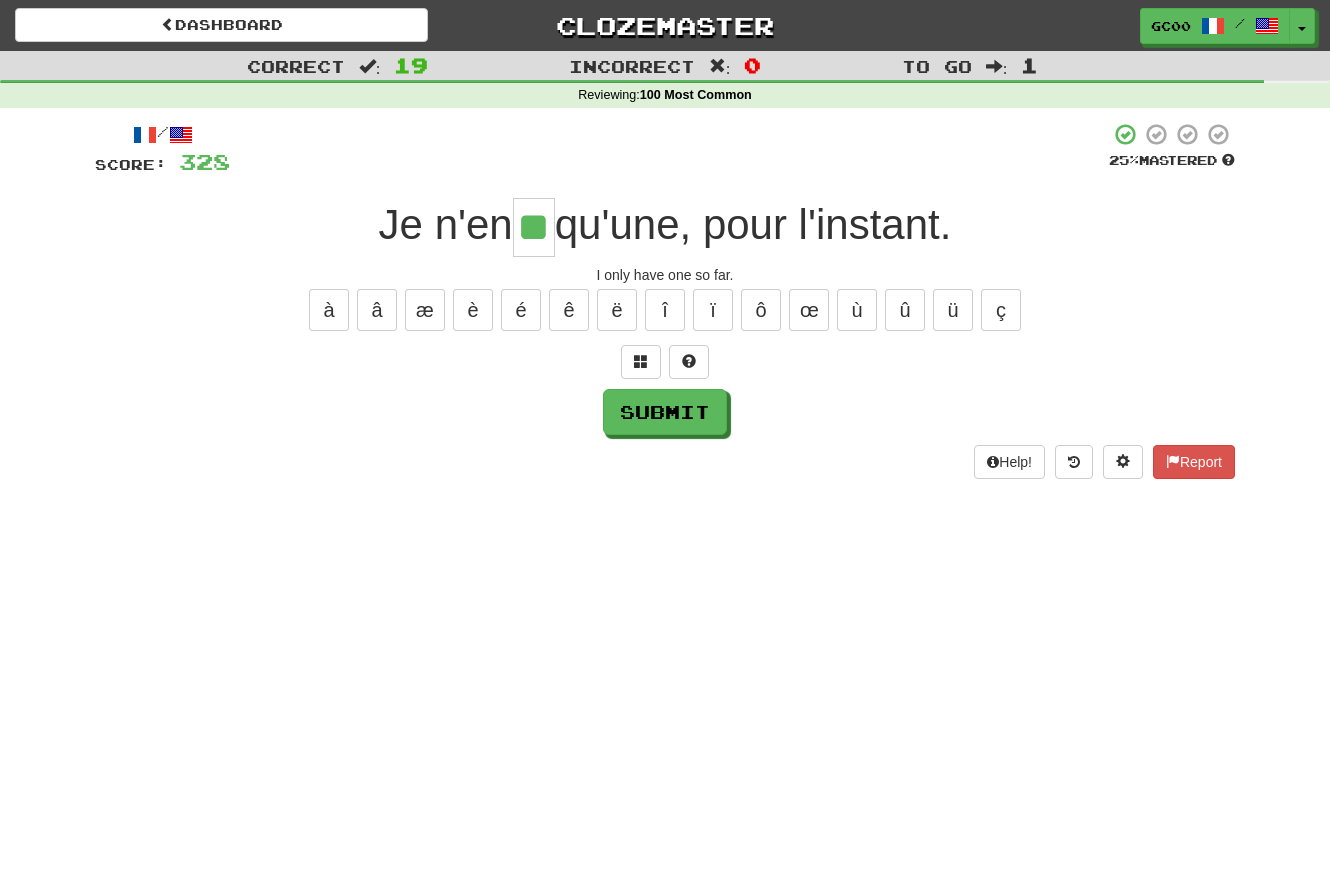 type on "**" 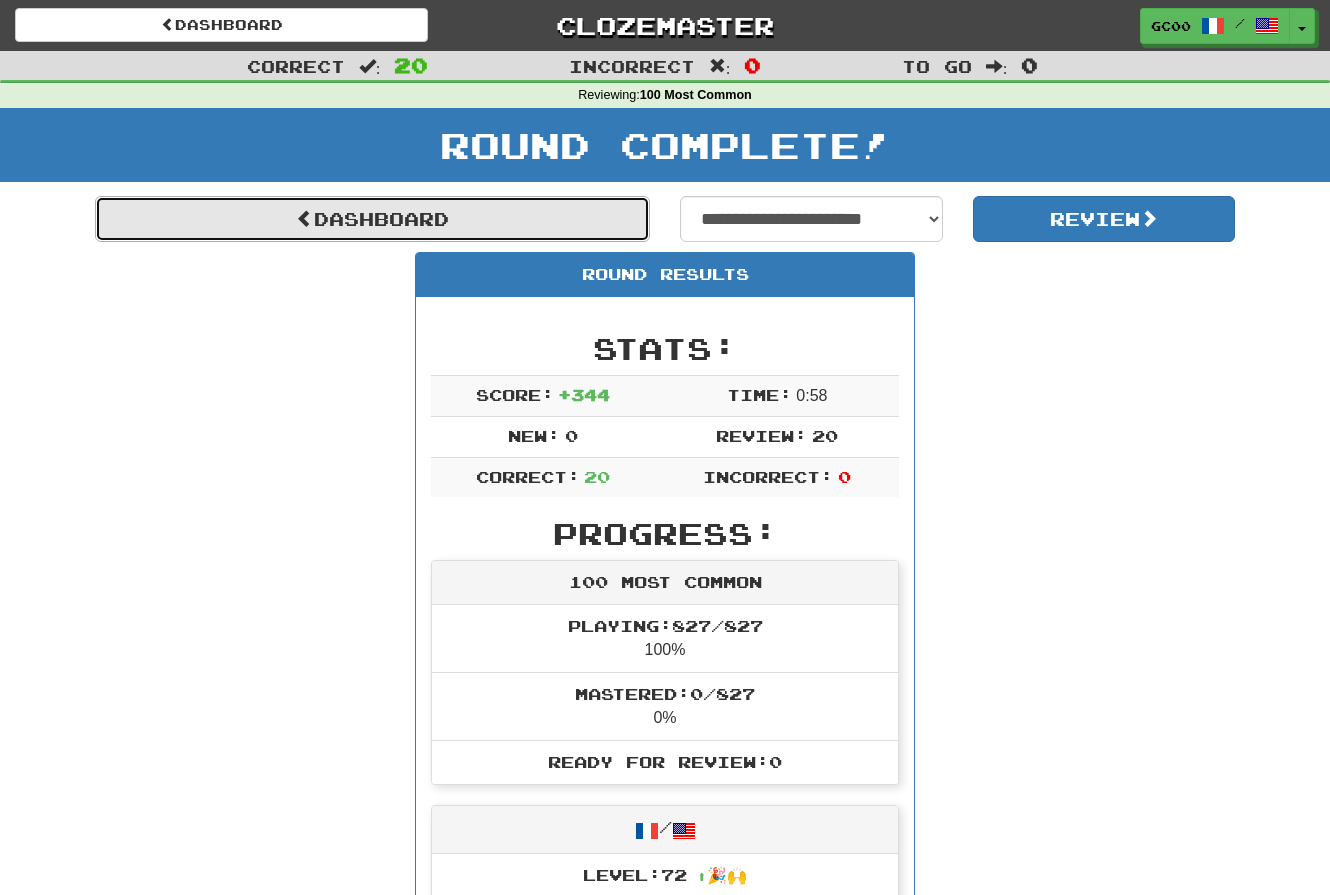 click on "Dashboard" at bounding box center (372, 219) 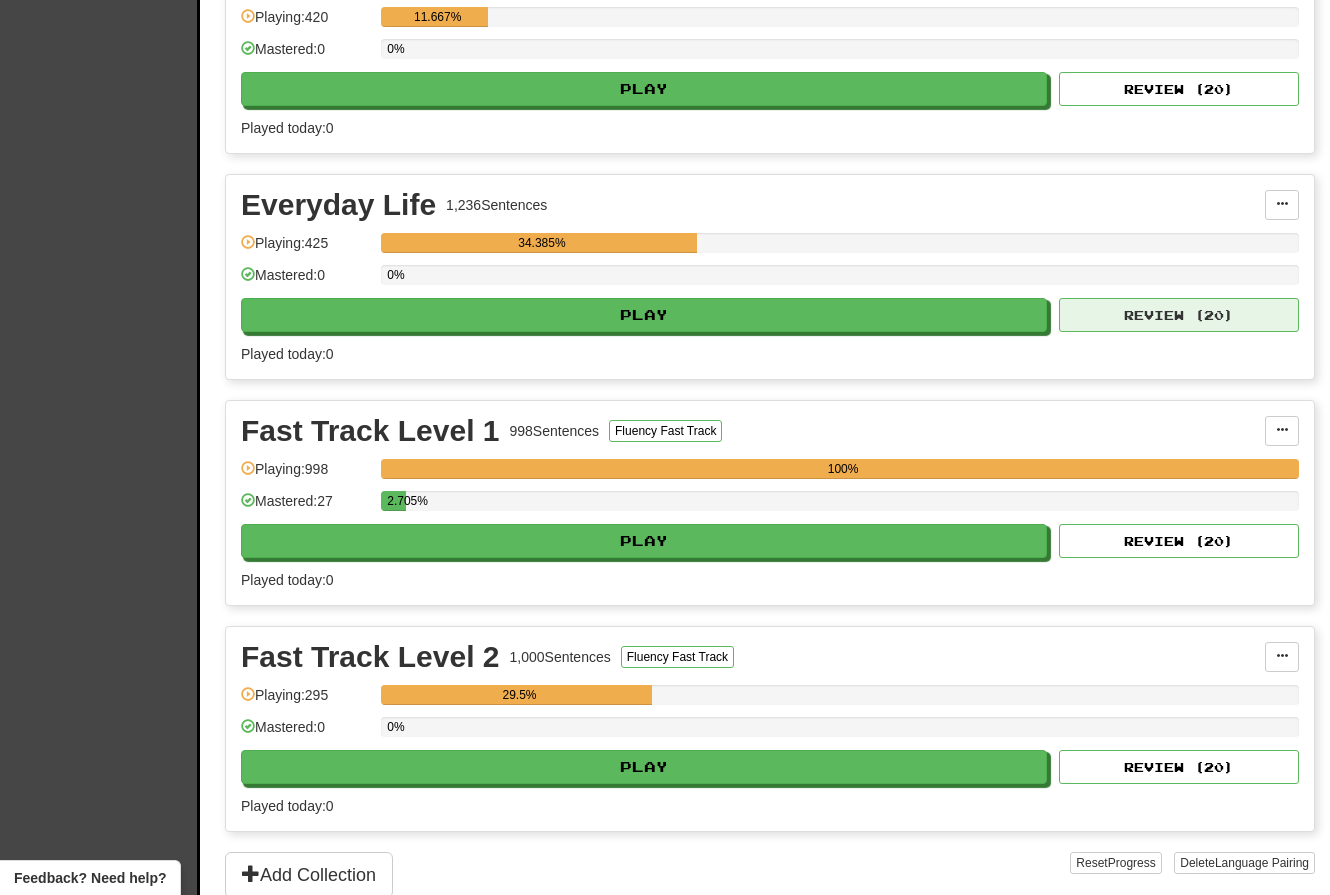 scroll, scrollTop: 737, scrollLeft: 0, axis: vertical 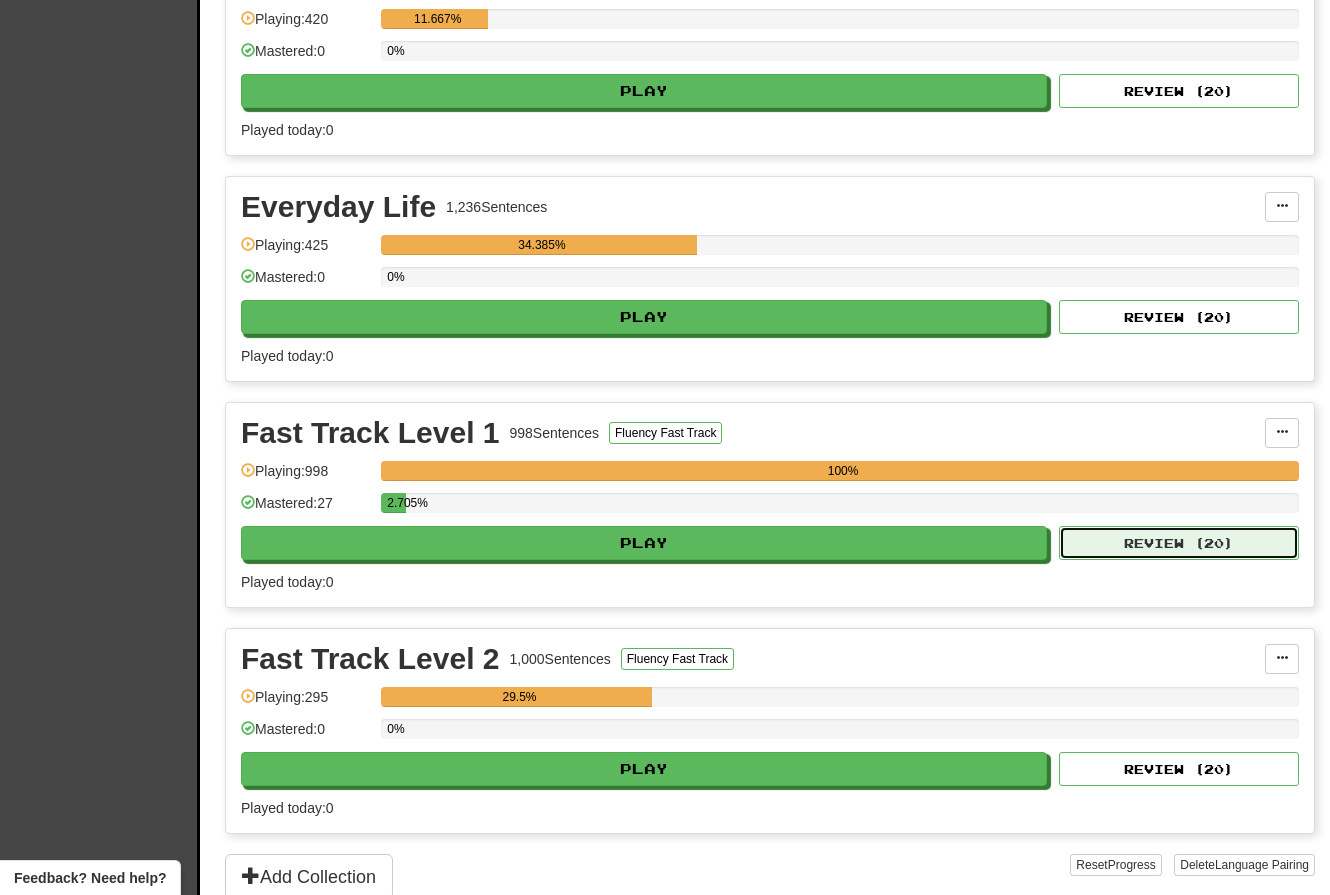click on "Review ( 20 )" at bounding box center (1179, 543) 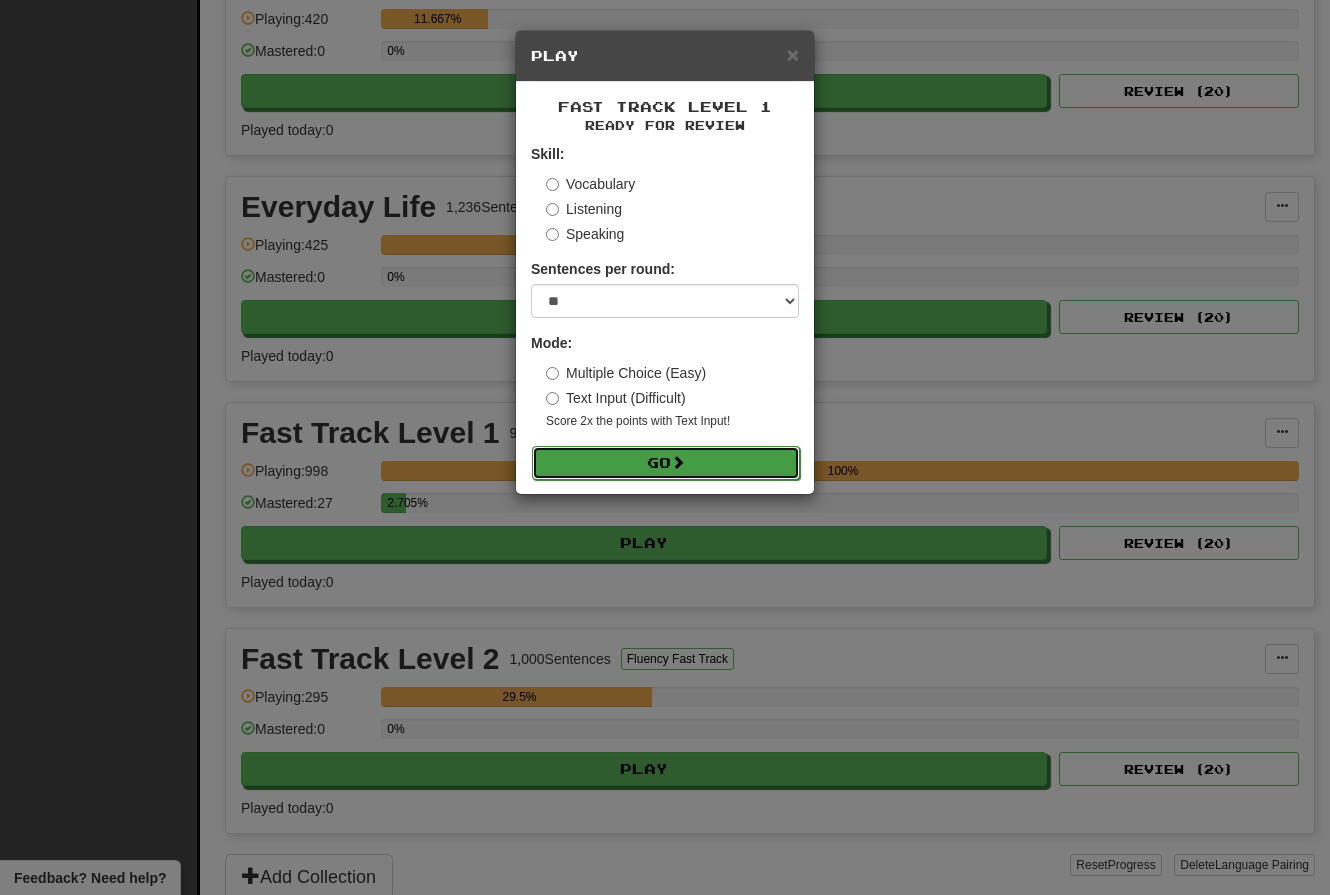 click on "Go" at bounding box center [666, 463] 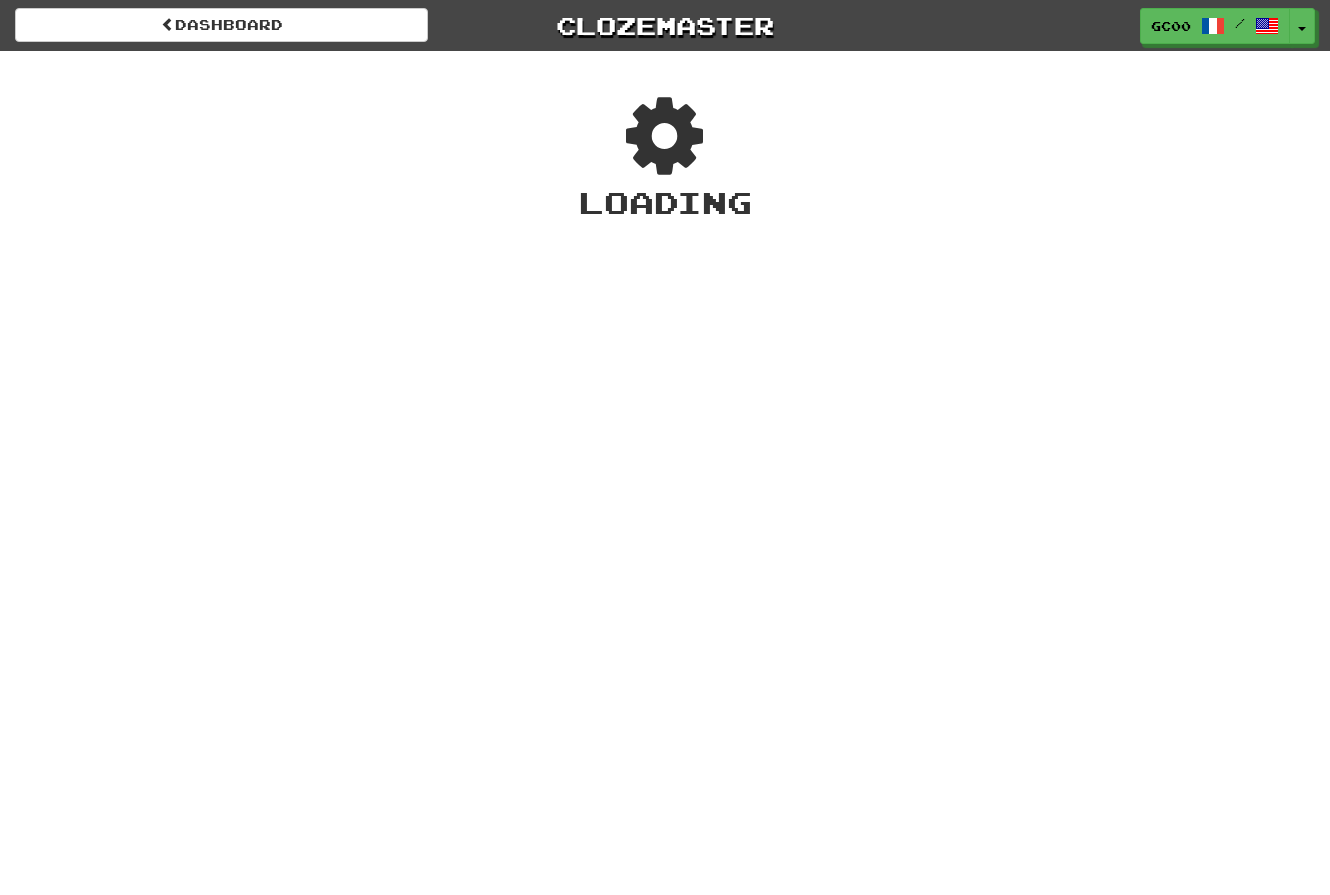 scroll, scrollTop: 0, scrollLeft: 0, axis: both 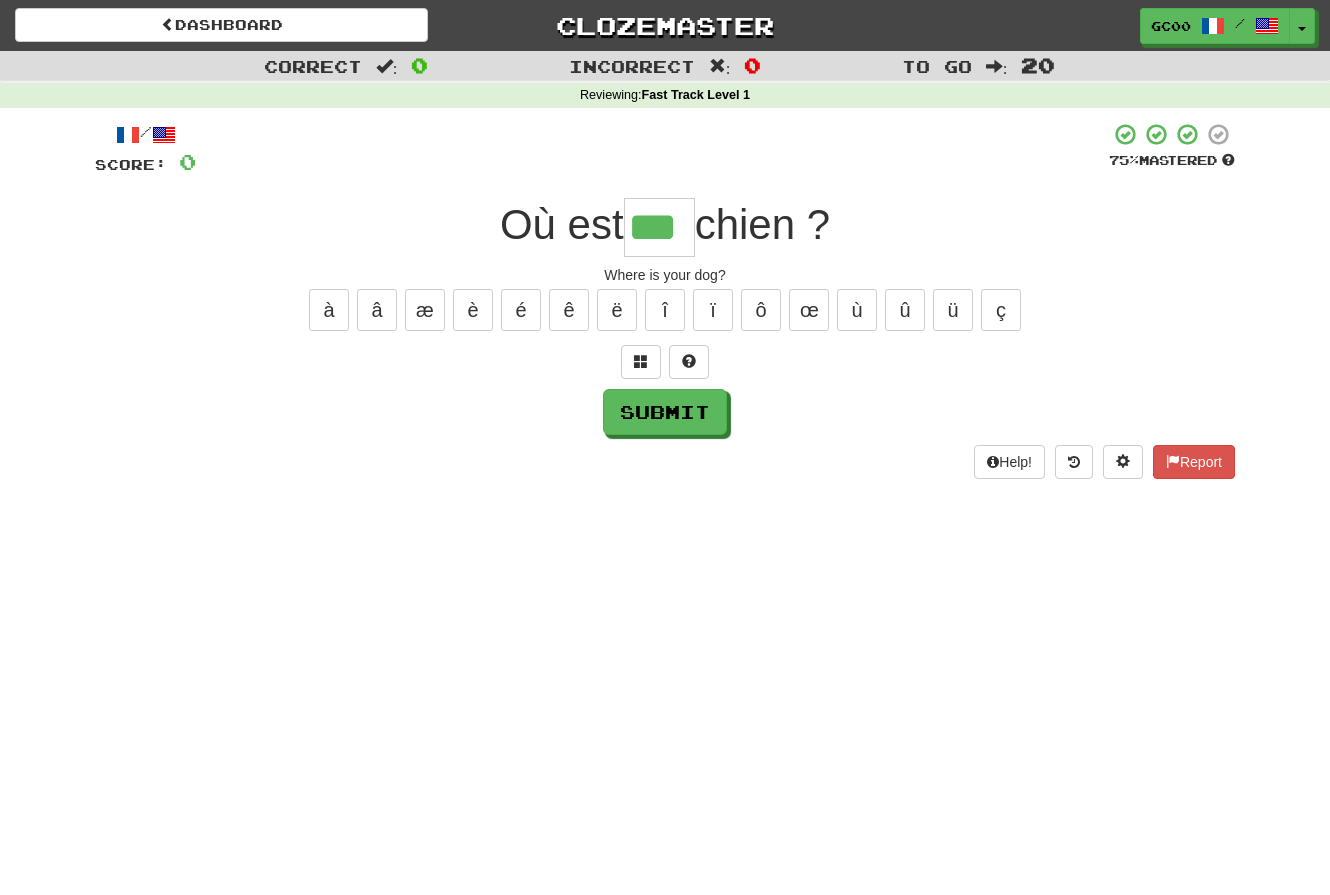type on "***" 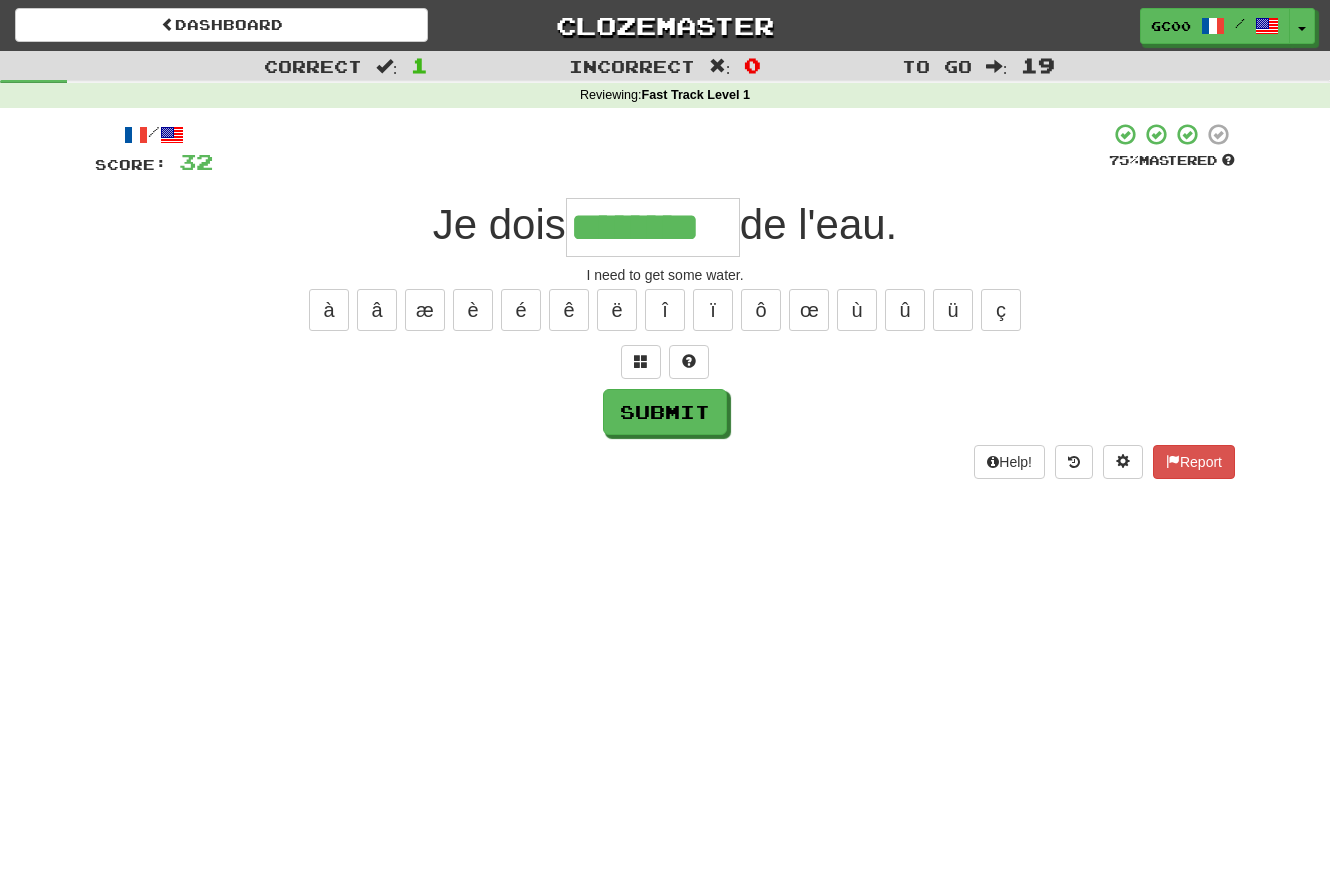 type on "********" 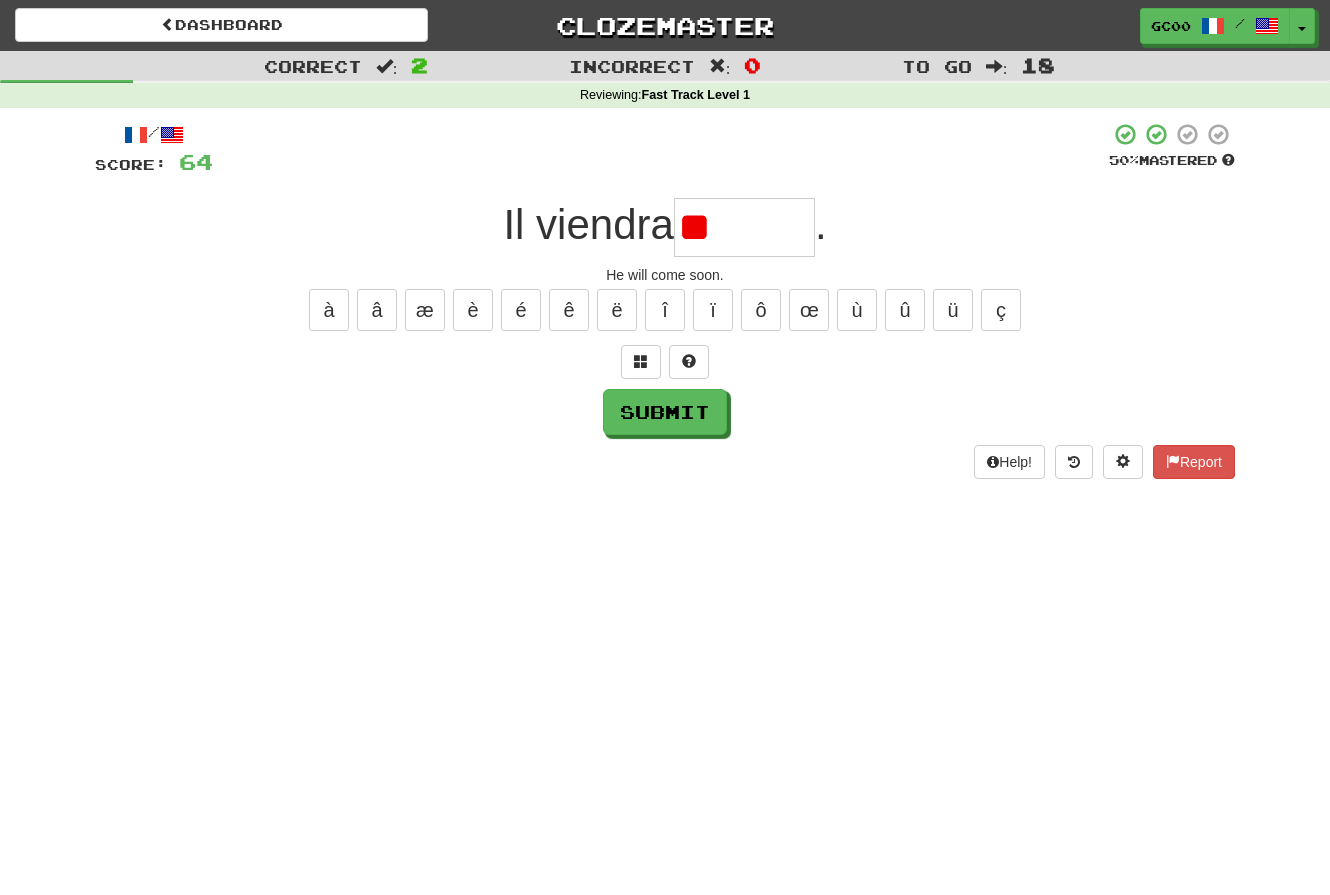 type on "*" 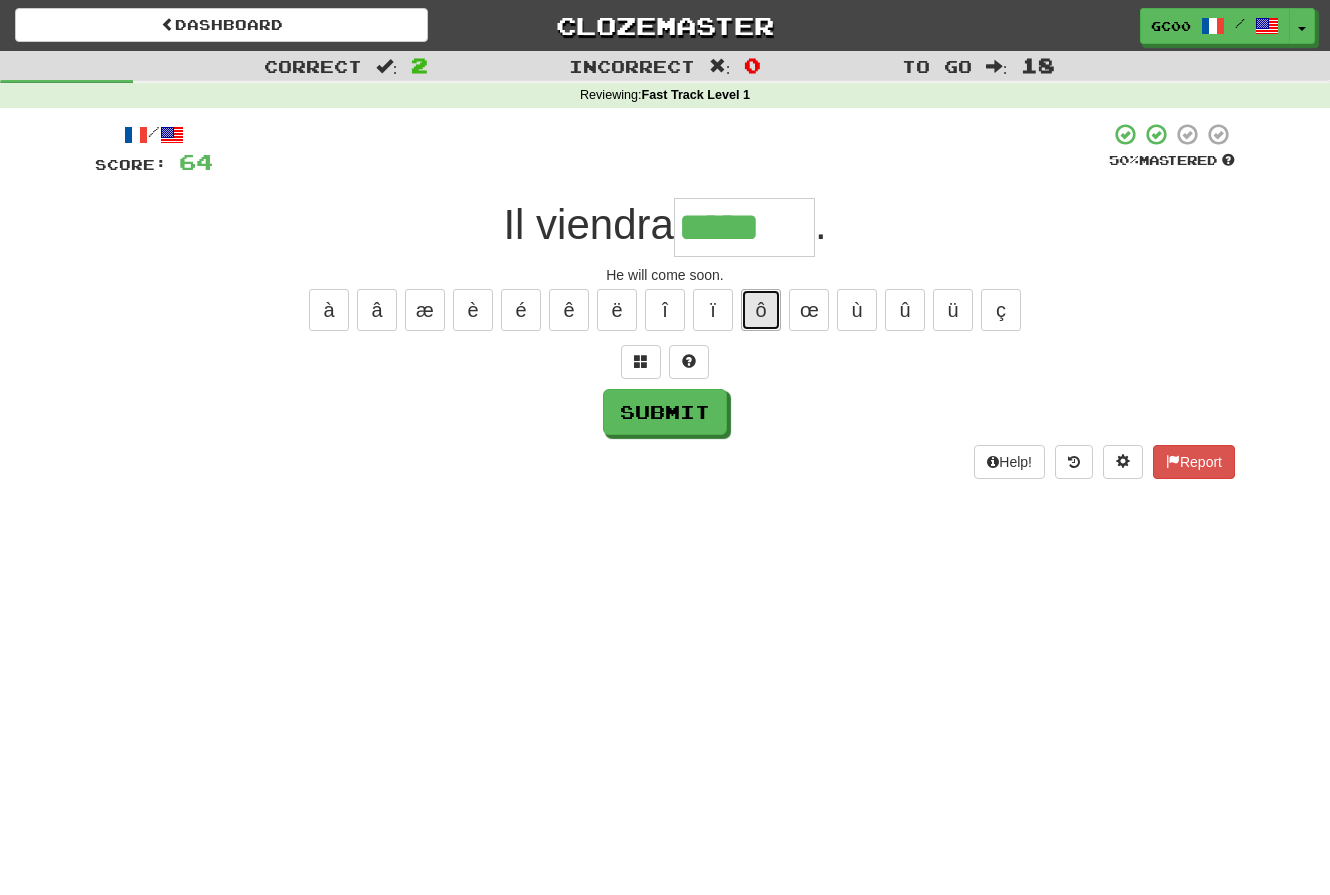 click on "ô" at bounding box center [761, 310] 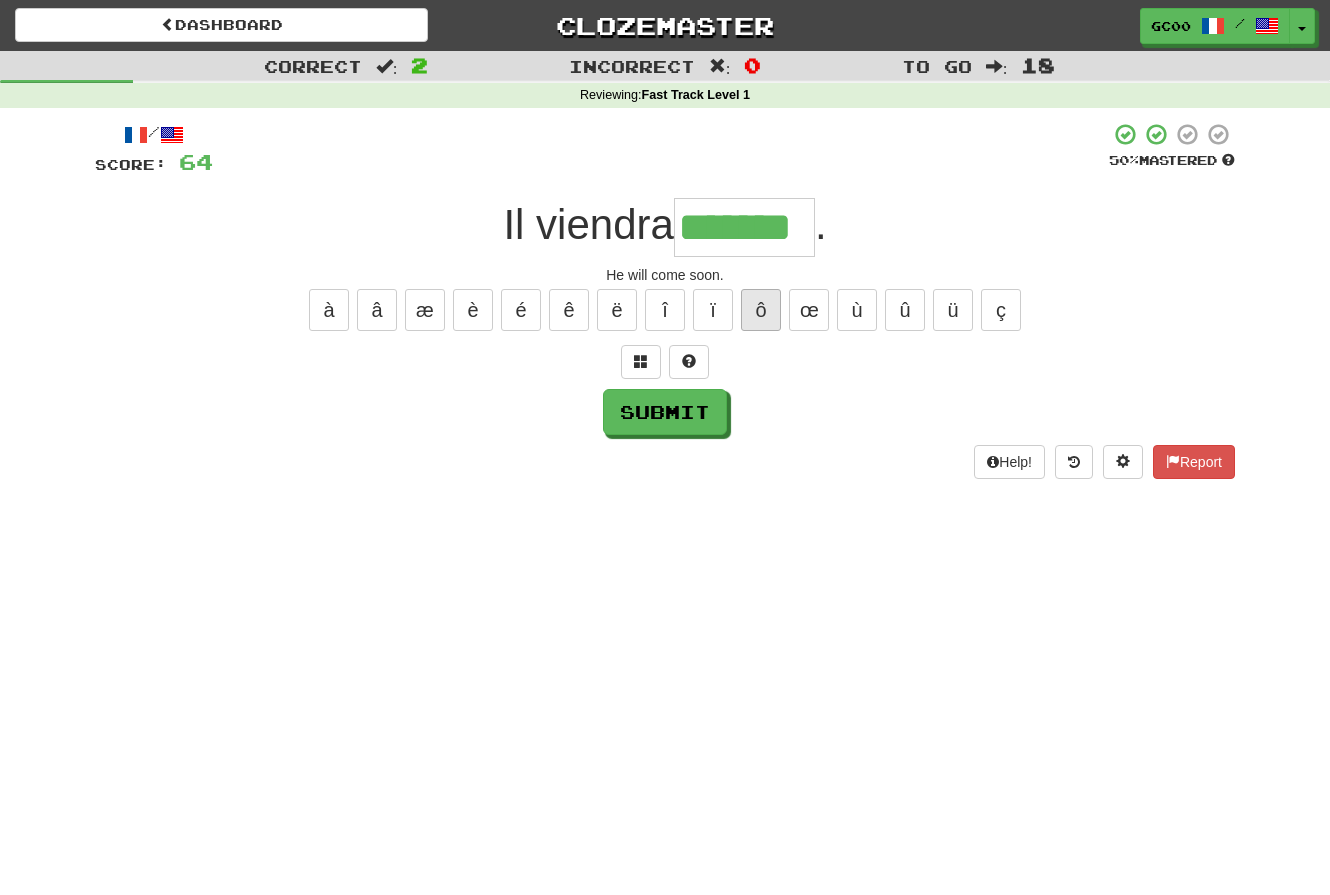 type on "*******" 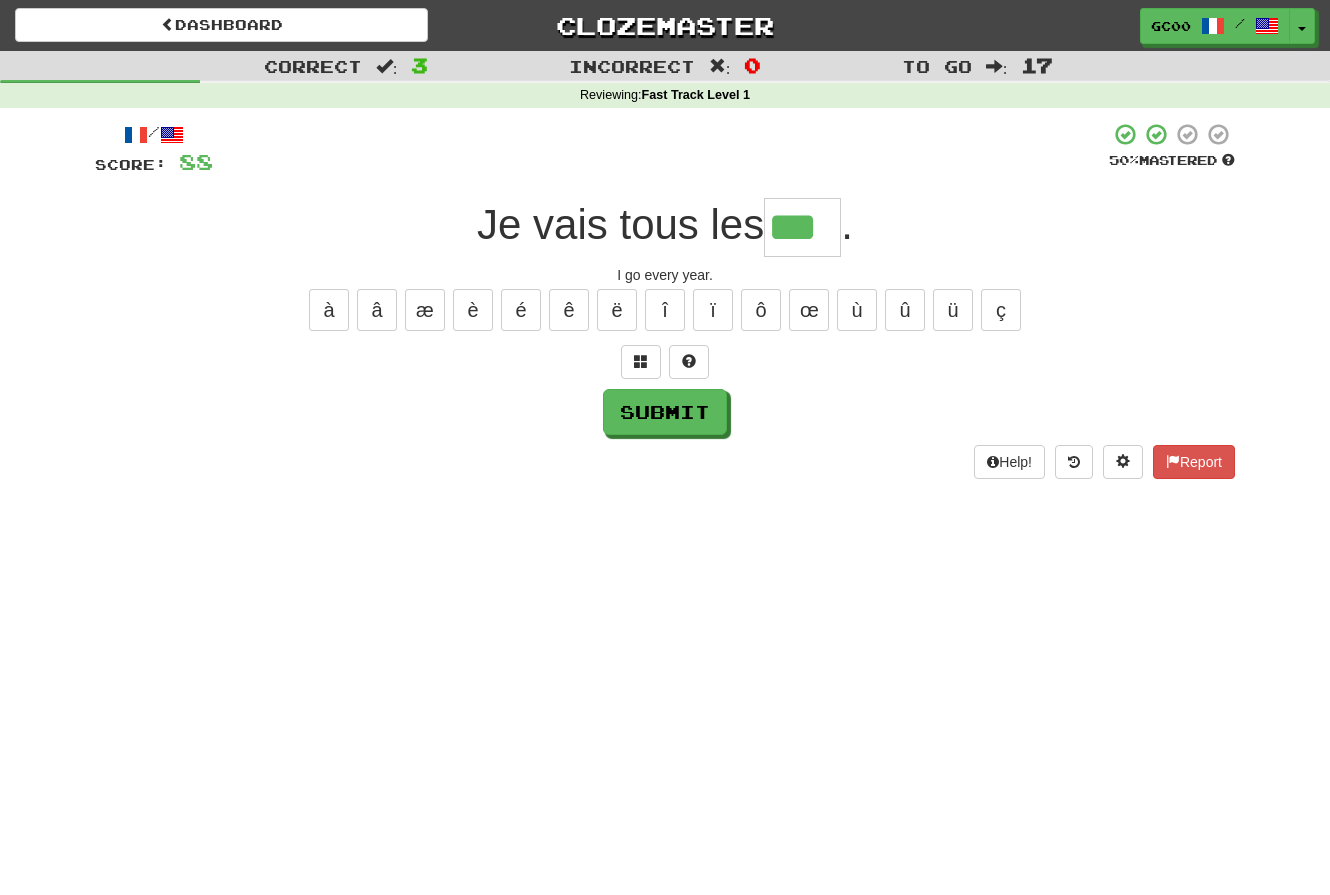 type on "***" 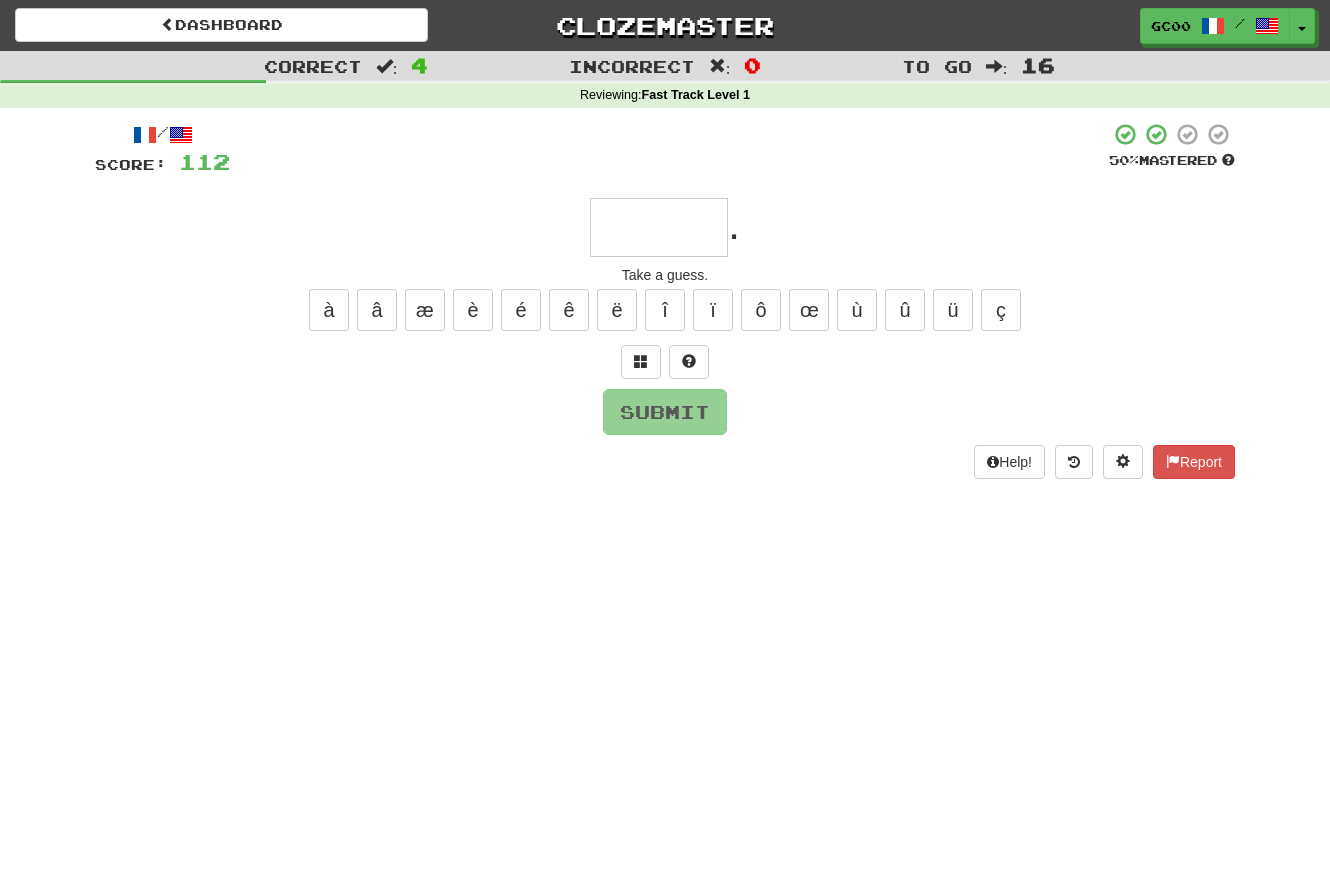 type on "*" 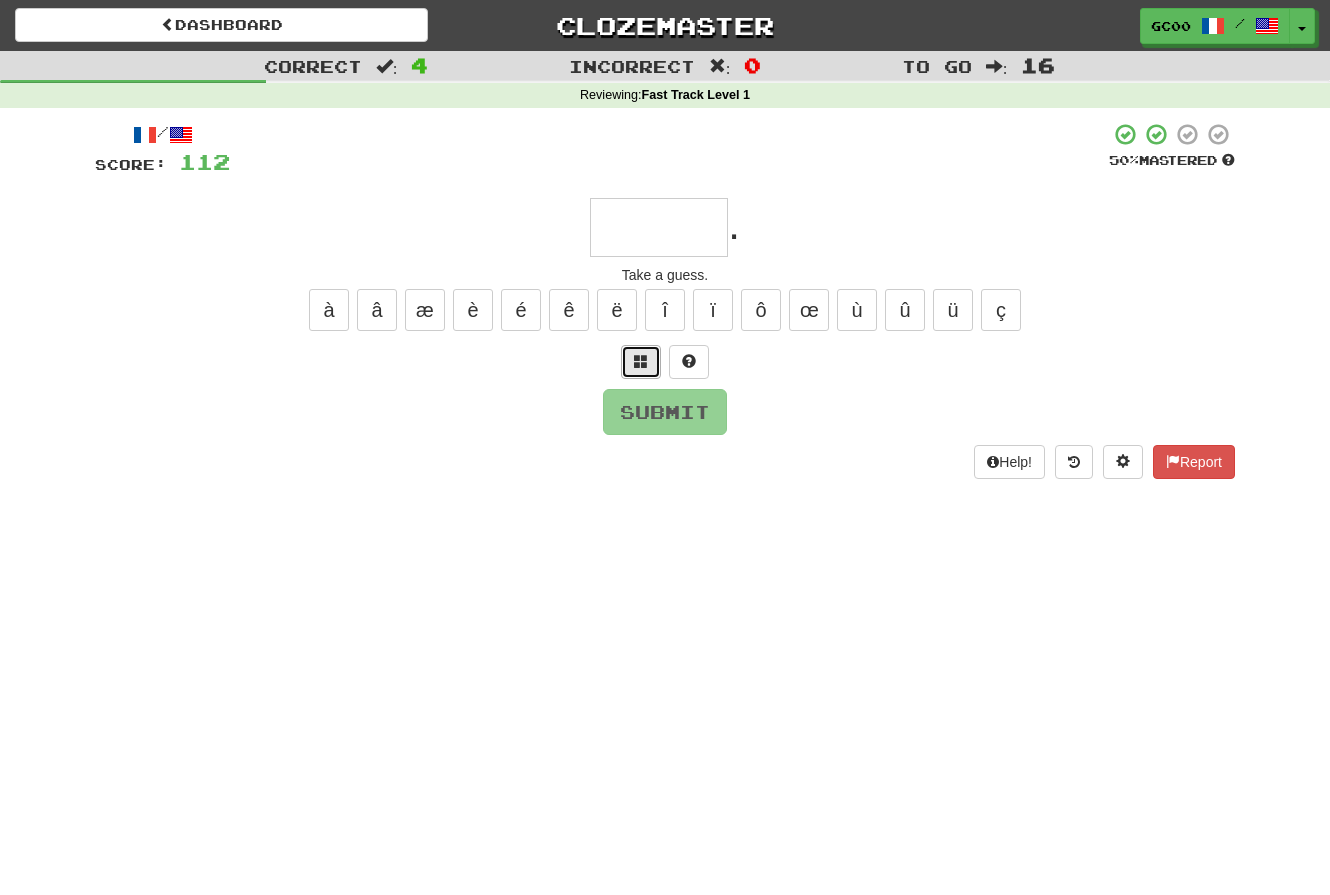 click at bounding box center [641, 362] 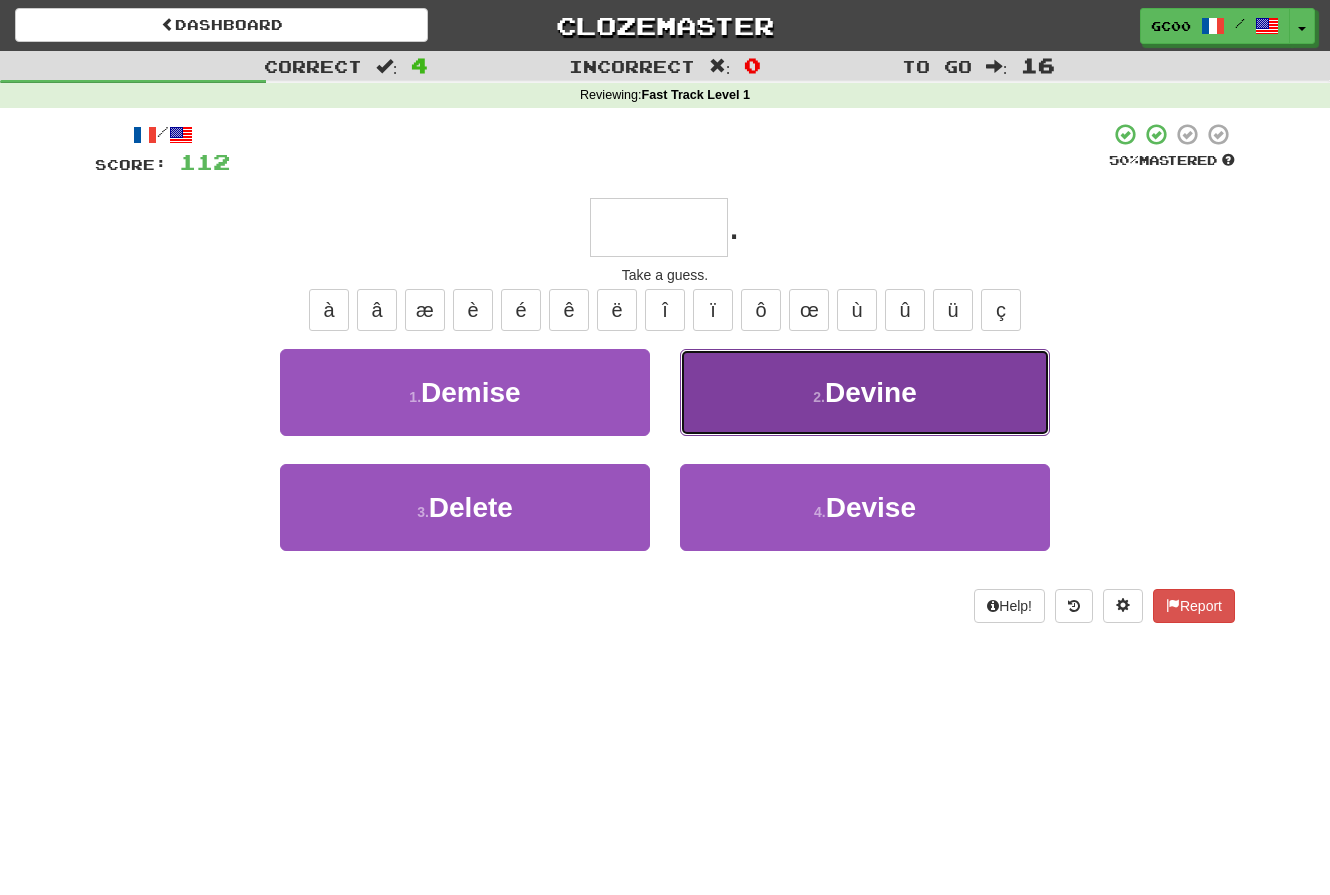 click on "2 .  Devine" at bounding box center [865, 392] 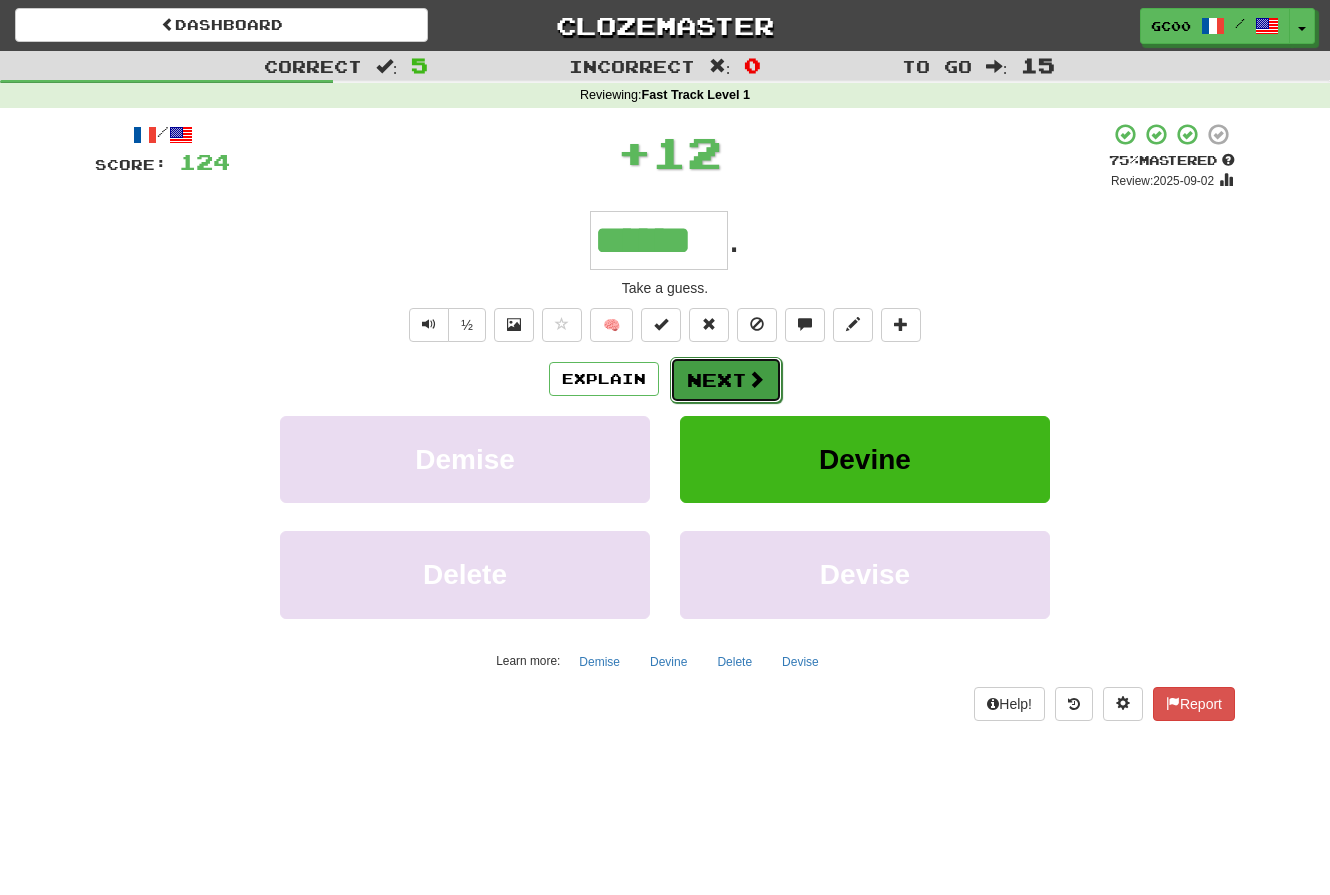 click at bounding box center (756, 379) 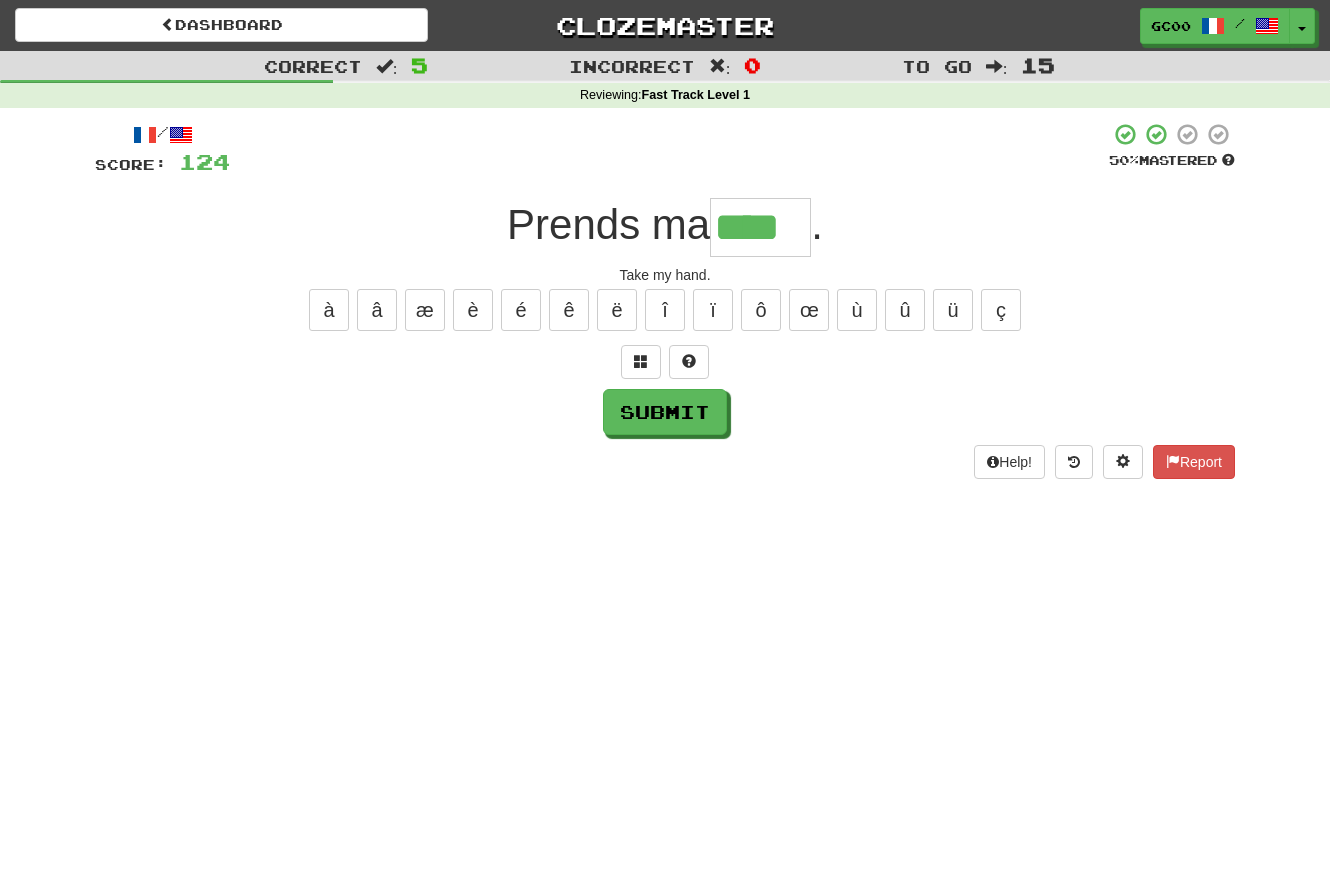 type on "****" 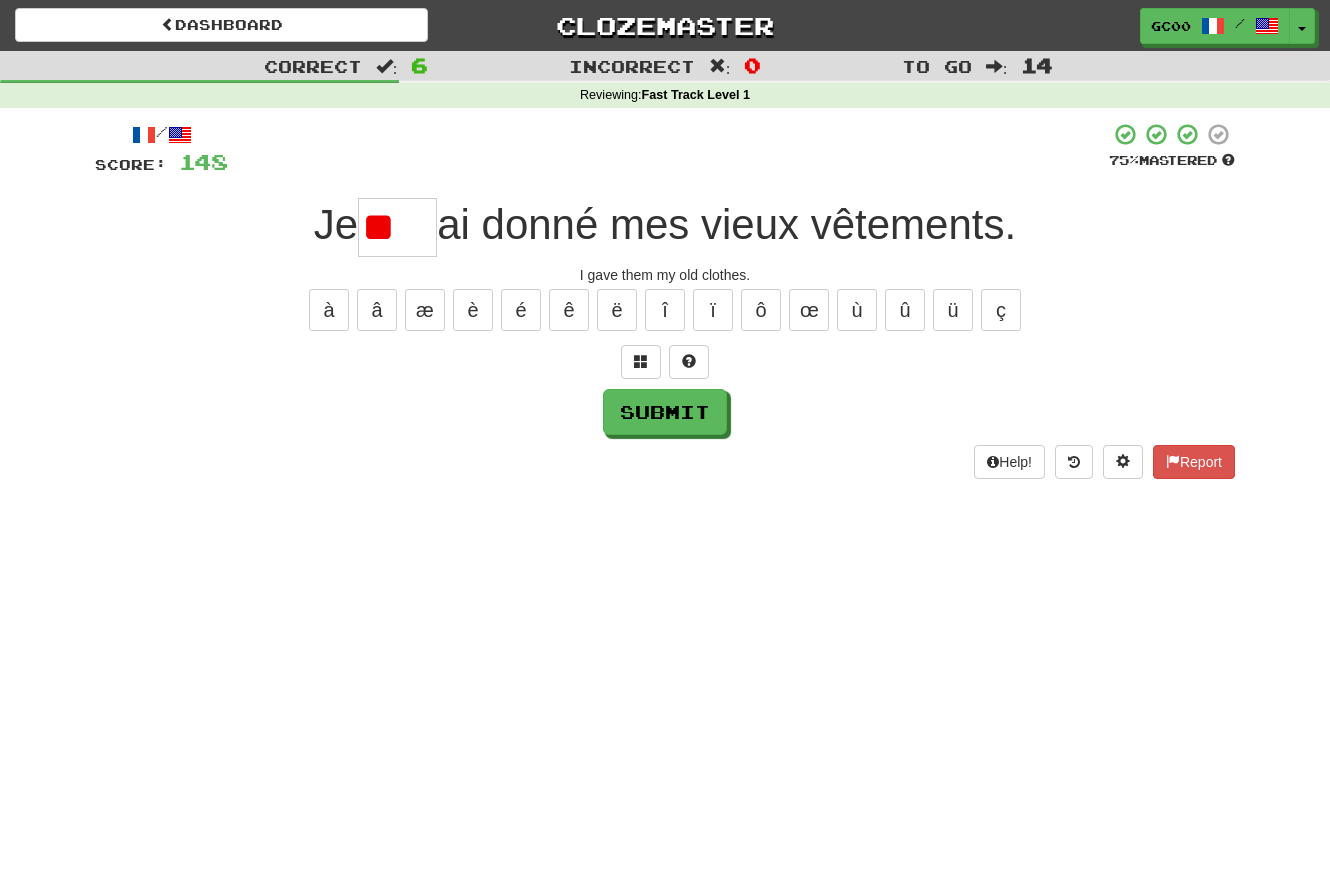 type on "*" 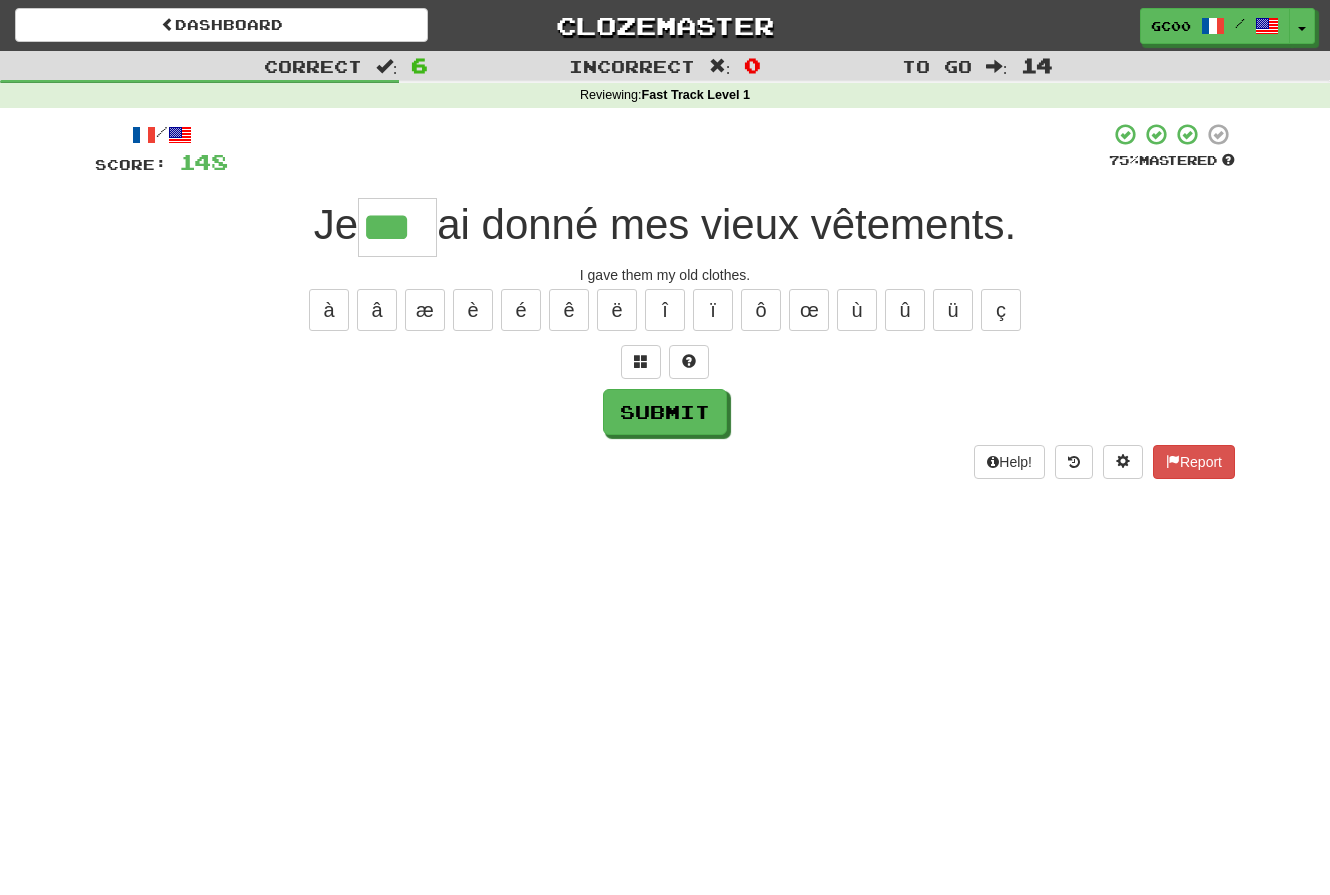 scroll, scrollTop: 0, scrollLeft: 0, axis: both 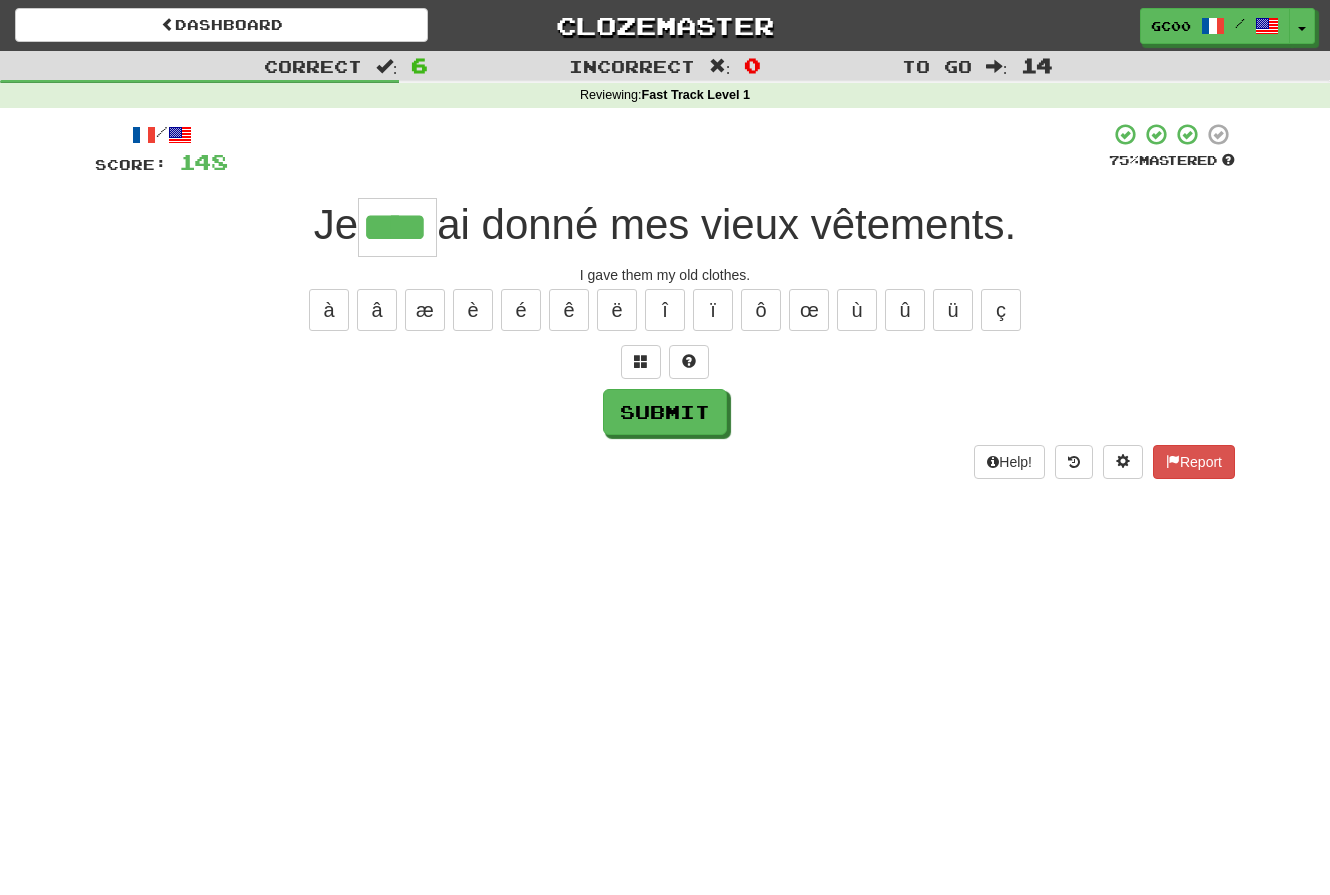 type on "****" 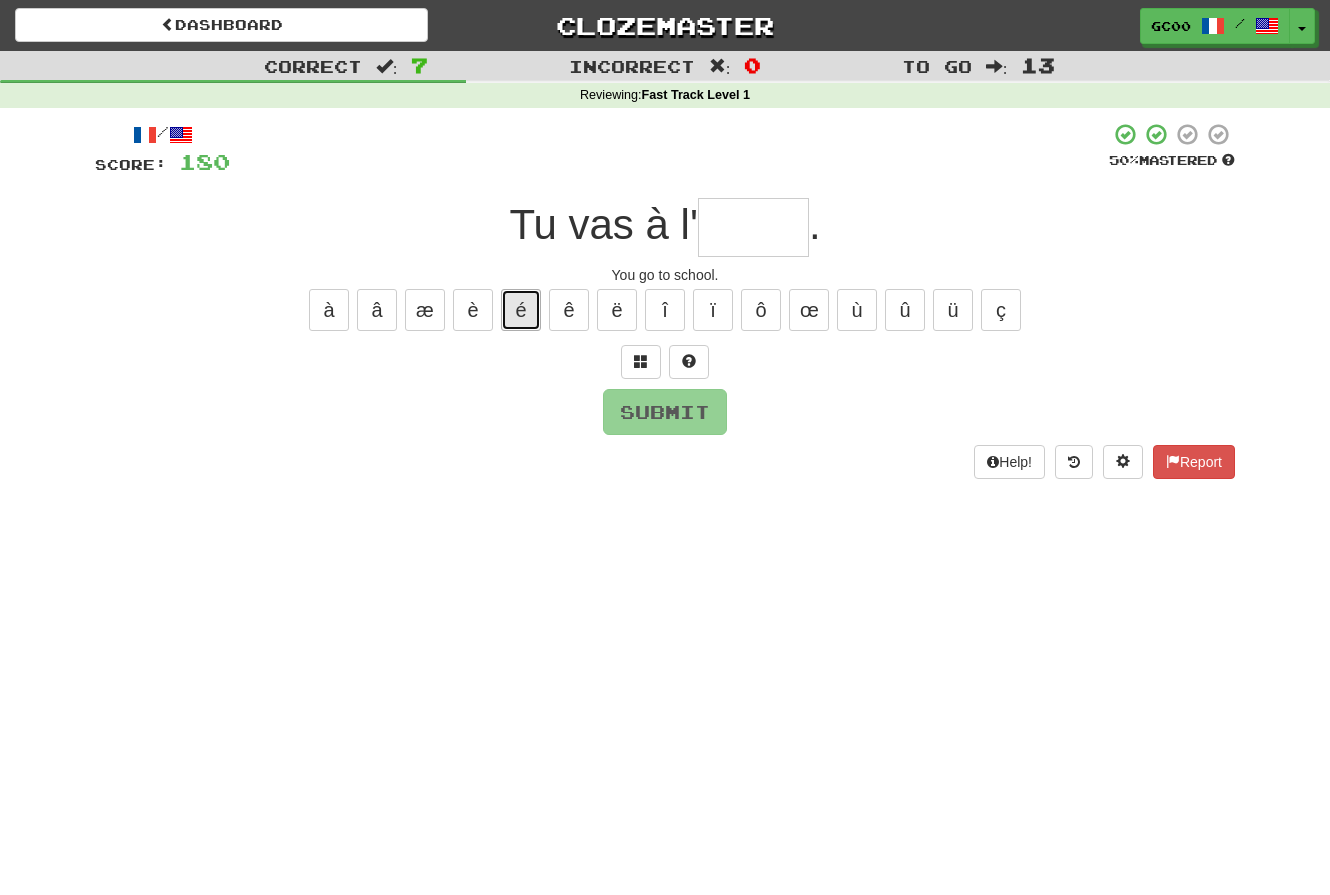 click on "é" at bounding box center (521, 310) 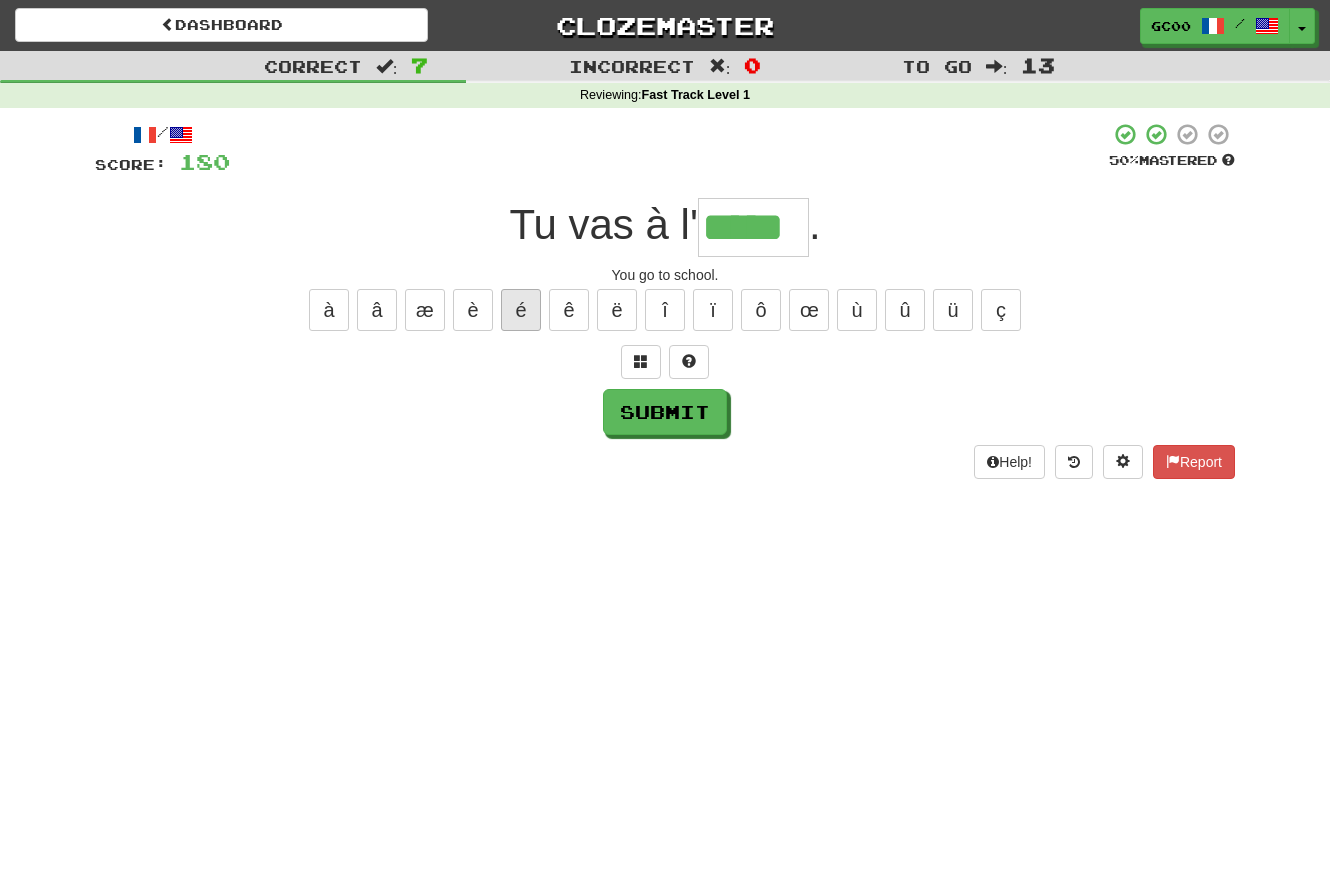 type on "*****" 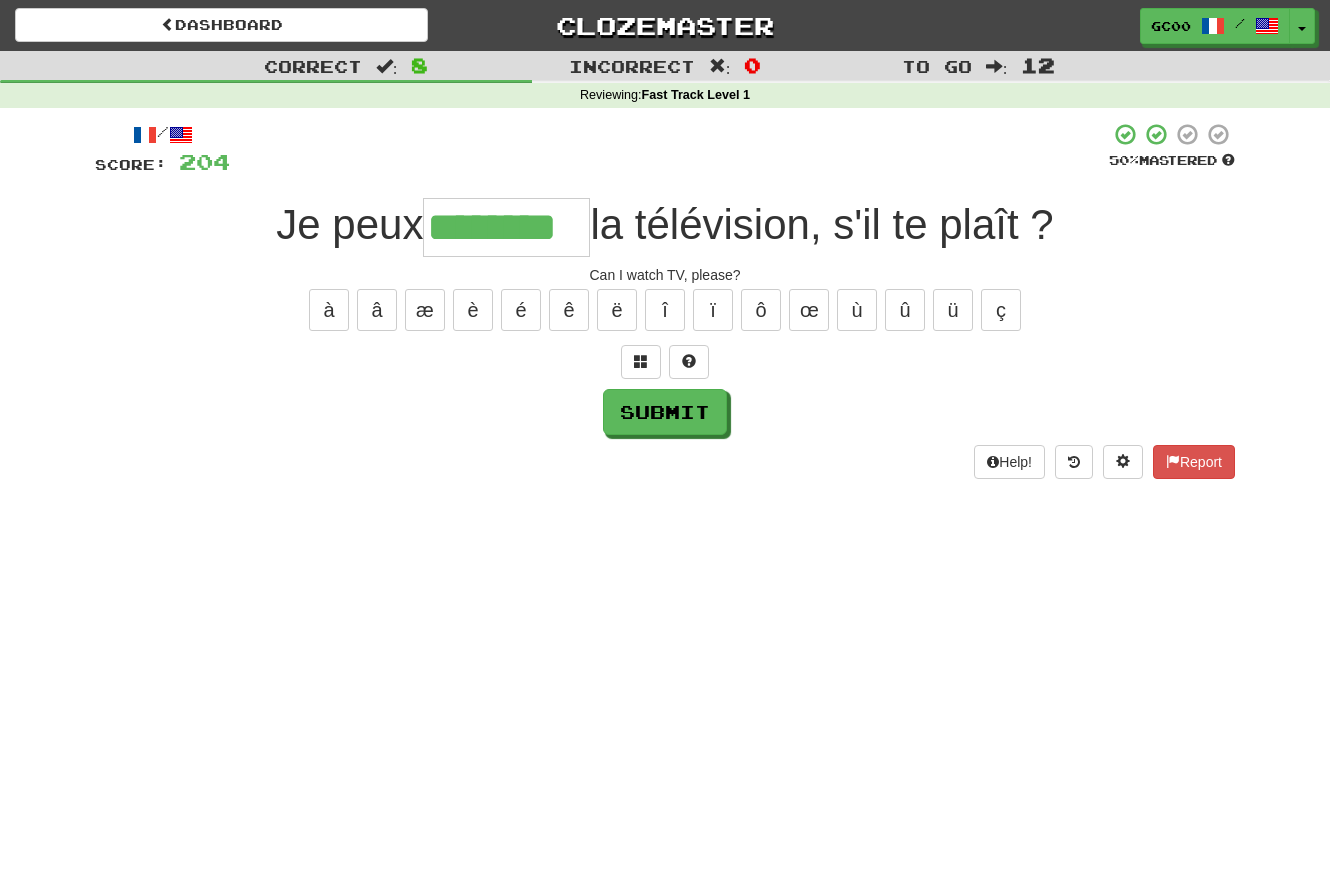 type on "********" 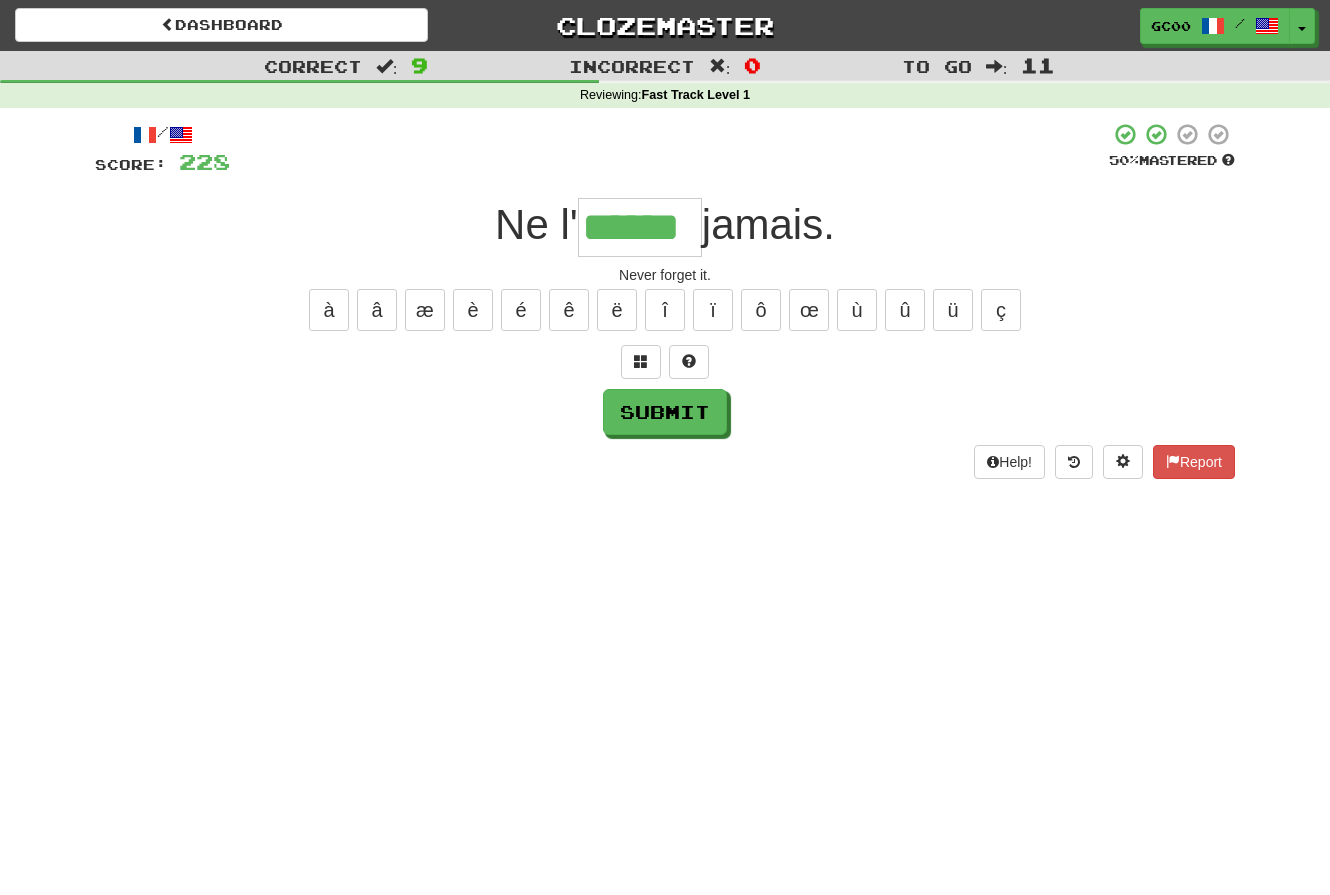 type on "******" 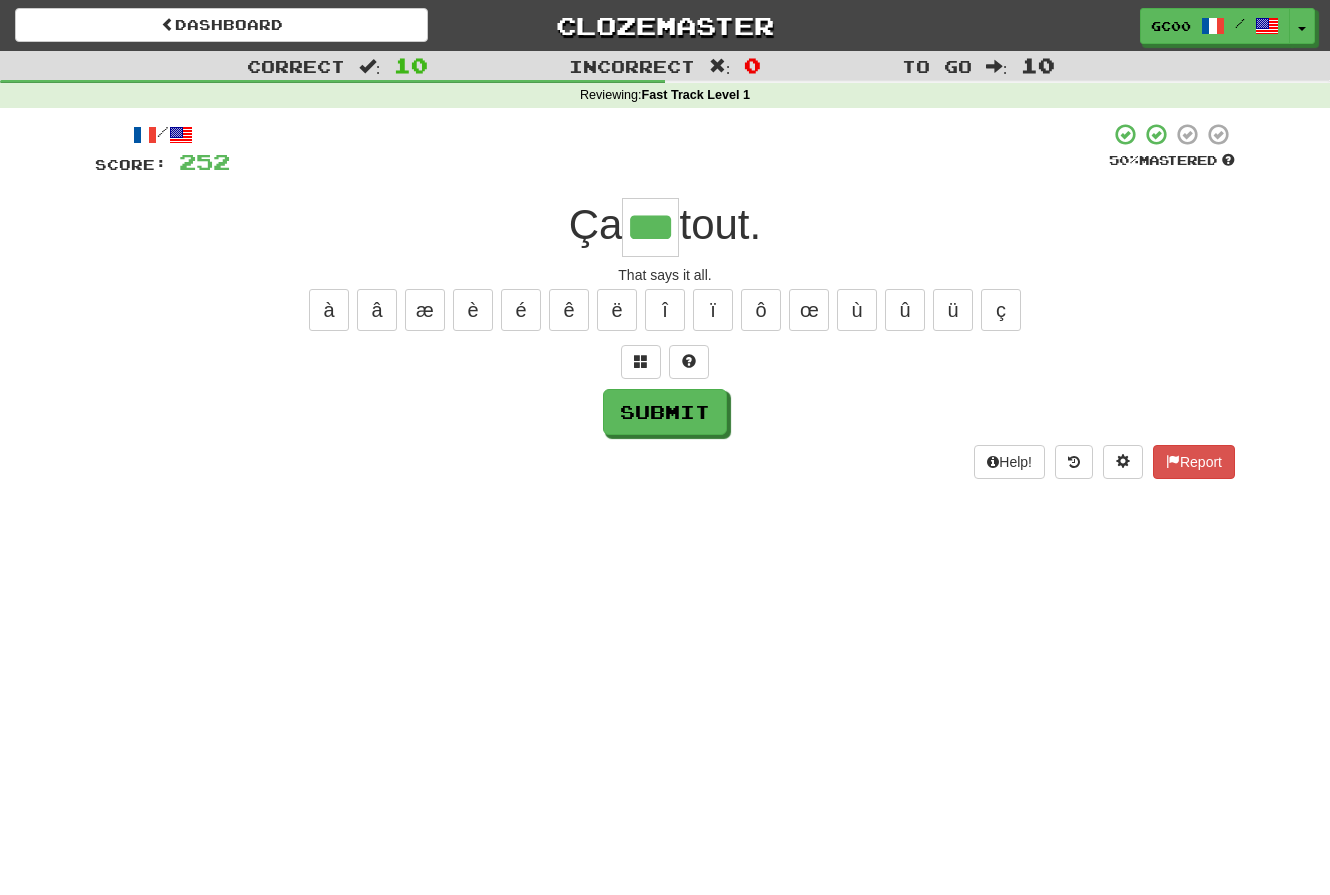 type on "***" 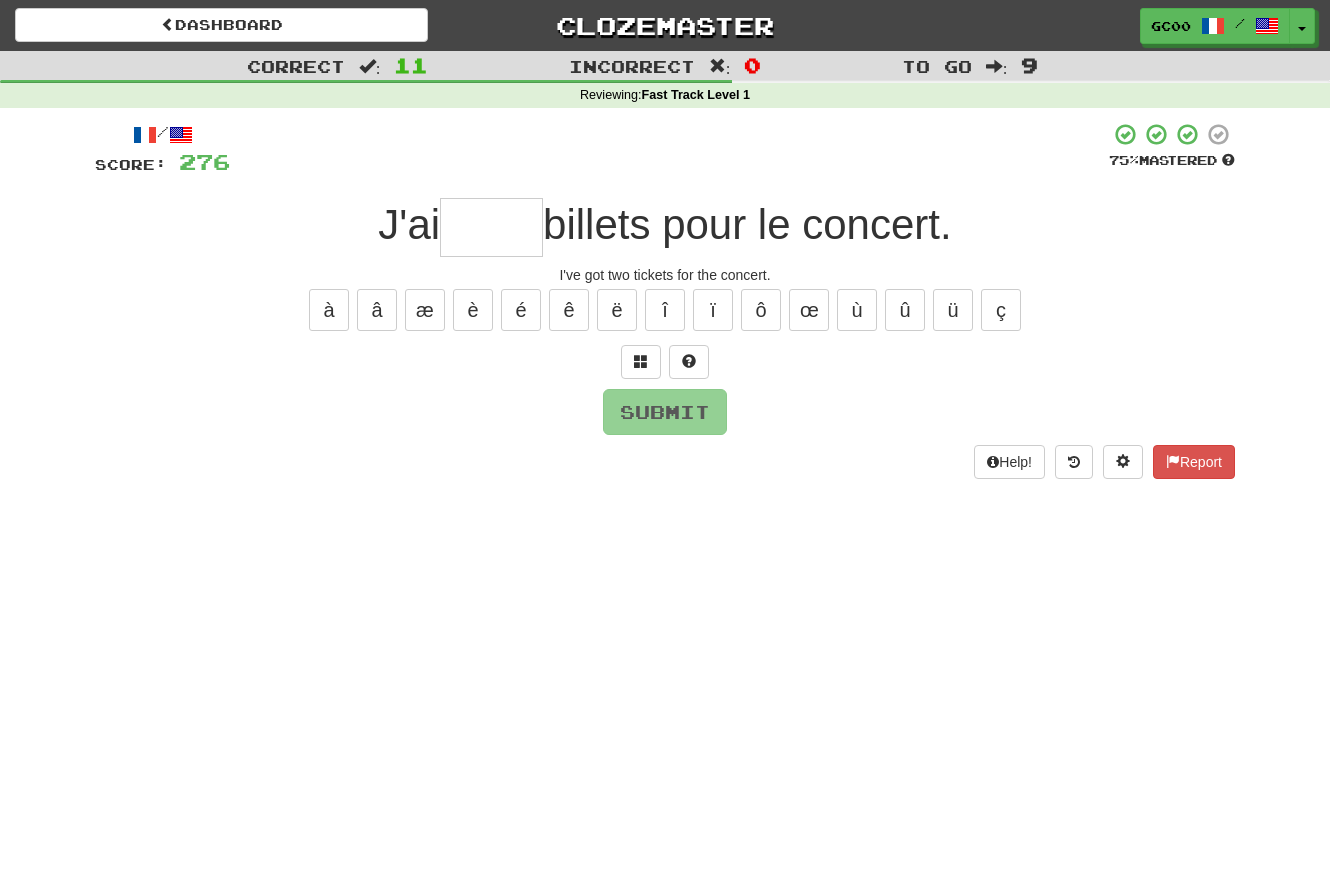 type on "*" 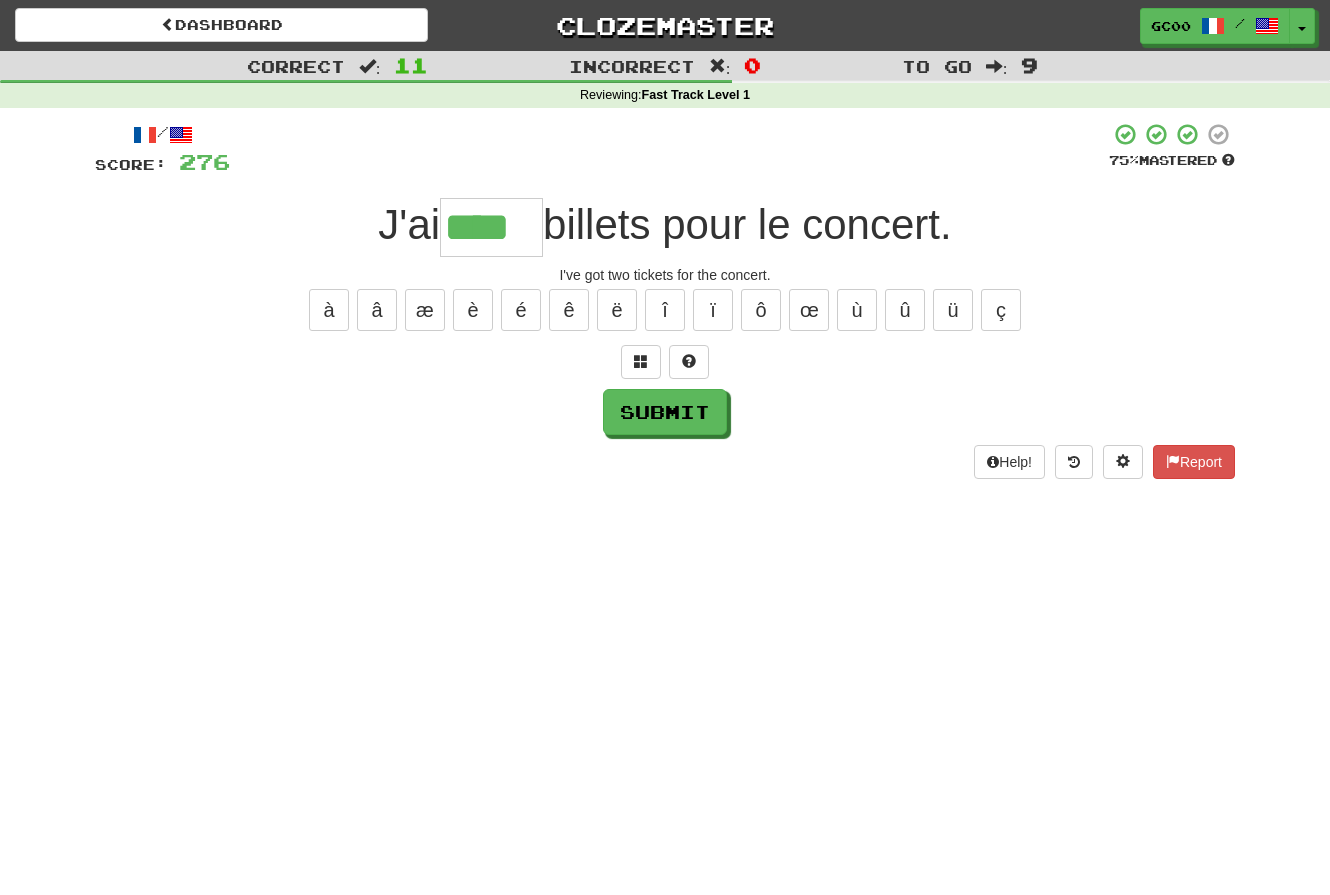 type on "****" 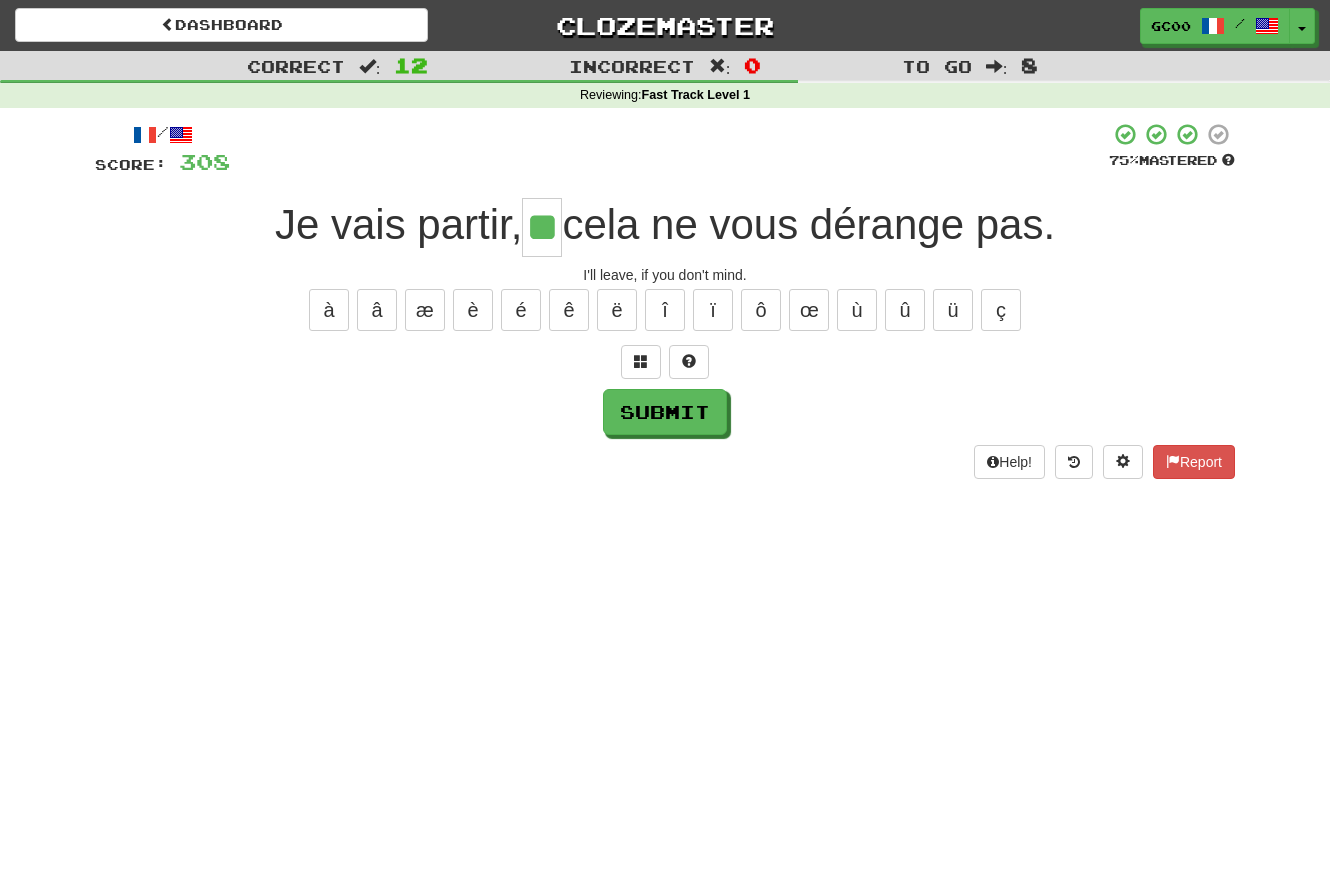 type on "**" 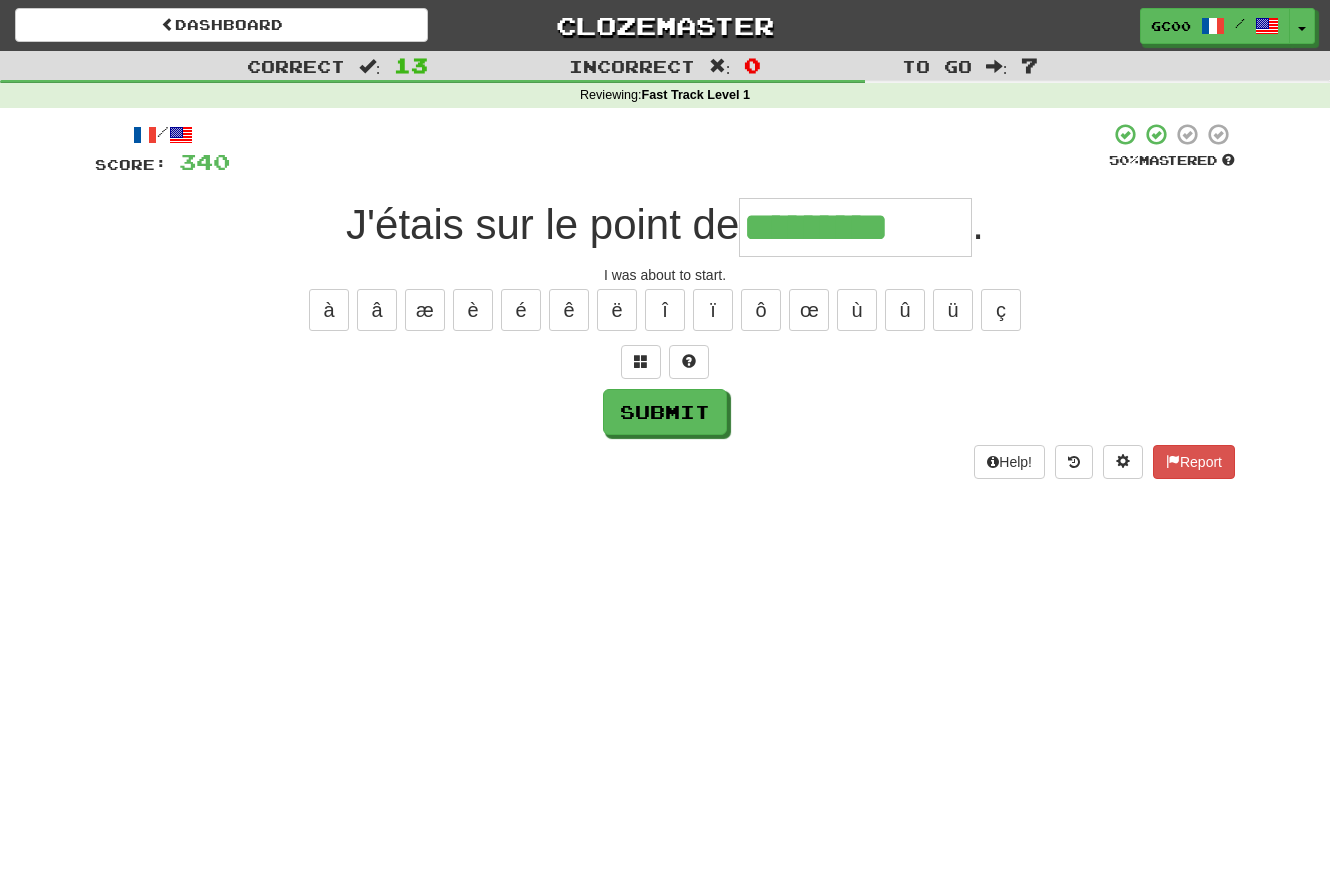 type on "*********" 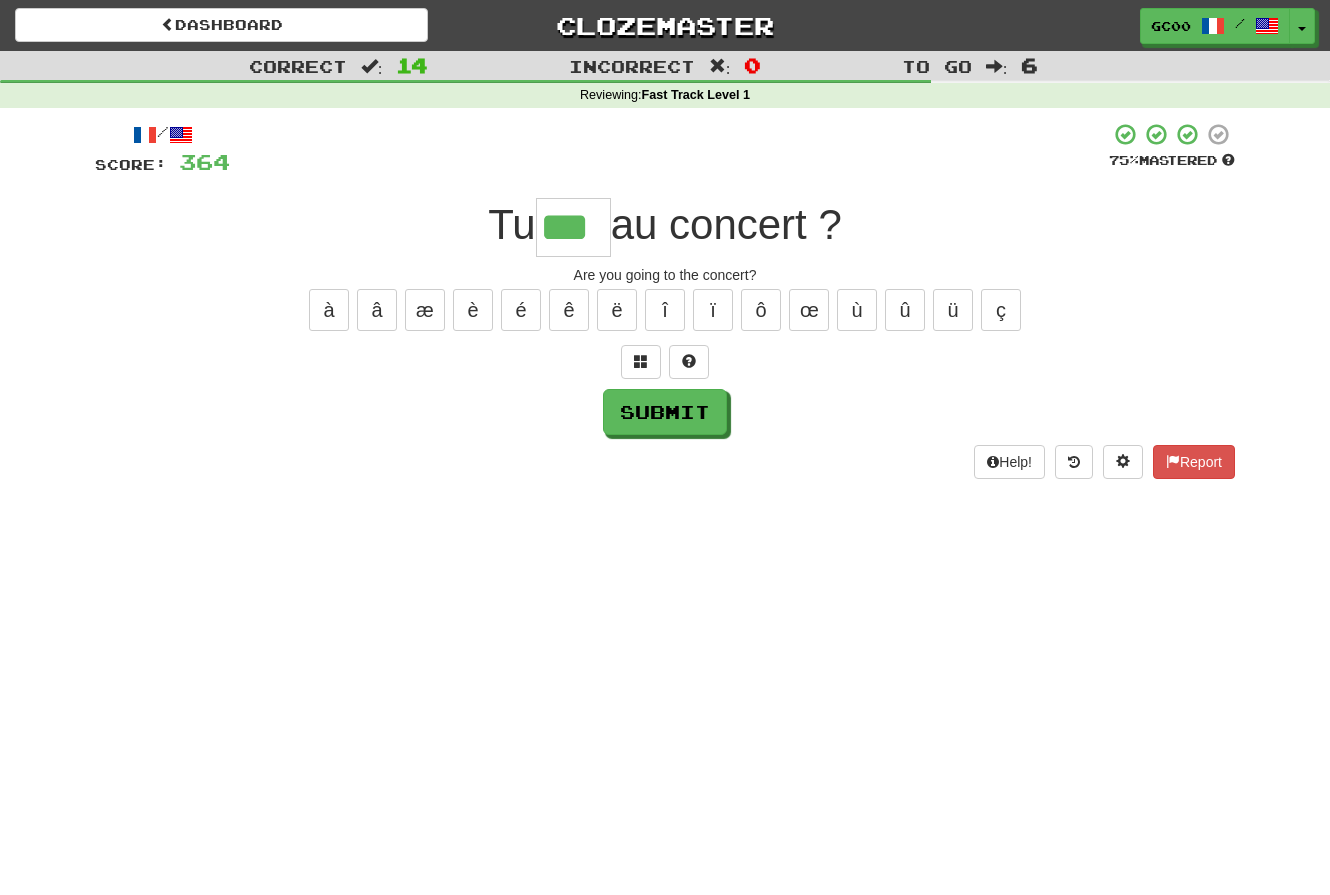 type on "***" 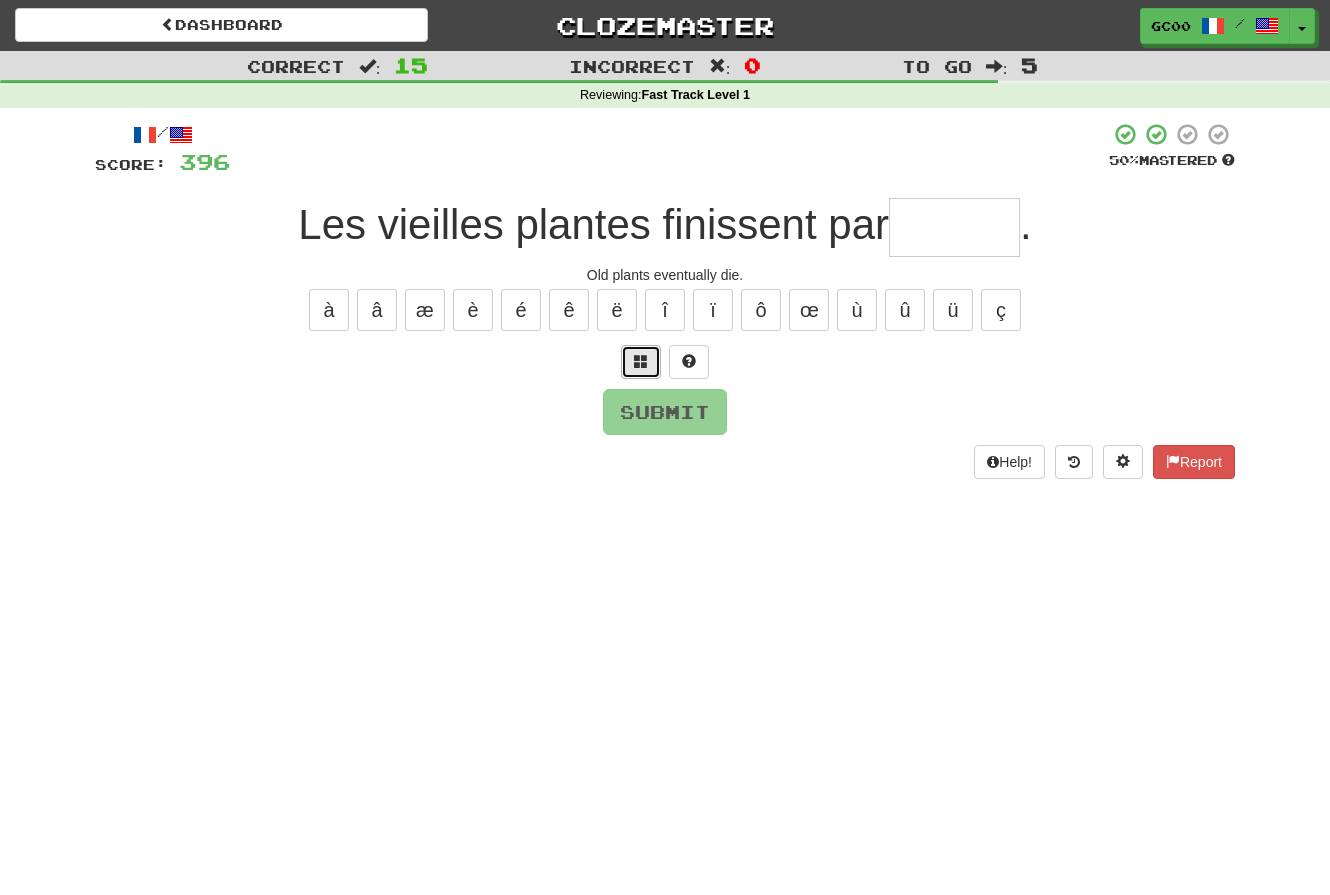 click at bounding box center [641, 361] 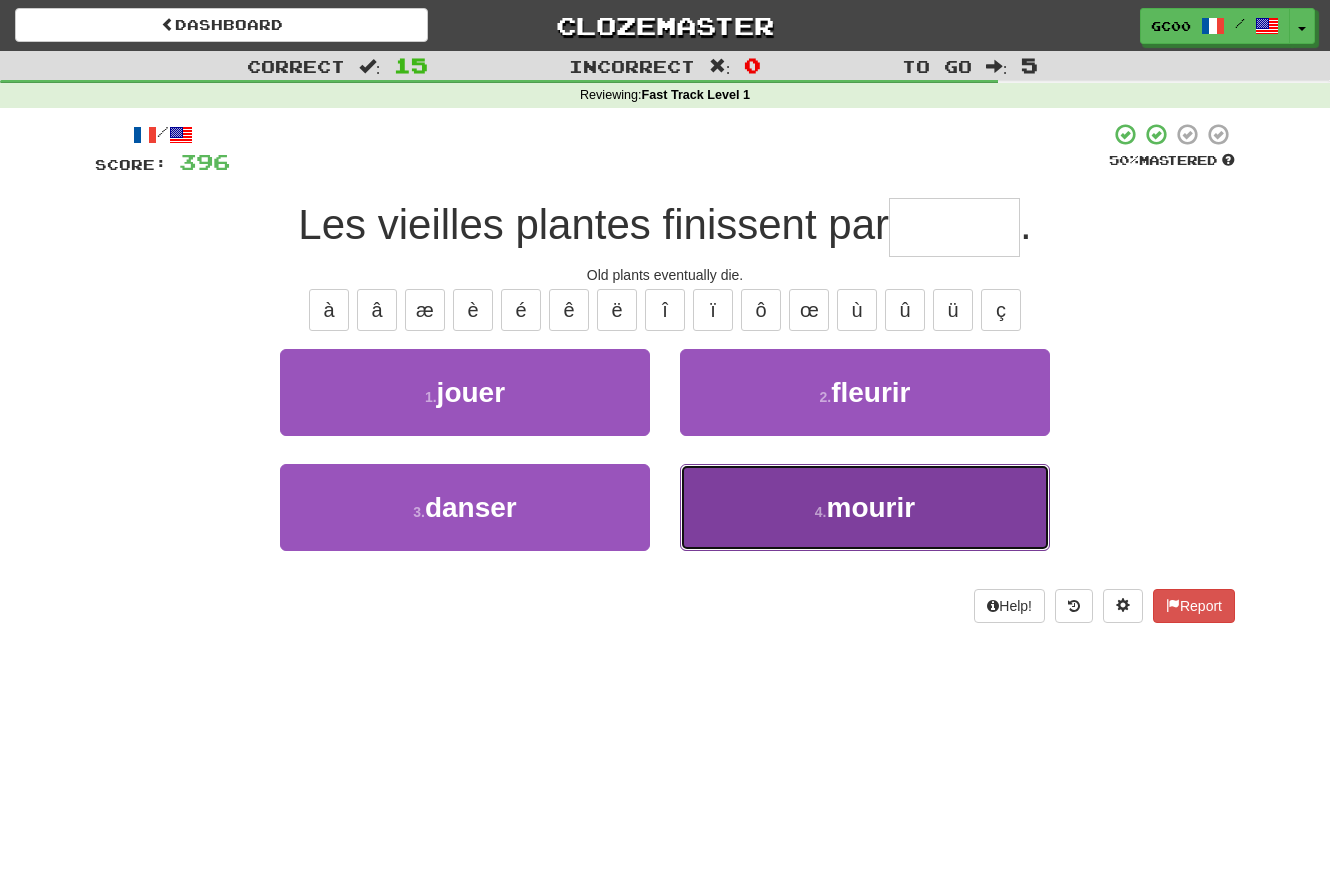 click on "4 .  mourir" at bounding box center [865, 507] 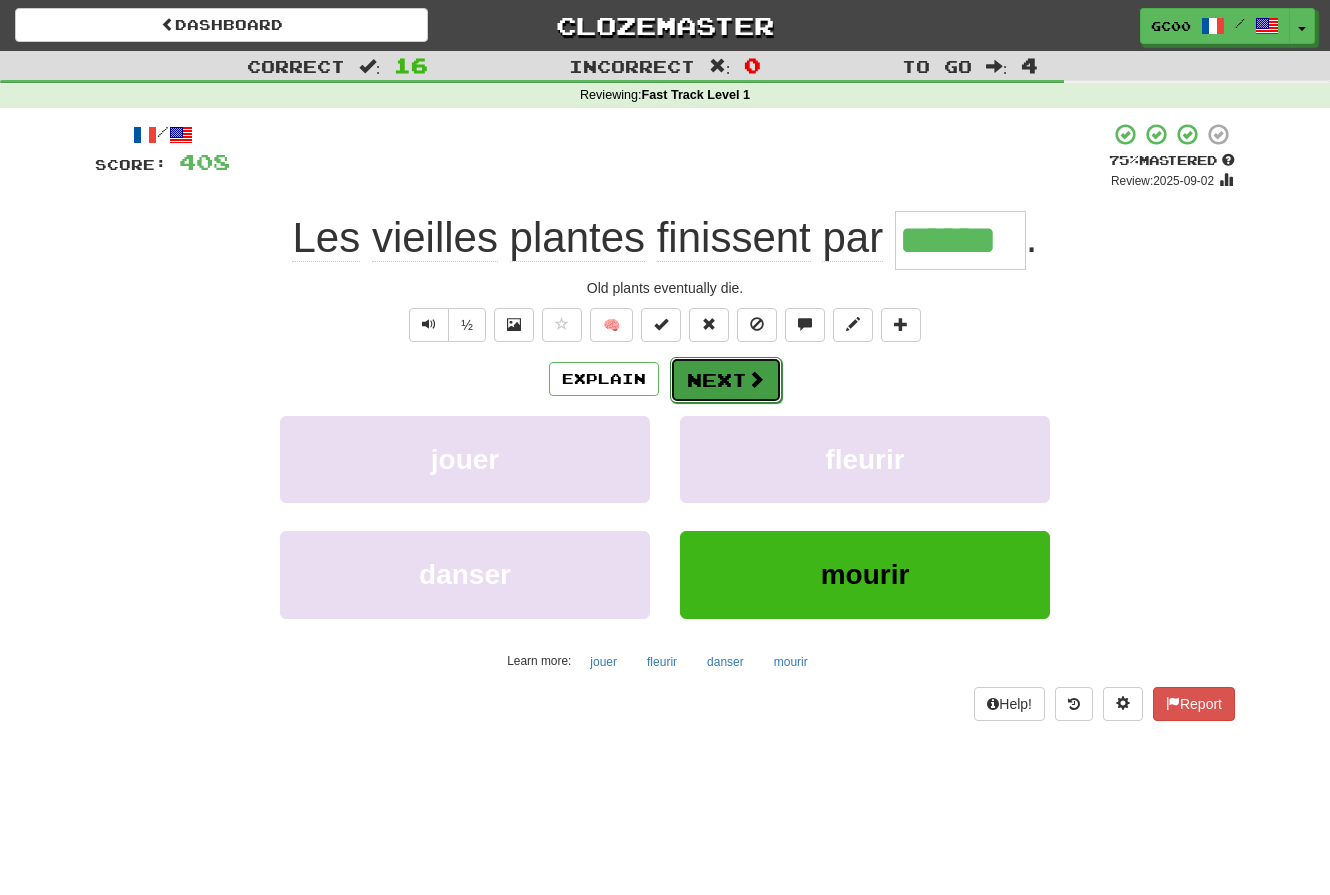 click on "Next" at bounding box center (726, 380) 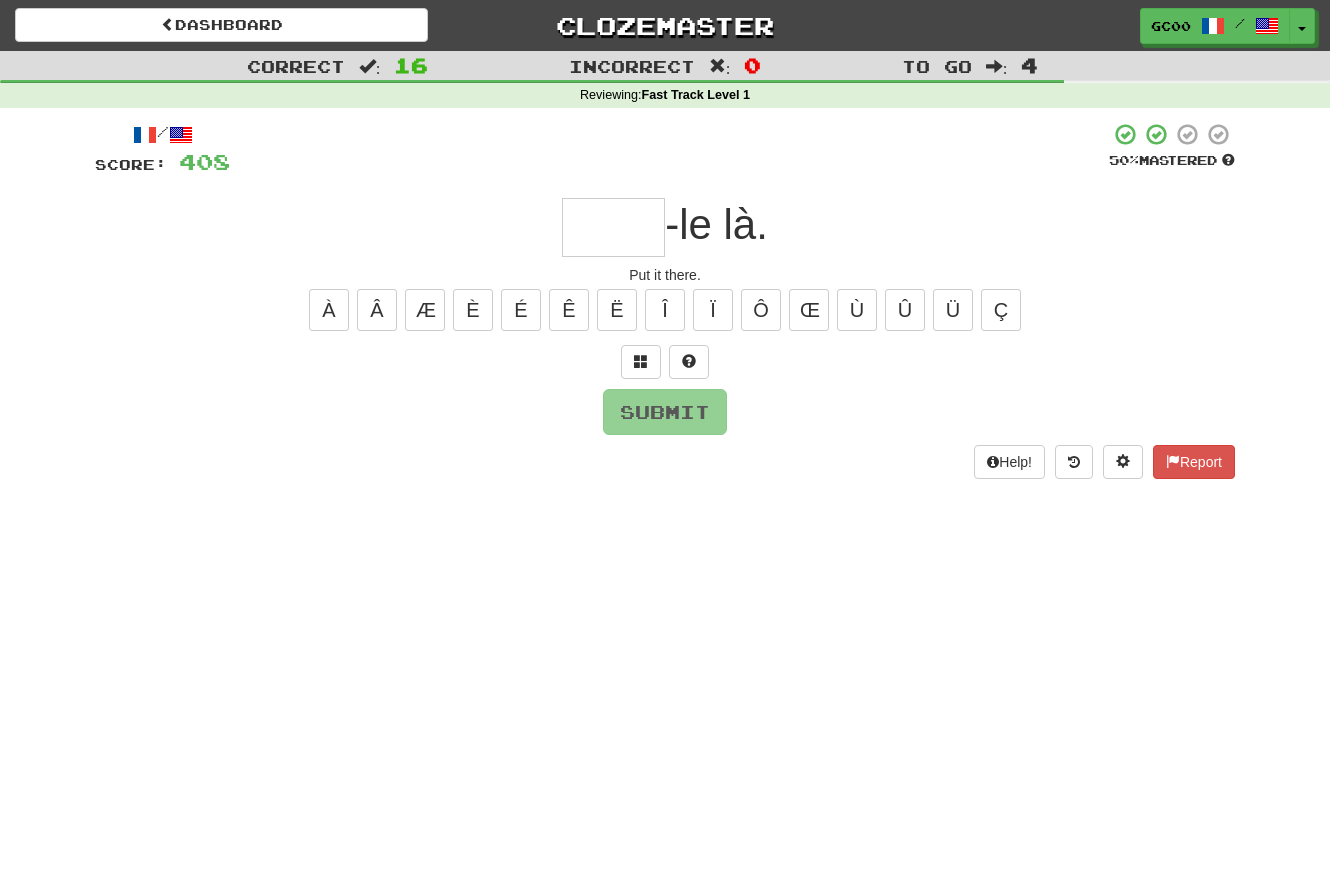 type on "*" 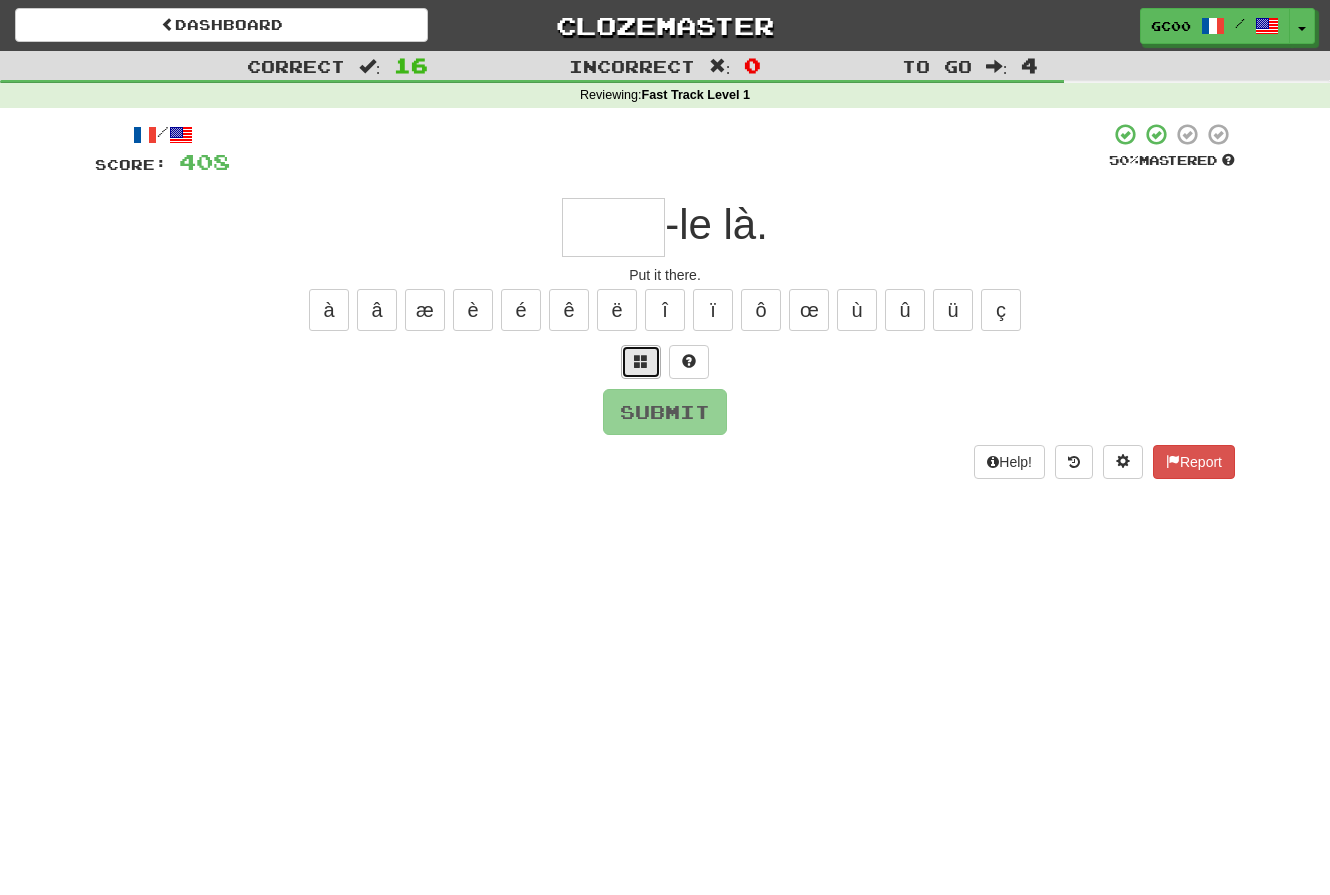click at bounding box center (641, 362) 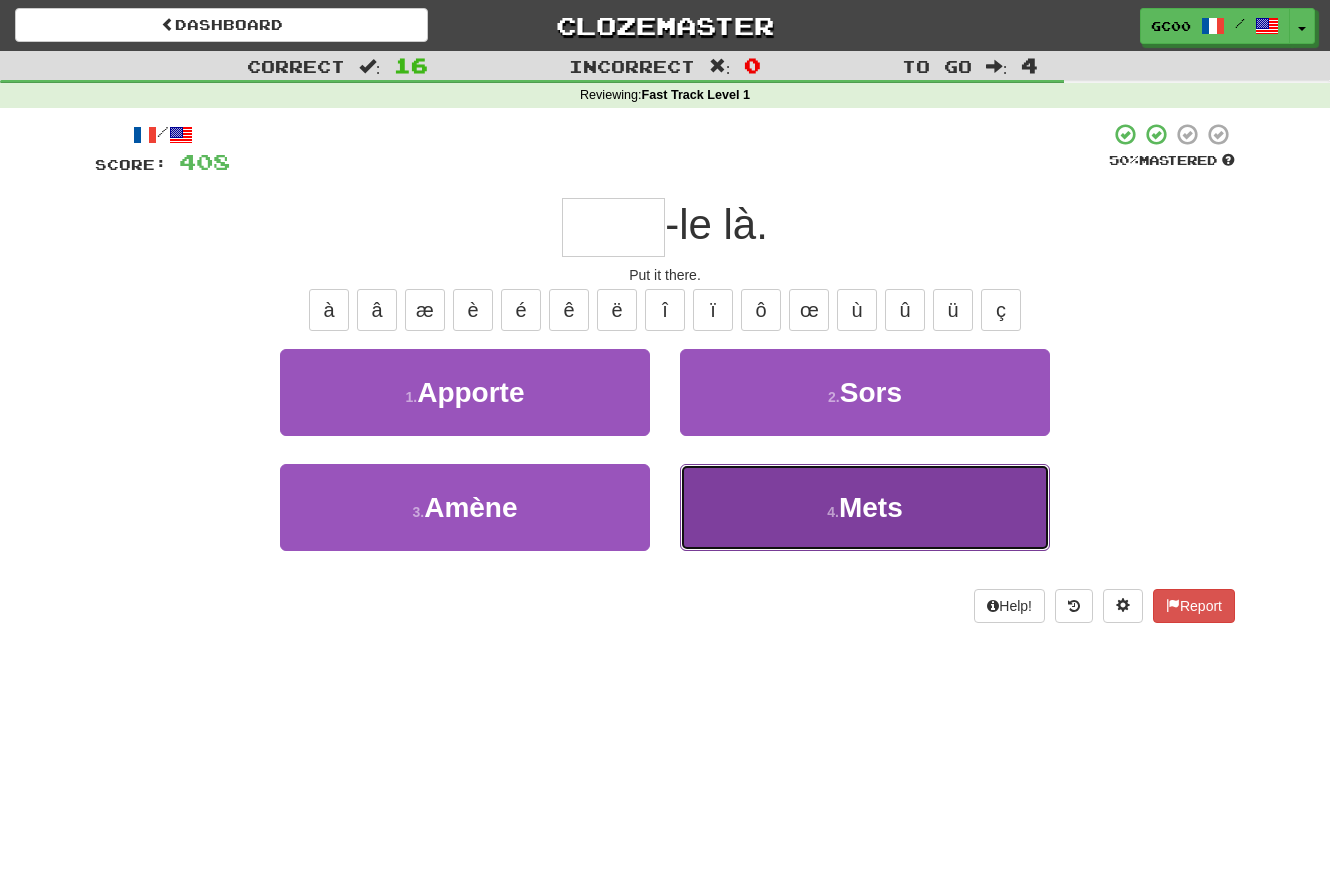 click on "4 .  Mets" at bounding box center [865, 507] 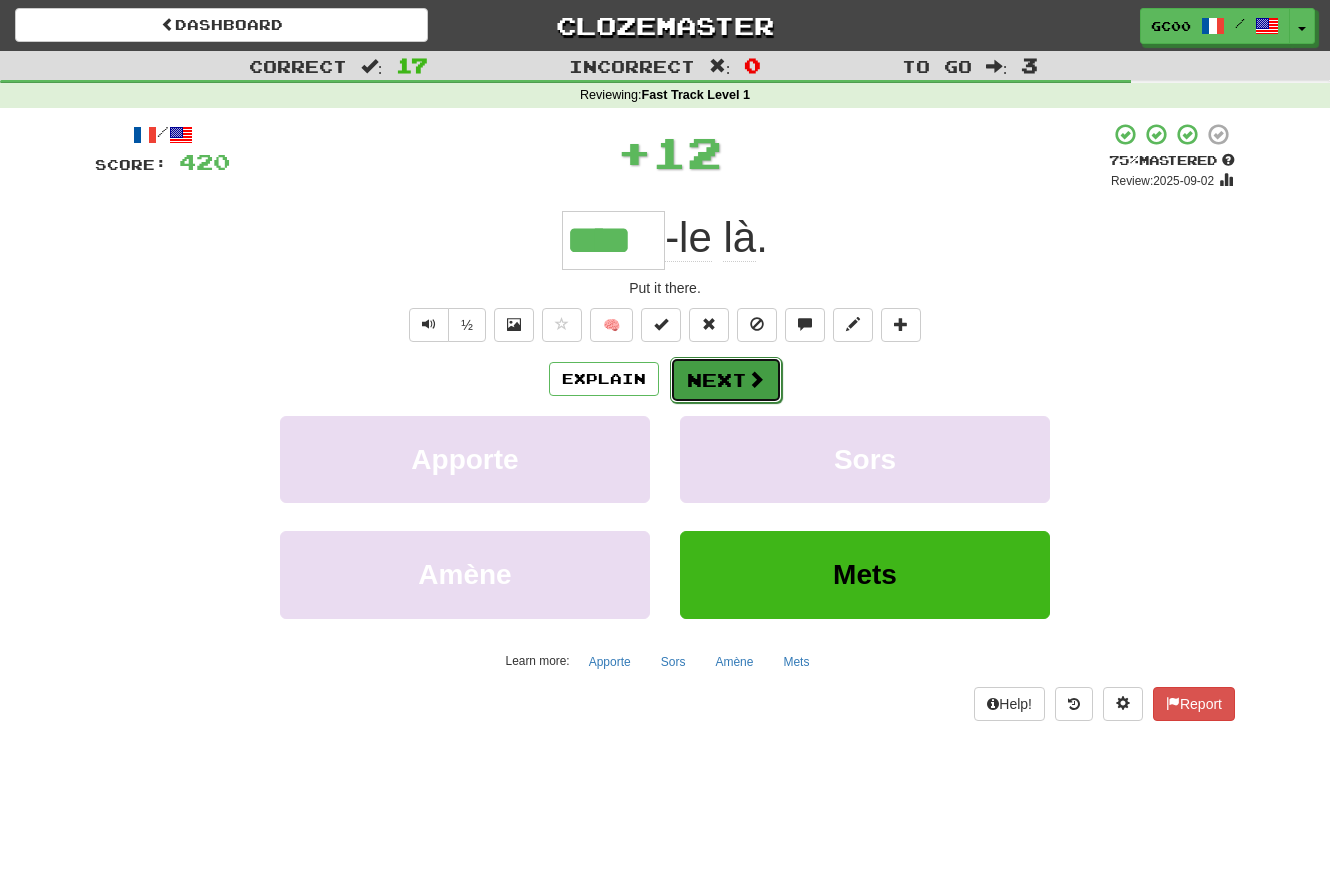 click at bounding box center [756, 379] 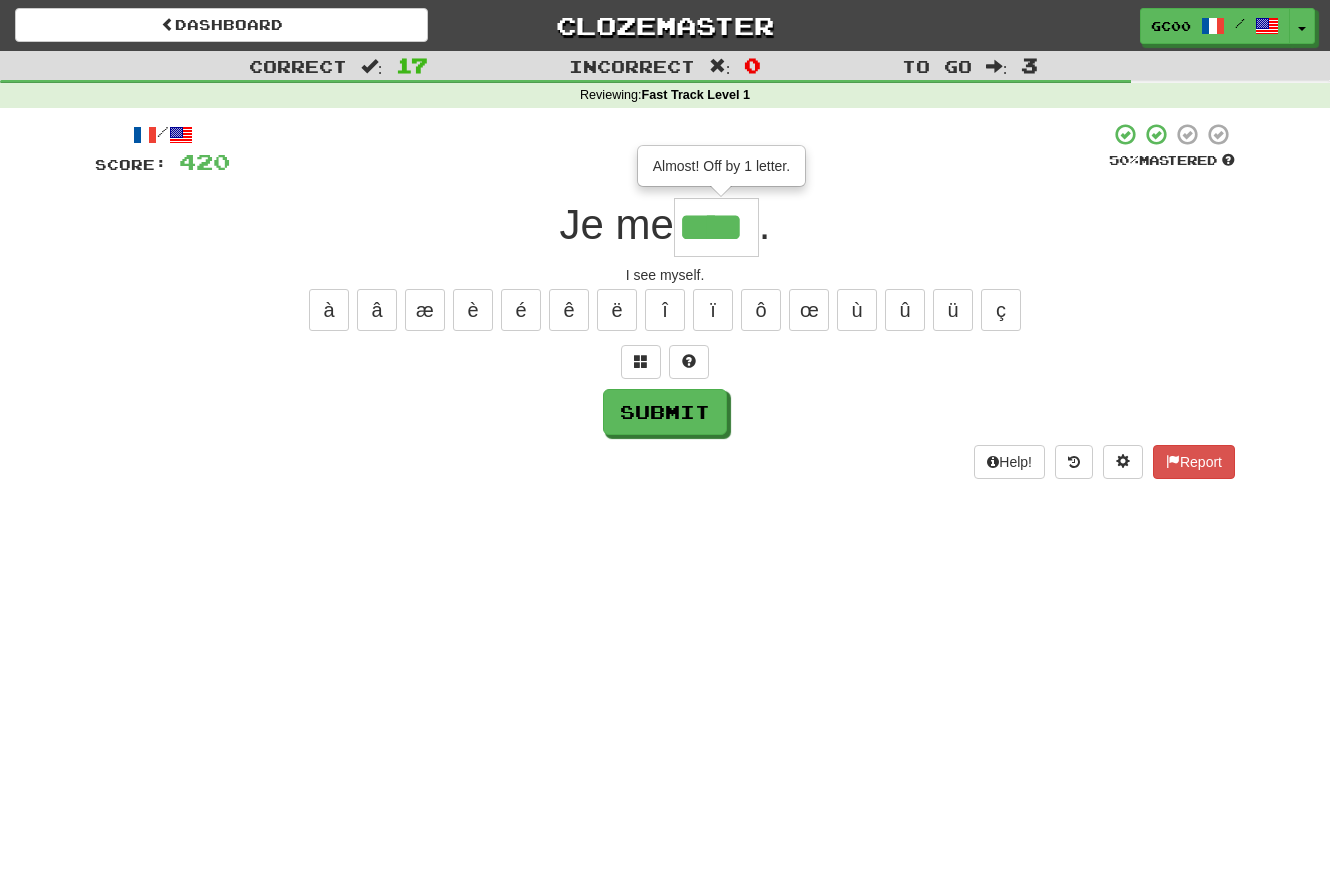 type on "****" 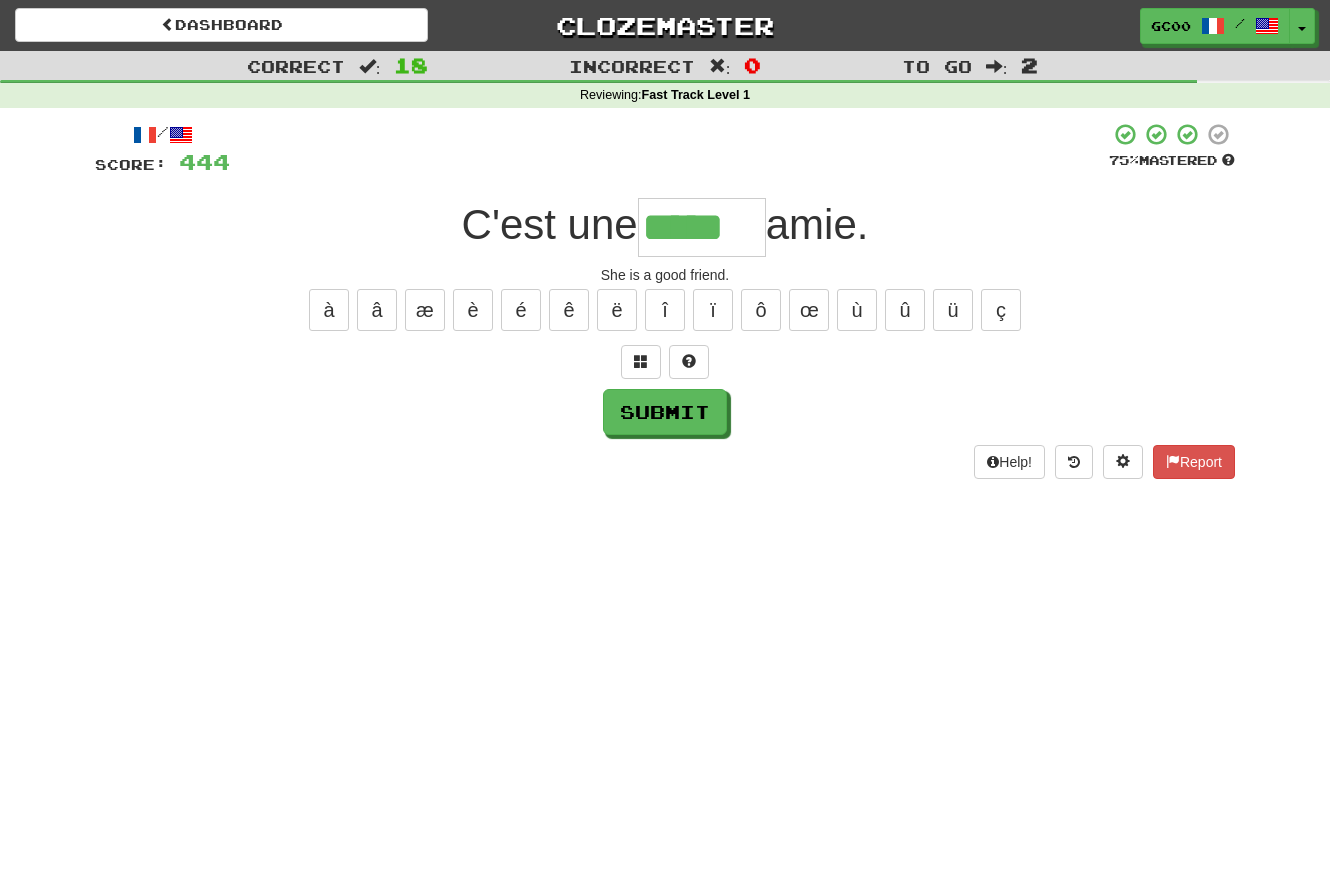 type on "*****" 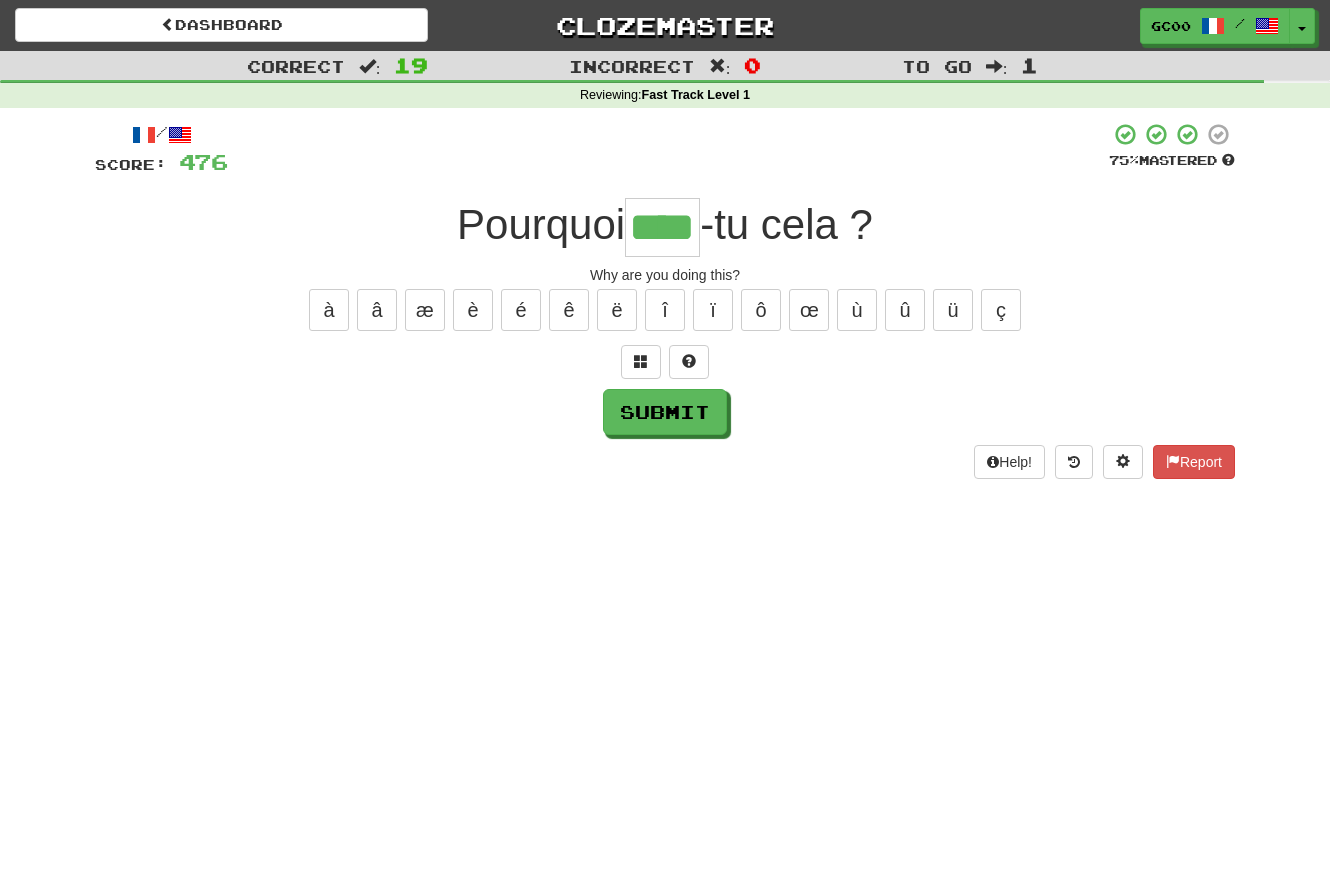 type on "****" 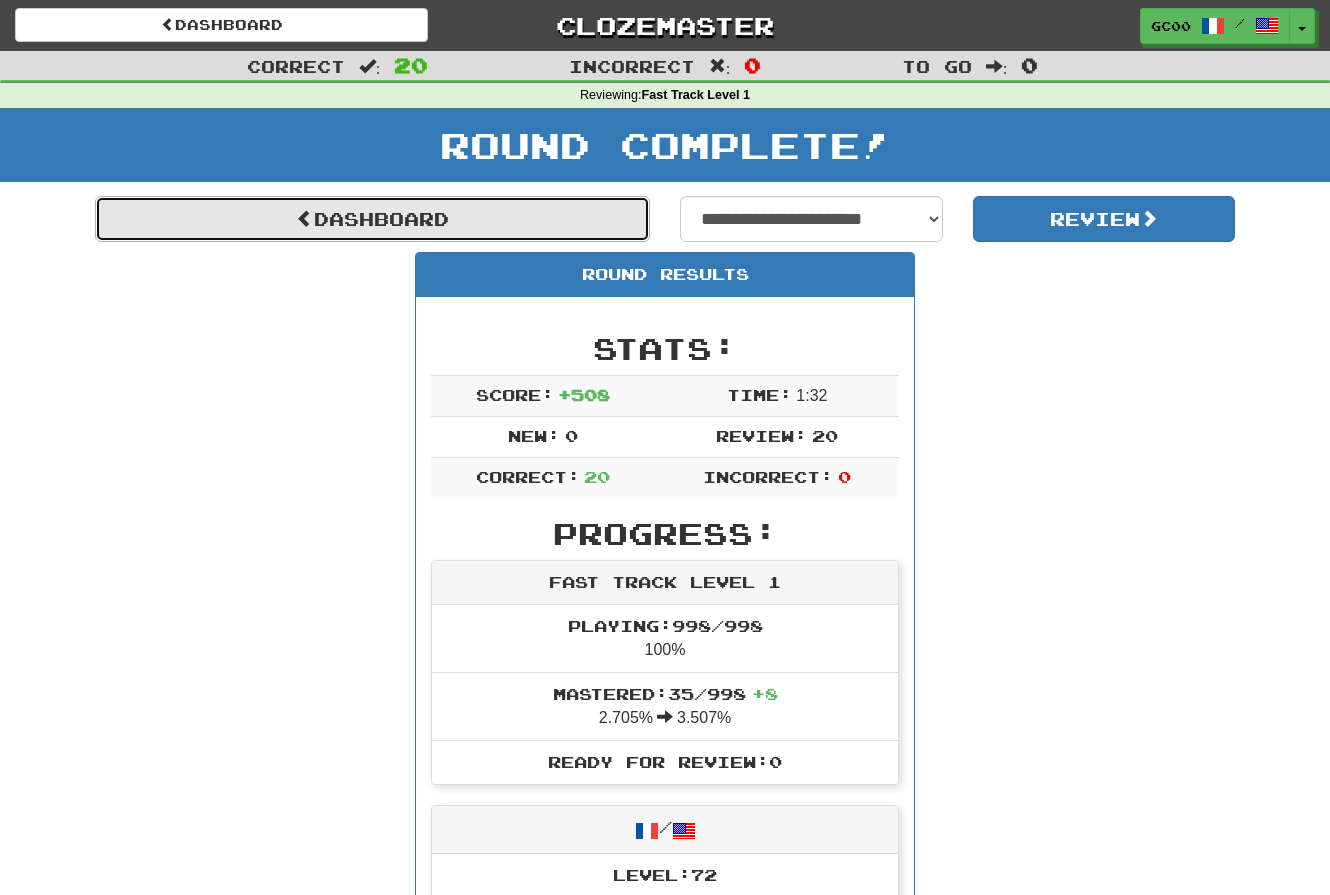 click on "Dashboard" at bounding box center [372, 219] 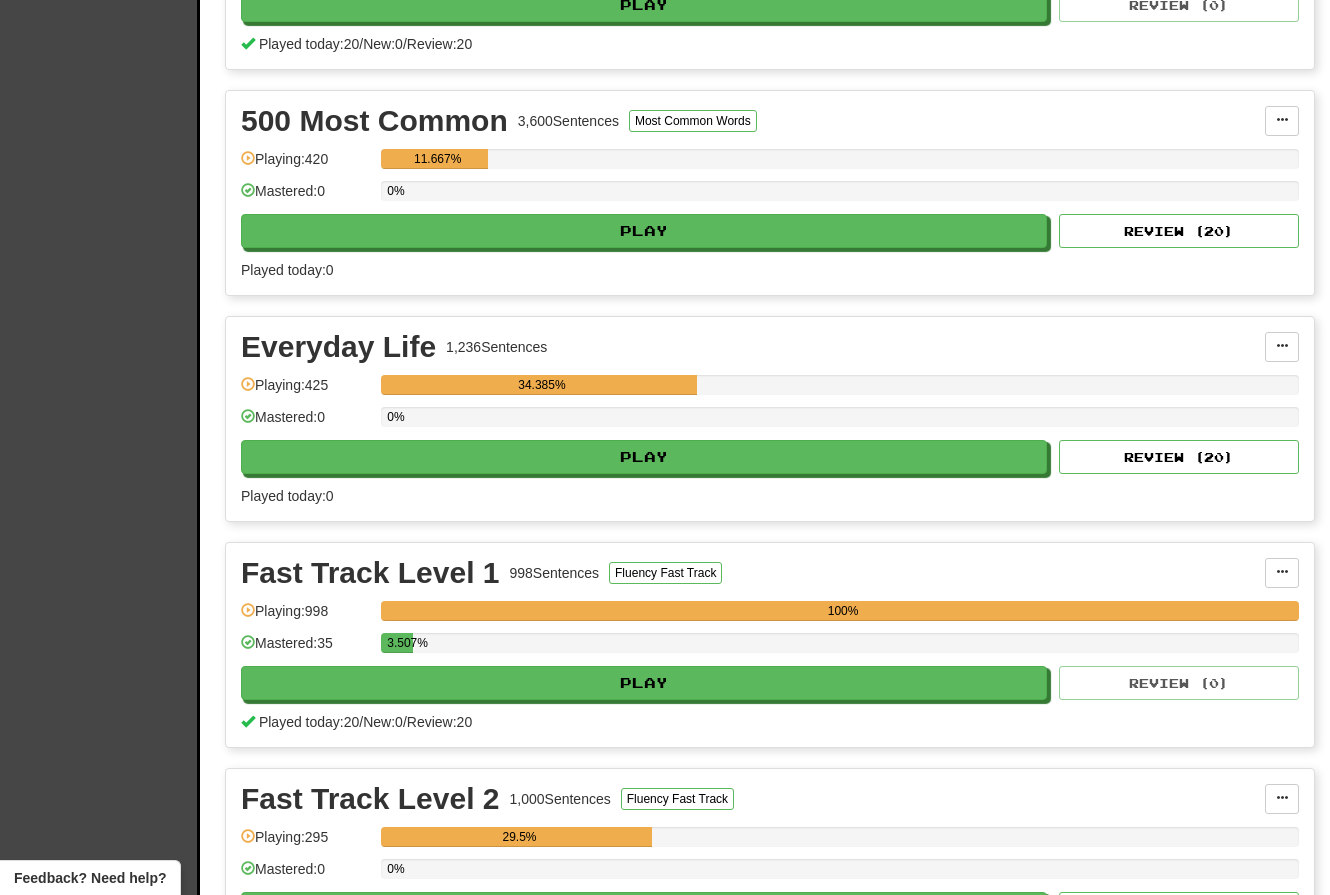 scroll, scrollTop: 571, scrollLeft: 0, axis: vertical 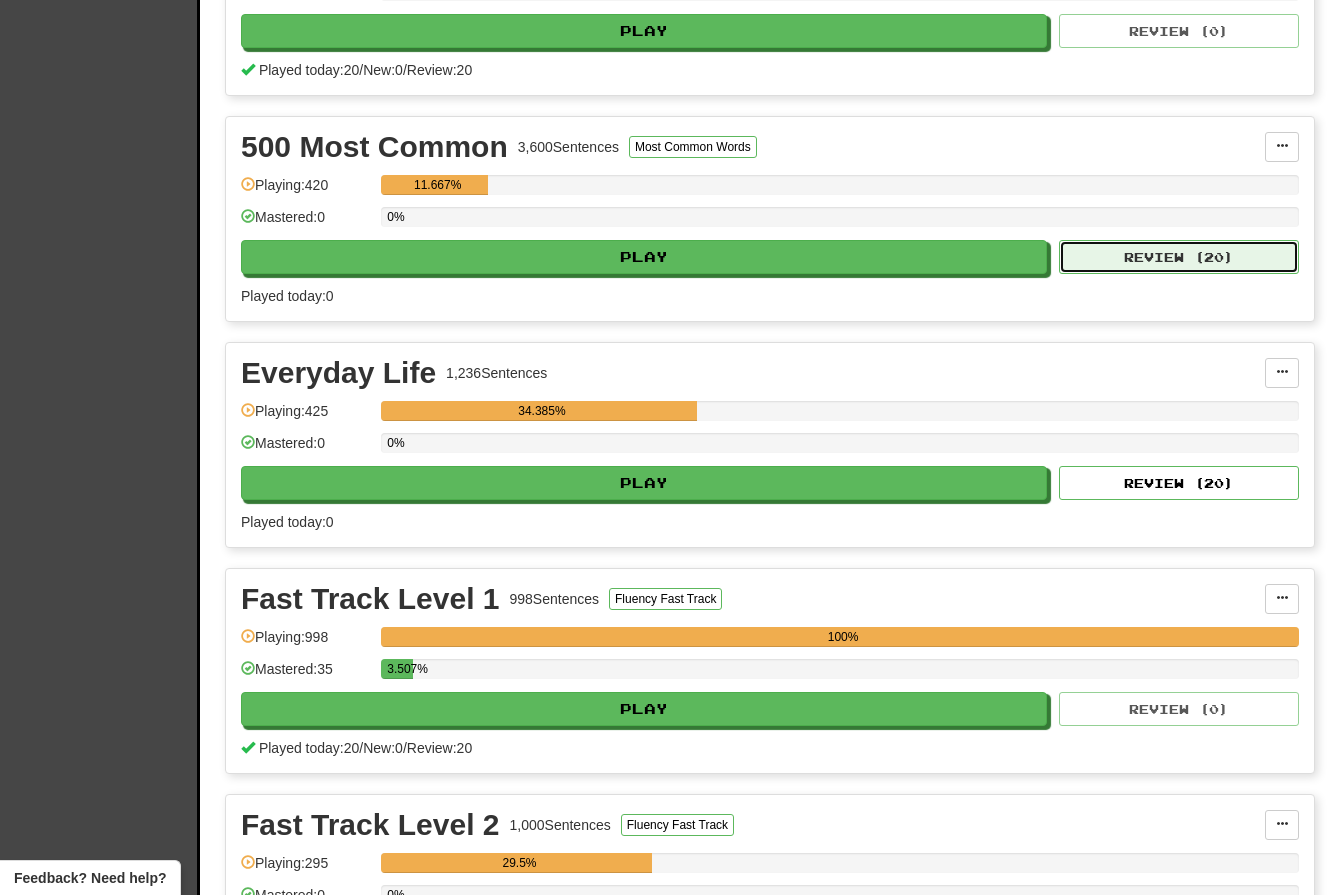 click on "Review ( 20 )" at bounding box center (1179, 257) 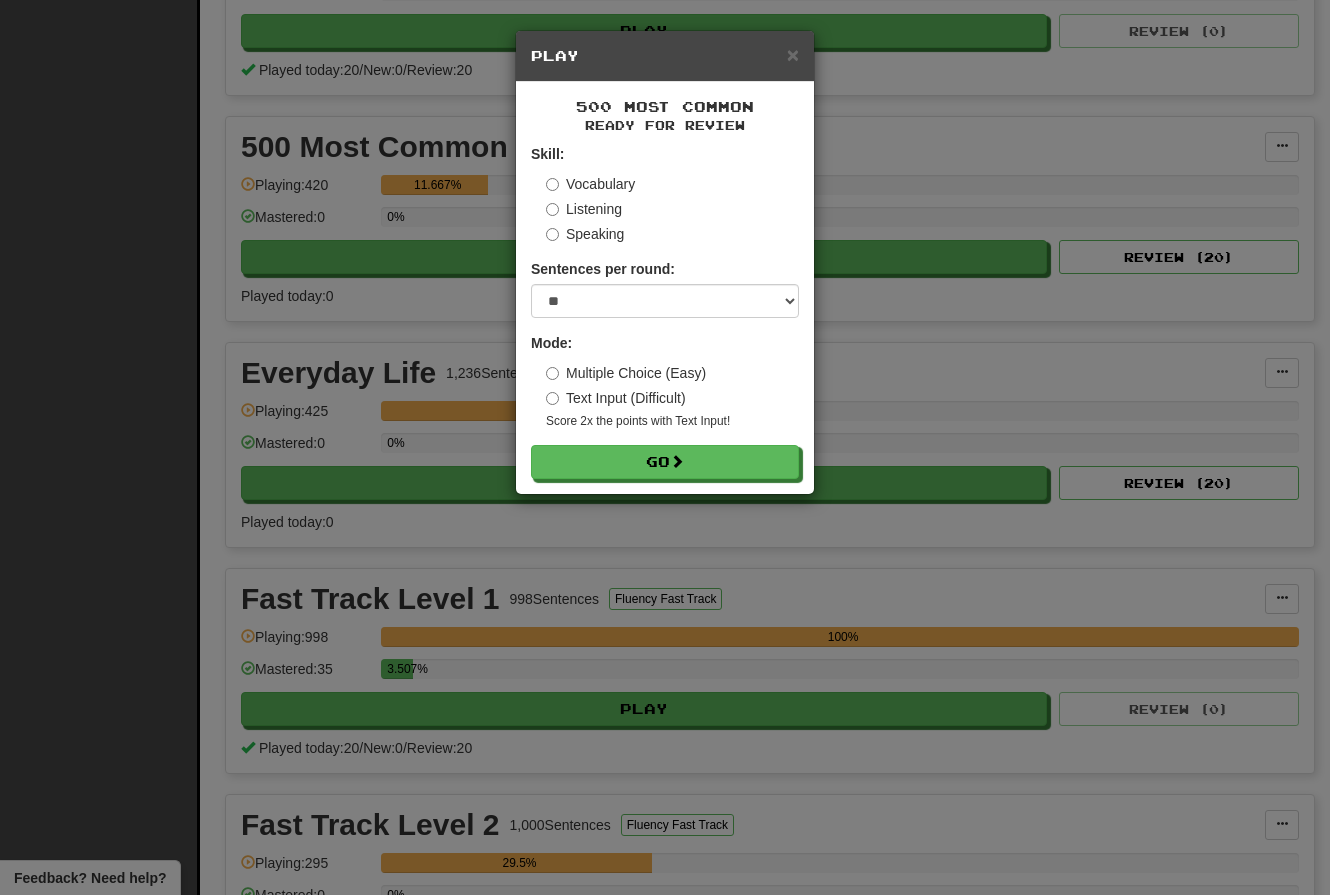 click on "Play" at bounding box center (665, 56) 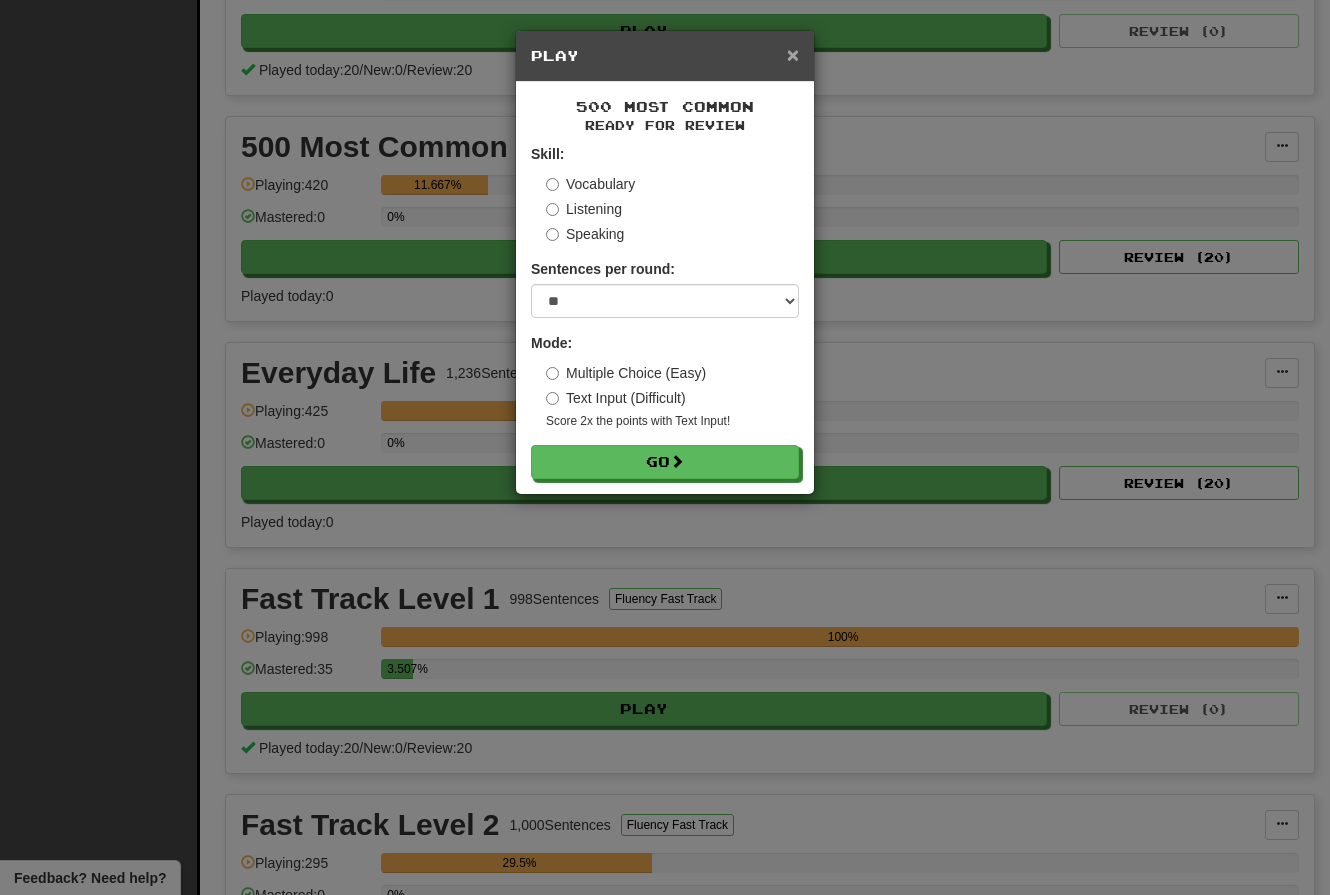 click on "×" at bounding box center (793, 54) 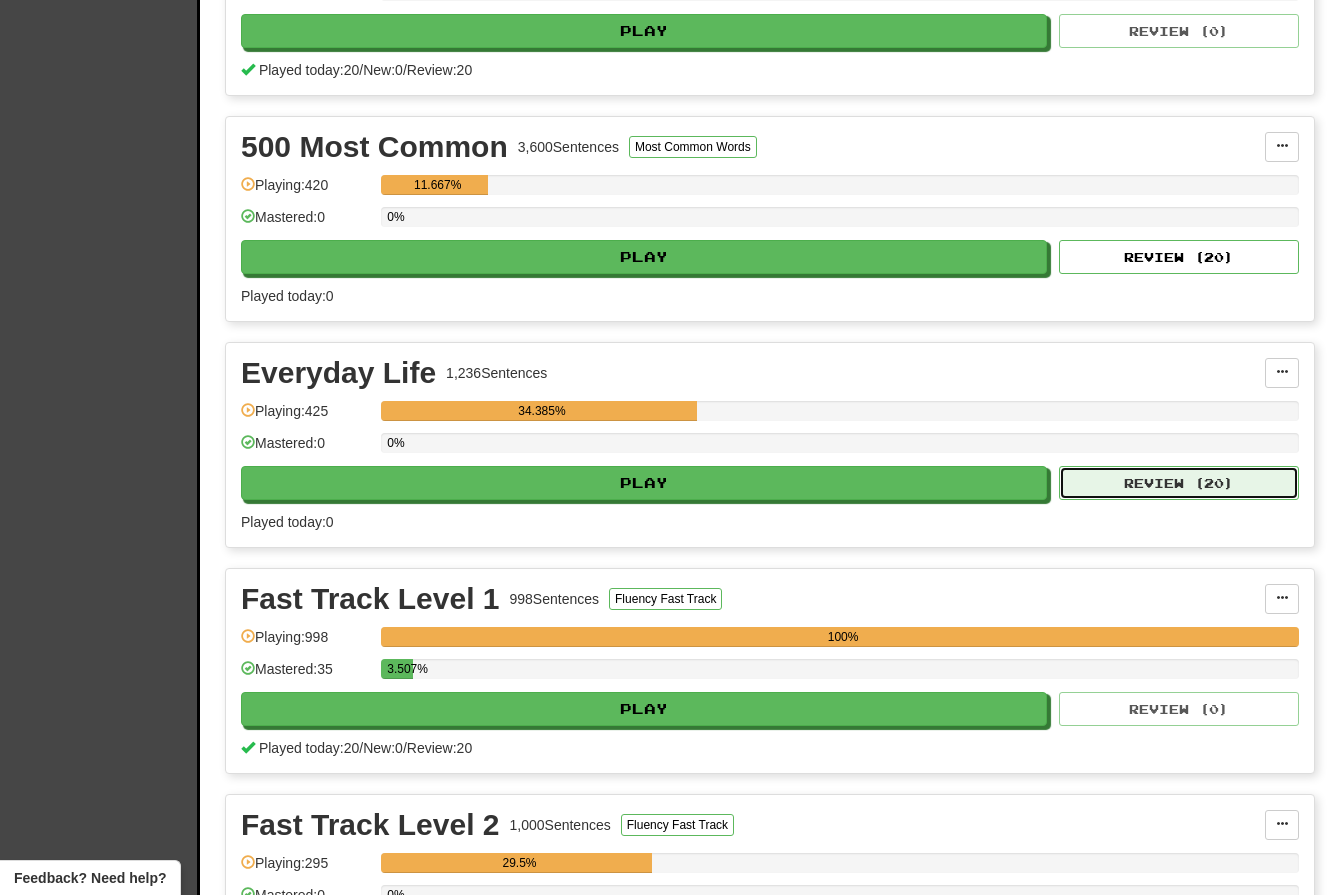 click on "Review ( 20 )" at bounding box center (1179, 483) 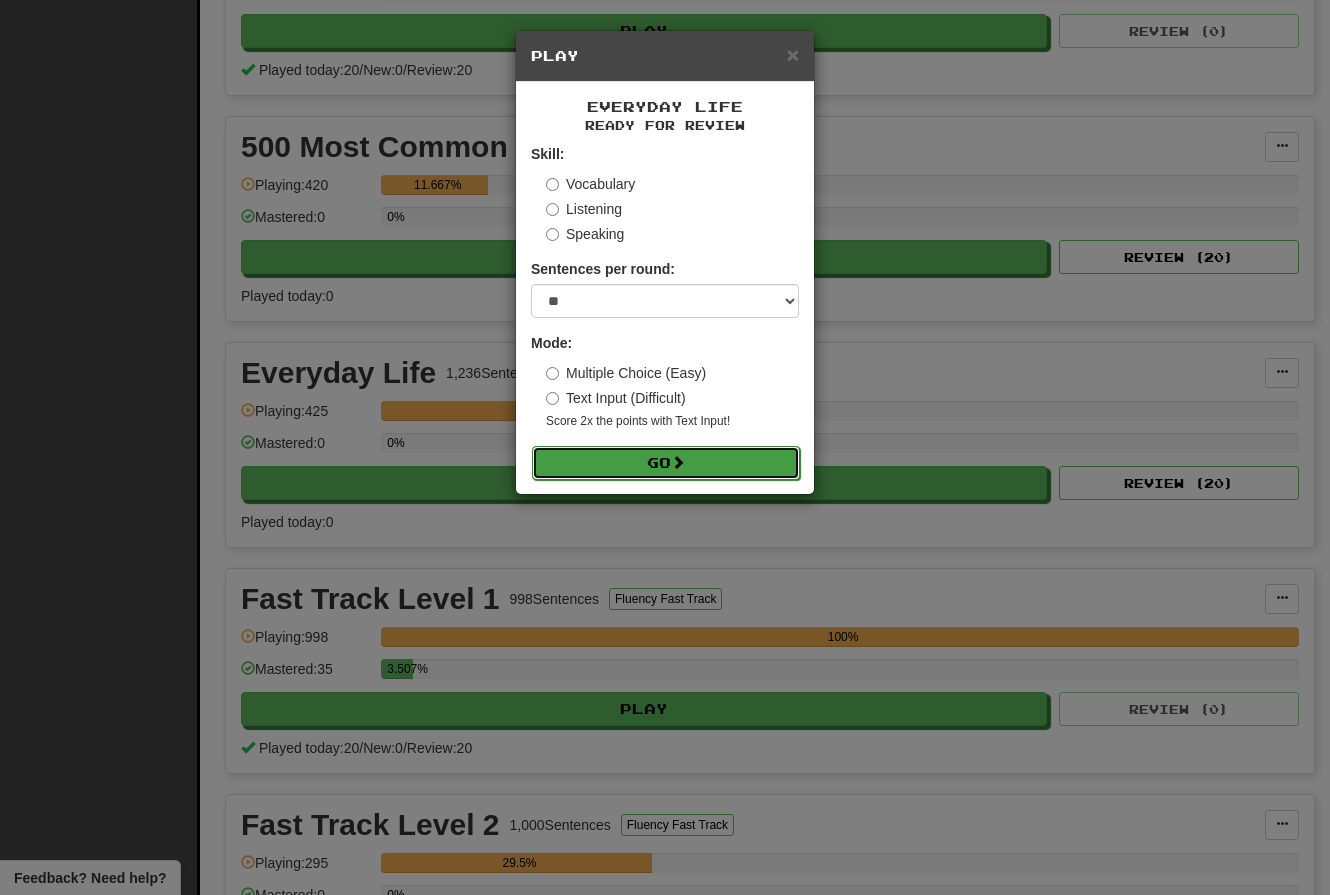 click on "Go" at bounding box center [666, 463] 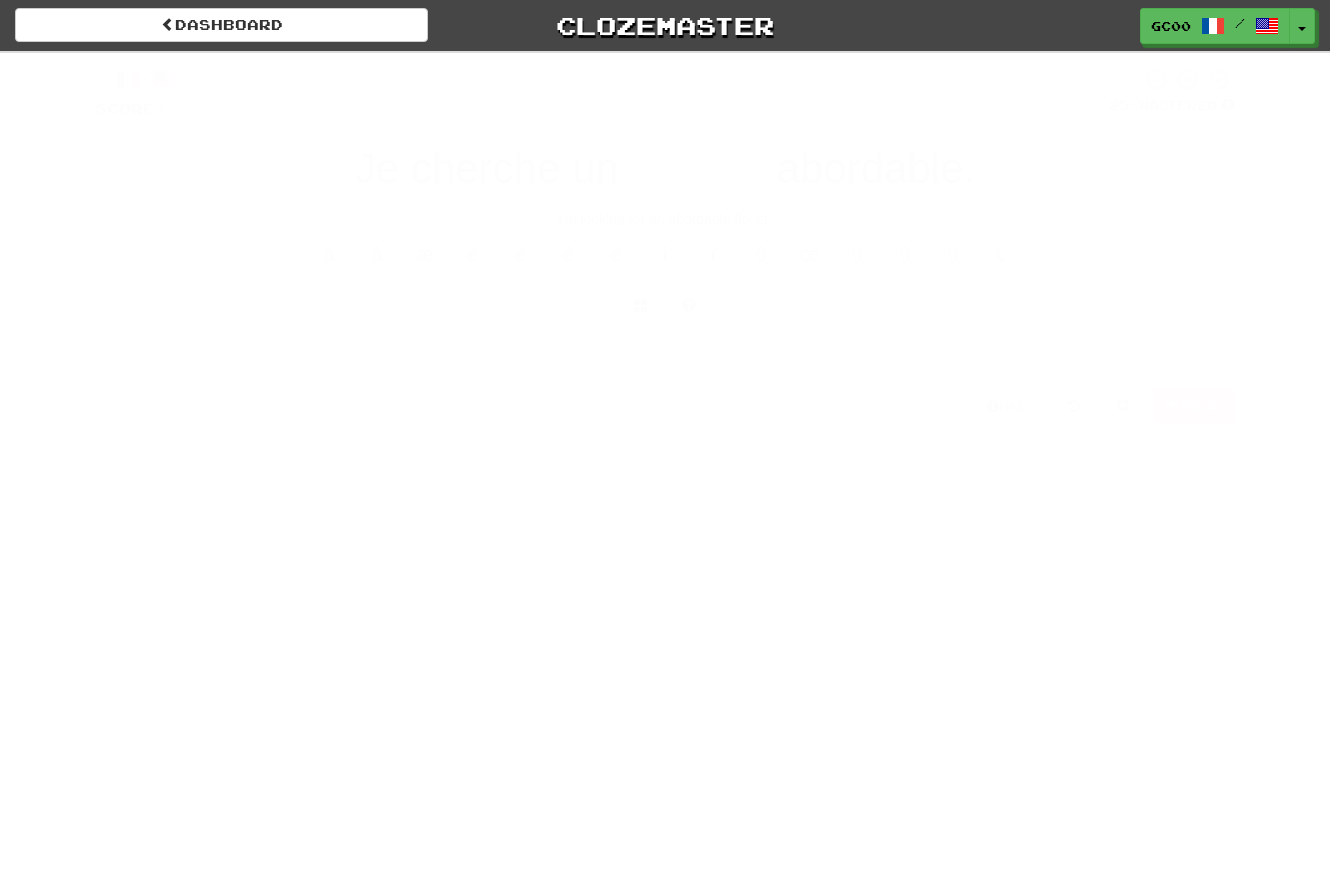 scroll, scrollTop: 0, scrollLeft: 0, axis: both 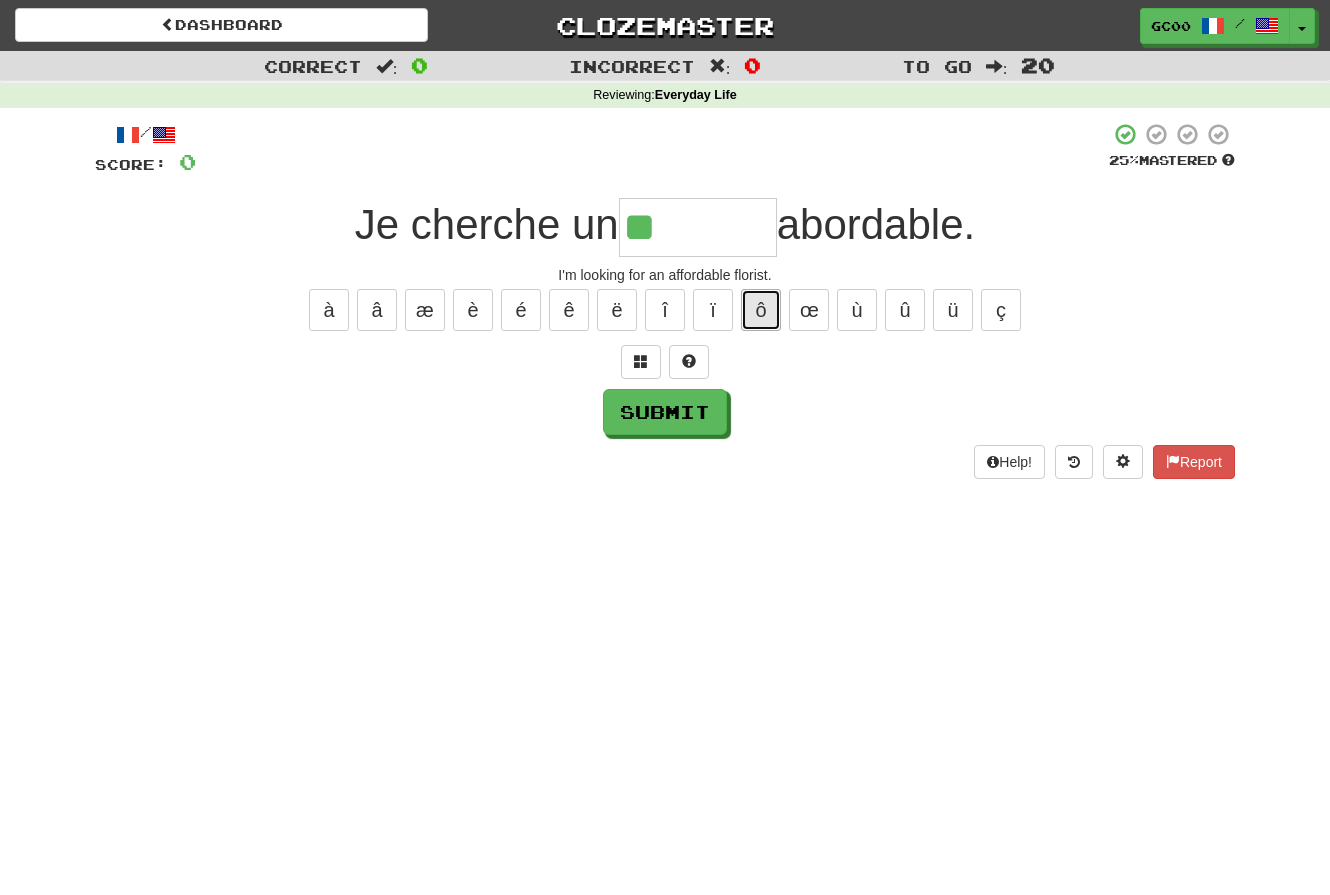 click on "ô" at bounding box center [761, 310] 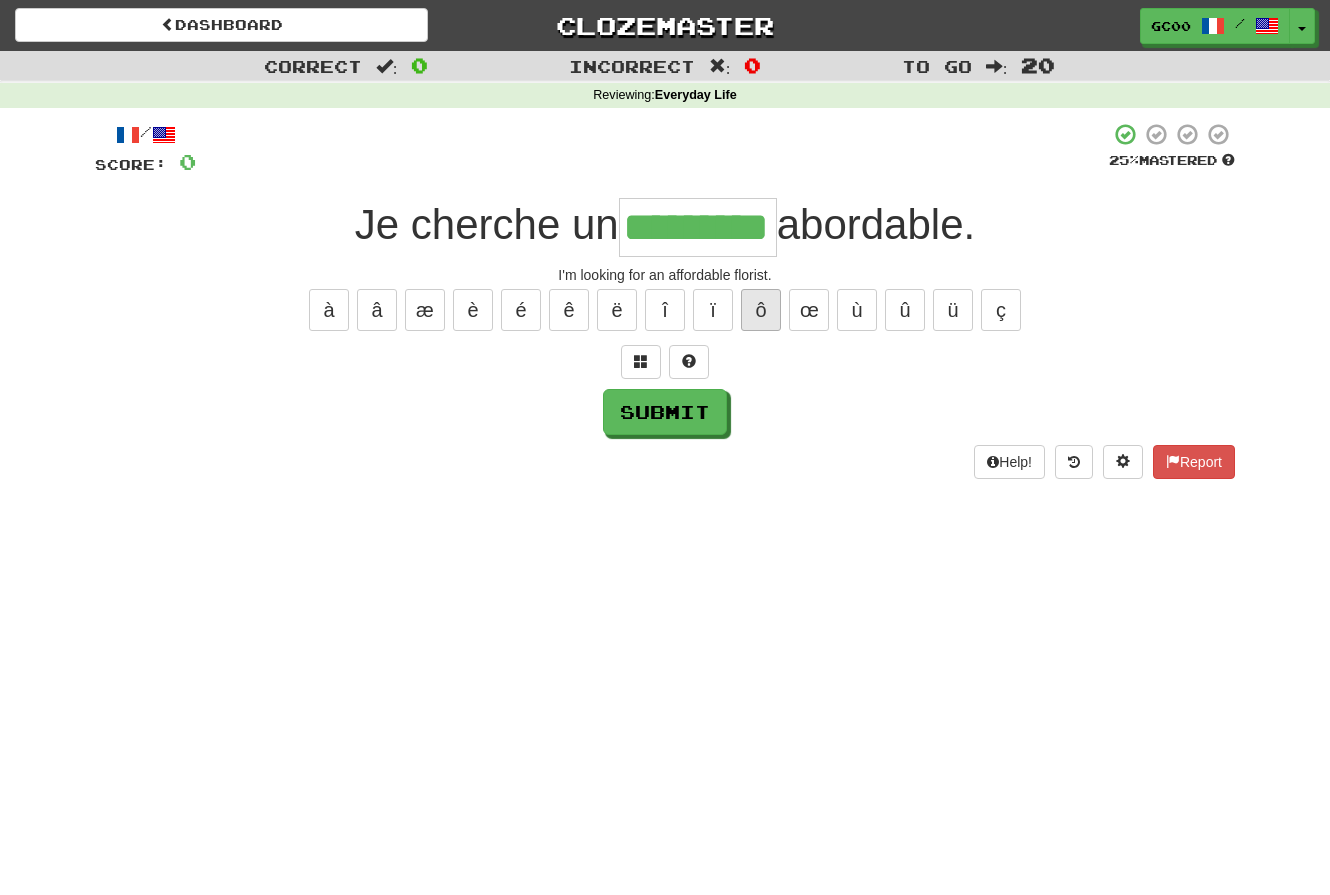 type on "*********" 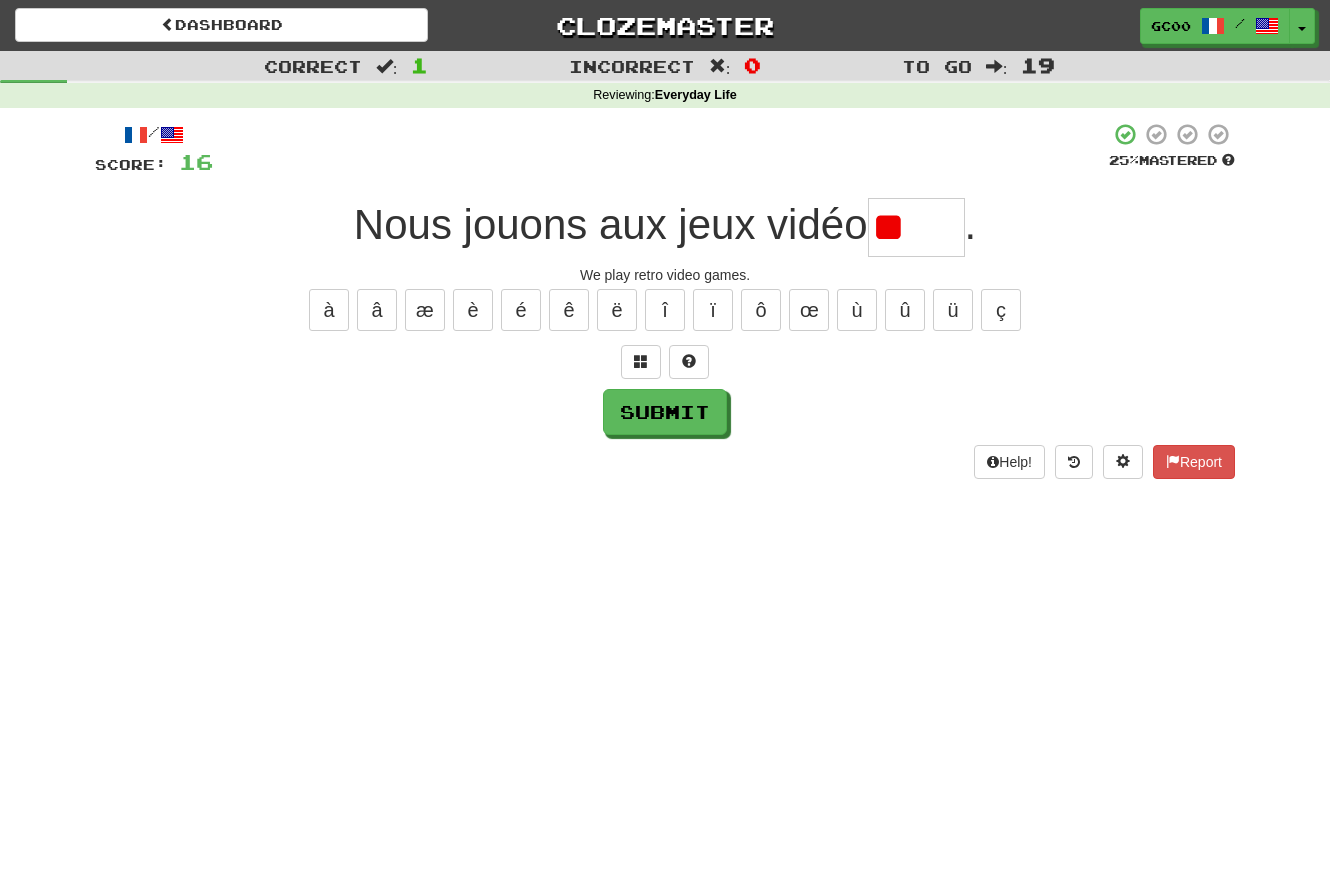 type on "*" 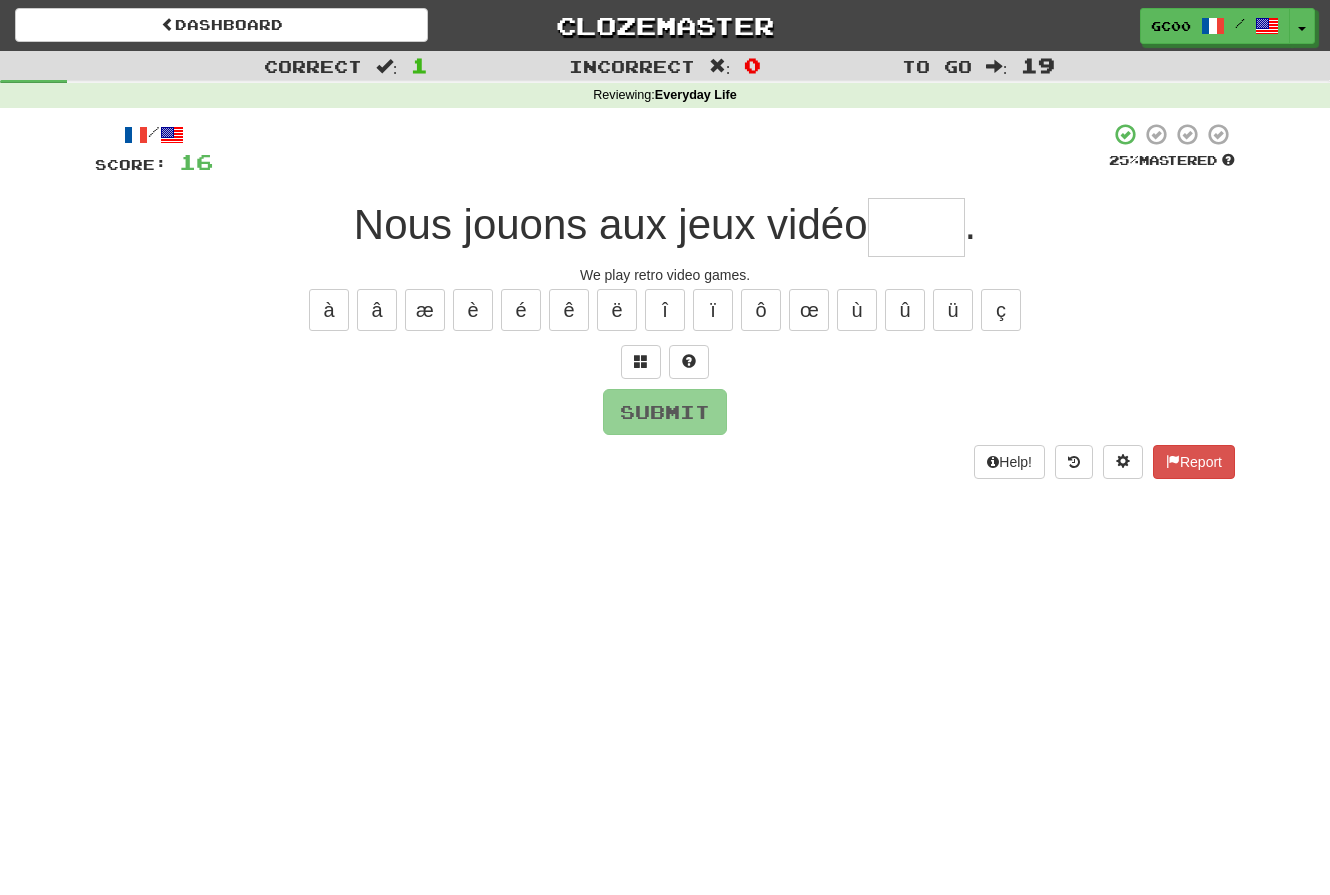 type on "*" 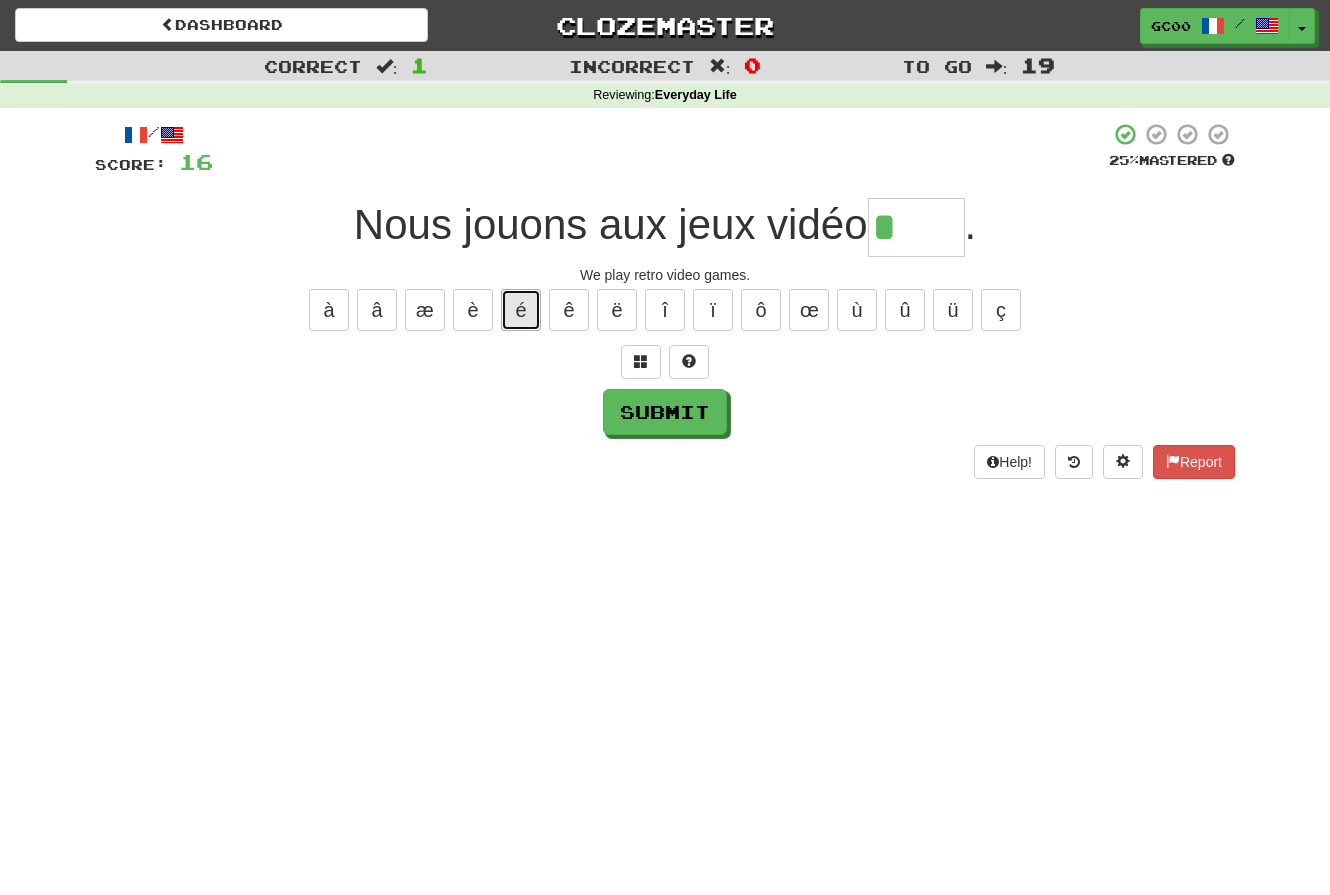 click on "é" at bounding box center [521, 310] 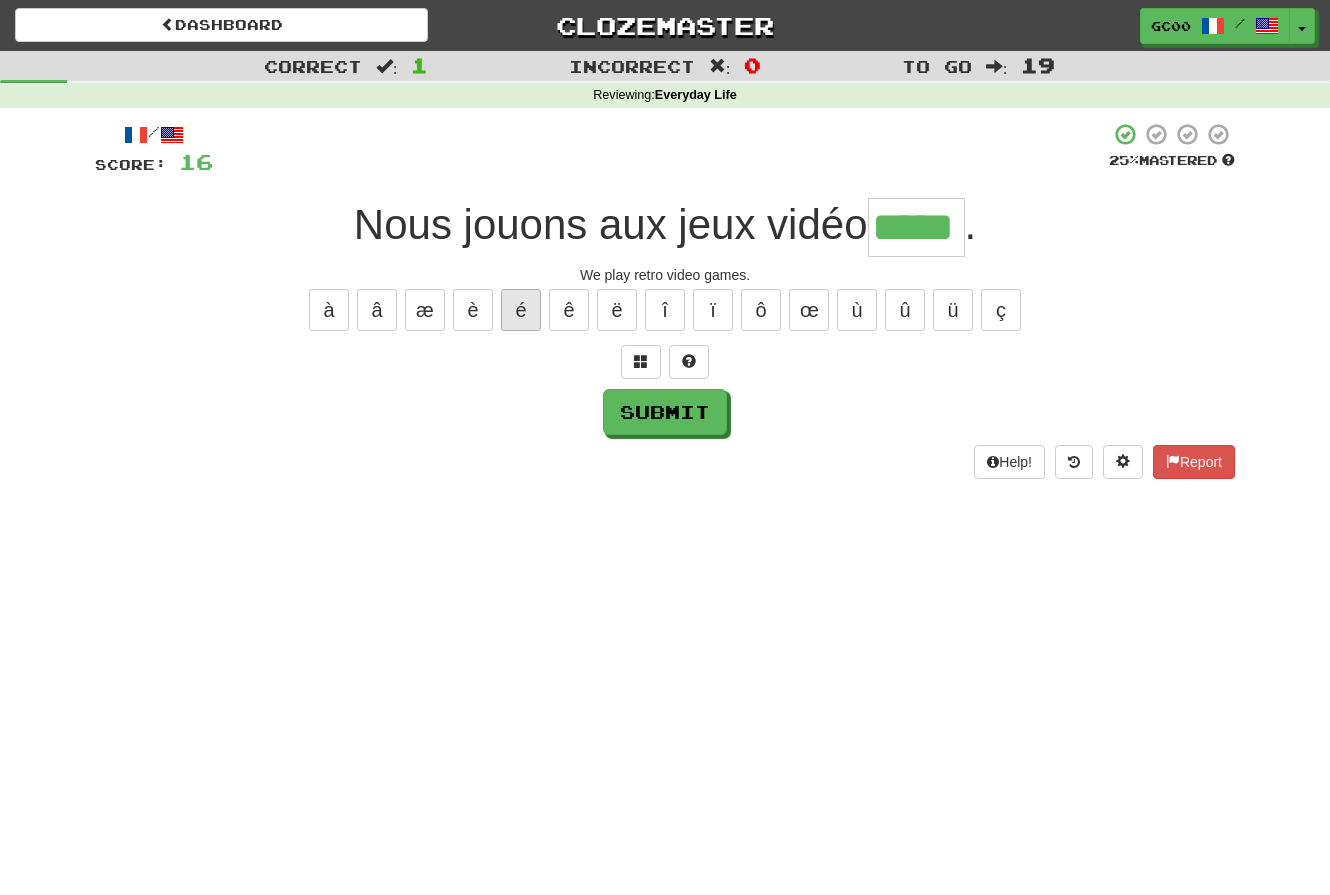 type on "*****" 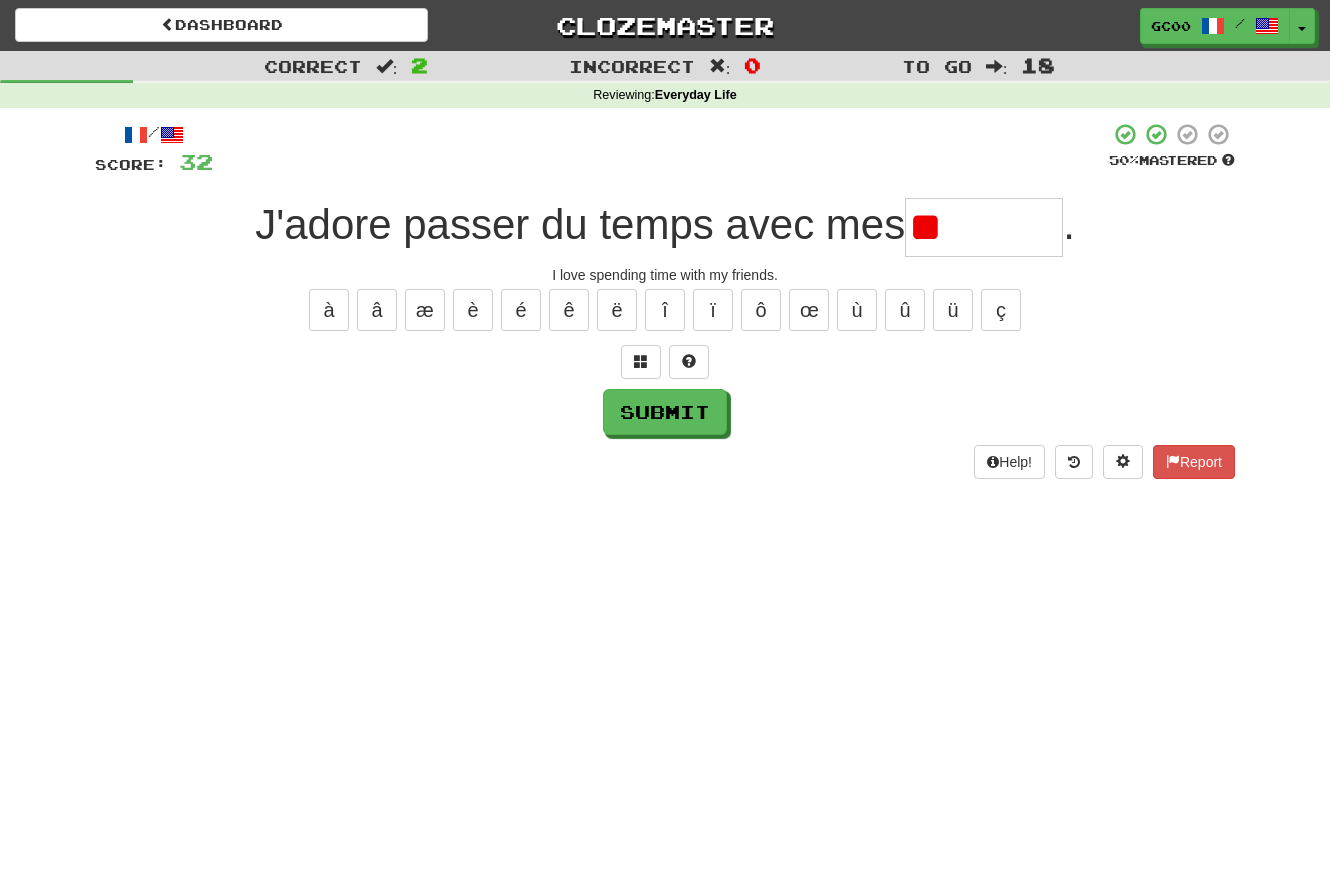 type on "*" 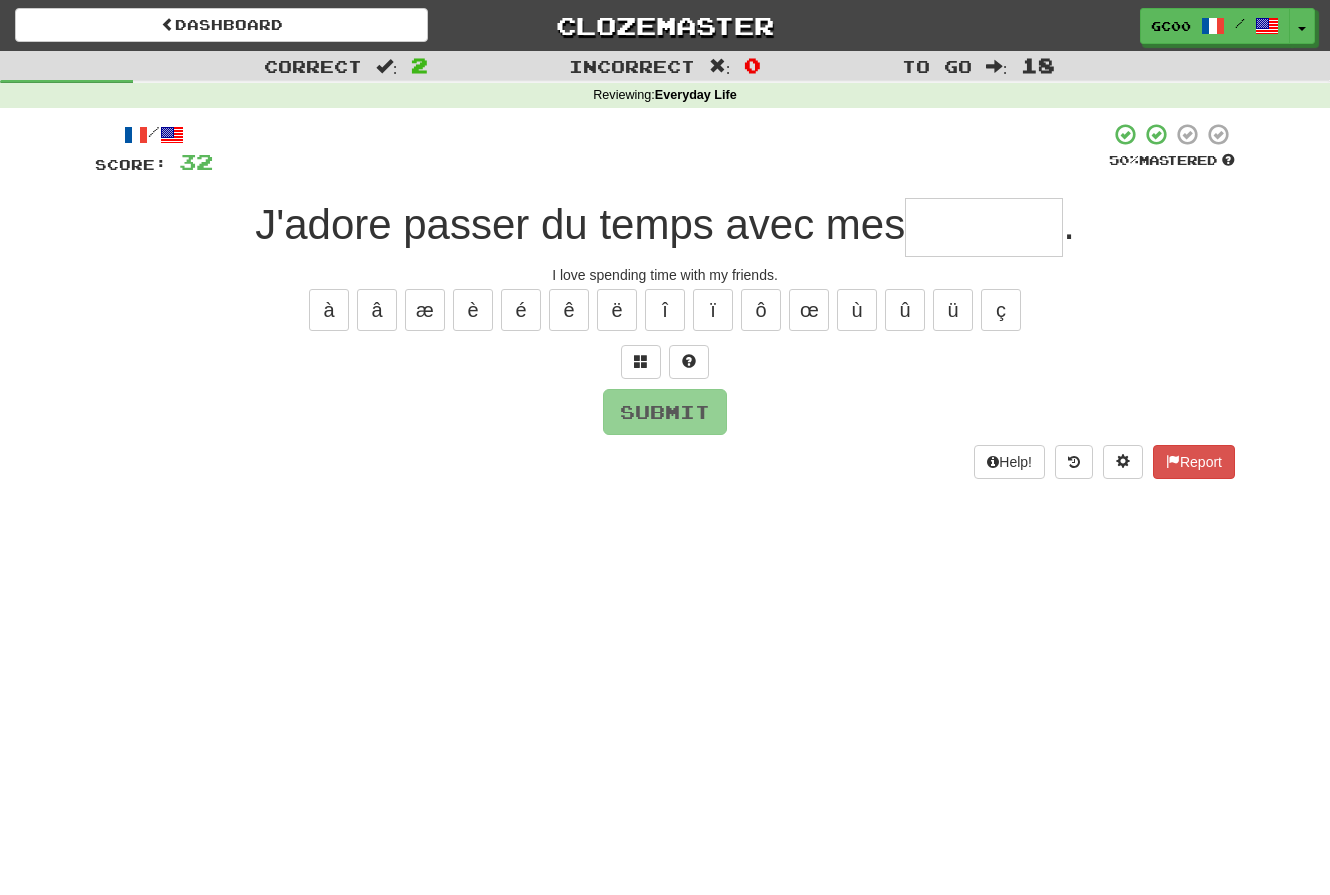 type on "*" 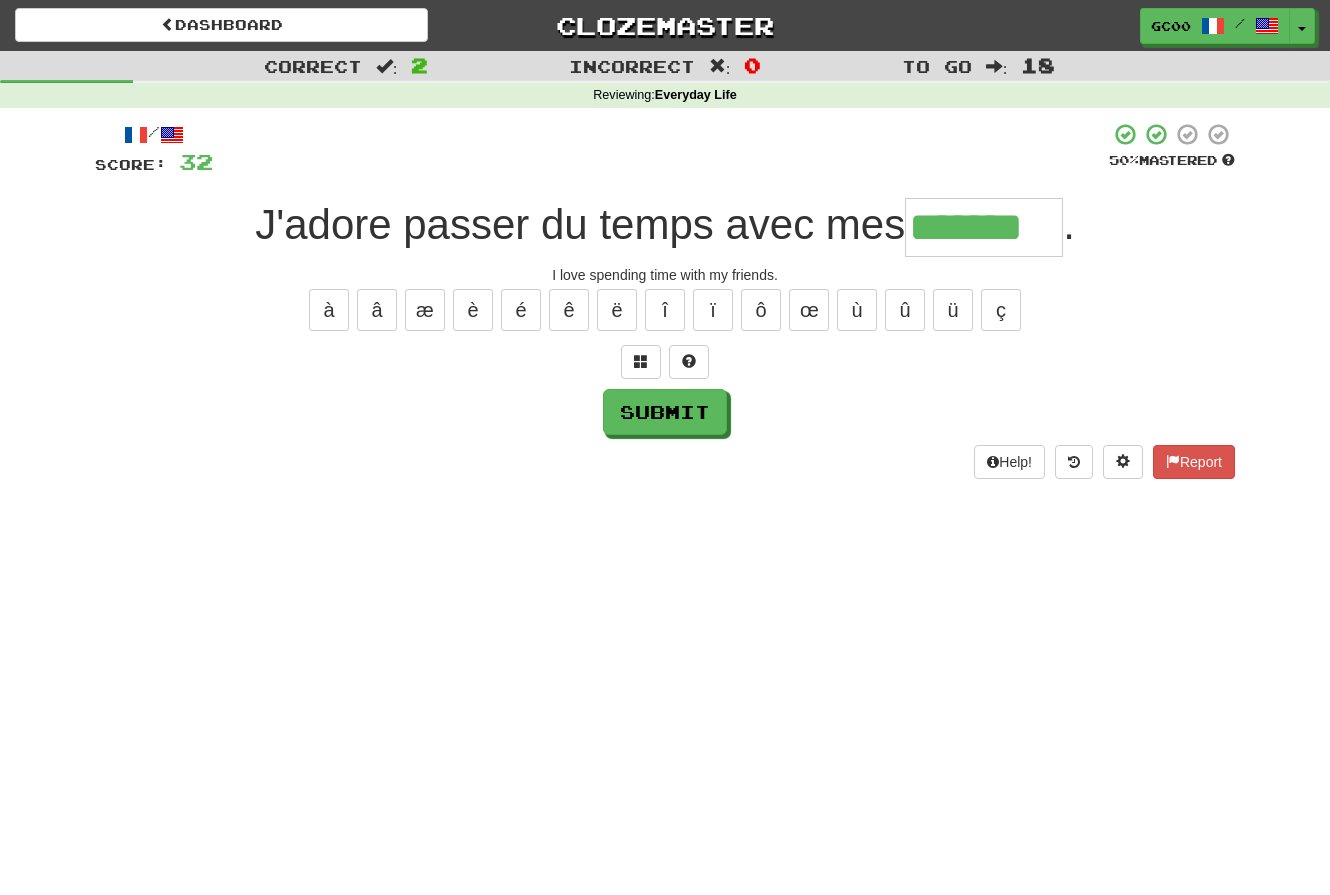 type on "*******" 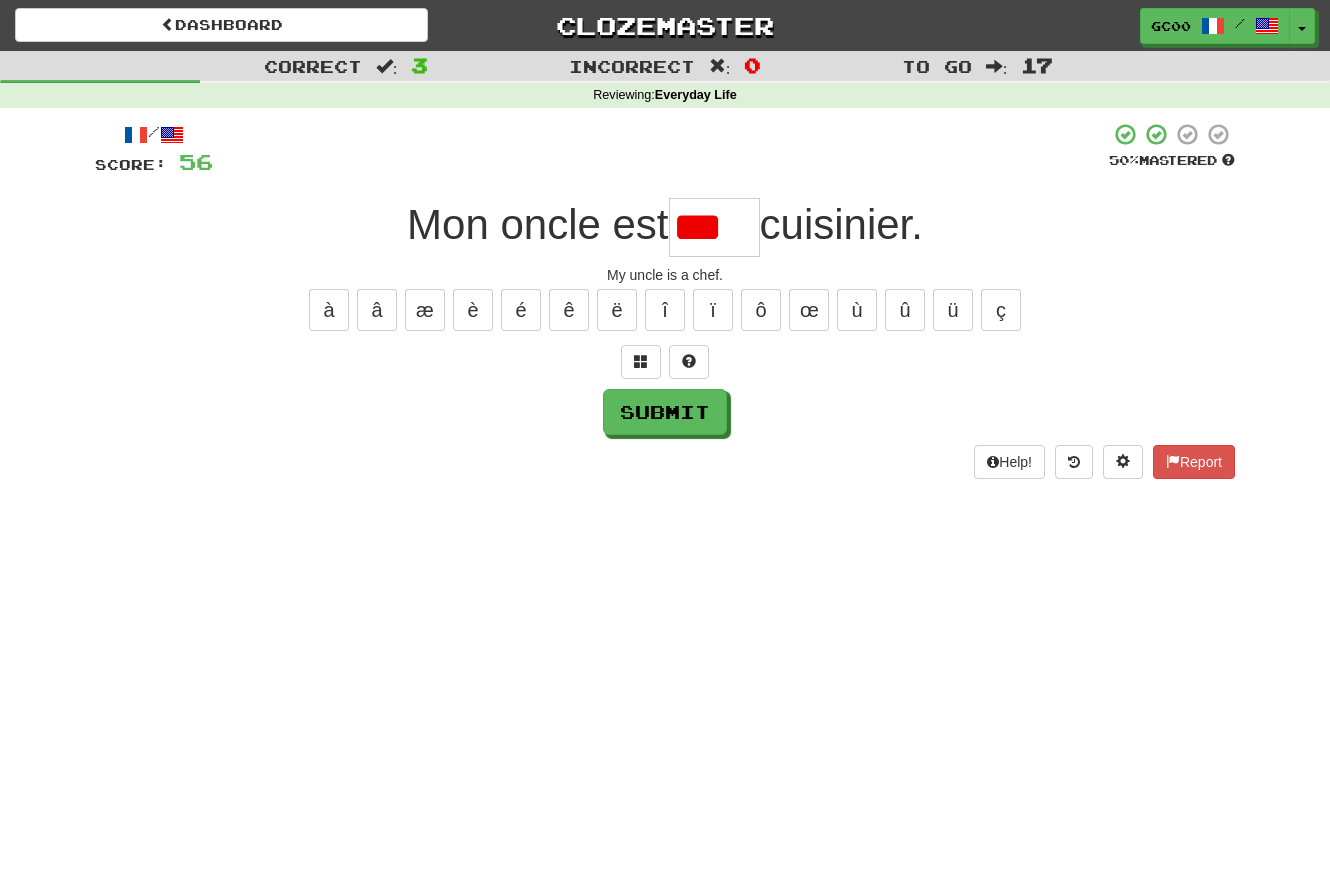 scroll, scrollTop: 0, scrollLeft: 0, axis: both 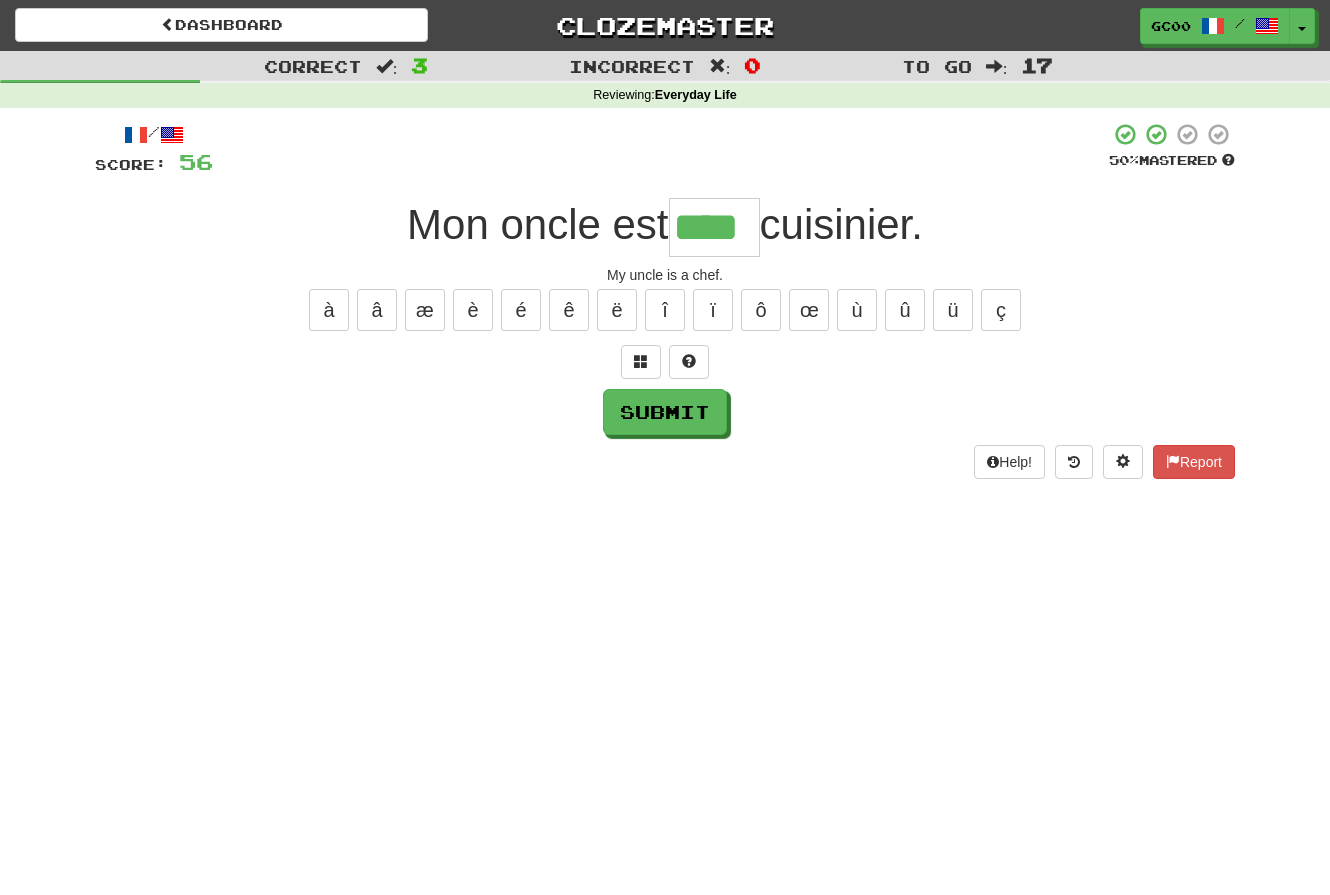 type on "****" 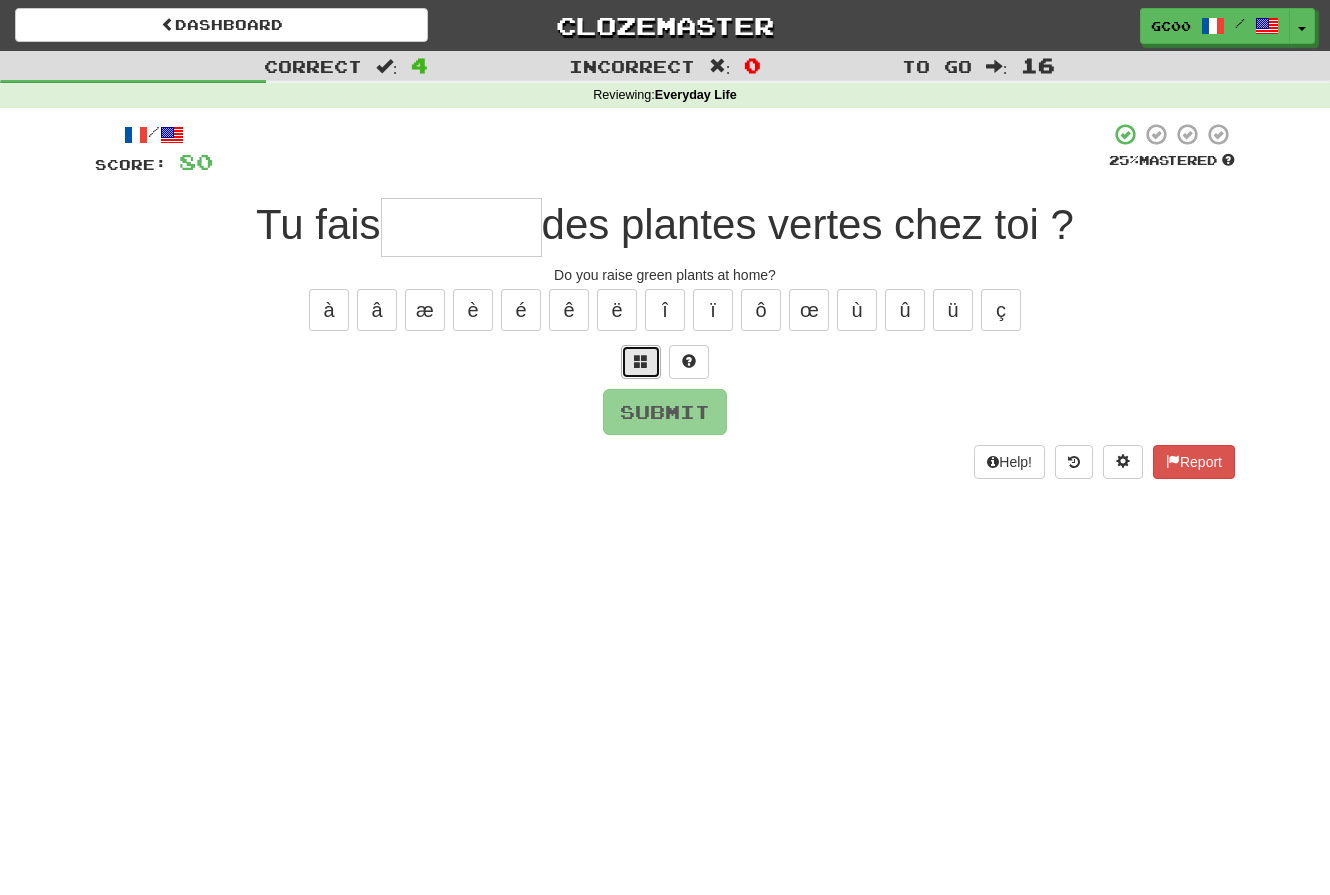 click at bounding box center [641, 362] 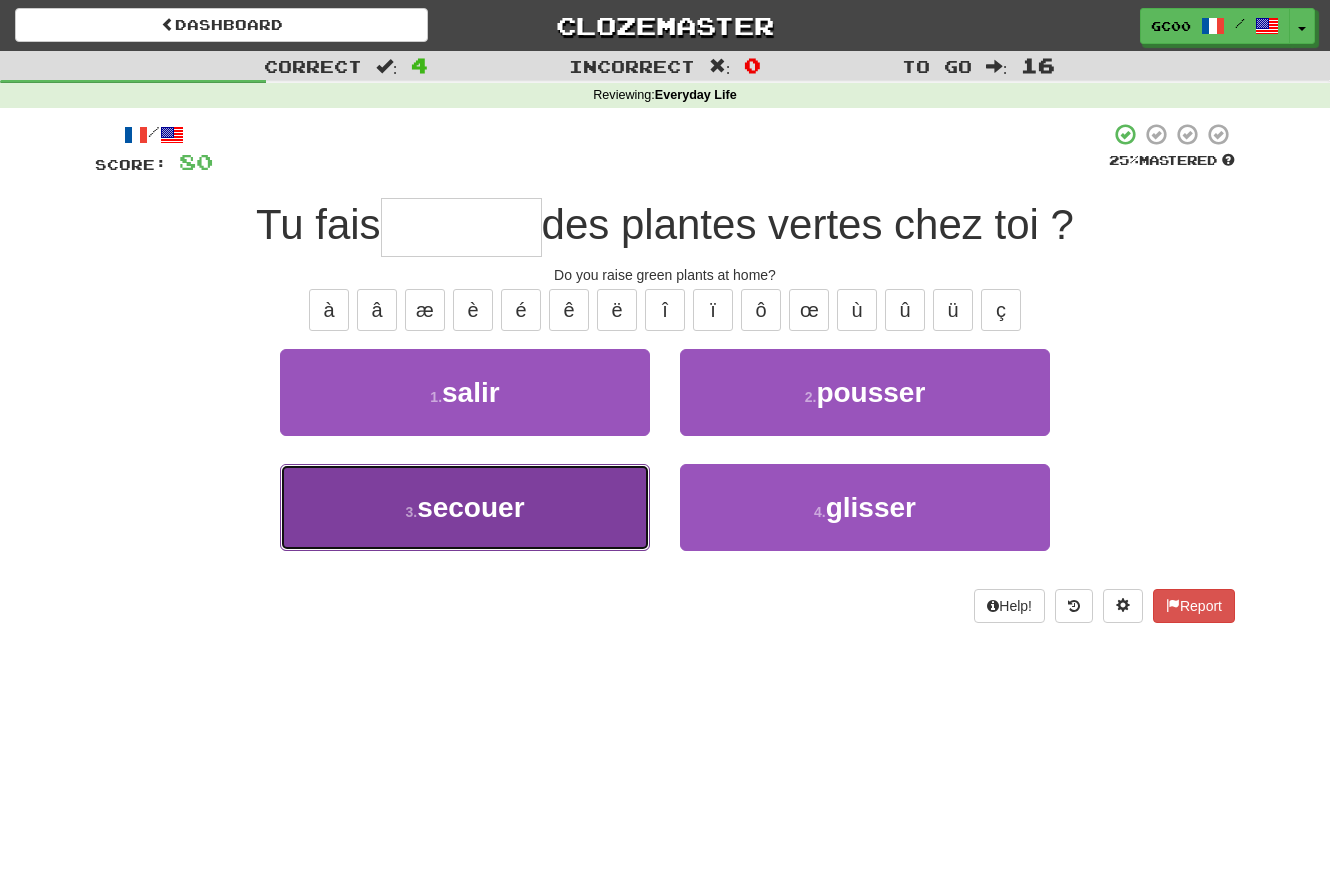 click on "3 .  secouer" at bounding box center [465, 507] 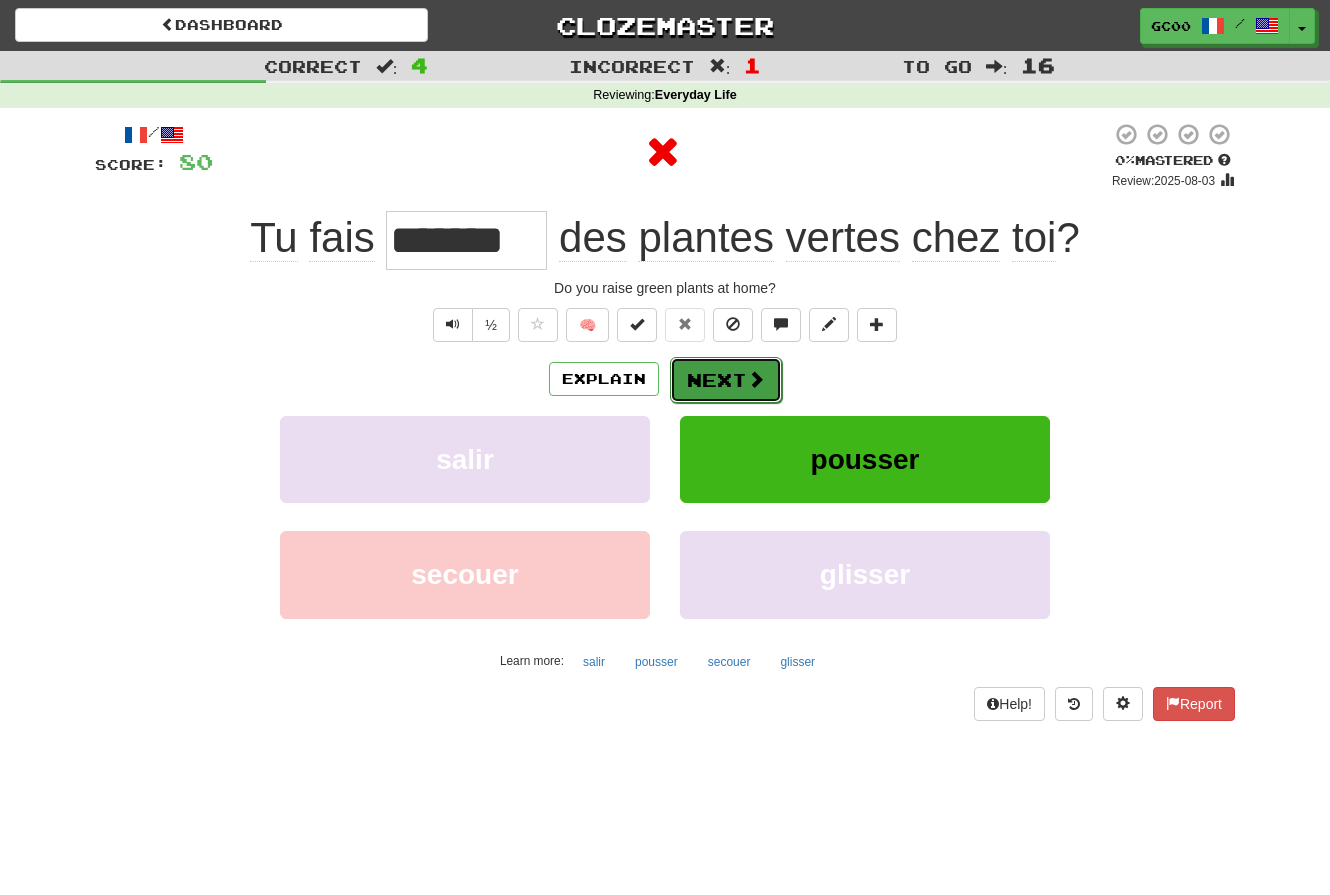 click on "Next" at bounding box center (726, 380) 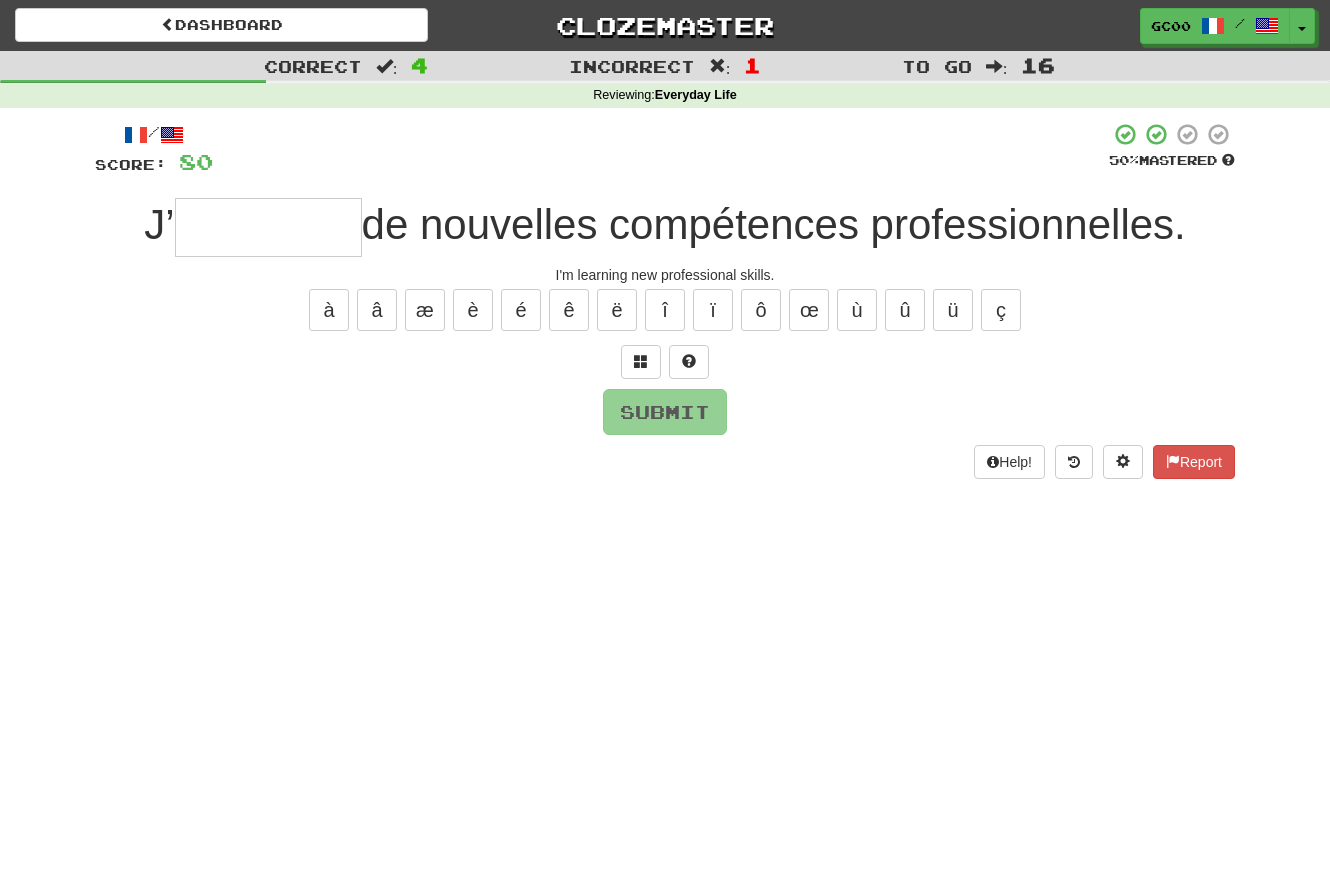 type on "*" 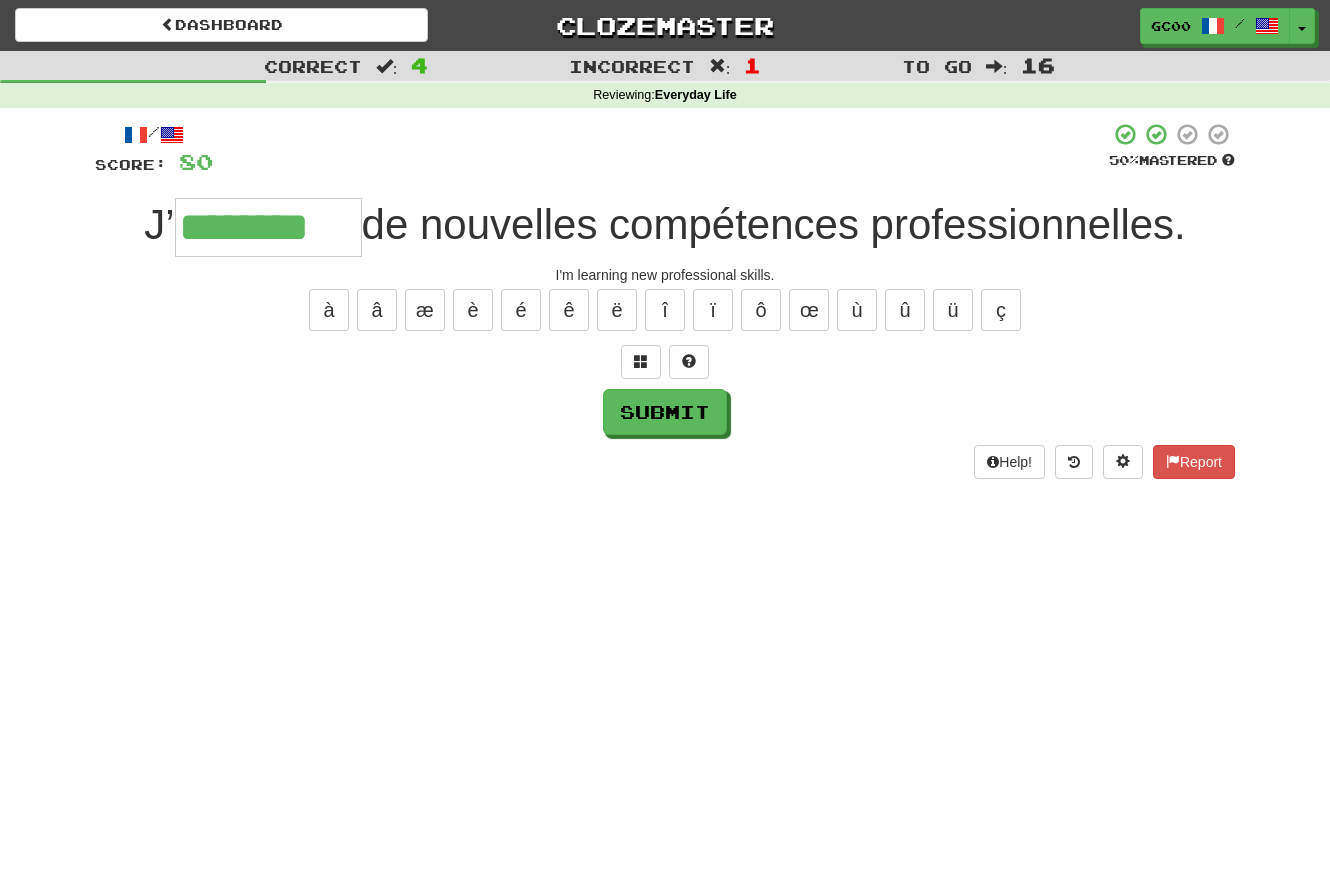 type on "********" 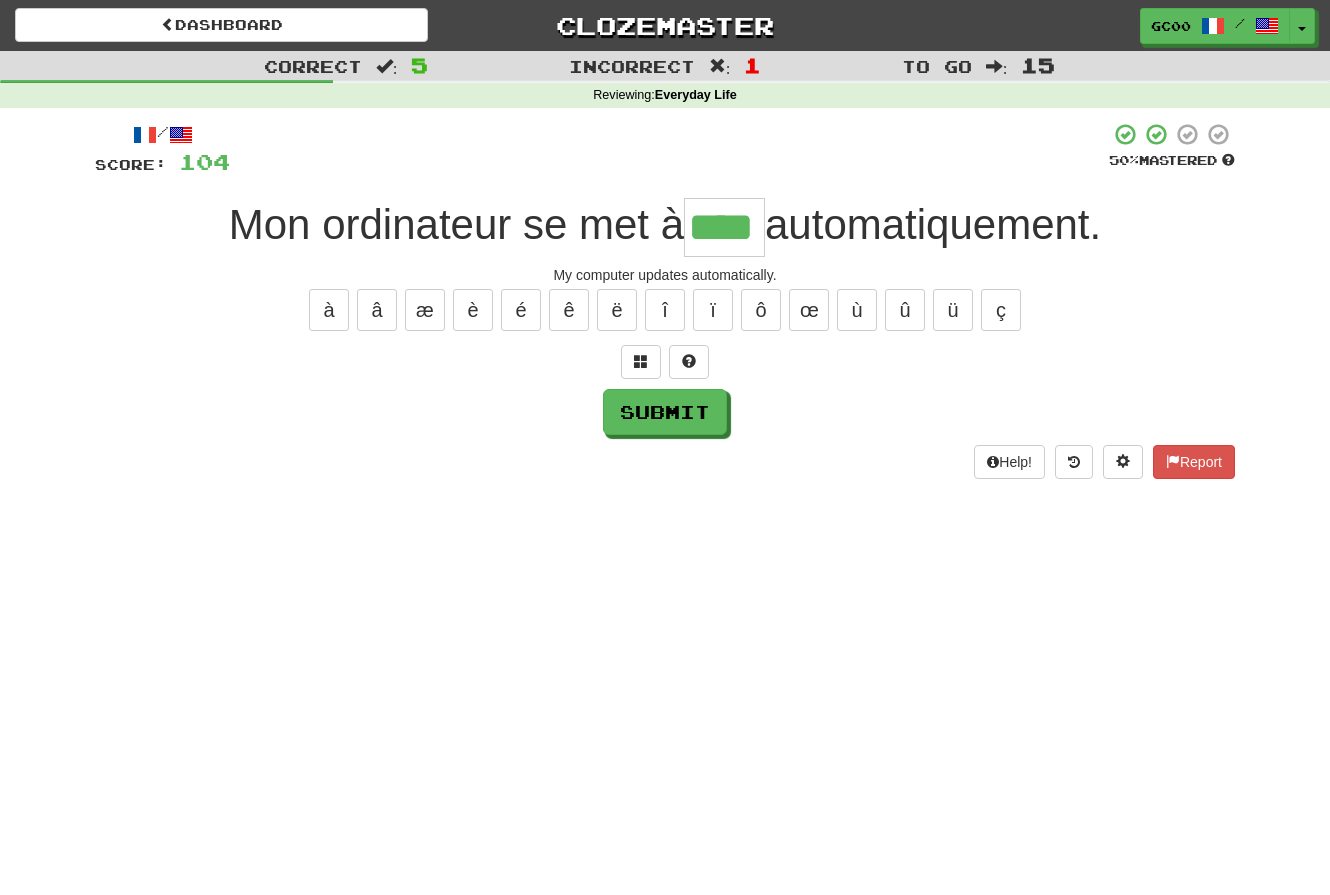 type on "****" 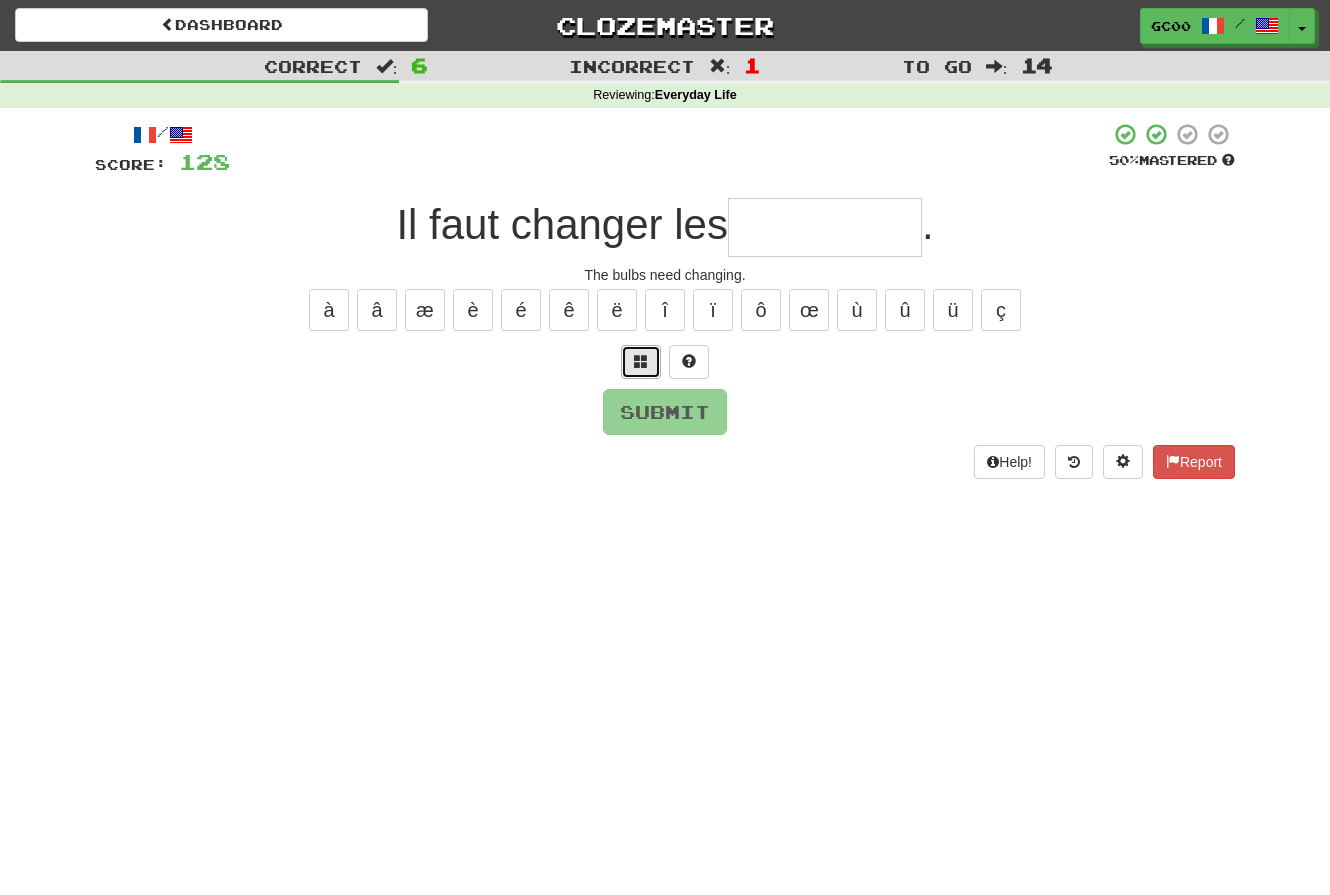 click at bounding box center [641, 361] 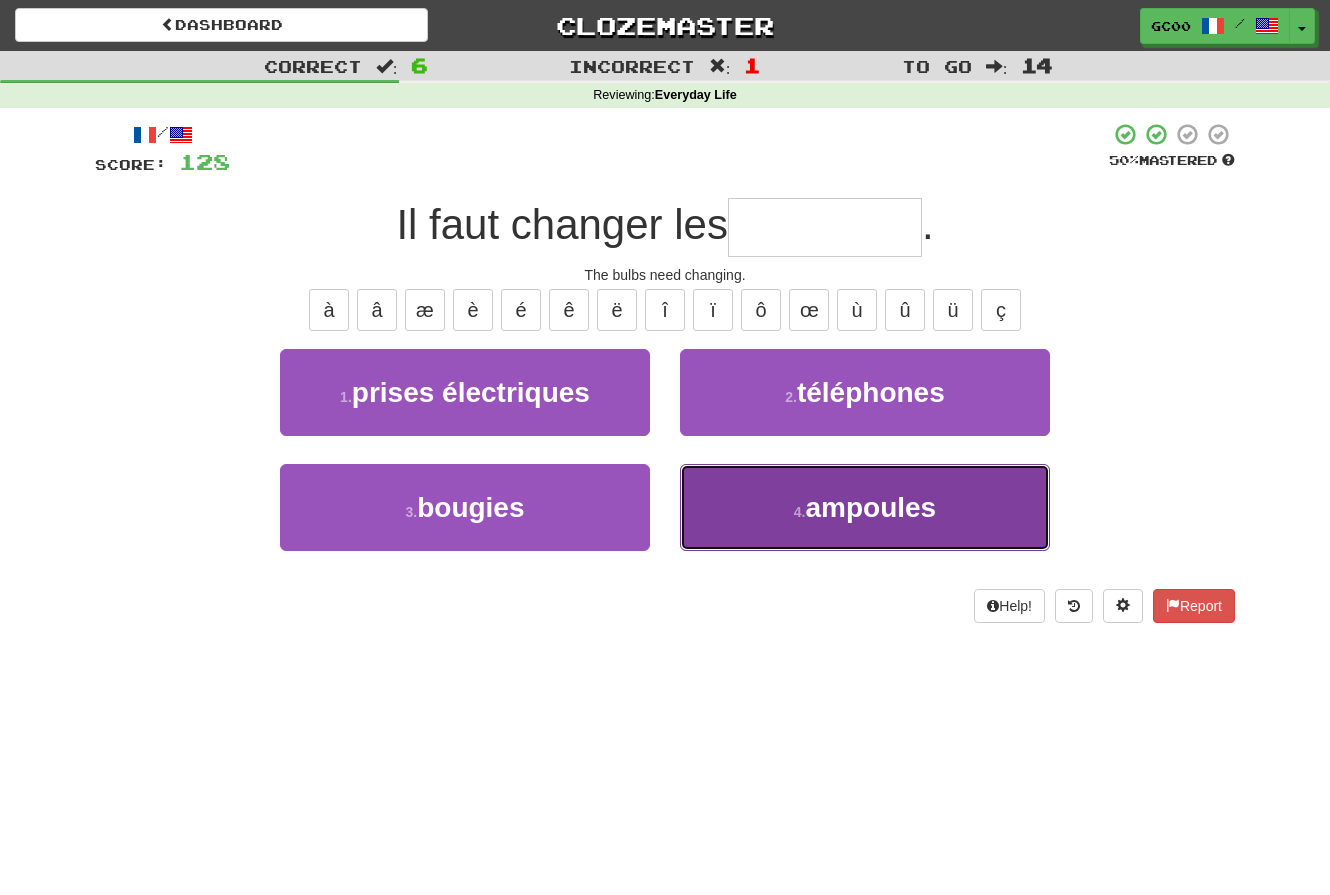 click on "4 .  ampoules" at bounding box center [865, 507] 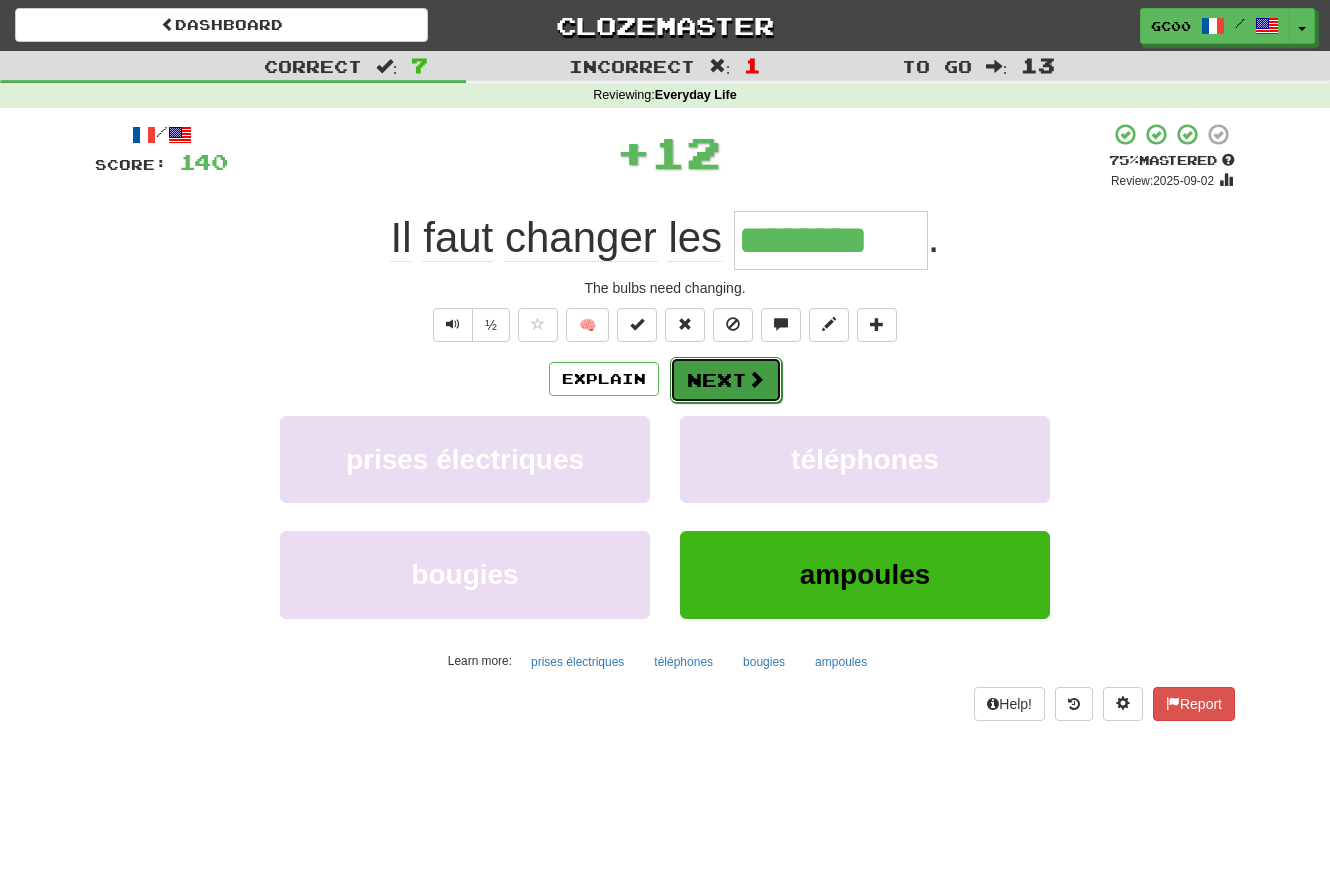 click at bounding box center [756, 379] 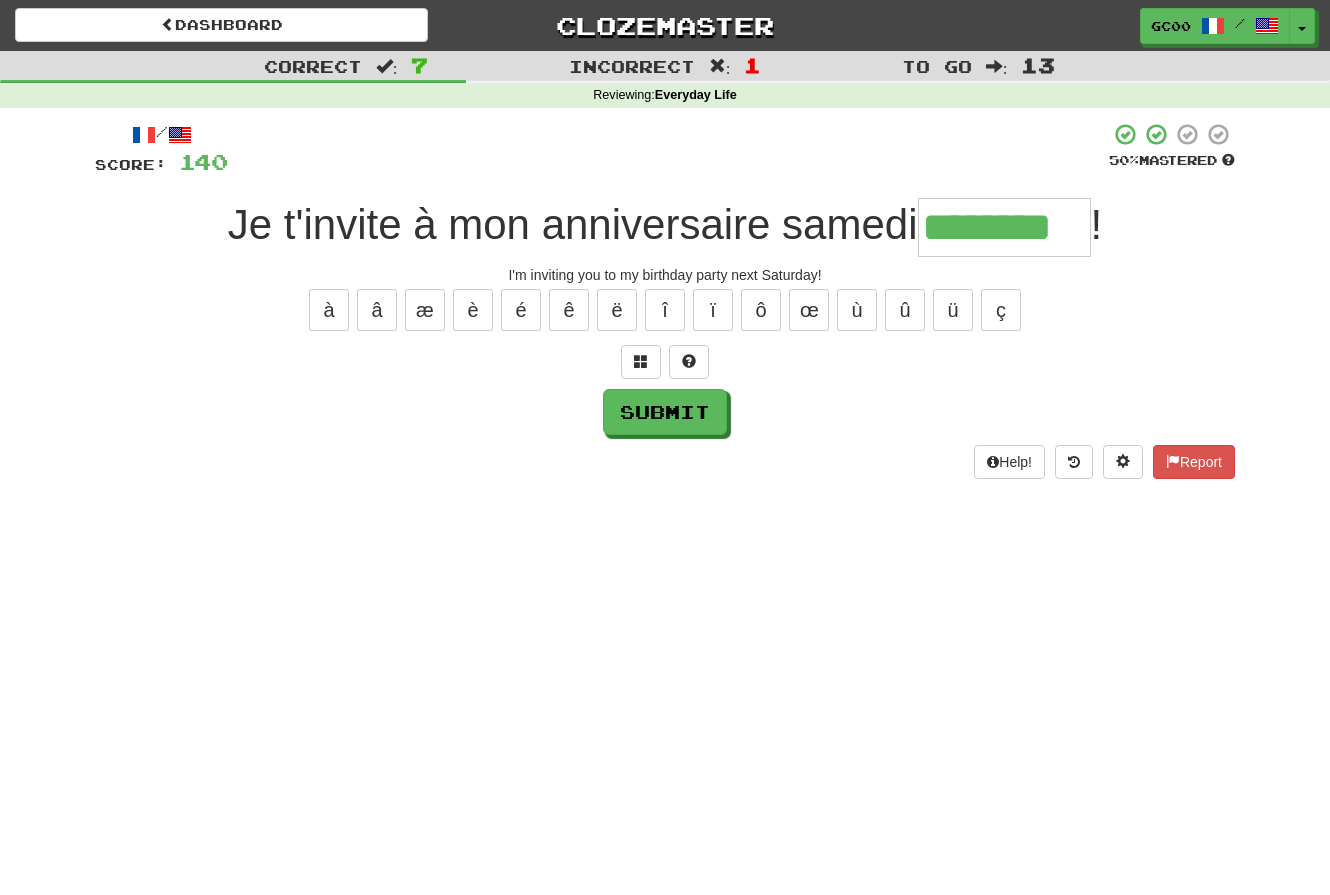 type on "********" 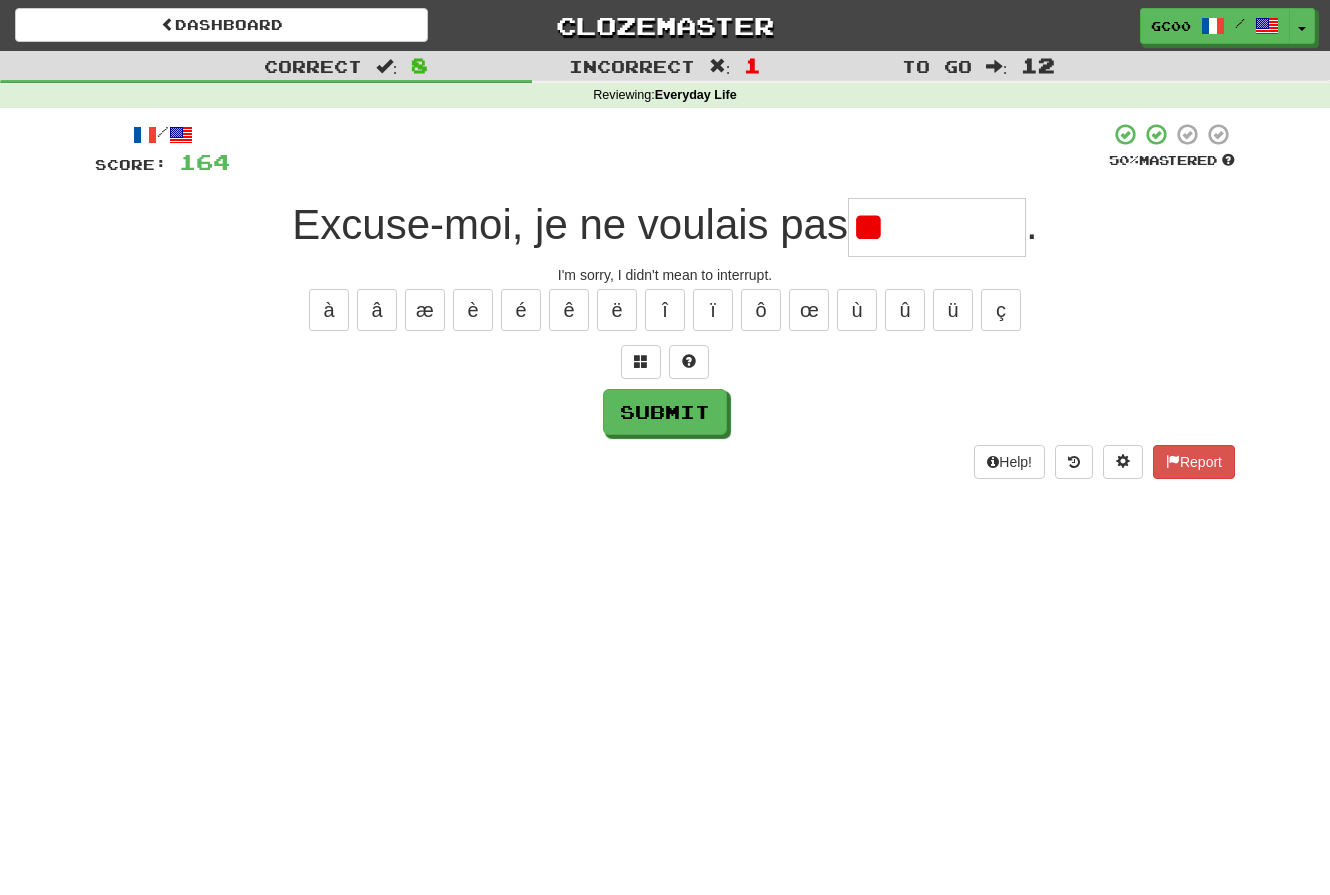 type on "*" 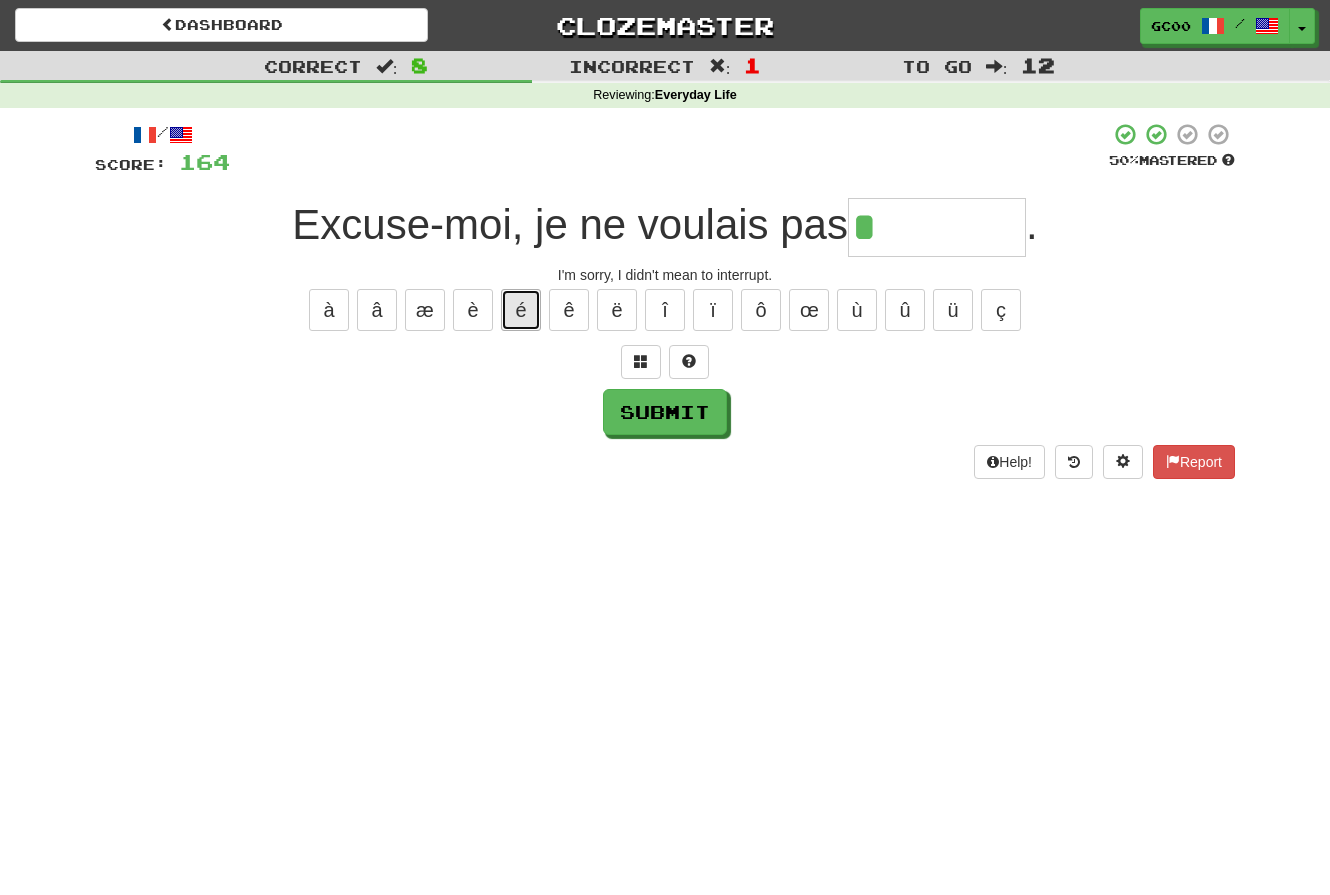 click on "é" at bounding box center [521, 310] 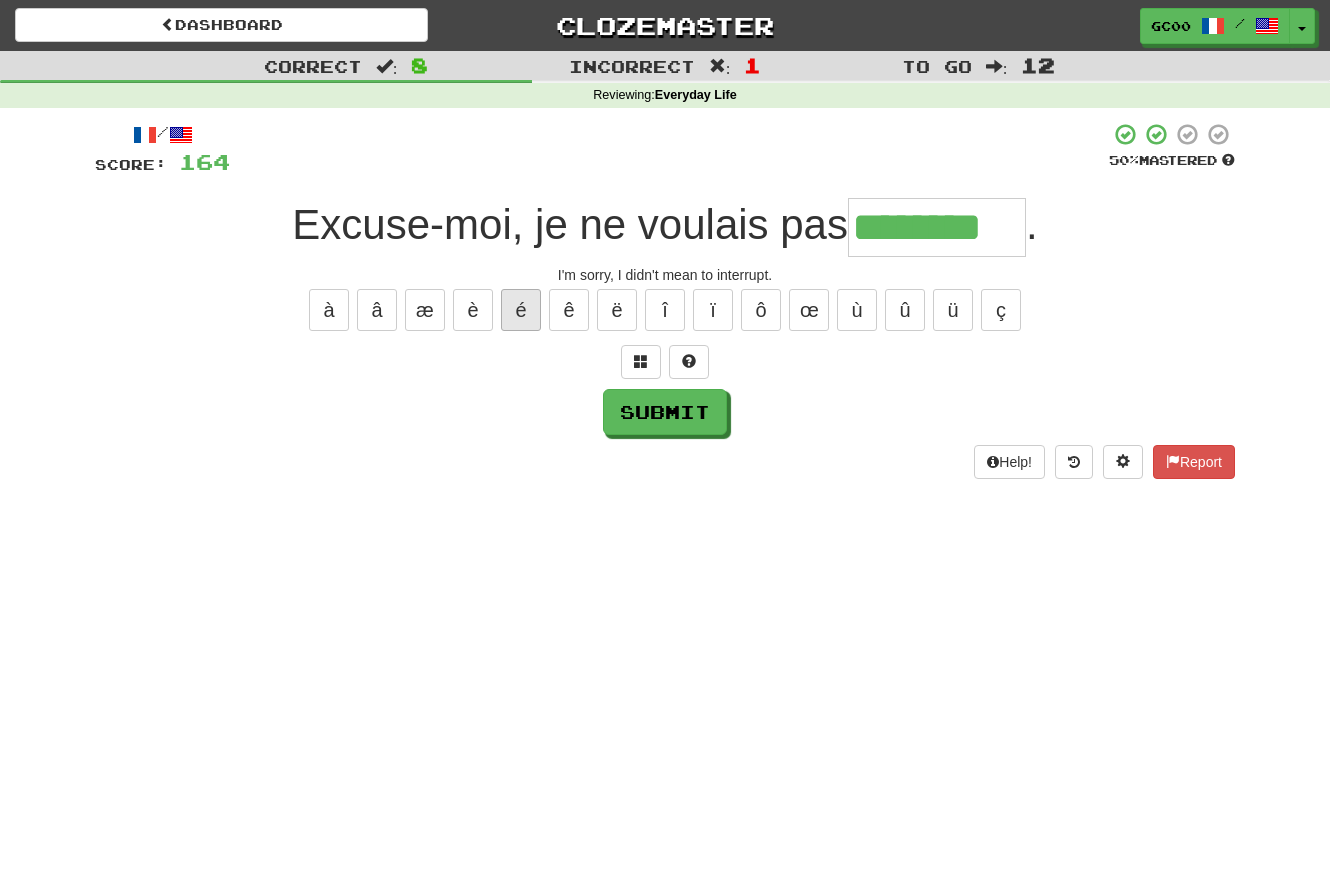 type on "********" 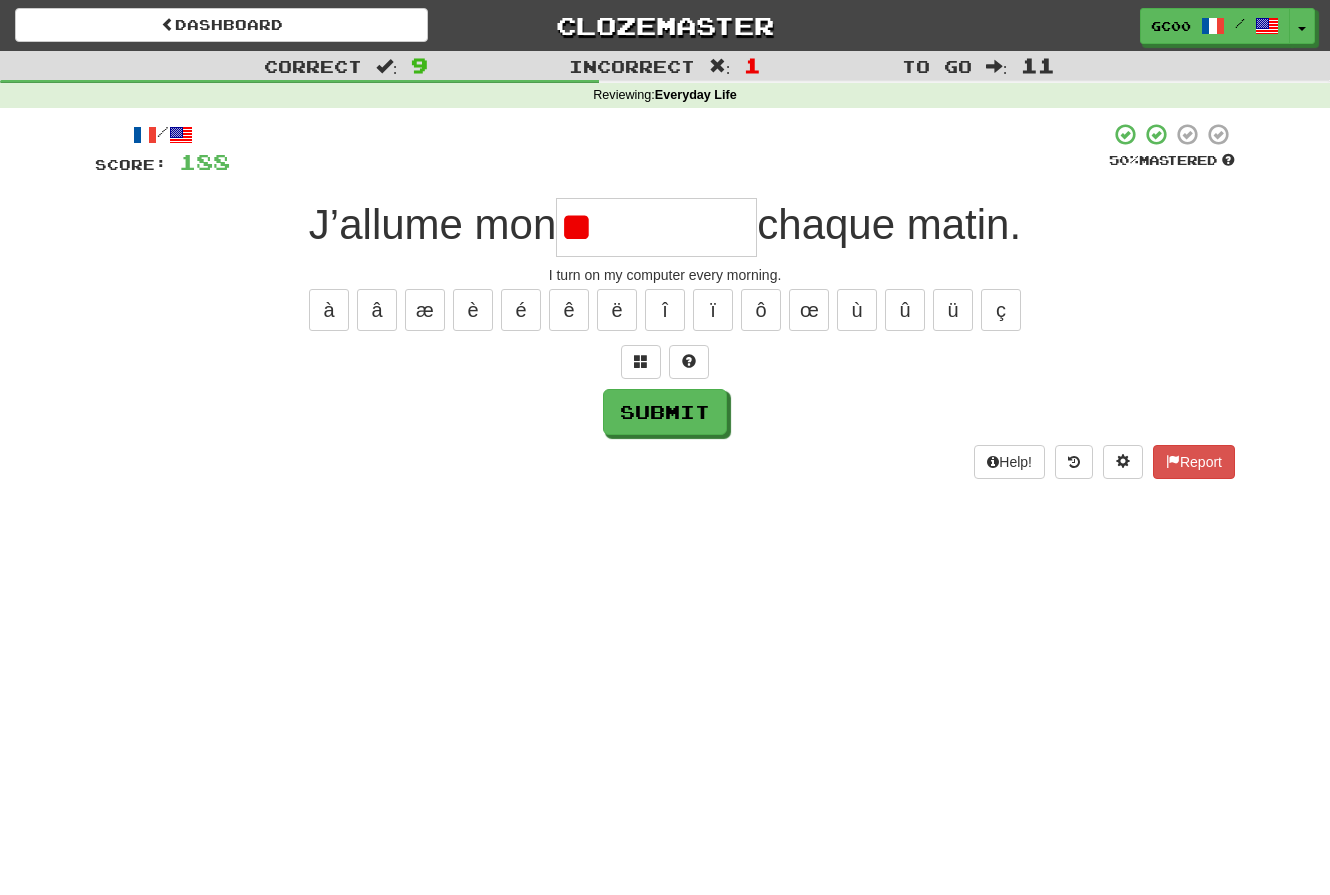 type on "*" 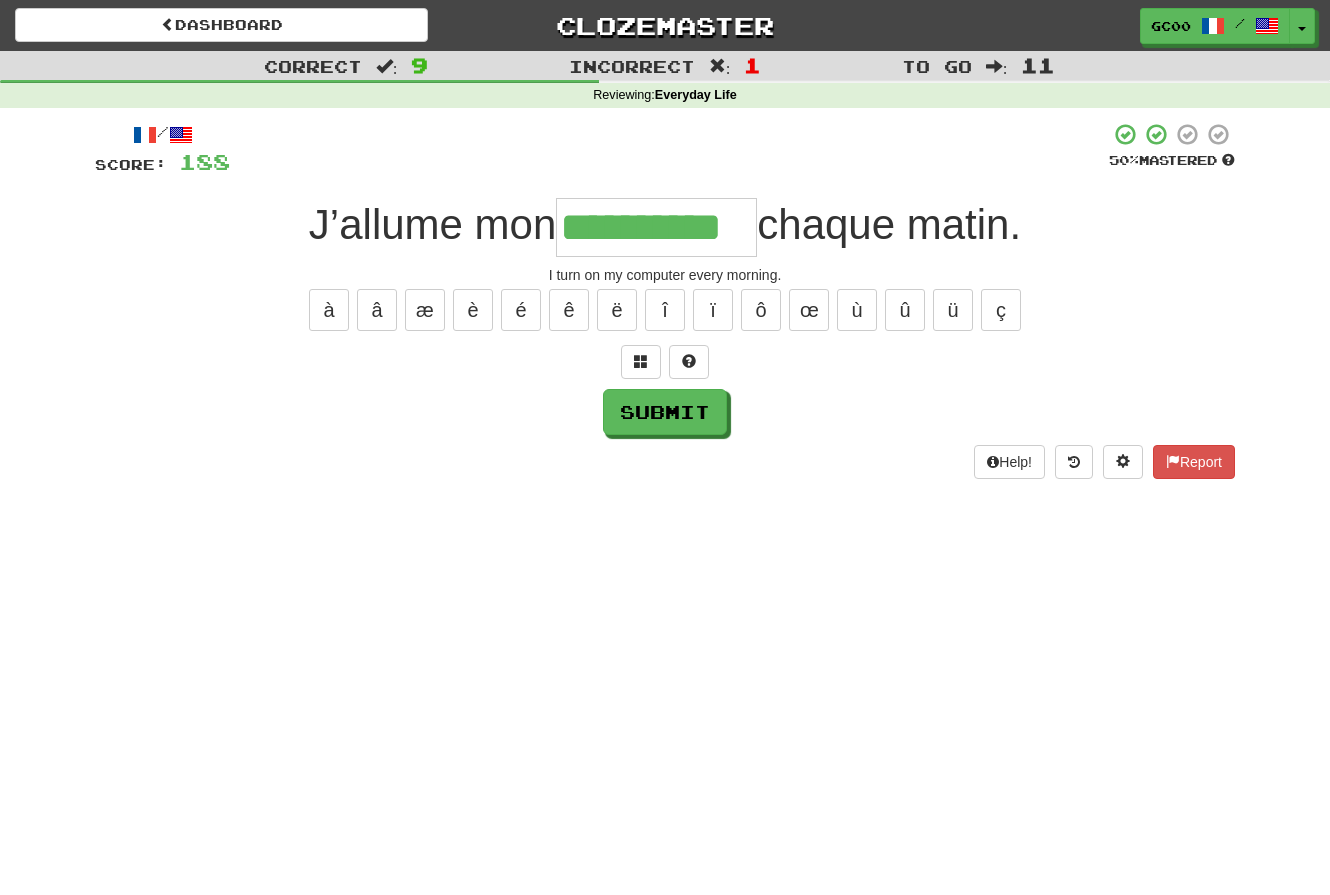 type on "**********" 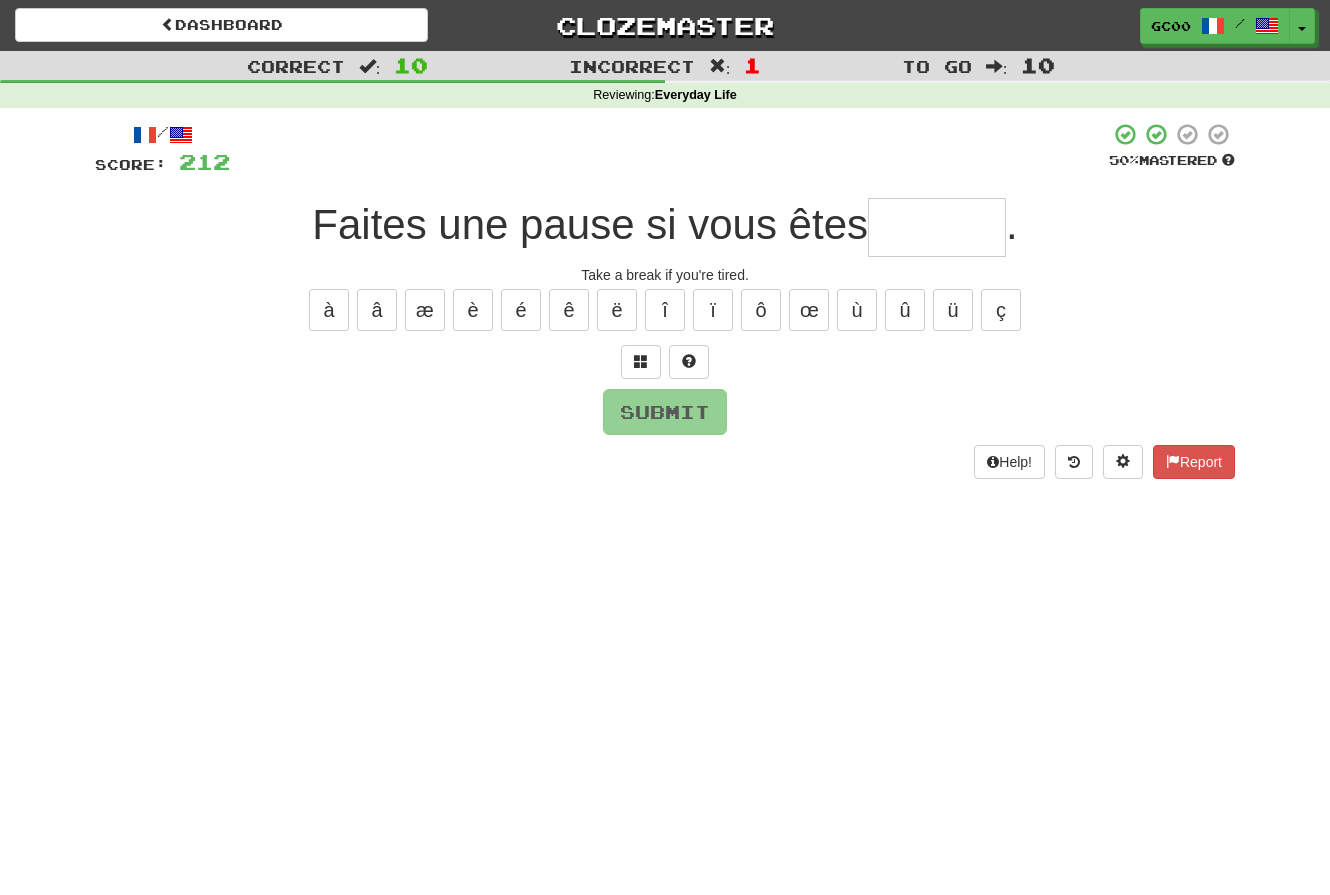 type on "*" 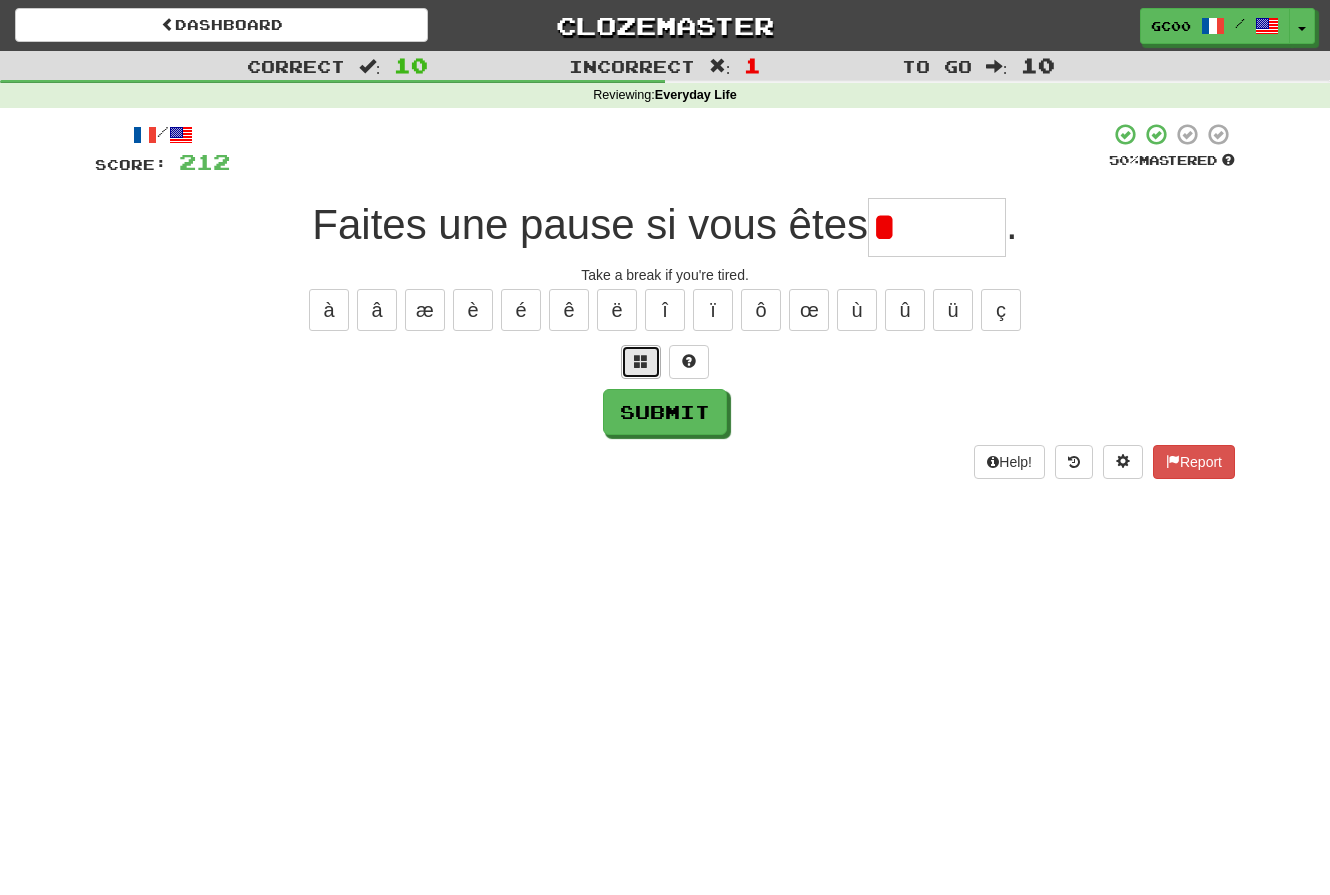 click at bounding box center [641, 361] 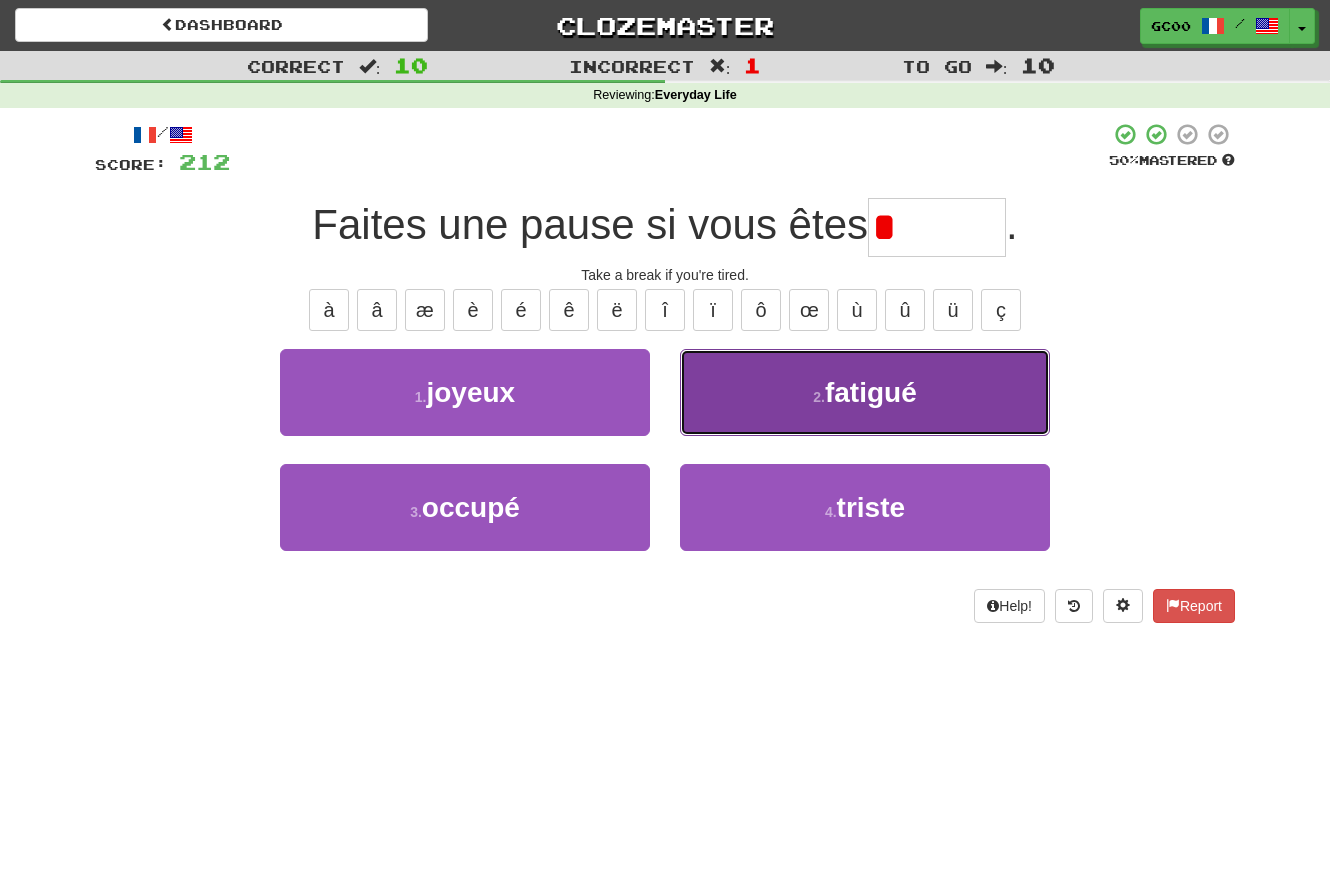 click on "2 .  fatigué" at bounding box center (865, 392) 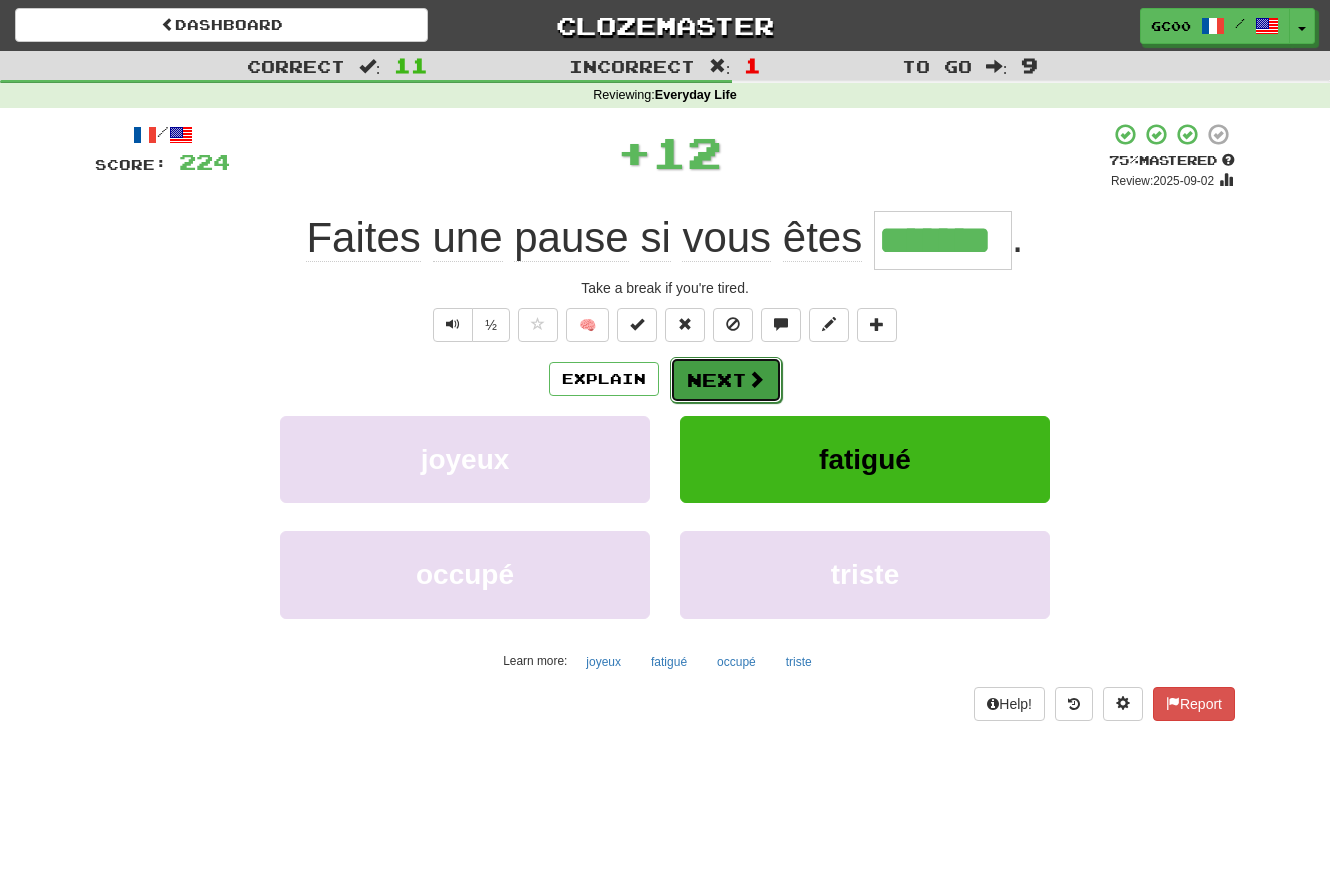 click at bounding box center (756, 379) 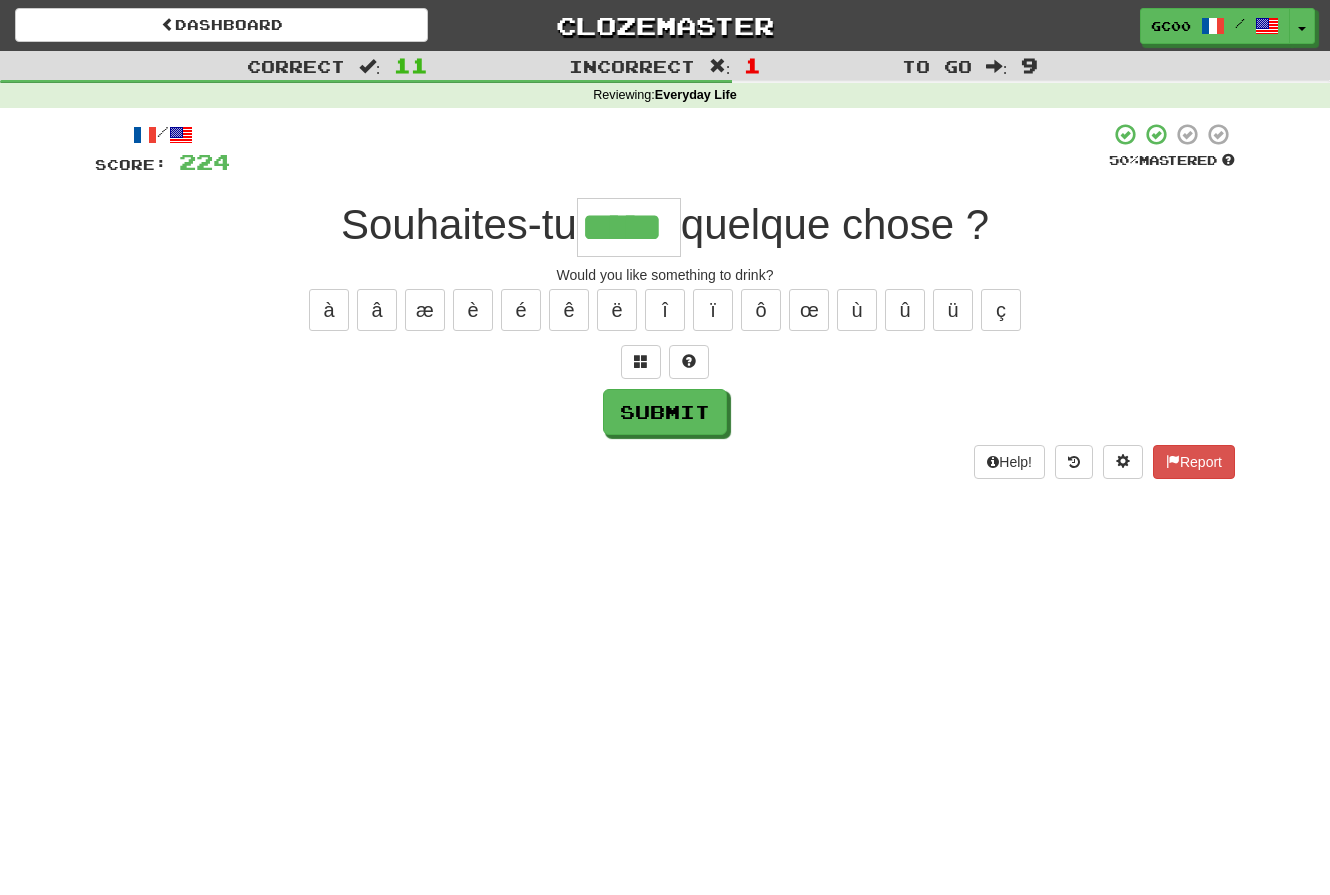 type on "*****" 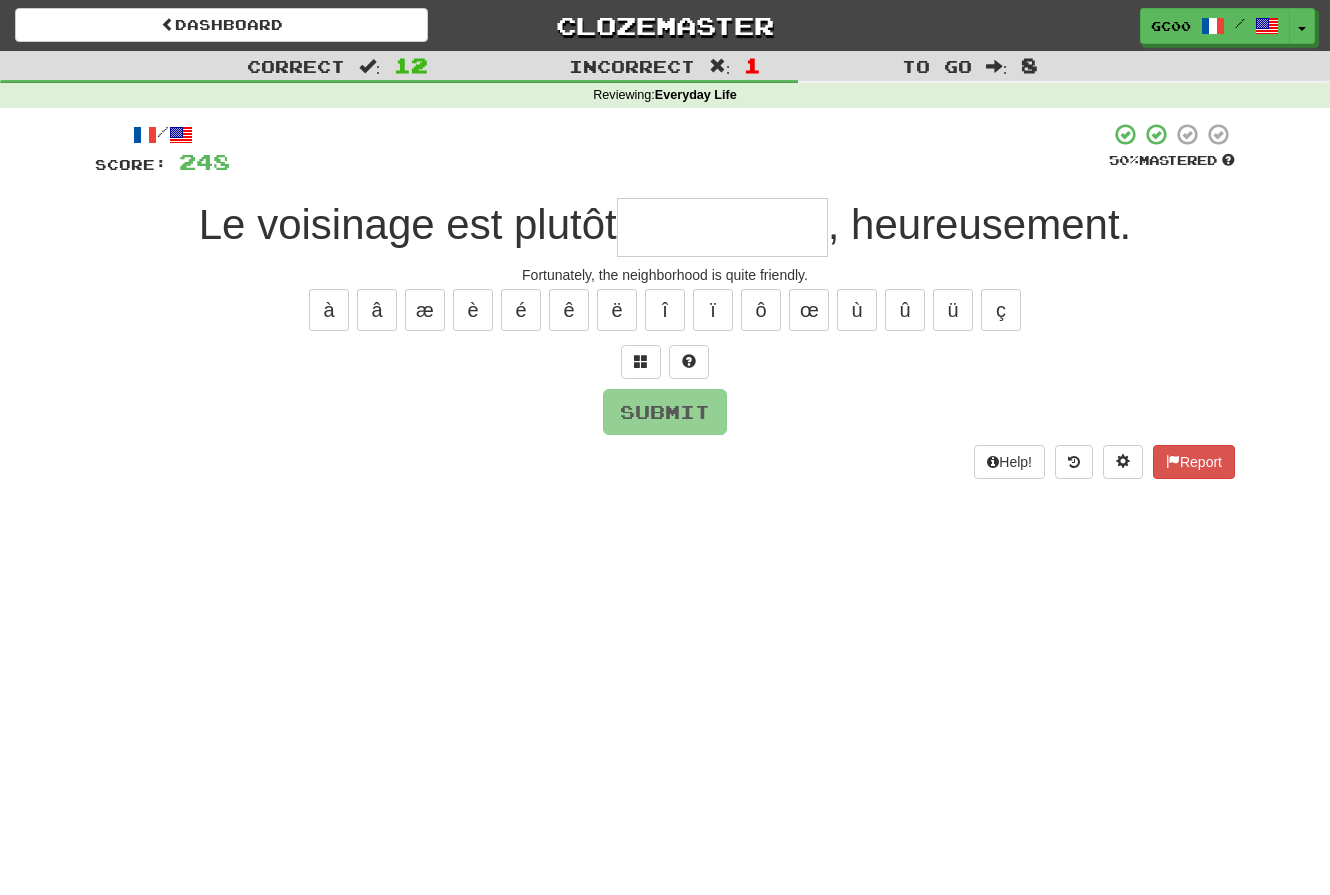 type on "*" 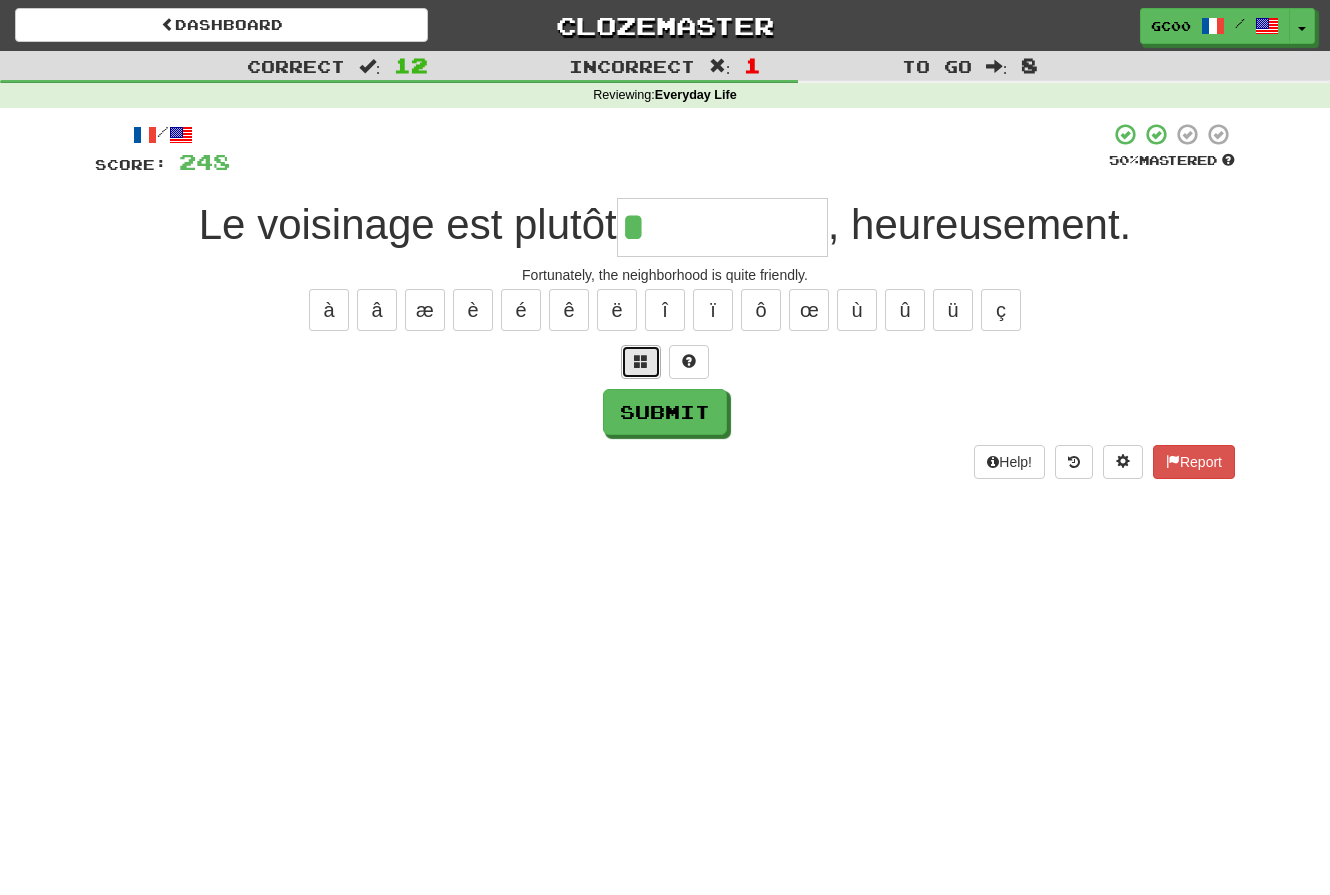 click at bounding box center [641, 362] 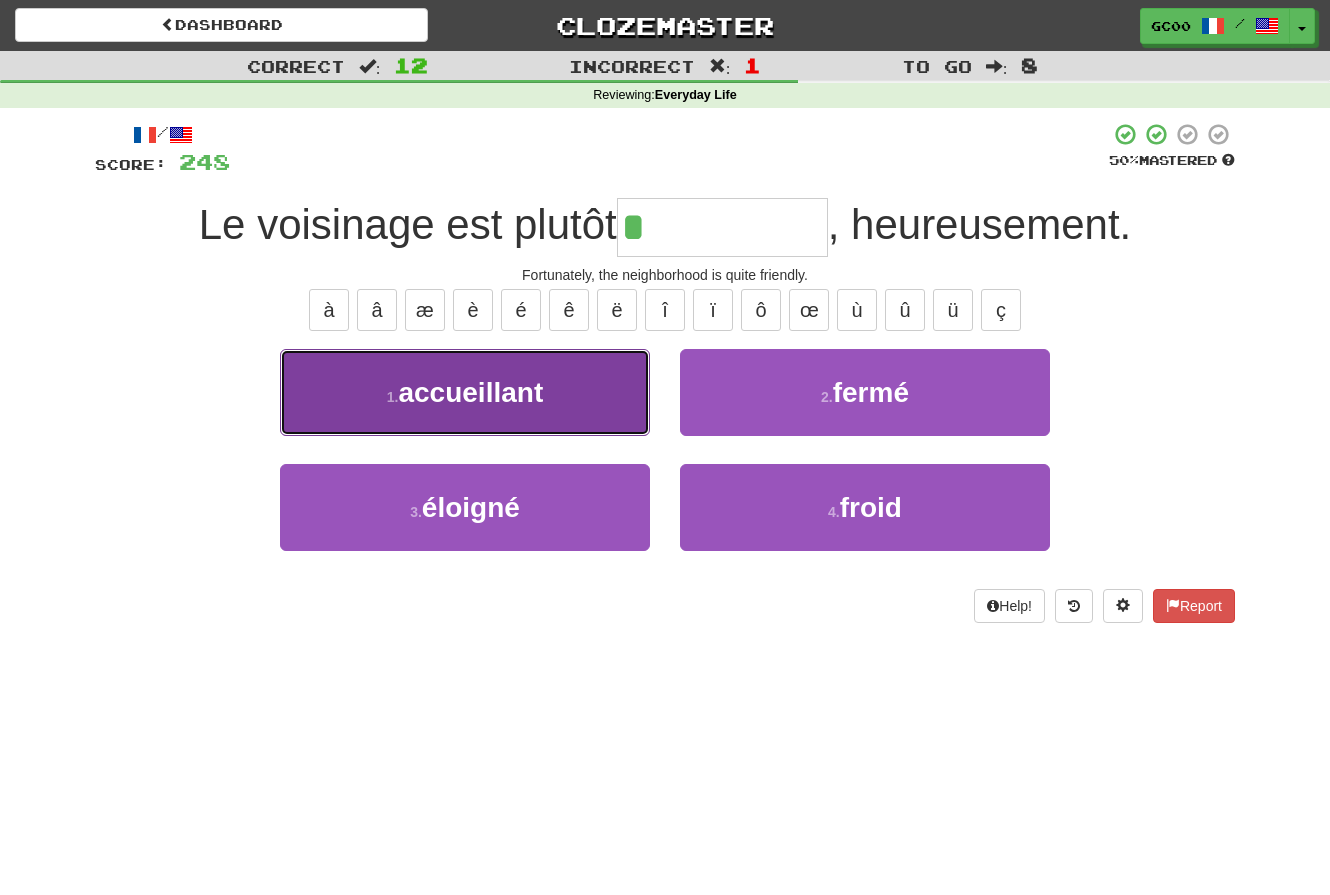 click on "1 .  accueillant" at bounding box center [465, 392] 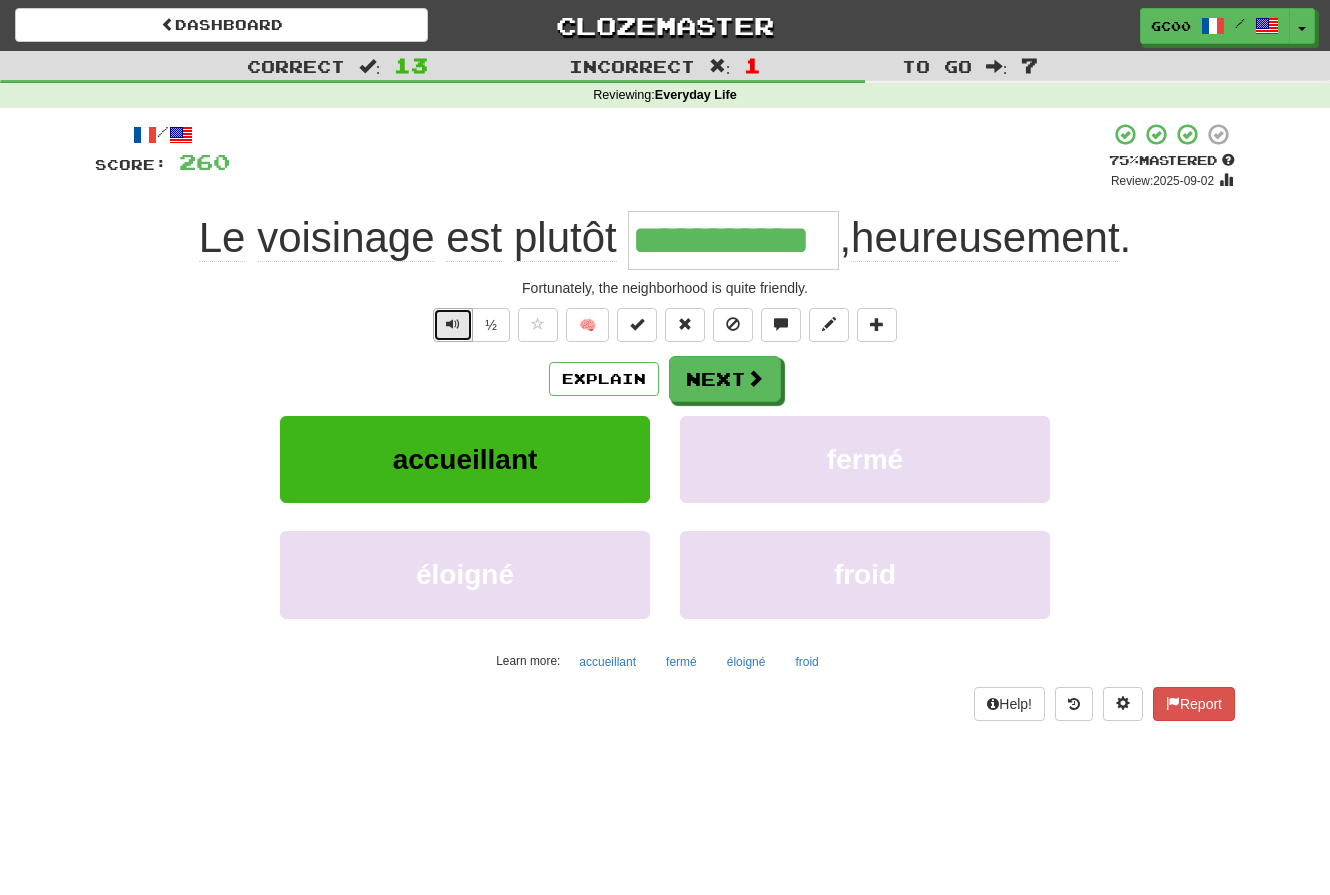 click at bounding box center (453, 324) 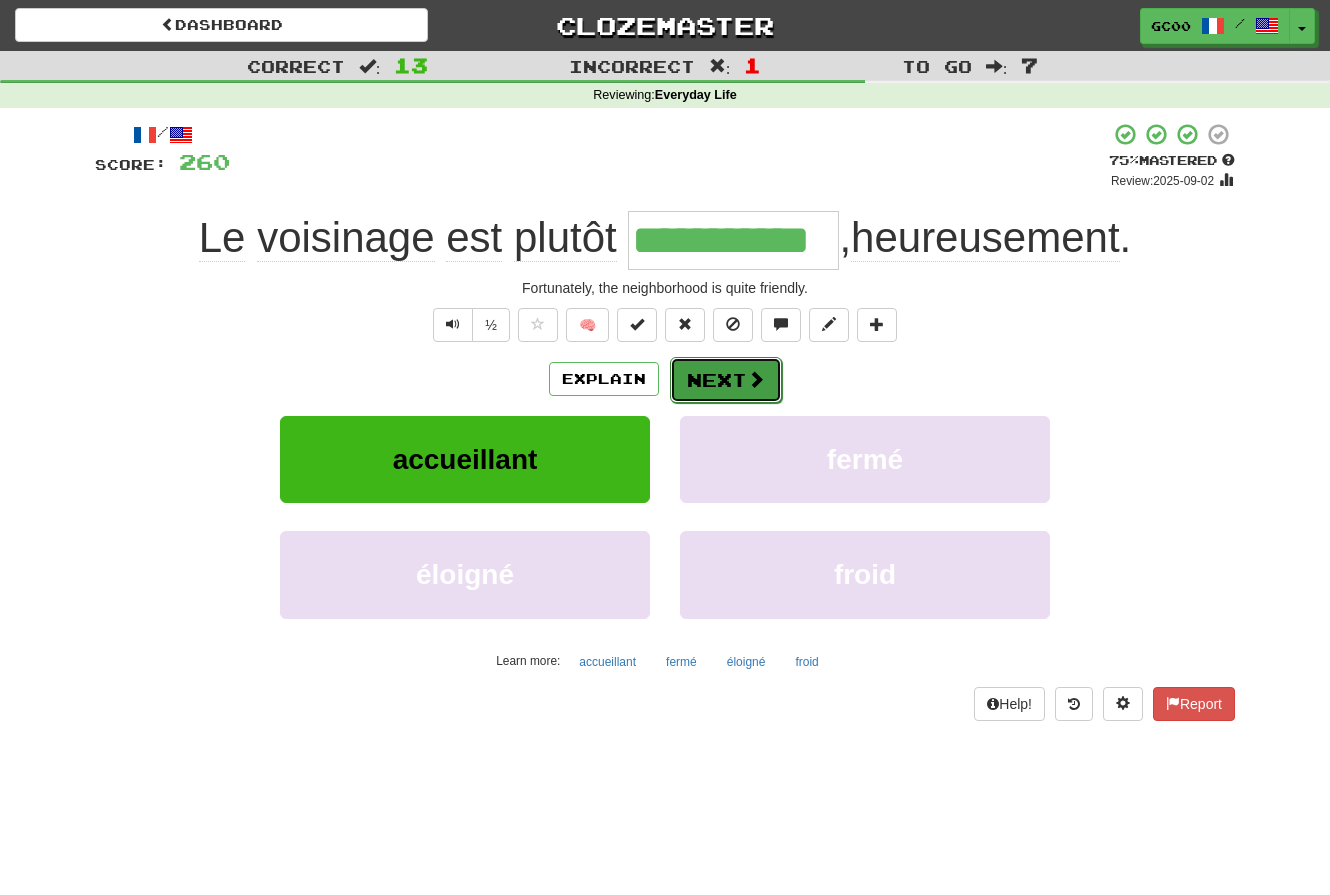 click on "Next" at bounding box center [726, 380] 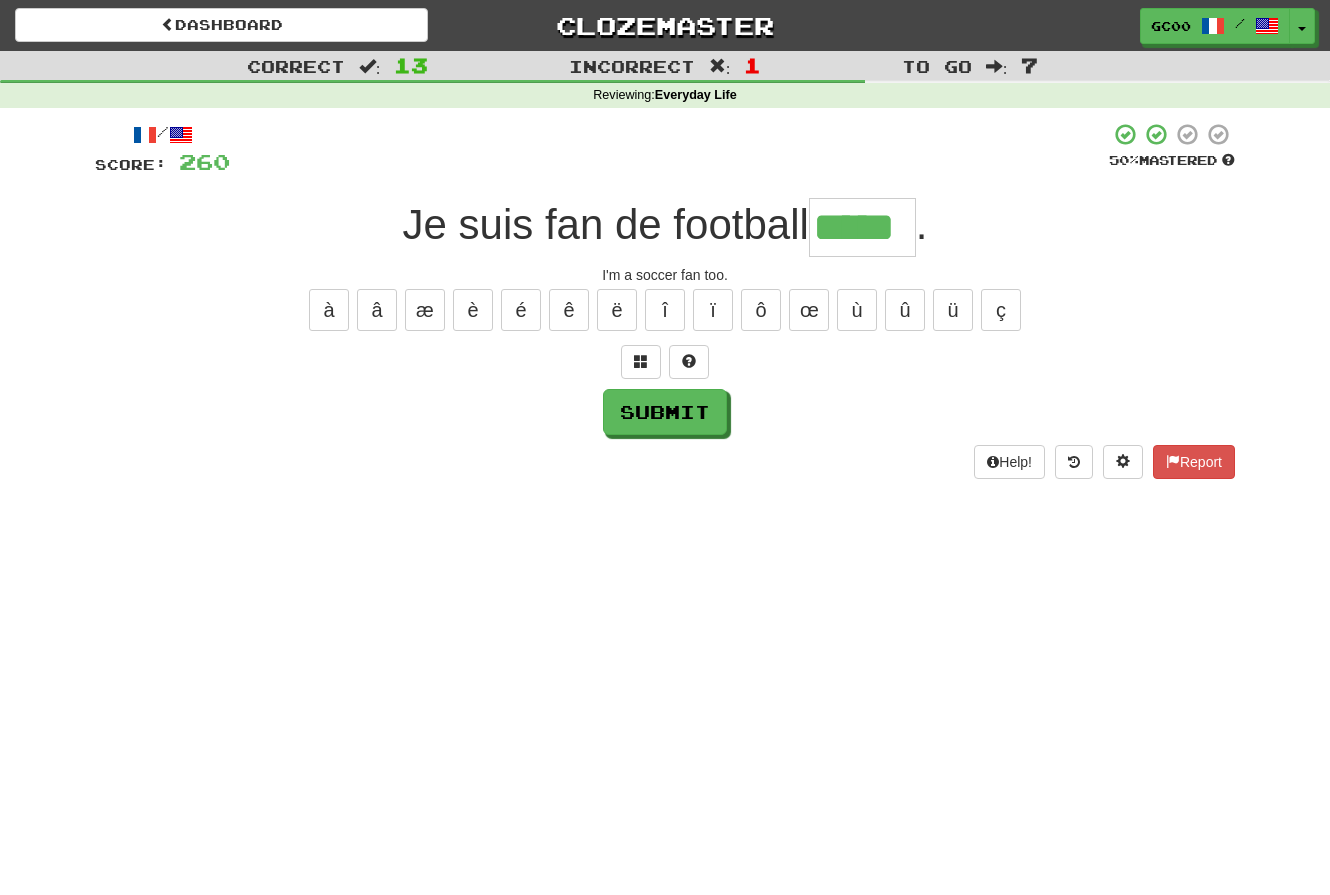 type on "*****" 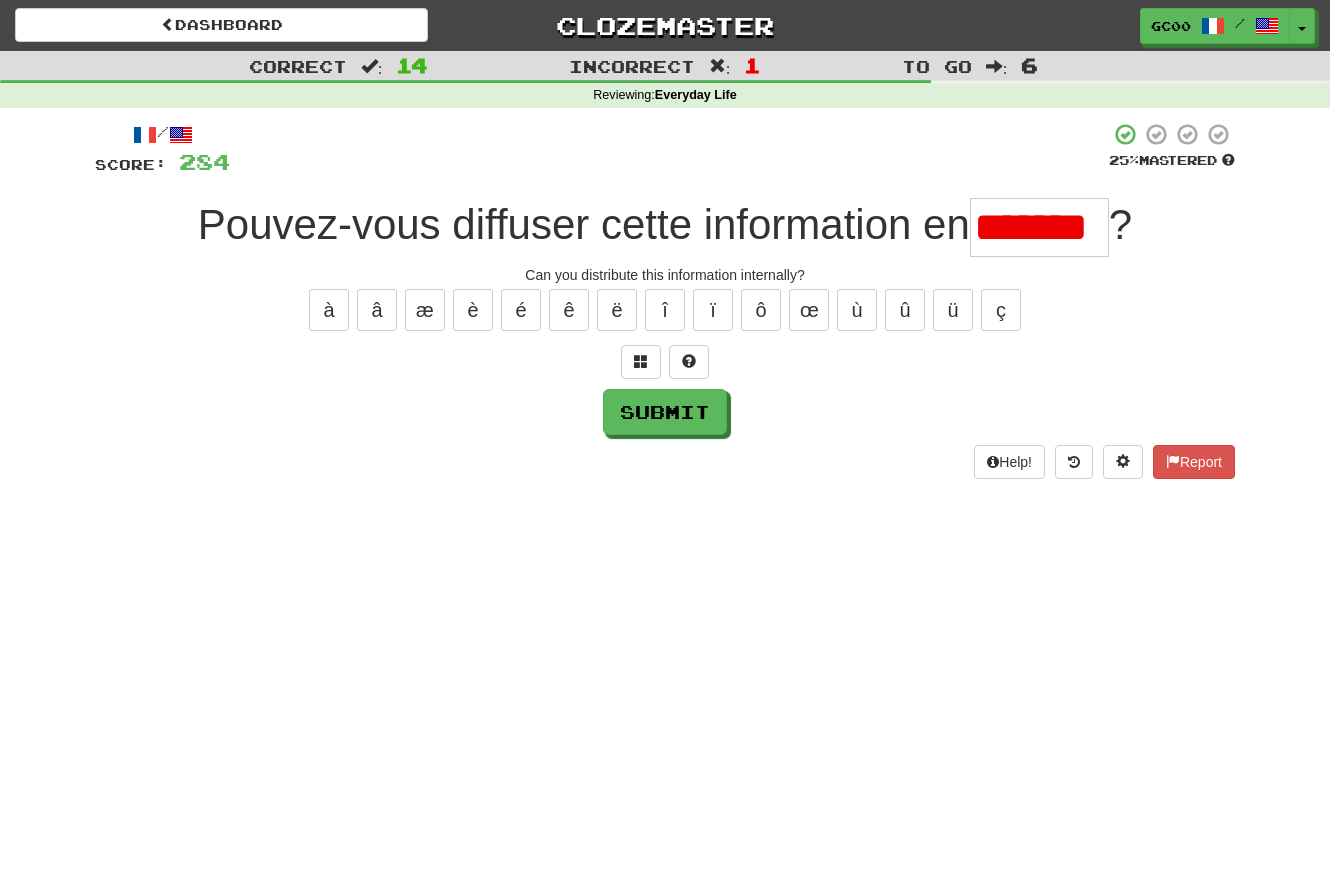 scroll, scrollTop: 0, scrollLeft: 0, axis: both 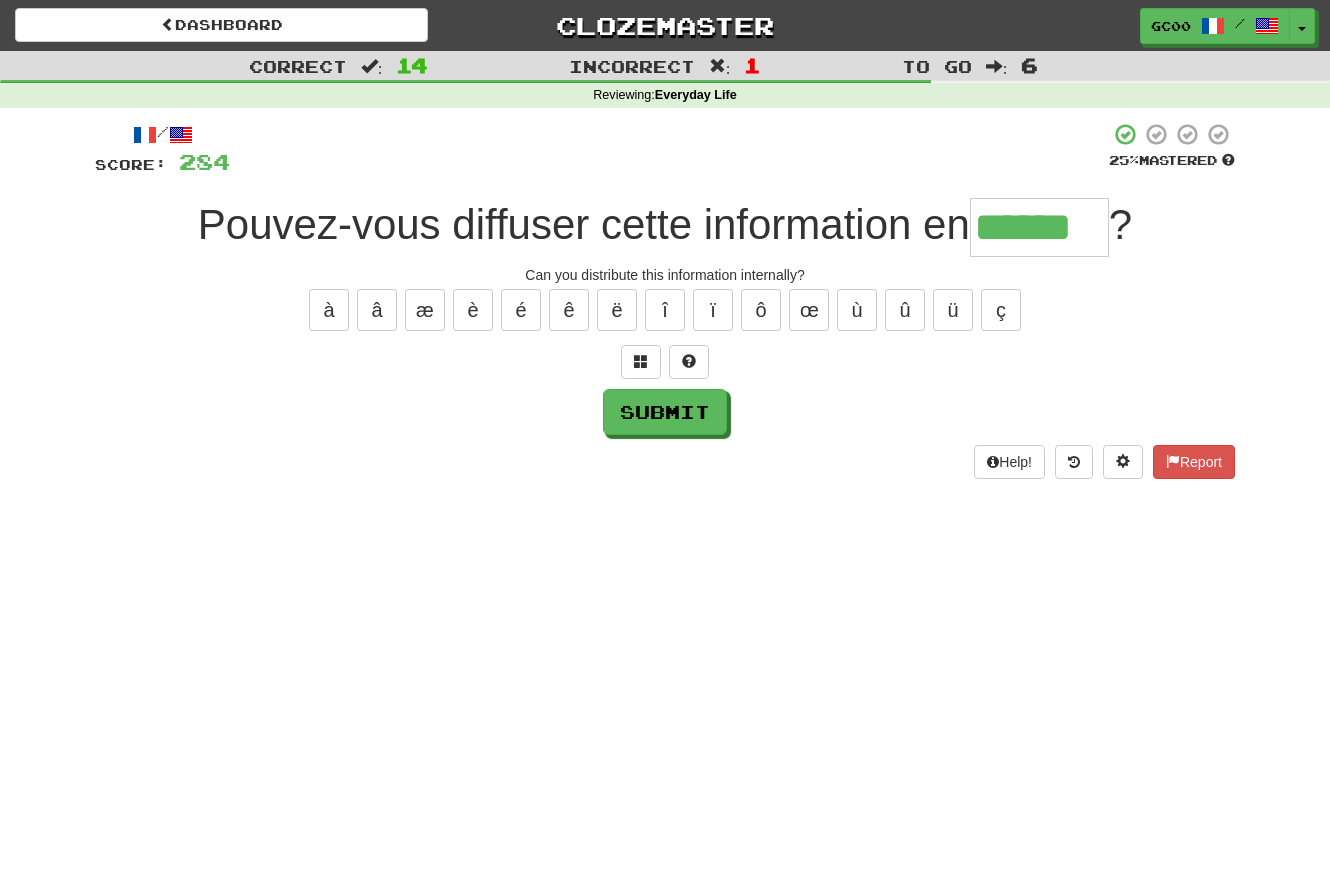 click on "à â æ è é ê ë î ï ô œ ù û ü ç" at bounding box center (665, 310) 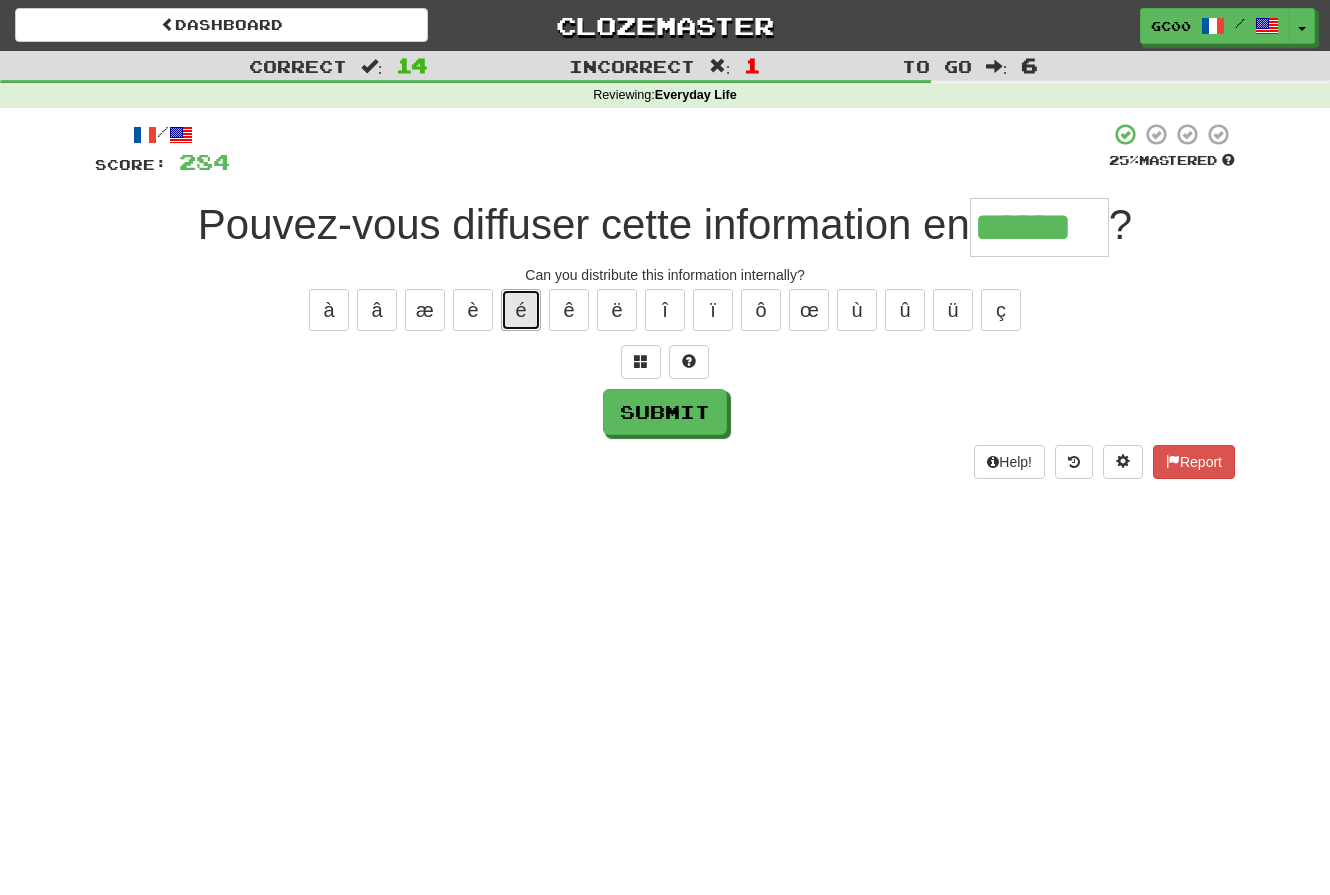 click on "é" at bounding box center (521, 310) 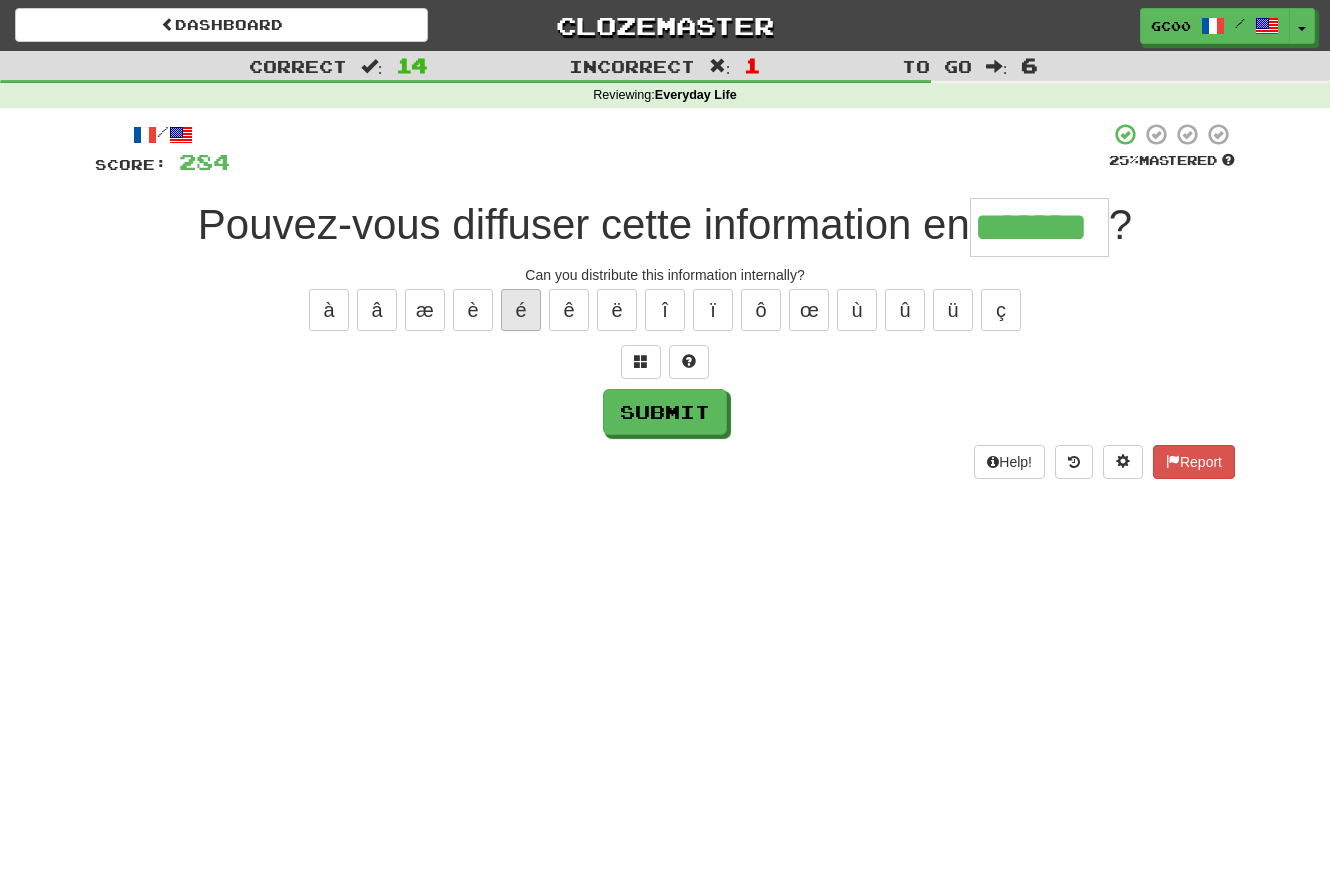 type on "*******" 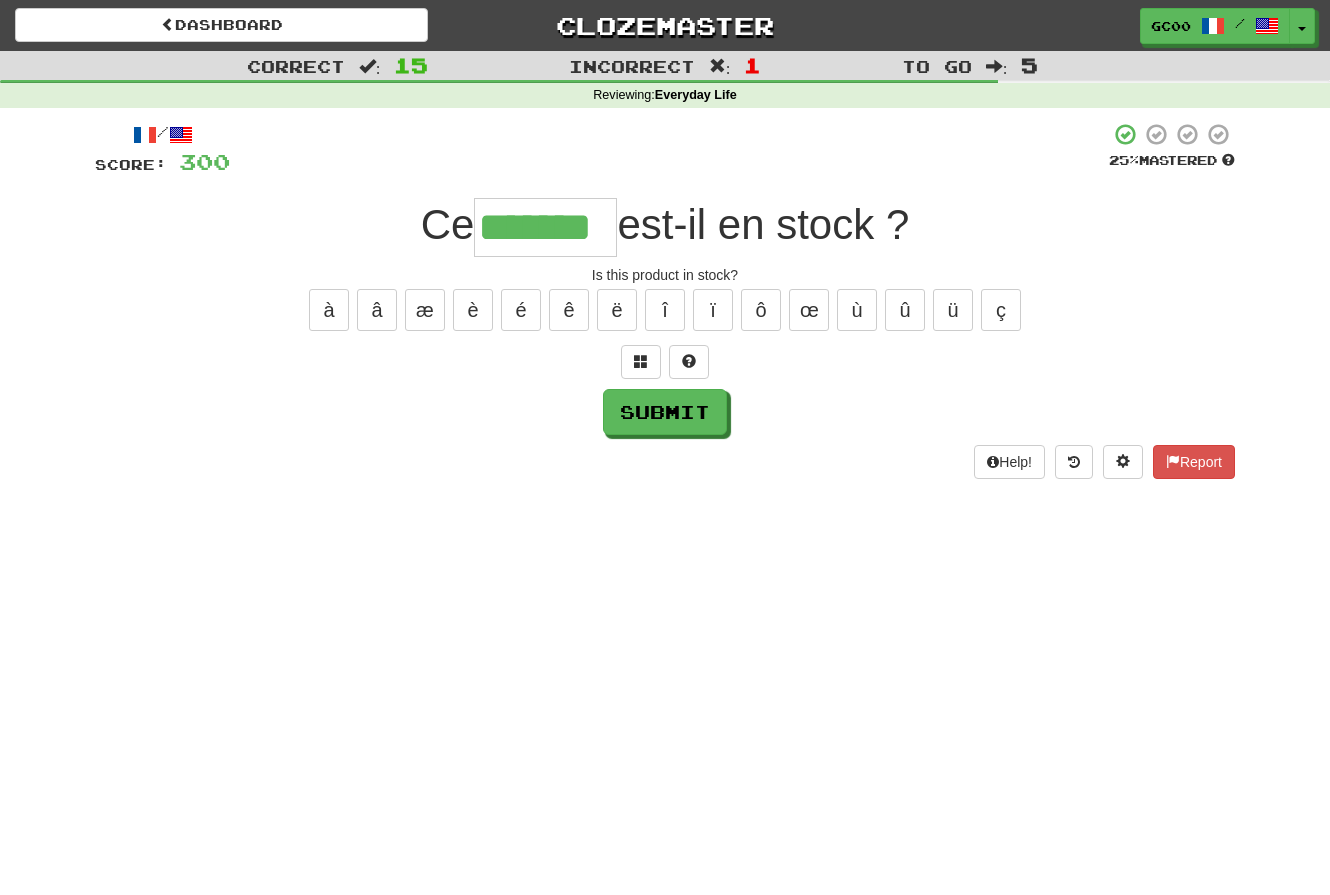 type on "*******" 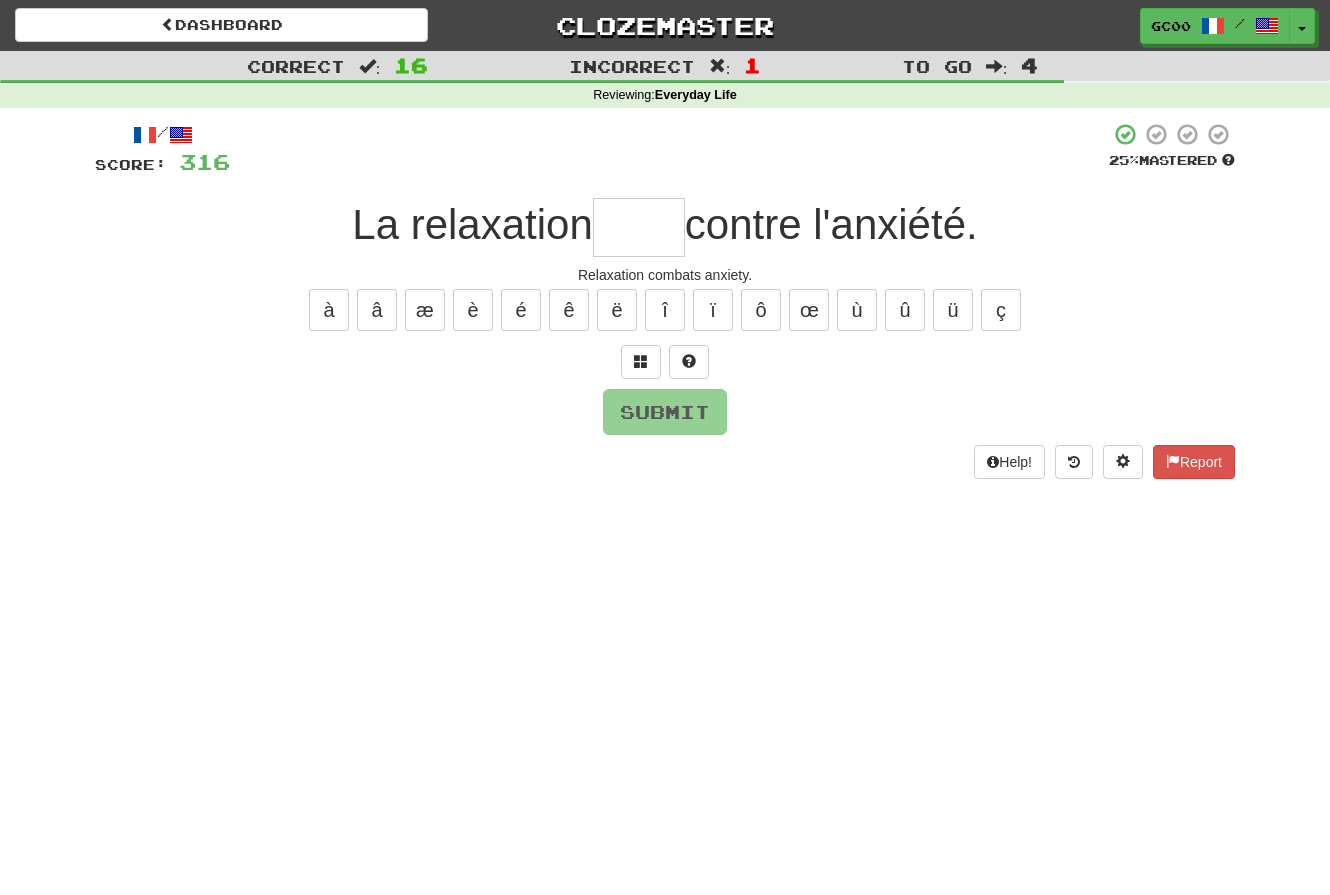 type on "*" 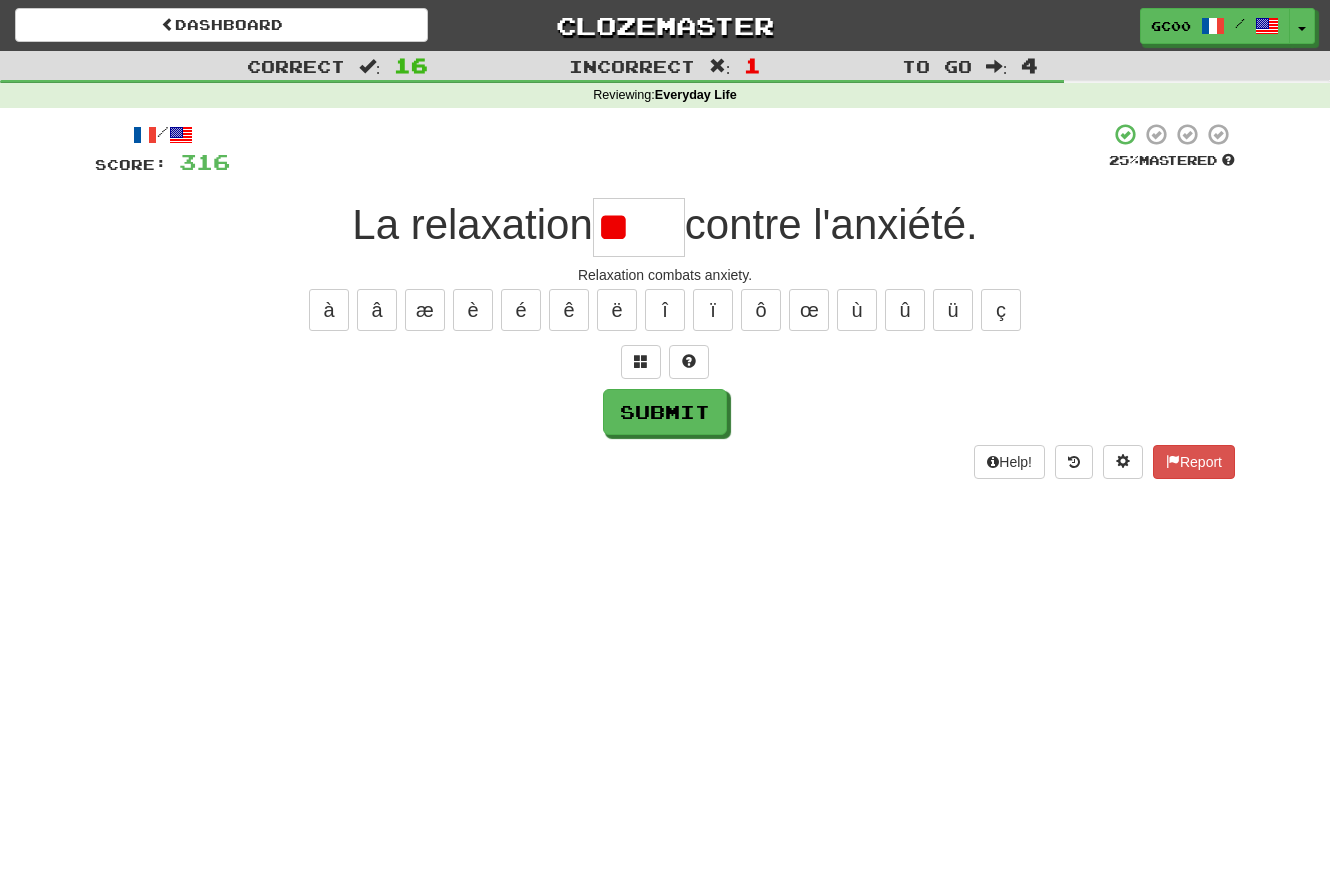 type on "*" 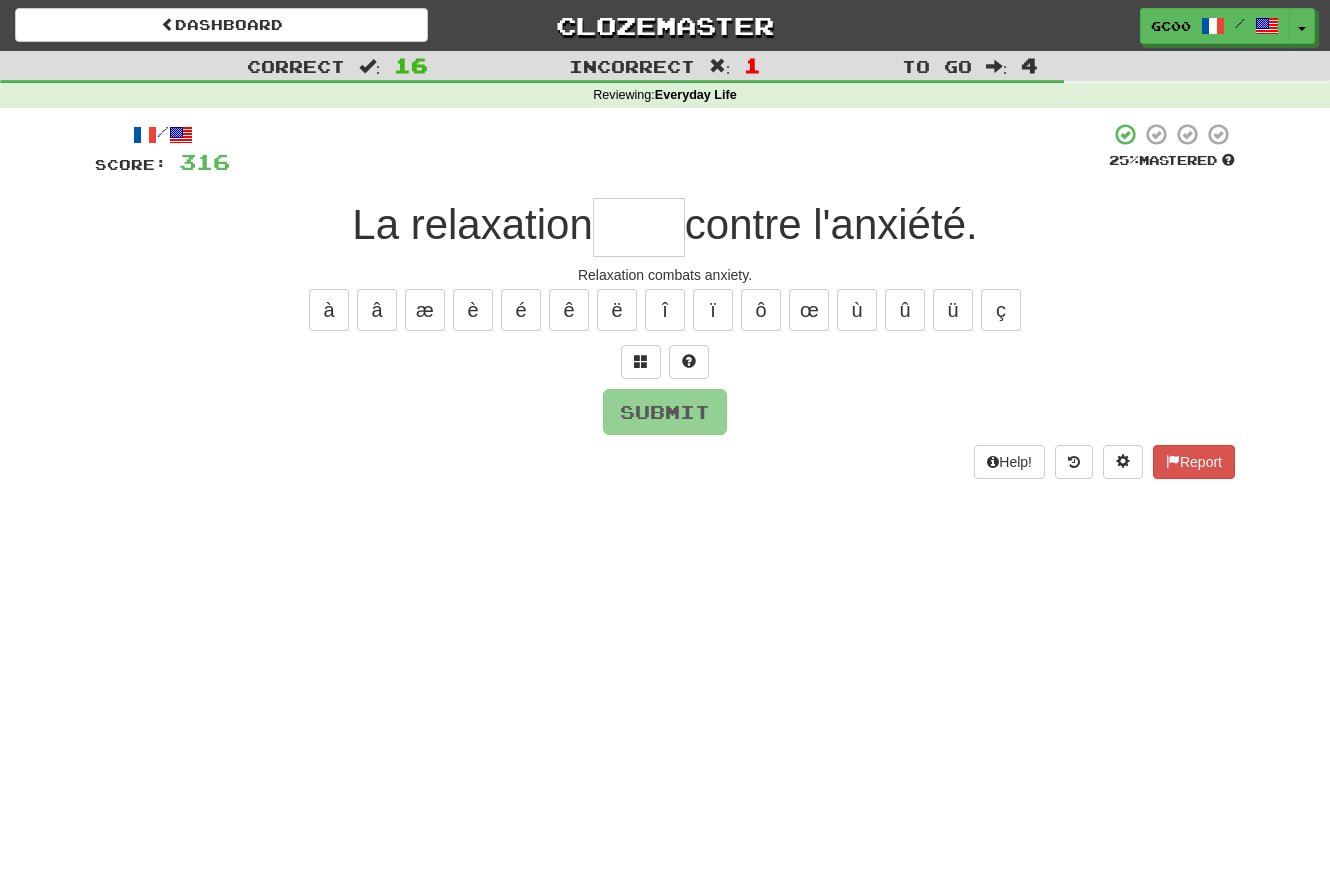 type on "*" 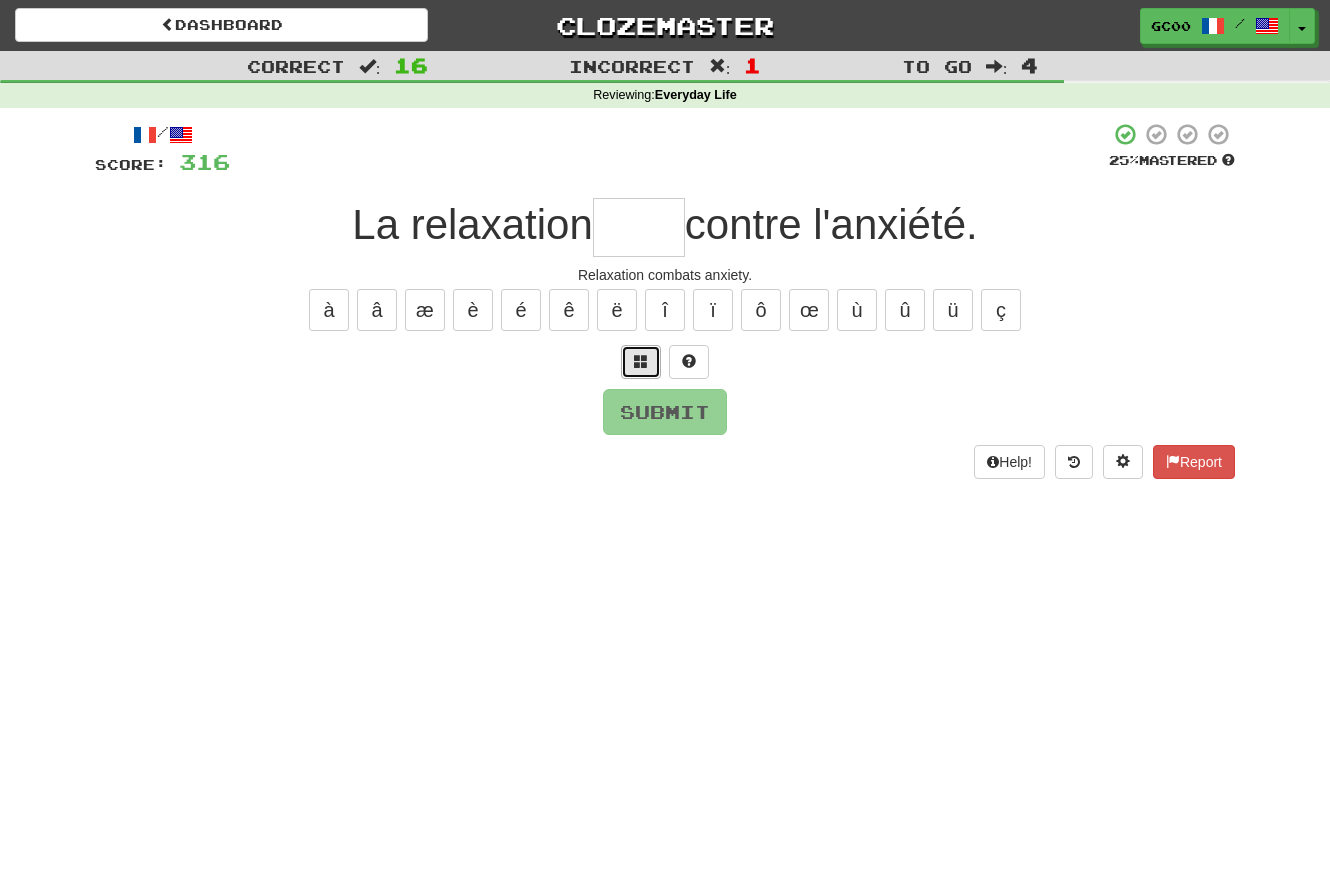 click at bounding box center [641, 361] 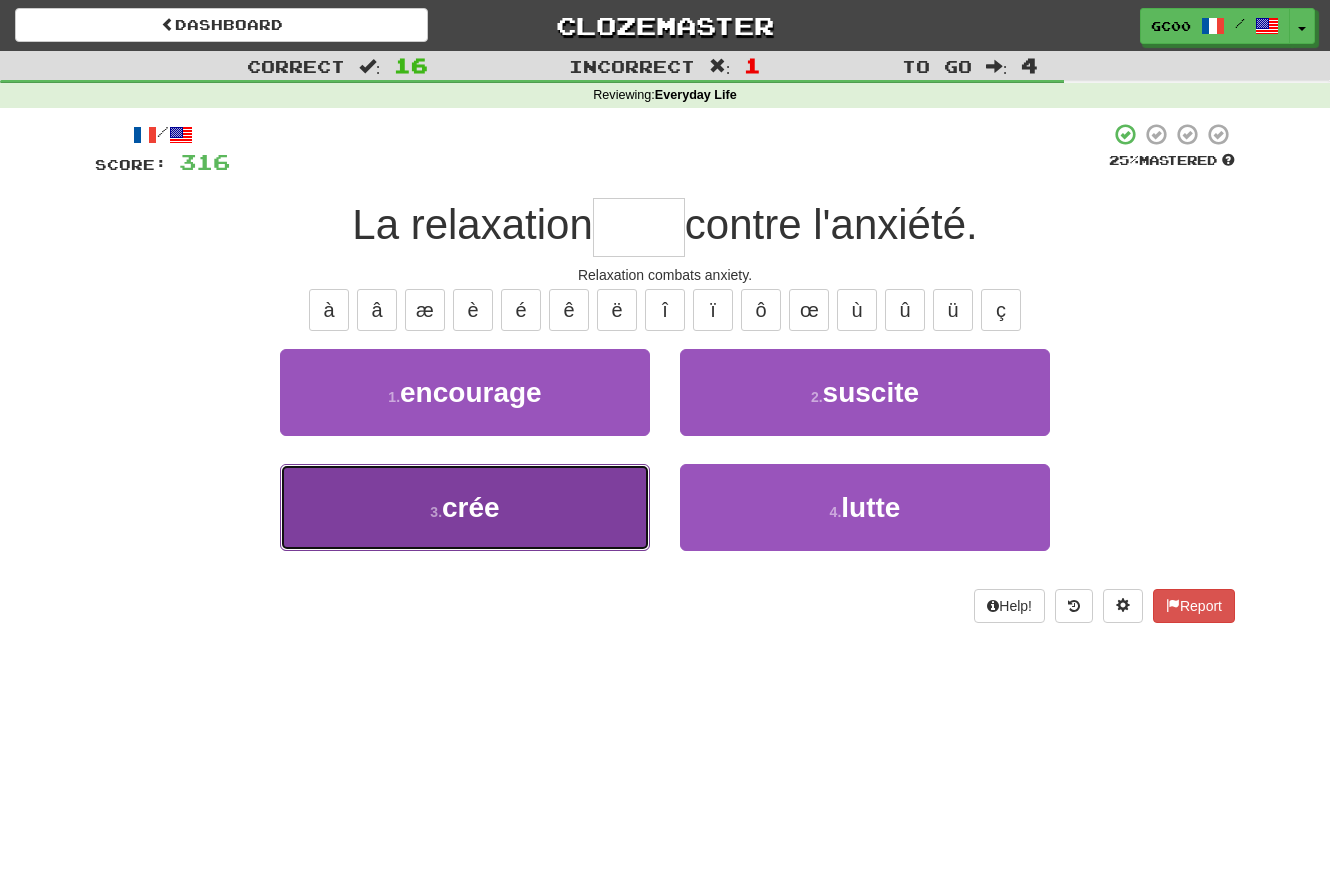 click on "3 .  crée" at bounding box center [465, 507] 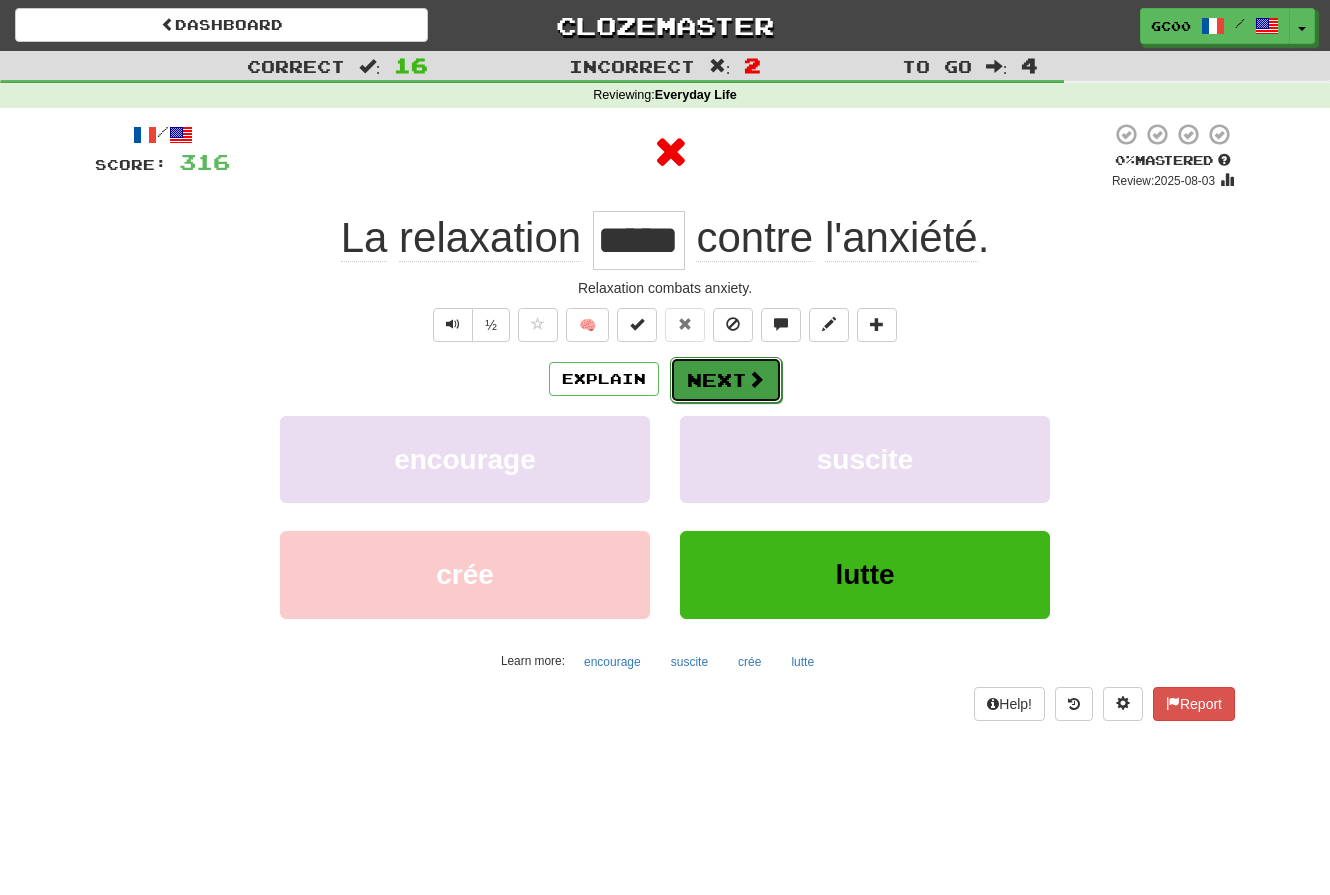 click on "Next" at bounding box center (726, 380) 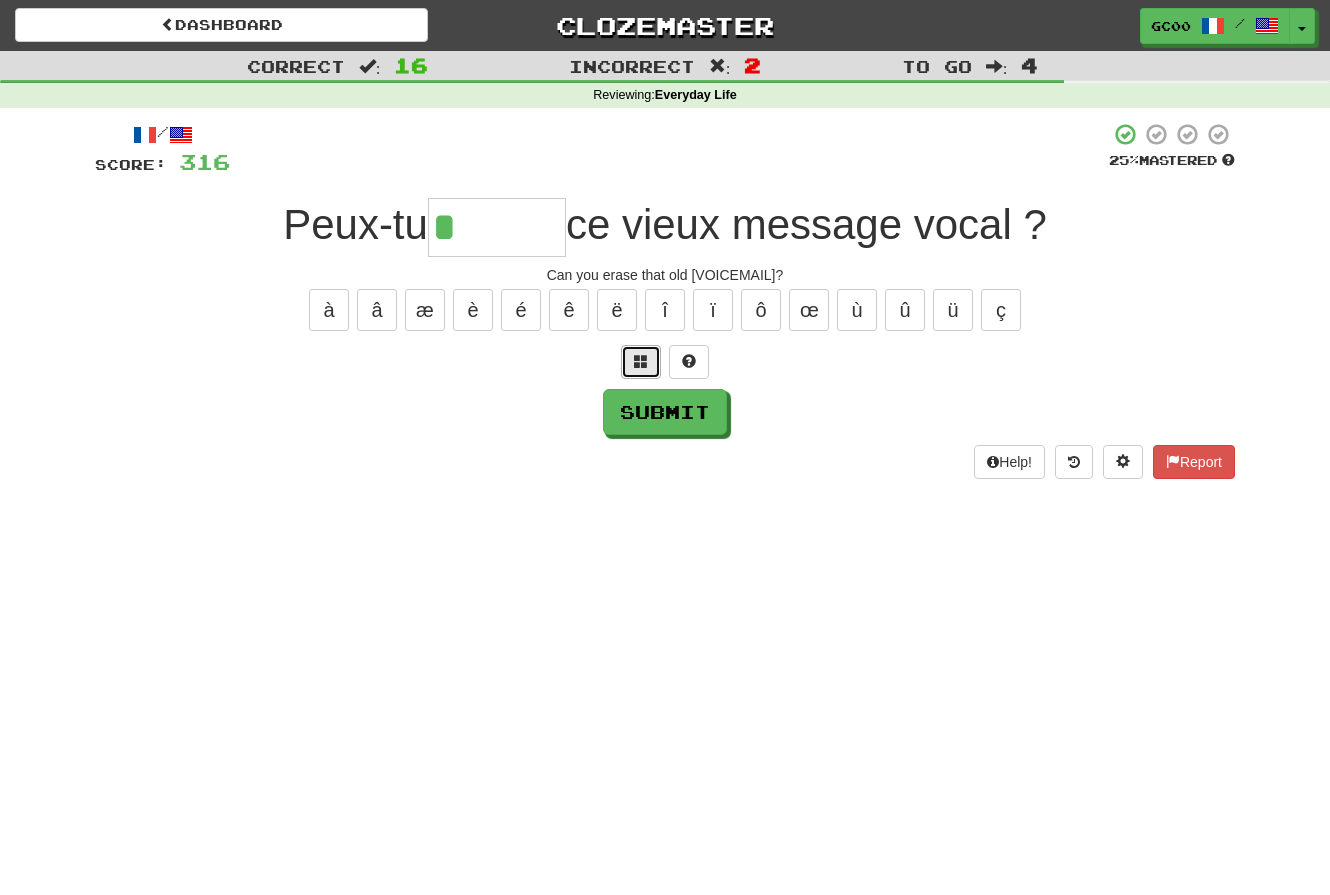 click at bounding box center (641, 362) 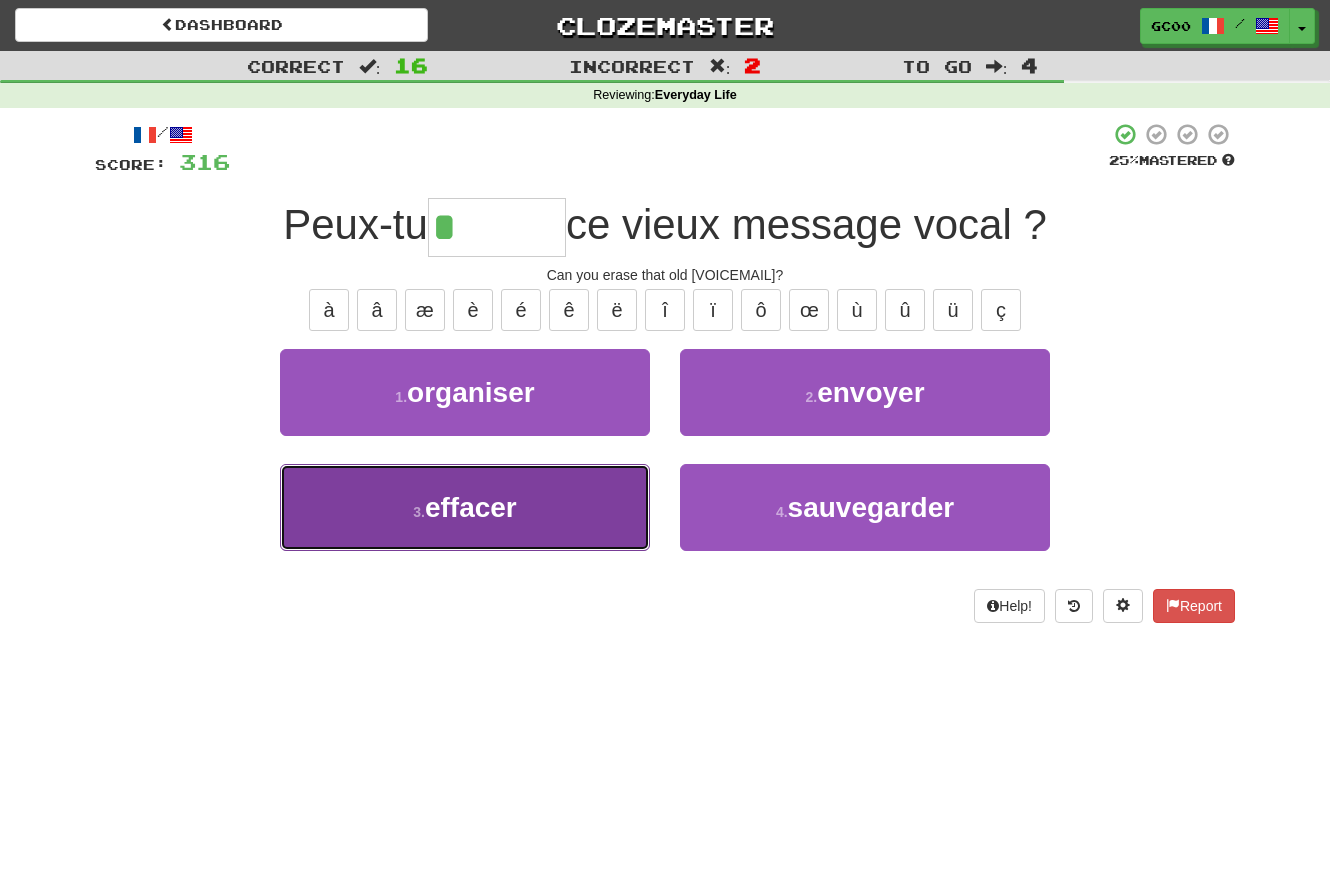 click on "3 .  effacer" at bounding box center (465, 507) 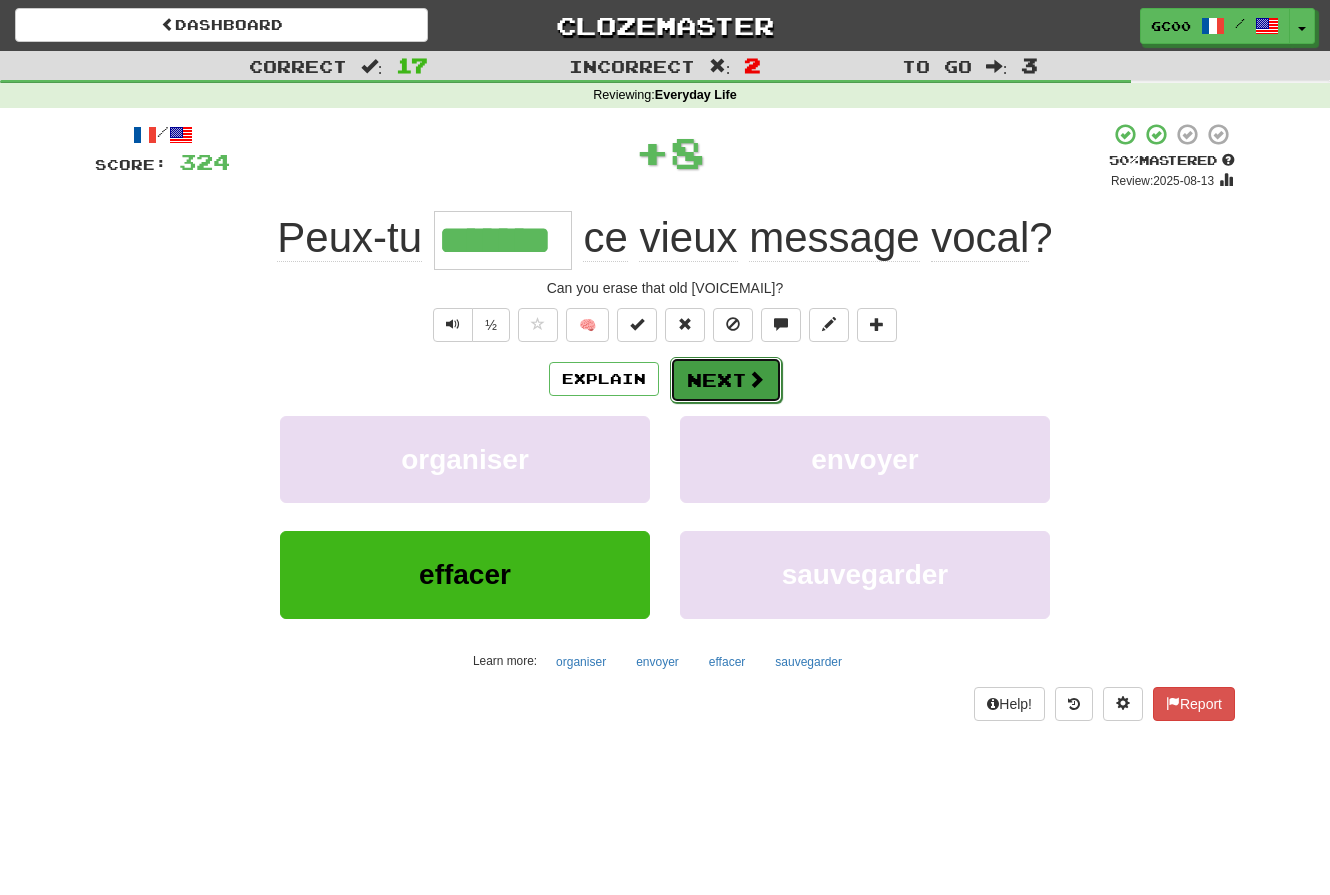 click on "Next" at bounding box center [726, 380] 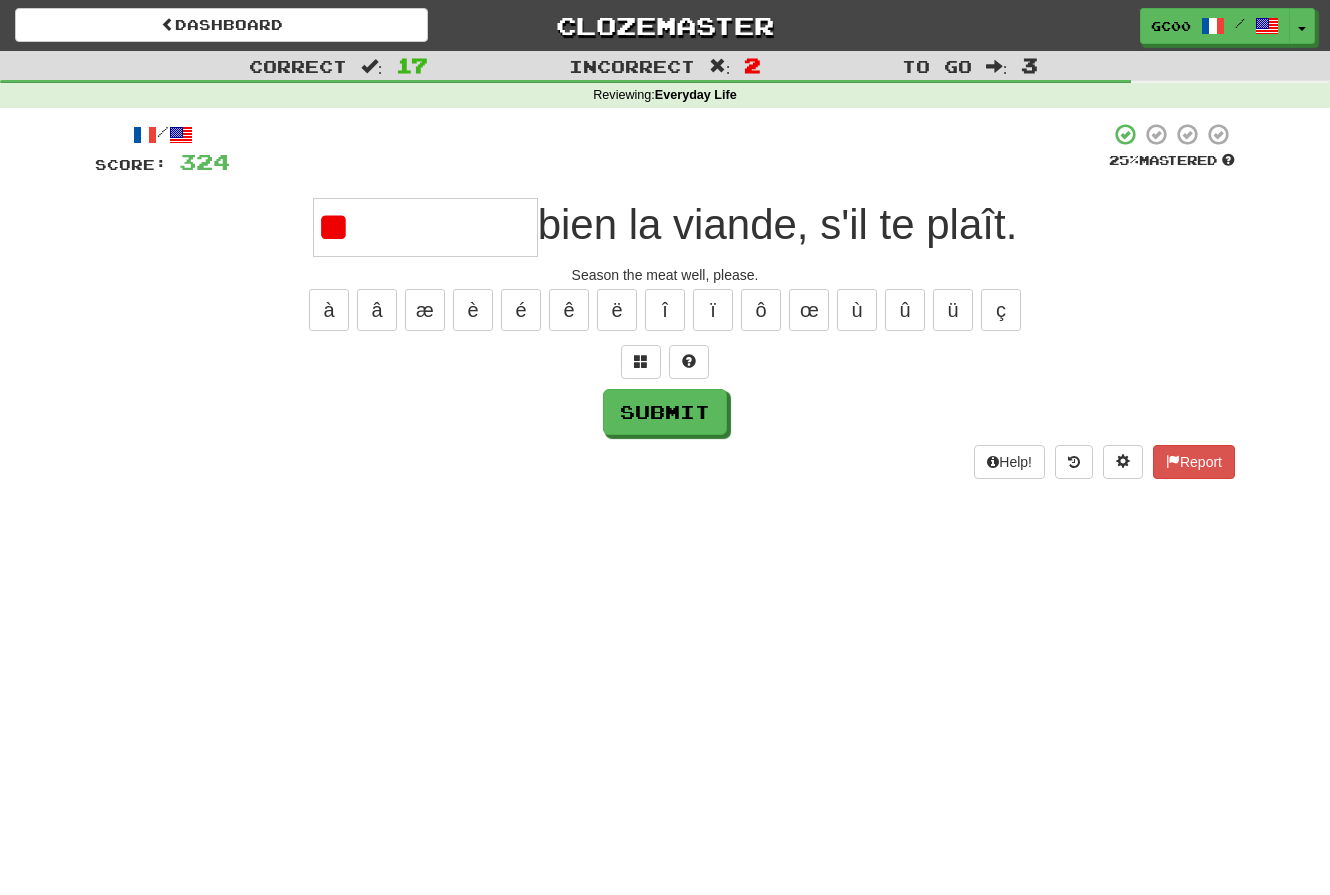 type on "*" 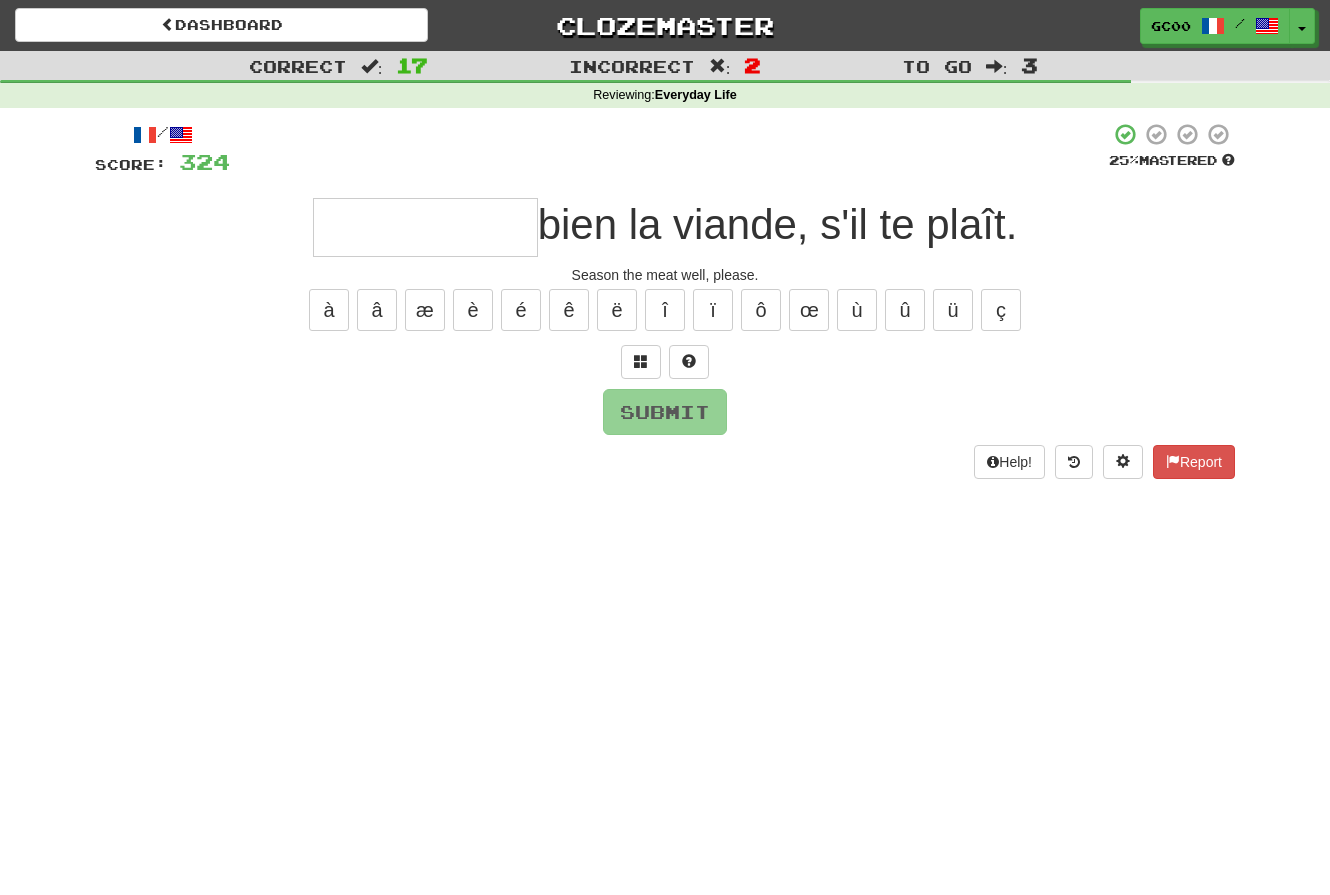 type on "*" 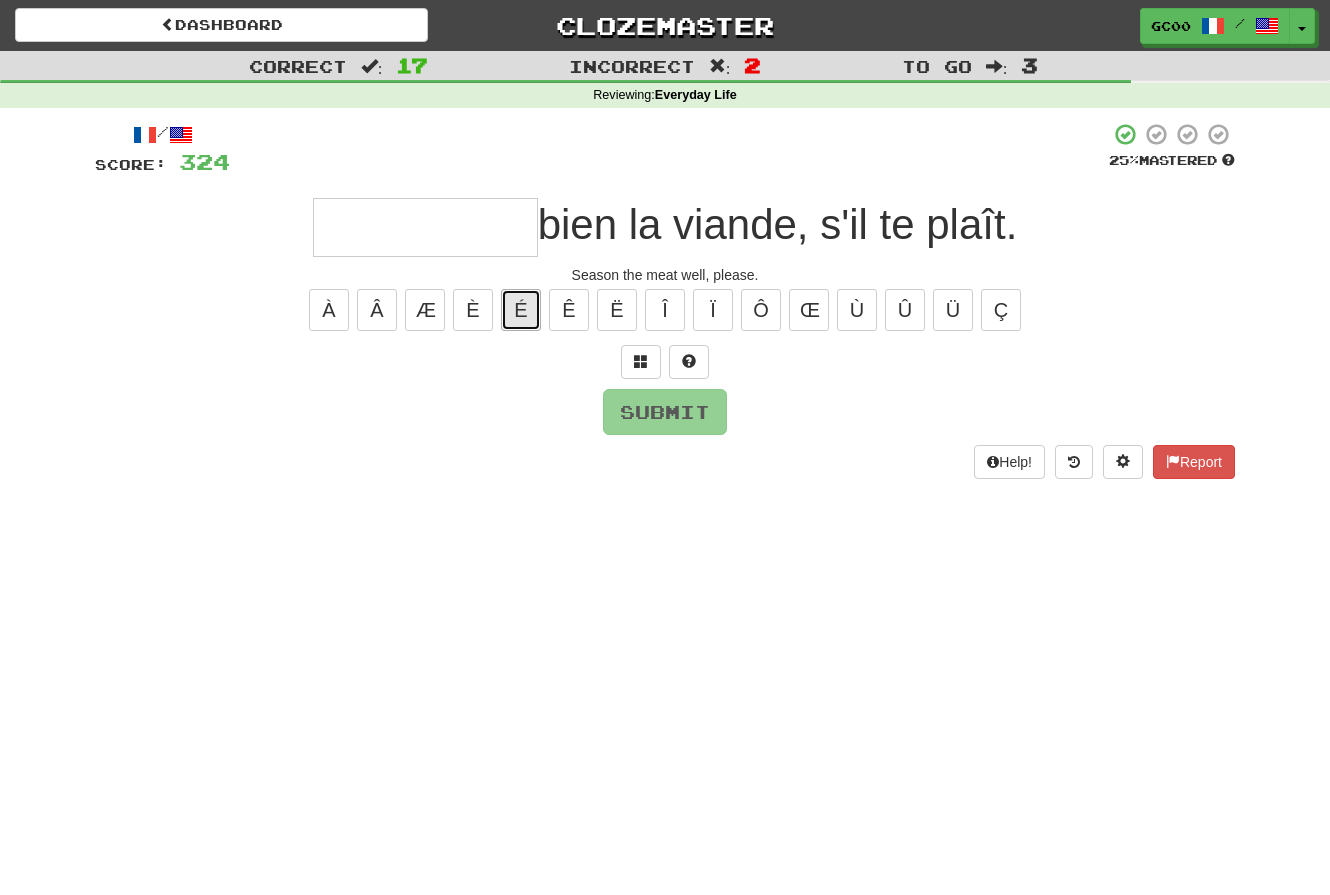 click on "É" at bounding box center (521, 310) 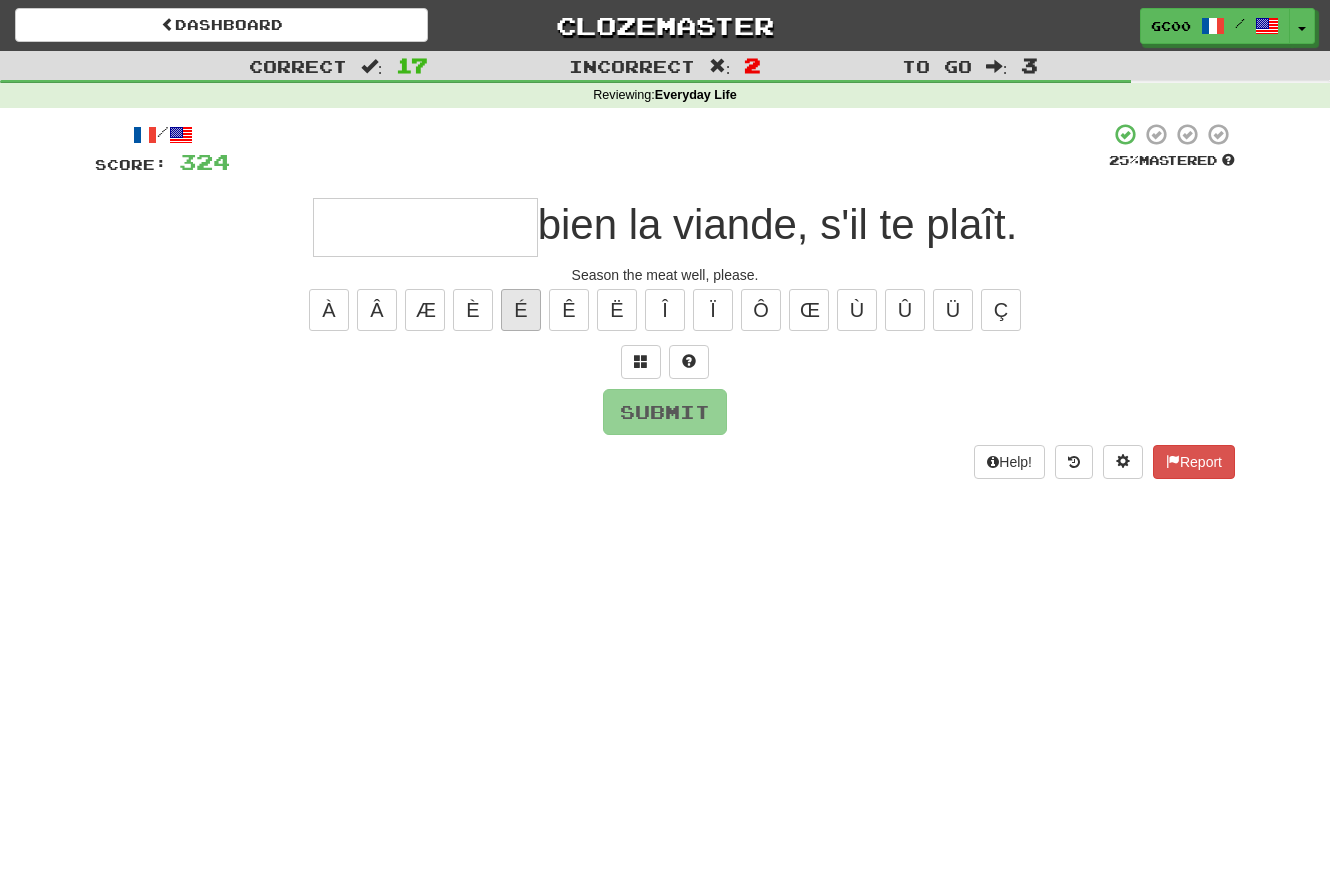 type on "*" 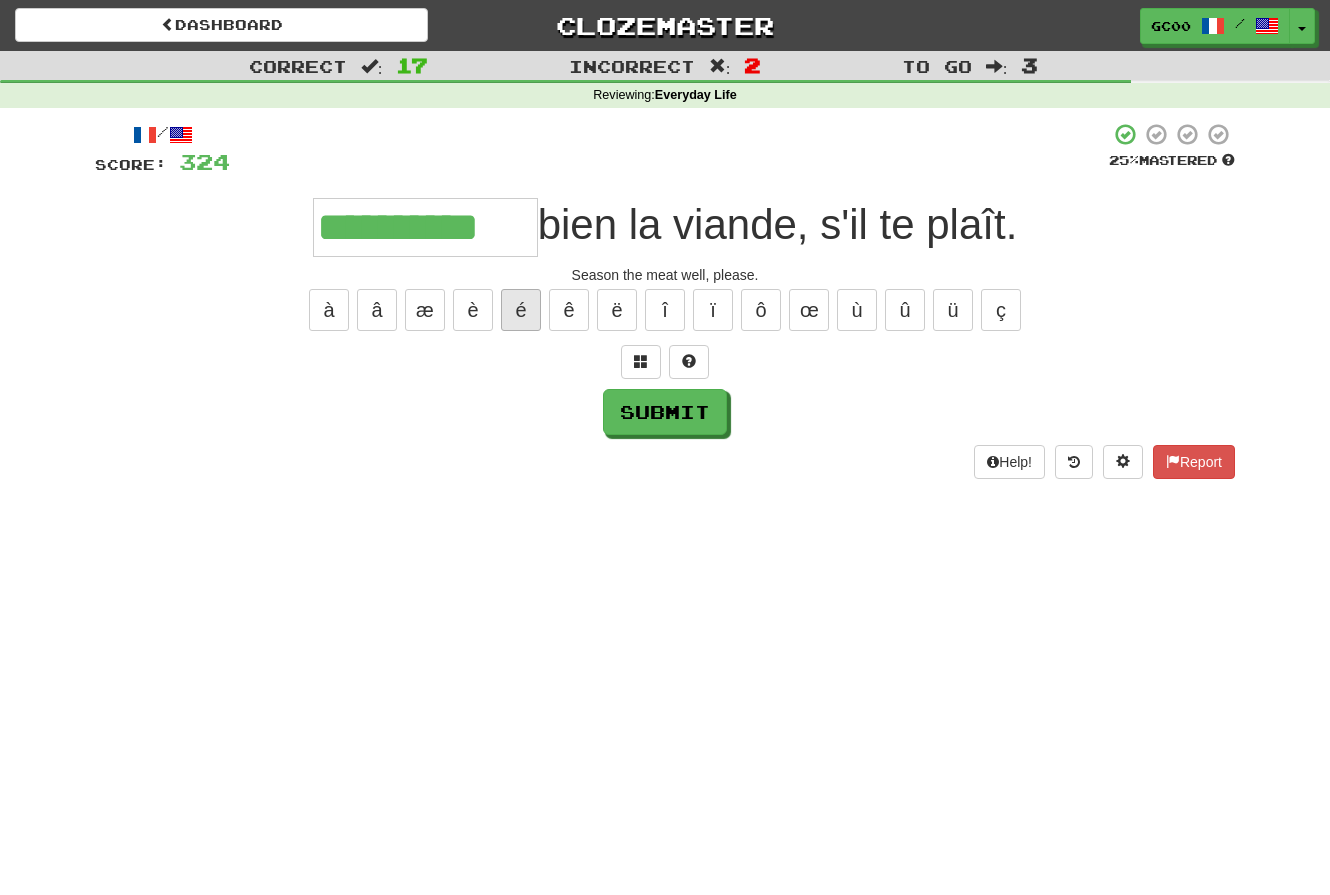 type on "**********" 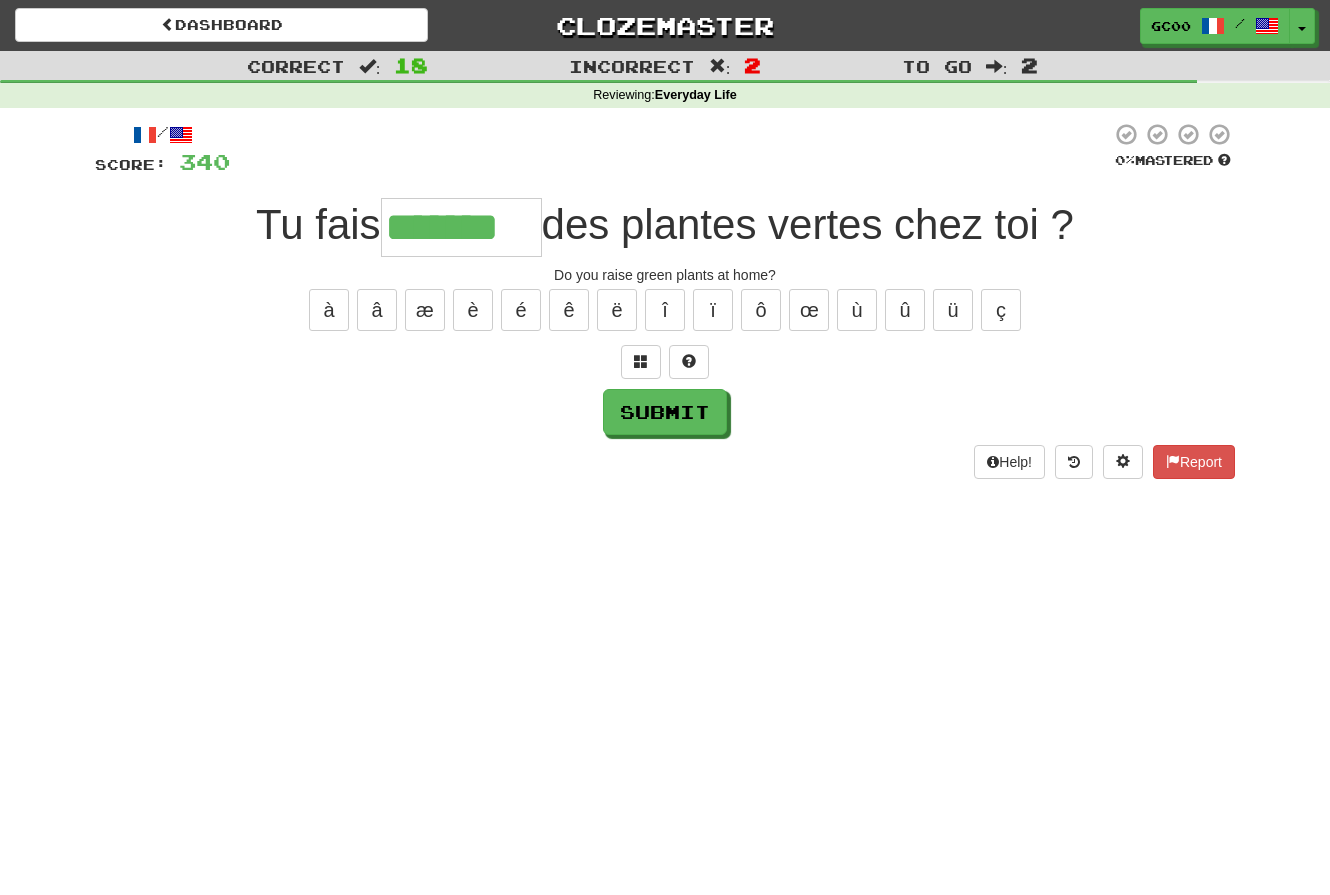 type on "*******" 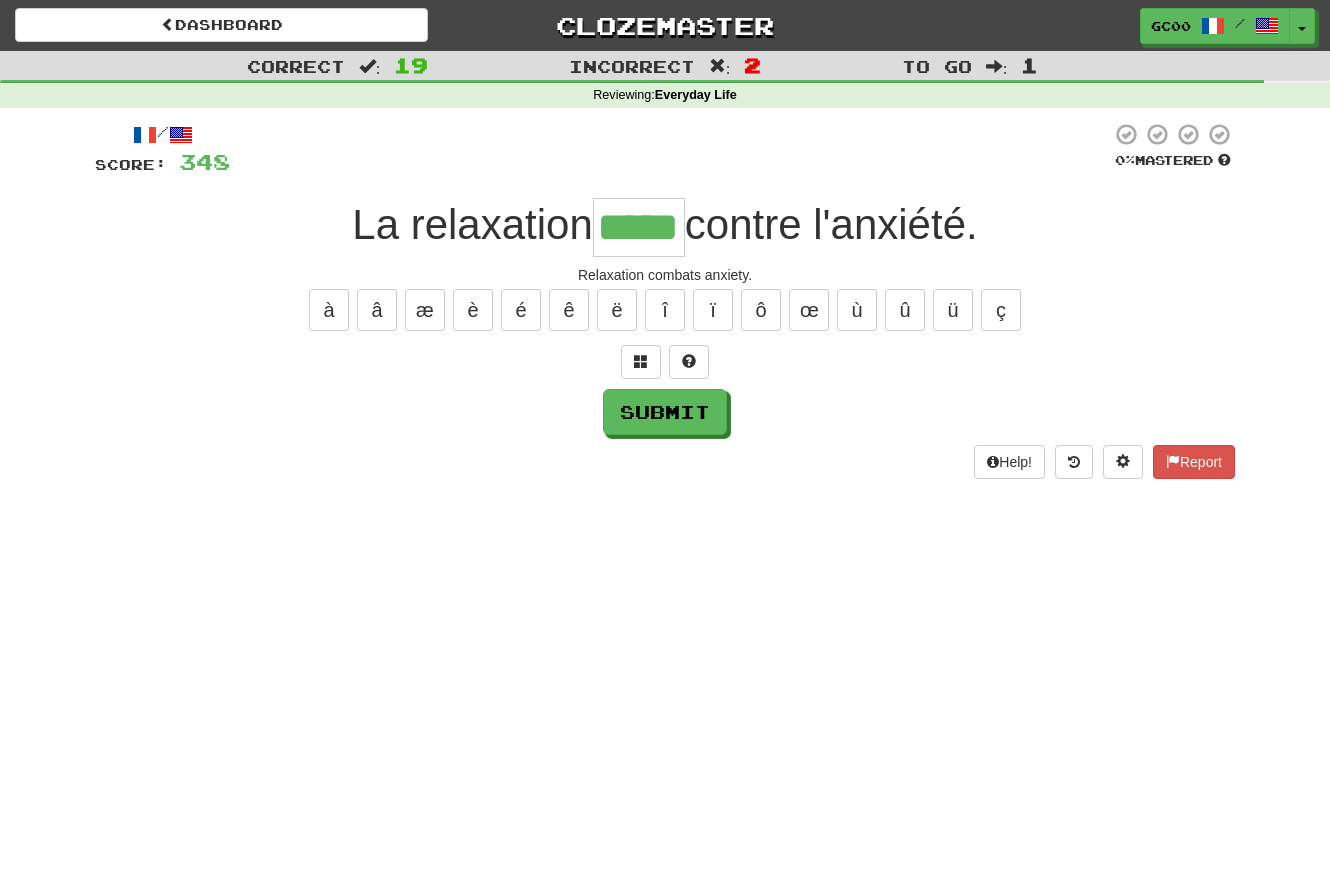 type on "*****" 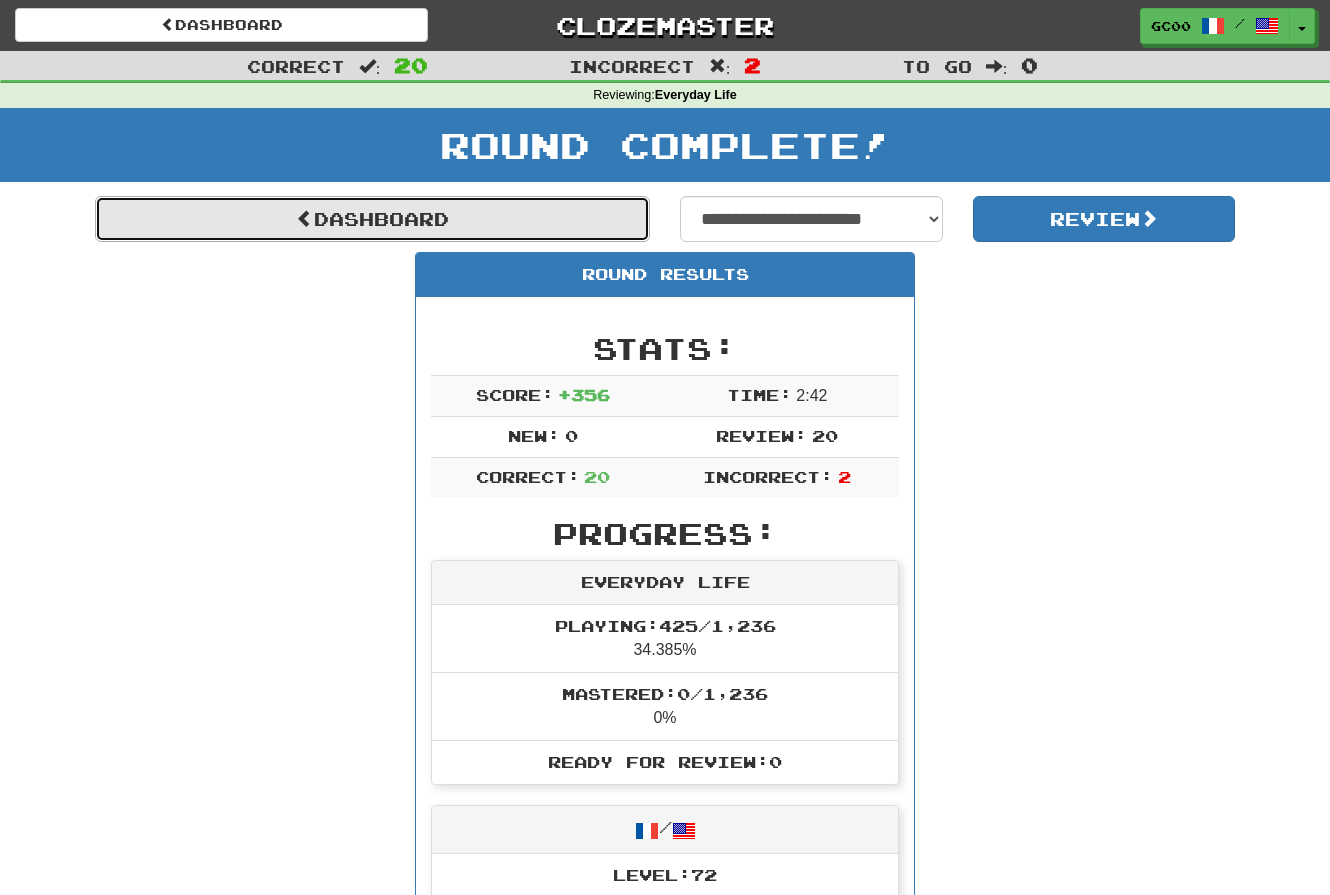 click on "Dashboard" at bounding box center (372, 219) 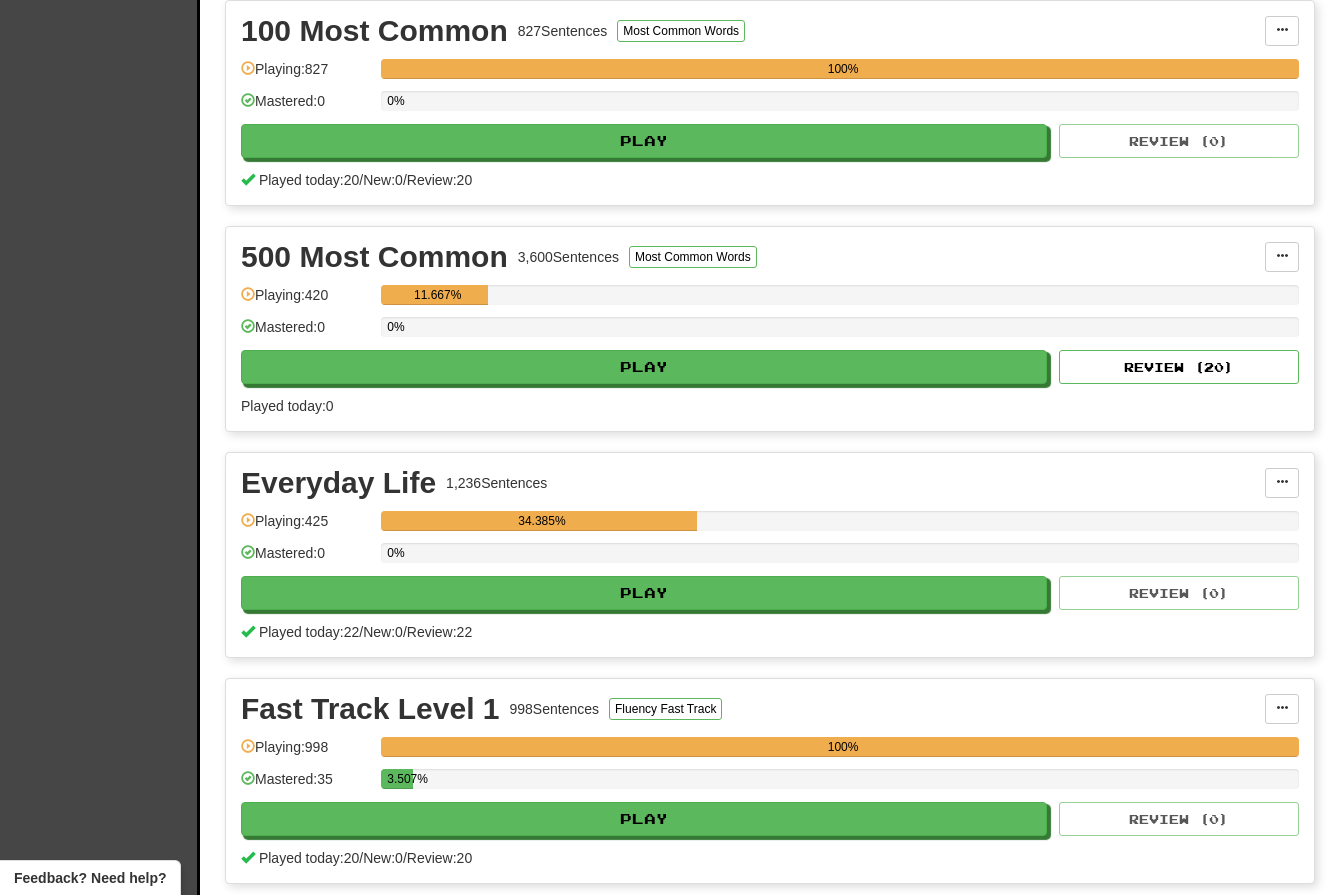 scroll, scrollTop: 457, scrollLeft: 0, axis: vertical 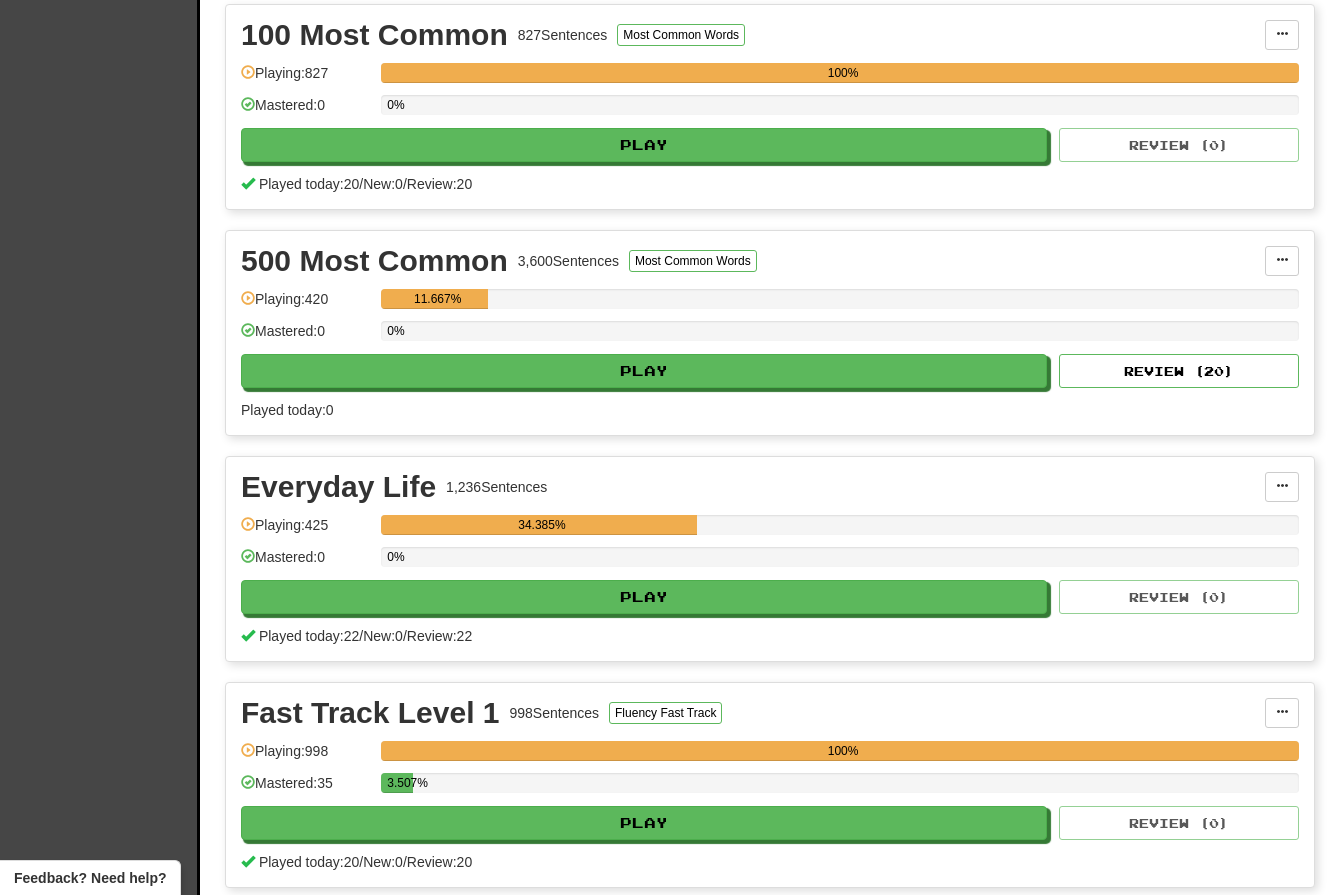 click on "0%" at bounding box center (840, 563) 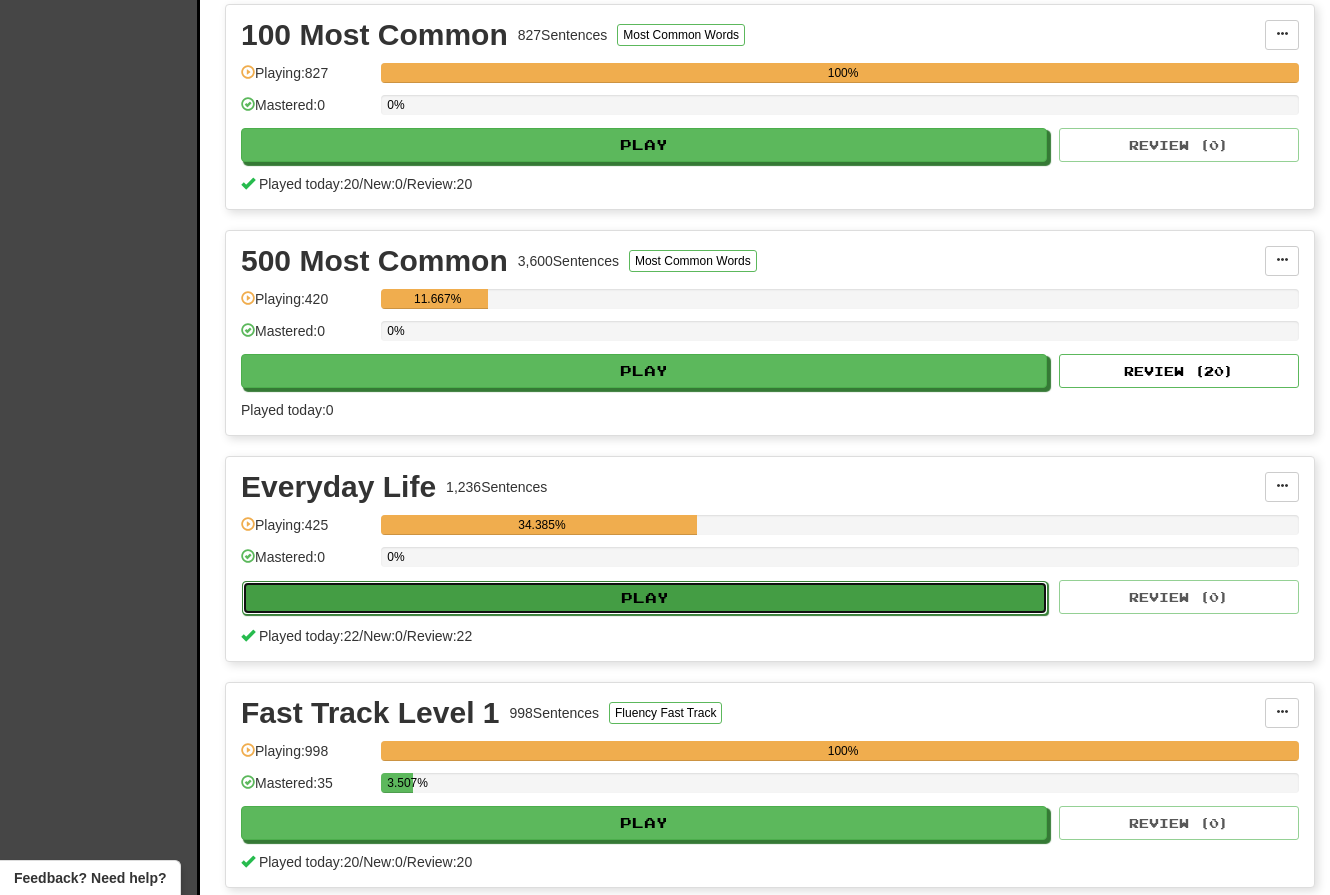 click on "Play" at bounding box center (645, 598) 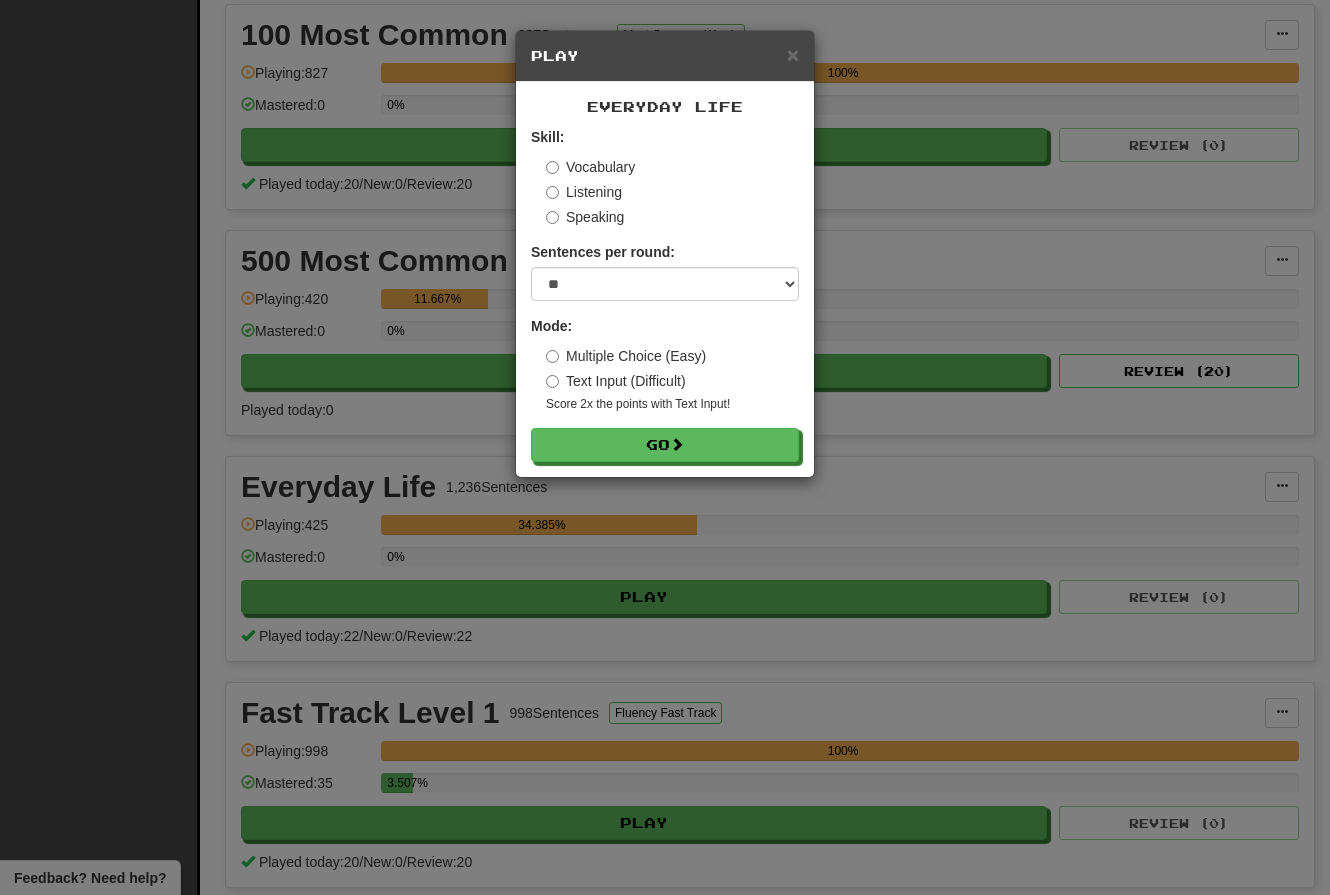 click on "Everyday Life Skill: Vocabulary Listening Speaking Sentences per round: * ** ** ** ** ** *** ******** Mode: Multiple Choice (Easy) Text Input (Difficult) Score 2x the points with Text Input ! Go" at bounding box center (665, 279) 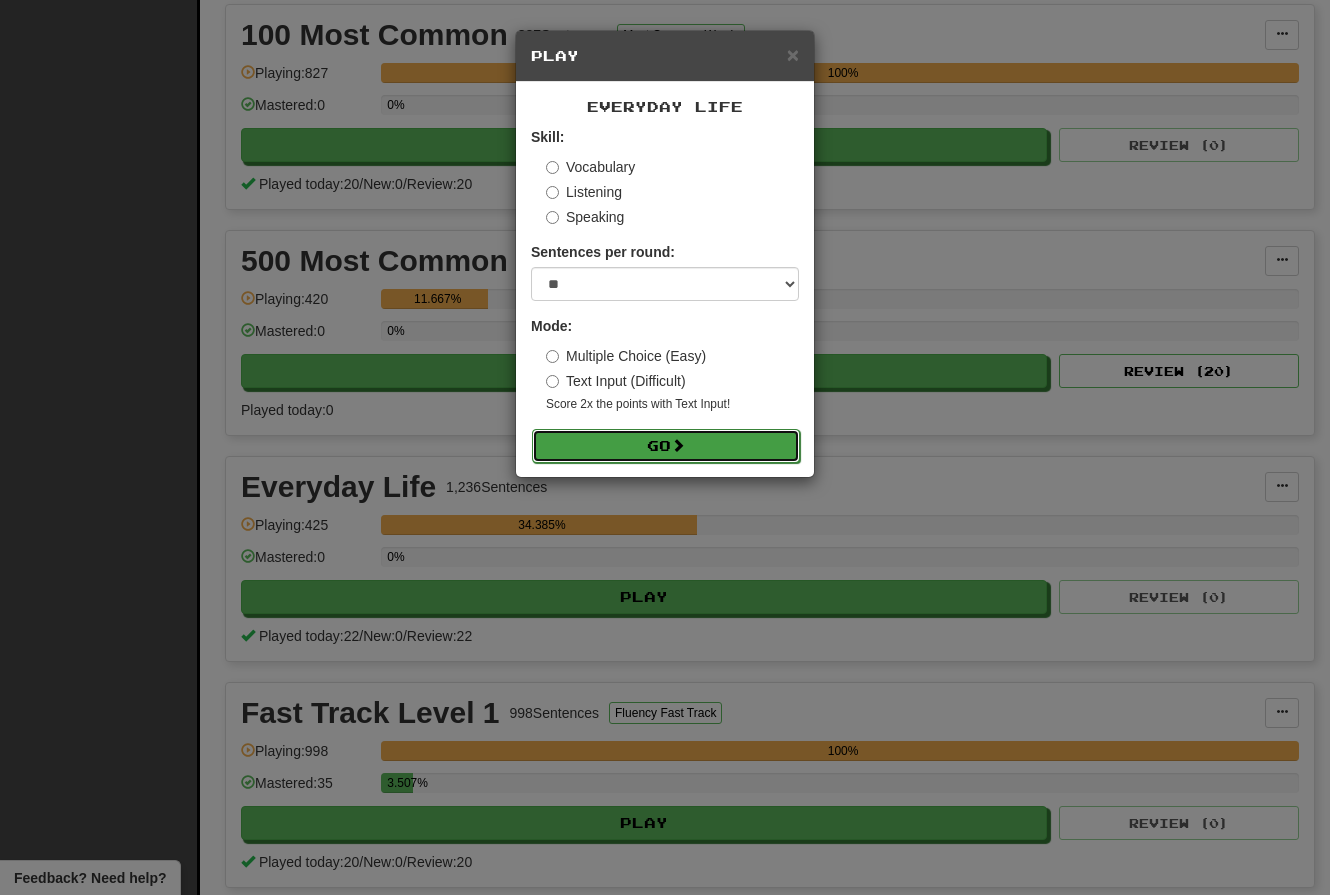click on "Go" at bounding box center (666, 446) 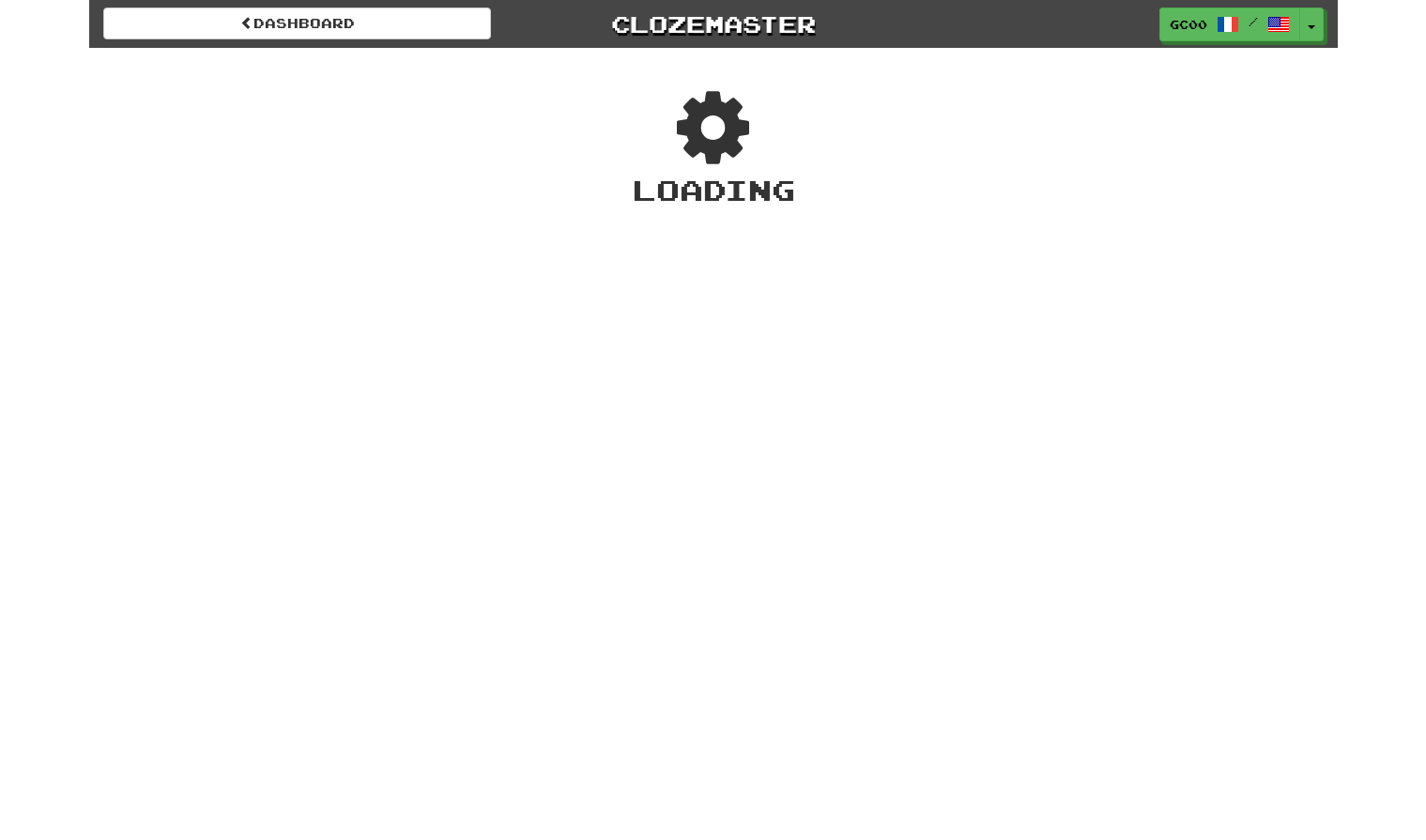 scroll, scrollTop: 0, scrollLeft: 0, axis: both 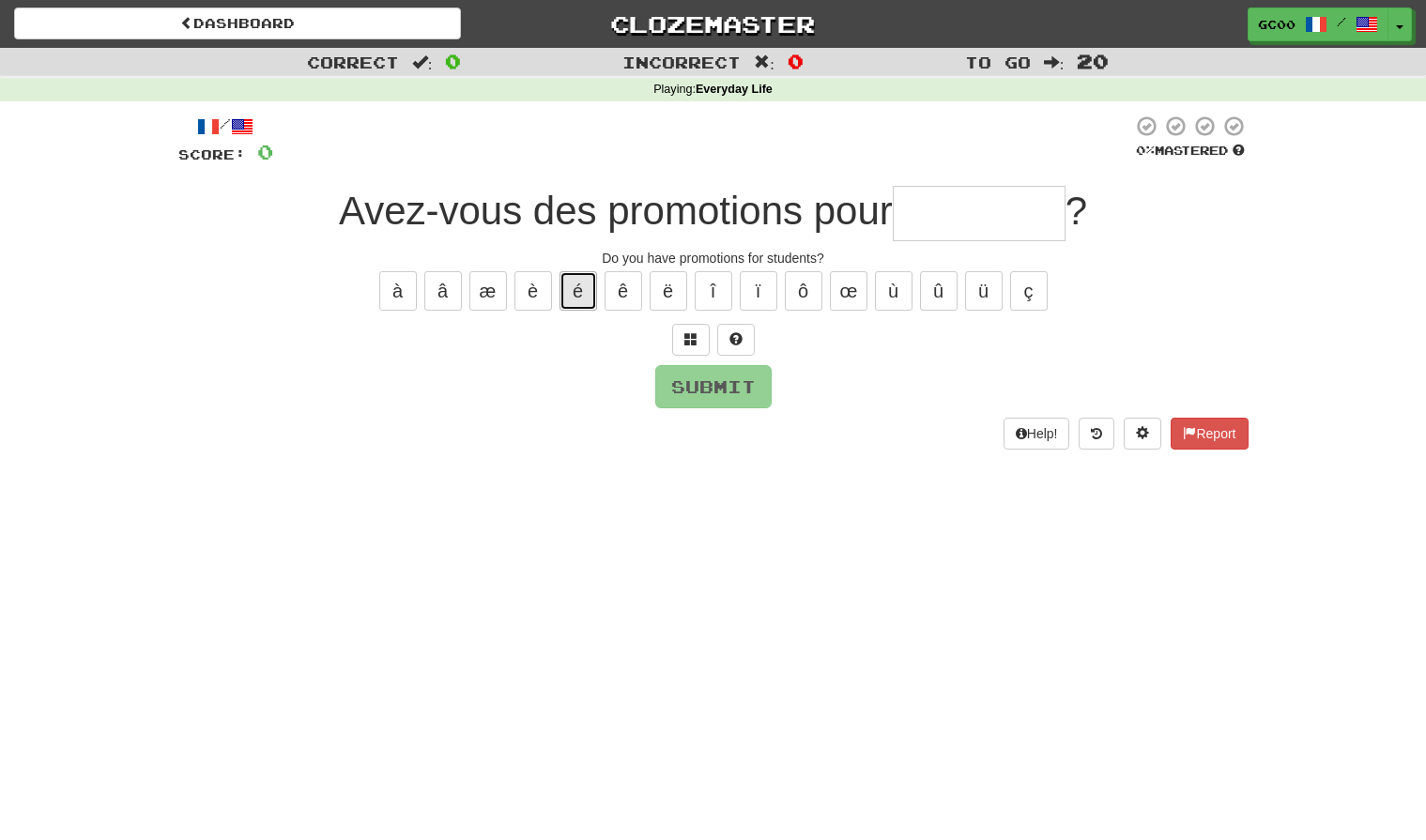 click on "é" at bounding box center [578, 291] 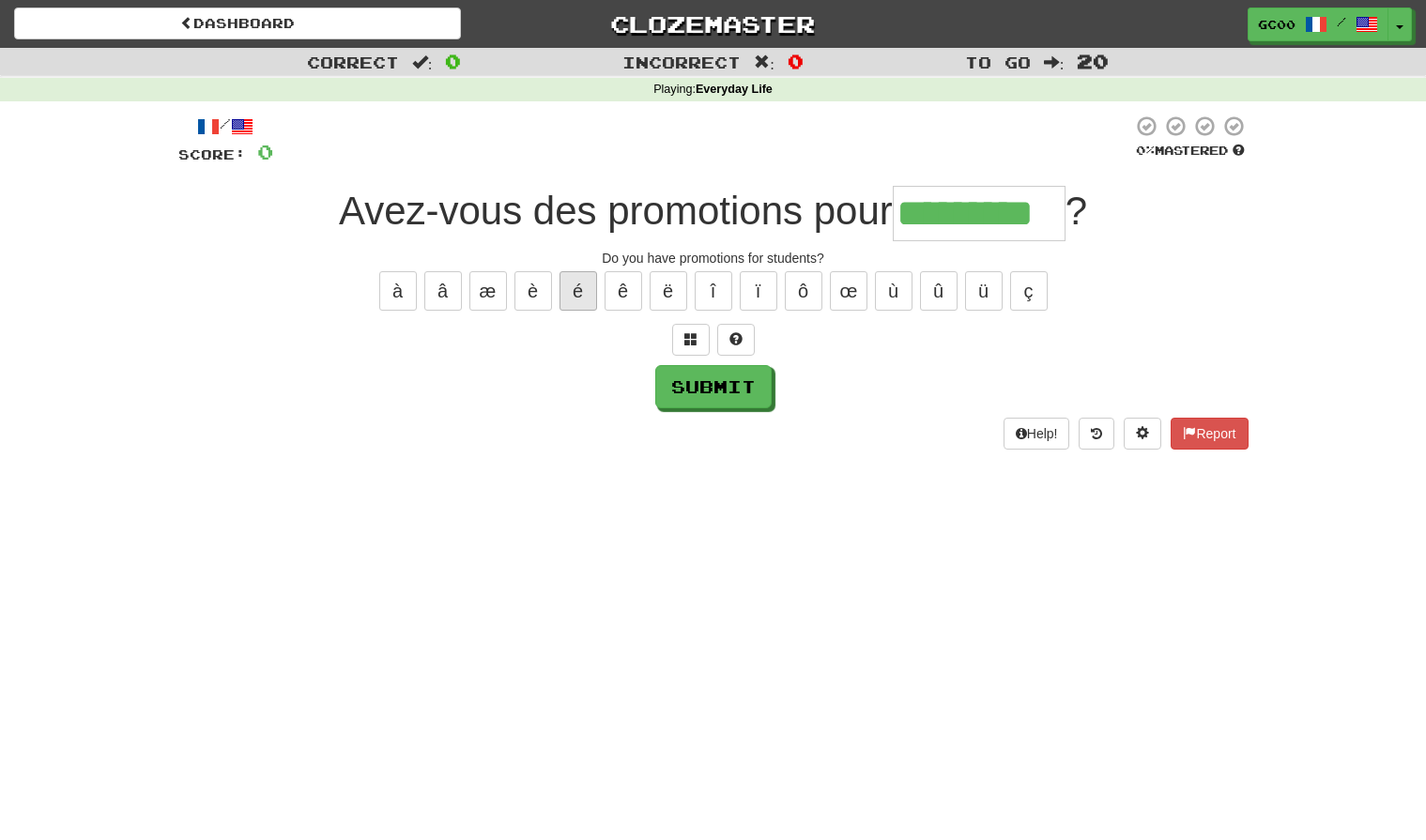 type on "*********" 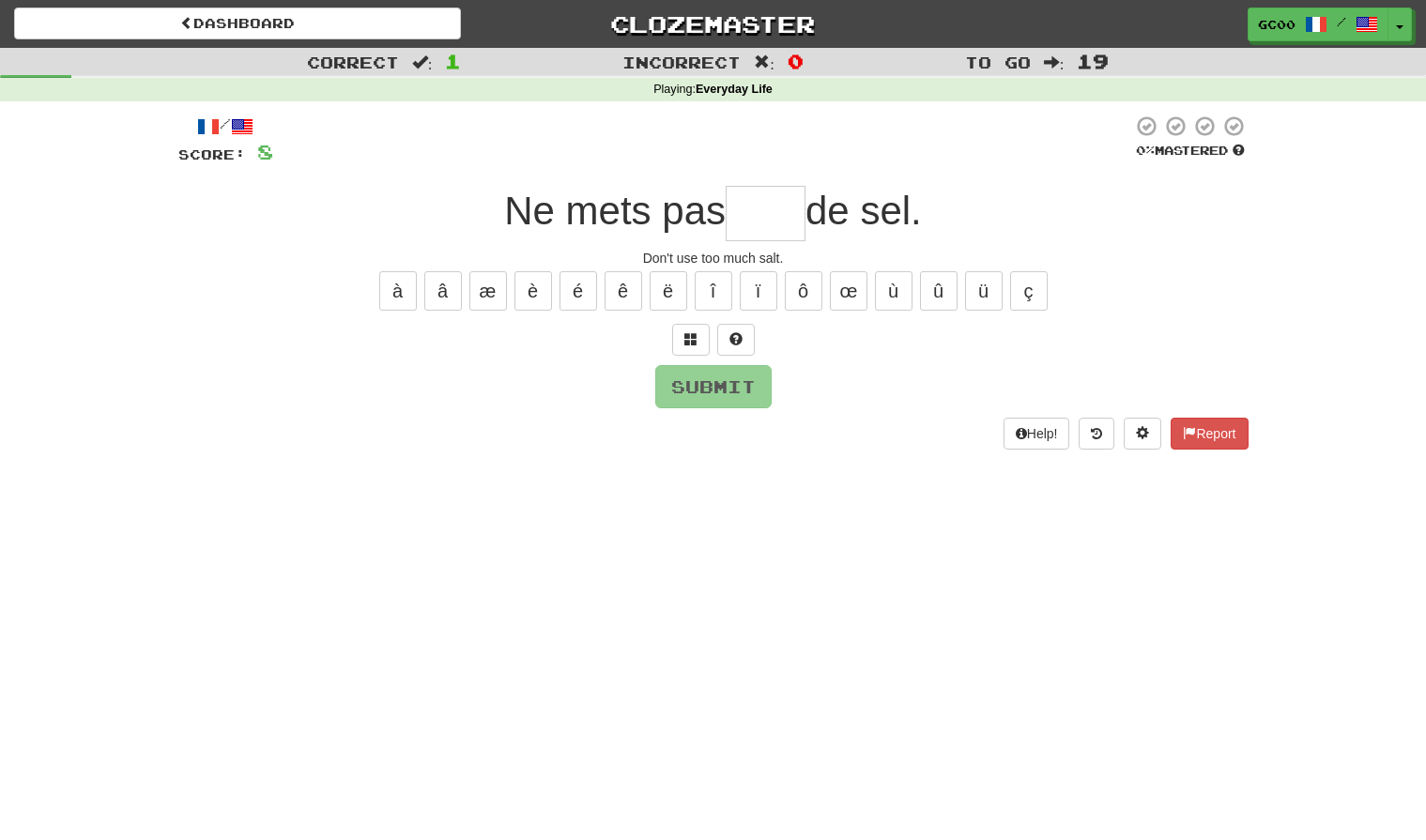 type on "*" 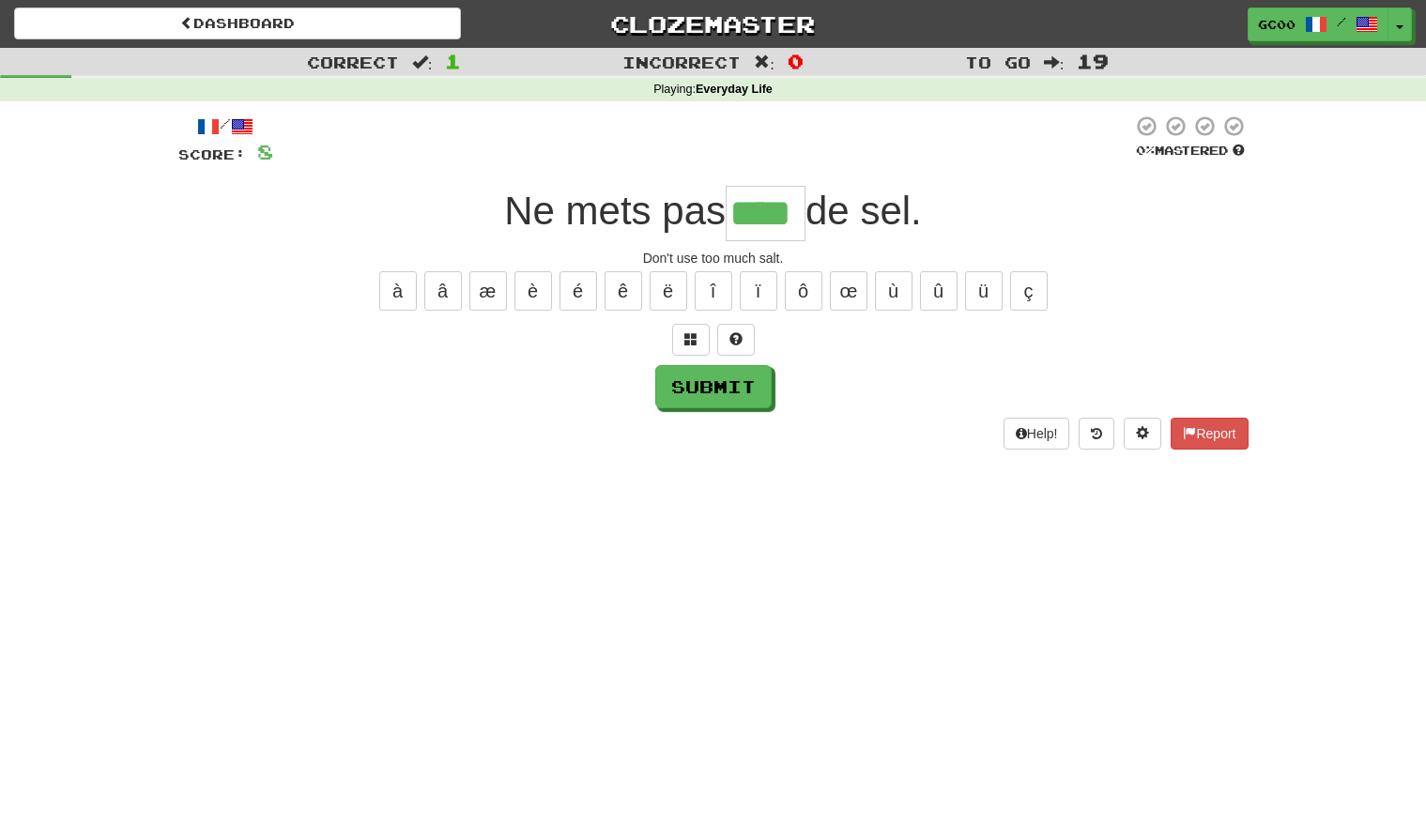 type on "****" 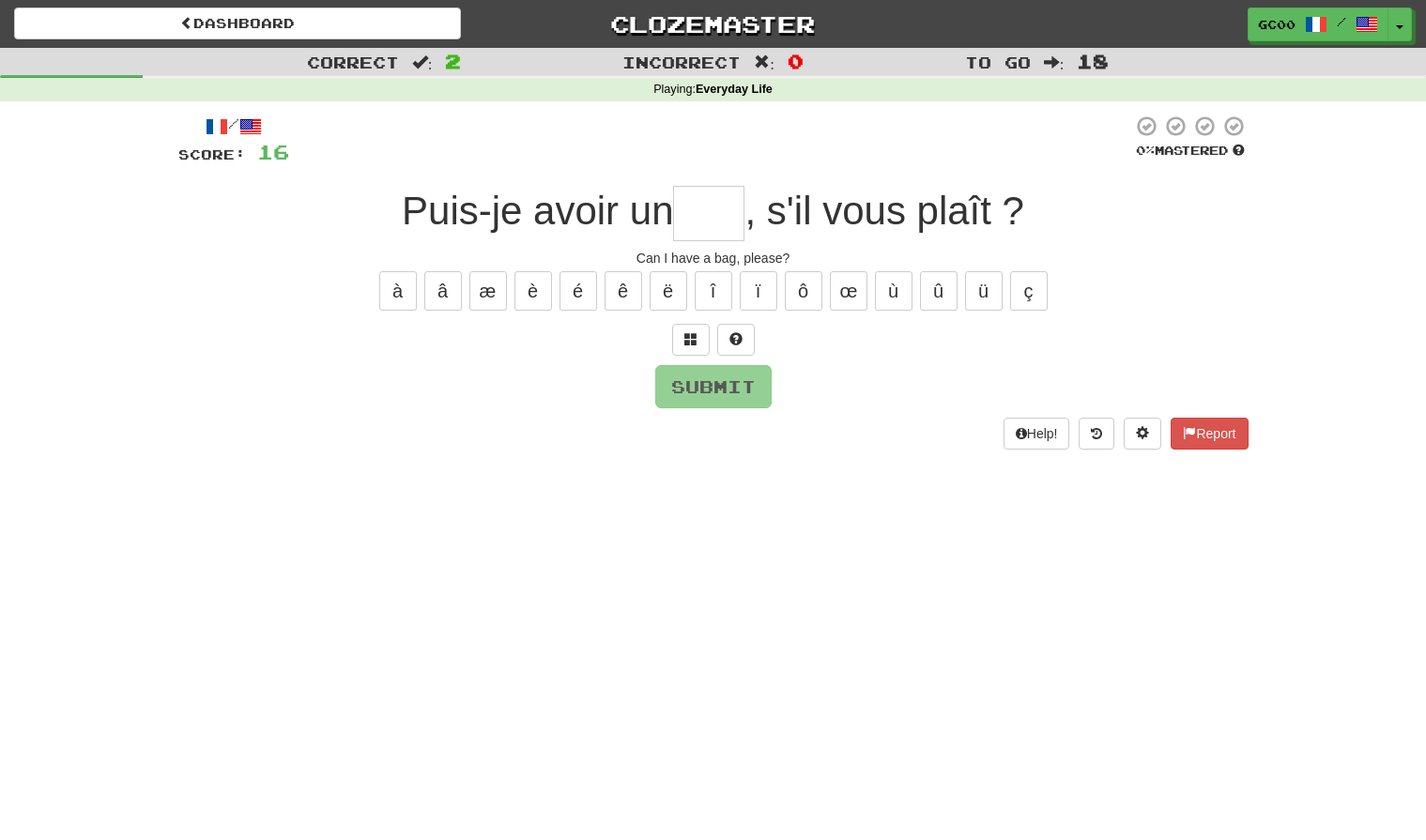 type on "*" 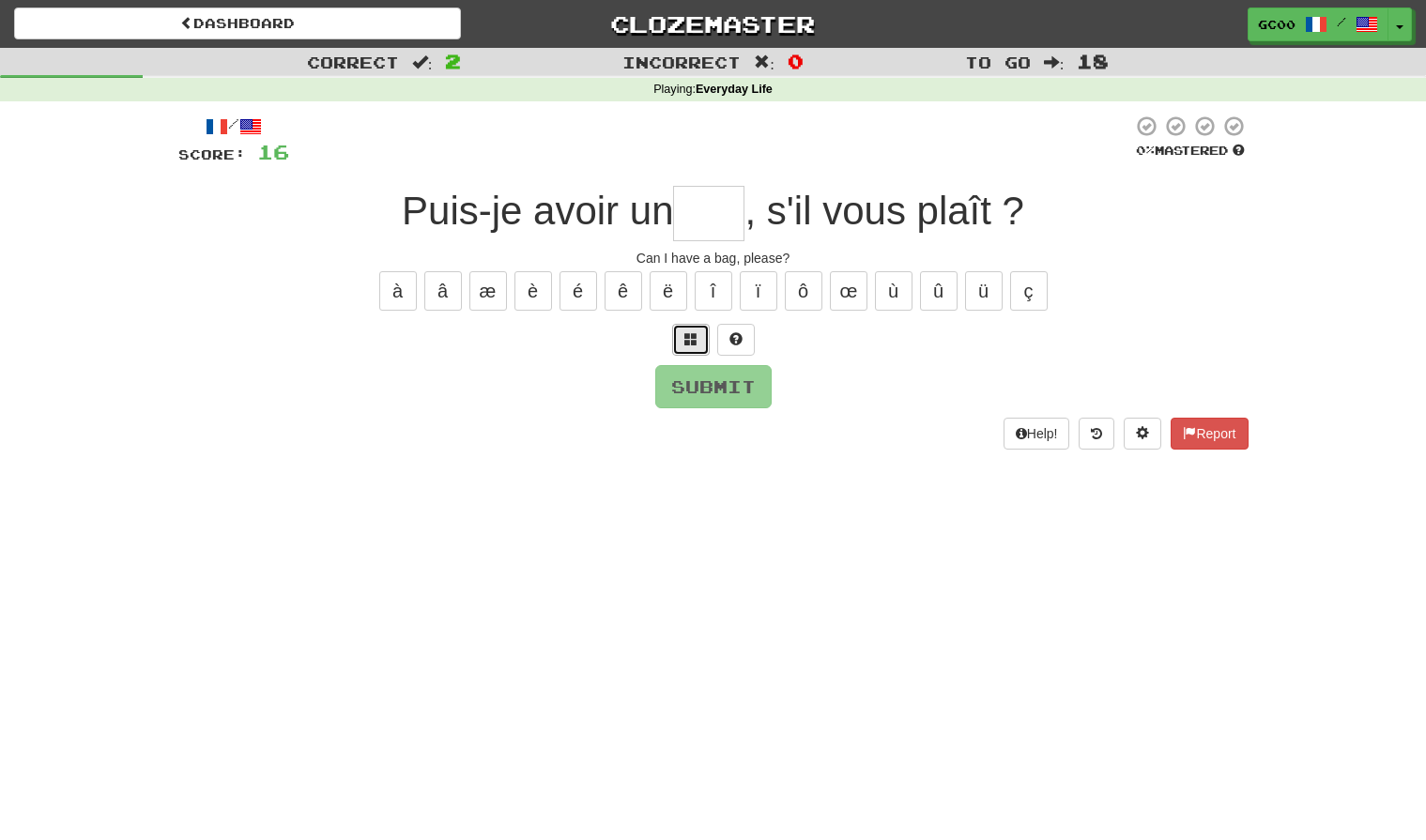 click at bounding box center [691, 340] 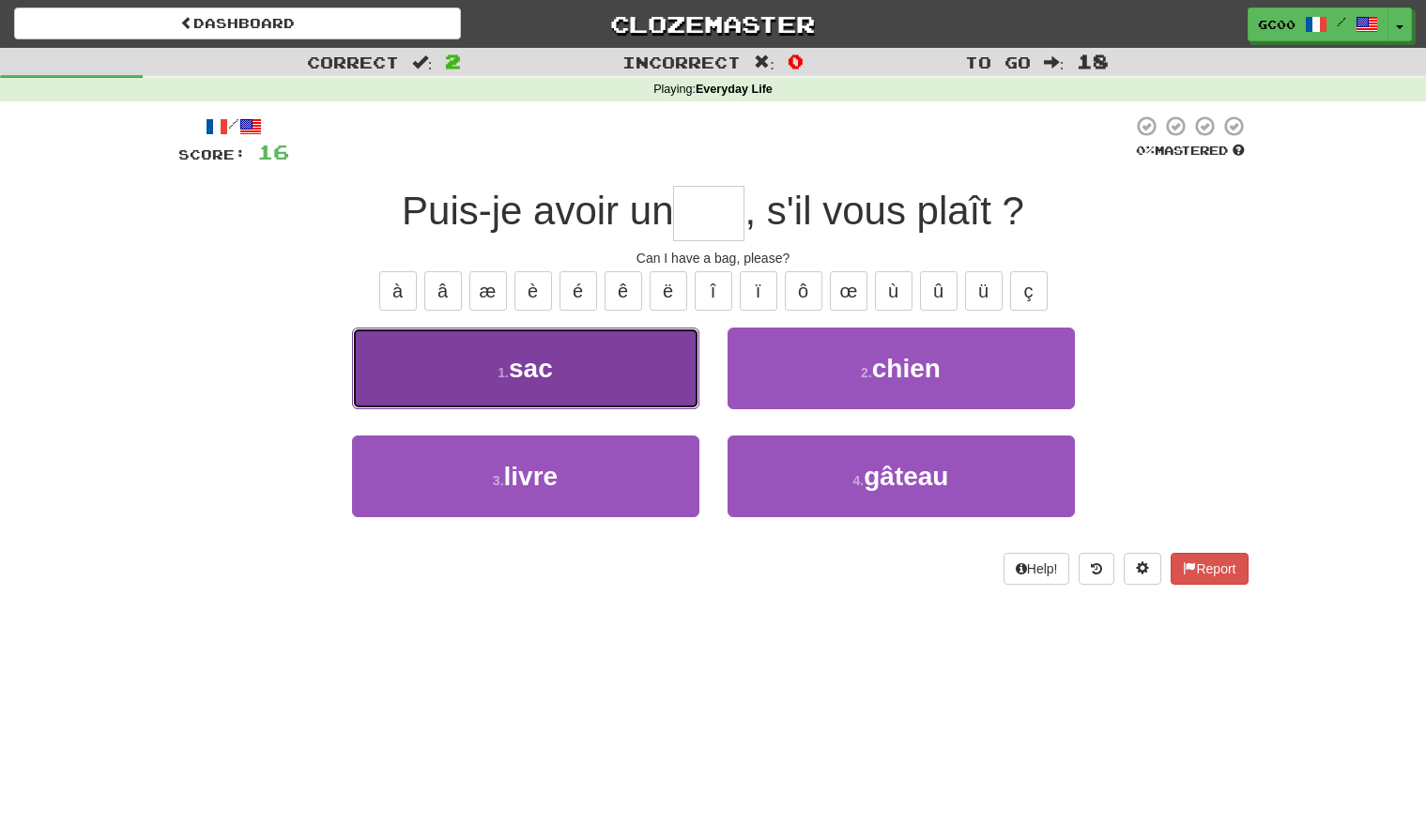 click on "1 .  sac" at bounding box center (526, 368) 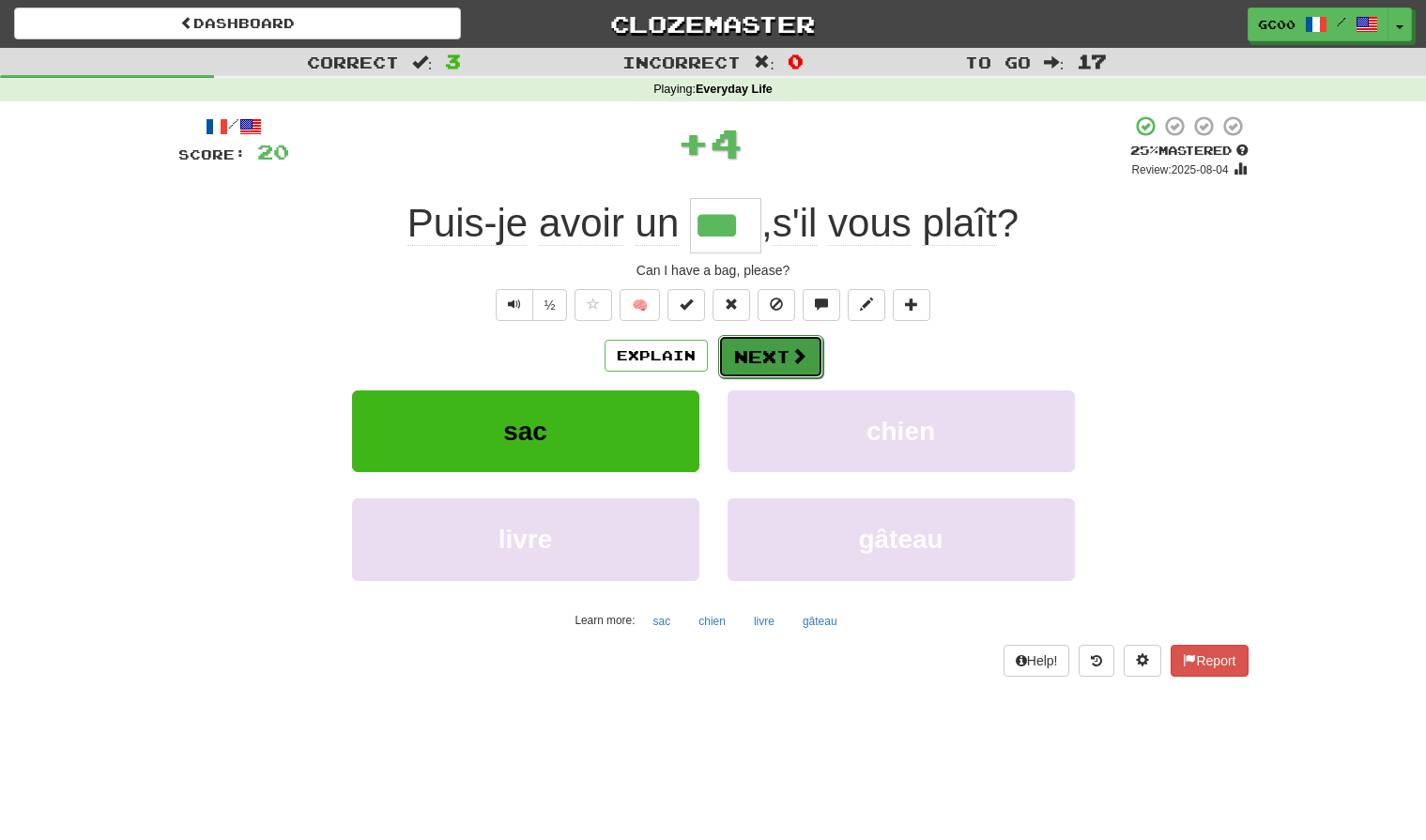 click on "Next" at bounding box center (771, 357) 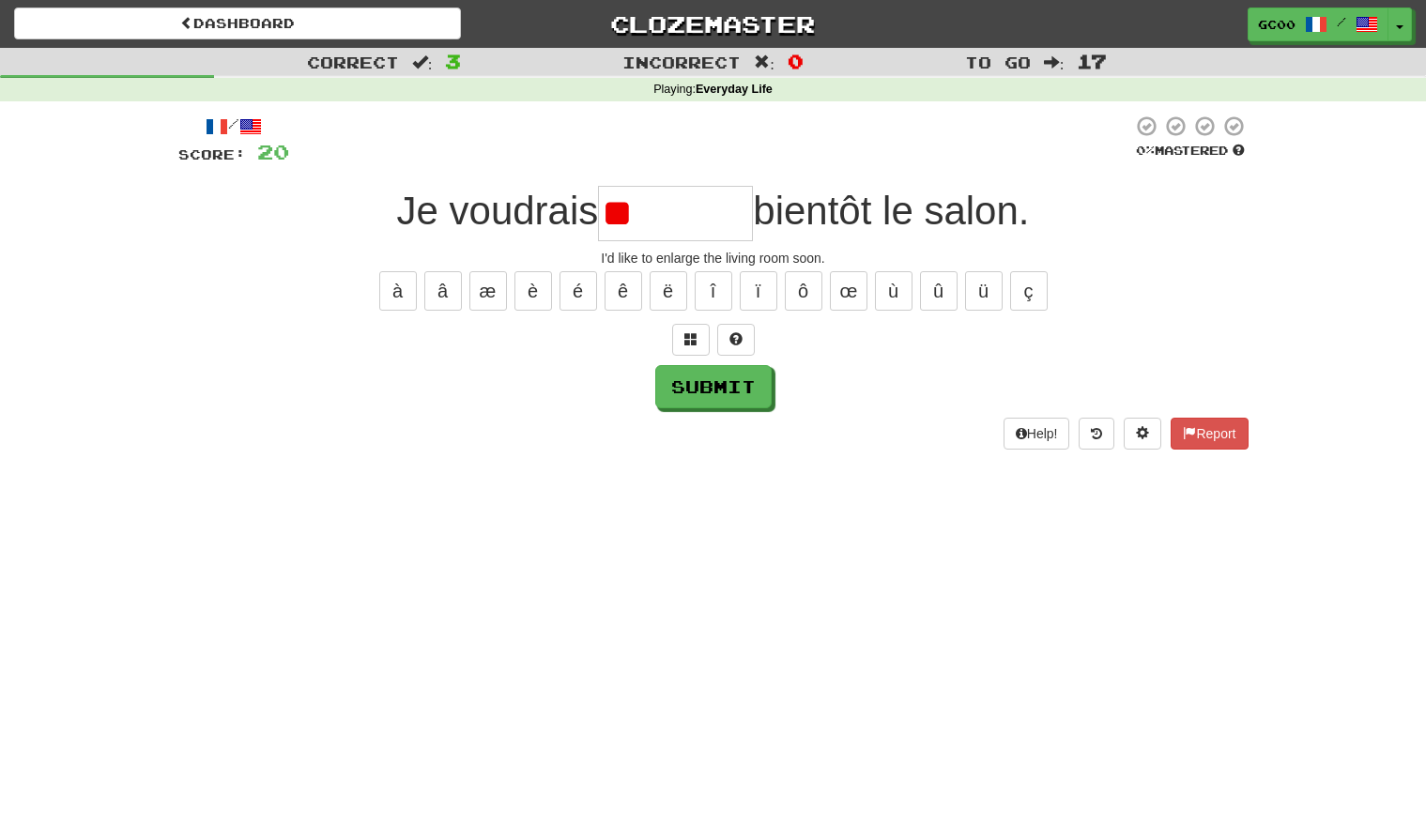 type on "*" 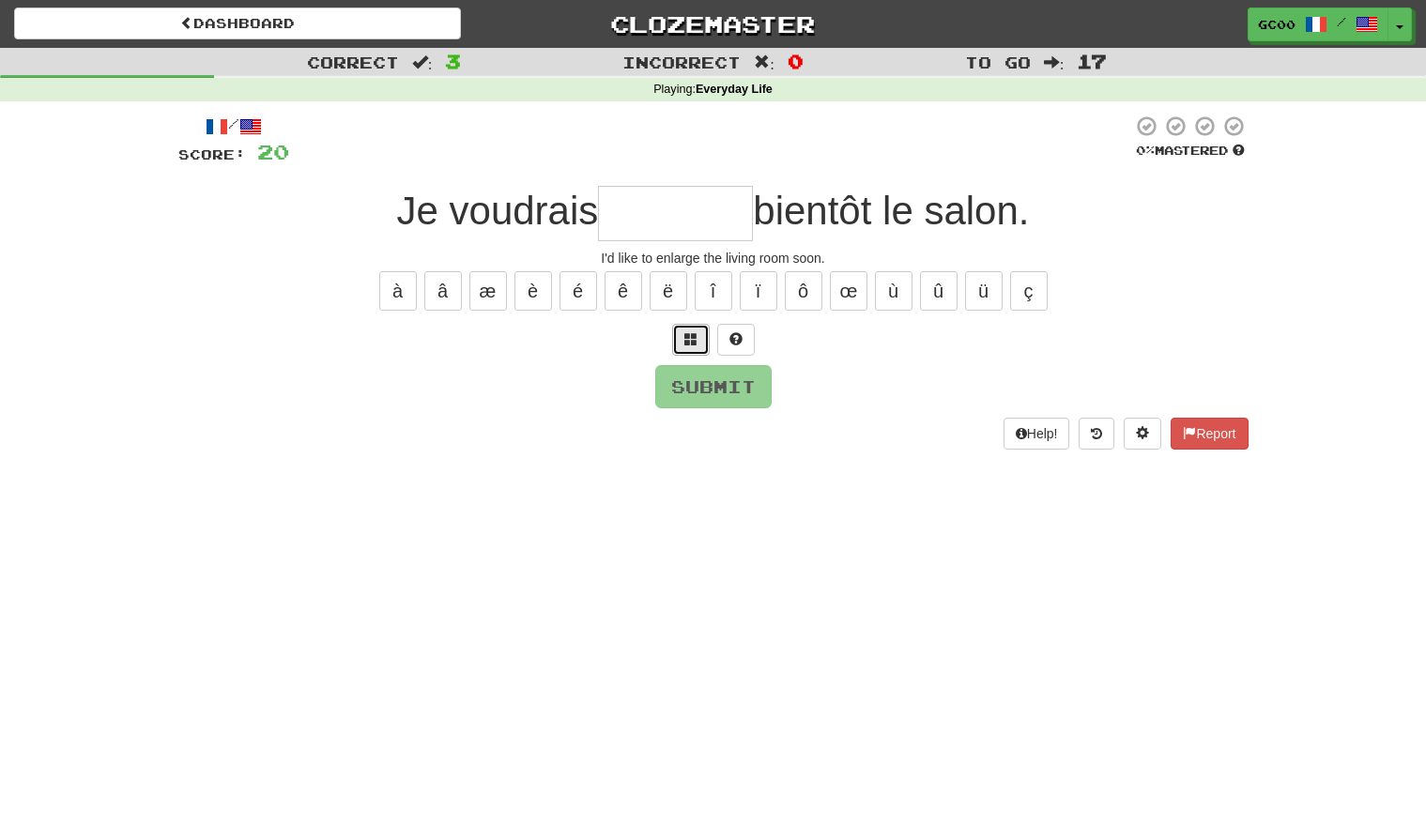 click at bounding box center (691, 339) 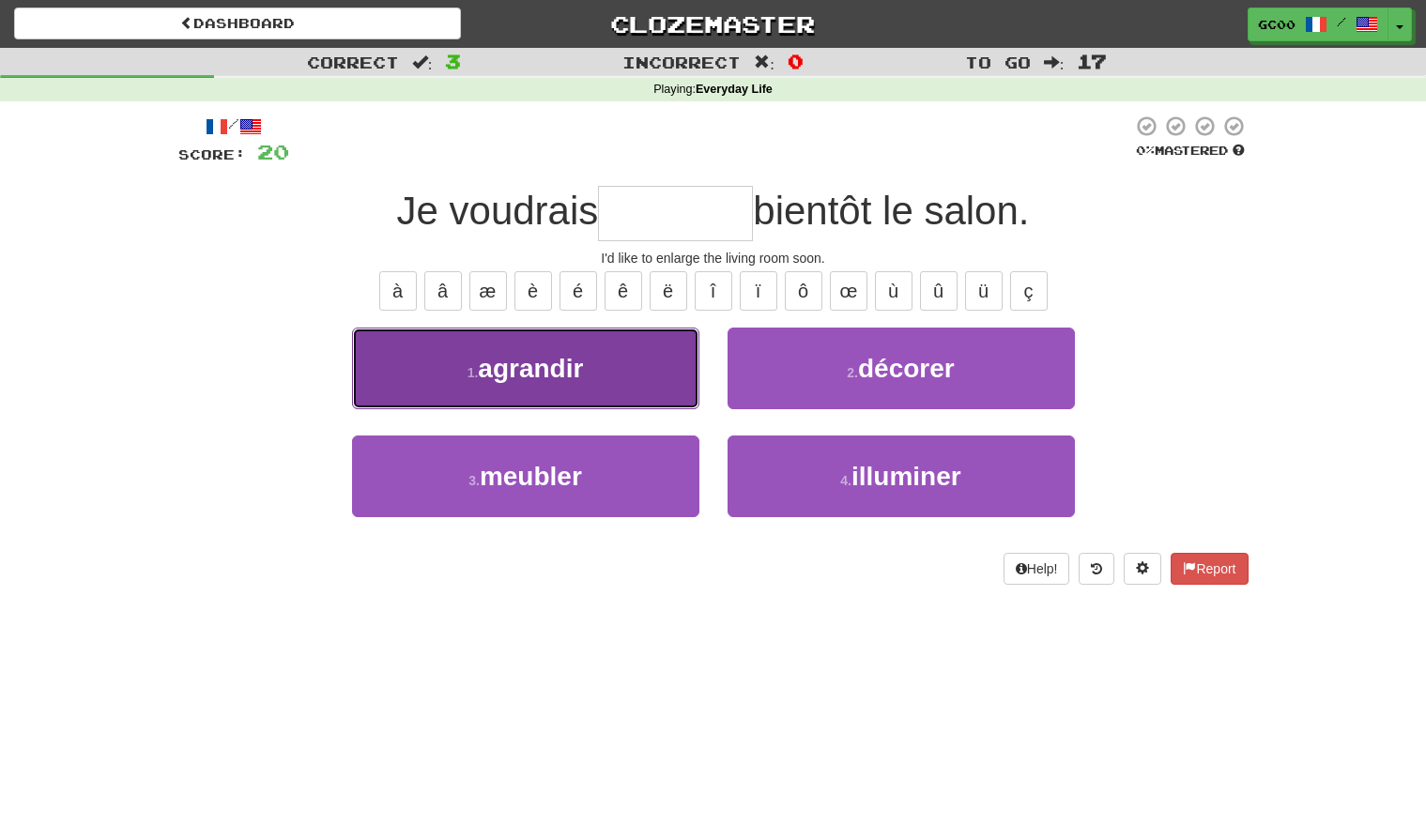 click on "1 .  agrandir" at bounding box center (526, 368) 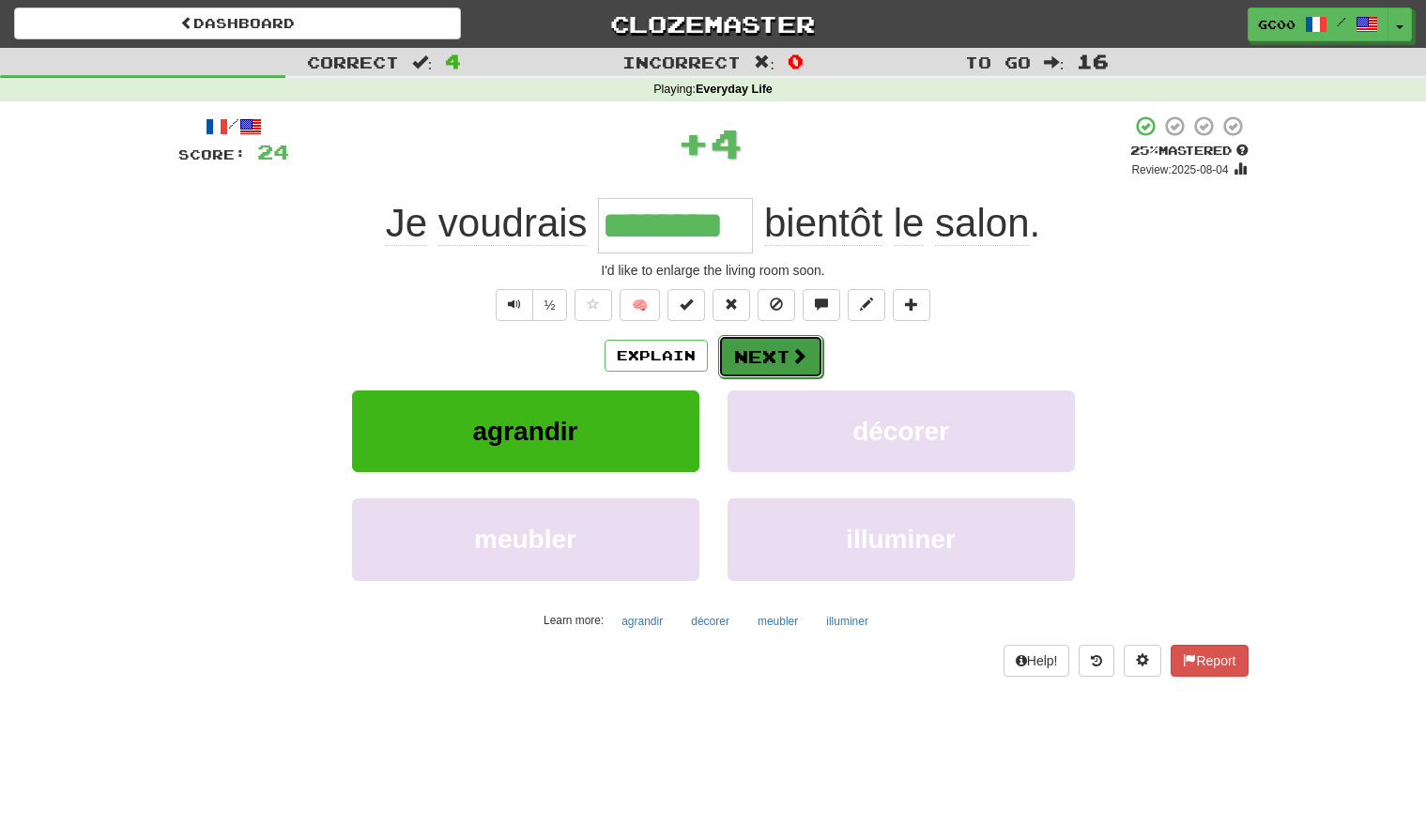 click at bounding box center [799, 356] 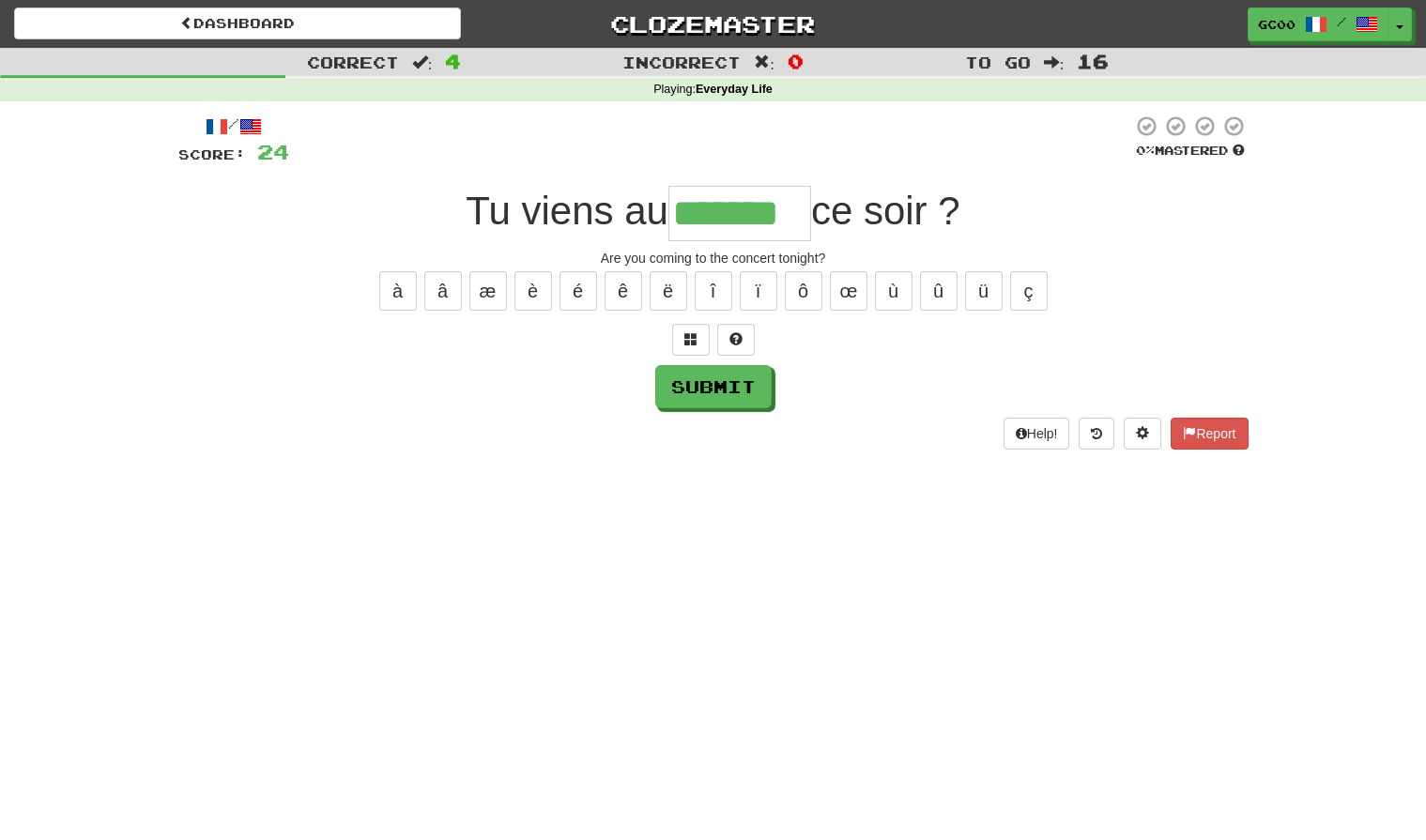type on "*******" 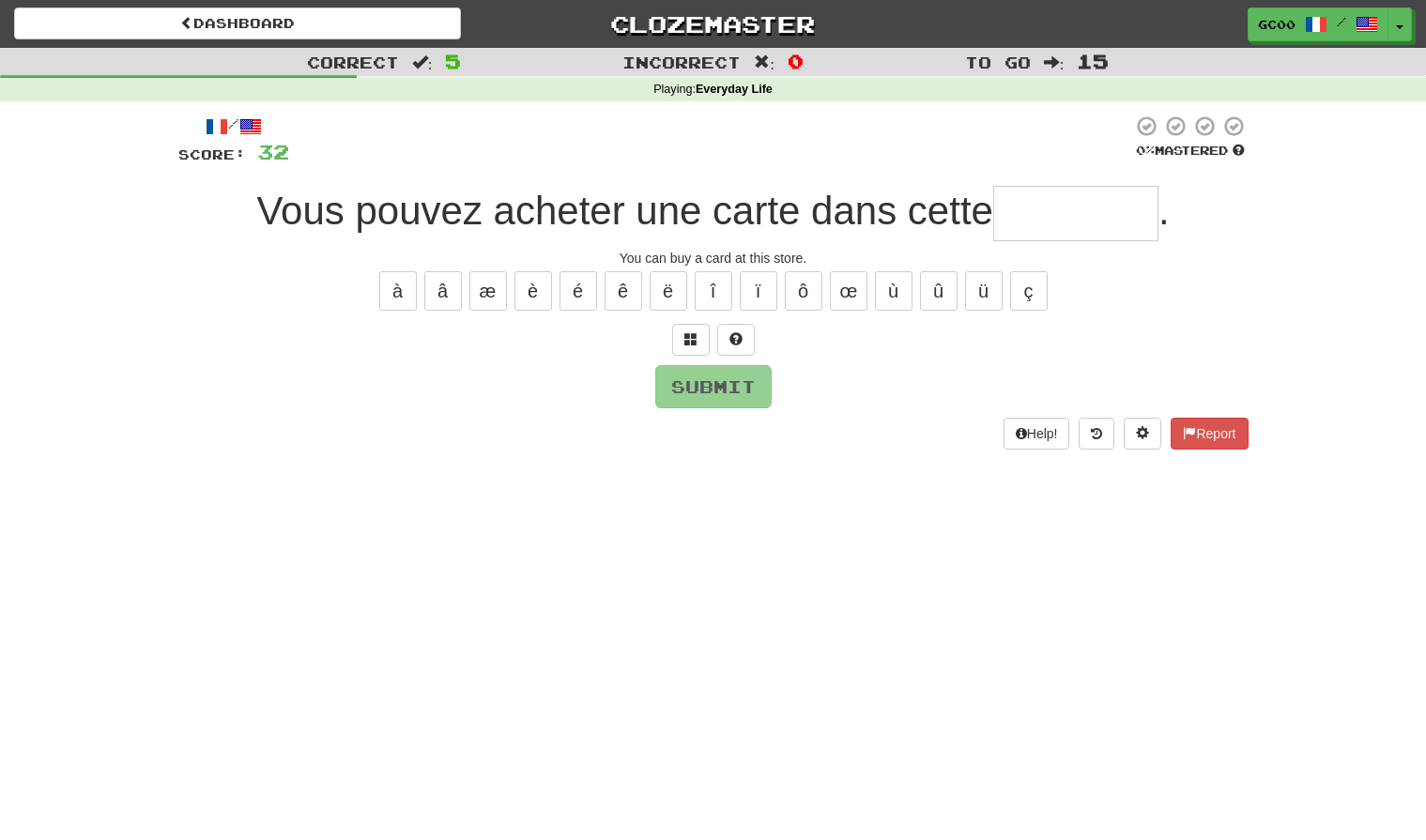 type on "*" 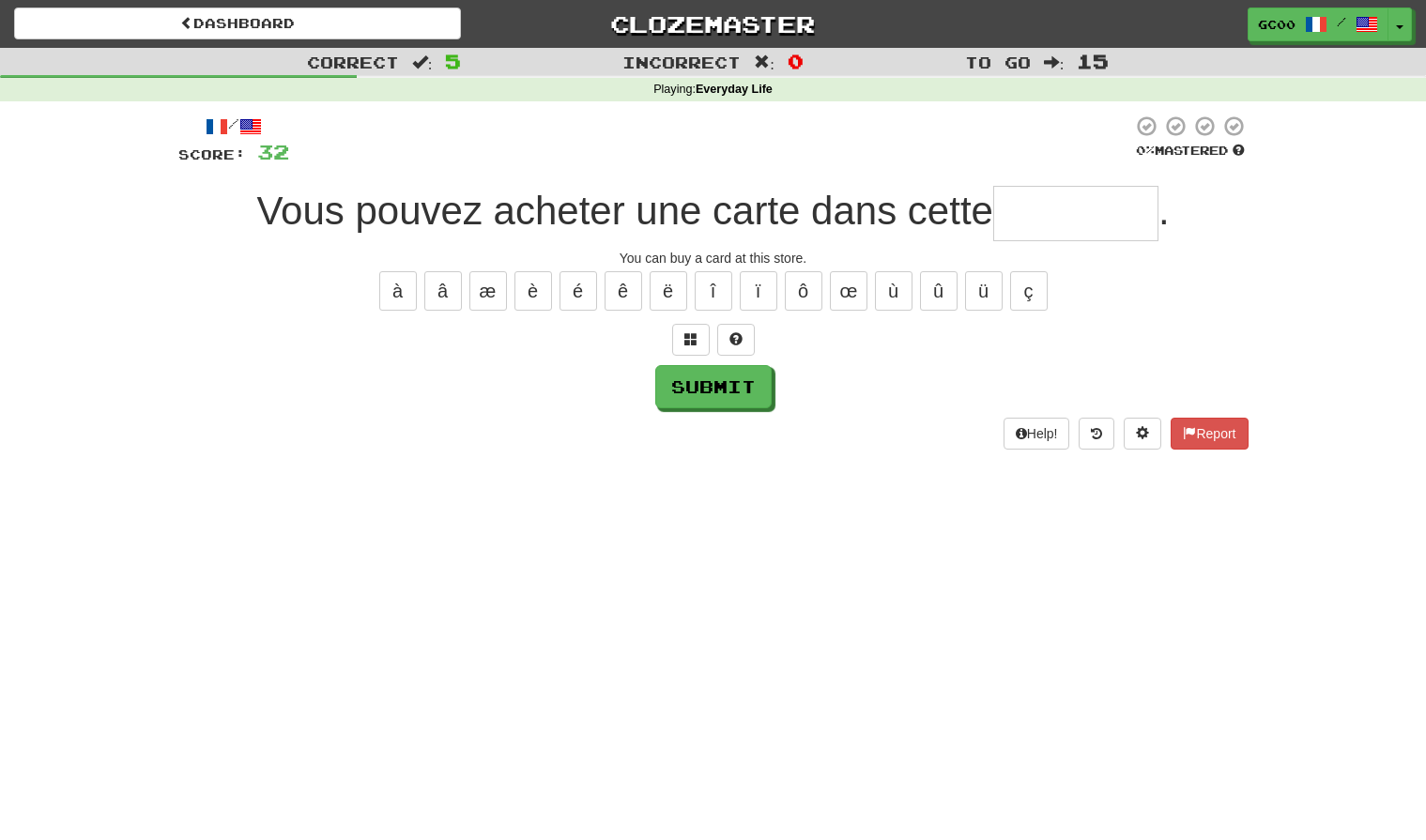 type on "*" 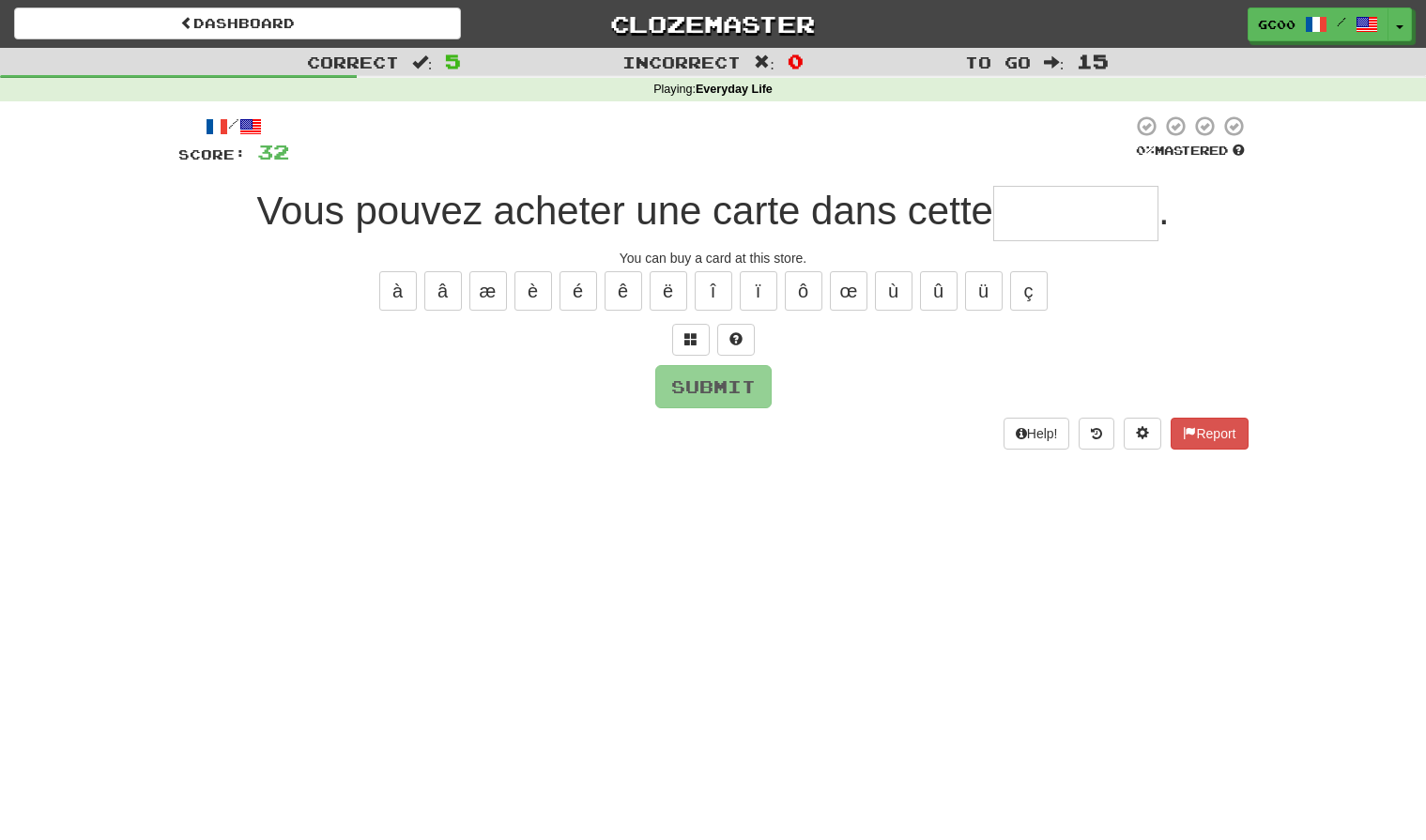 type on "*" 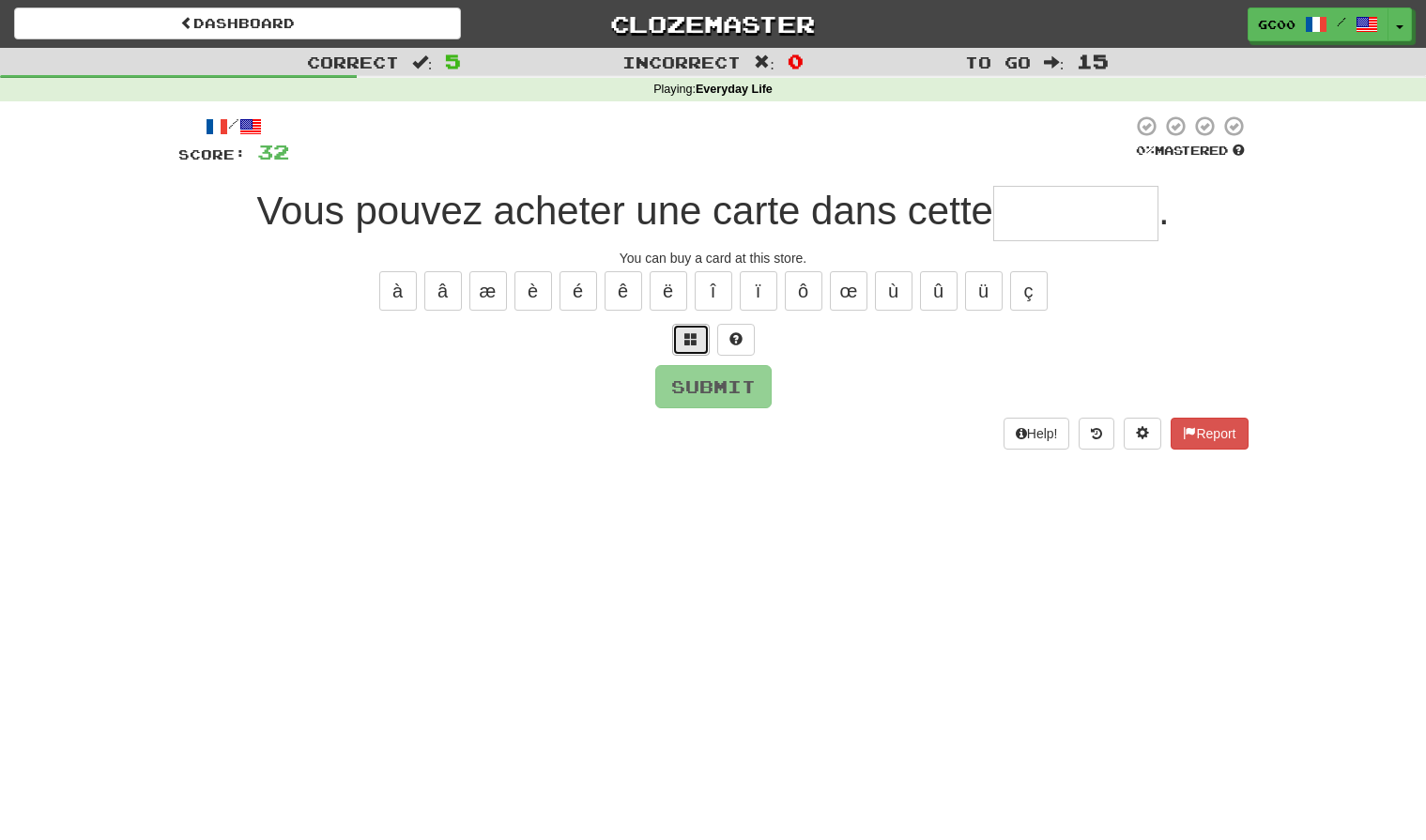 click at bounding box center (691, 340) 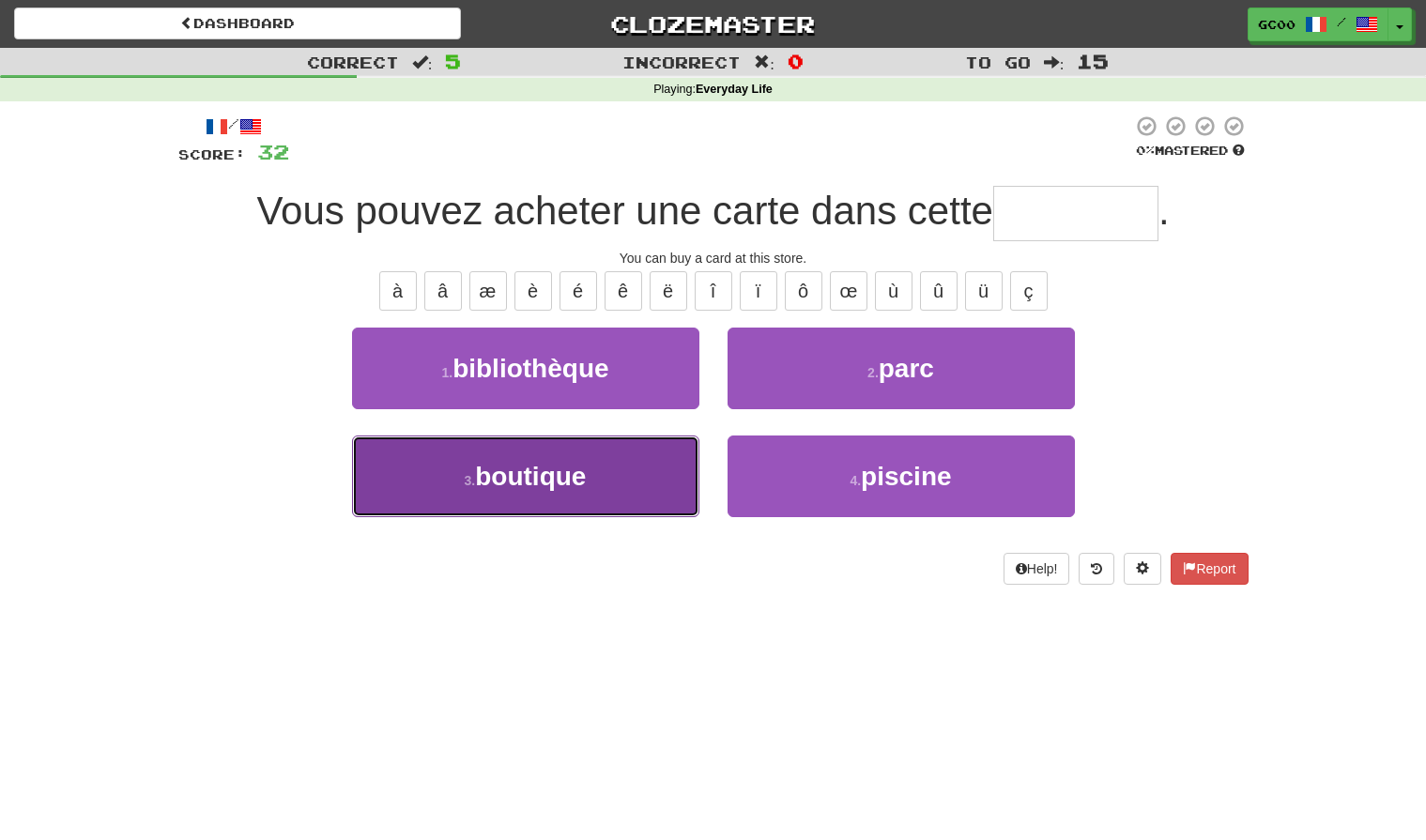 click on "3 .  boutique" at bounding box center [526, 476] 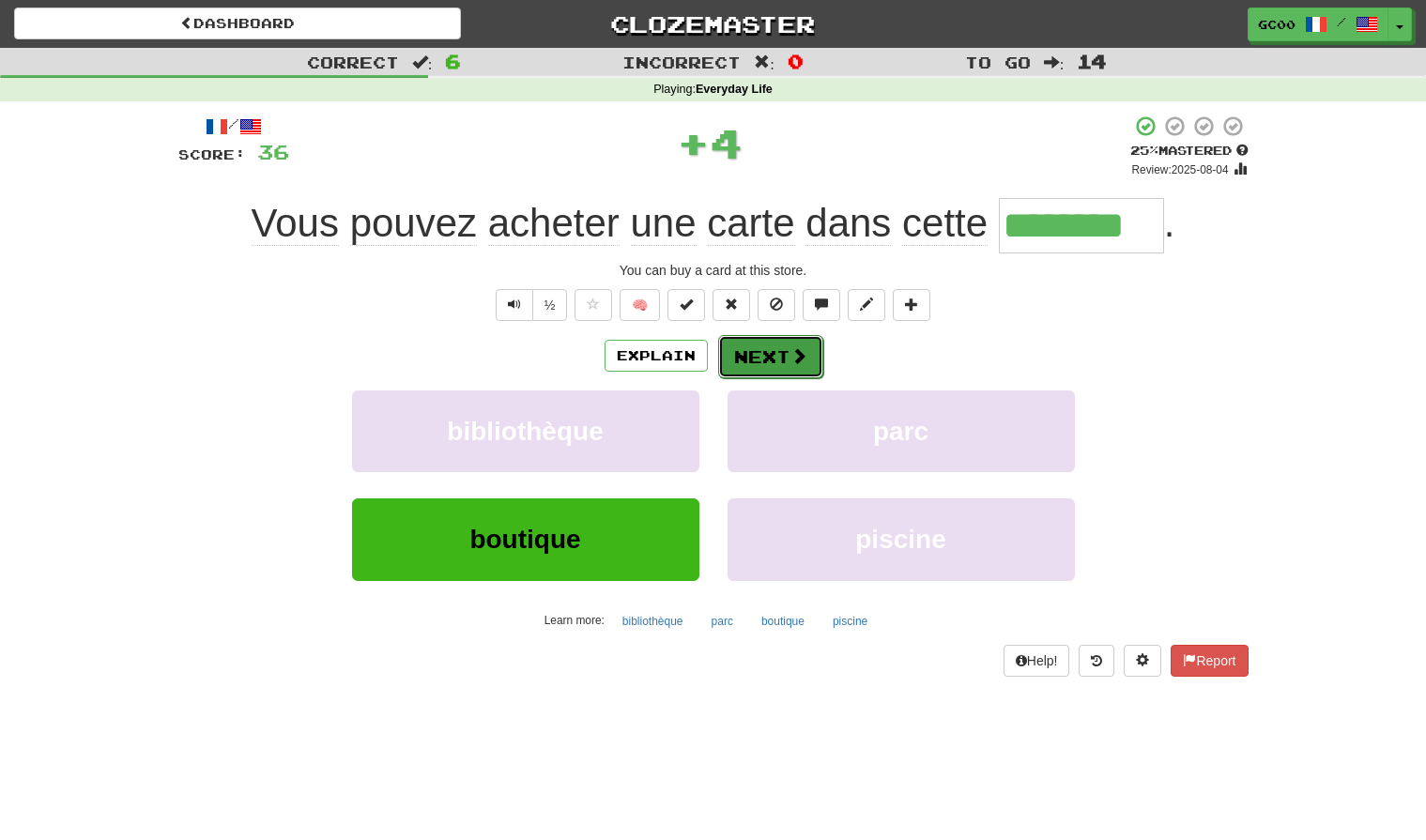 click at bounding box center [799, 356] 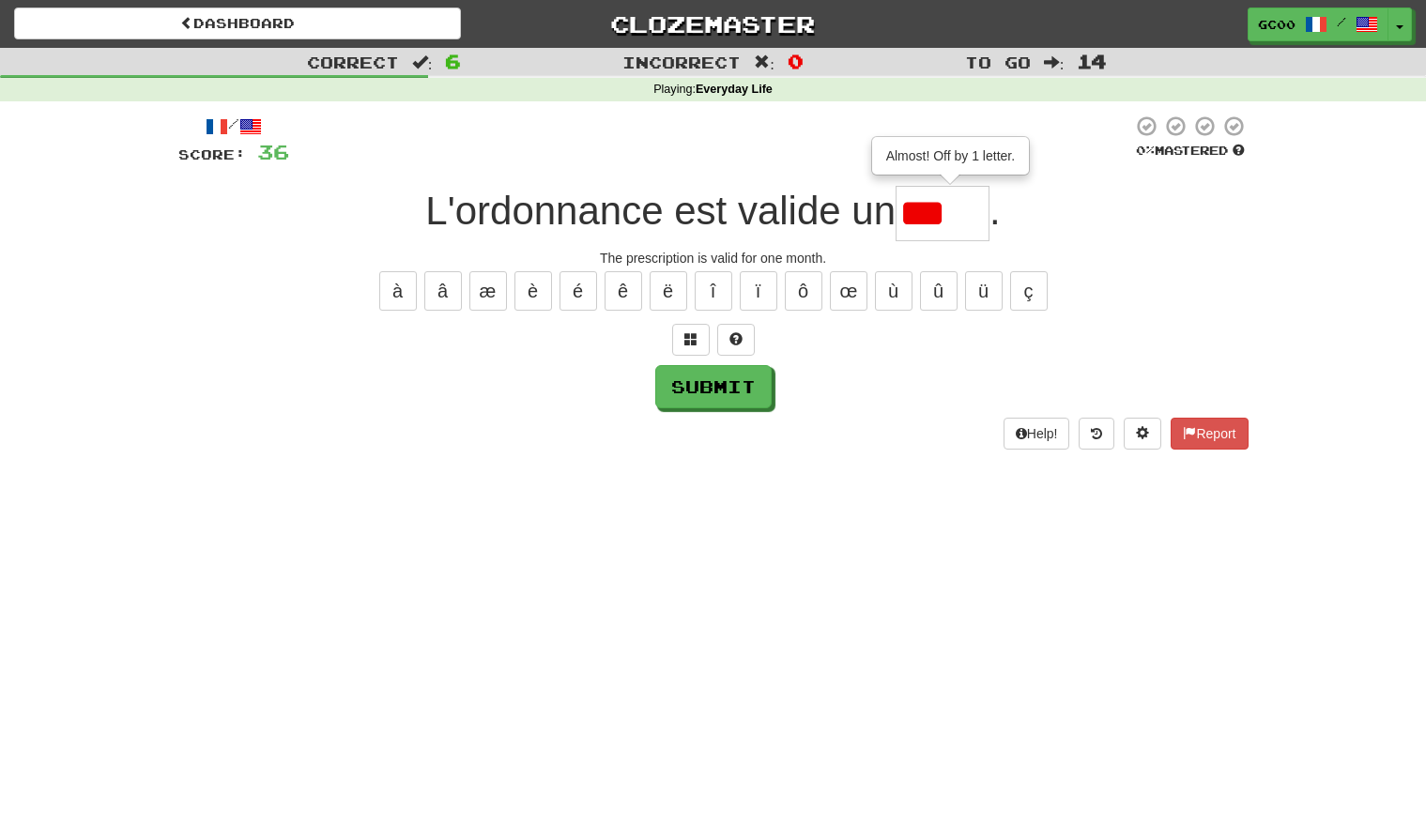scroll, scrollTop: 0, scrollLeft: 0, axis: both 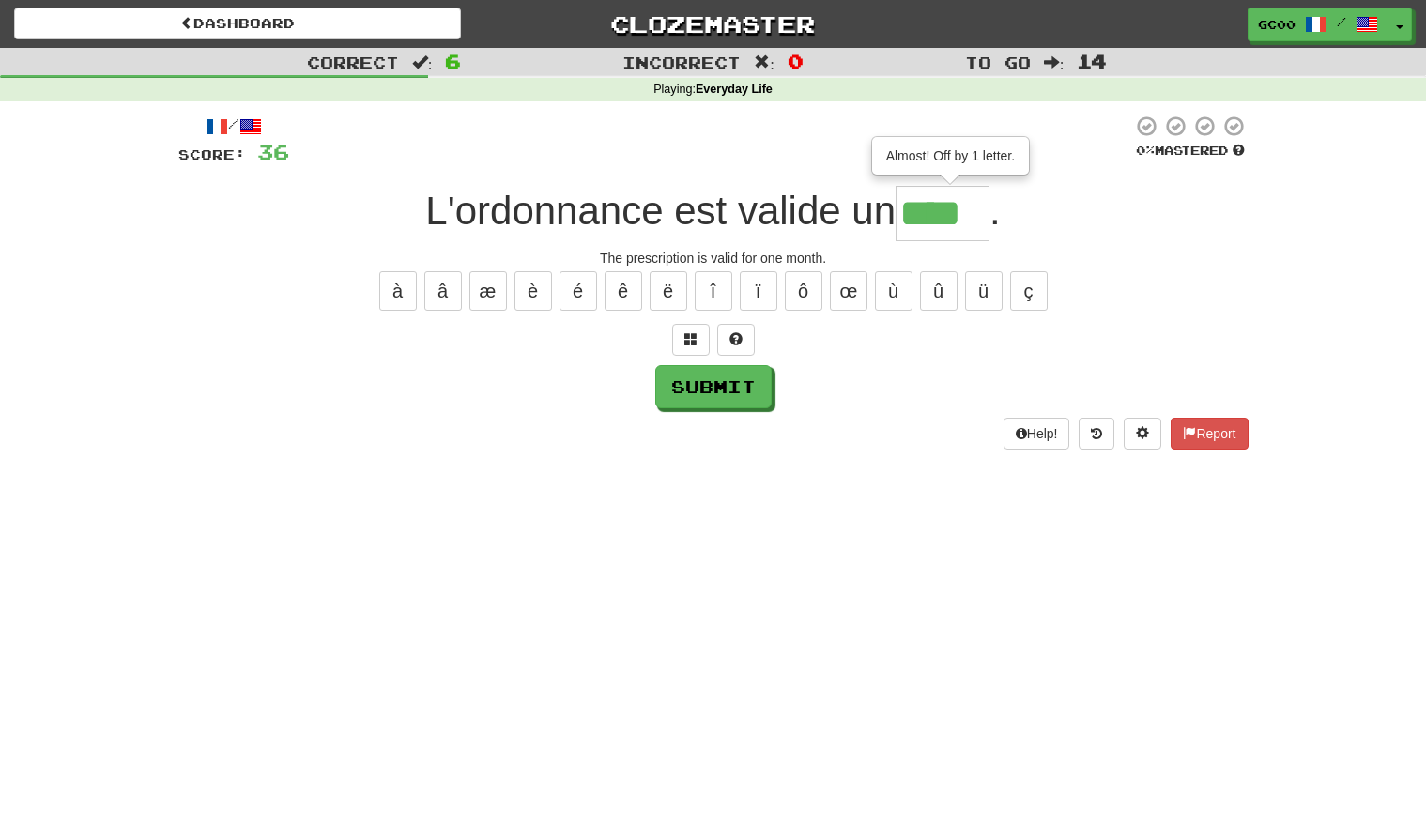 type on "****" 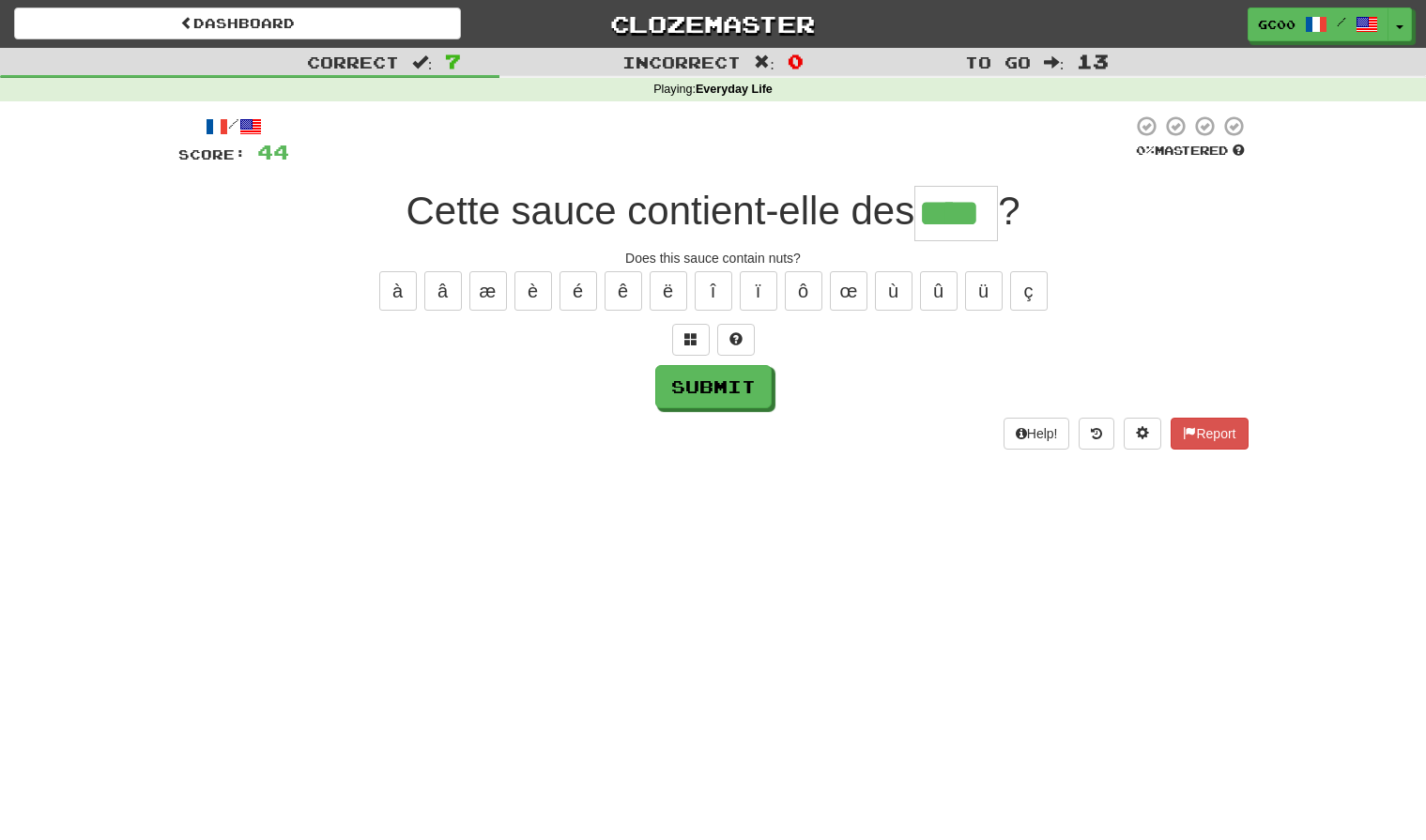 type on "****" 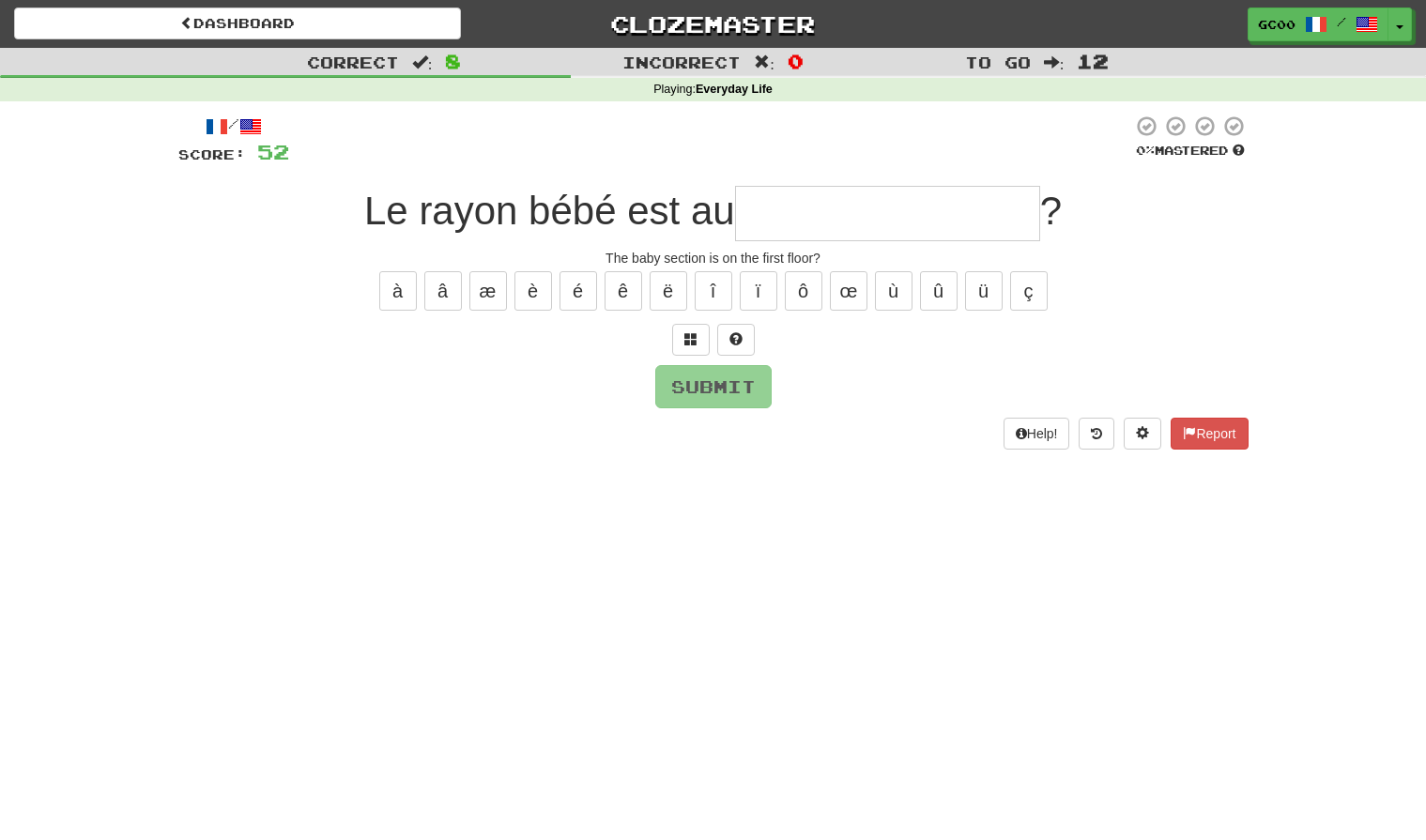 type on "*" 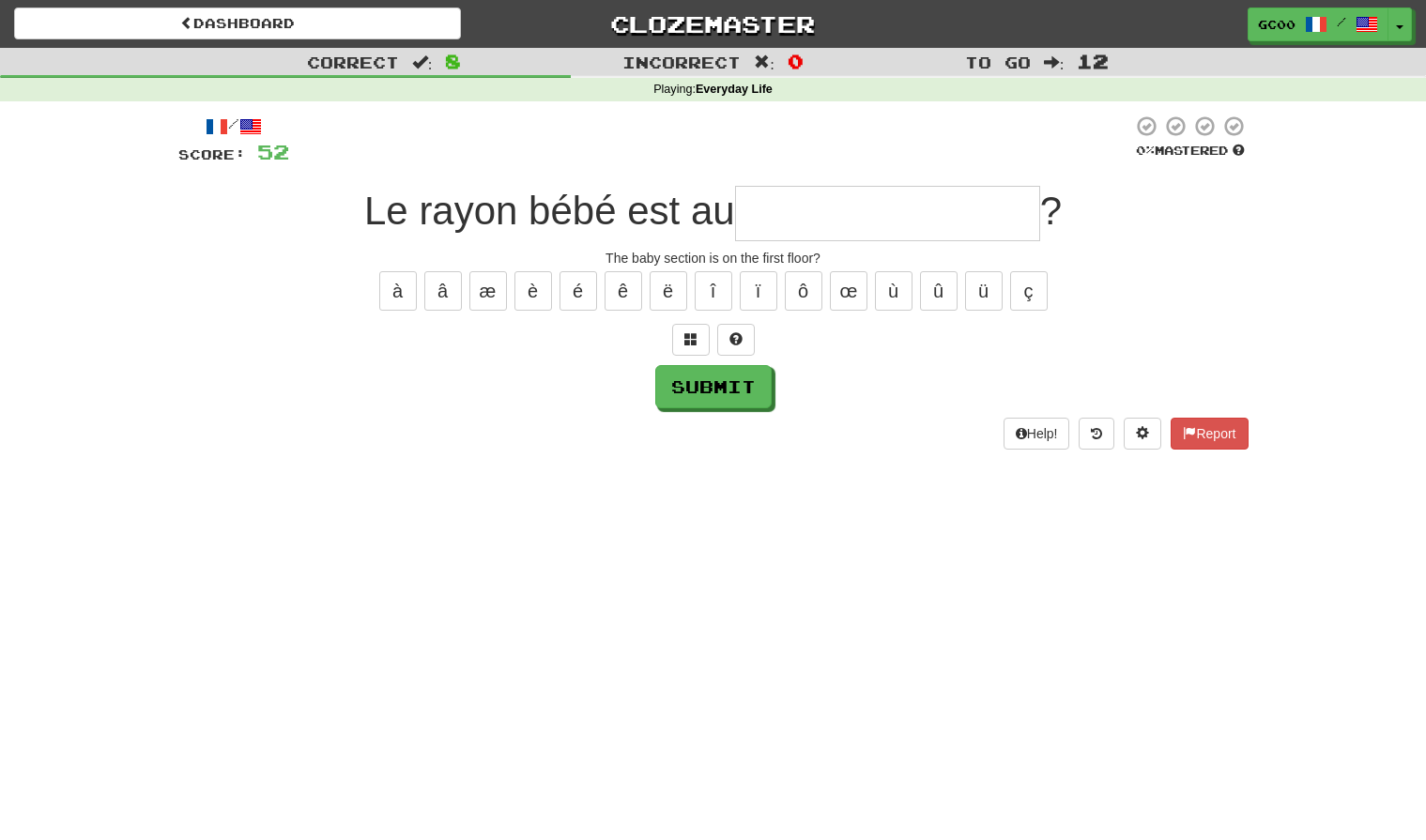 type on "*" 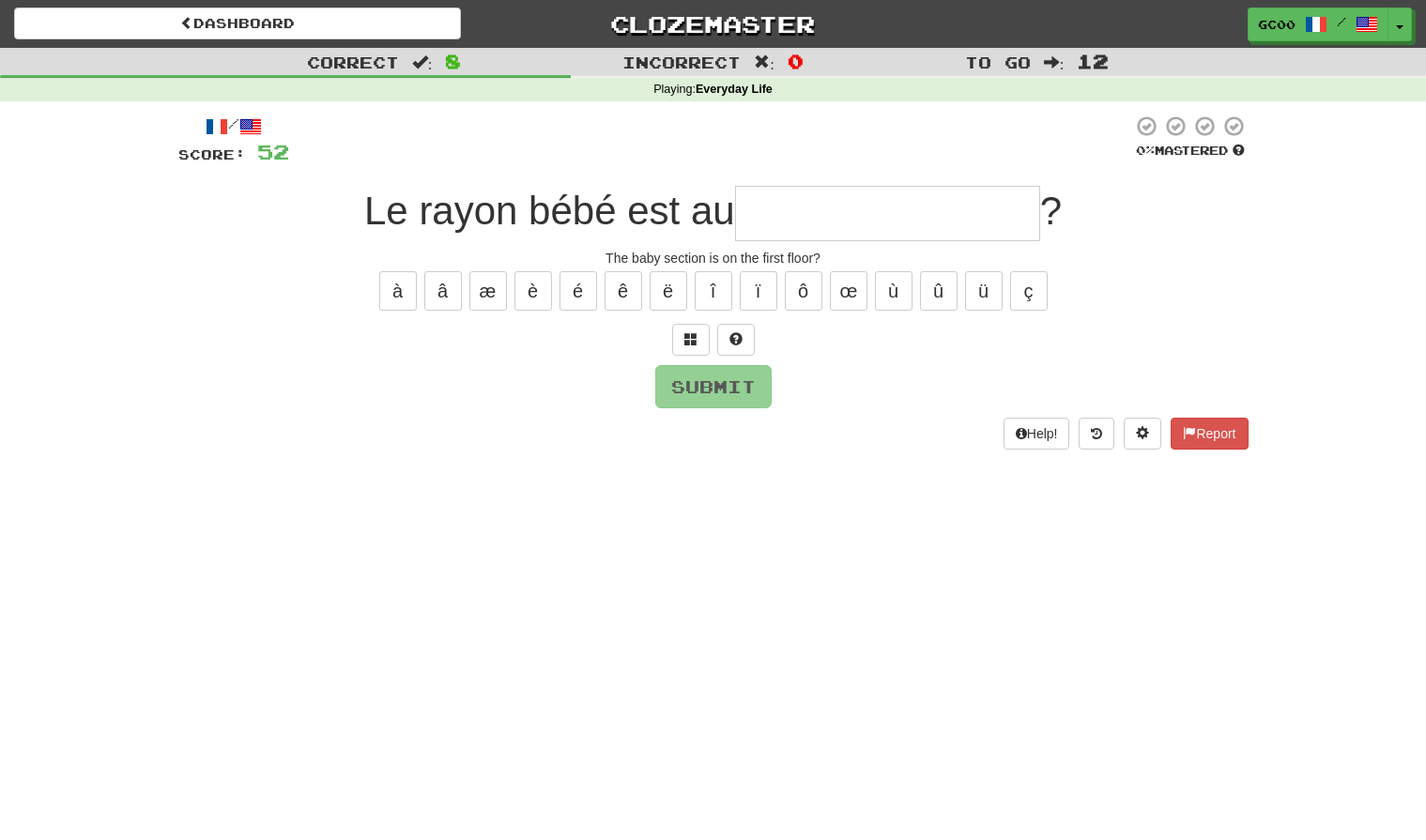 type on "*" 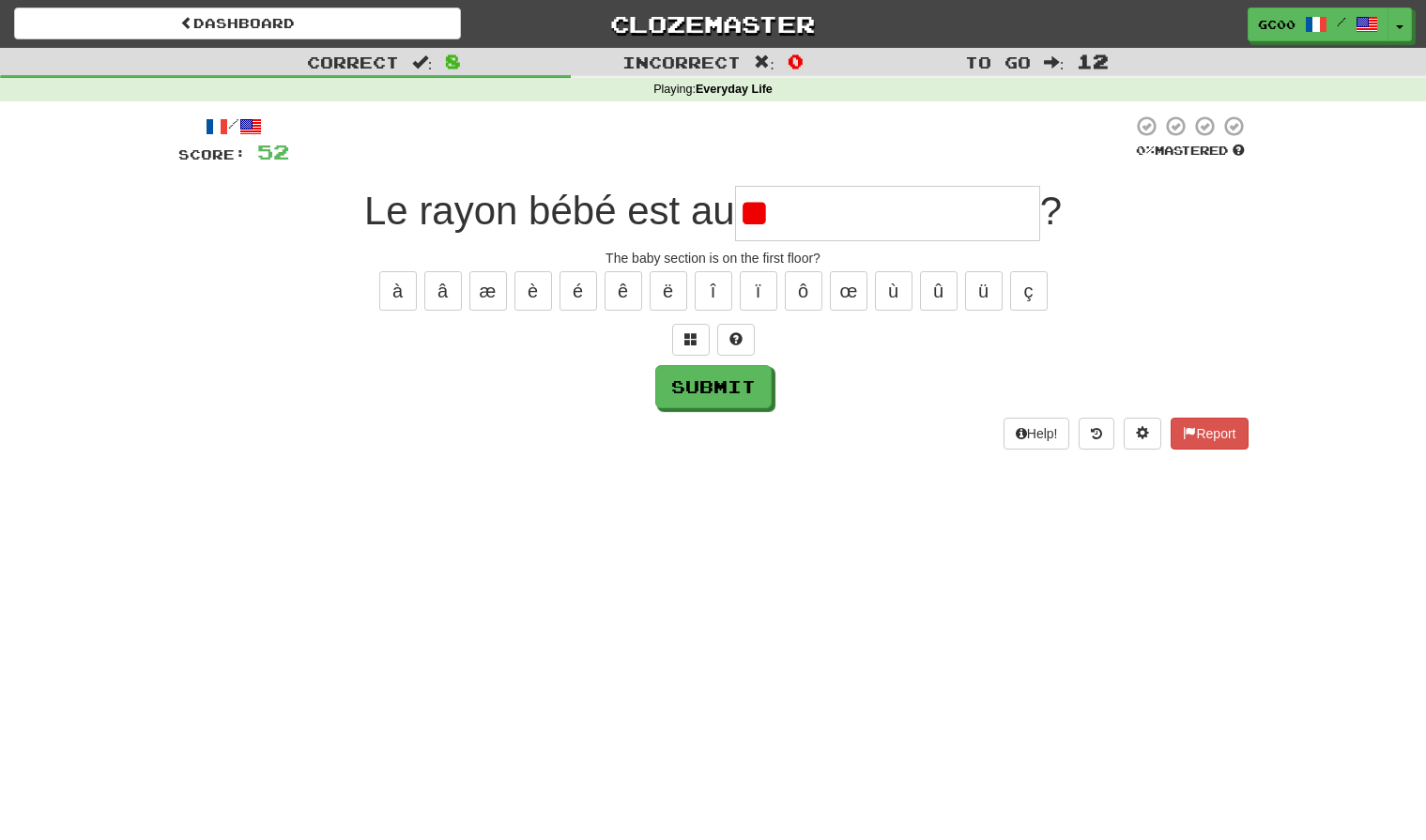 type on "*" 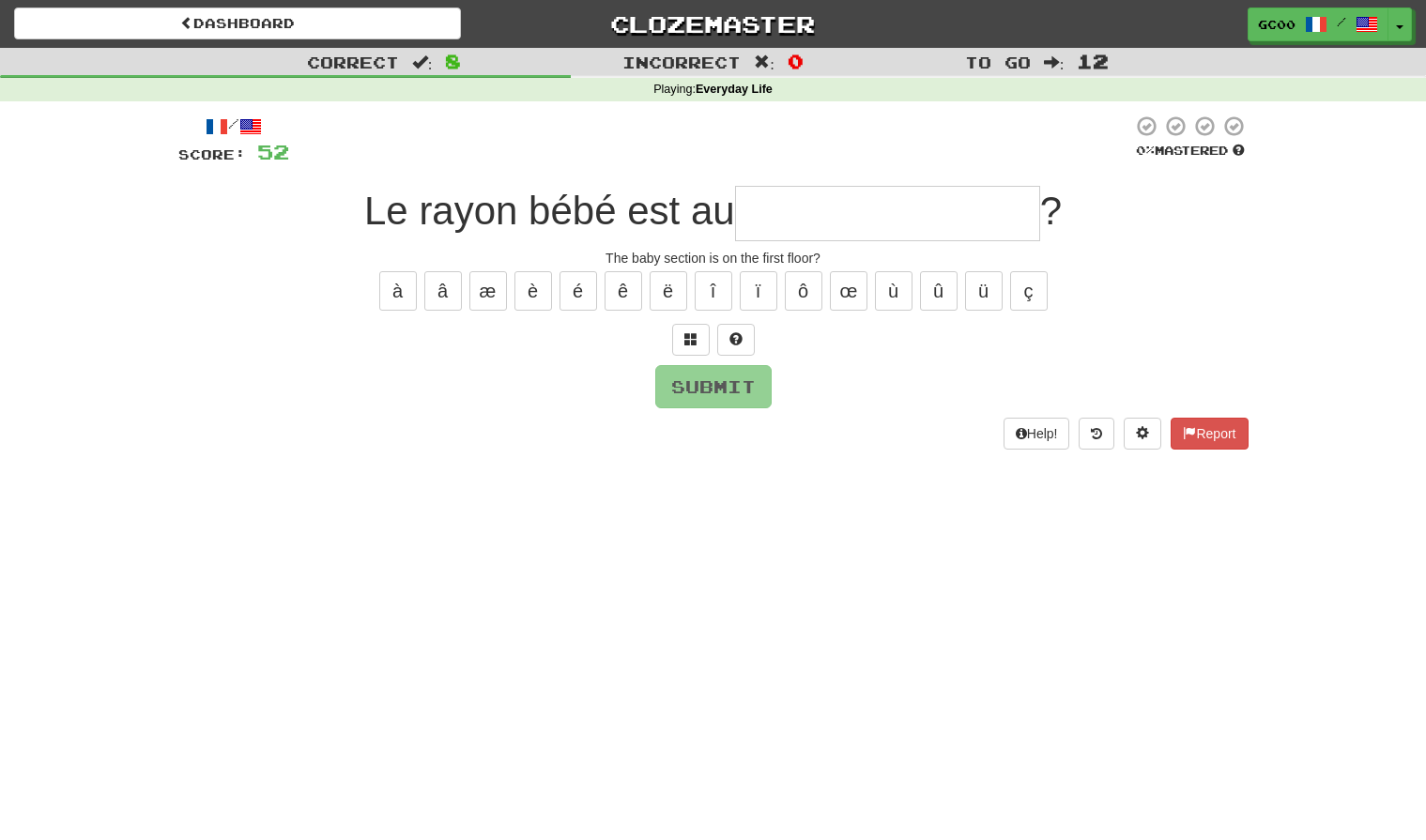 type on "*" 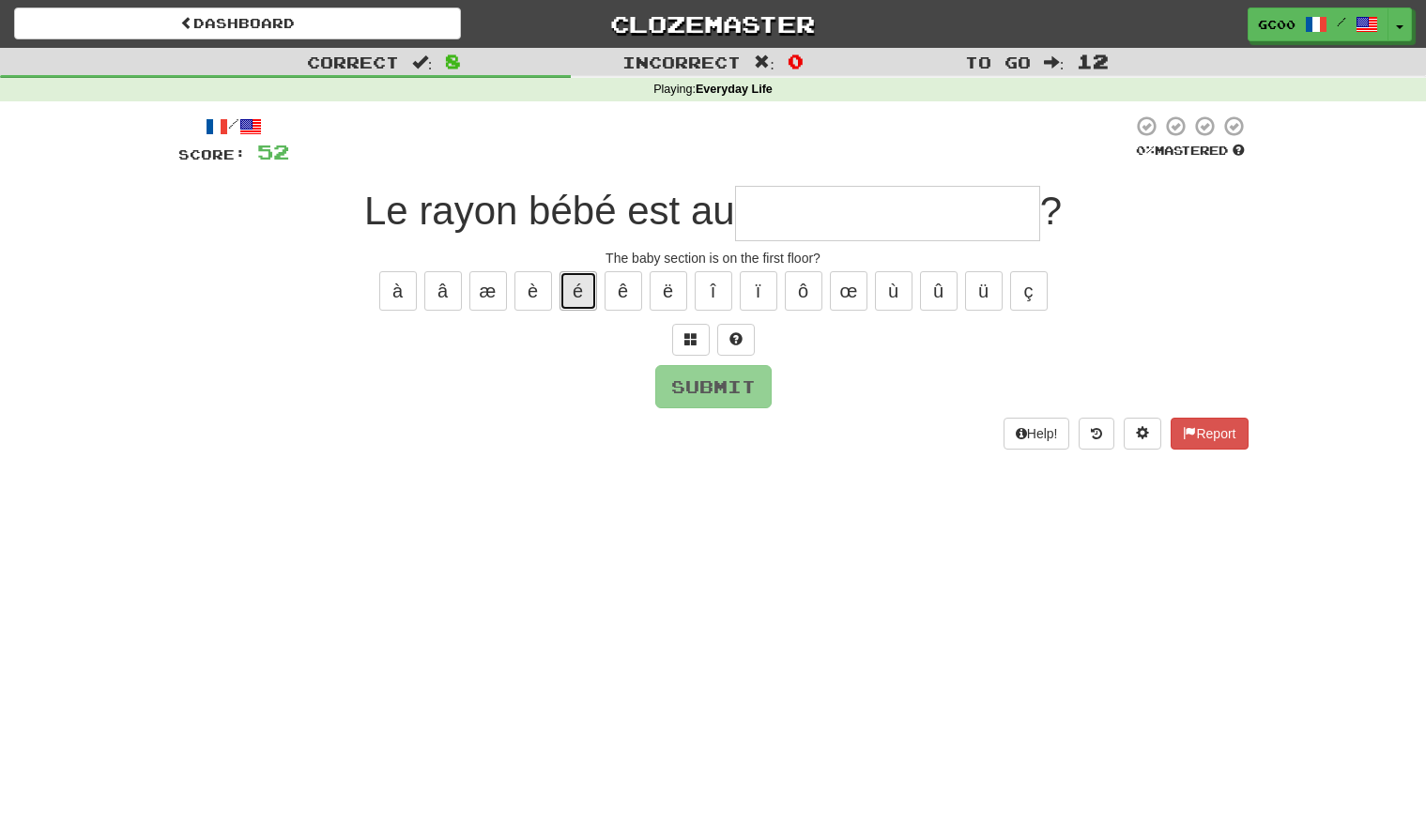 click on "é" at bounding box center (578, 291) 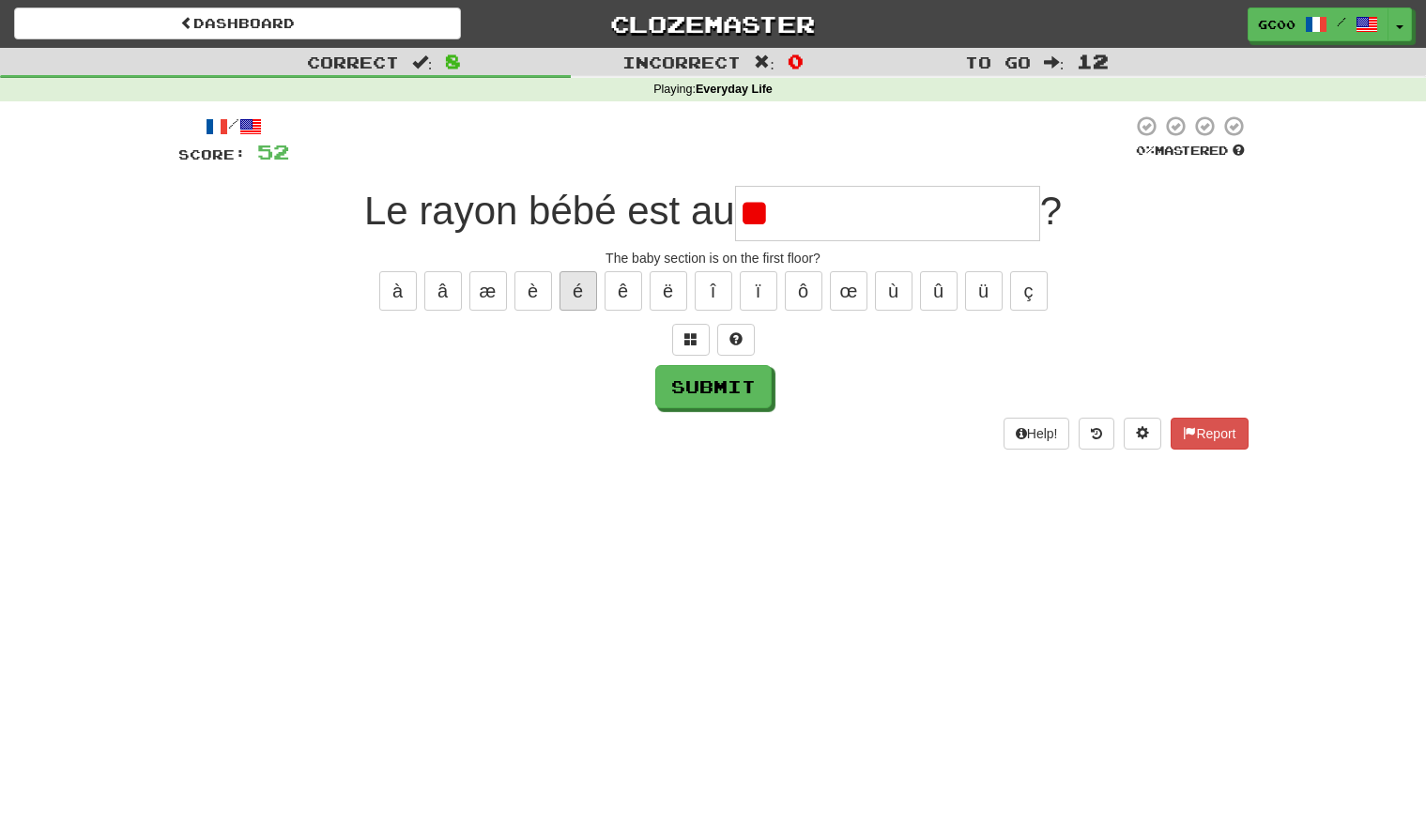 type on "*" 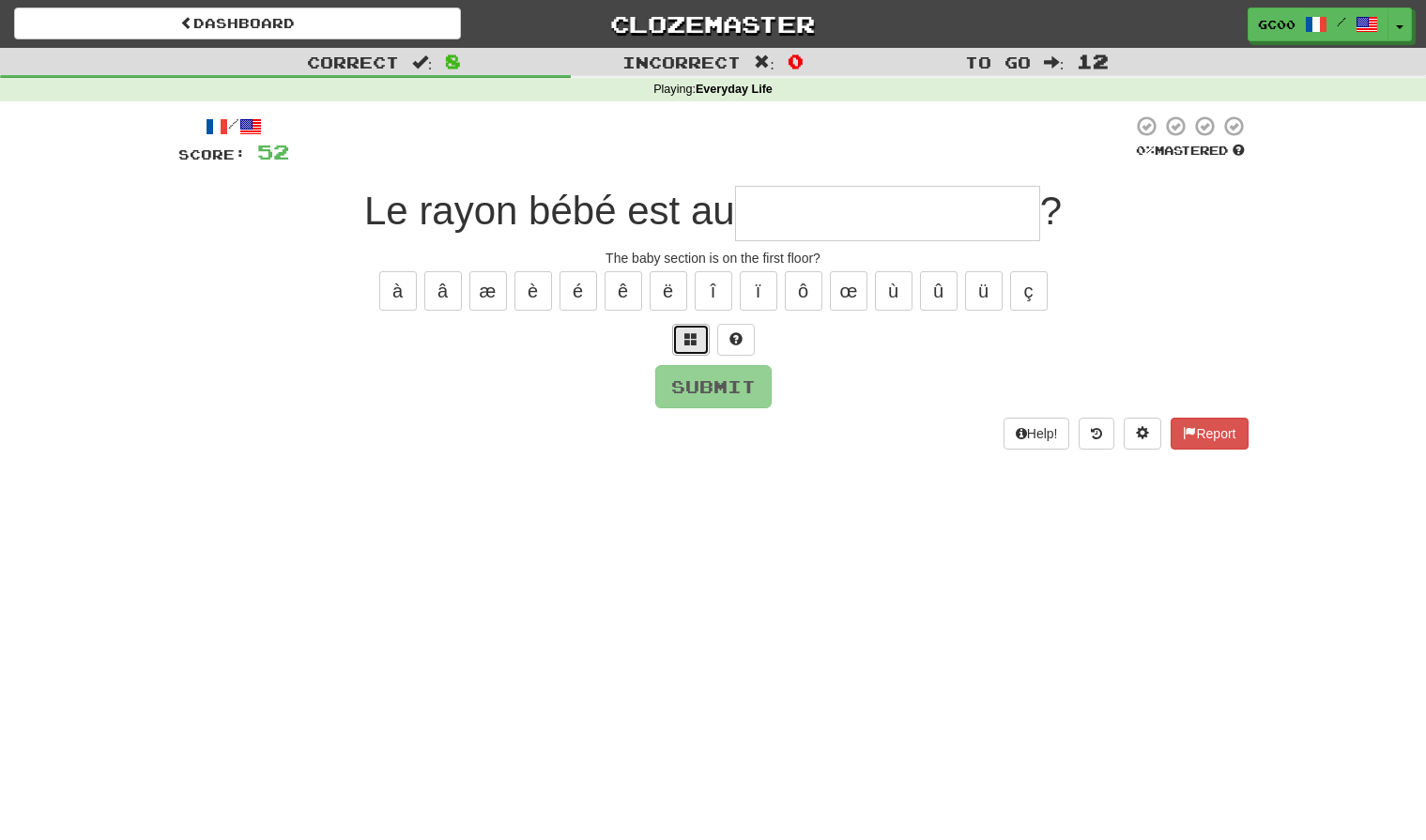 click at bounding box center (691, 340) 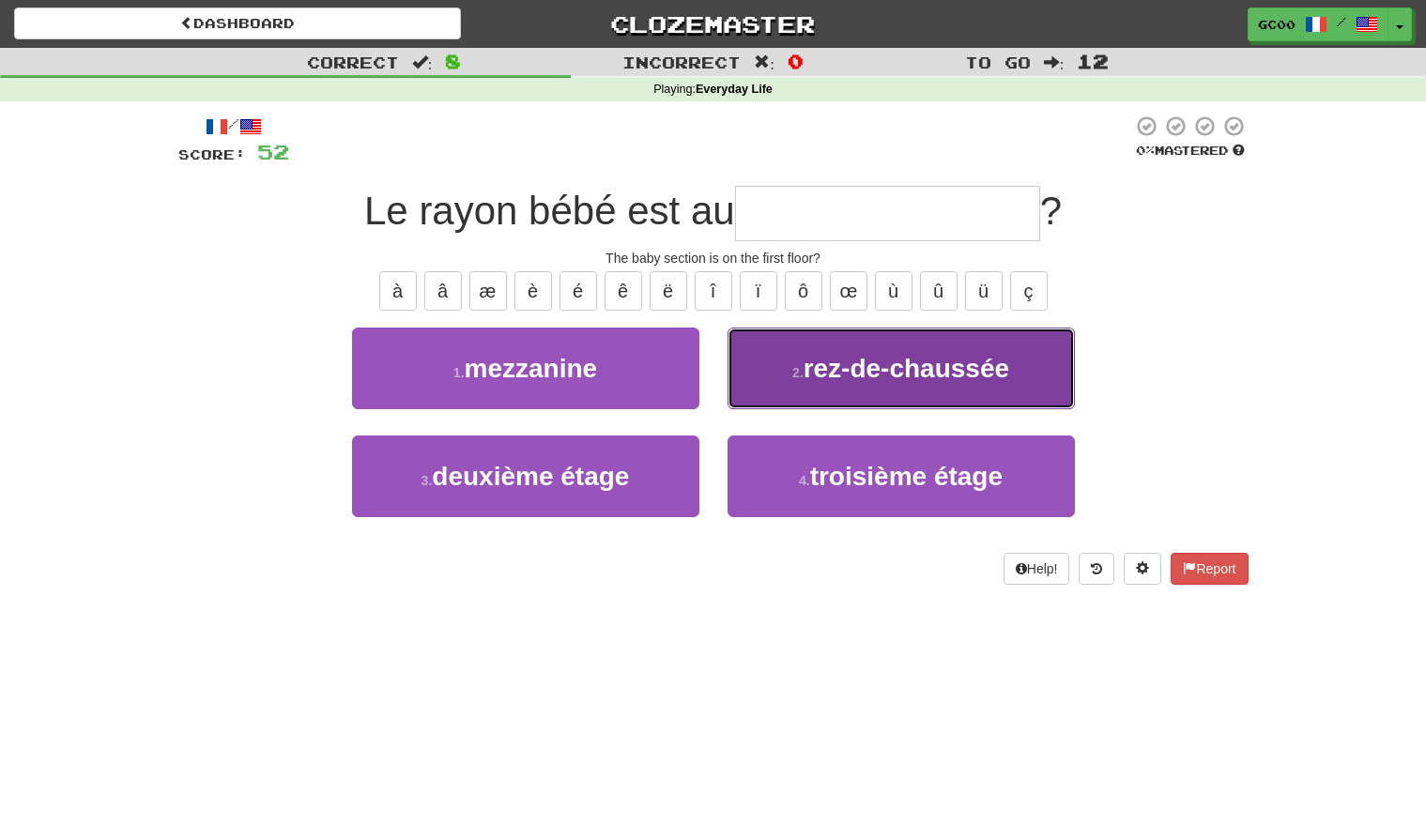 click on "2 .  rez-de-chaussée" at bounding box center [901, 368] 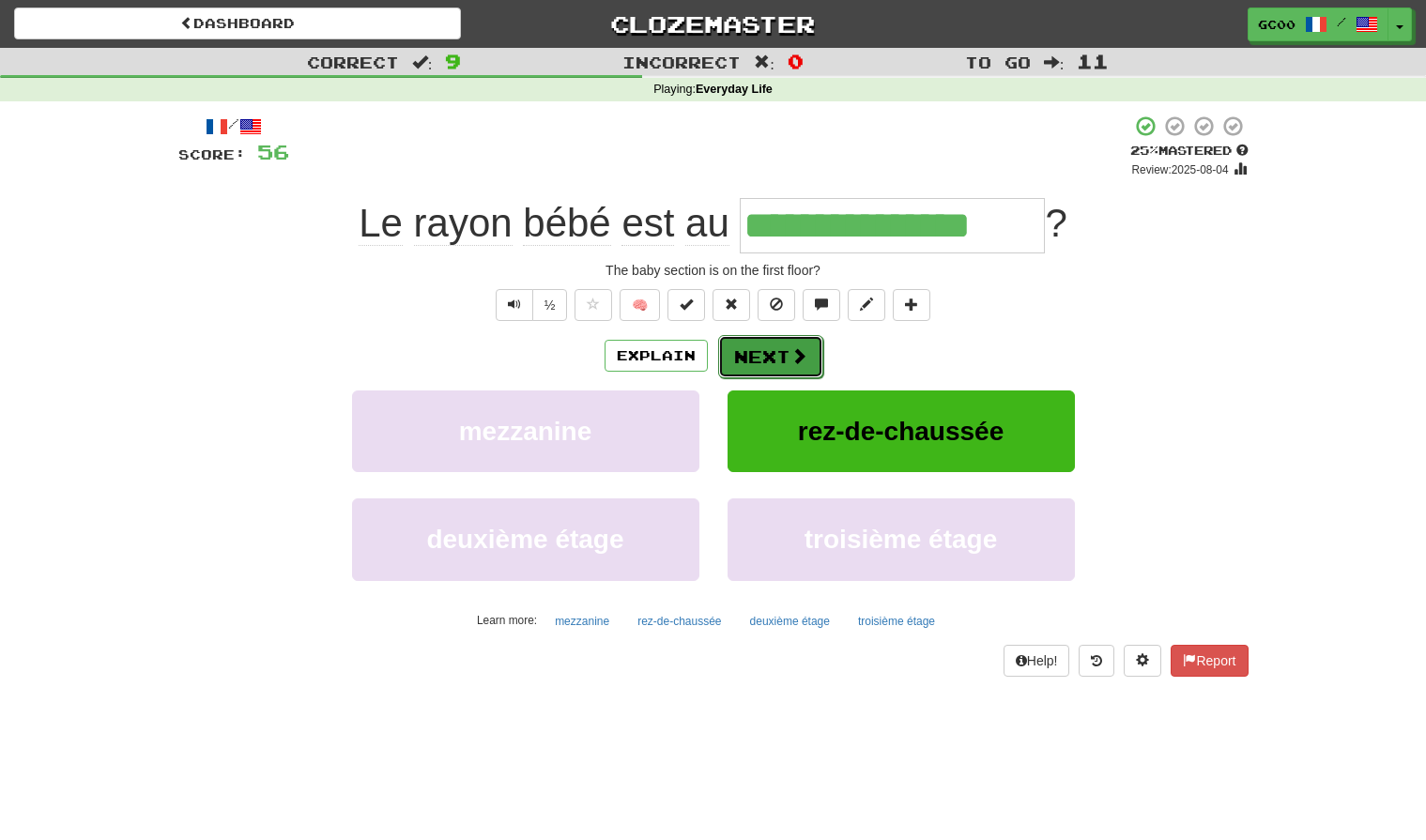 click on "Next" at bounding box center (771, 357) 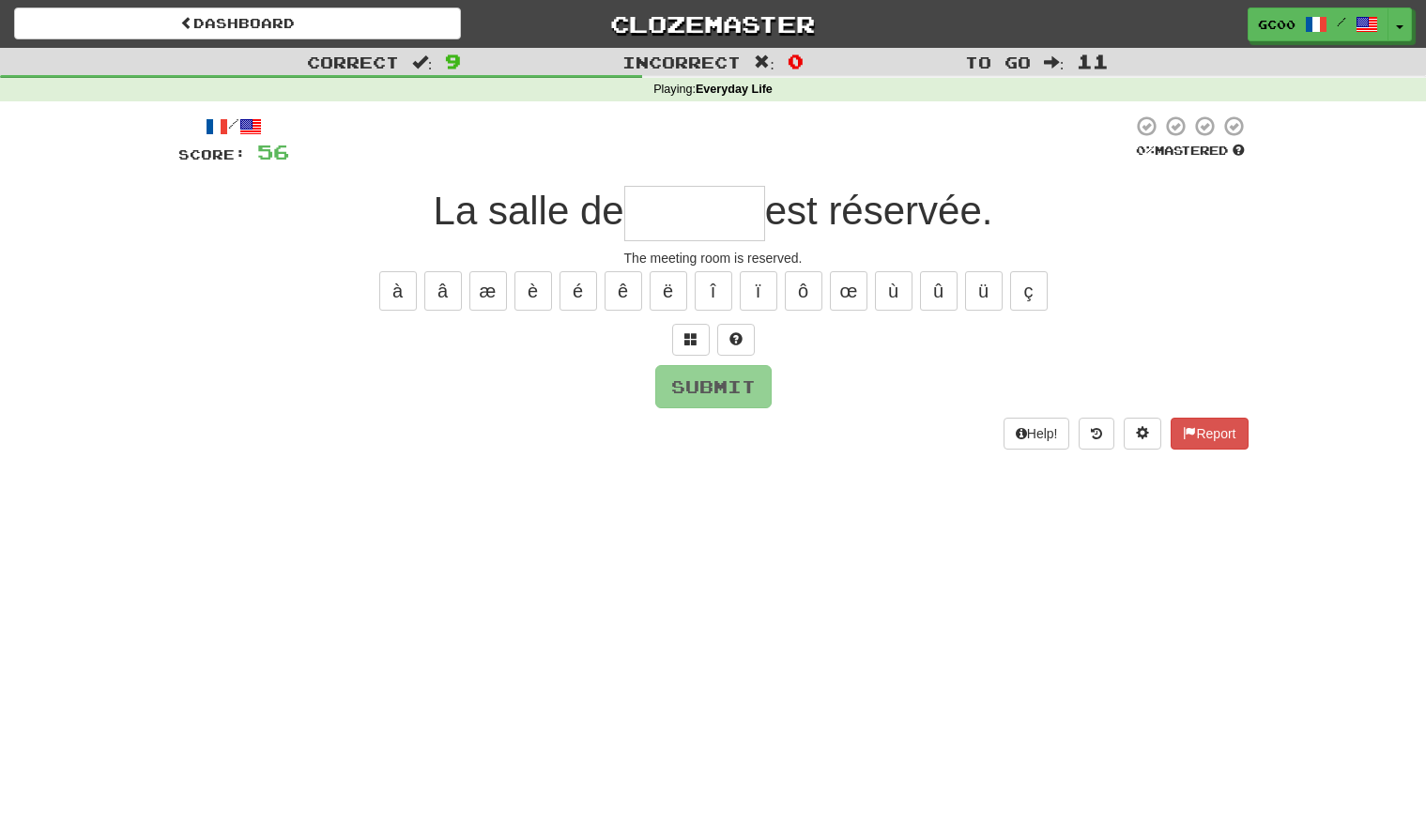 type on "*" 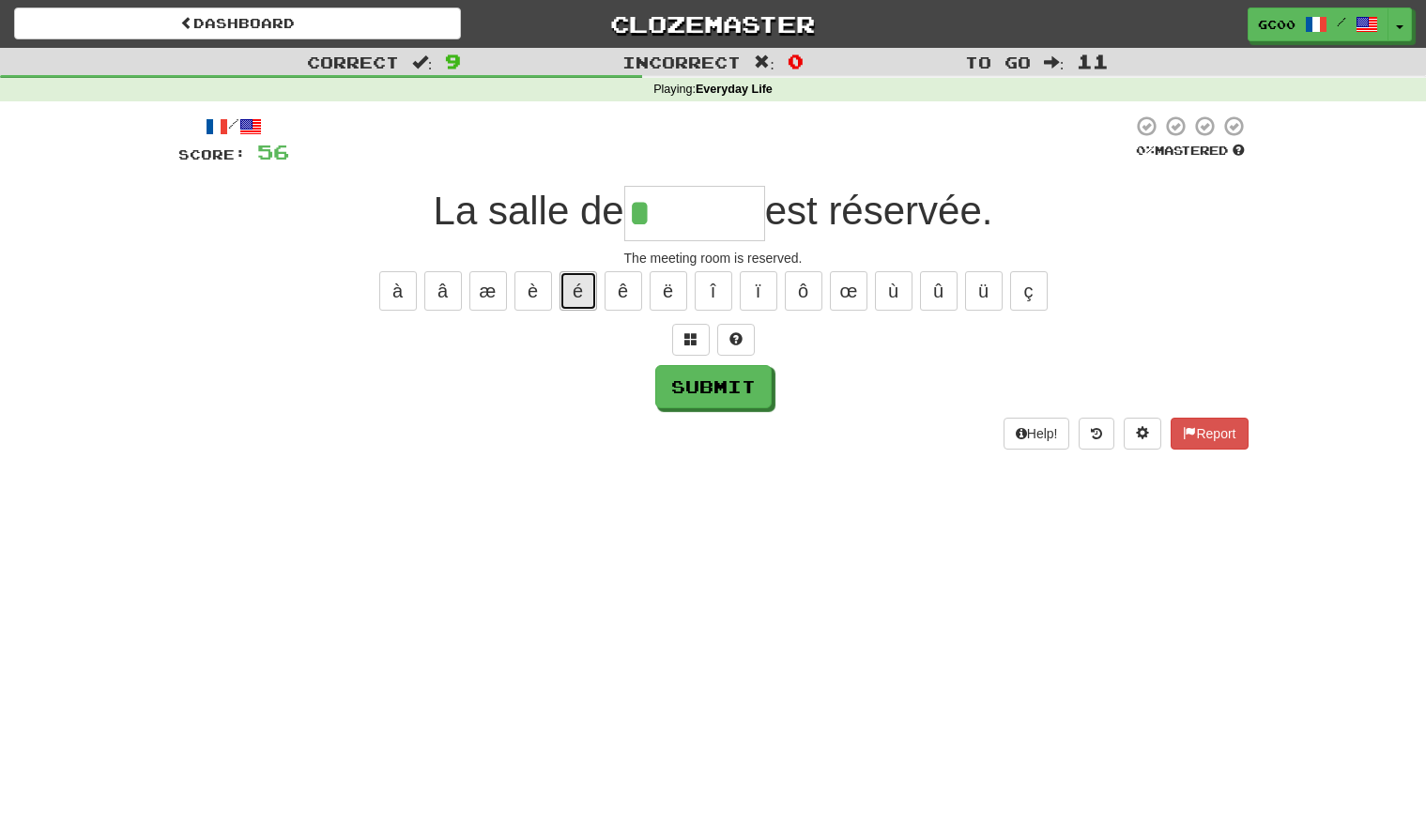 click on "é" at bounding box center (578, 291) 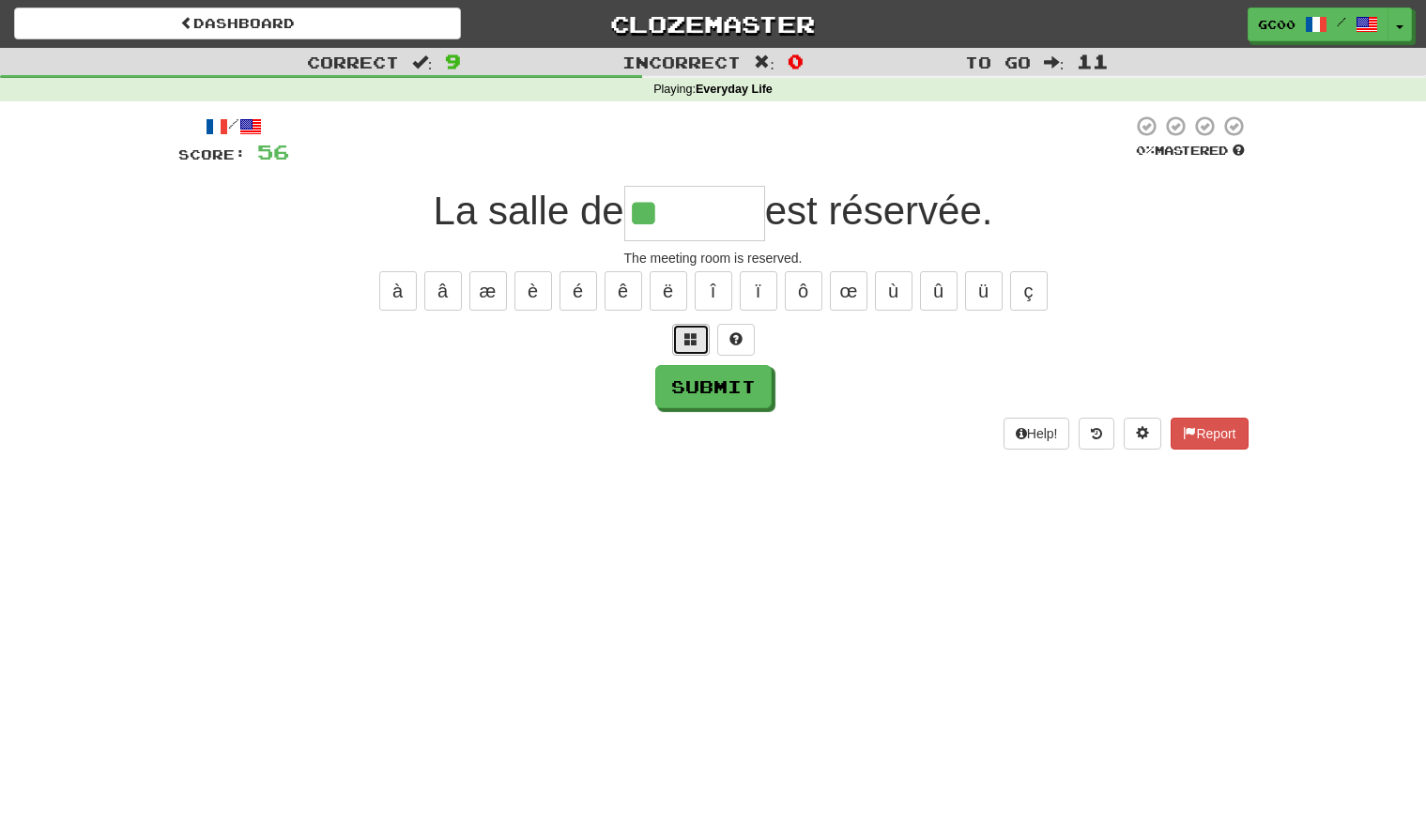 click at bounding box center (691, 339) 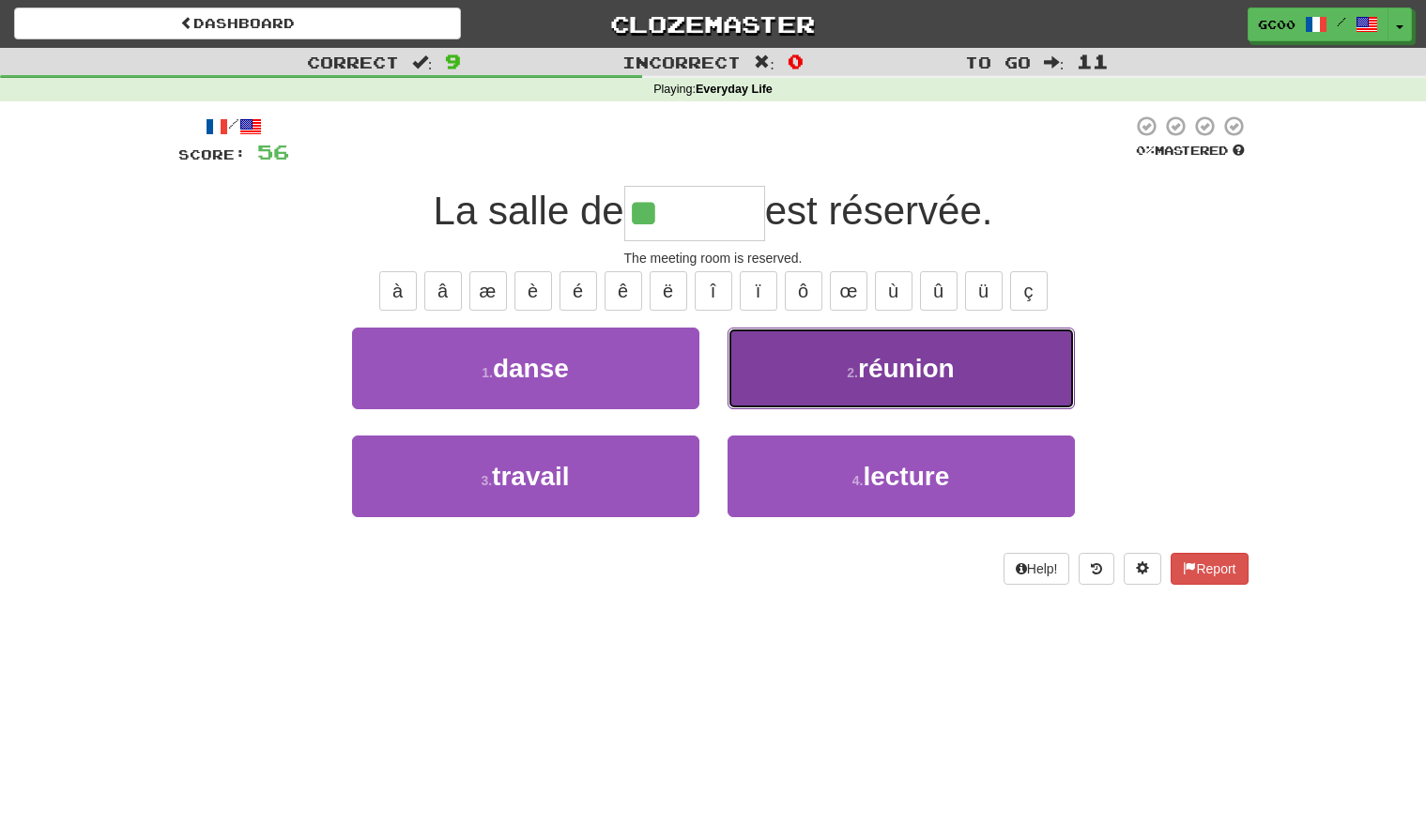 click on "2 .  réunion" at bounding box center [901, 368] 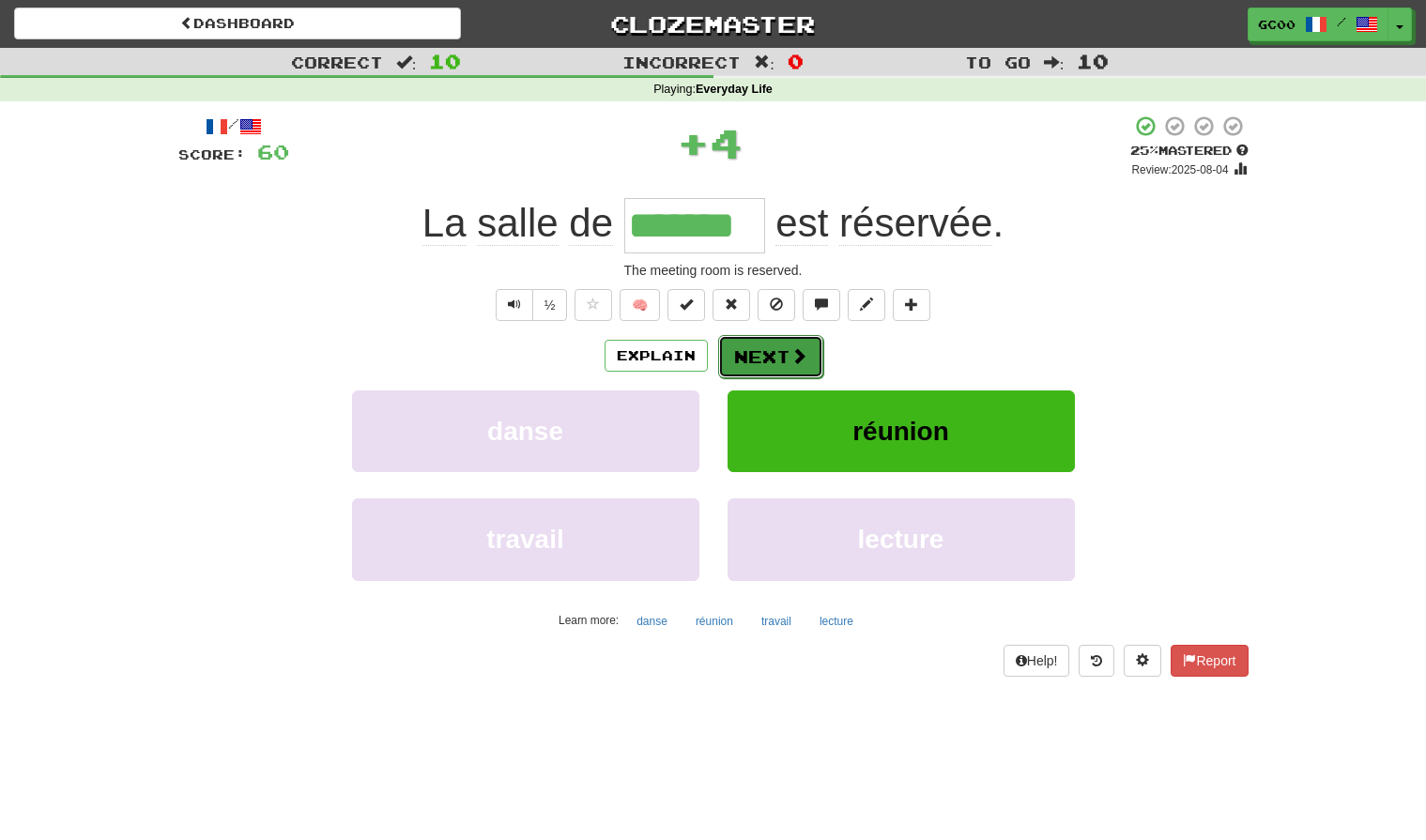 click on "Next" at bounding box center [771, 357] 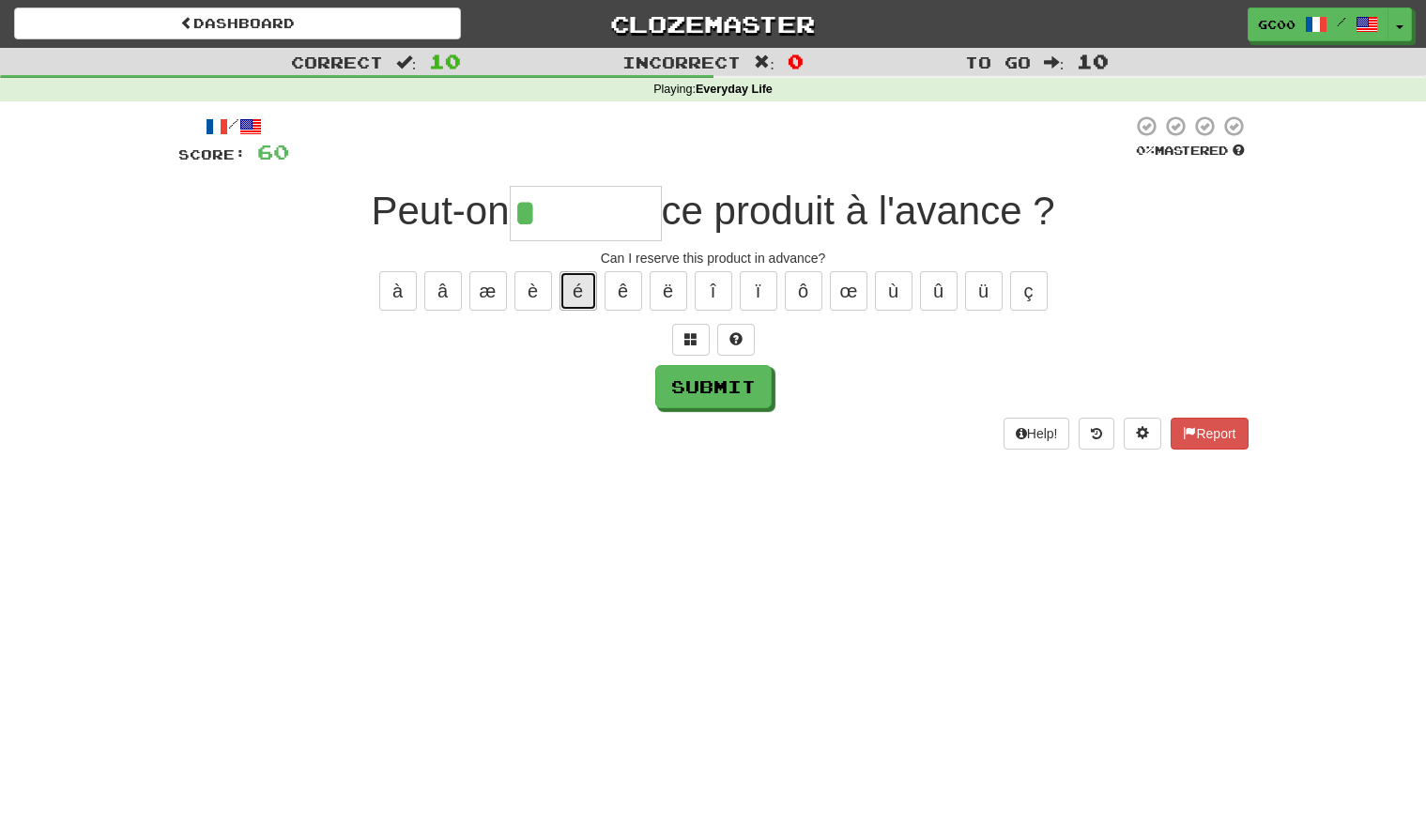 click on "é" at bounding box center (578, 291) 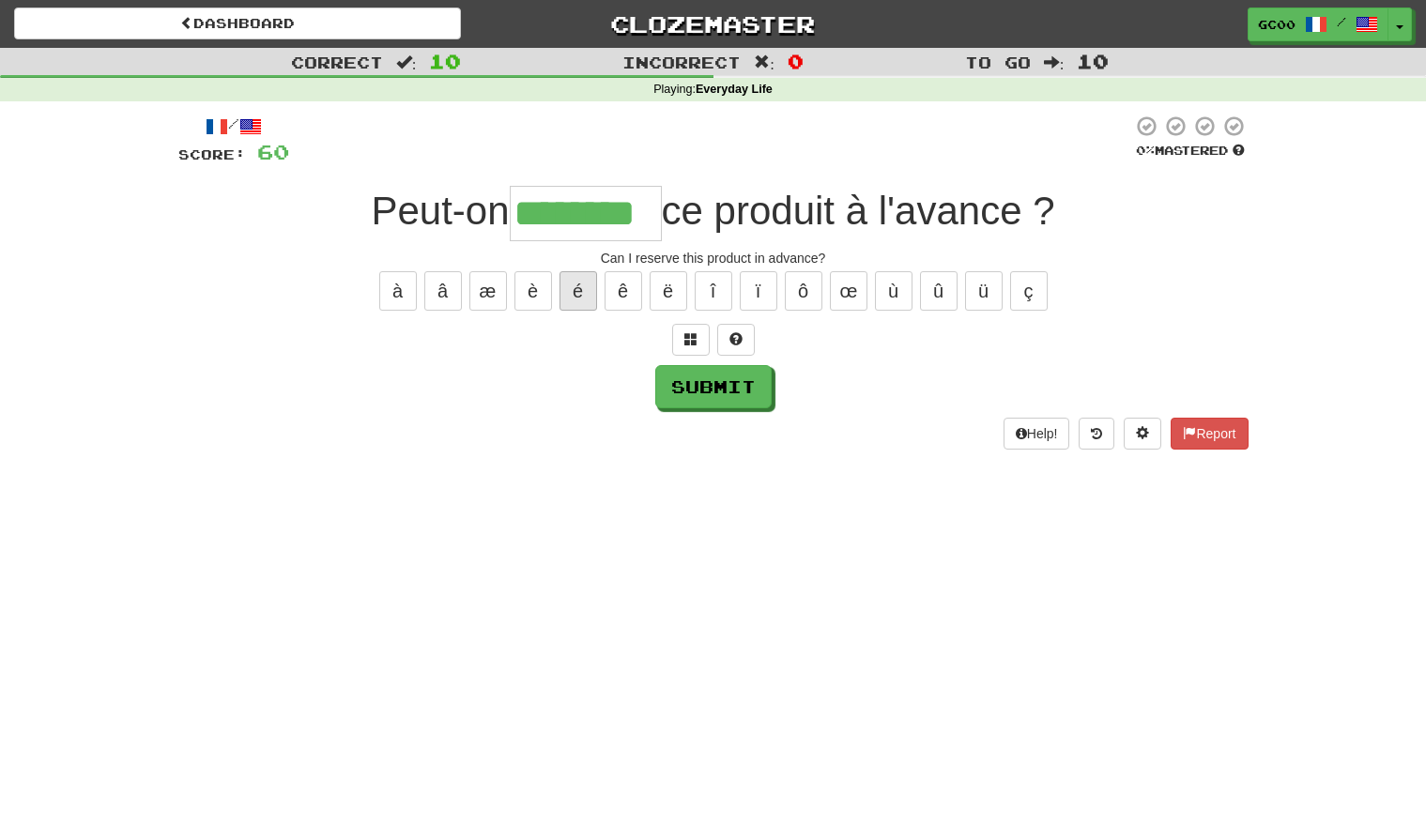 type on "********" 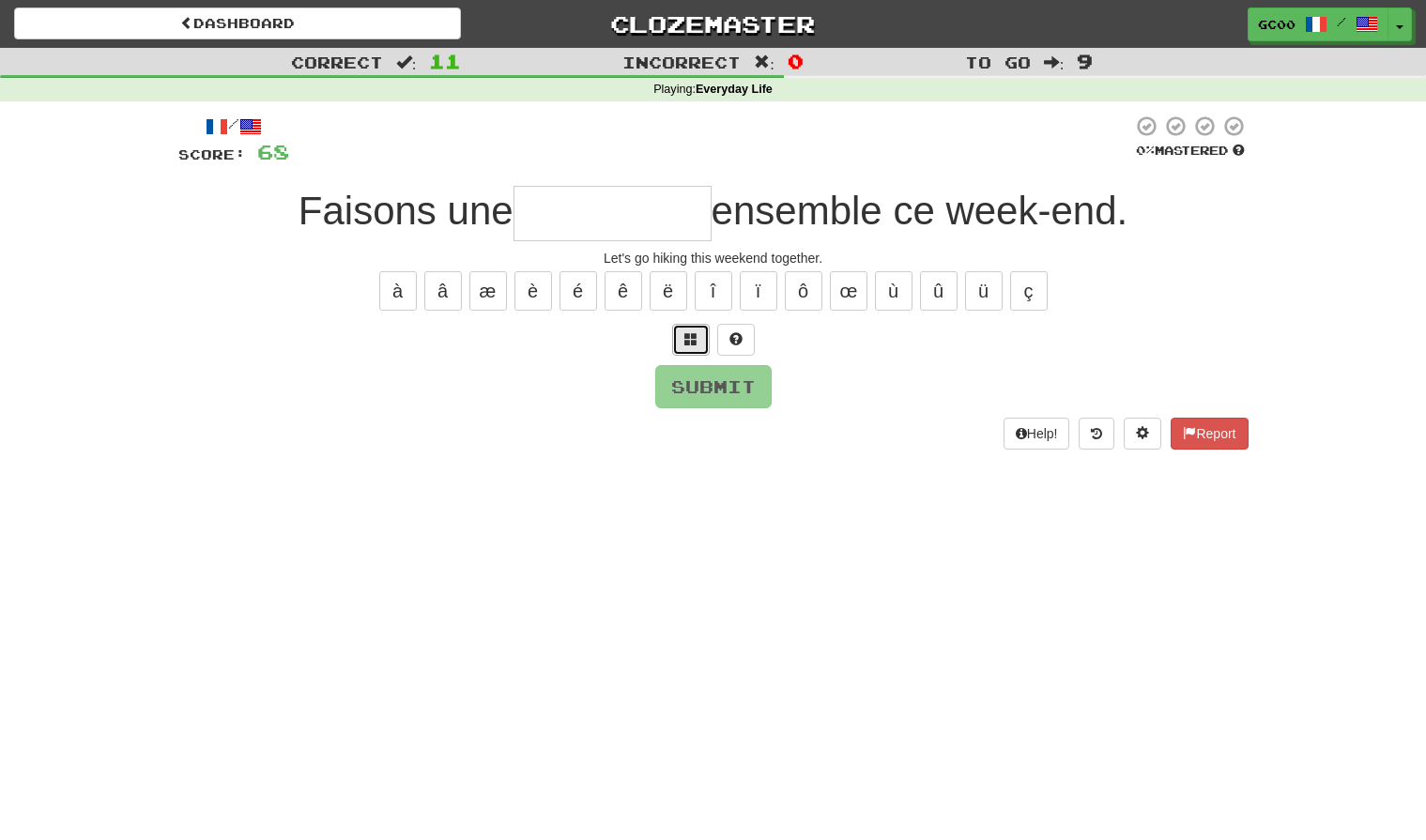 click at bounding box center [691, 340] 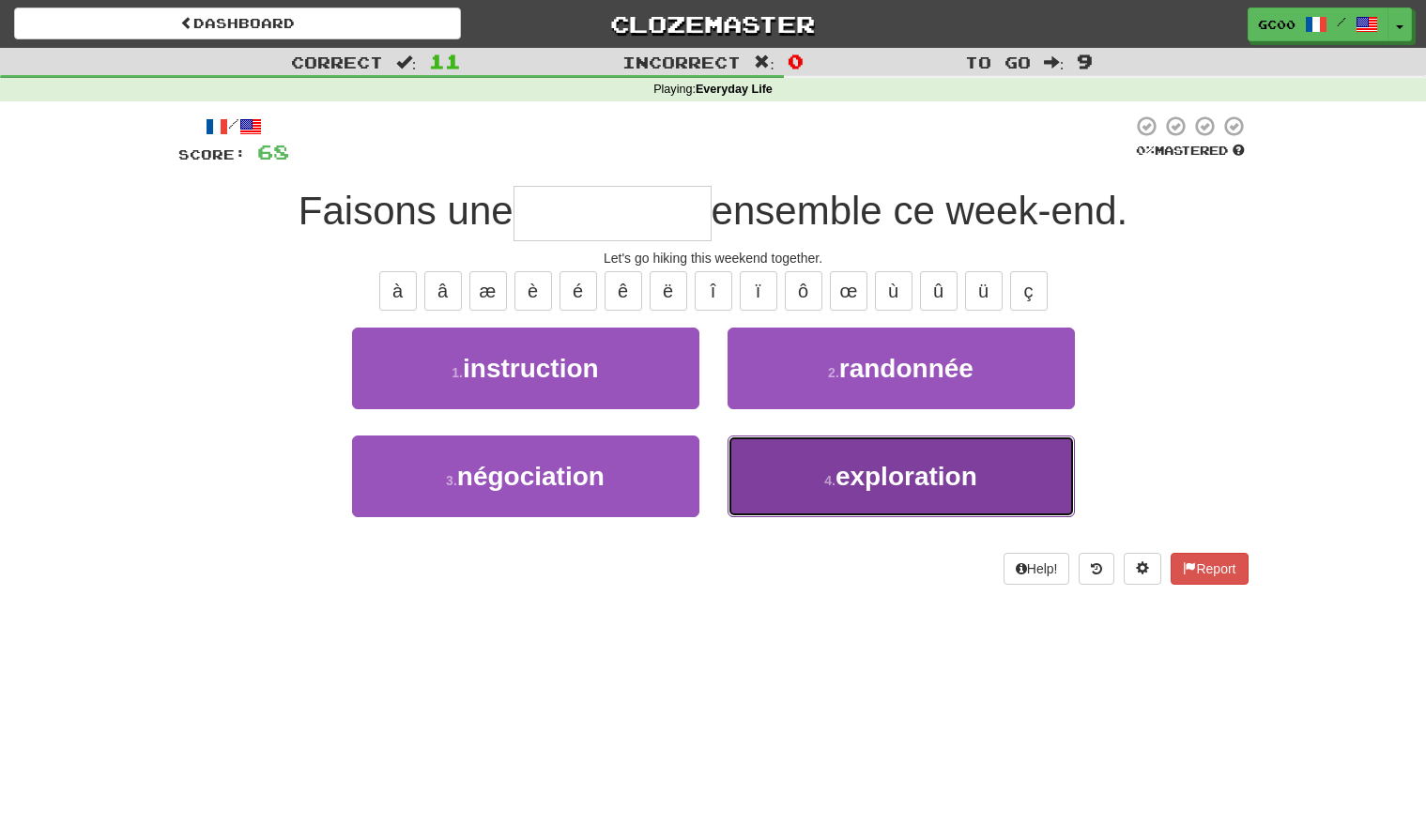 click on "4 .  exploration" at bounding box center [901, 476] 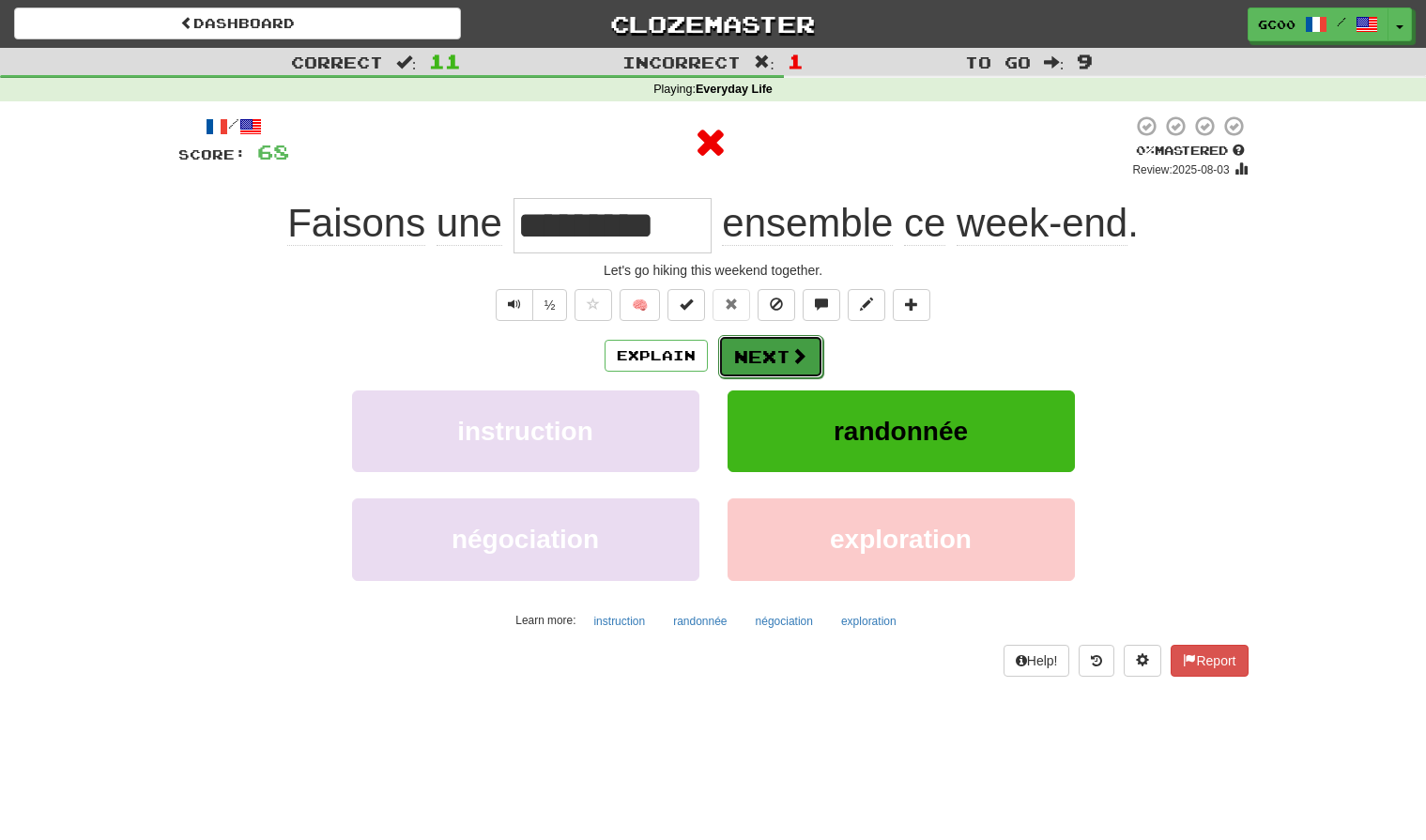 click on "Next" at bounding box center (771, 357) 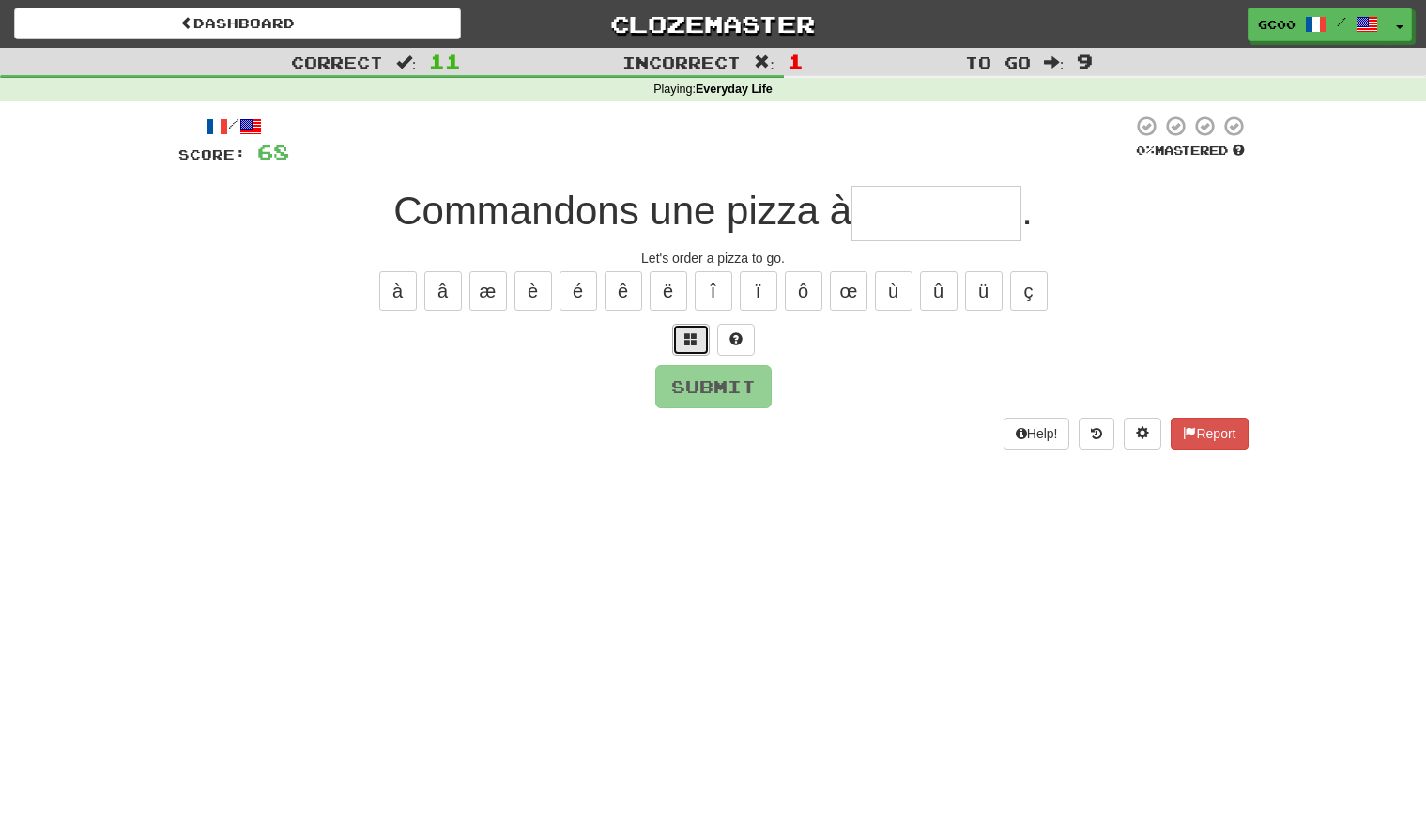 click at bounding box center [691, 339] 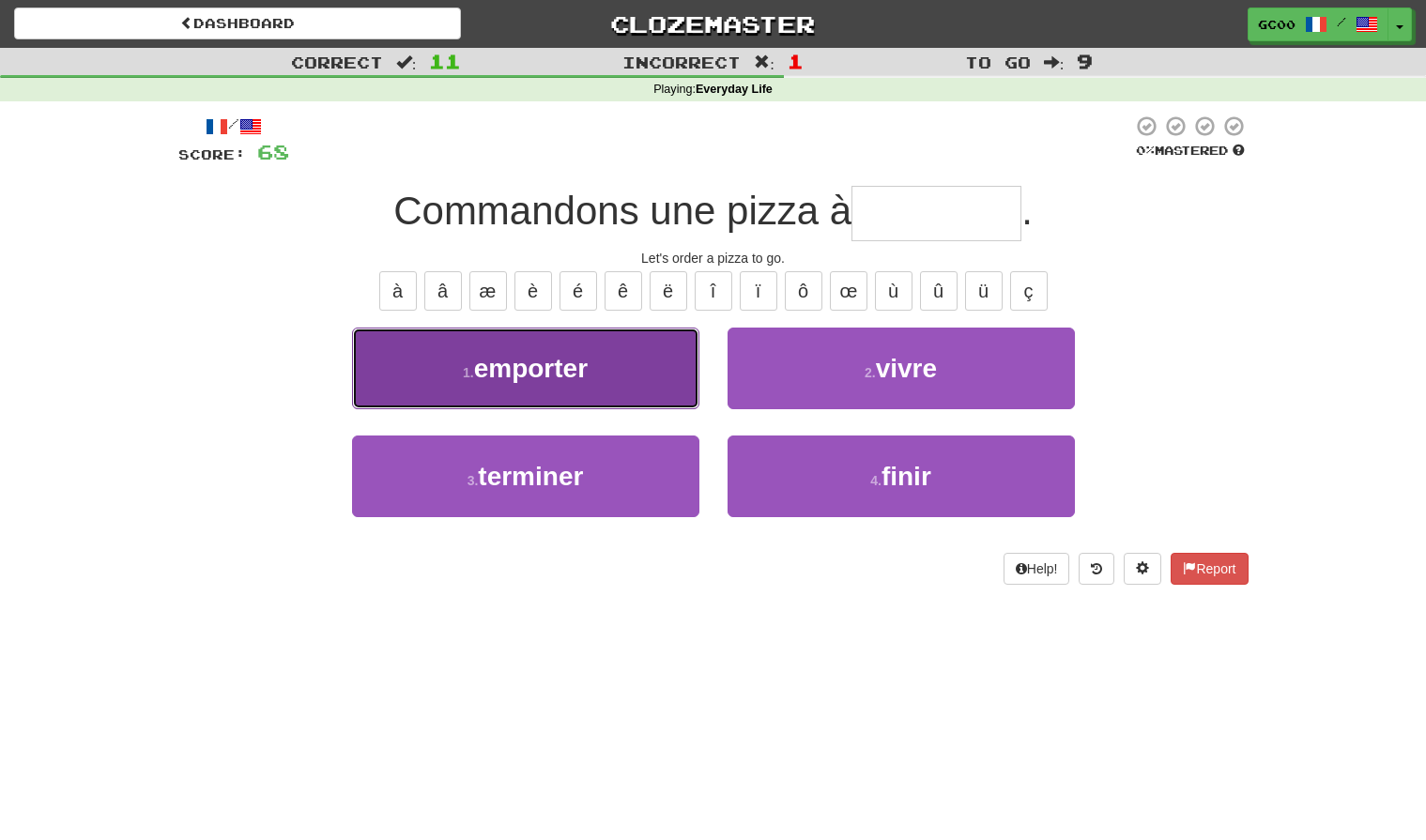 click on "1 .  emporter" at bounding box center (526, 368) 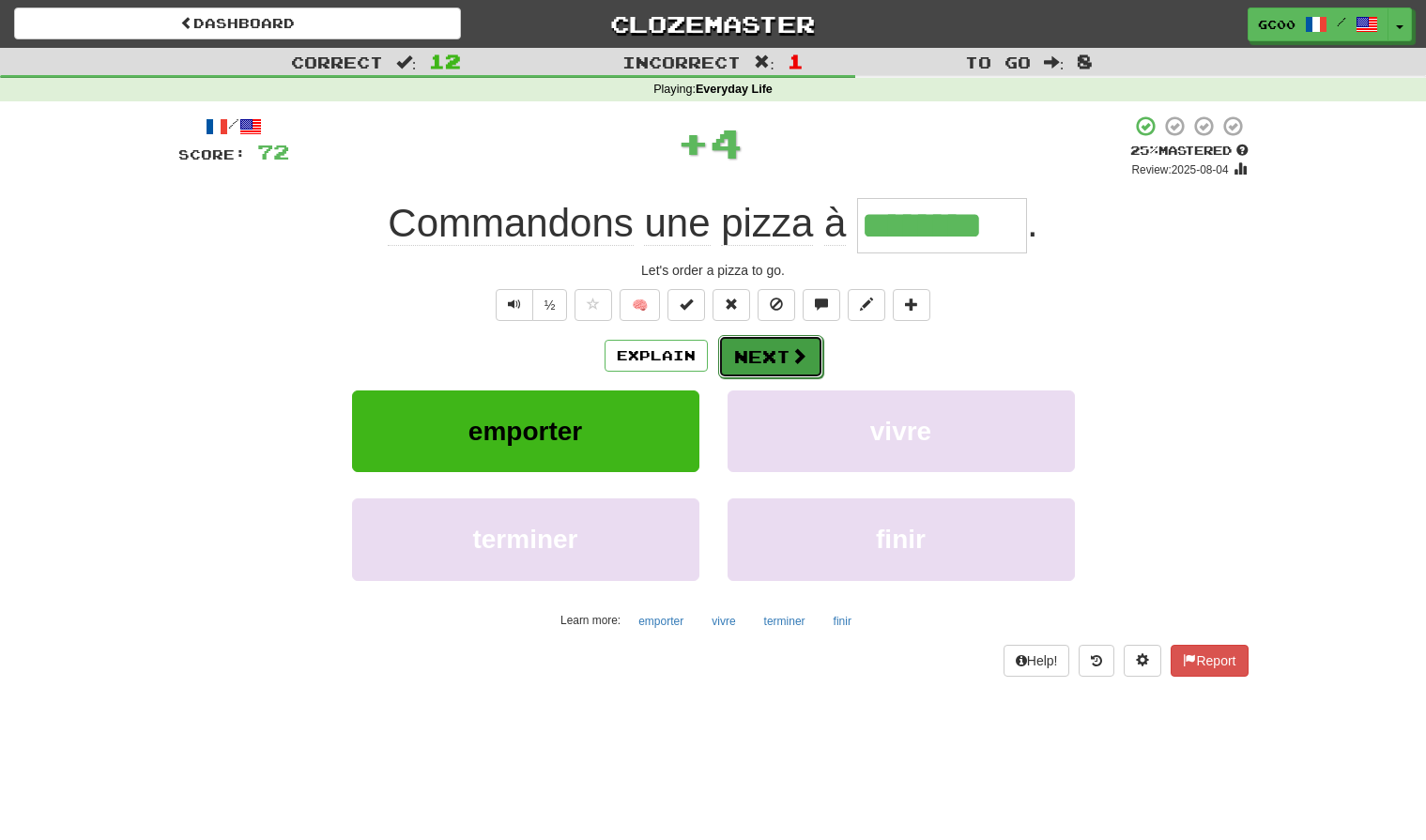 click on "Next" at bounding box center [771, 357] 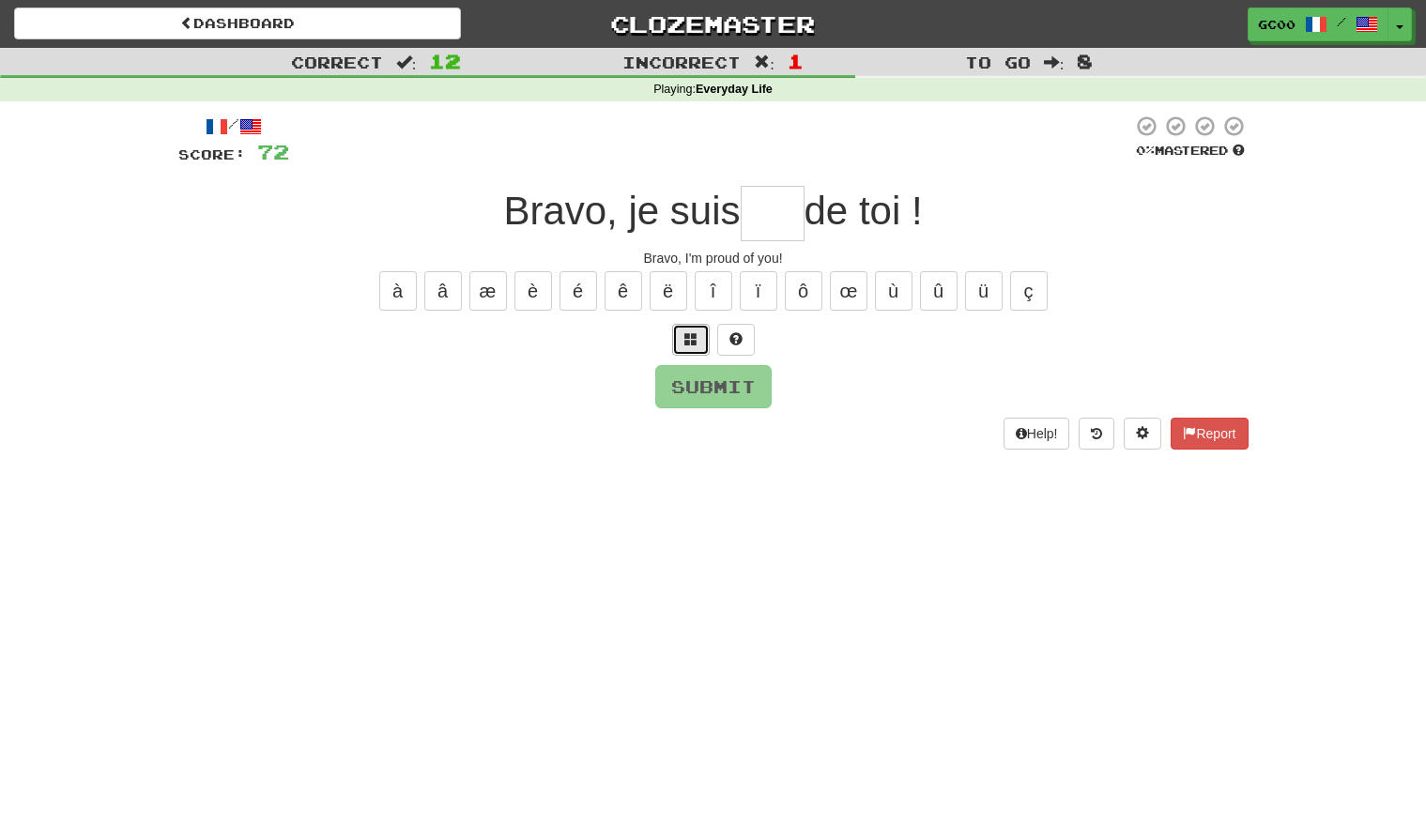 click at bounding box center [691, 340] 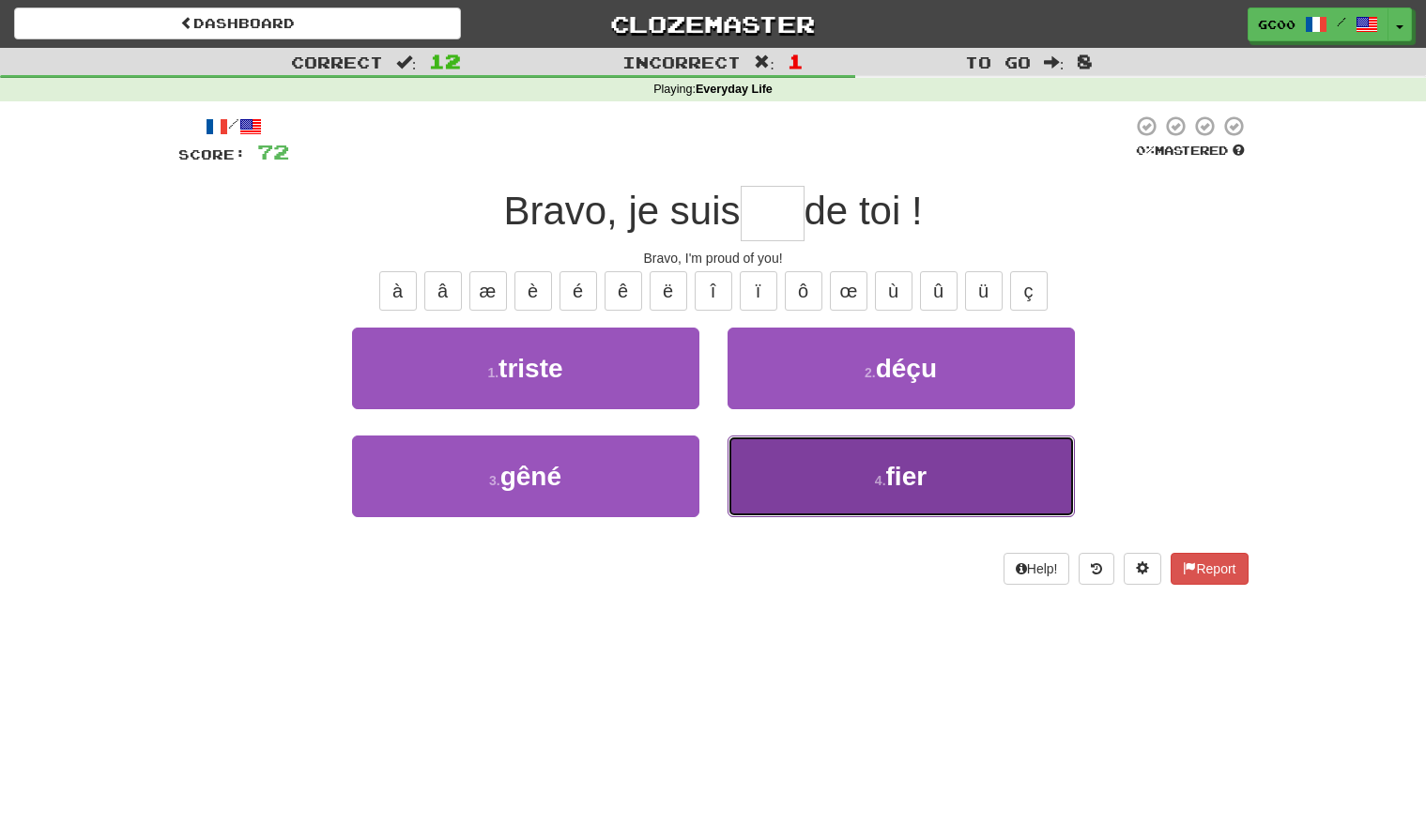 click on "4 .  fier" at bounding box center (901, 476) 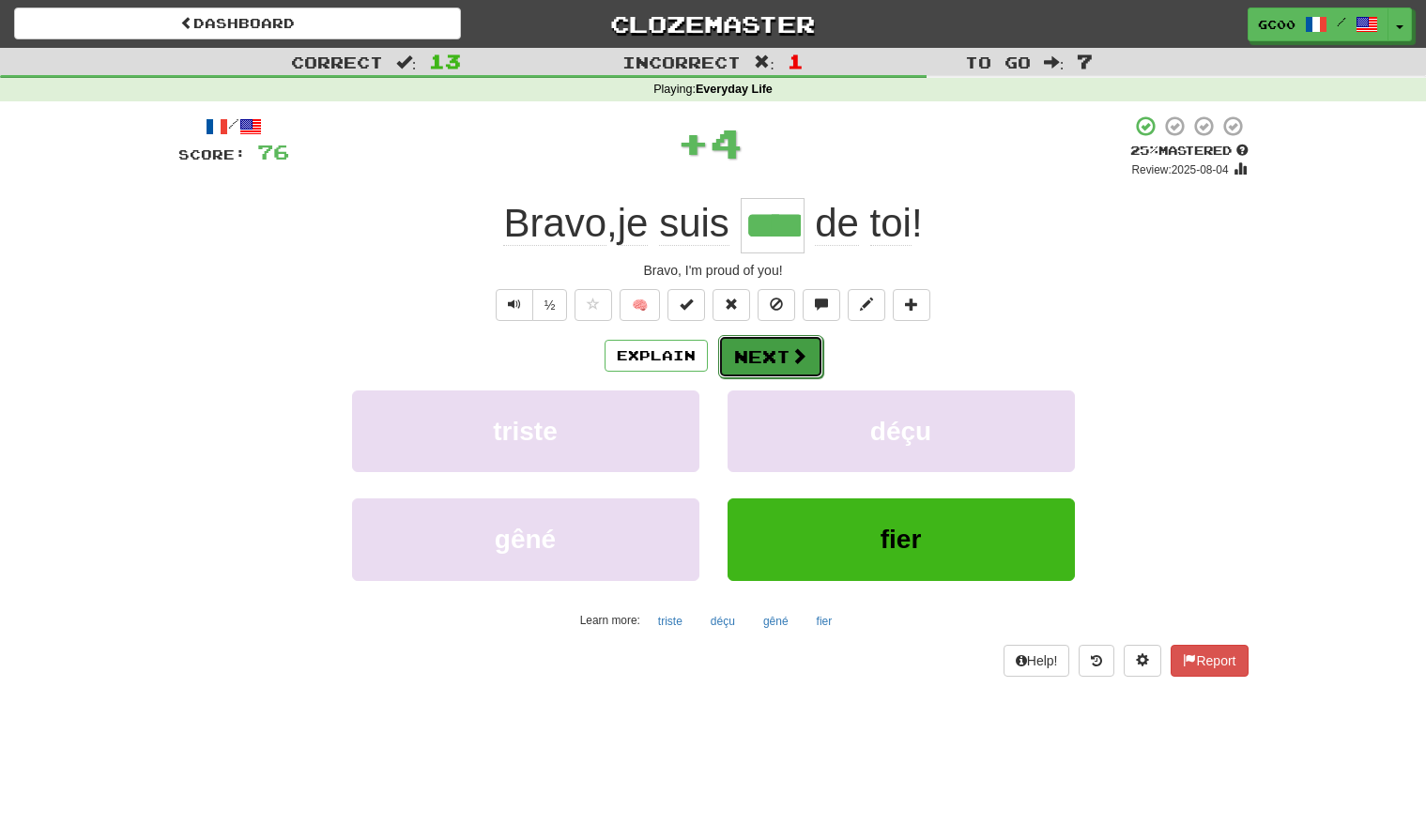 click at bounding box center [799, 356] 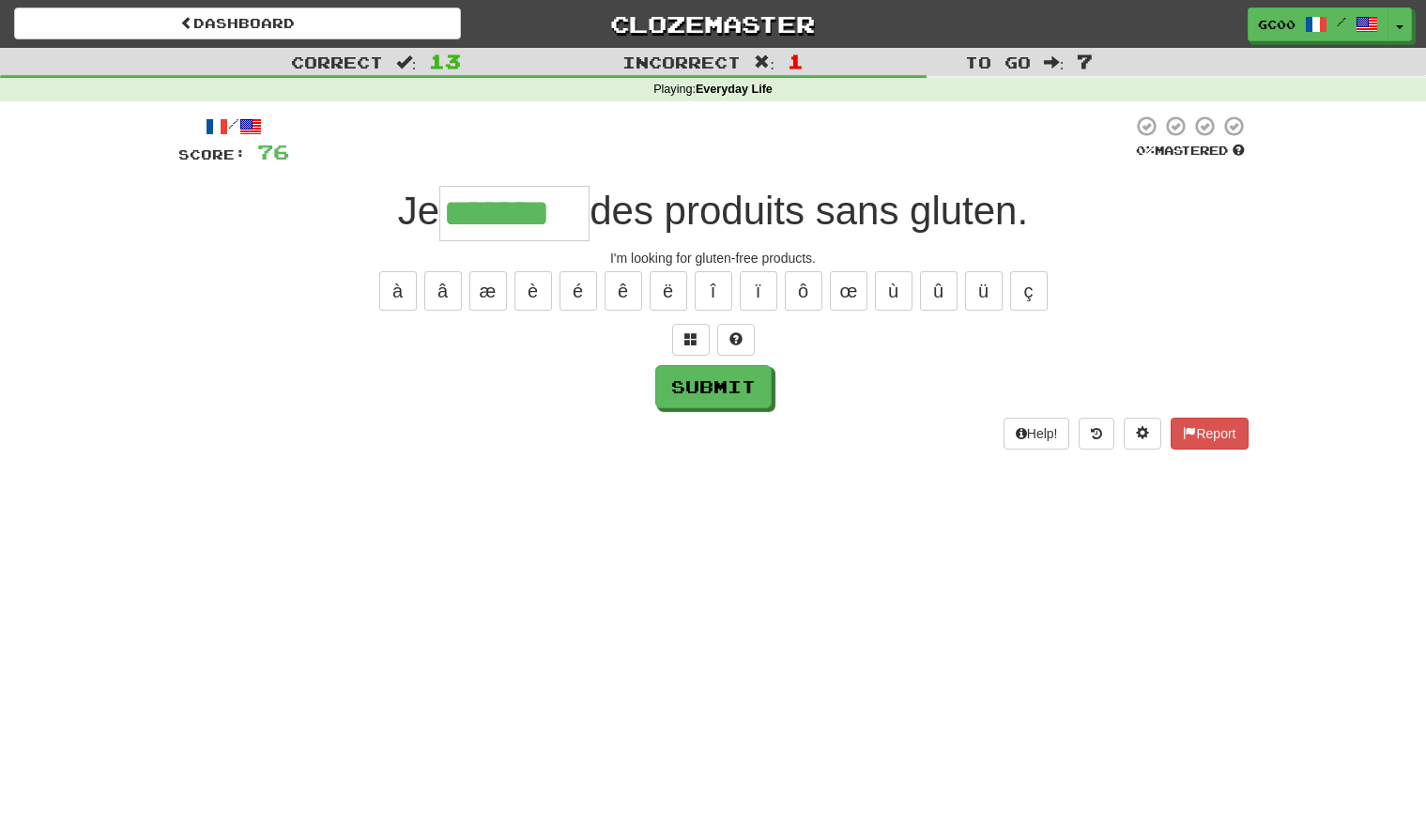 type on "*******" 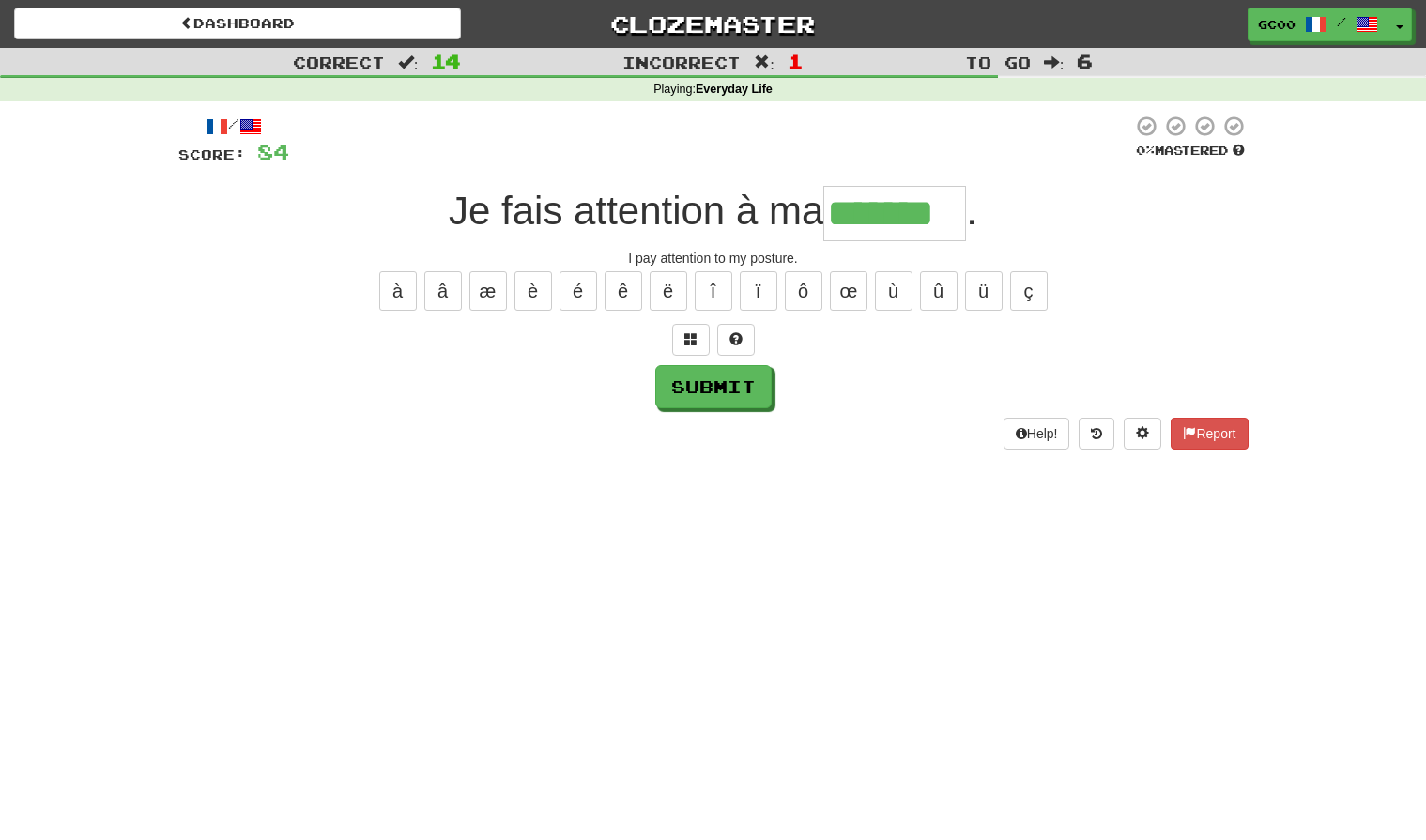 type on "*******" 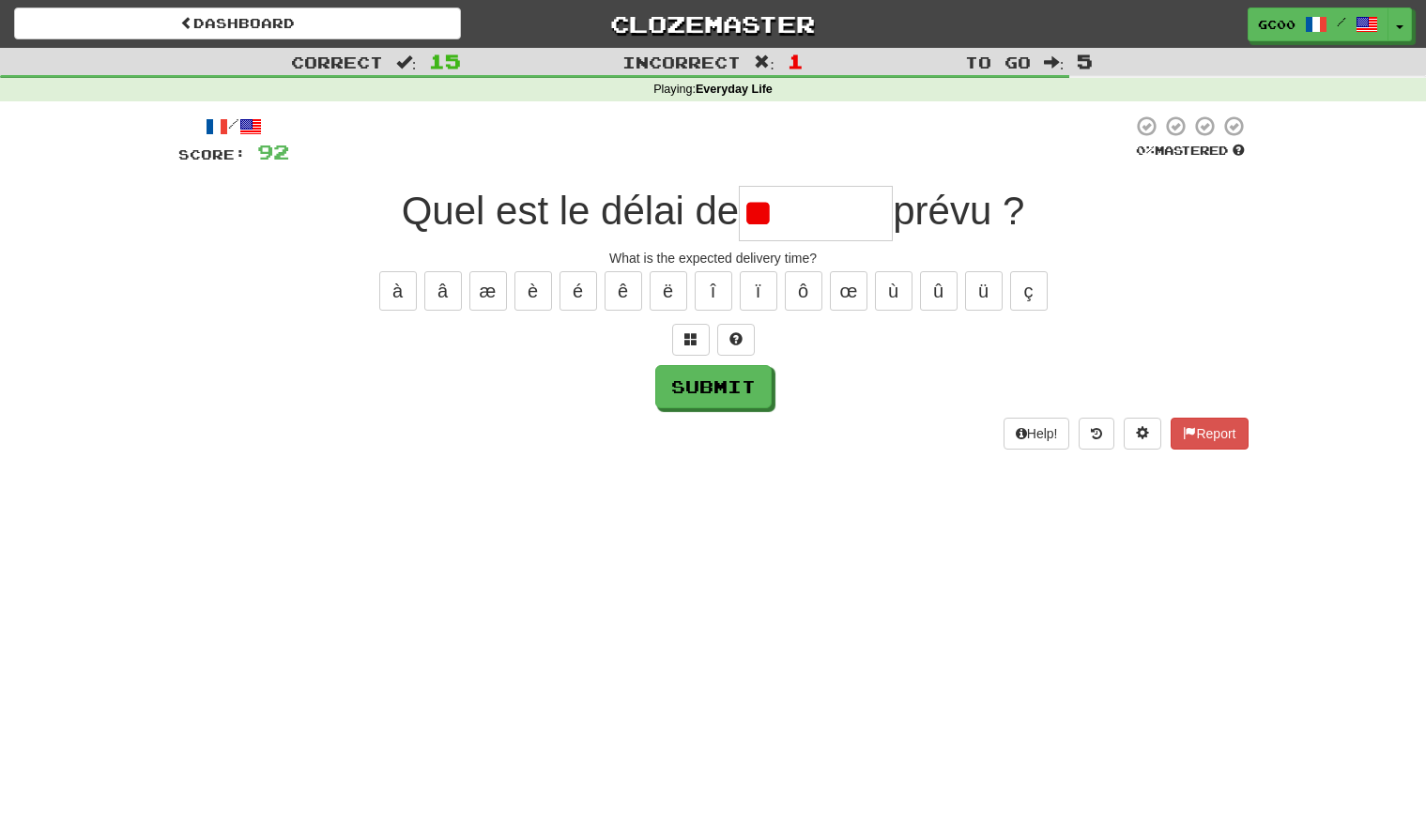 type on "*" 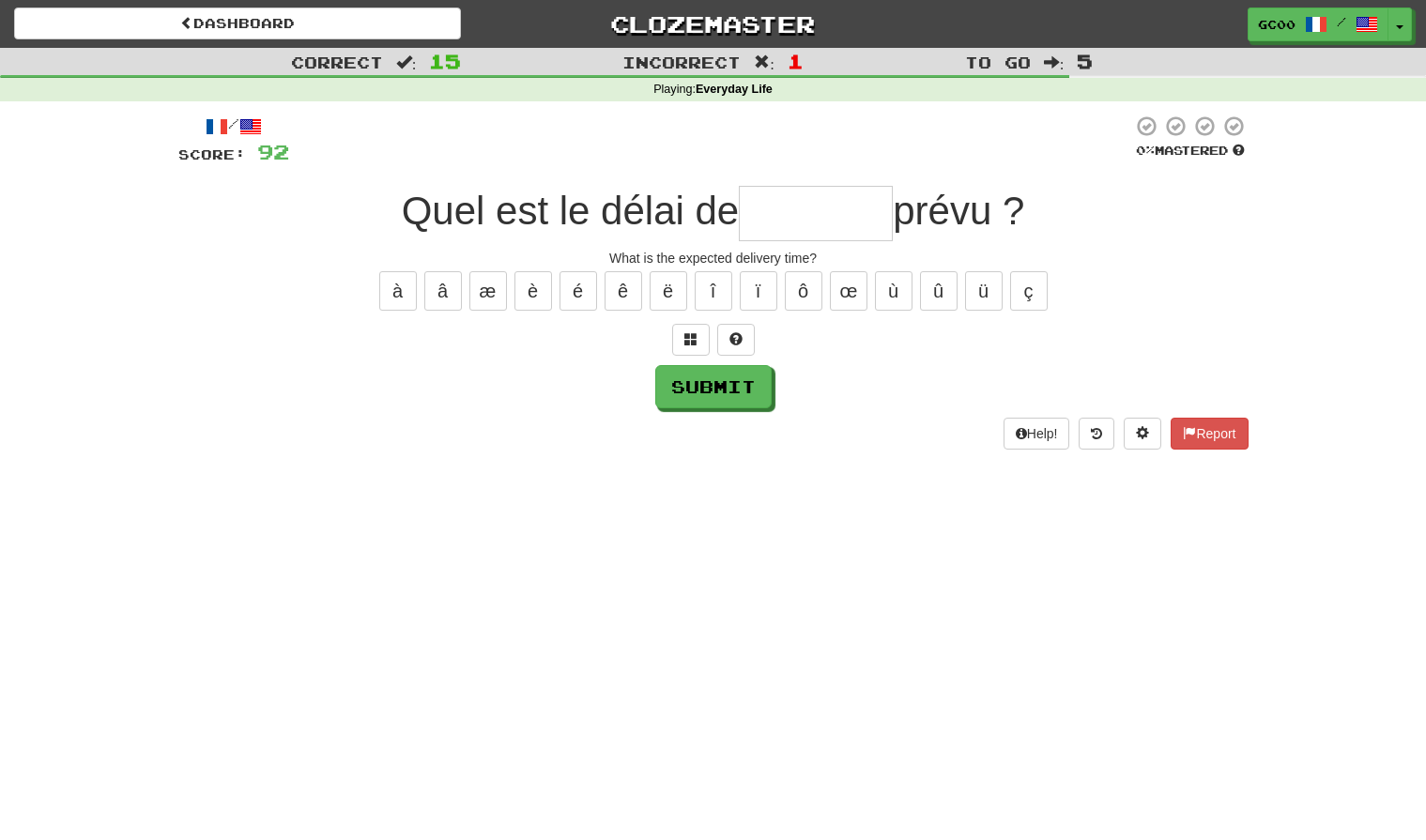 type on "*" 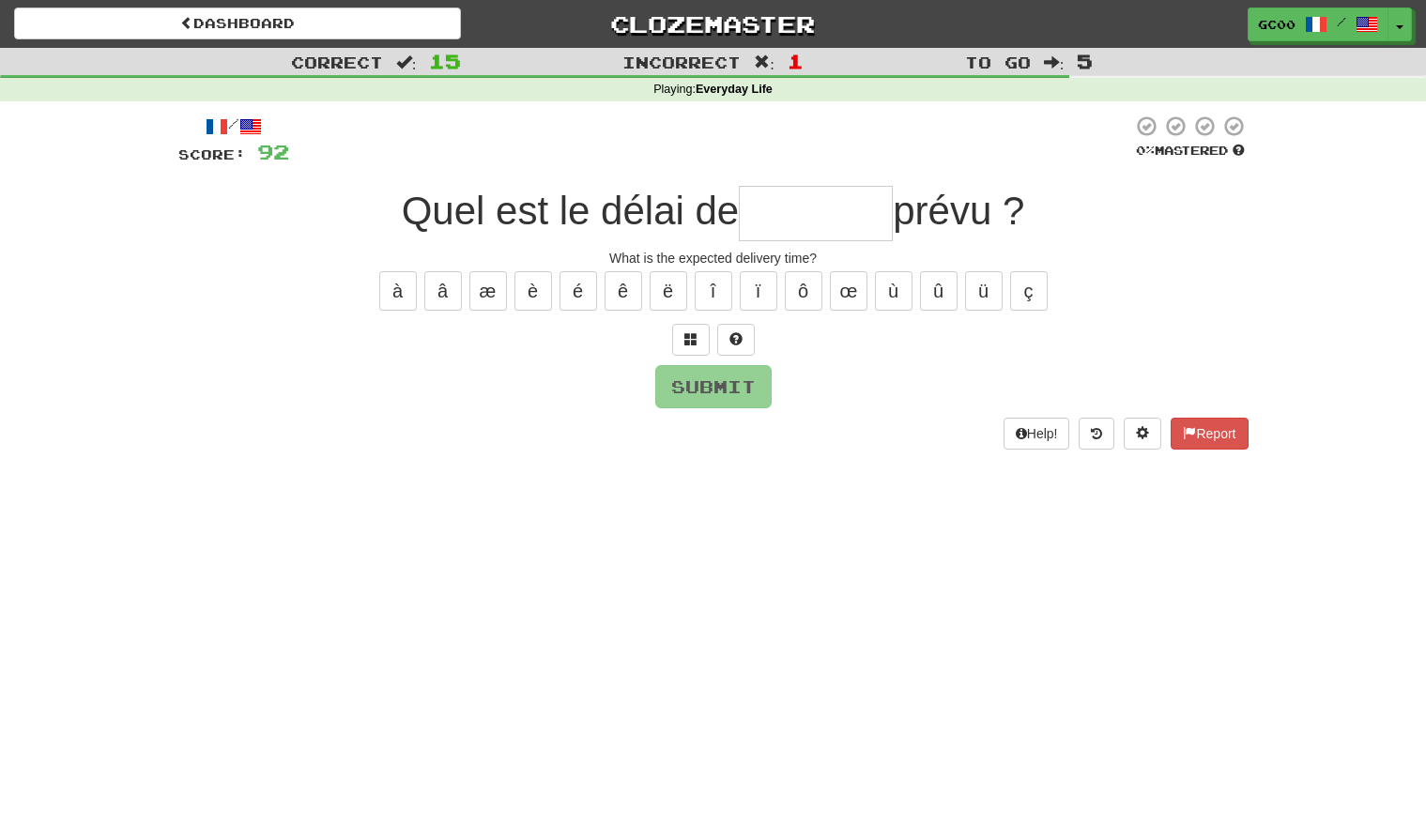 click at bounding box center [713, 340] 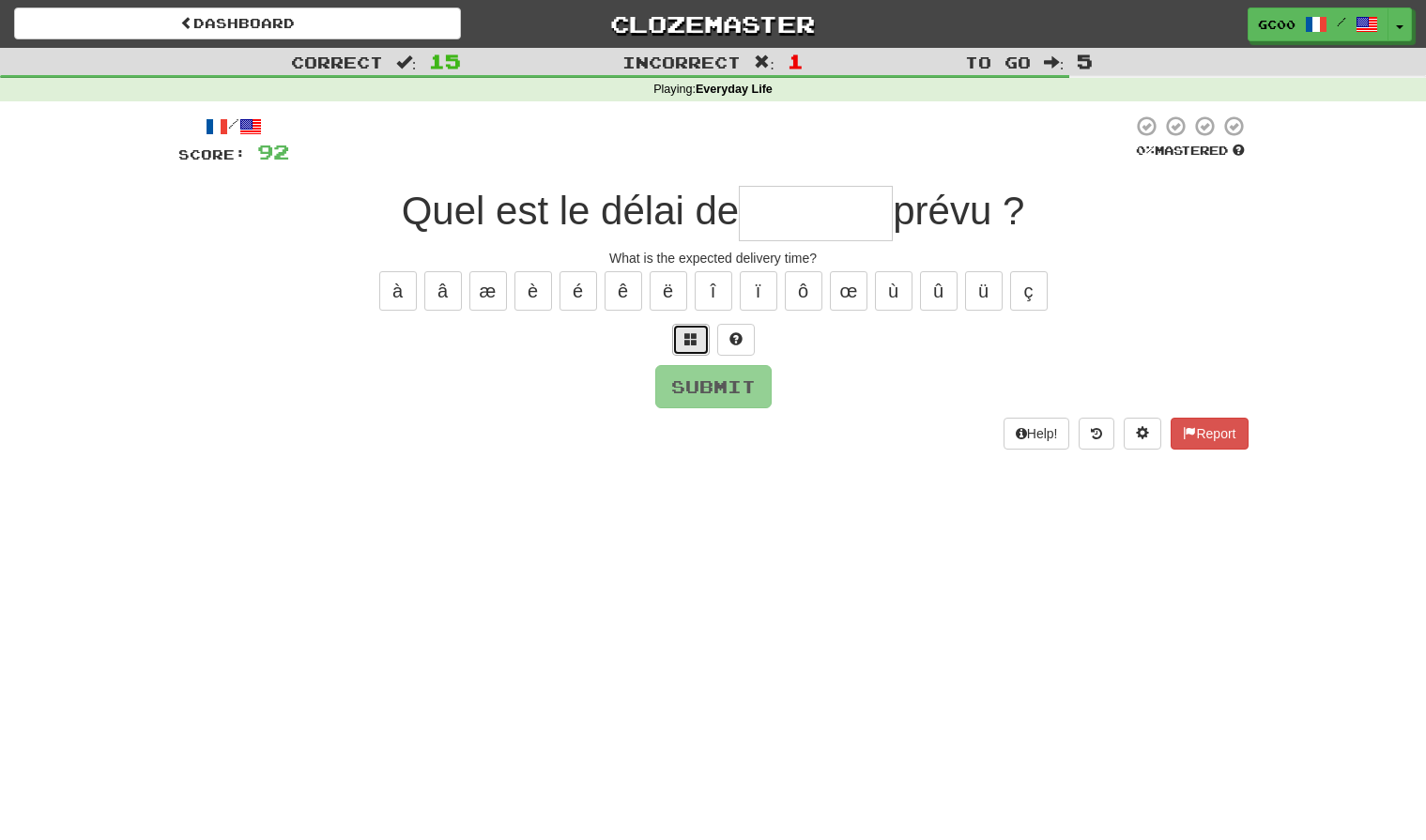 click at bounding box center [691, 339] 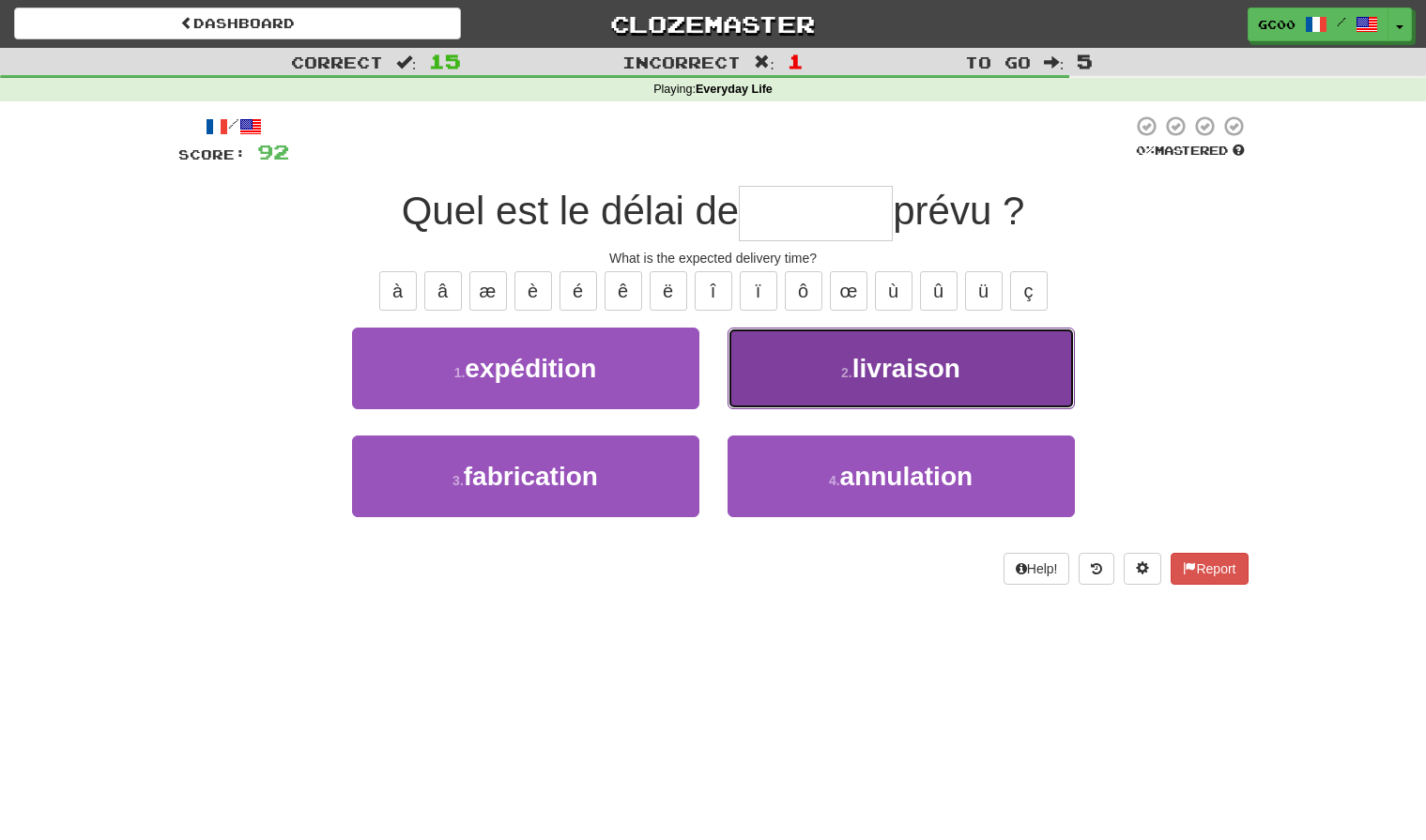 click on "livraison" at bounding box center (906, 368) 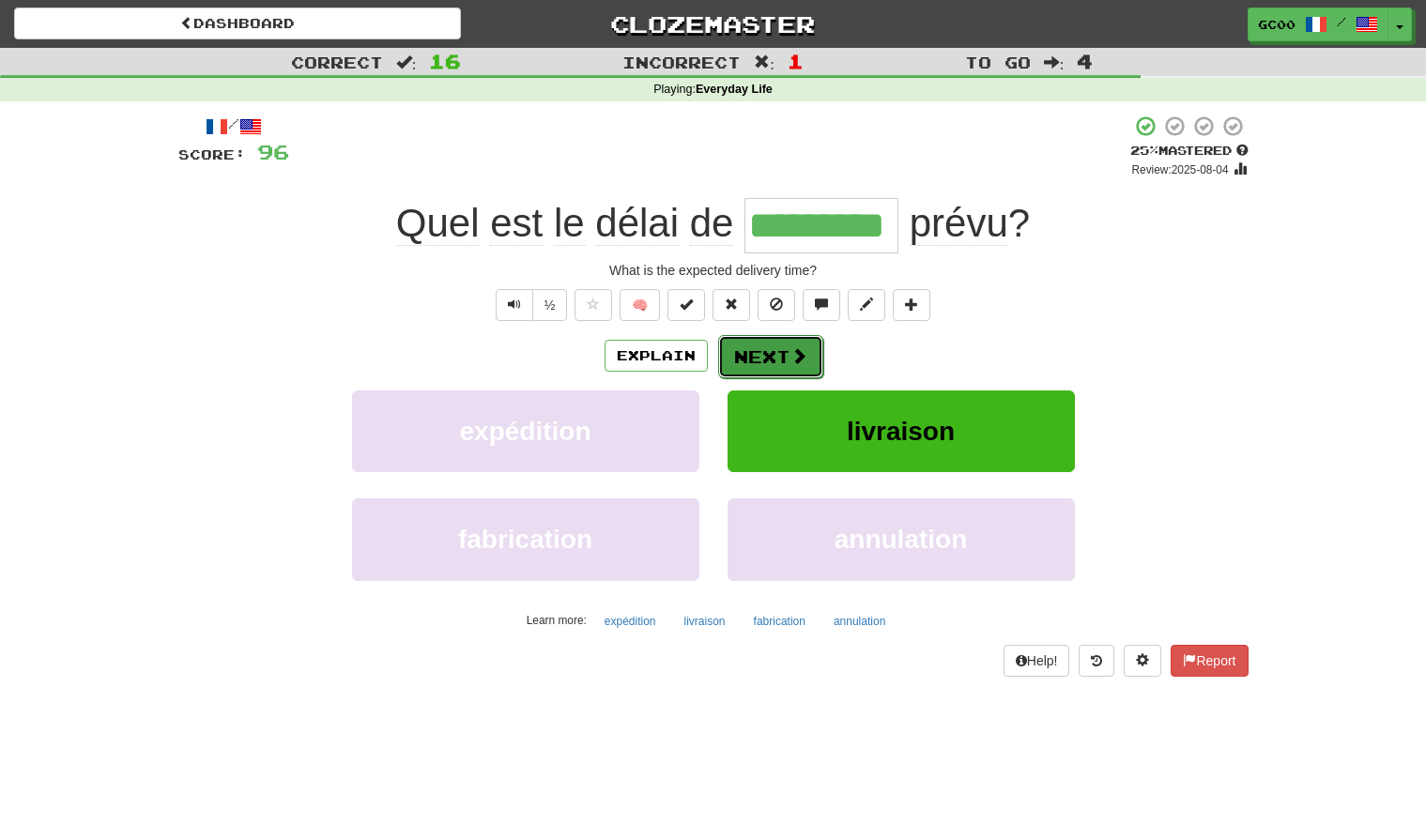 click on "Next" at bounding box center [771, 357] 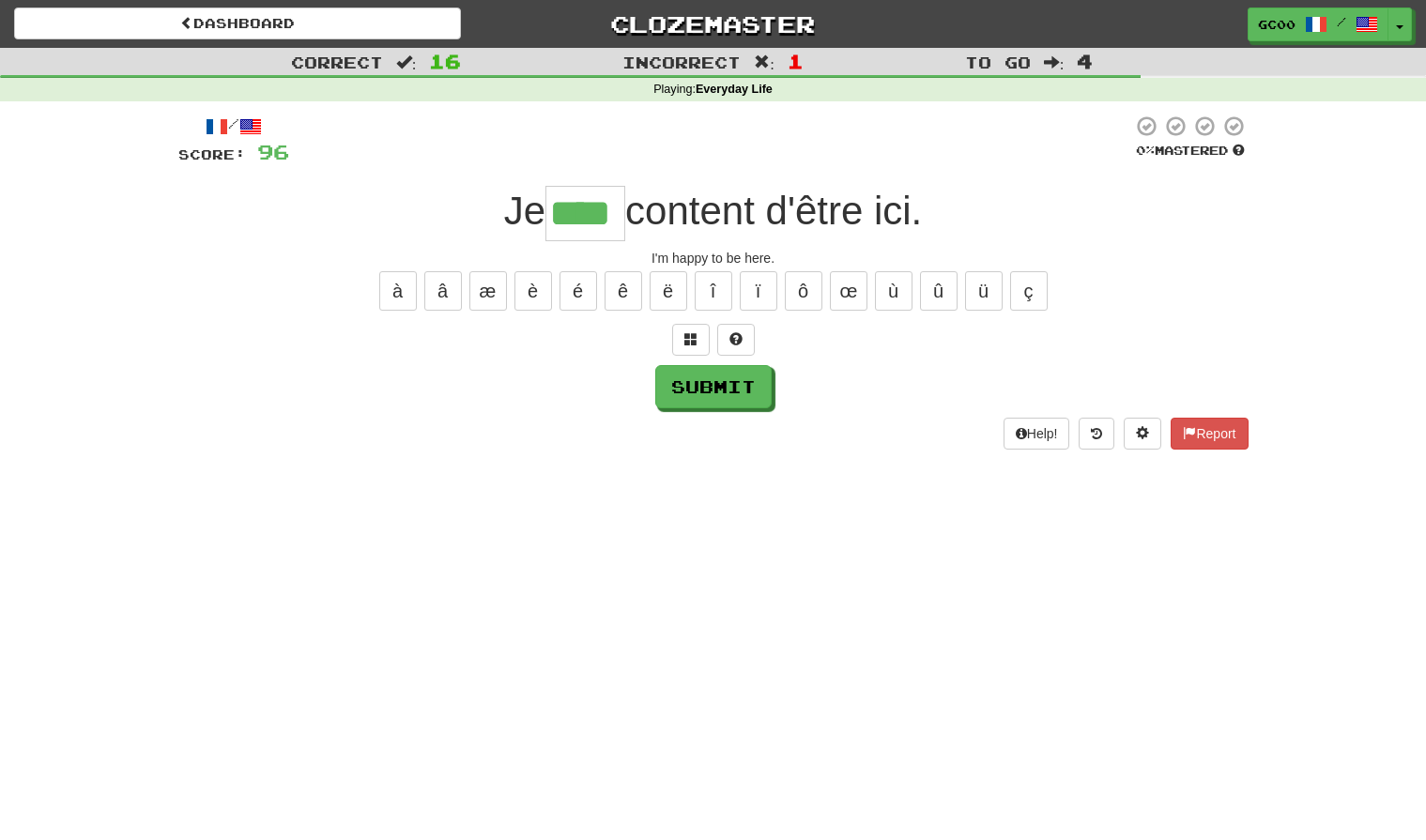 type on "****" 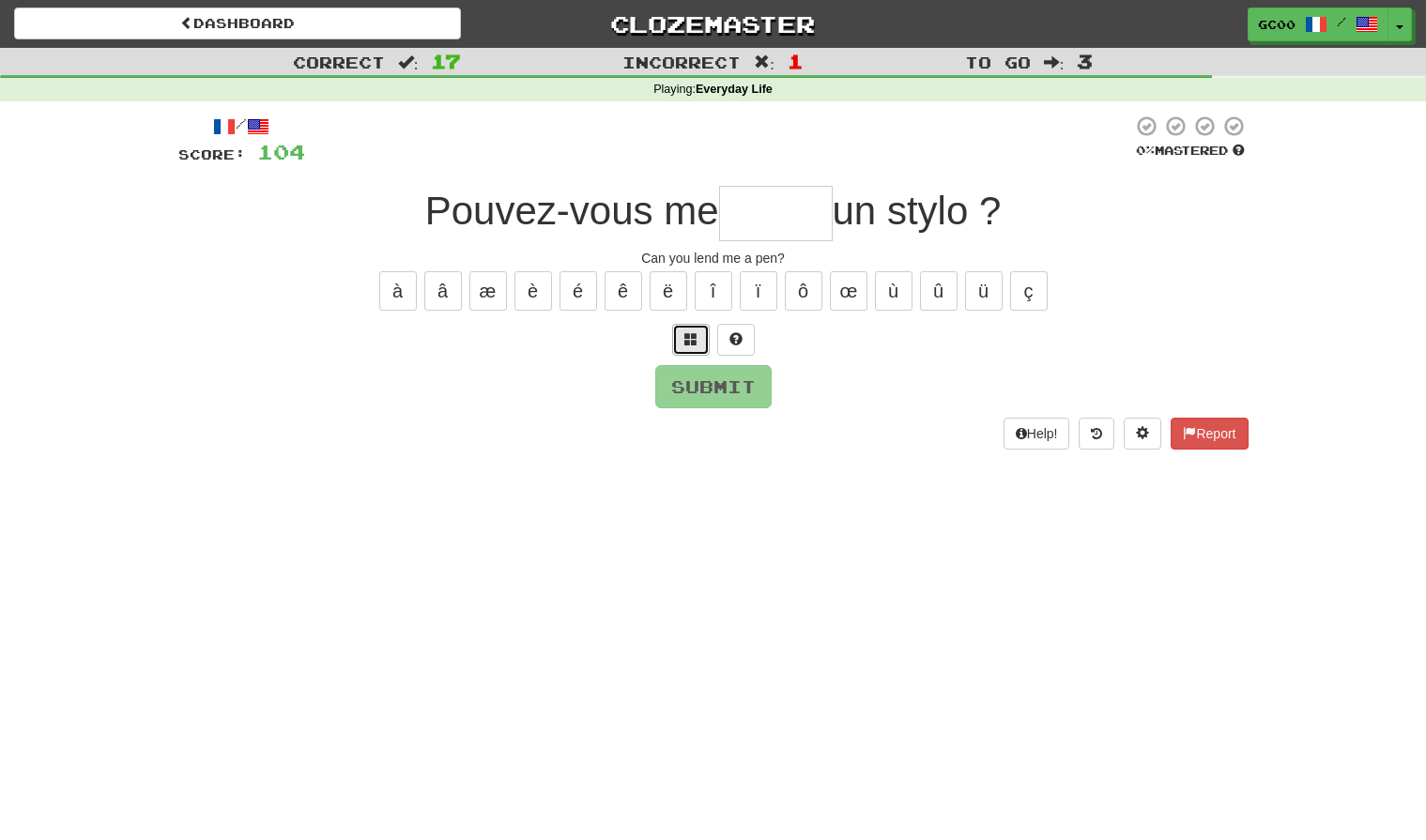 click at bounding box center (691, 340) 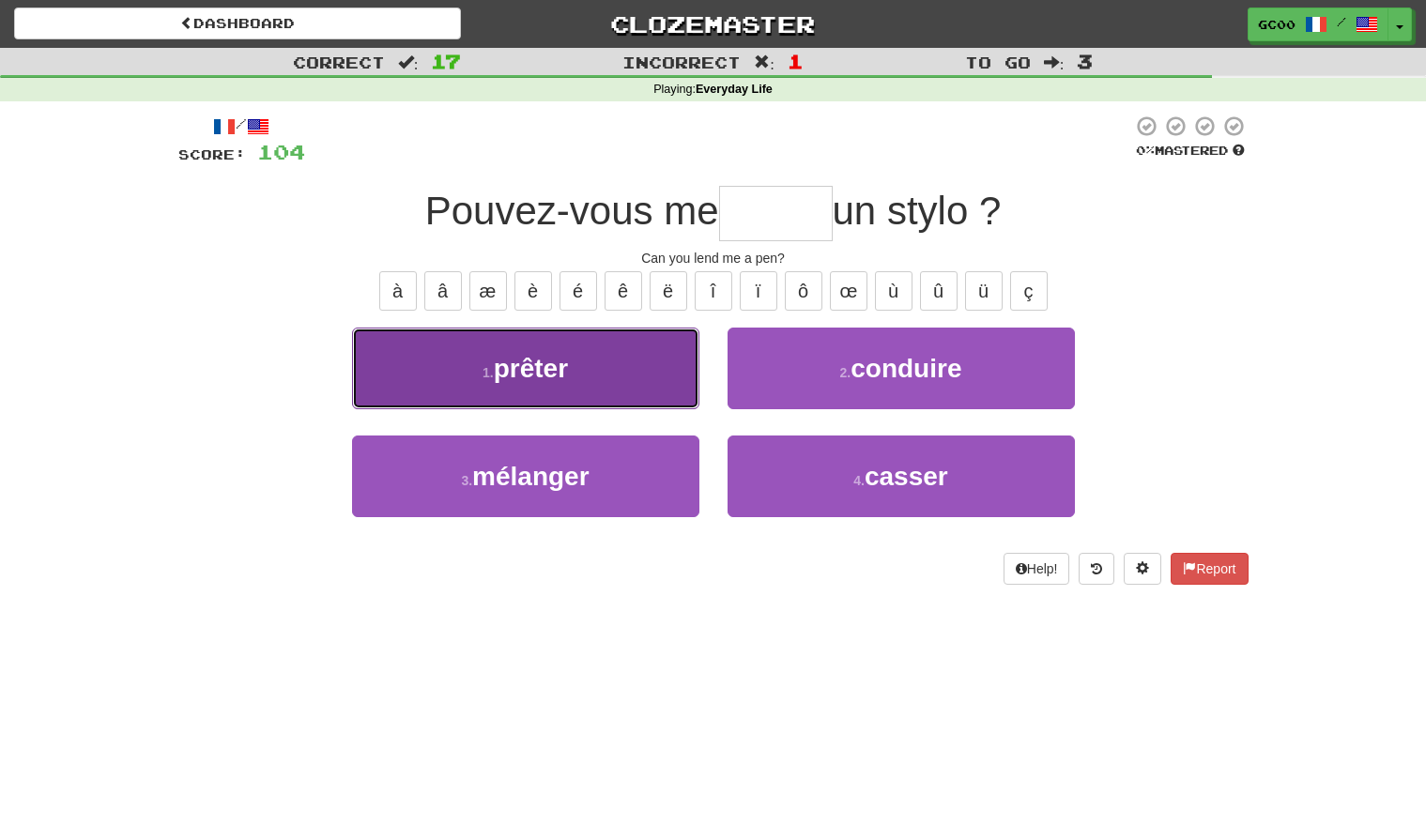 click on "1 .  prêter" at bounding box center [526, 368] 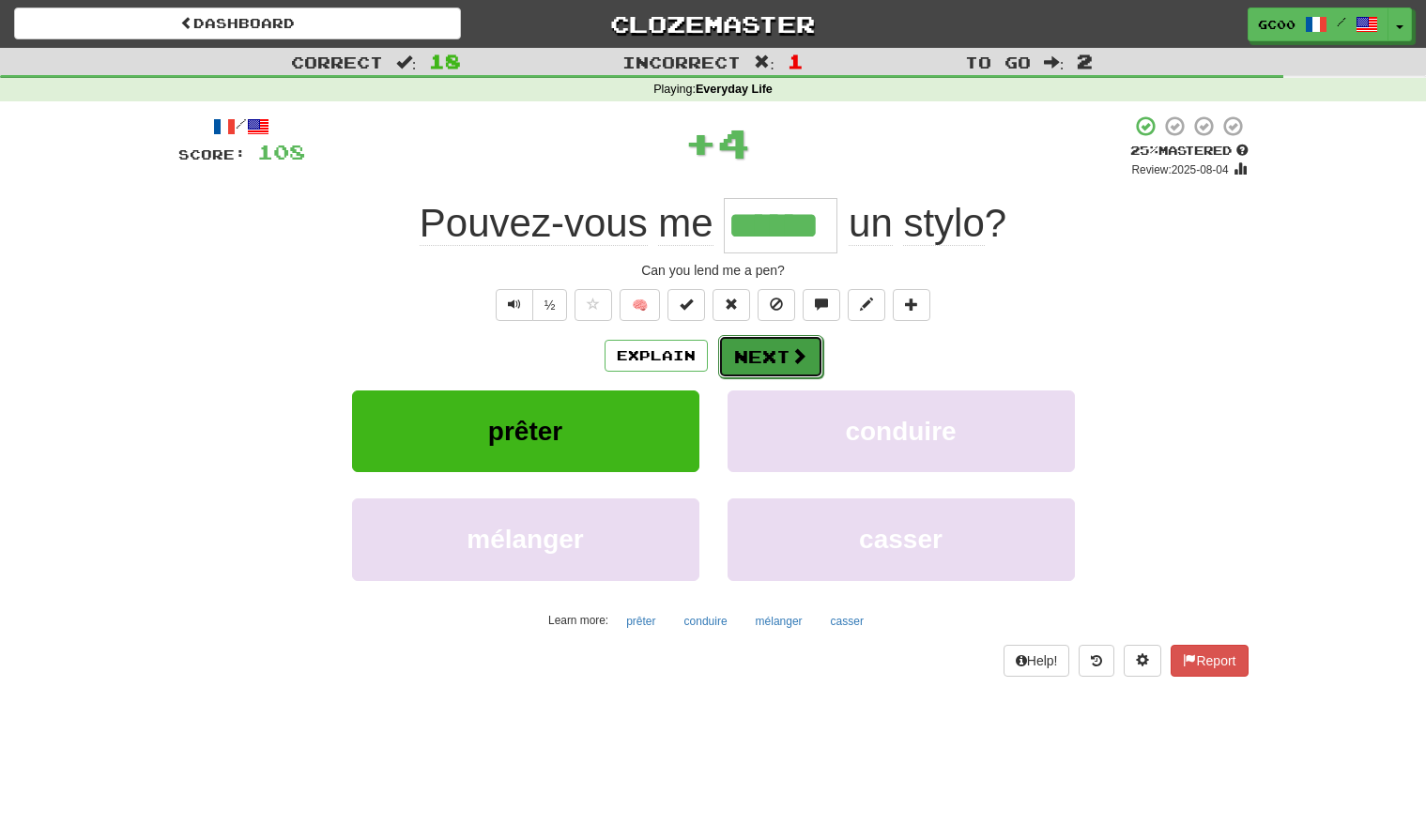 click on "Next" at bounding box center (771, 357) 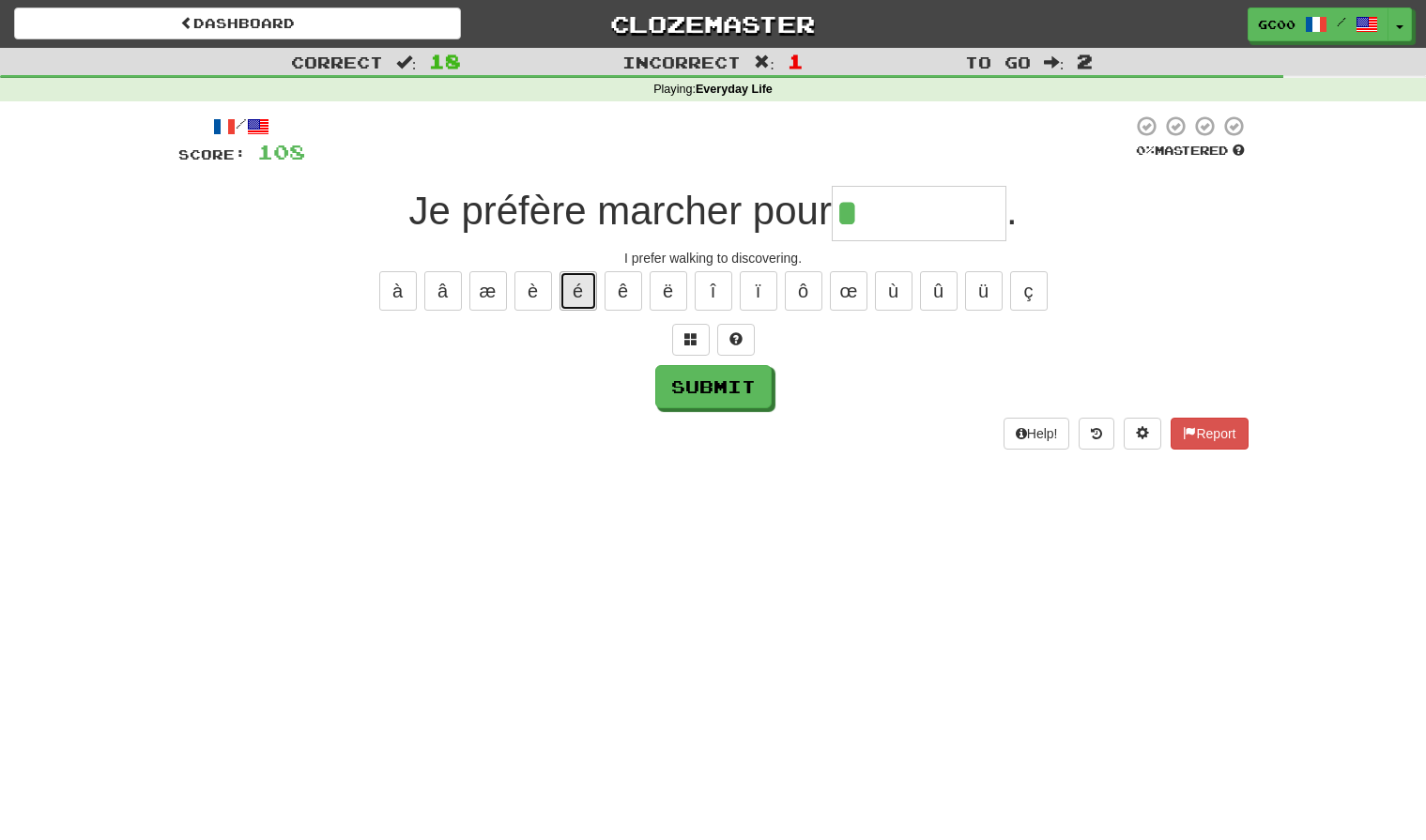 click on "é" at bounding box center (578, 291) 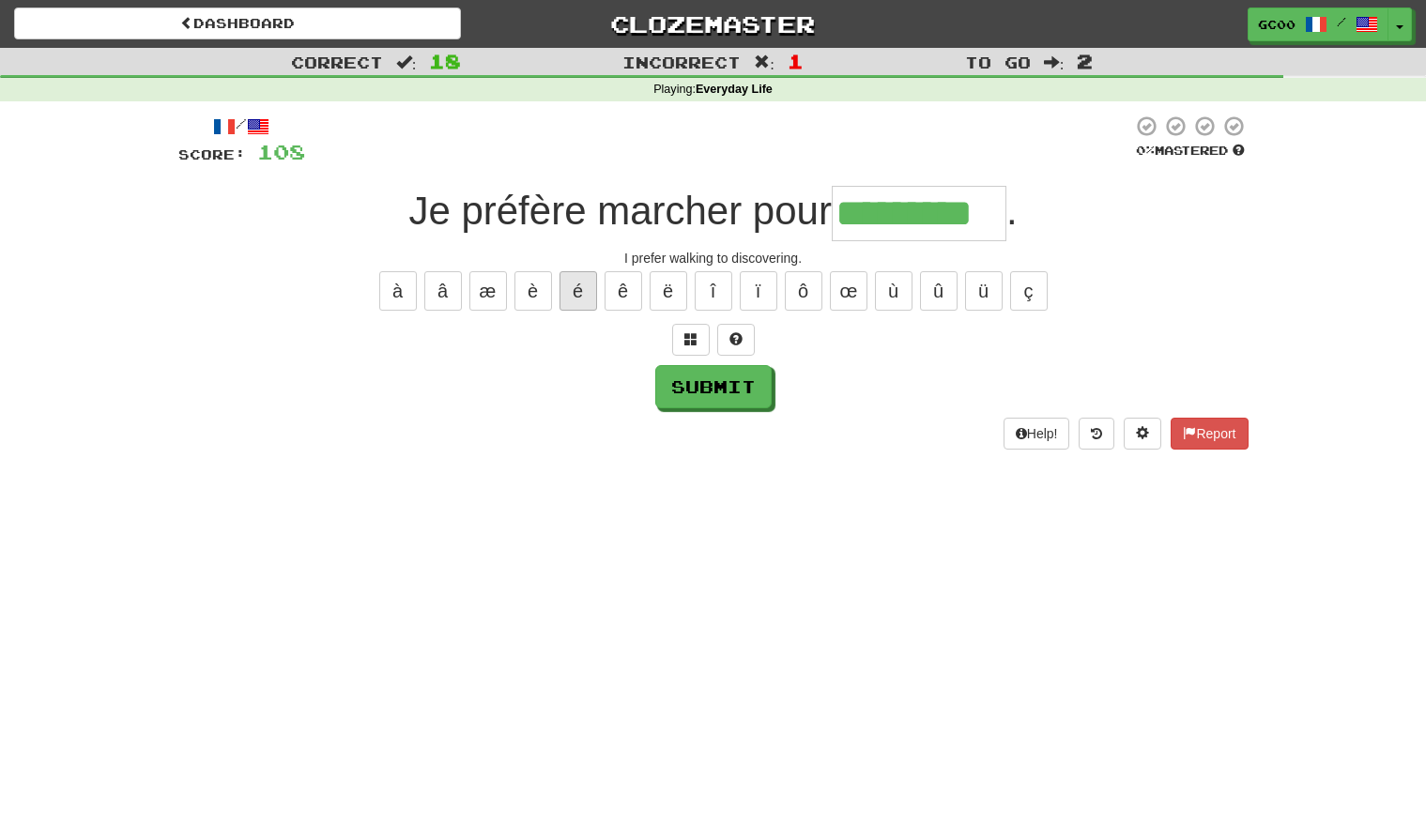 type on "*********" 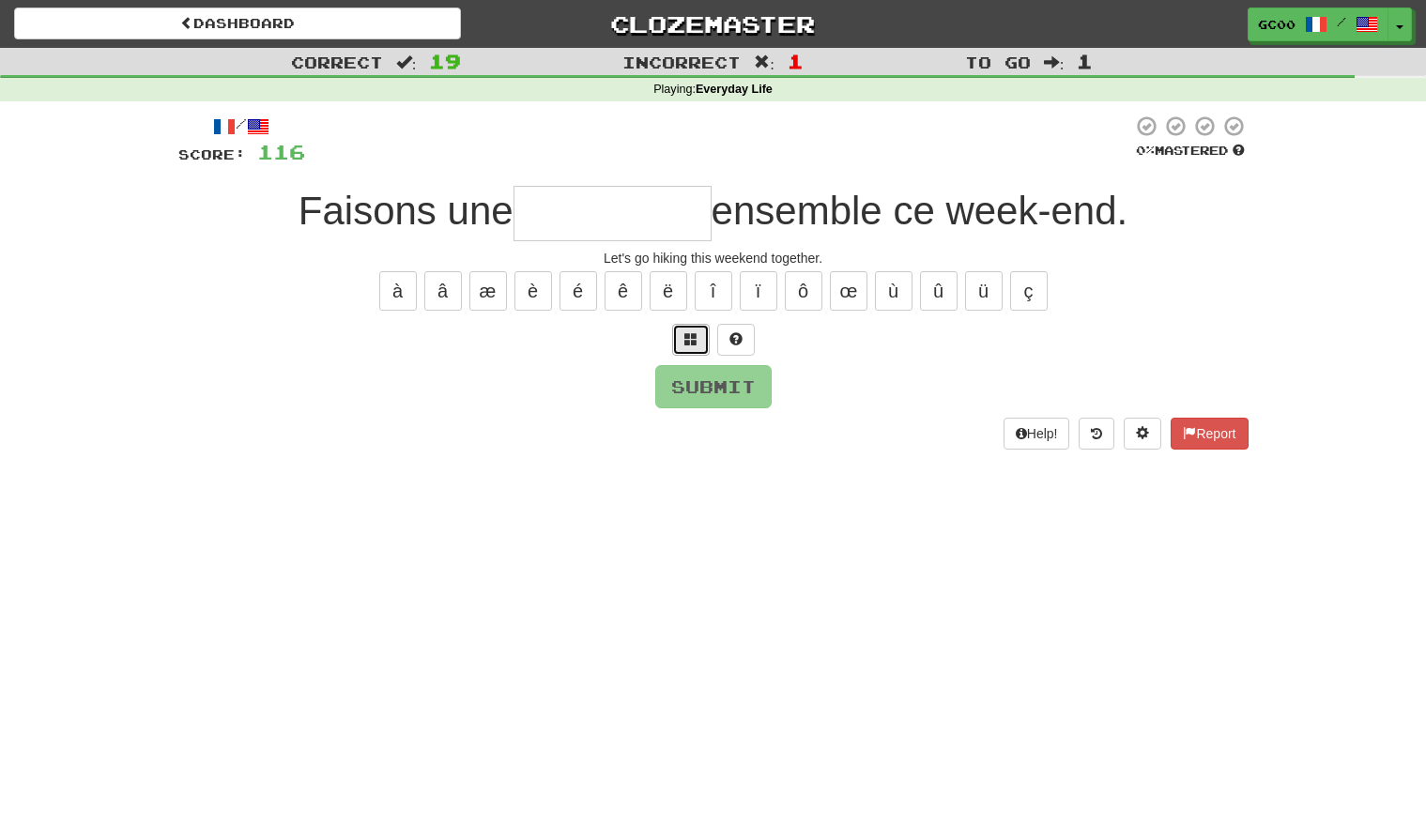 click at bounding box center [691, 339] 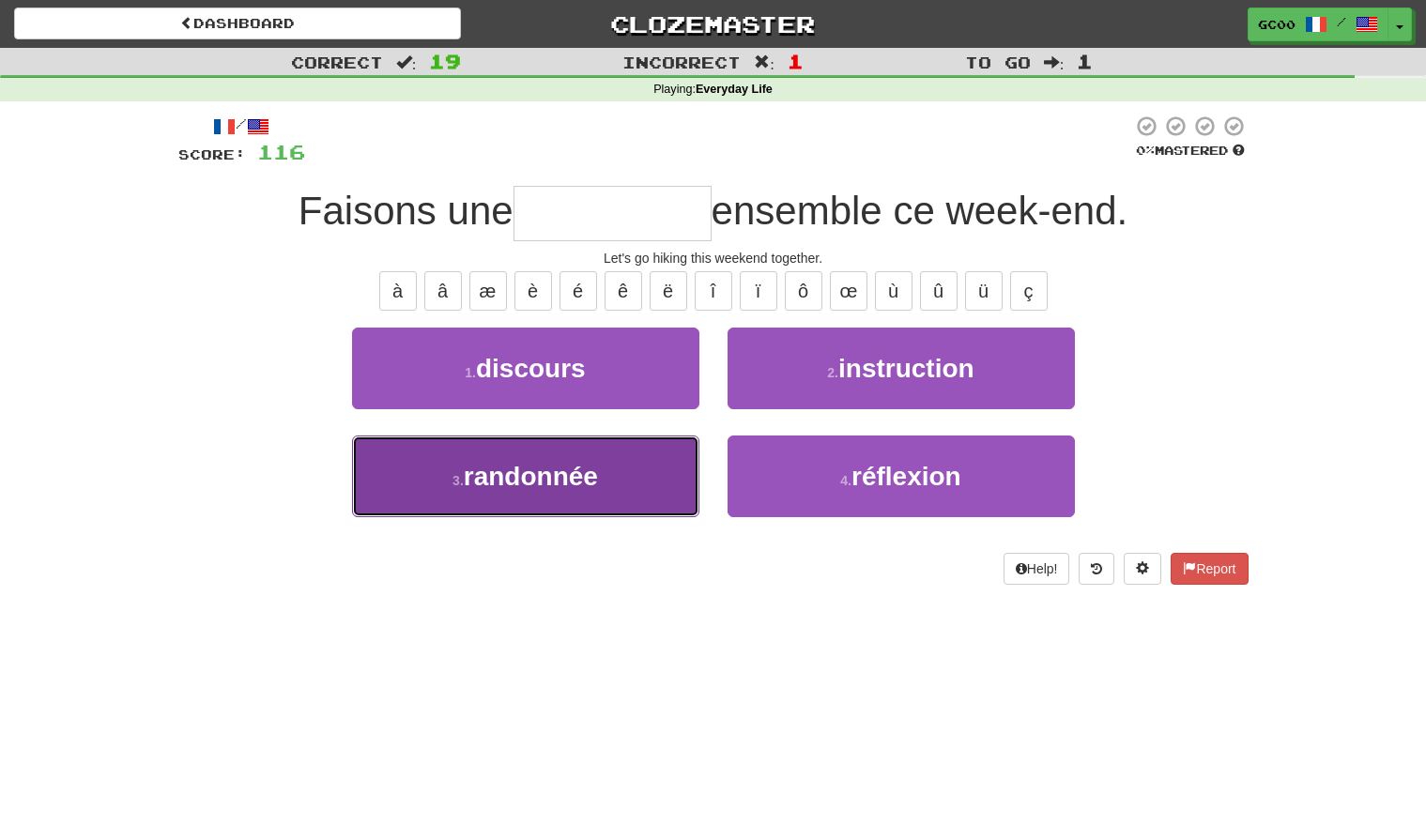 click on "3 .  randonnée" at bounding box center [526, 476] 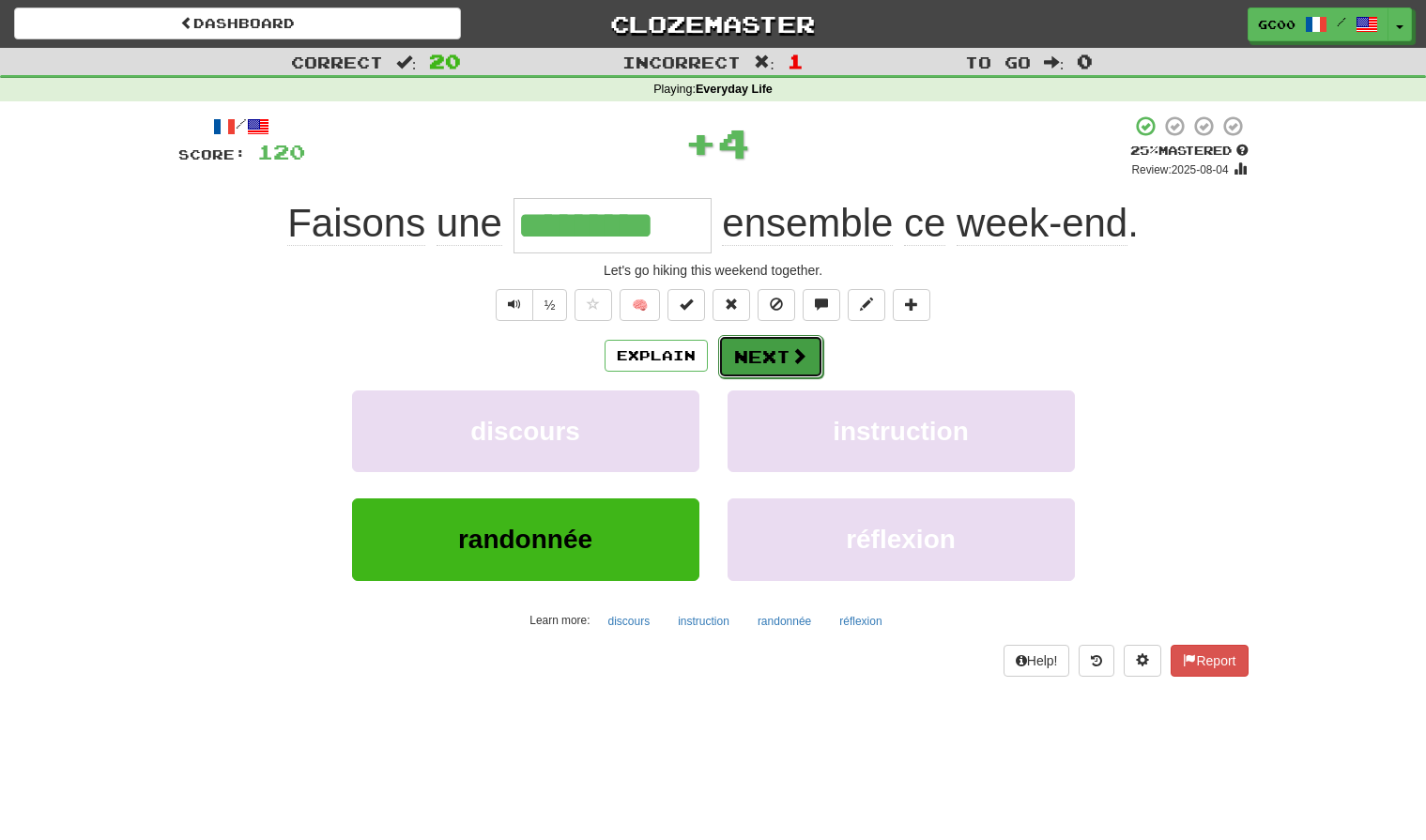 click on "Next" at bounding box center (771, 357) 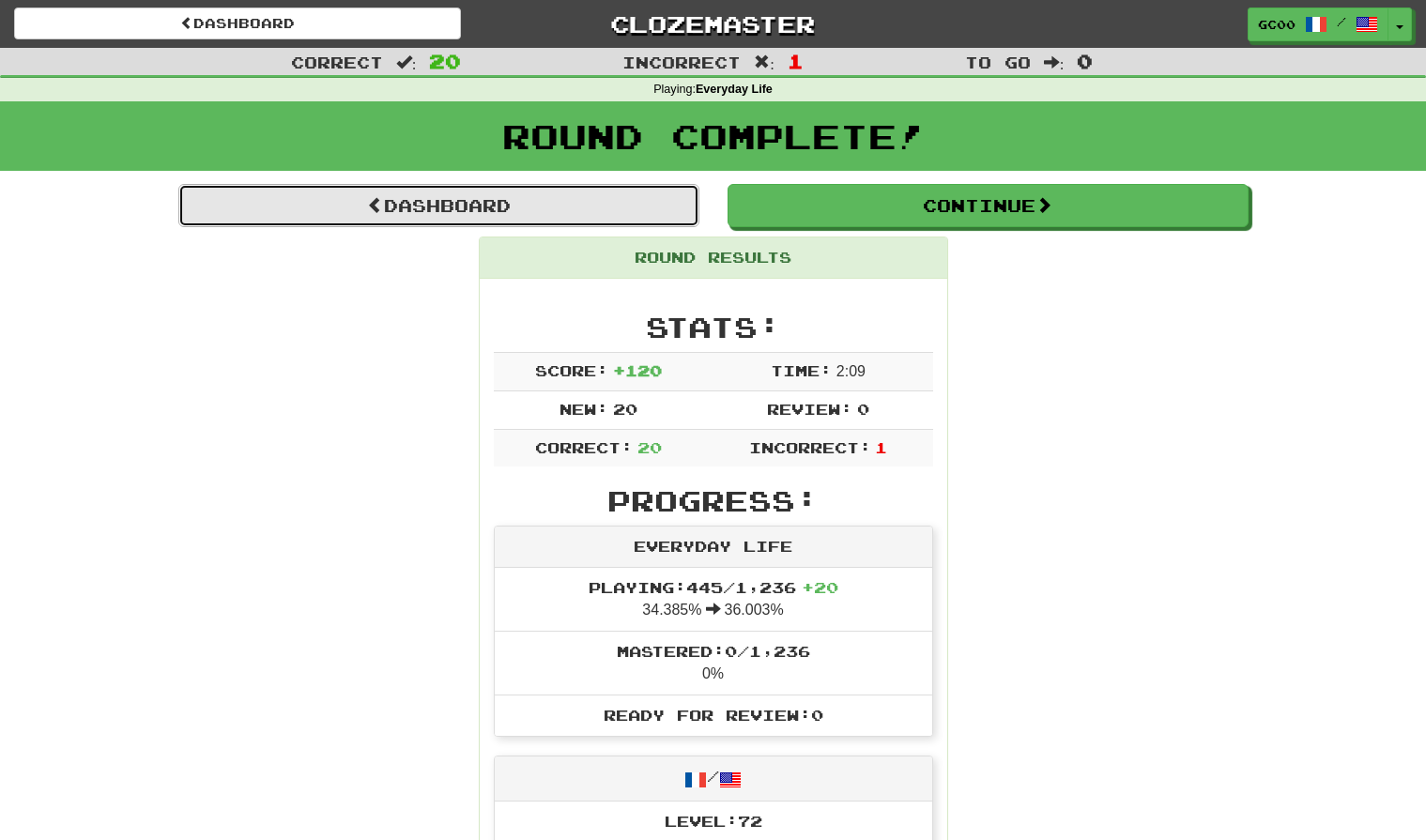 click on "Dashboard" at bounding box center (438, 206) 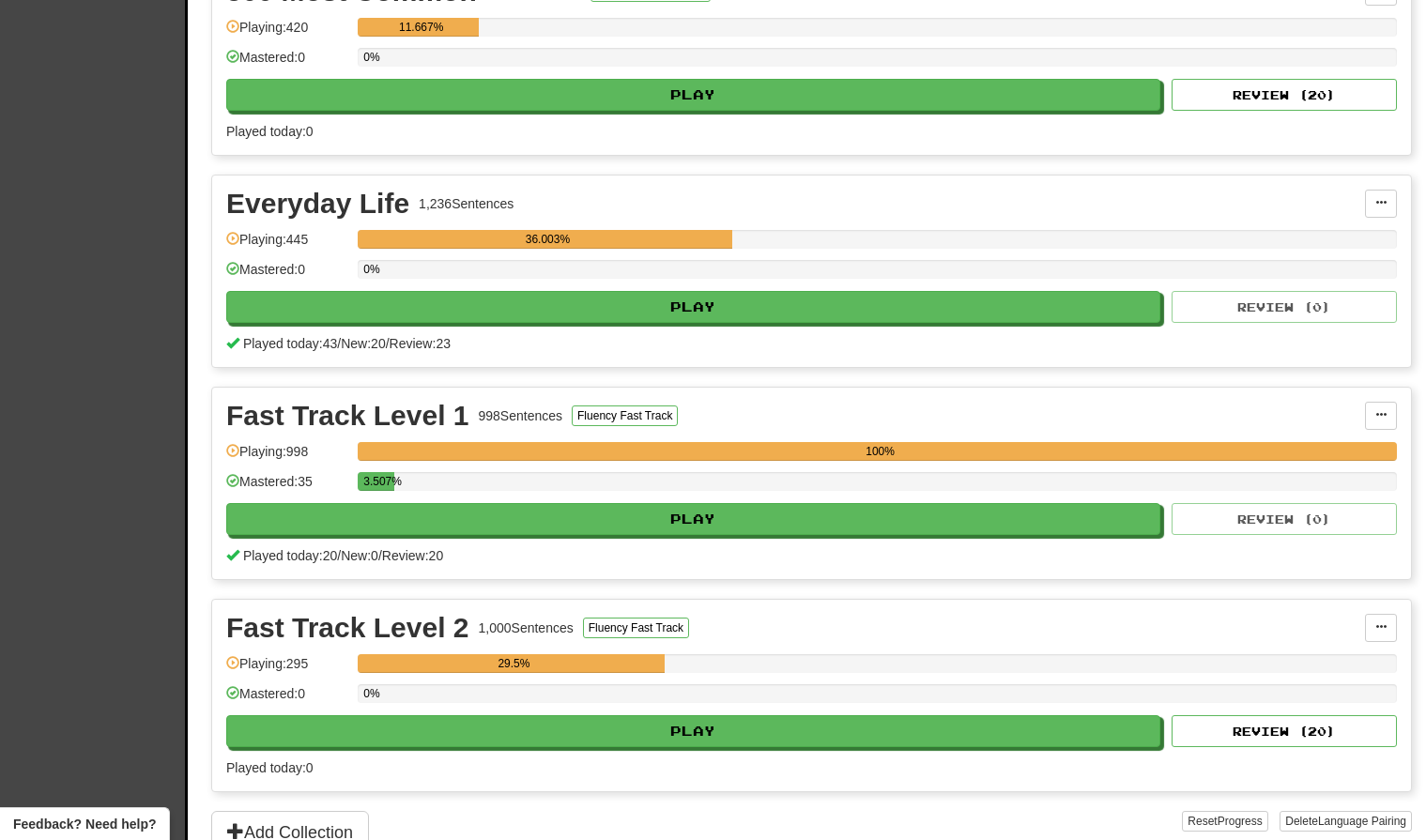 scroll, scrollTop: 677, scrollLeft: 0, axis: vertical 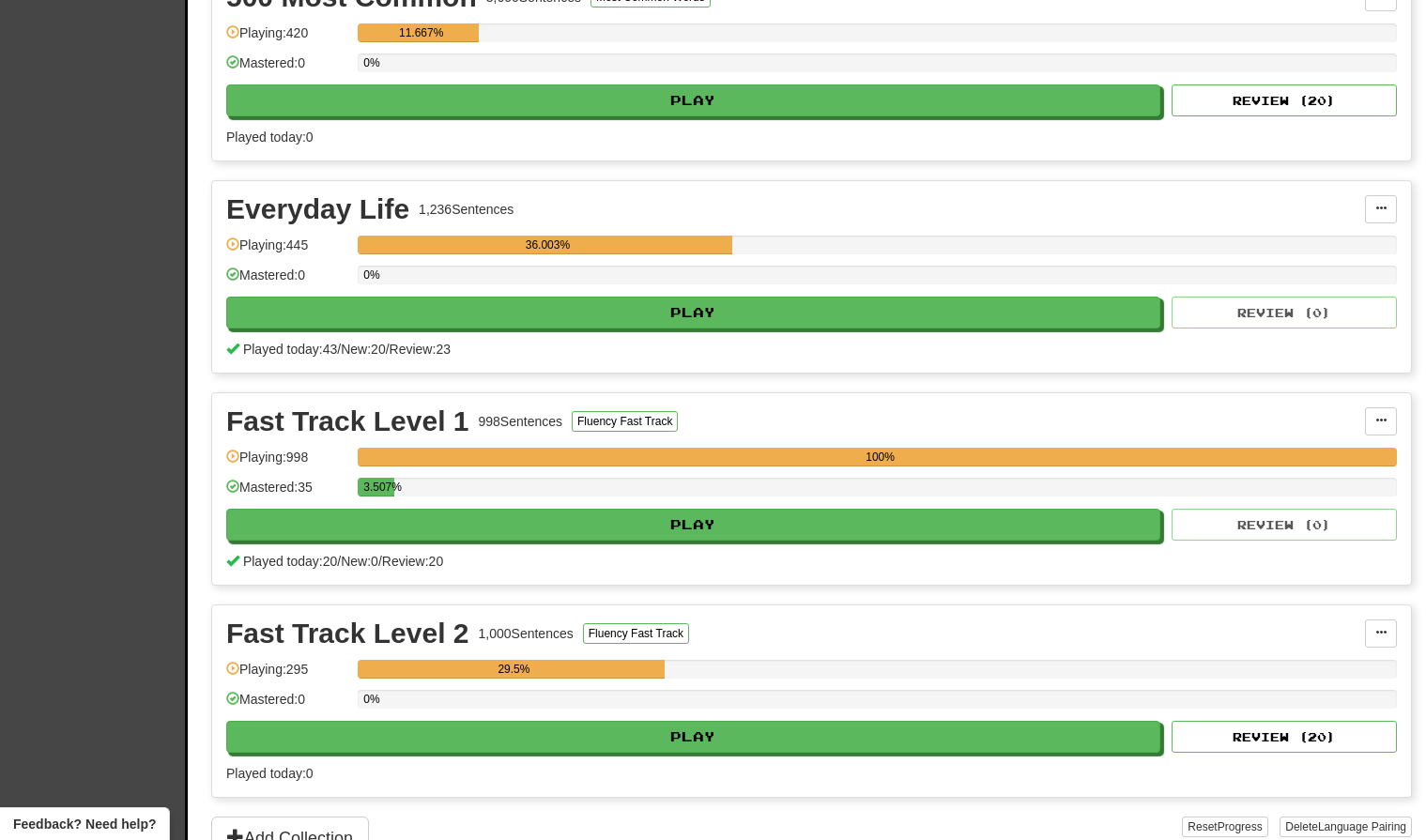 click on "500 Most Common 3,600  Sentences Most Common Words Manage Sentences Unpin from Dashboard  Playing:  420 11.667%  Mastered:  0 0% Play Review ( 20 ) Played today:  0" at bounding box center (811, 65) 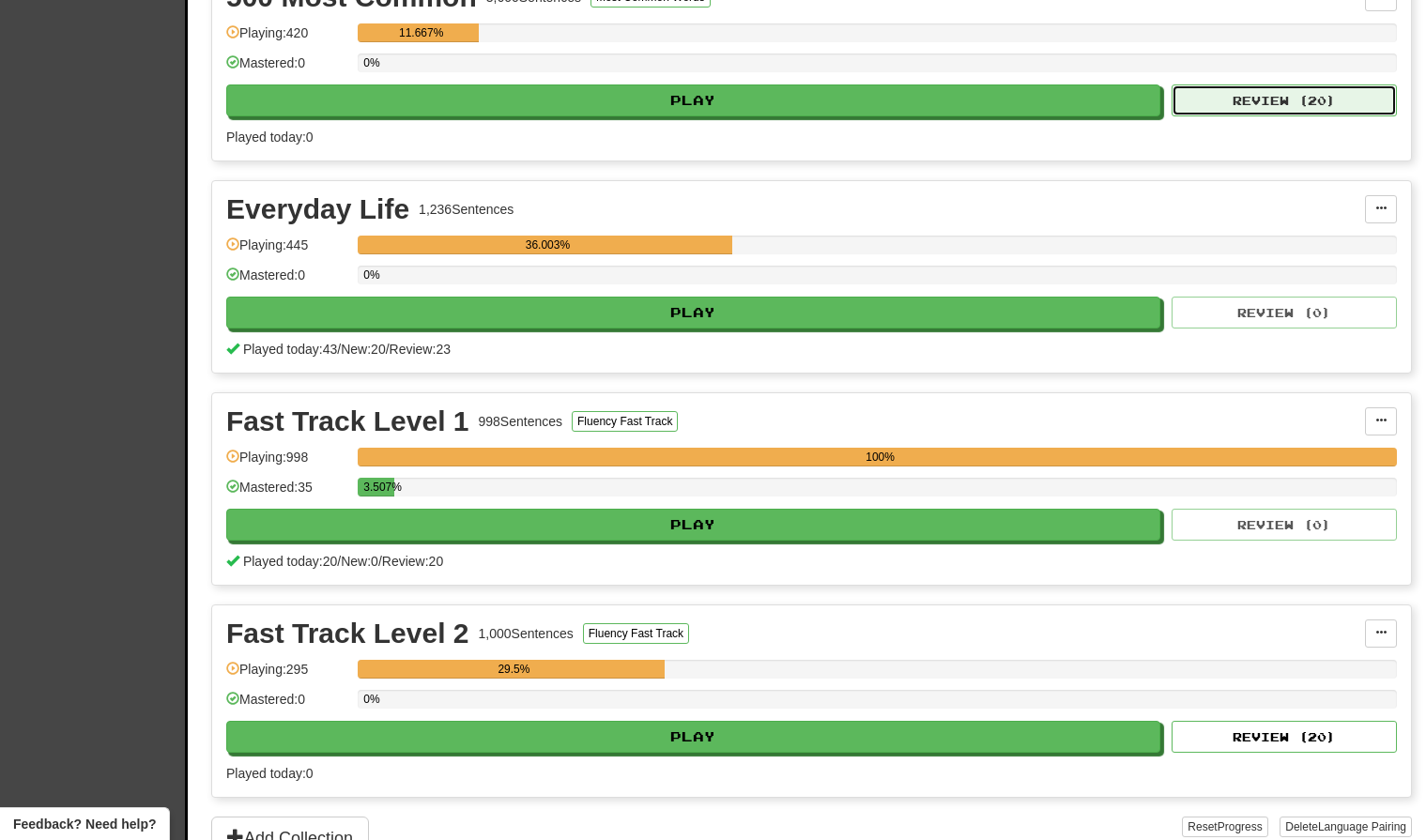 click on "Review ( 20 )" at bounding box center (1284, 100) 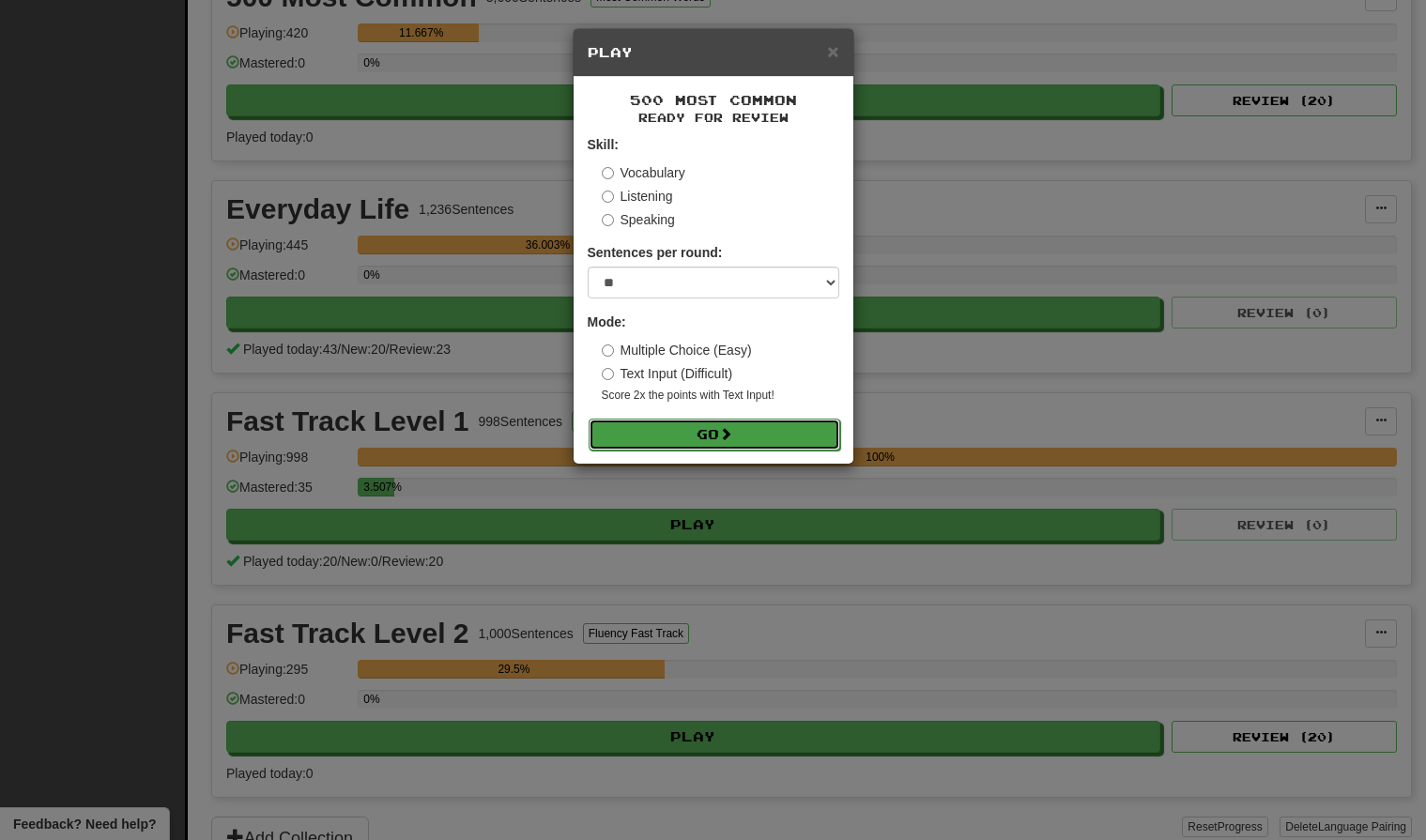 click on "Go" at bounding box center (714, 435) 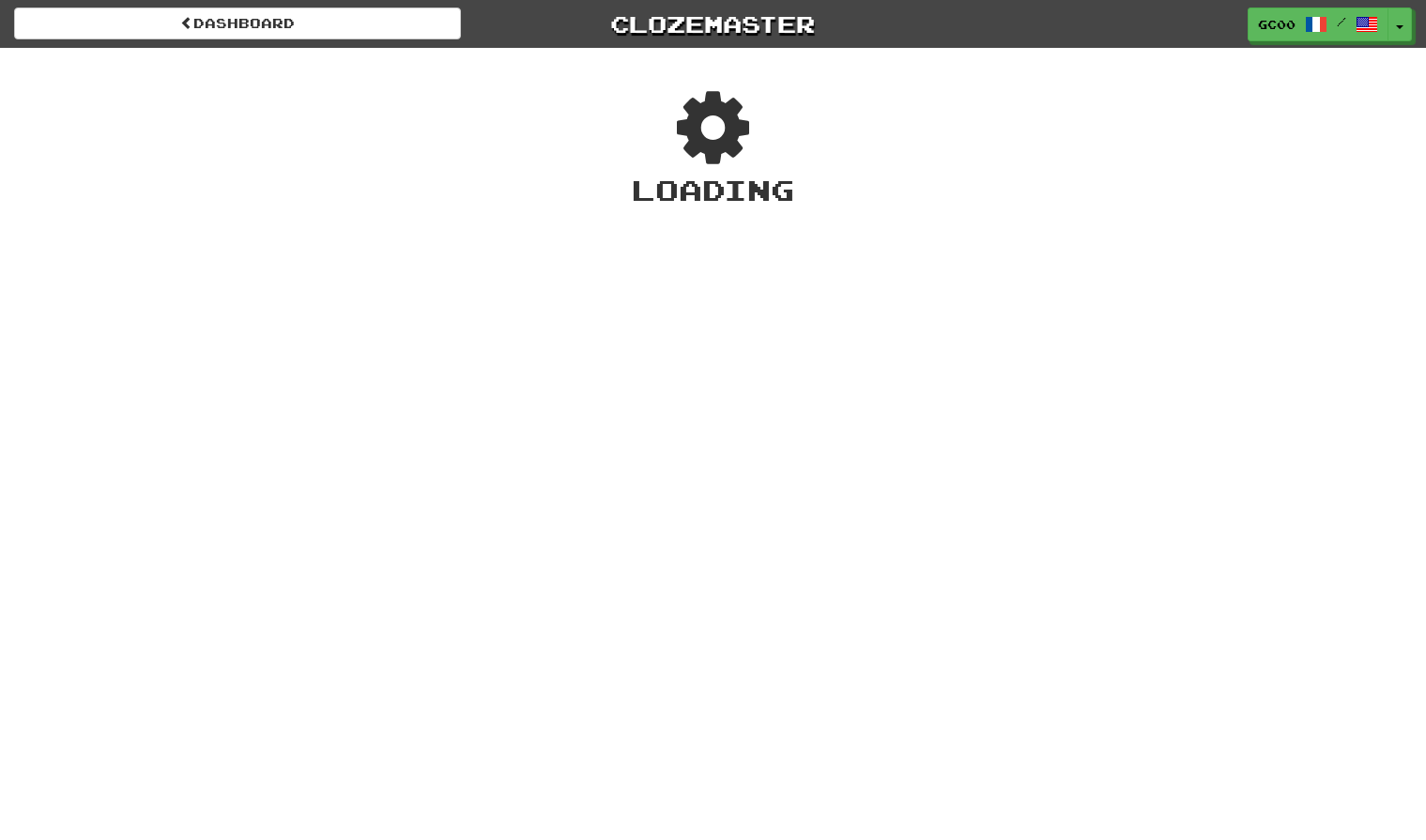 scroll, scrollTop: 0, scrollLeft: 0, axis: both 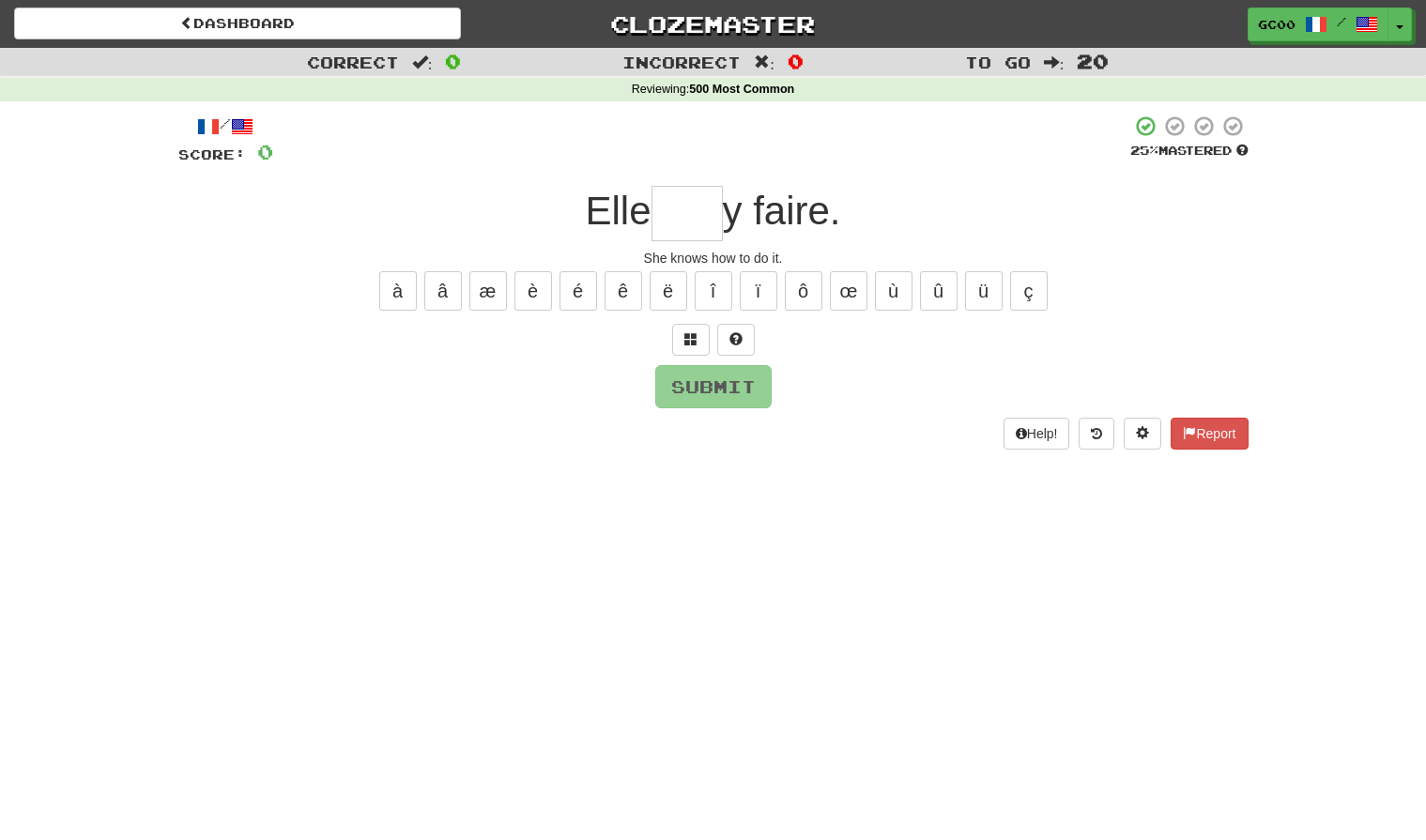 click at bounding box center [687, 213] 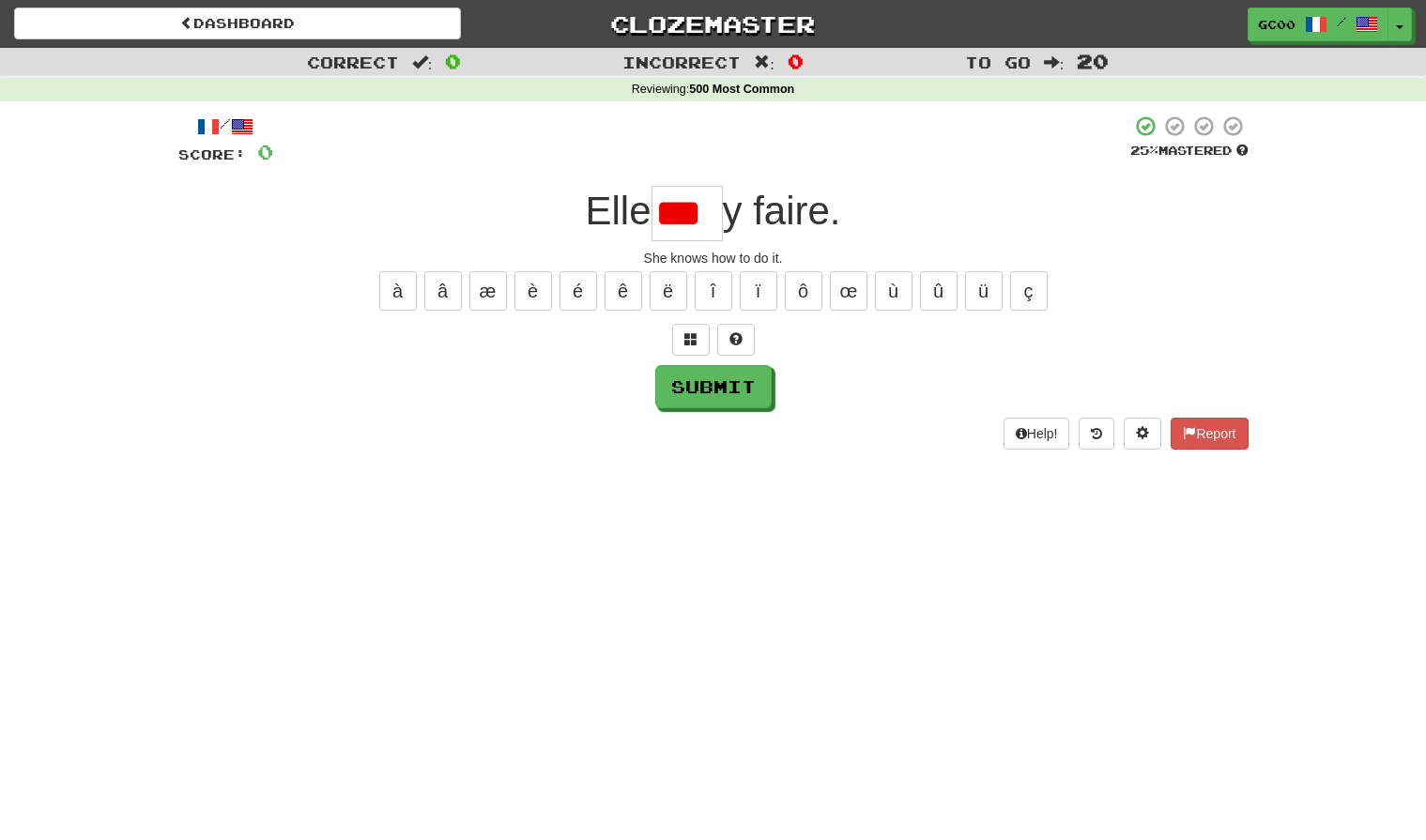 scroll, scrollTop: 0, scrollLeft: 0, axis: both 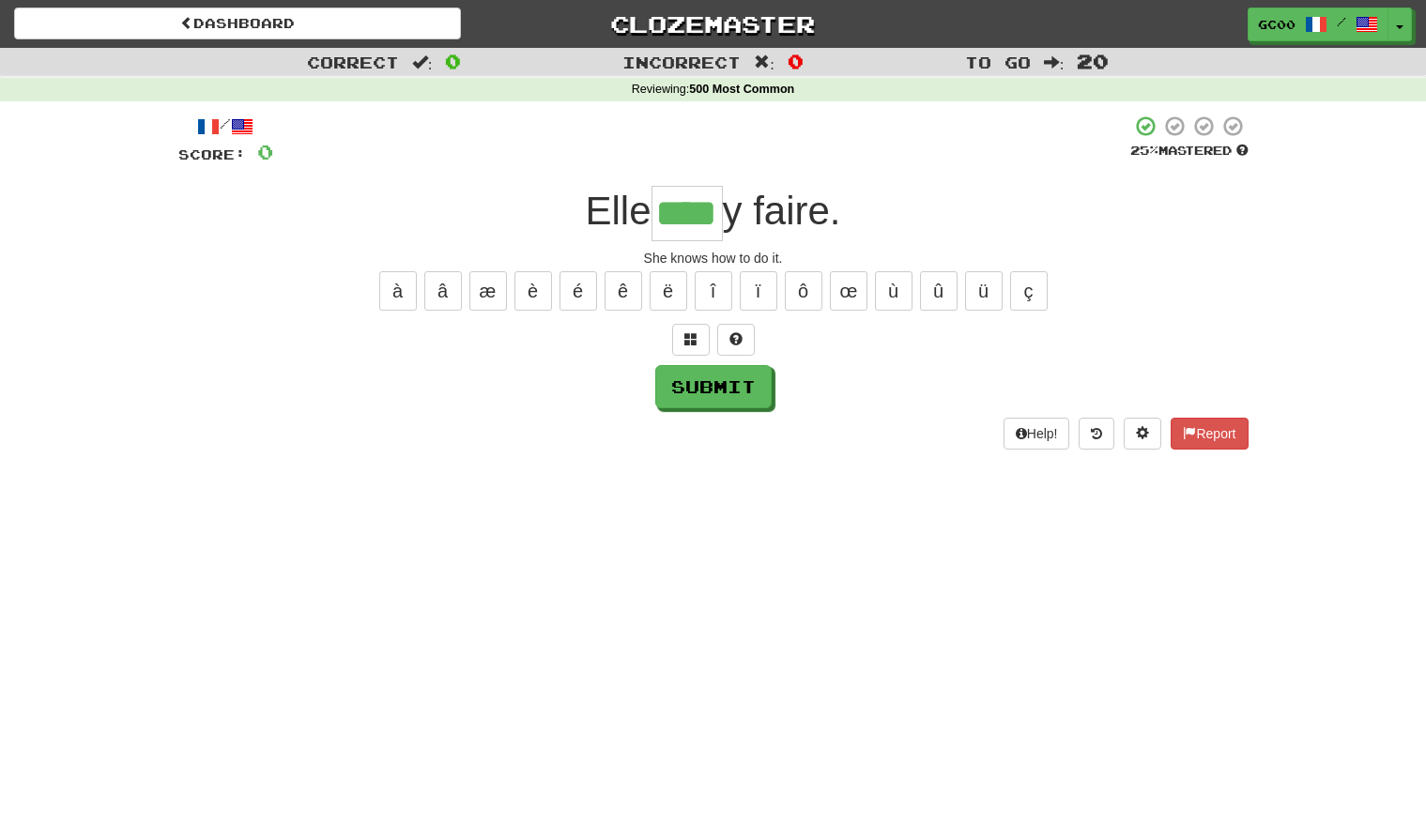 type on "****" 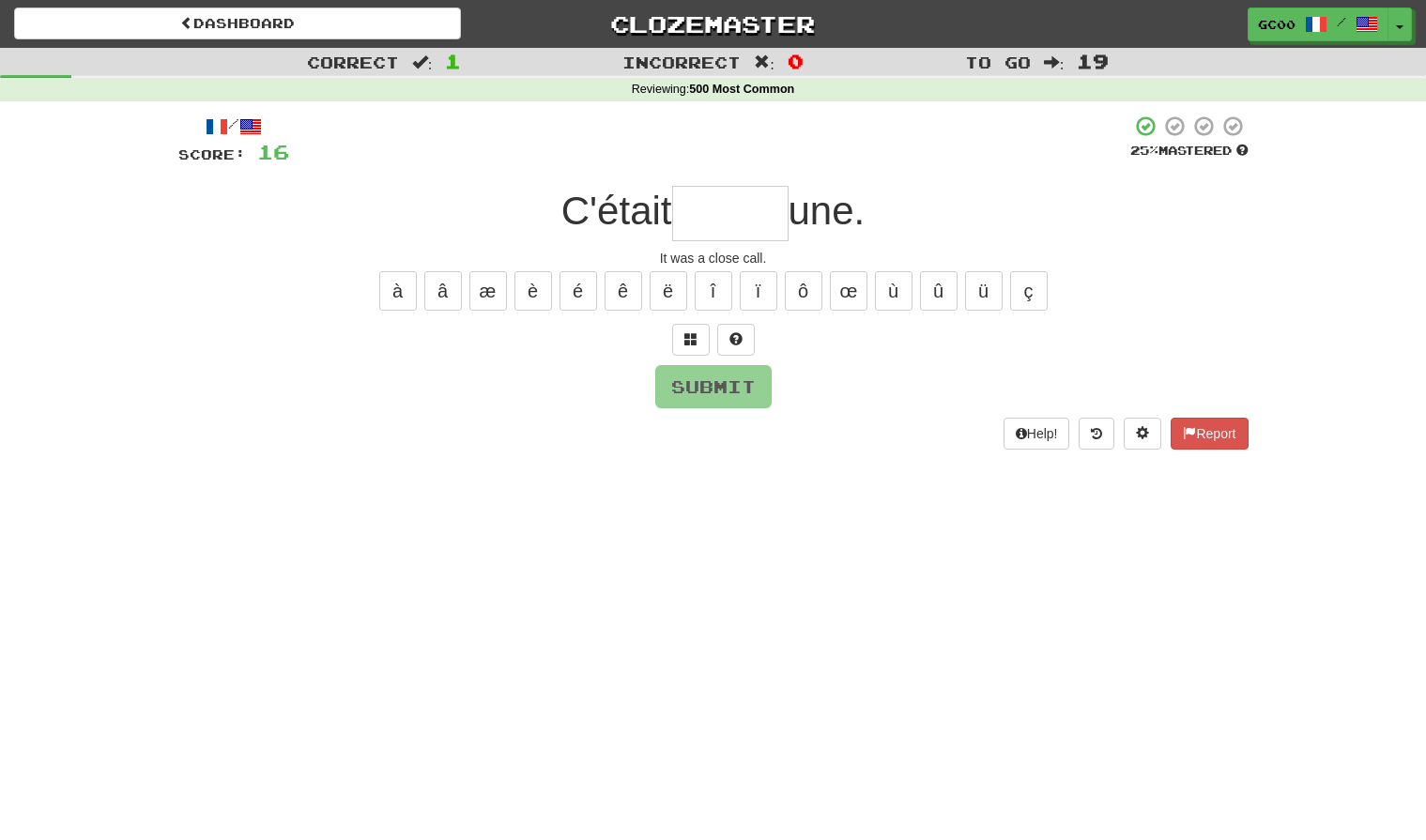 type on "*" 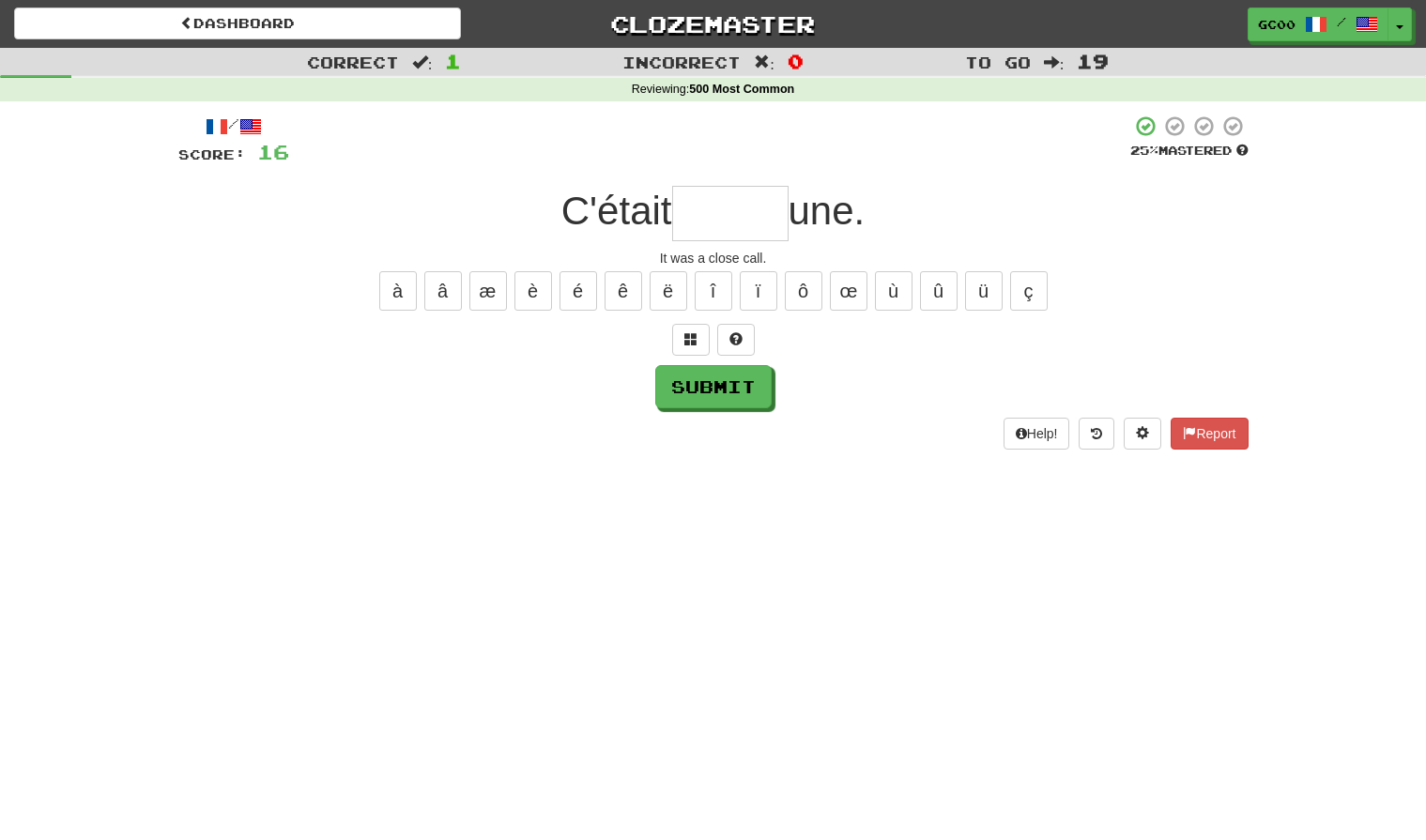 type on "*" 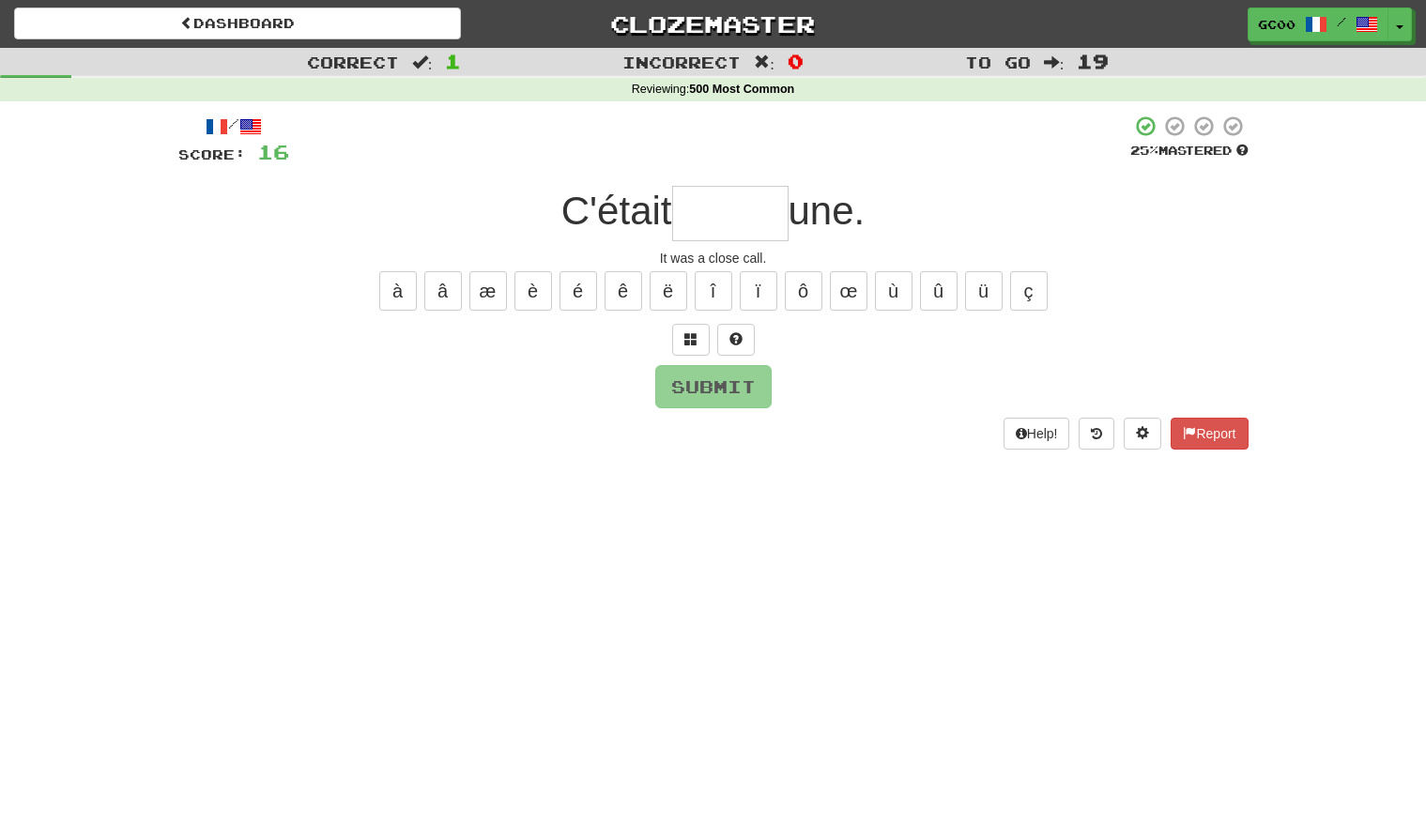 type on "*" 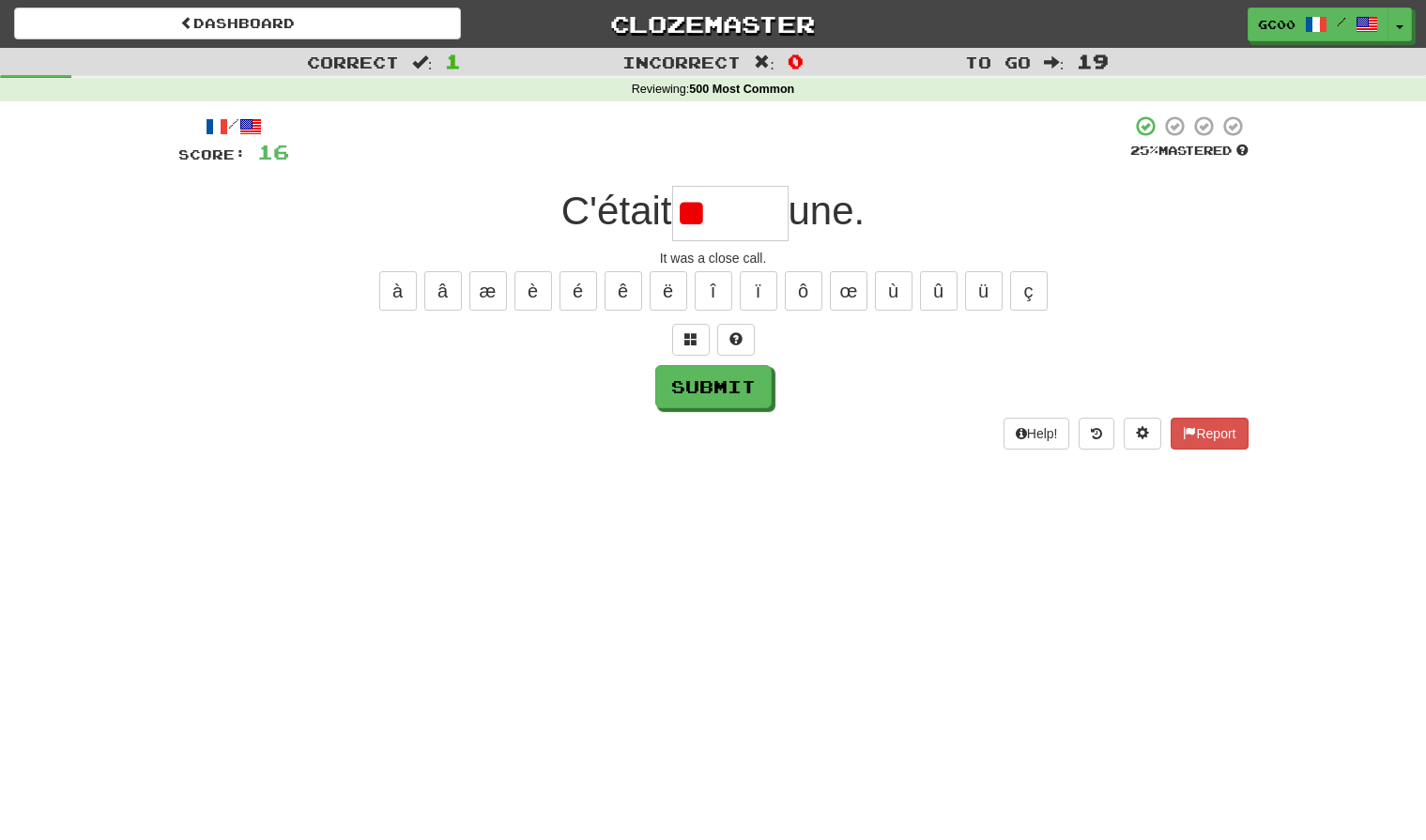 type on "*" 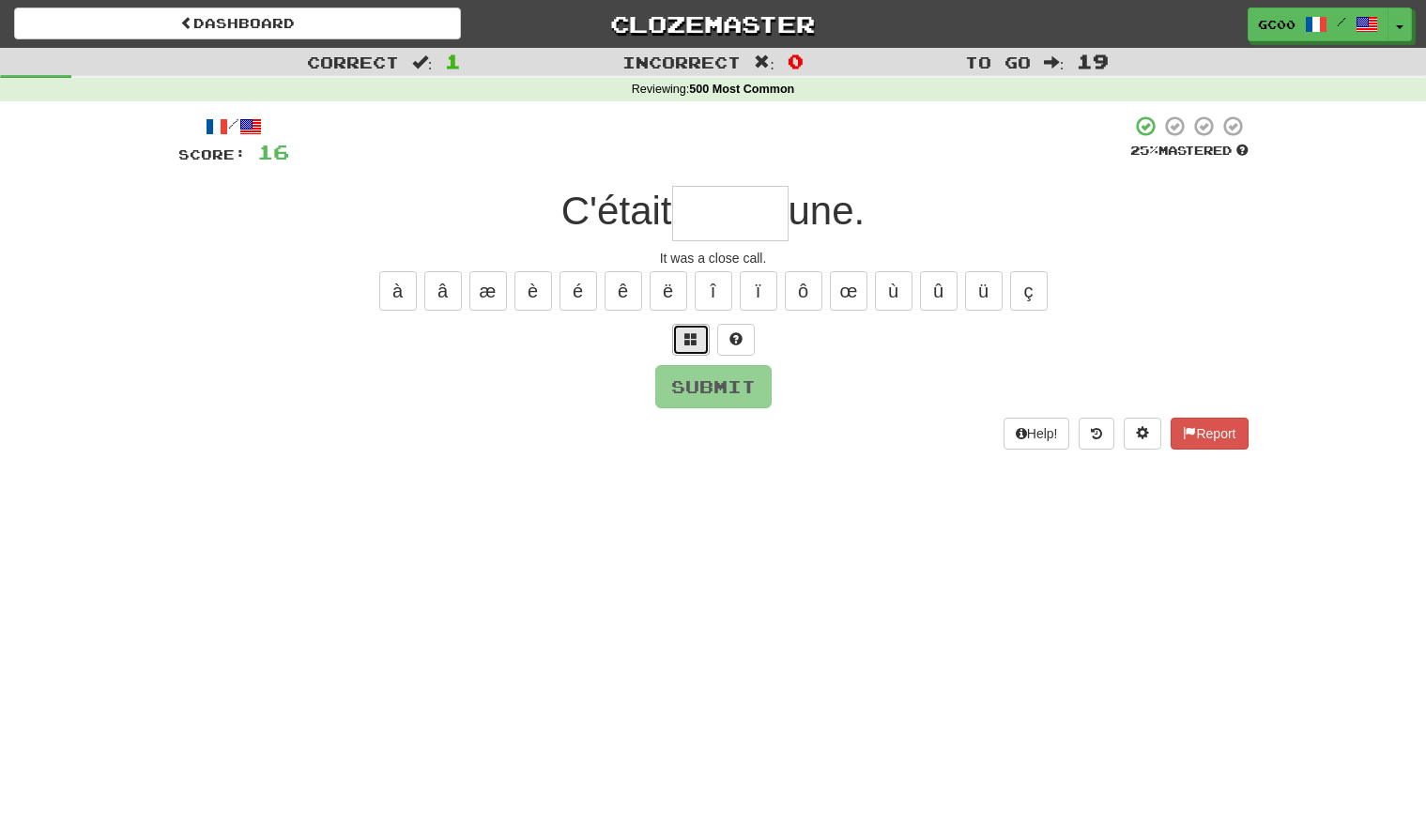 click at bounding box center [691, 340] 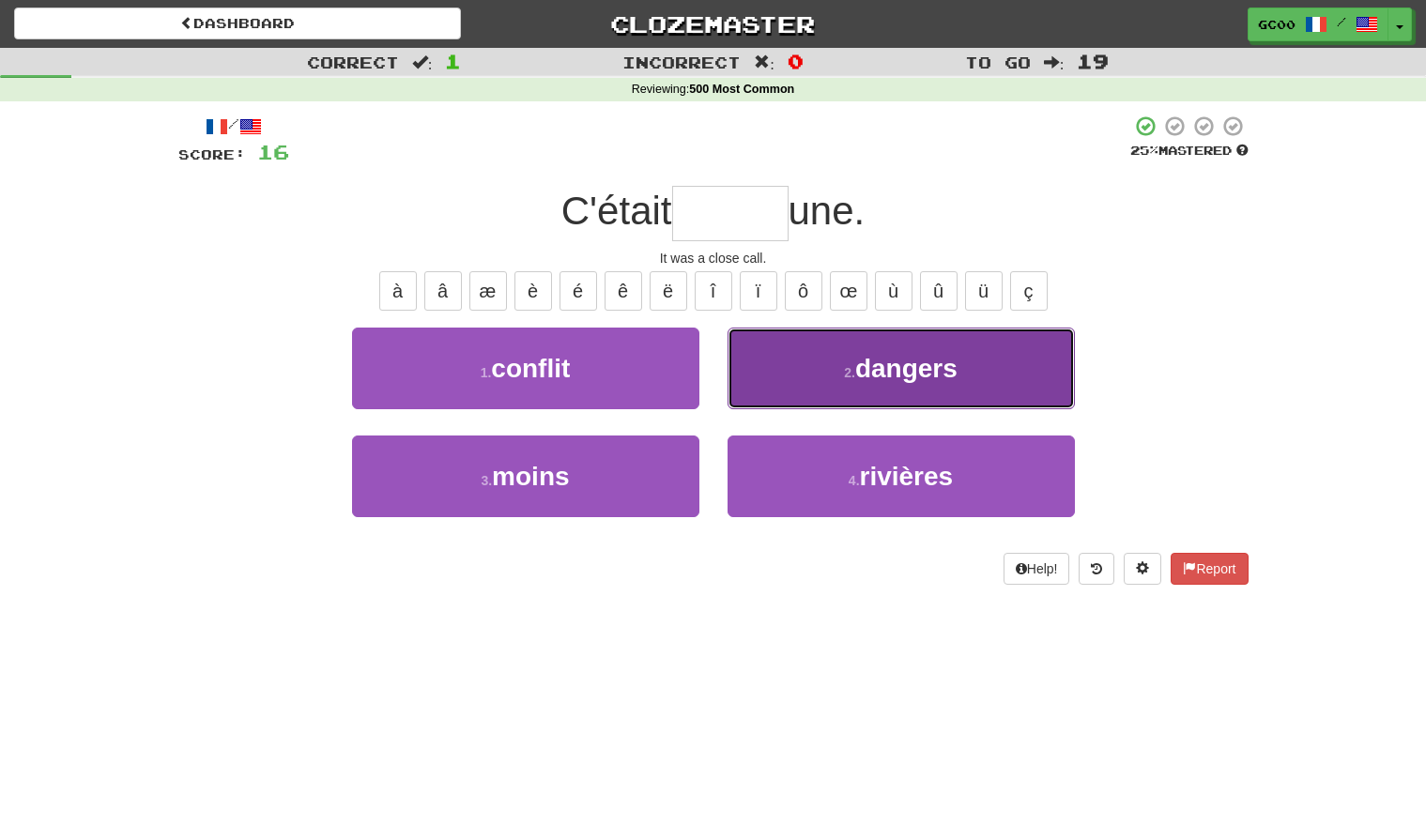 click on "2 .  dangers" at bounding box center [901, 368] 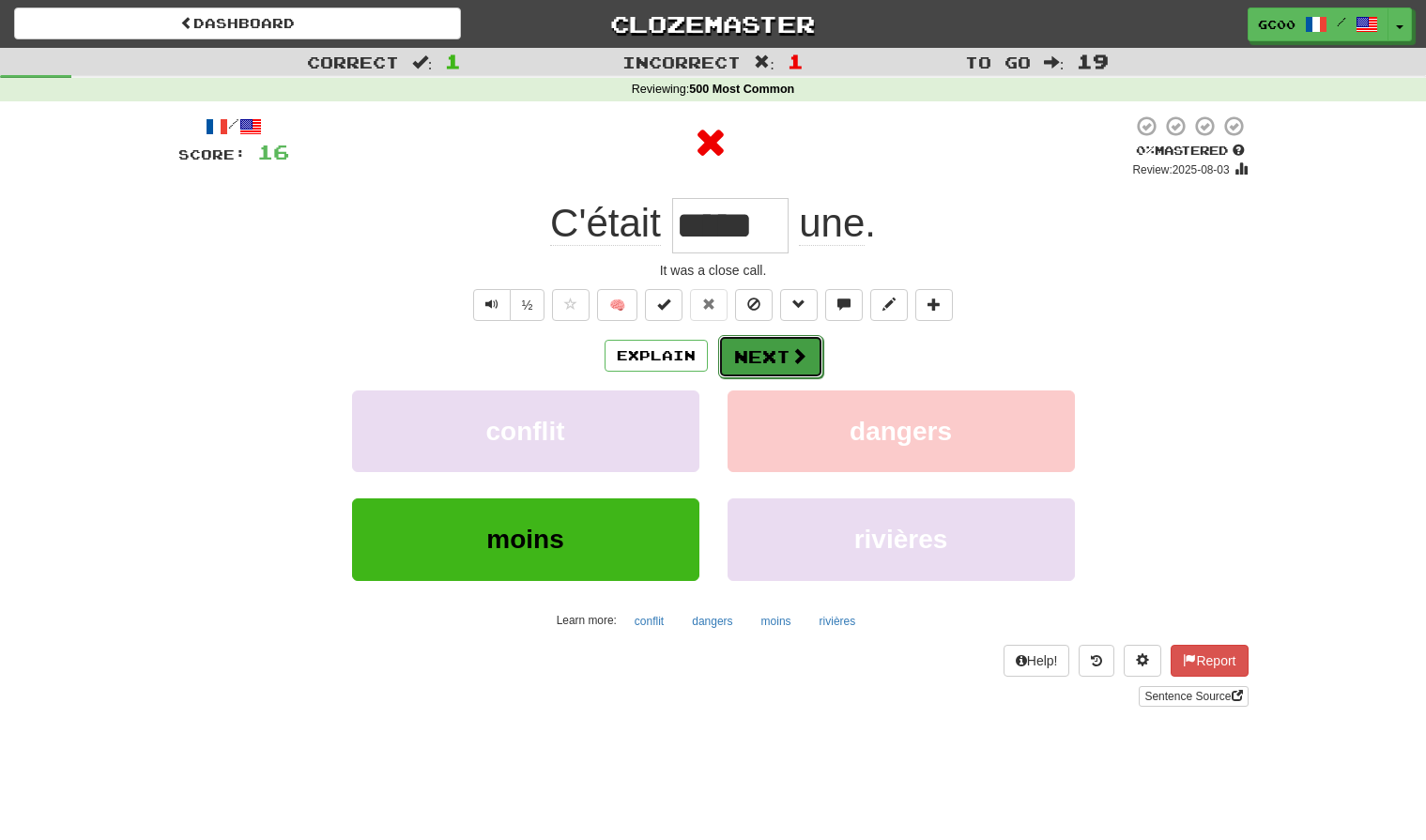 click on "Next" at bounding box center (771, 357) 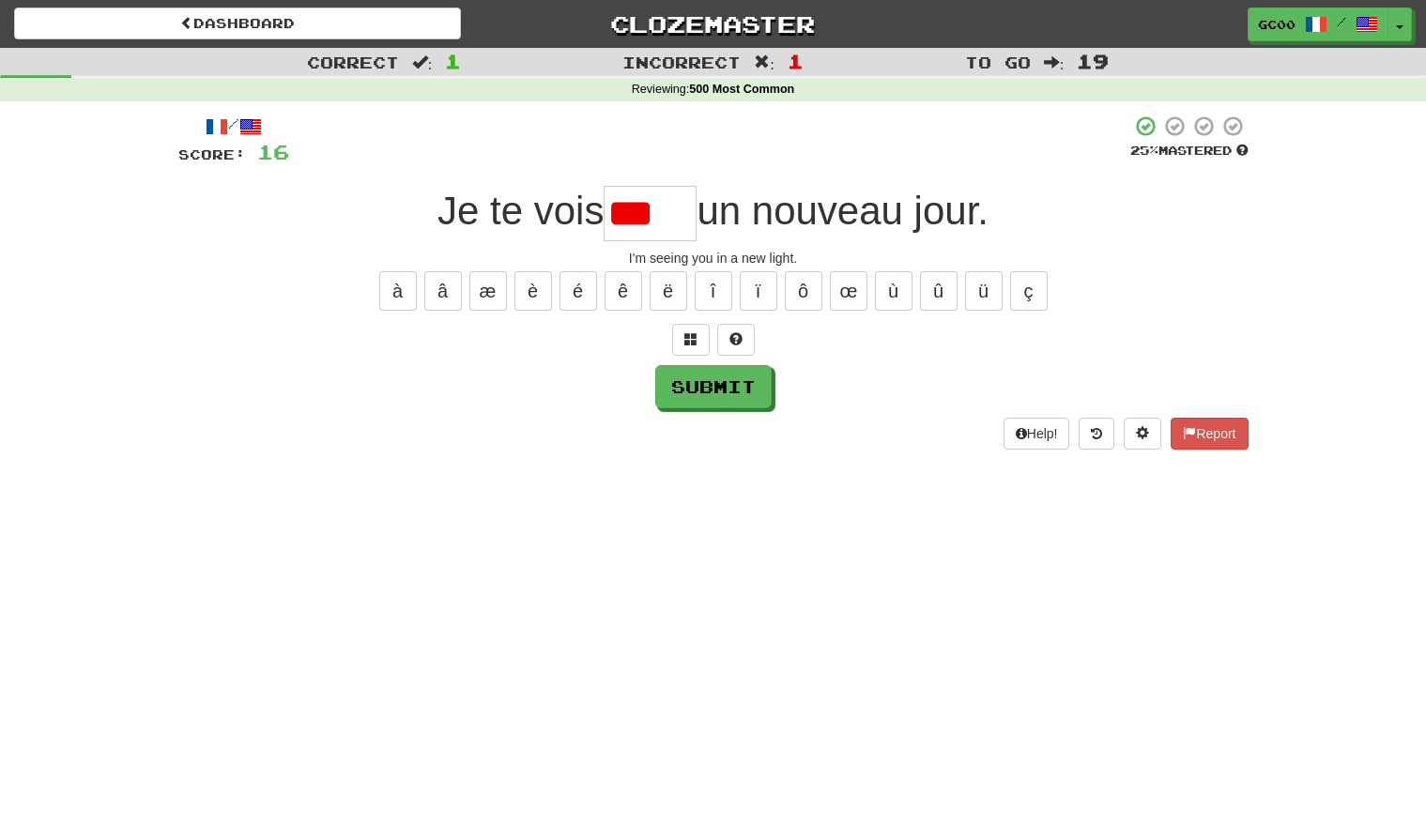 scroll, scrollTop: 0, scrollLeft: 0, axis: both 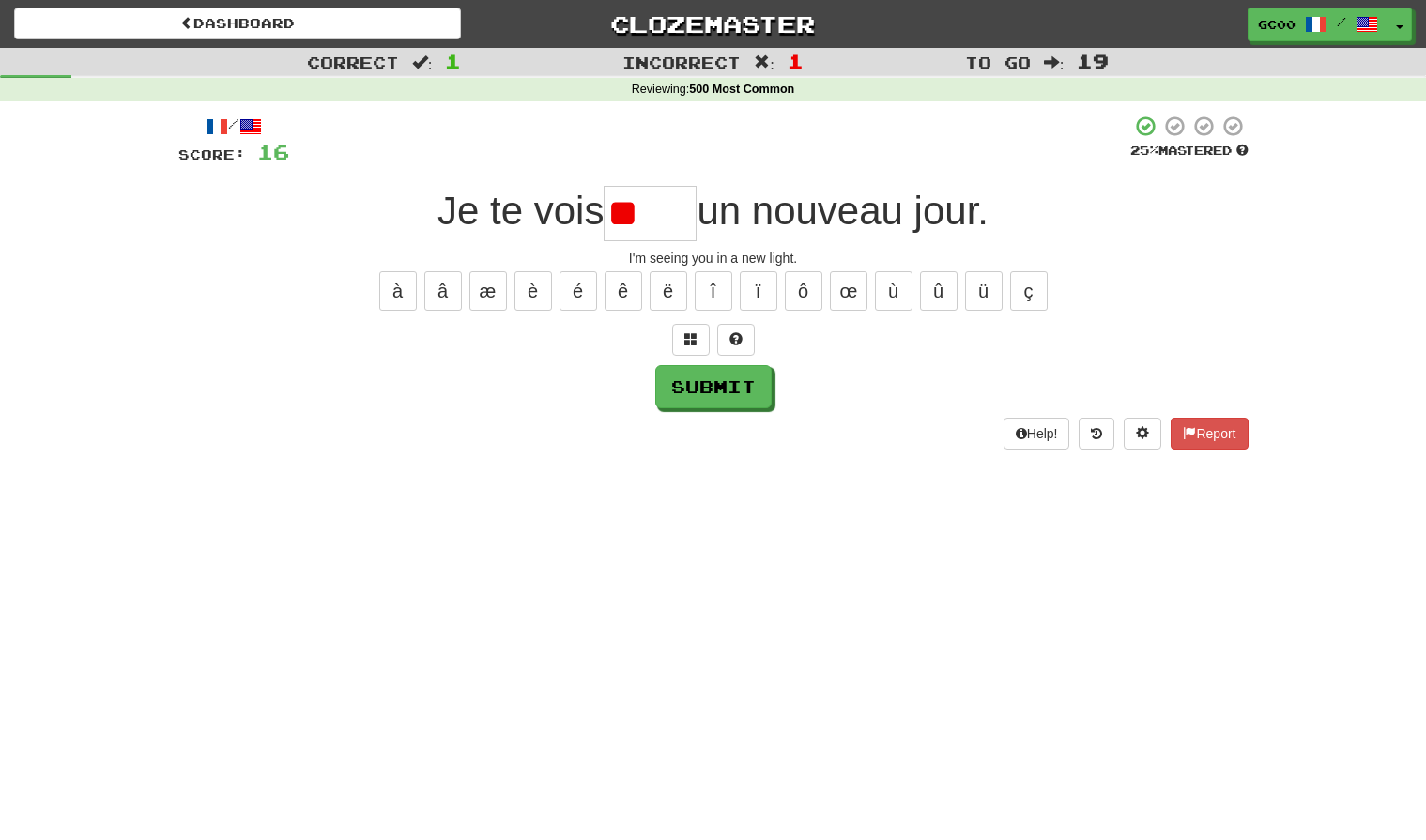 type on "*" 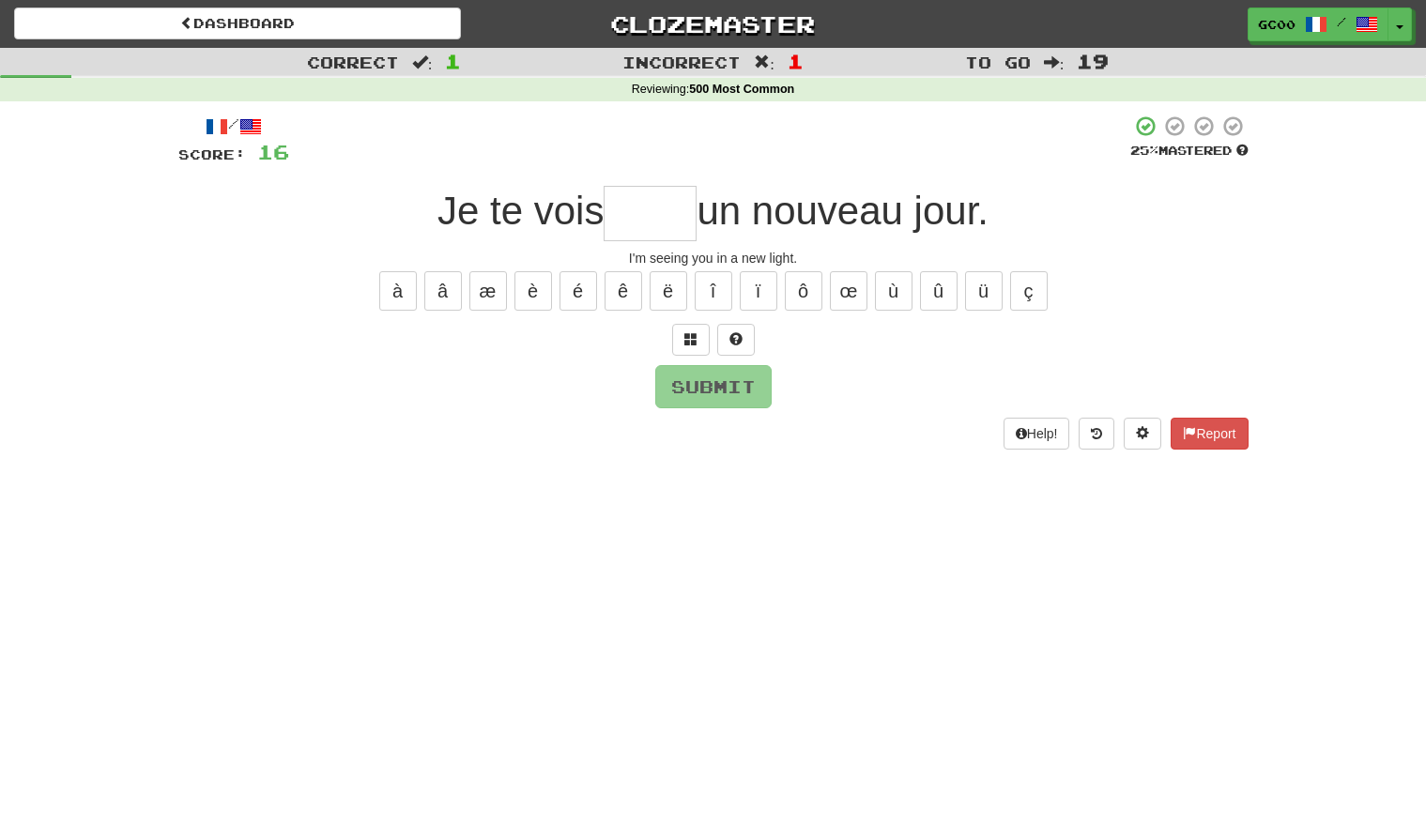 type on "*" 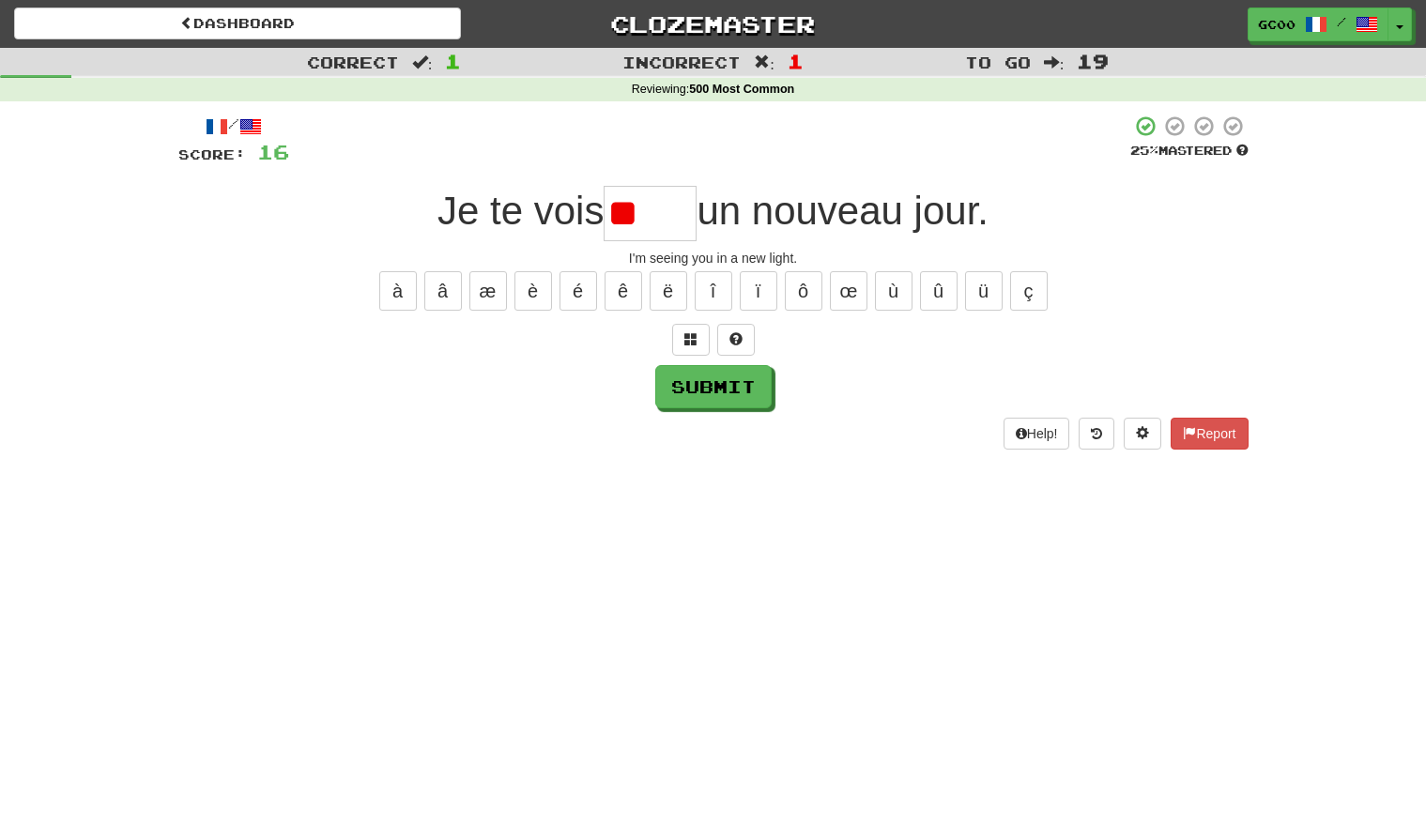 type on "*" 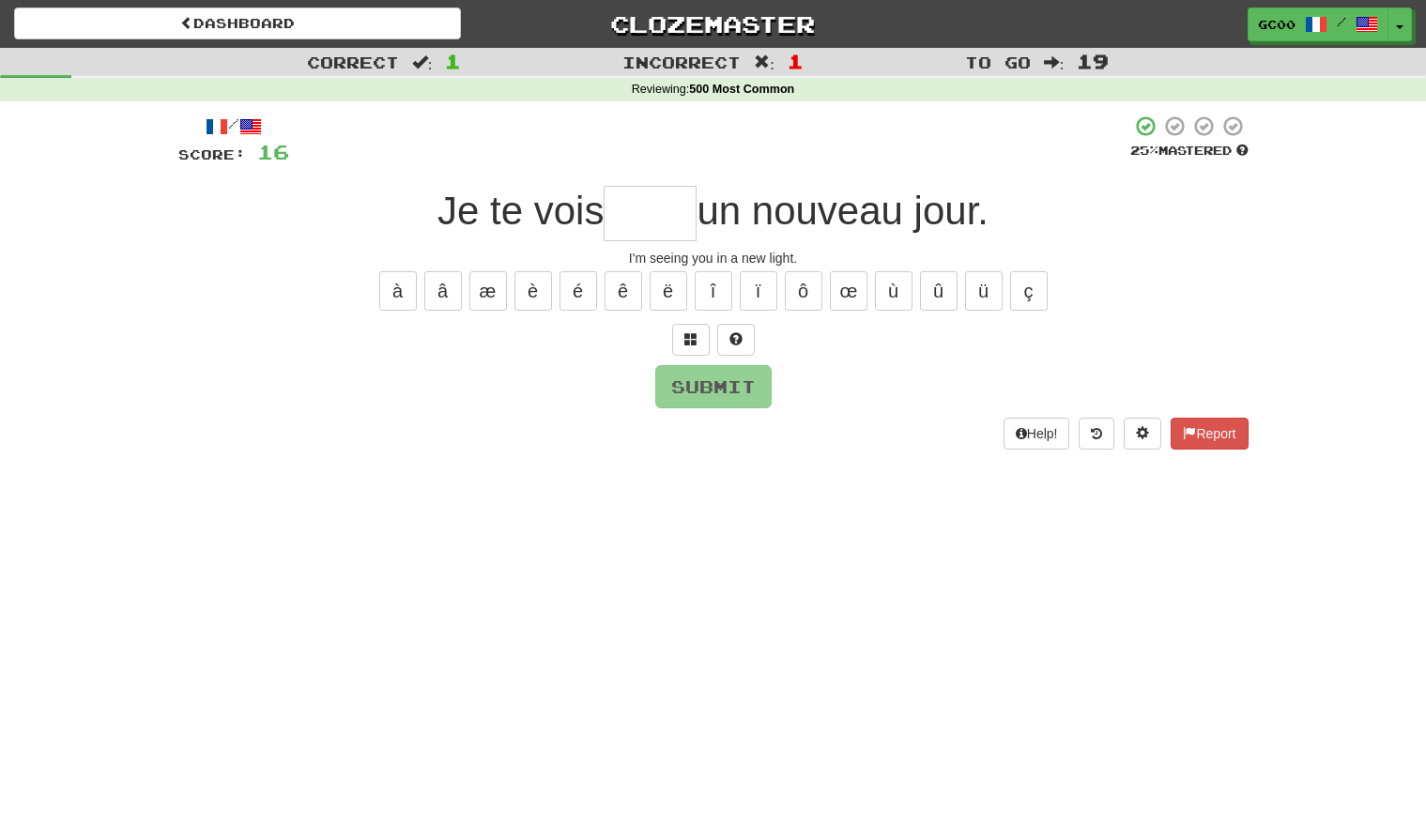 type on "*" 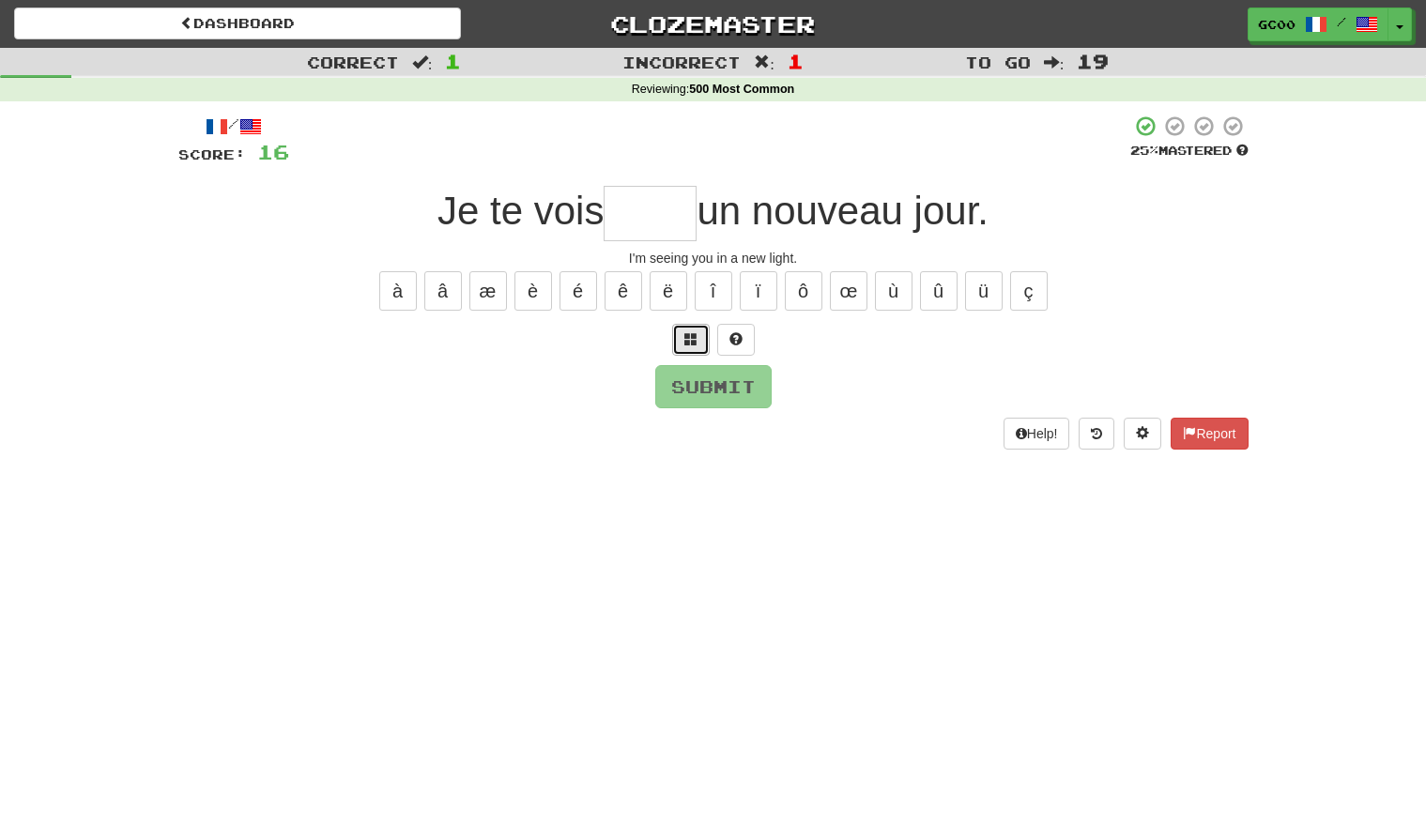 click at bounding box center (691, 340) 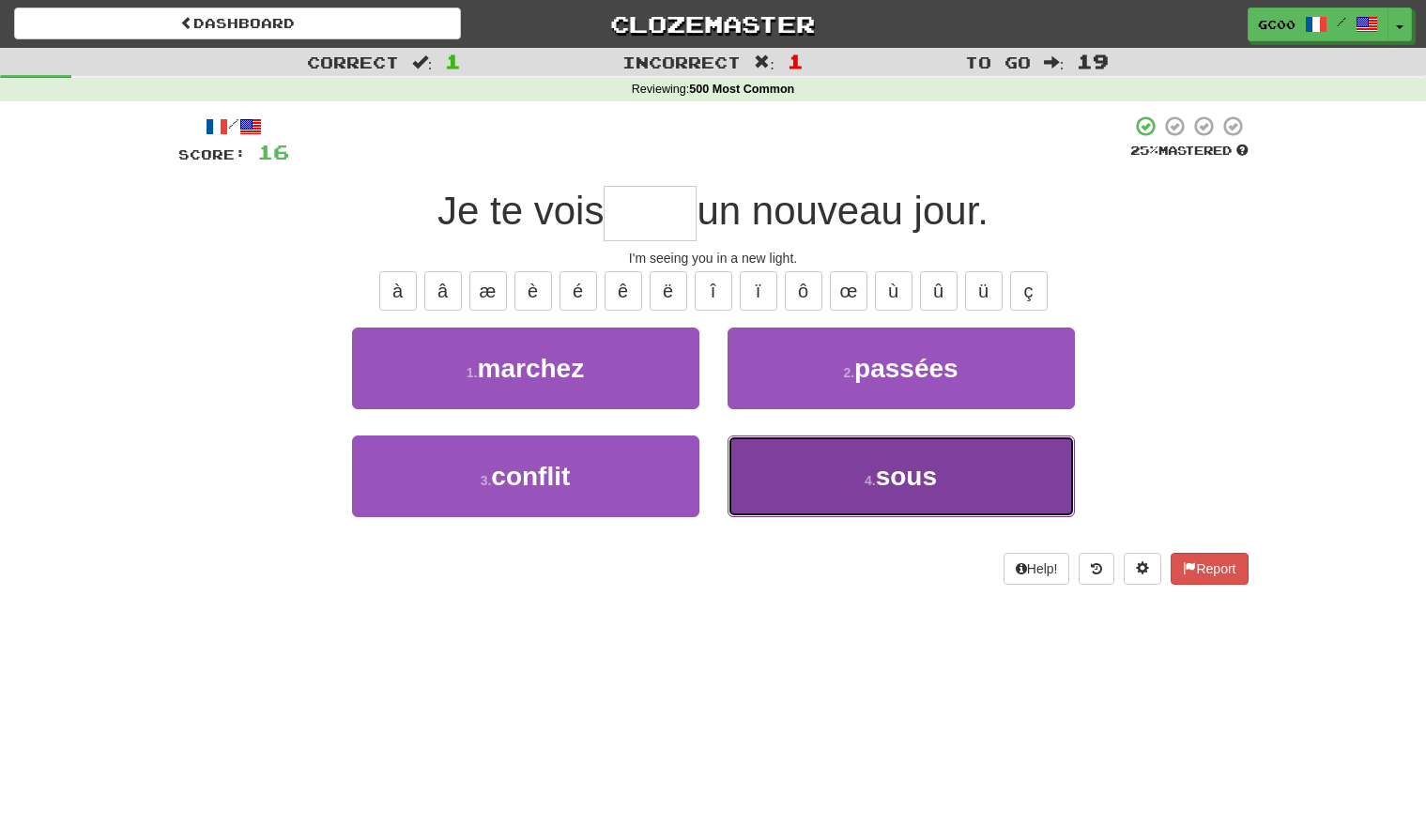click on "4 .  sous" at bounding box center [901, 476] 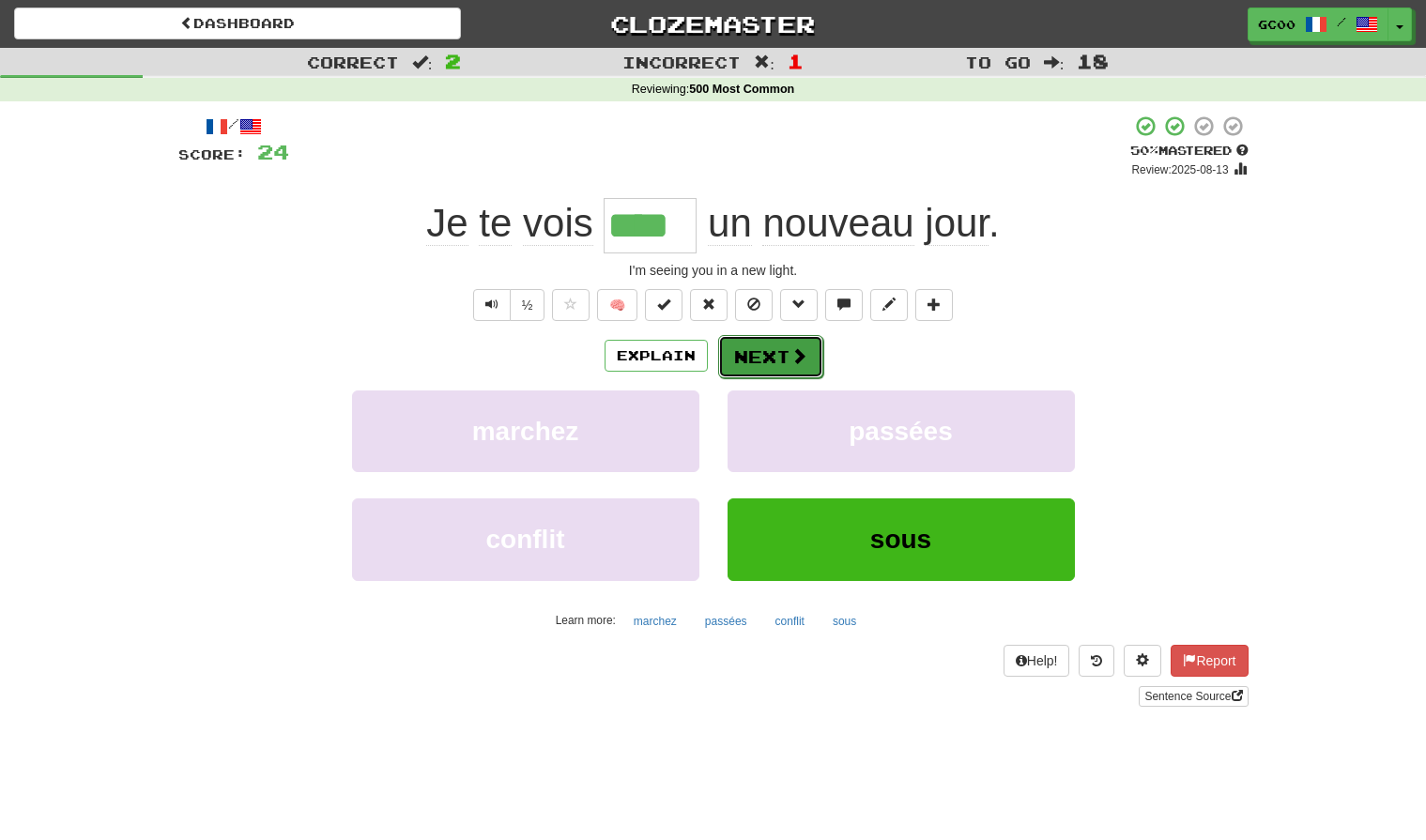 click on "Next" at bounding box center [771, 357] 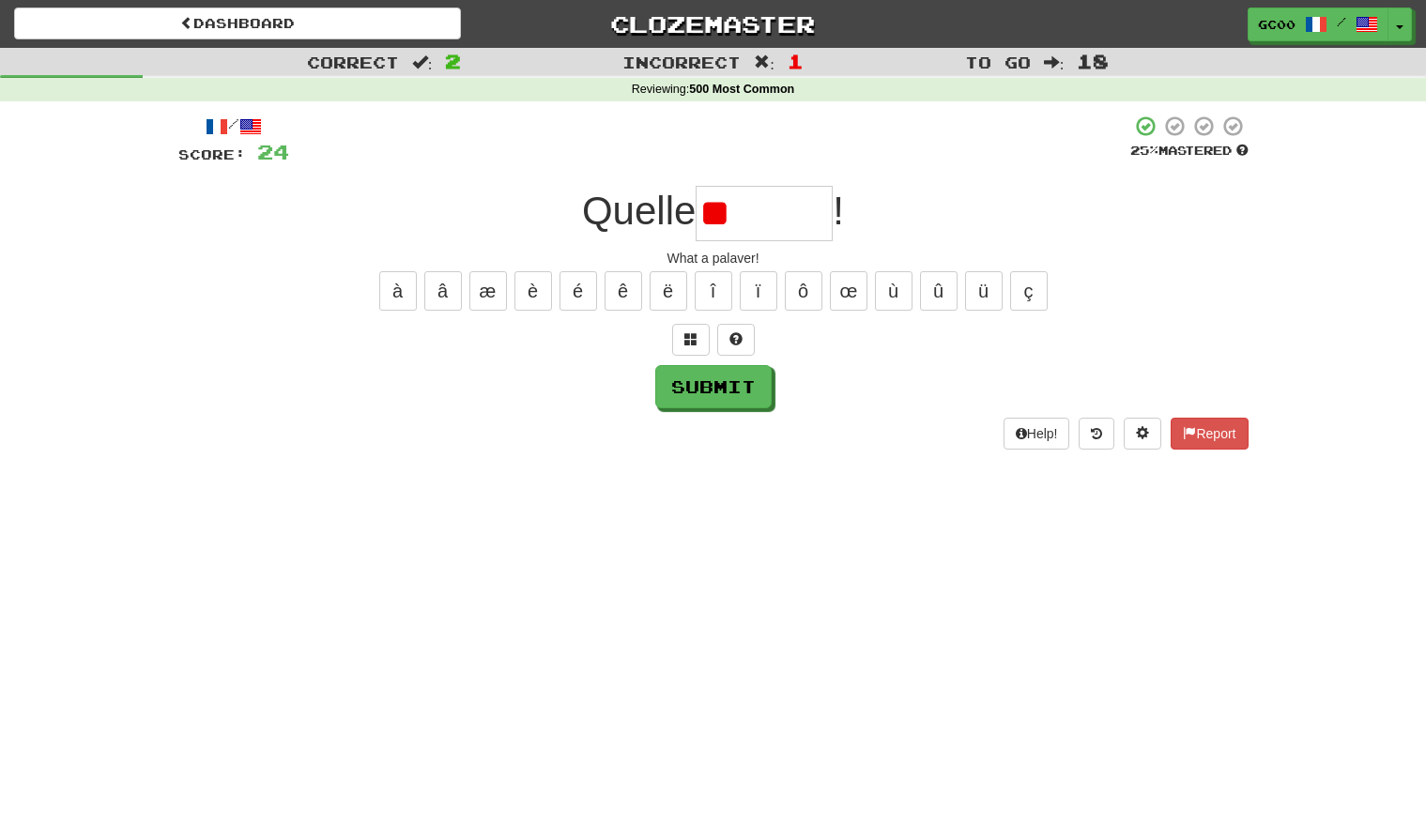 type on "*" 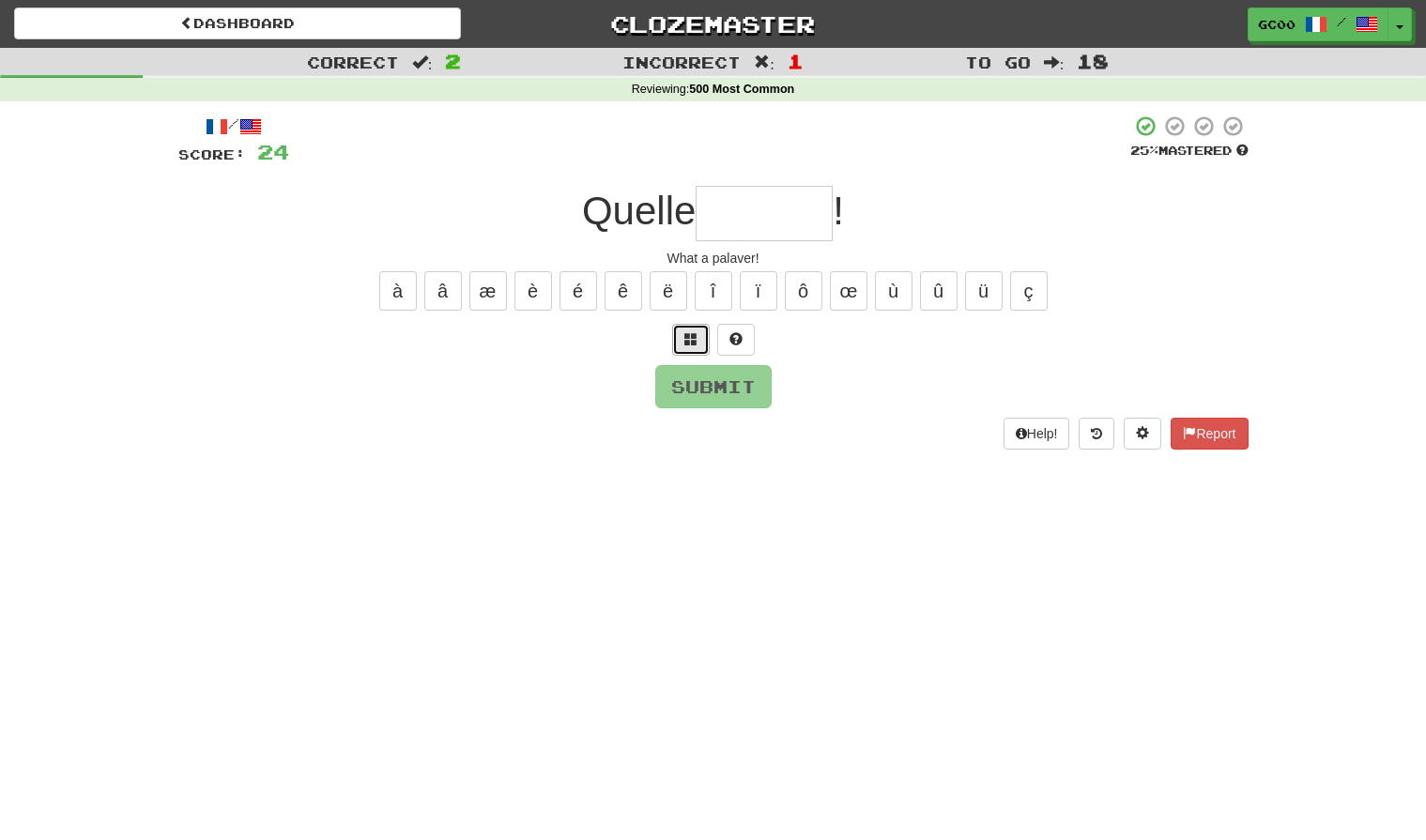 click at bounding box center [691, 340] 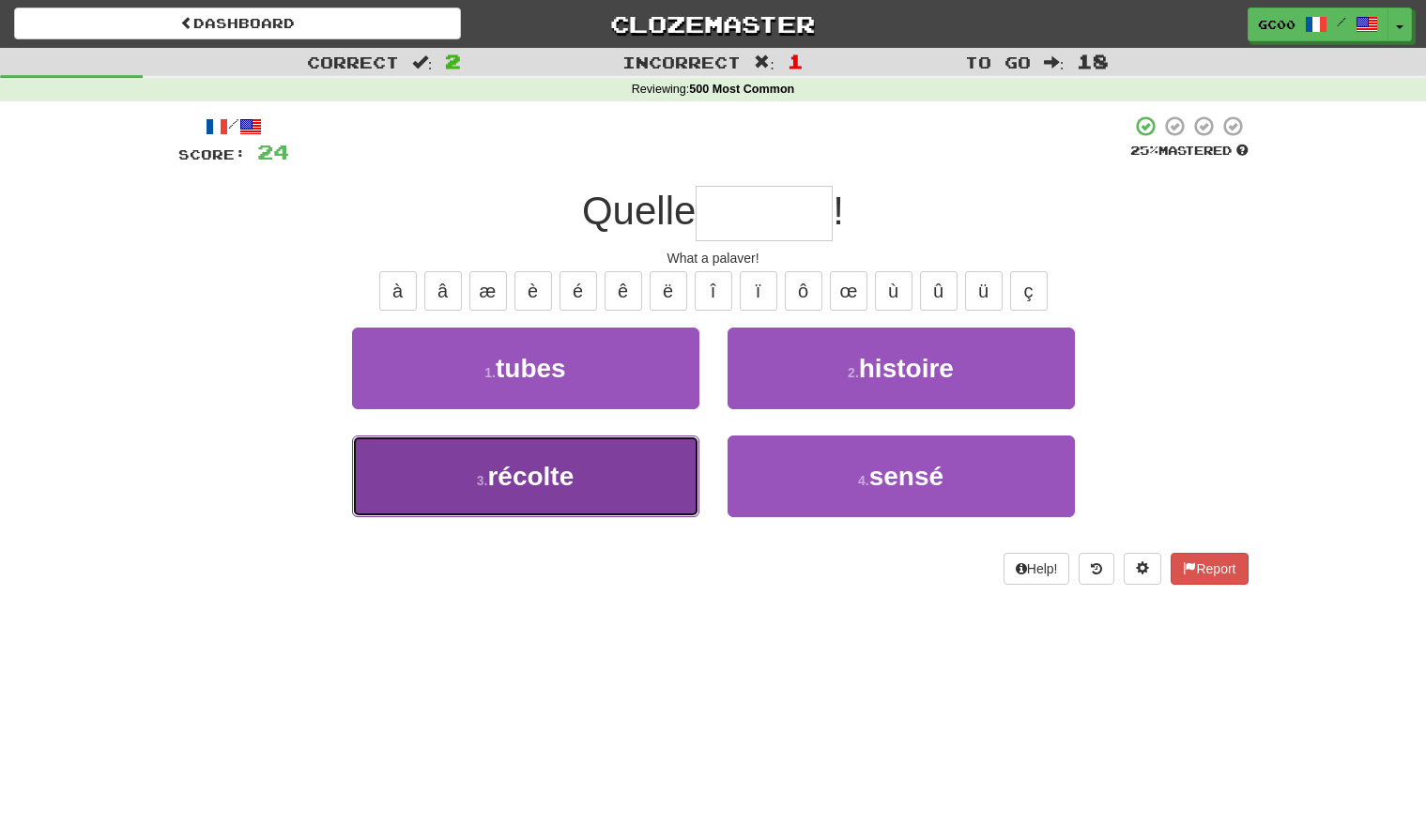 click on "3 .  récolte" at bounding box center (526, 476) 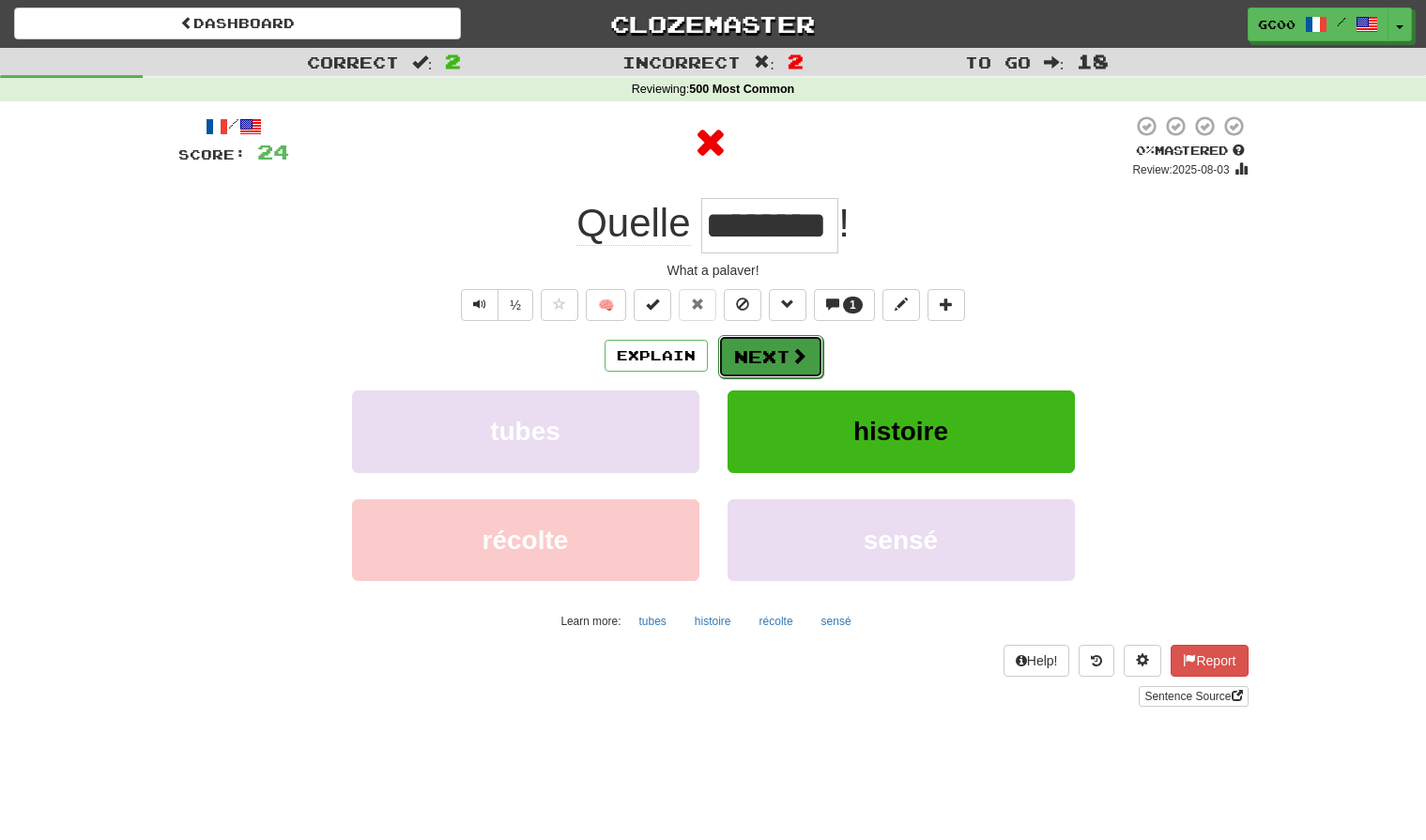 click on "Next" at bounding box center (771, 357) 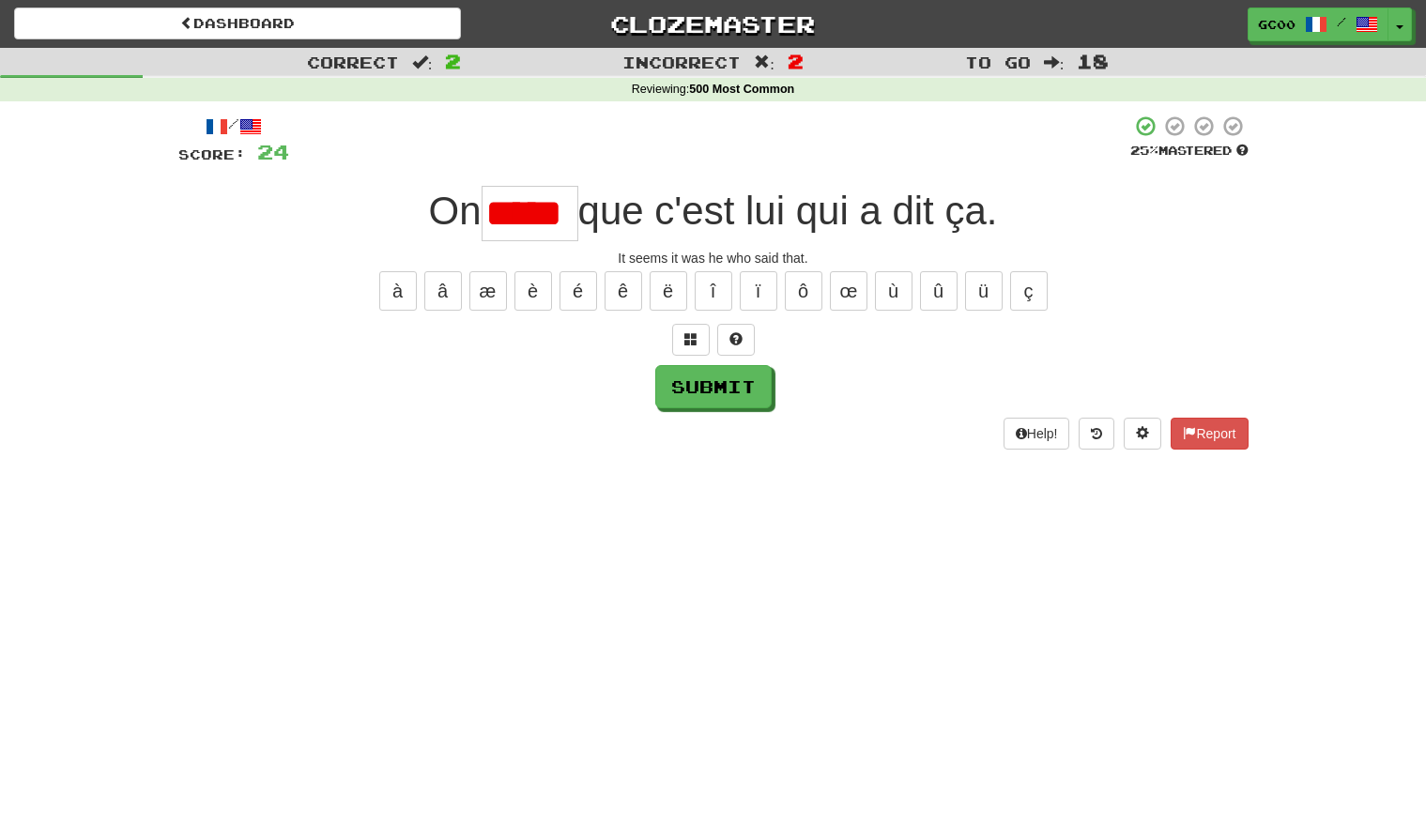 scroll, scrollTop: 0, scrollLeft: 0, axis: both 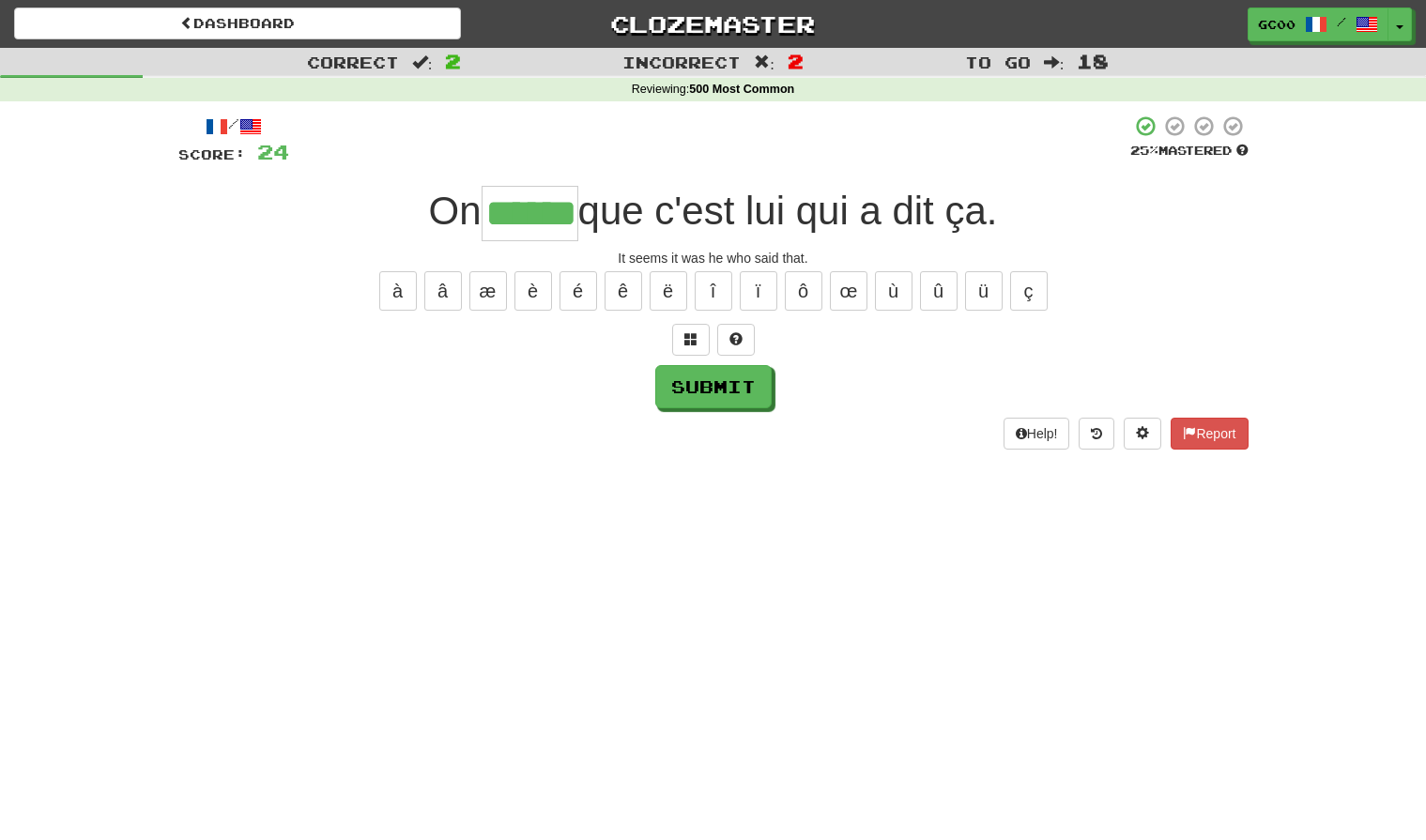 type on "******" 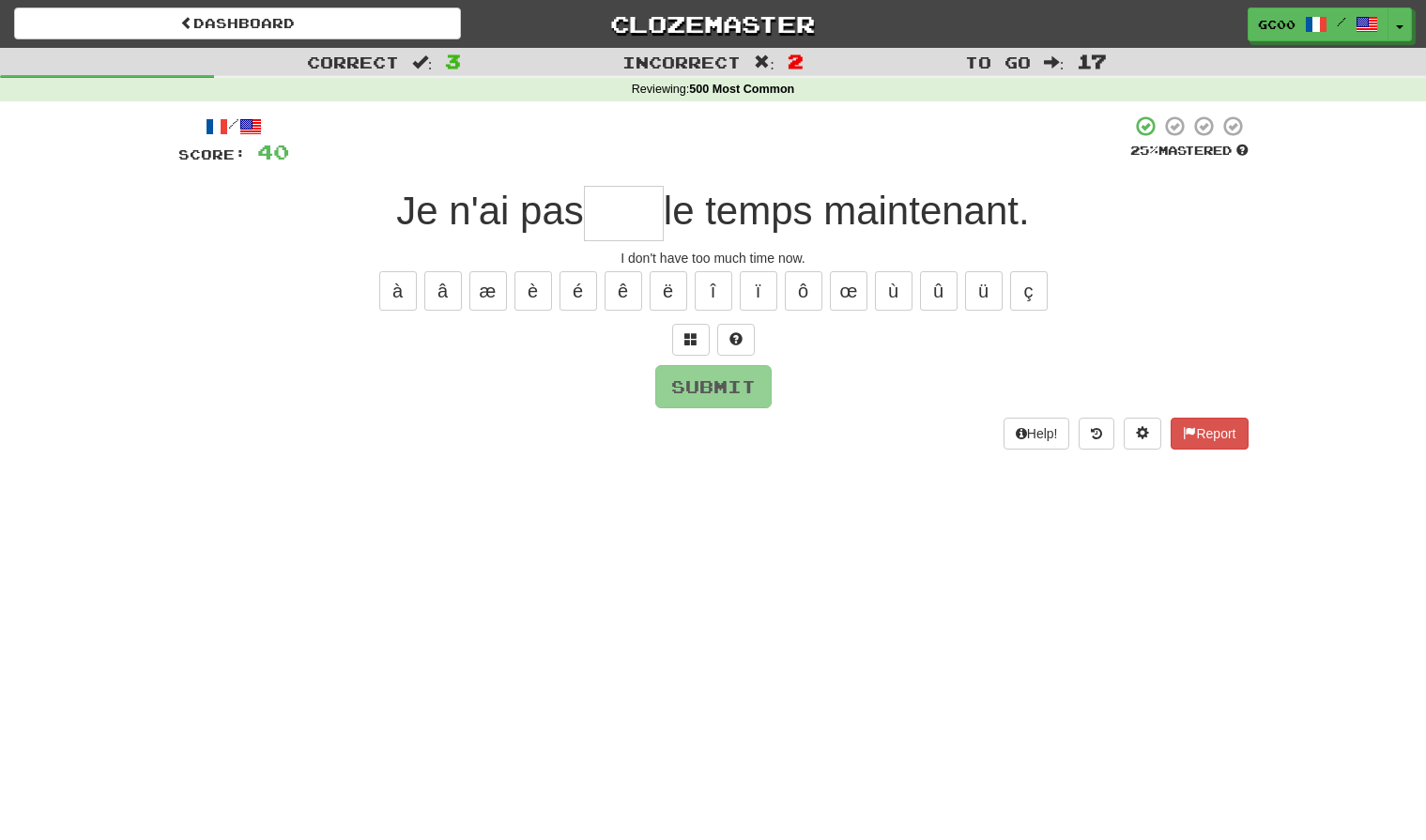 type on "*" 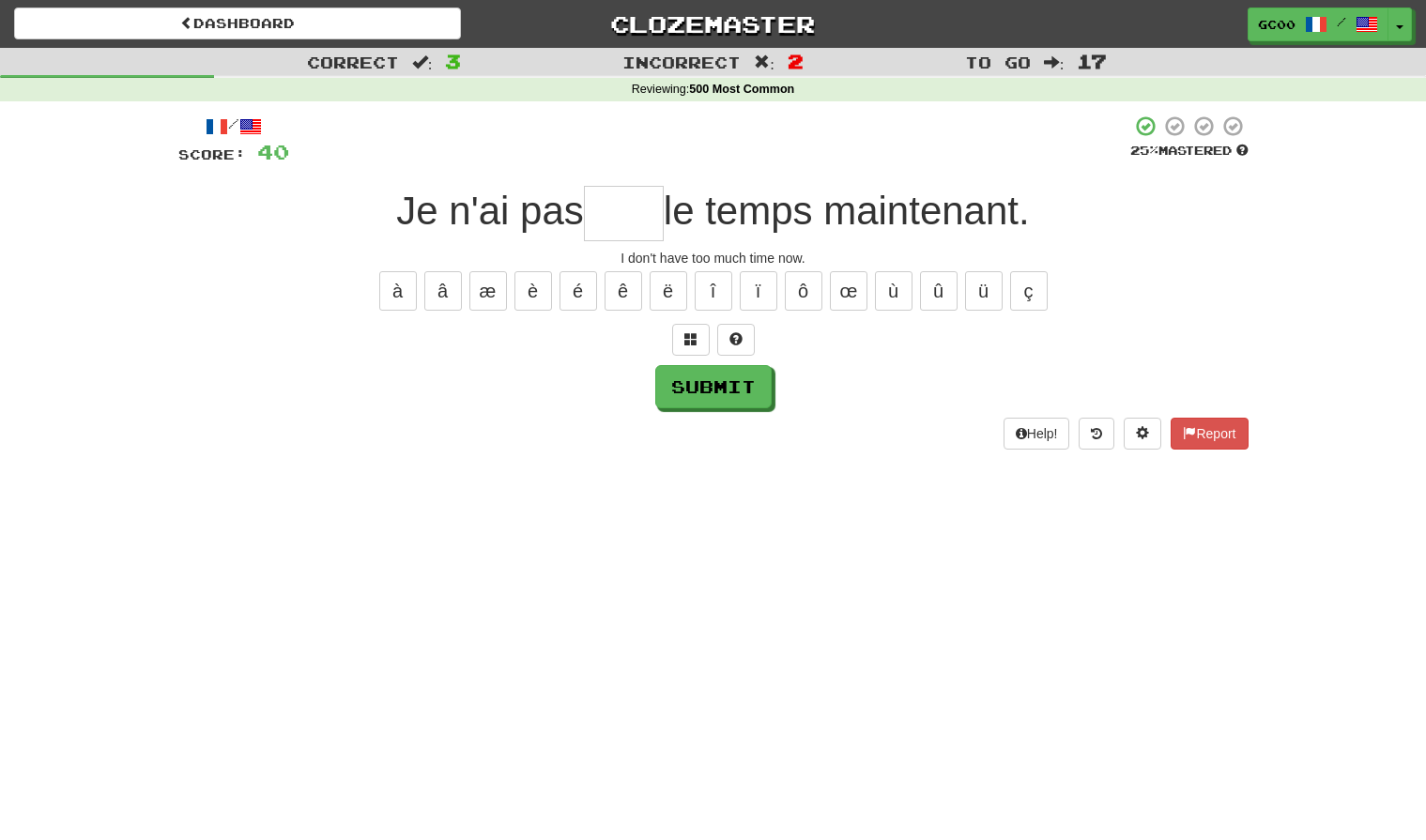 type on "*" 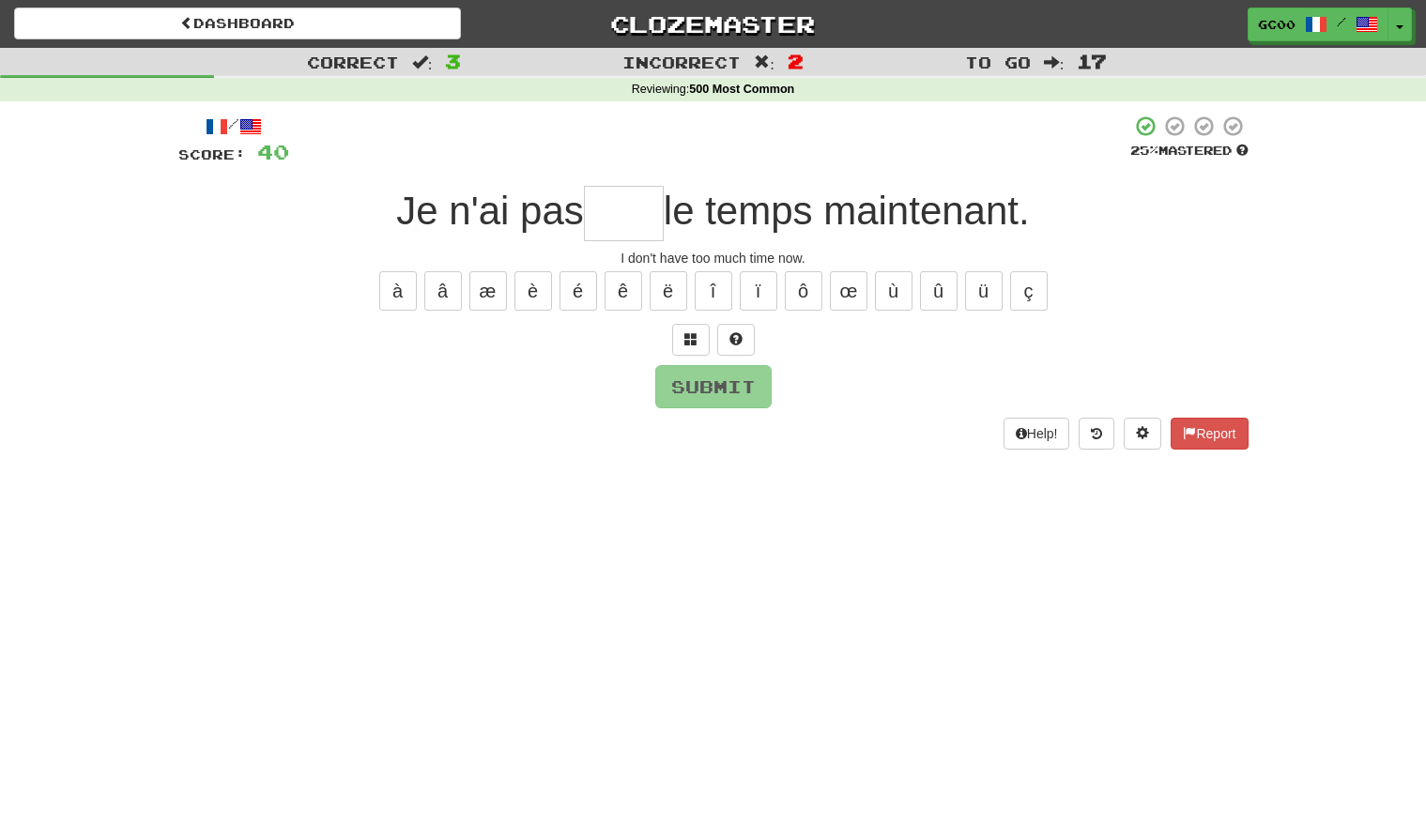 type on "*" 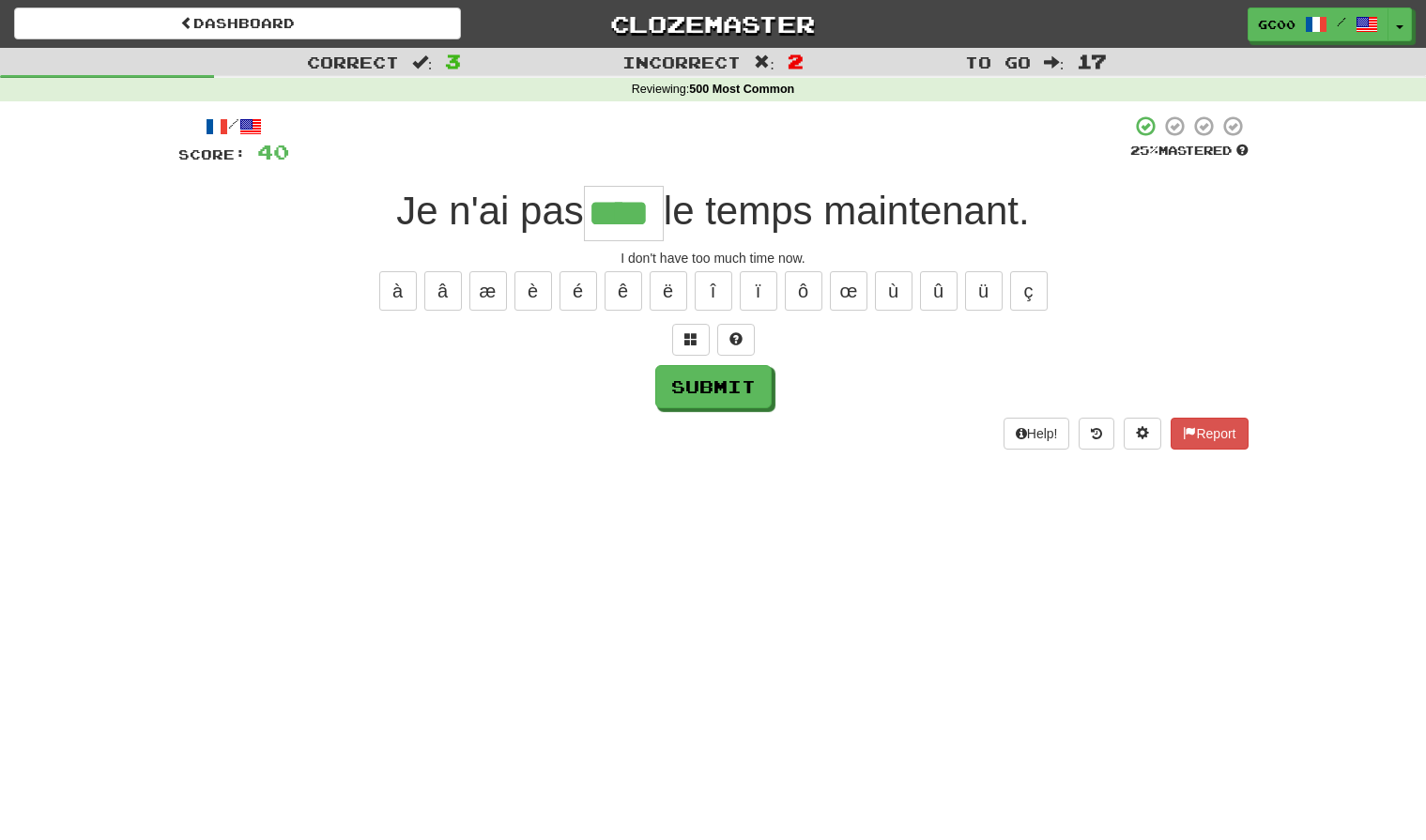 type on "****" 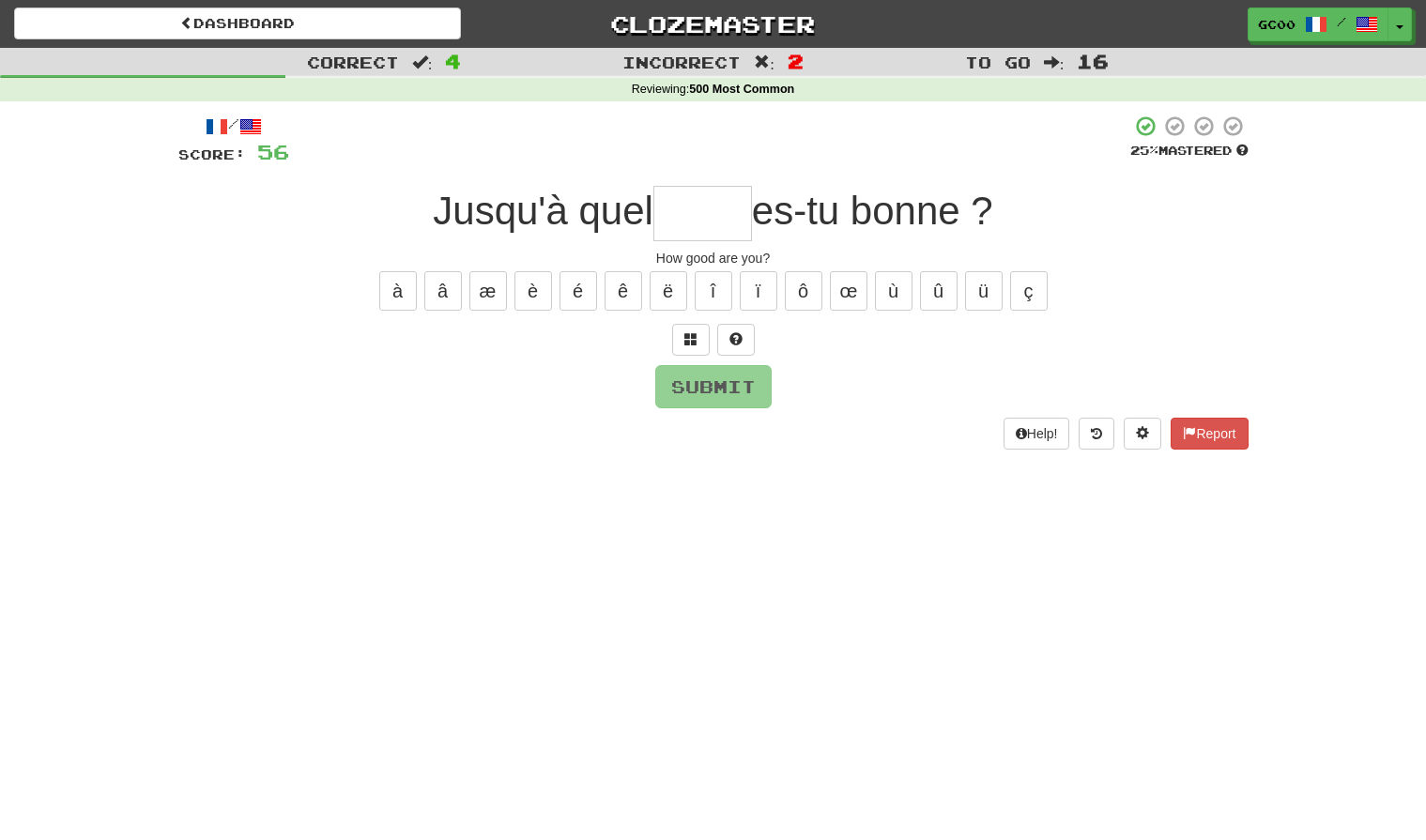 type on "*" 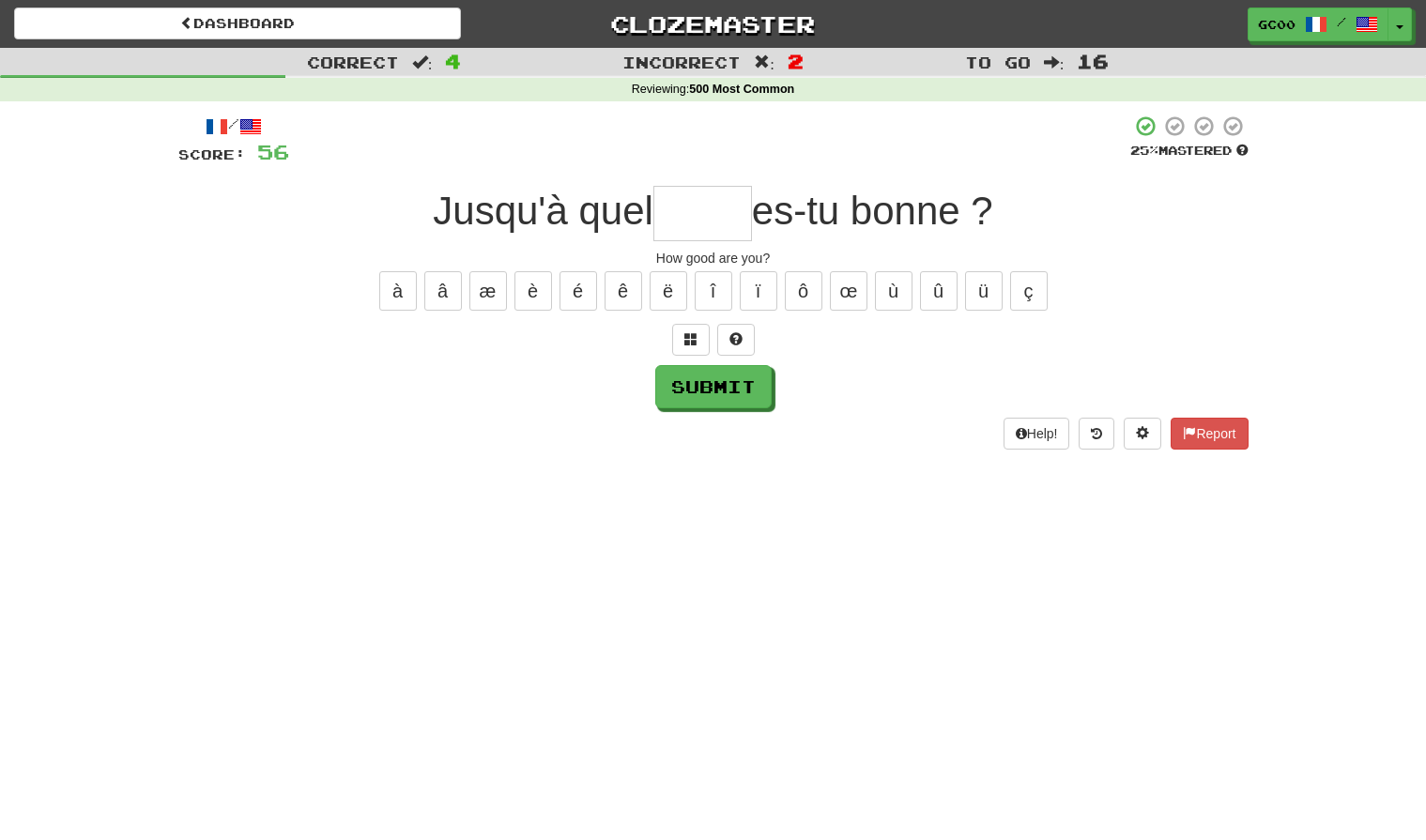 type on "*" 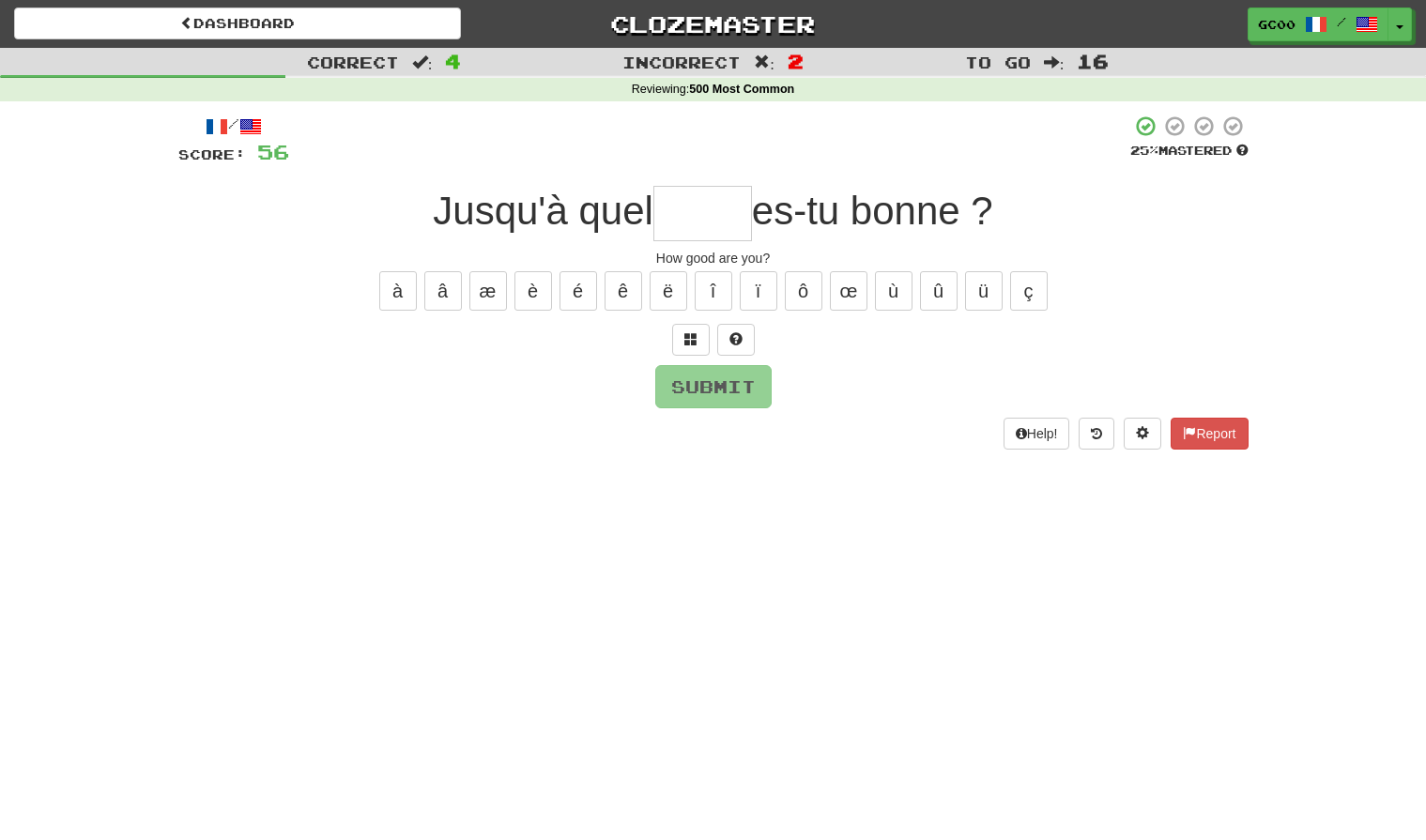type on "*" 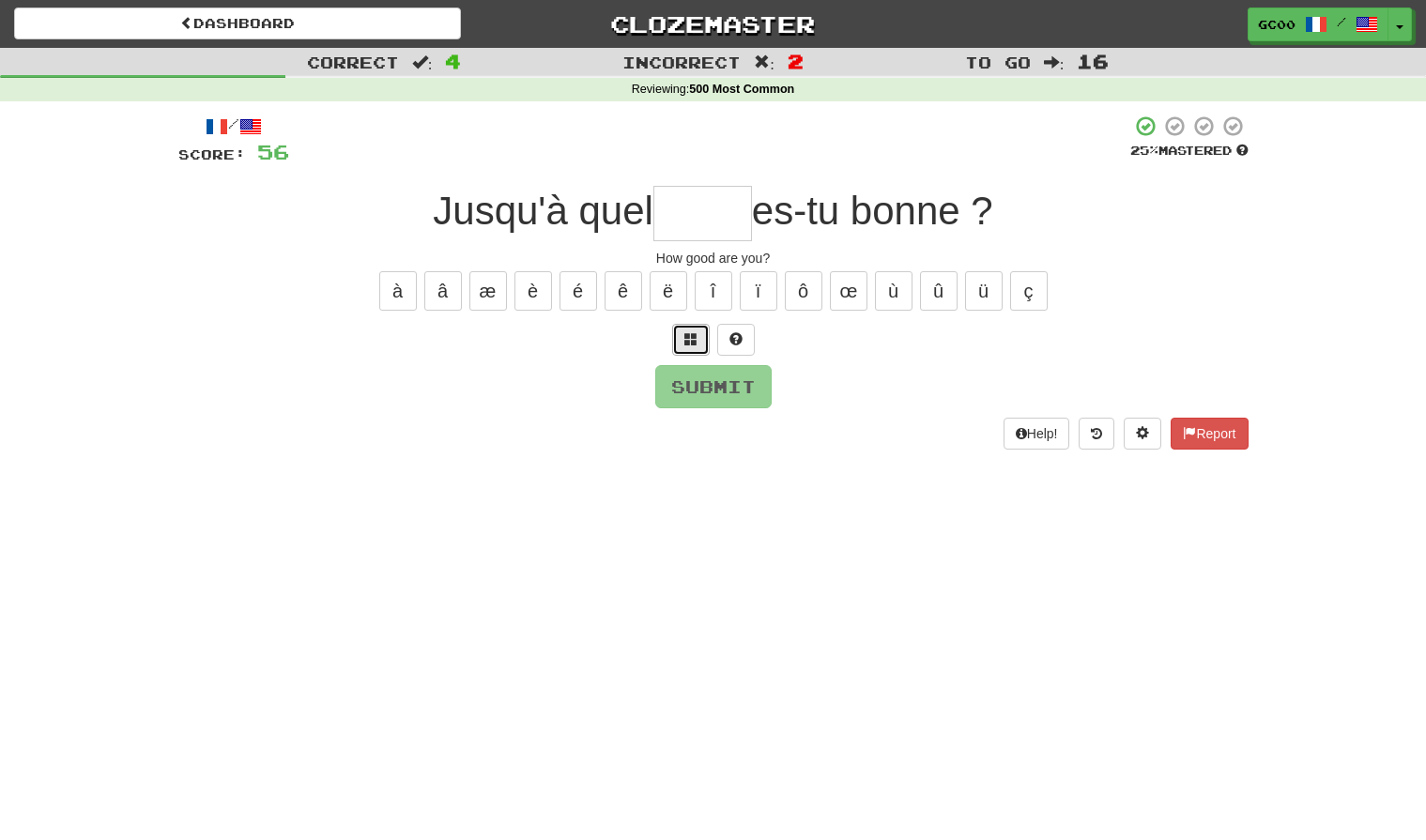 click at bounding box center (691, 340) 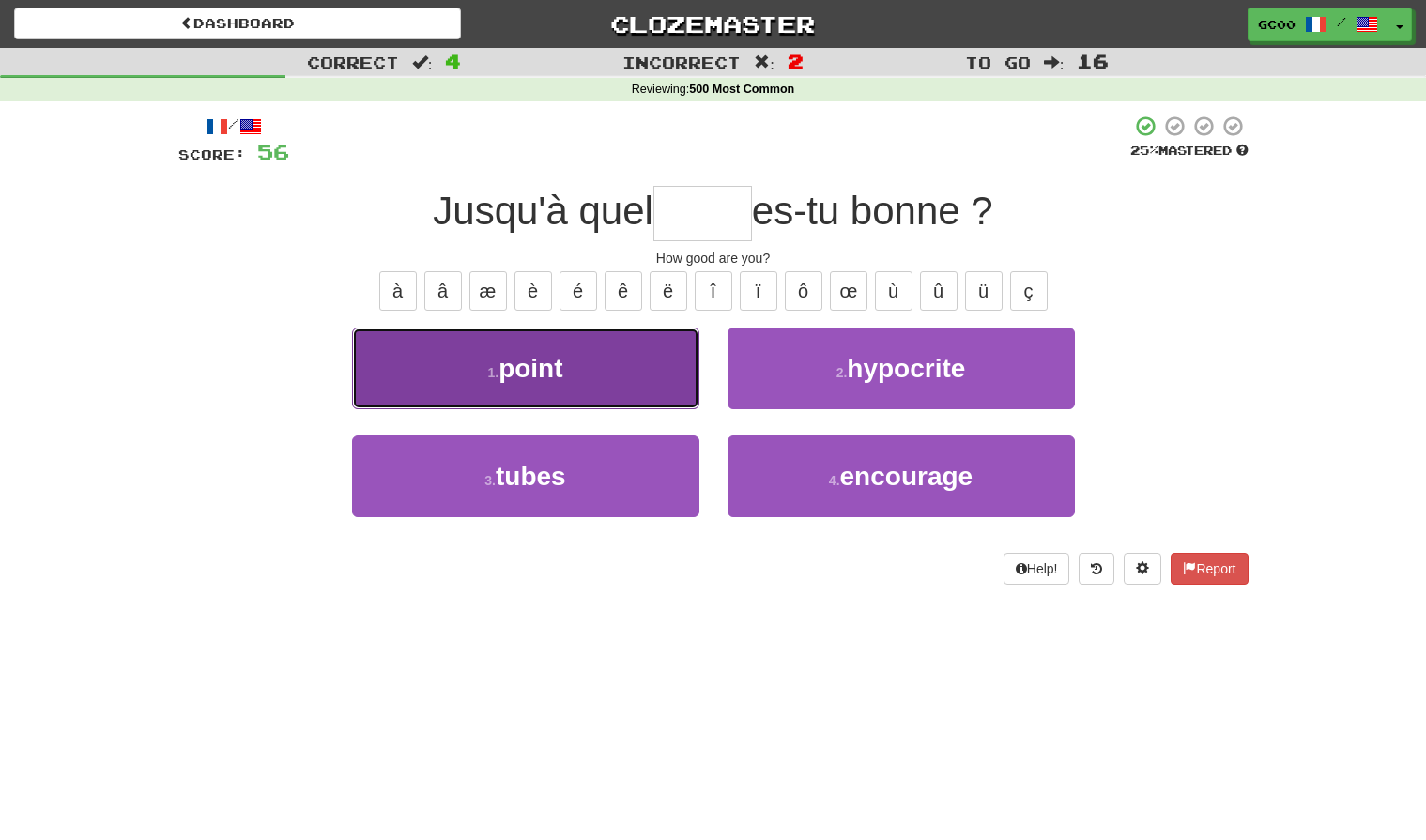 click on "1 .  point" at bounding box center [526, 368] 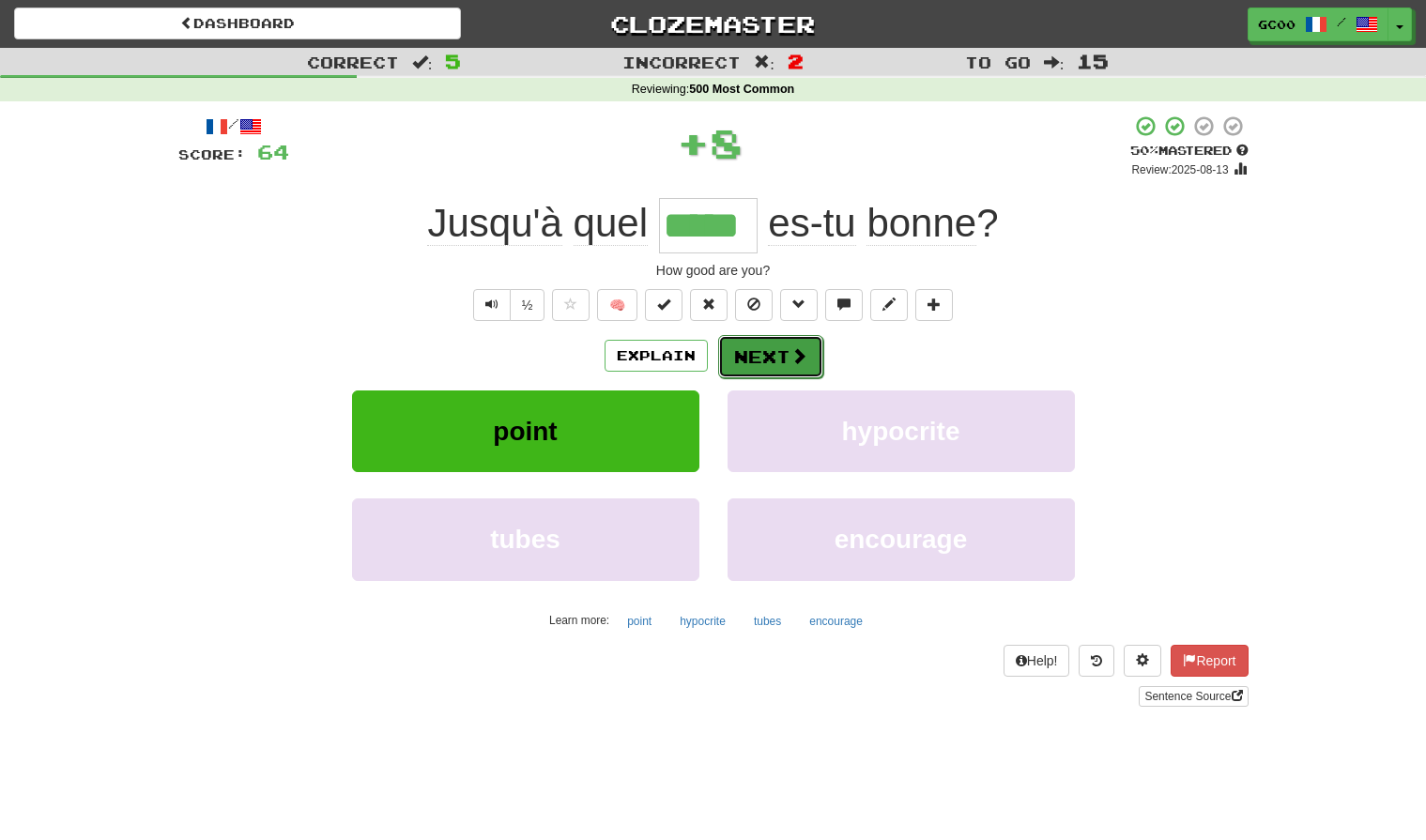 click on "Next" at bounding box center (771, 357) 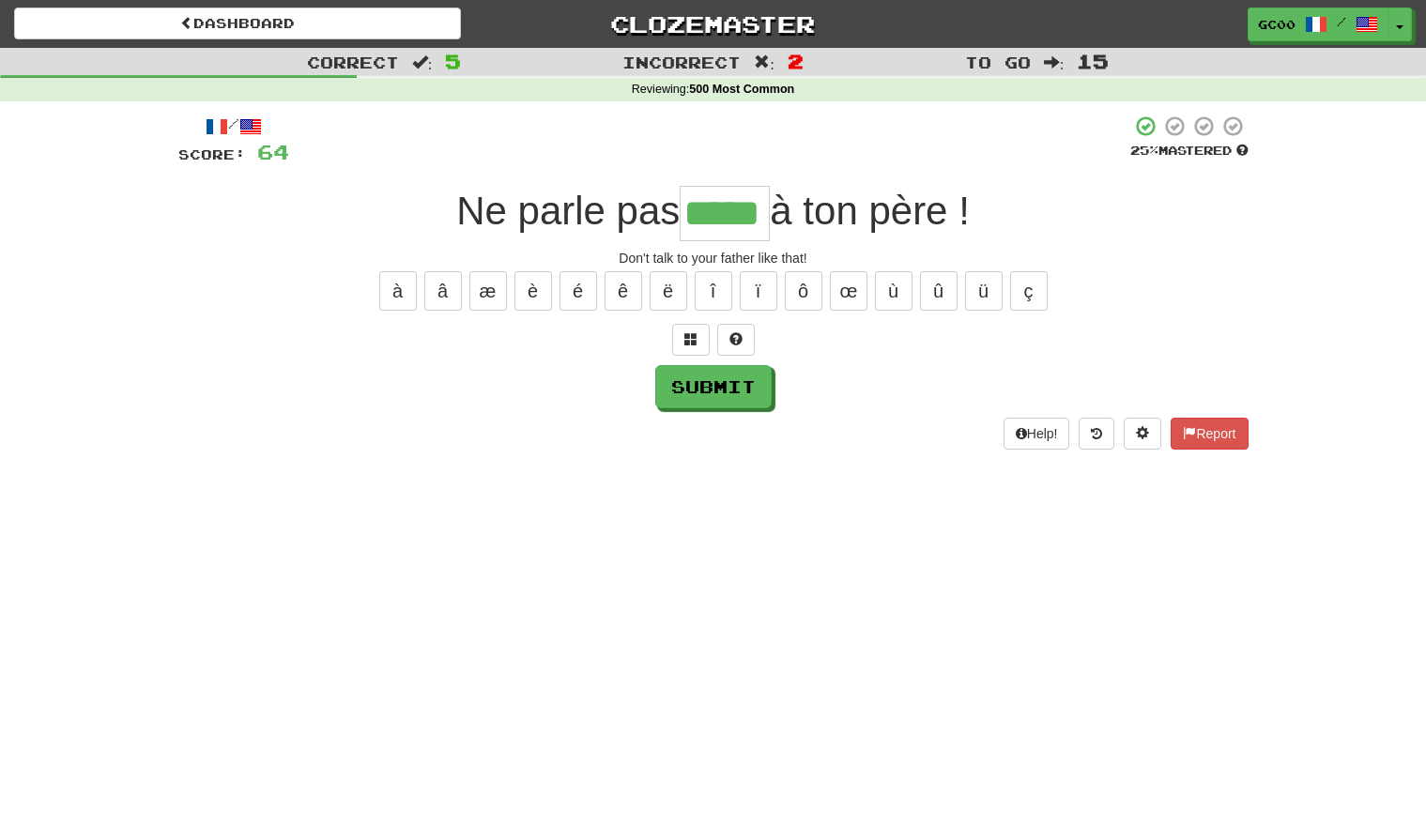 type on "*****" 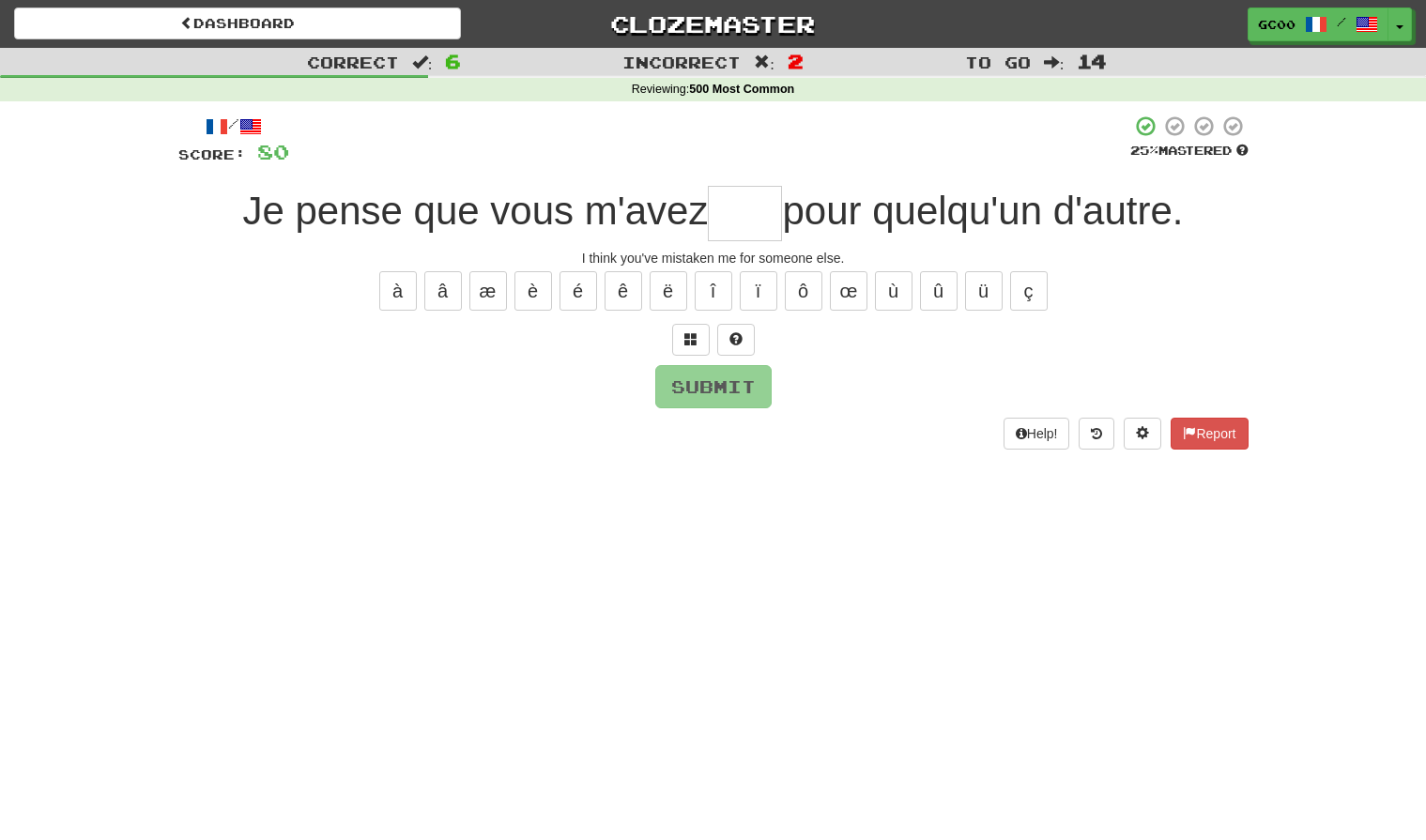 type on "*" 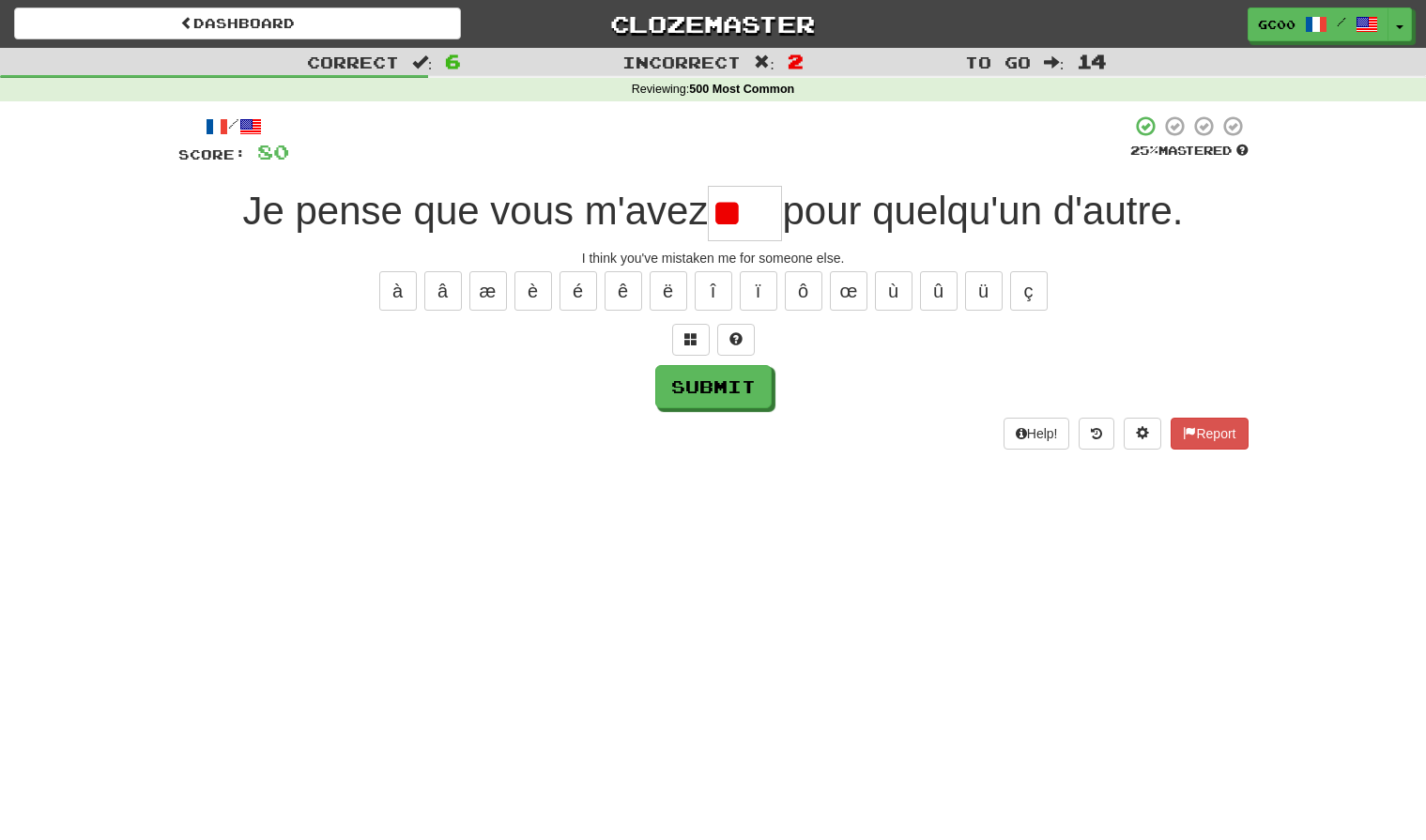 type on "*" 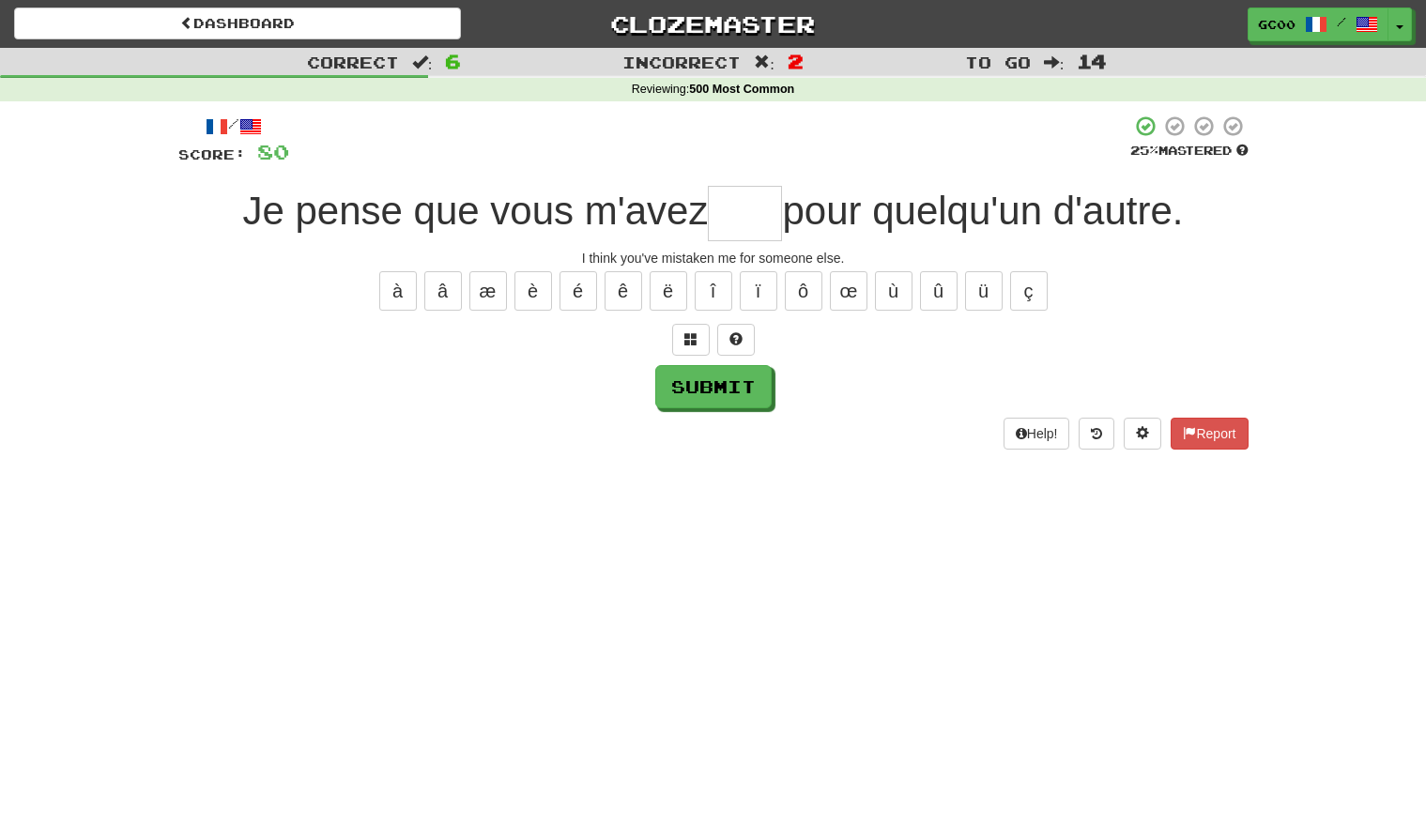 type on "*" 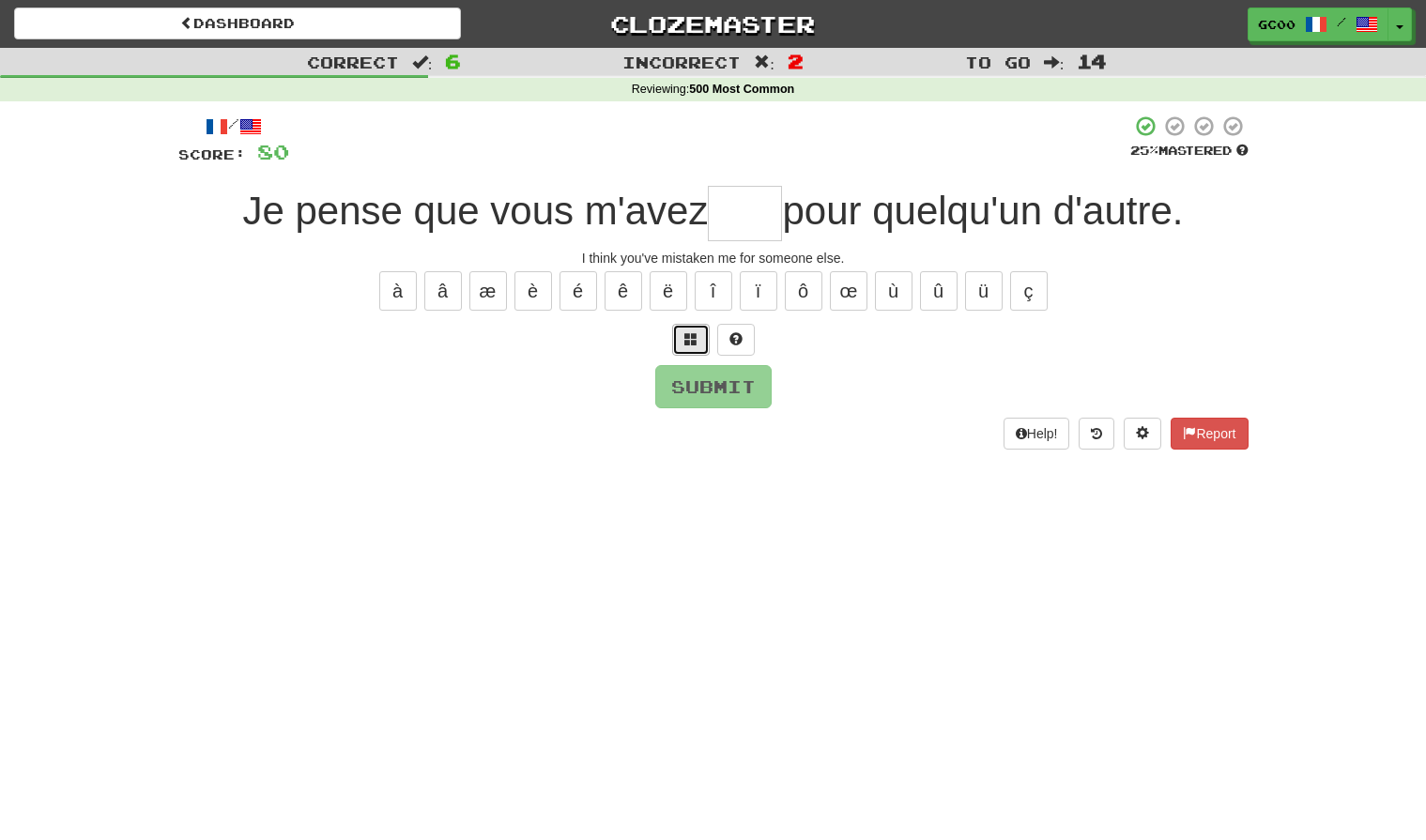 click at bounding box center (691, 339) 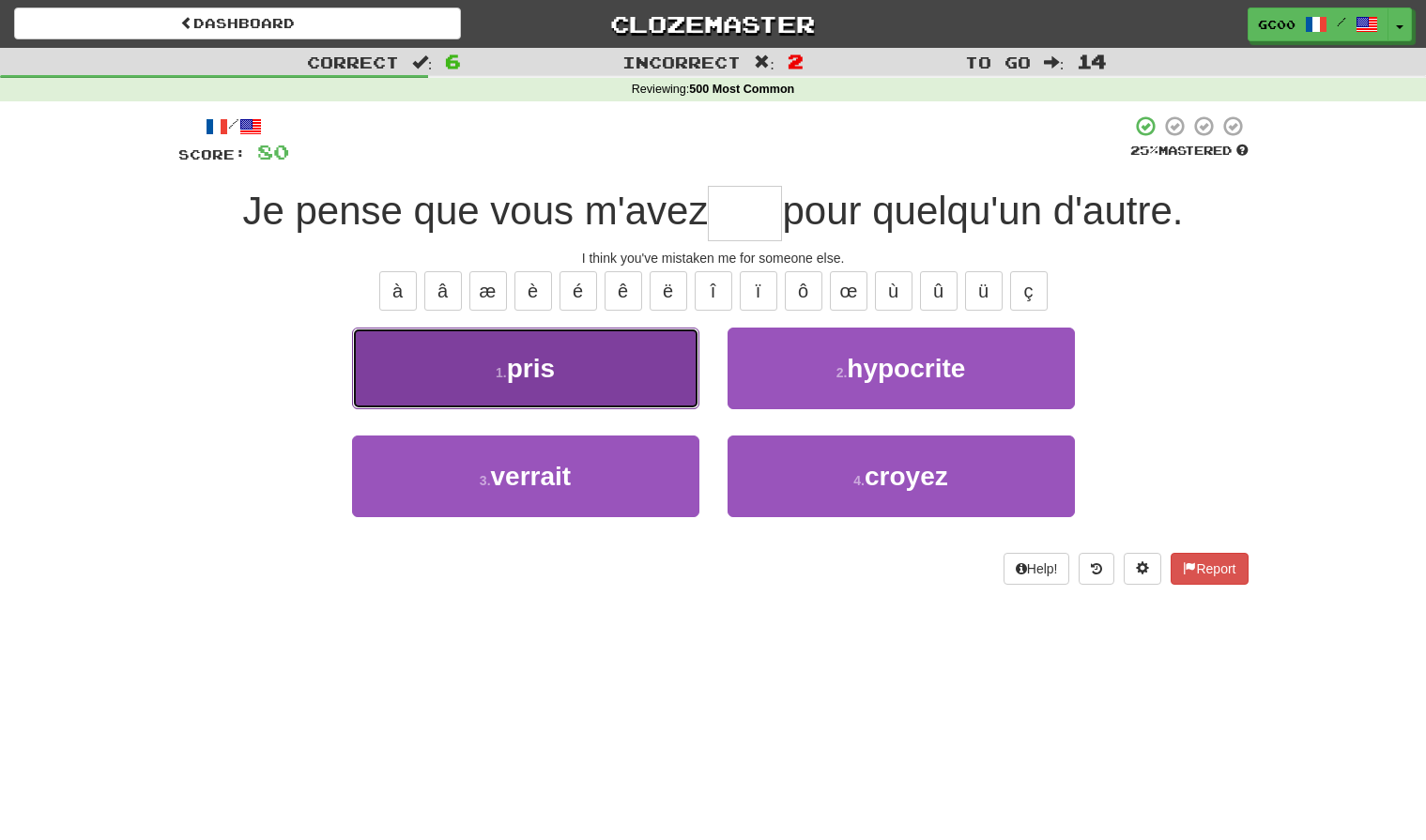 click on "1 .  pris" at bounding box center (526, 368) 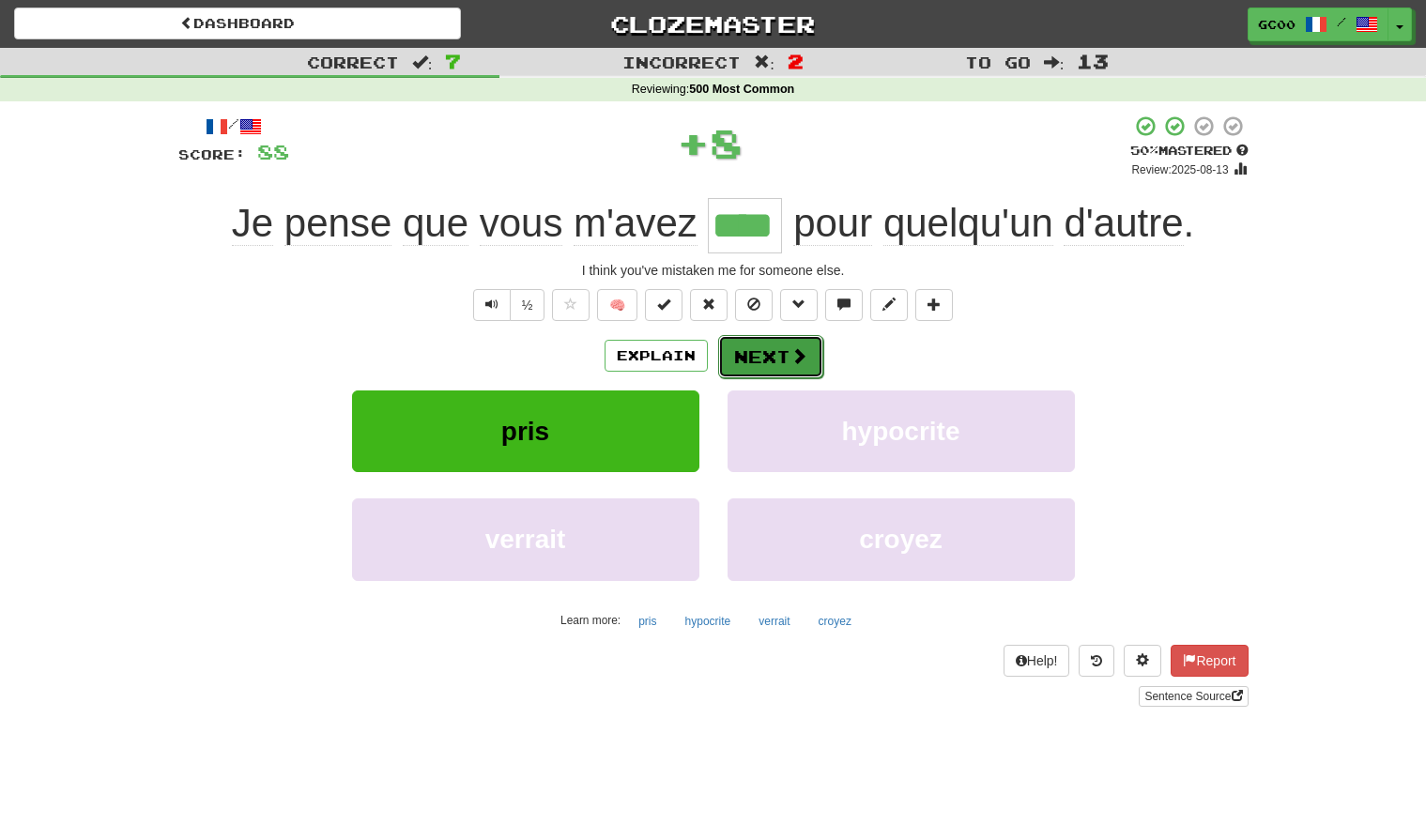 click on "Next" at bounding box center [771, 357] 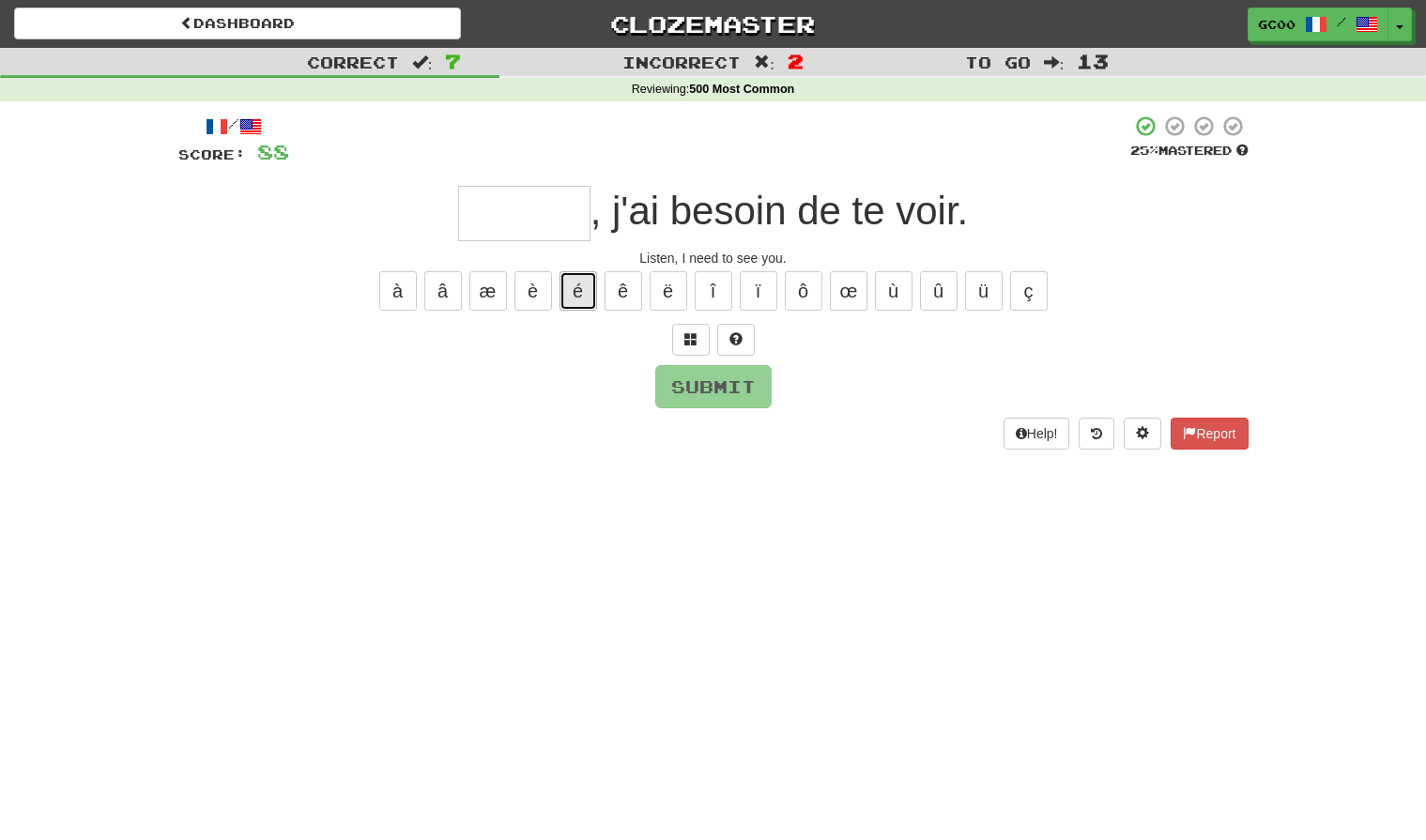 click on "é" at bounding box center (578, 291) 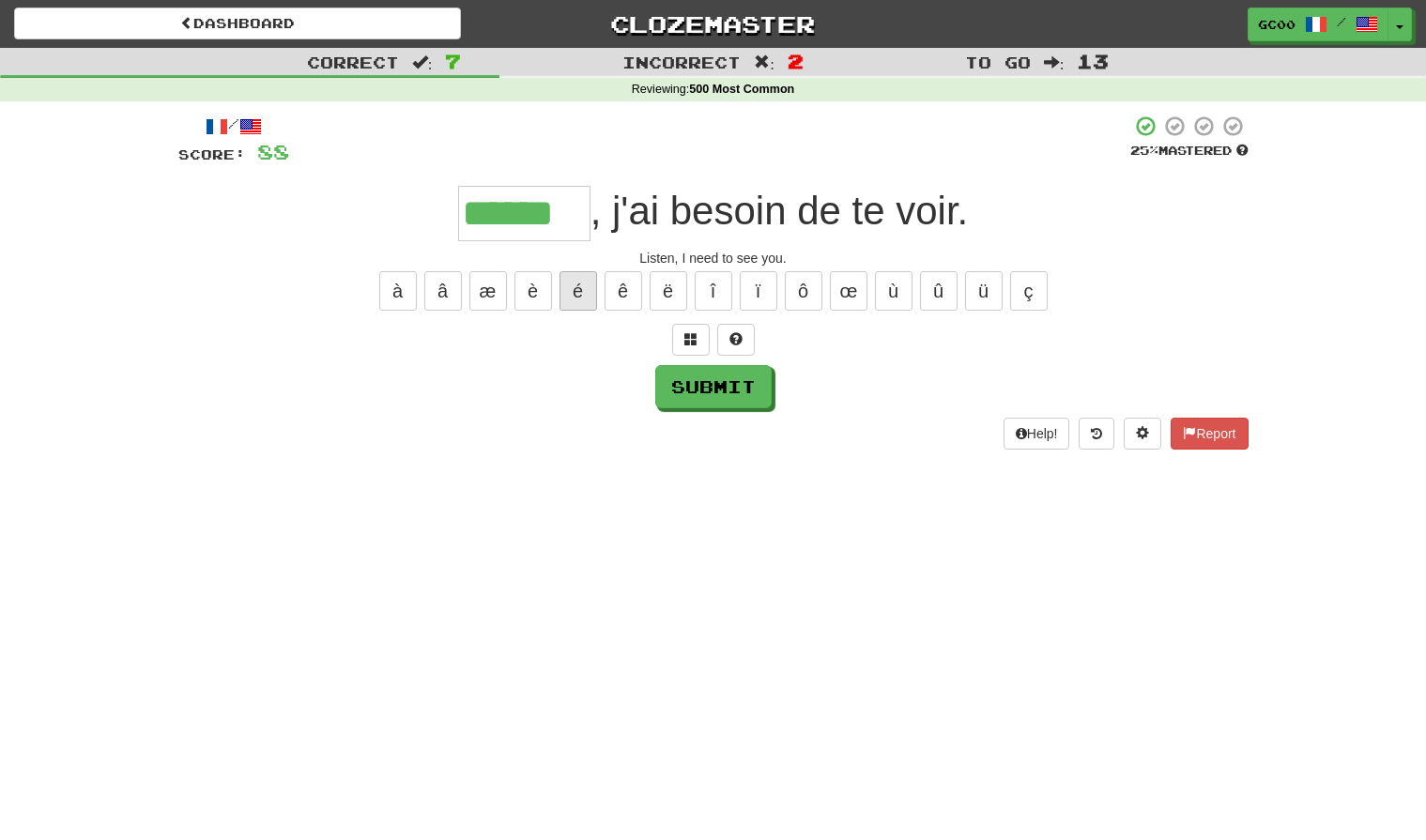 type on "******" 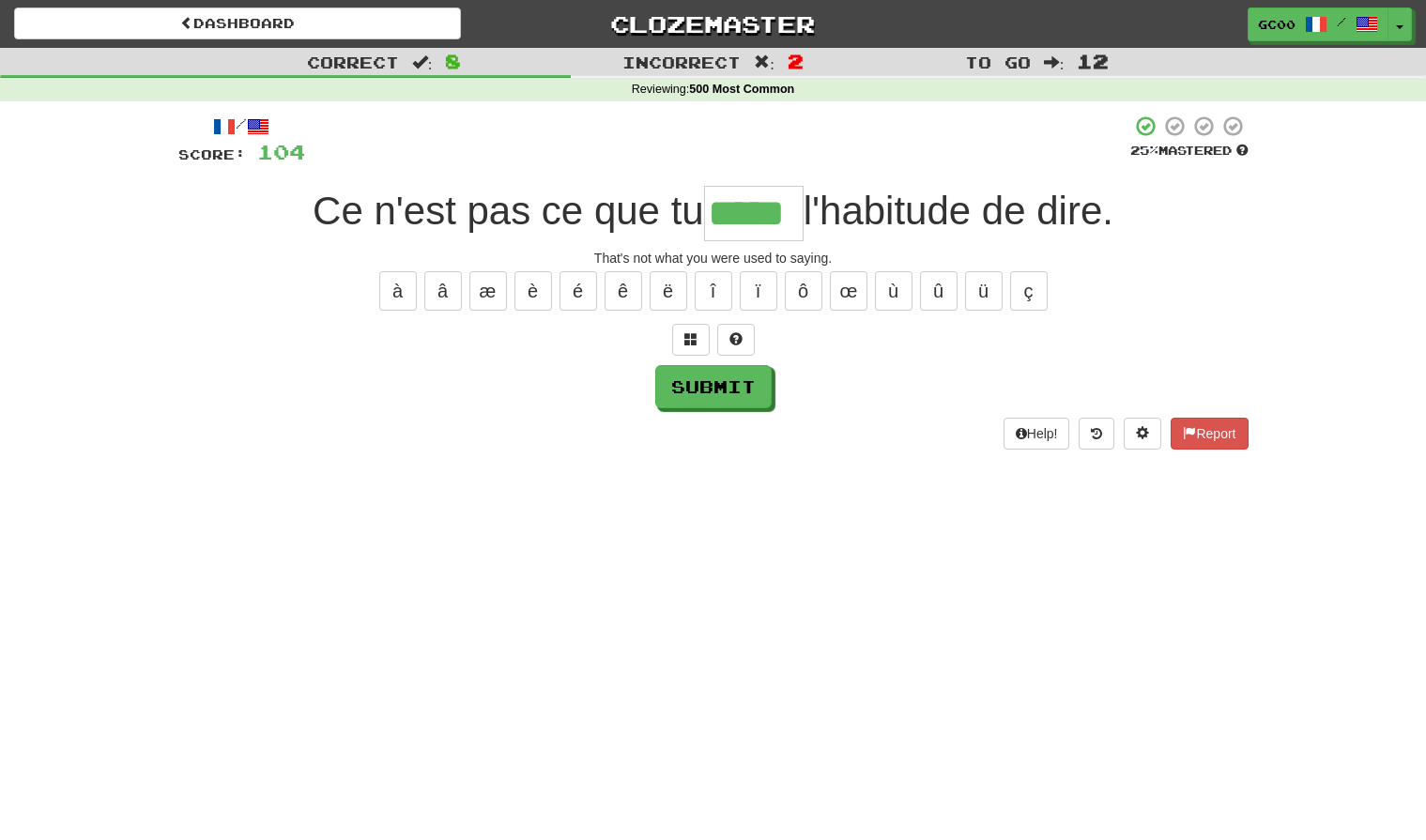type on "*****" 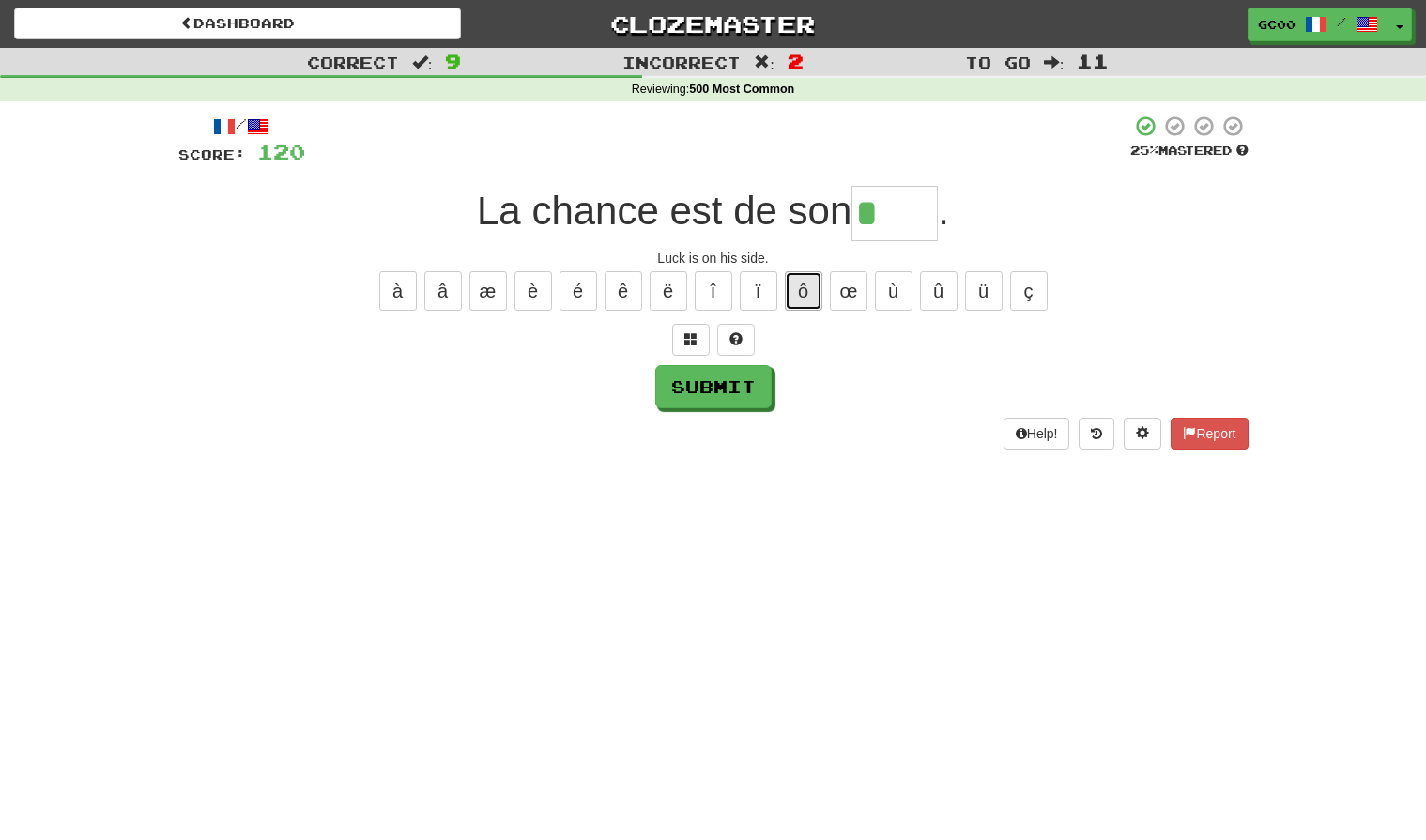 click on "ô" at bounding box center (804, 291) 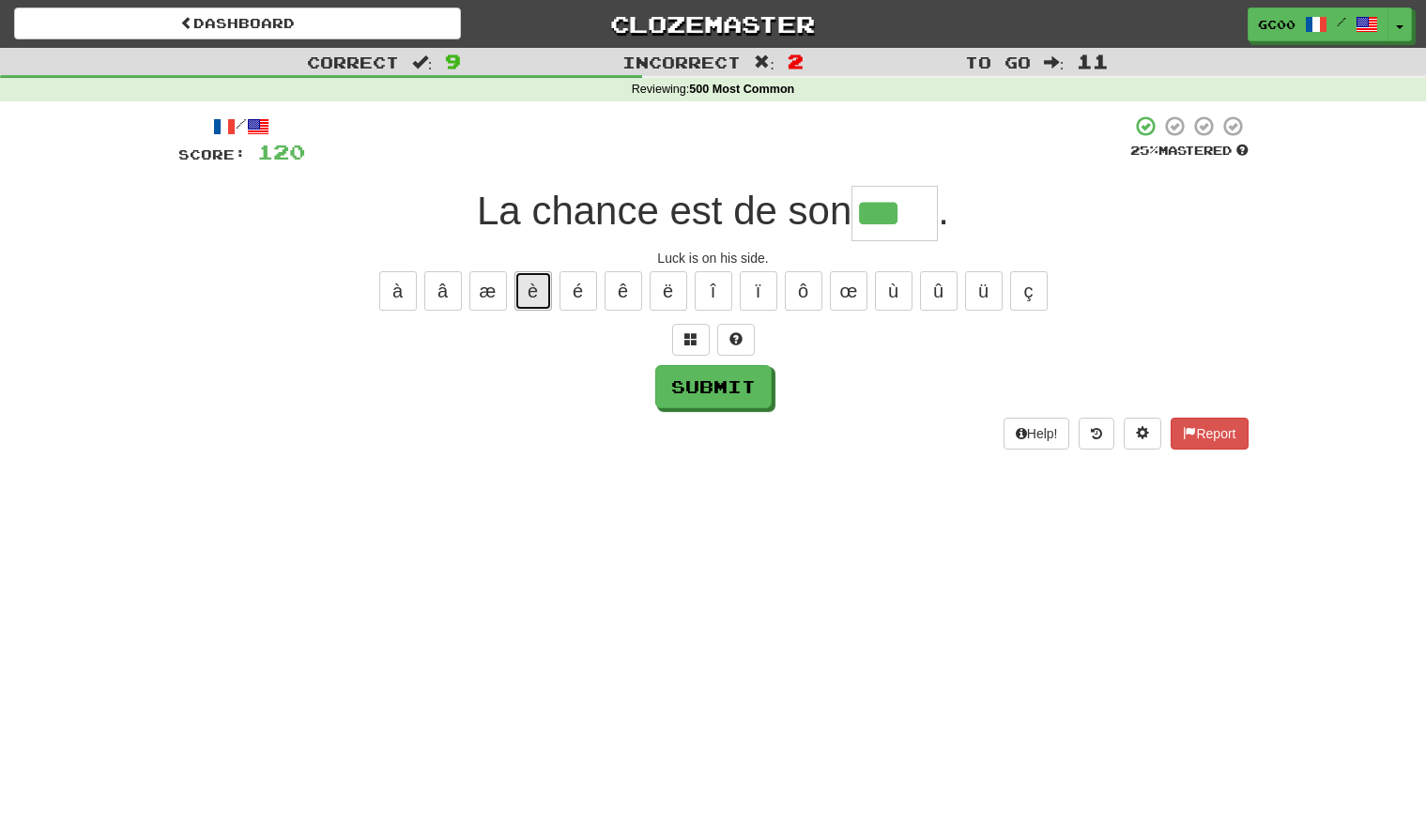 click on "è" at bounding box center (533, 291) 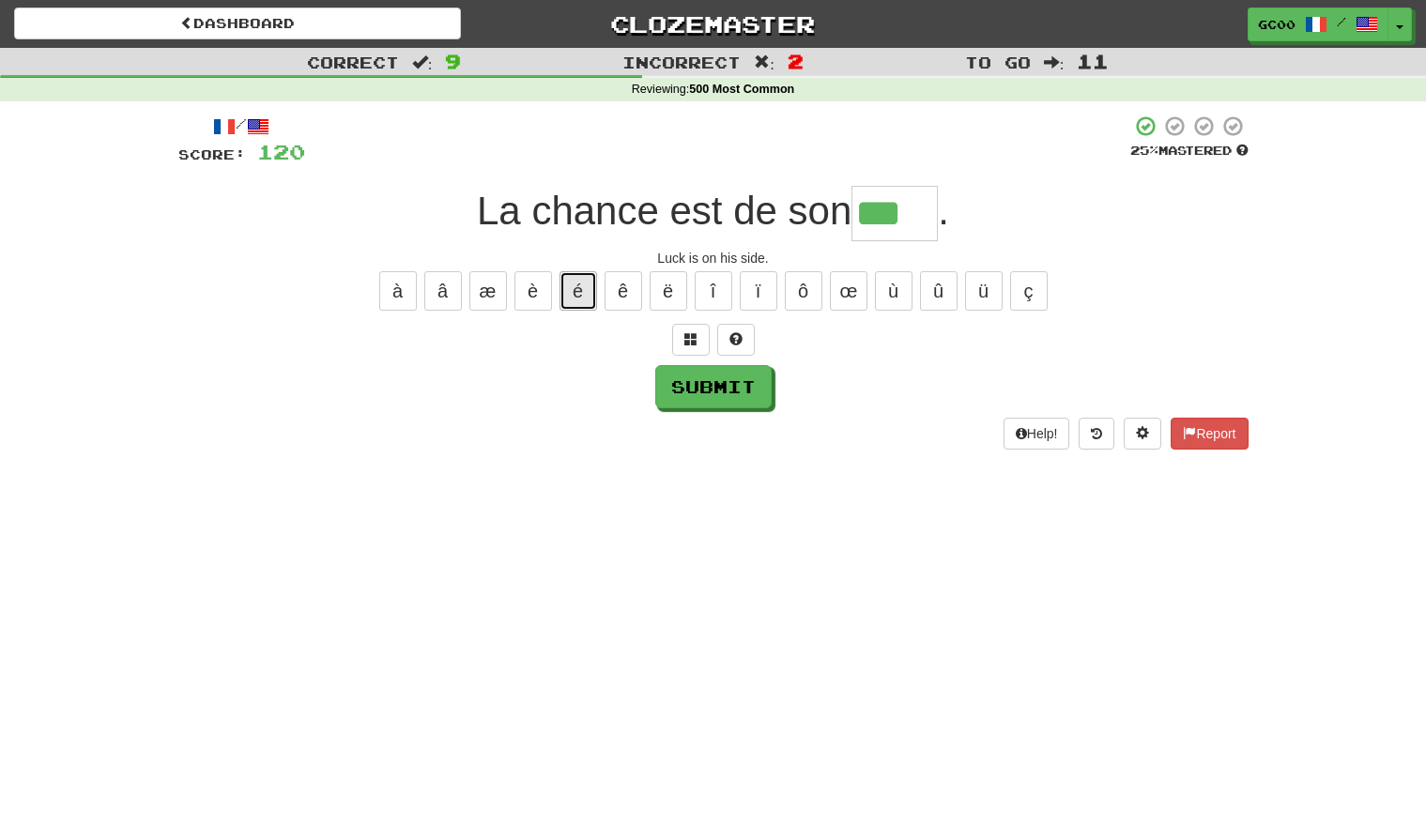 click on "é" at bounding box center (578, 291) 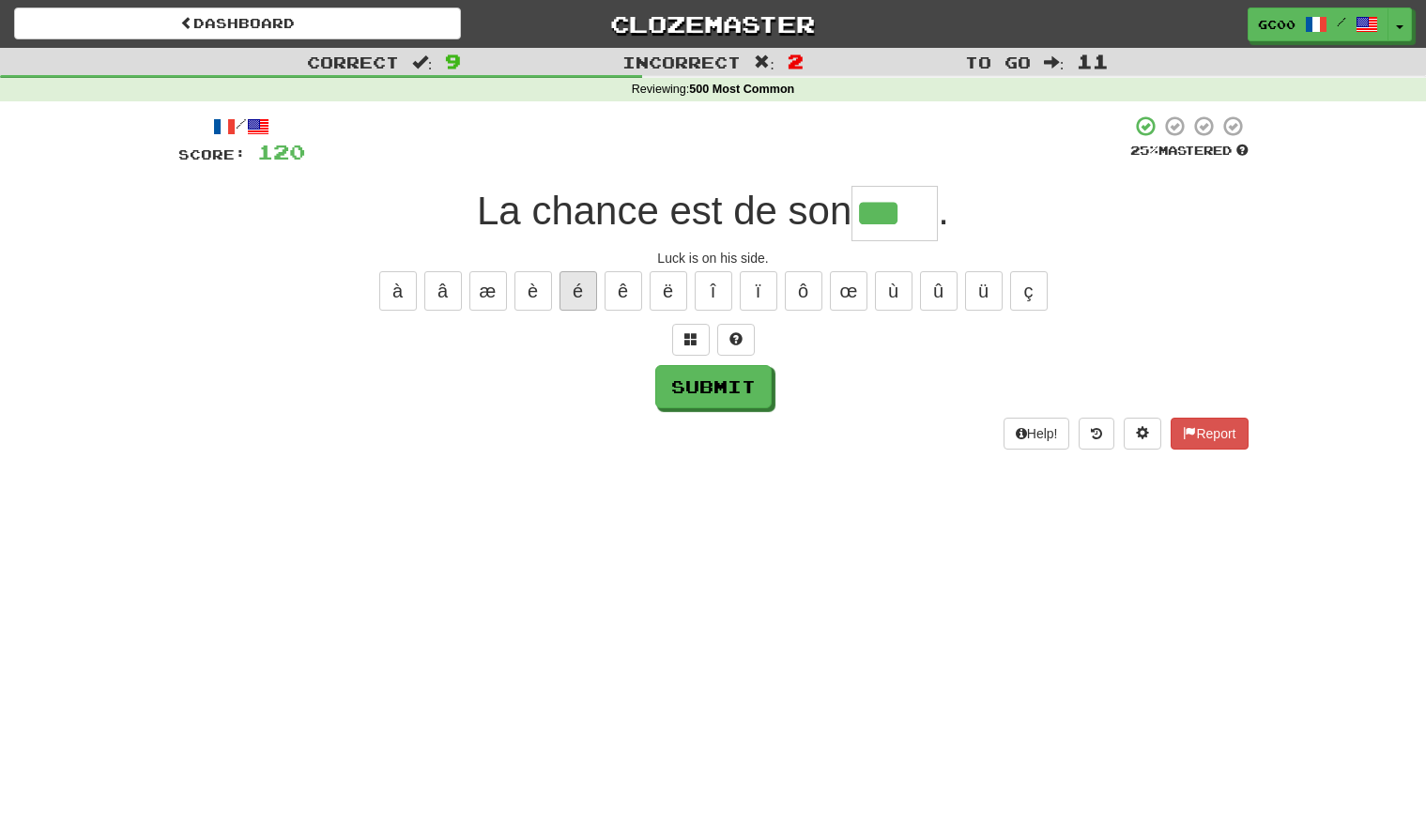 type on "****" 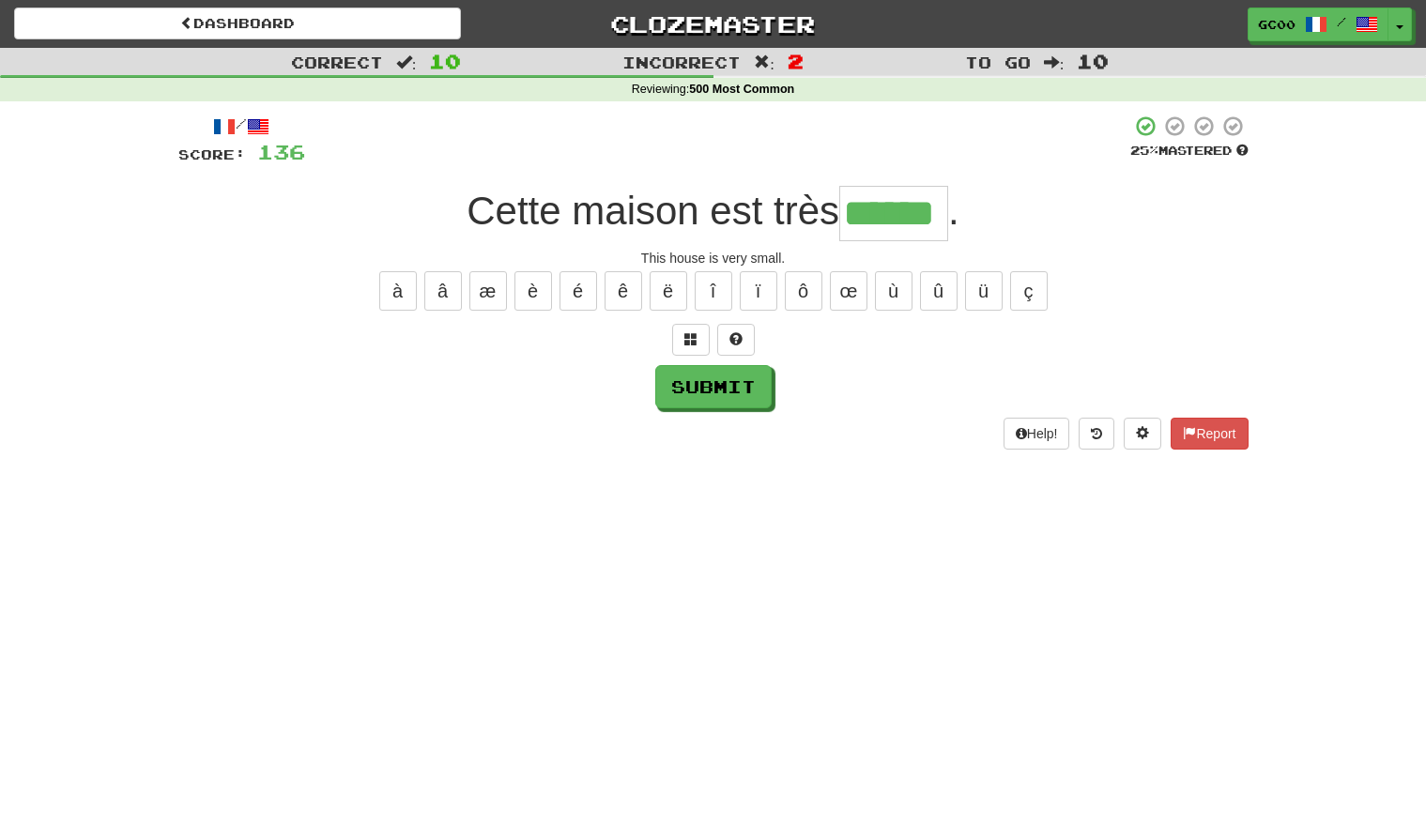 type on "******" 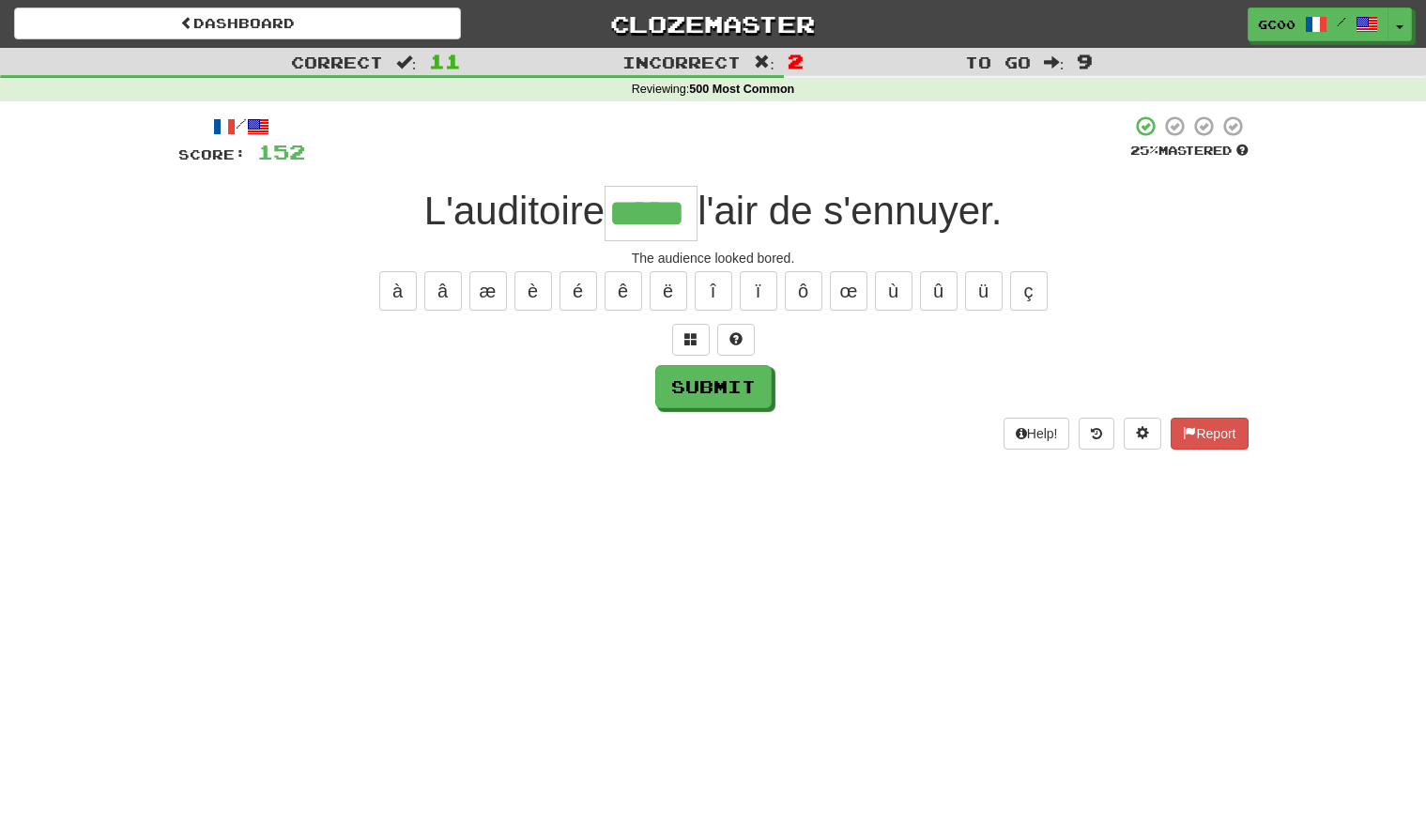type on "*****" 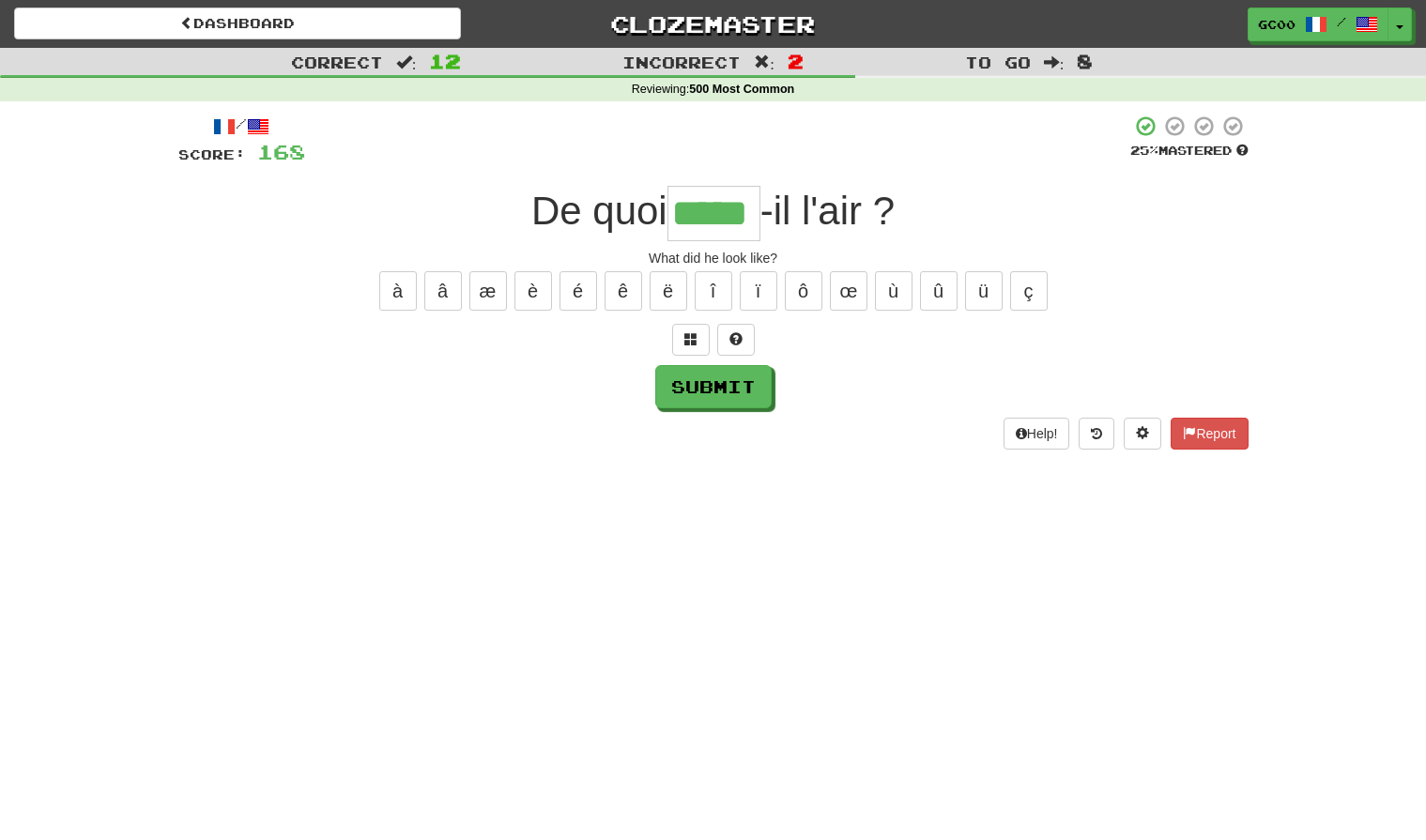 type on "*****" 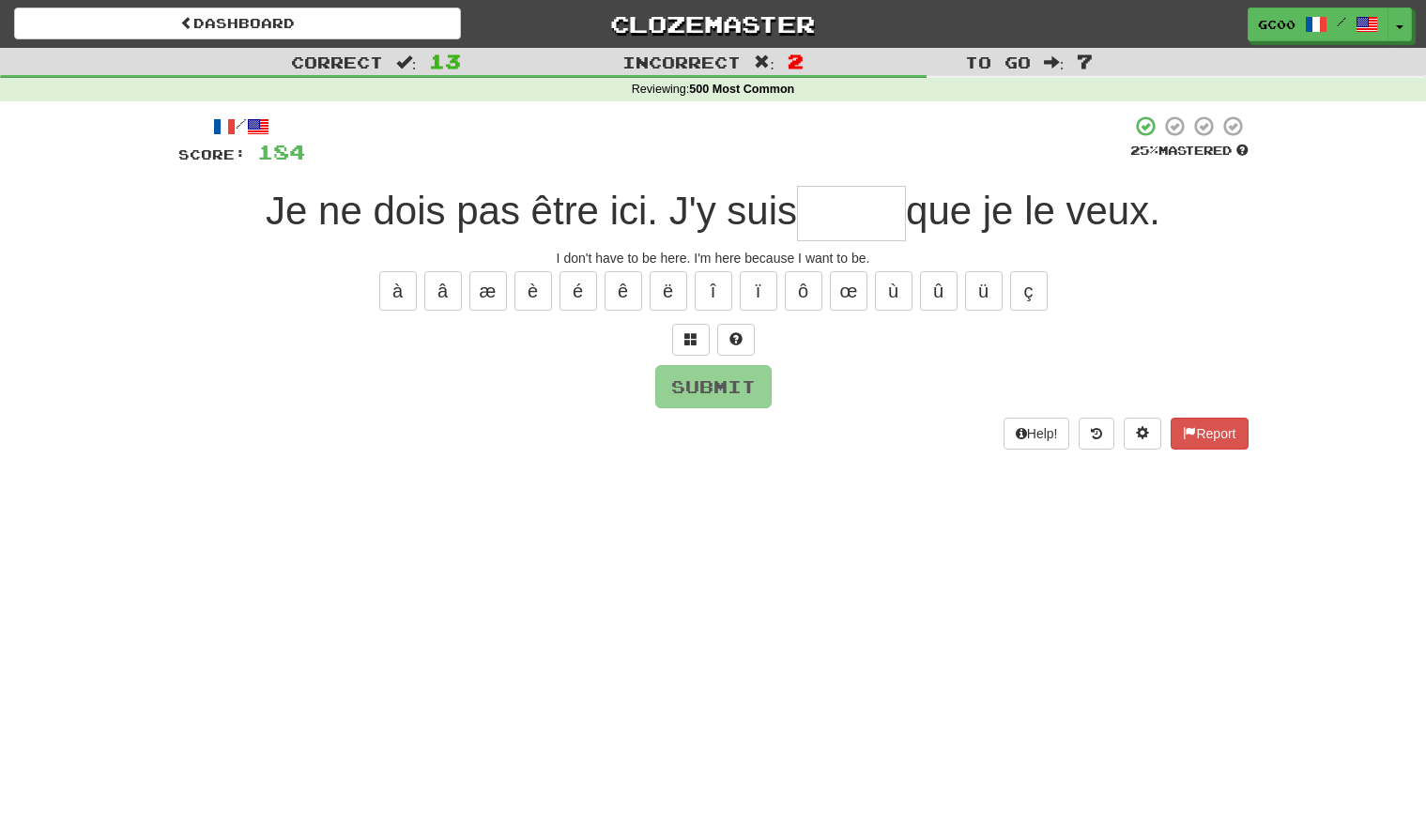 type on "*" 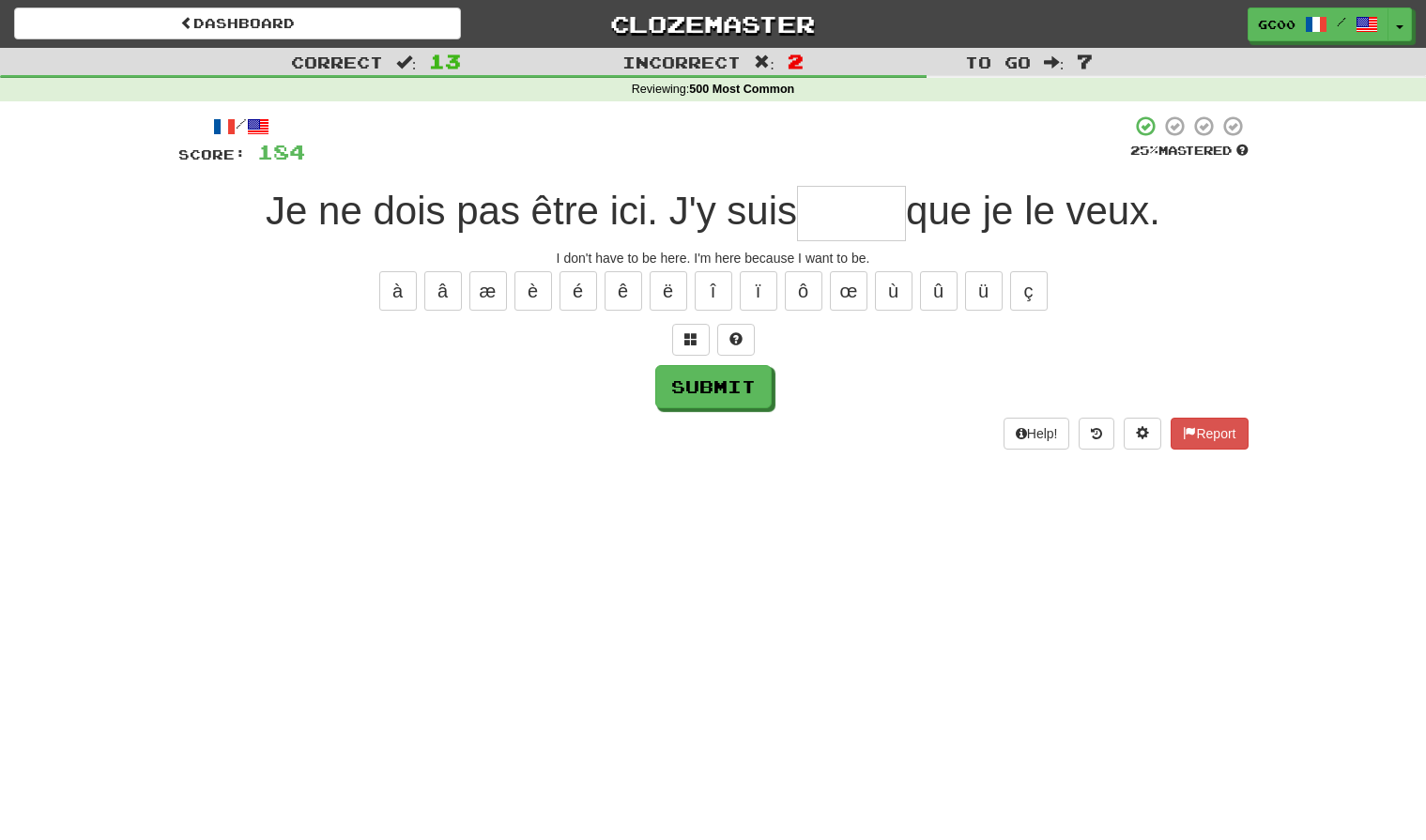type on "*" 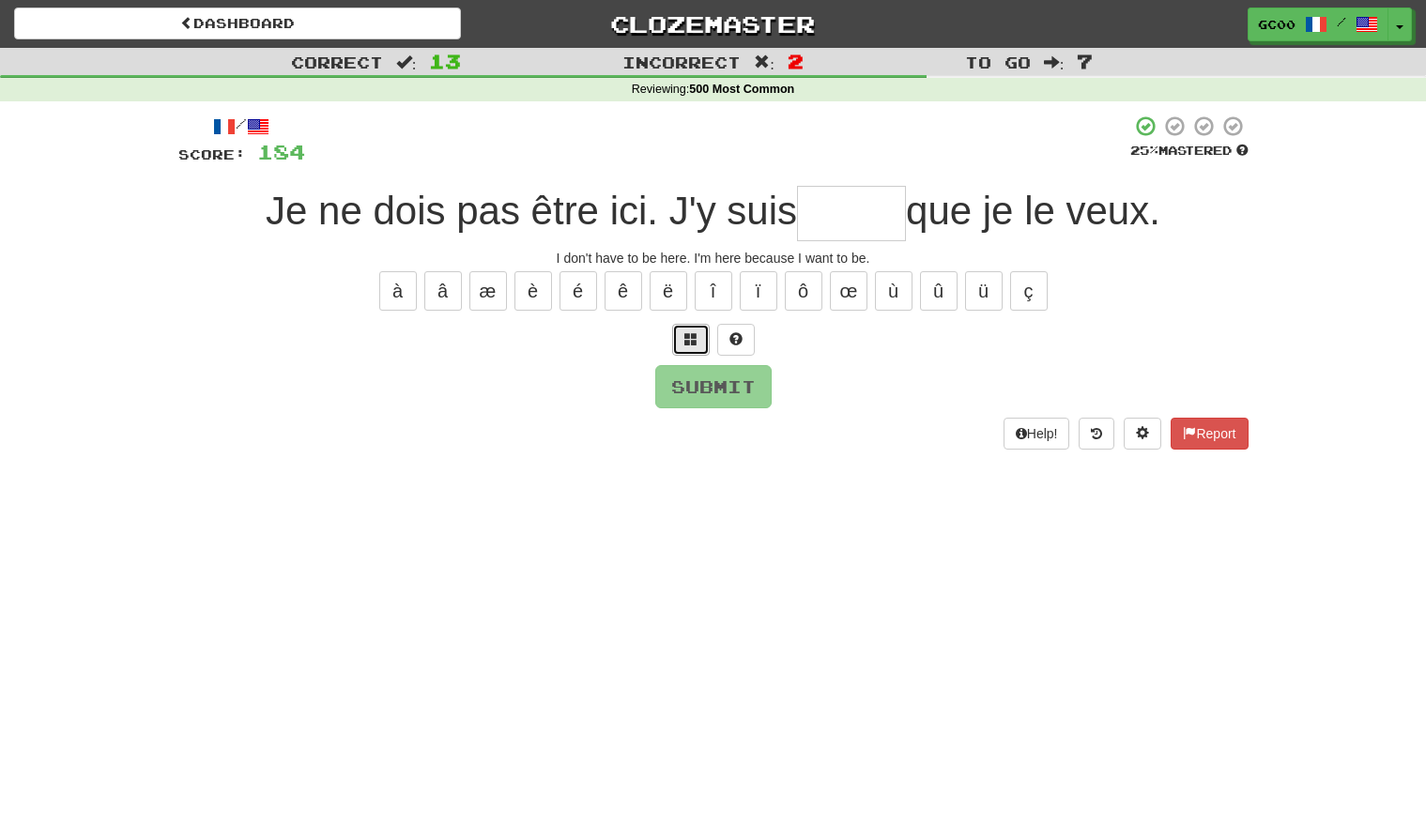 click at bounding box center (691, 340) 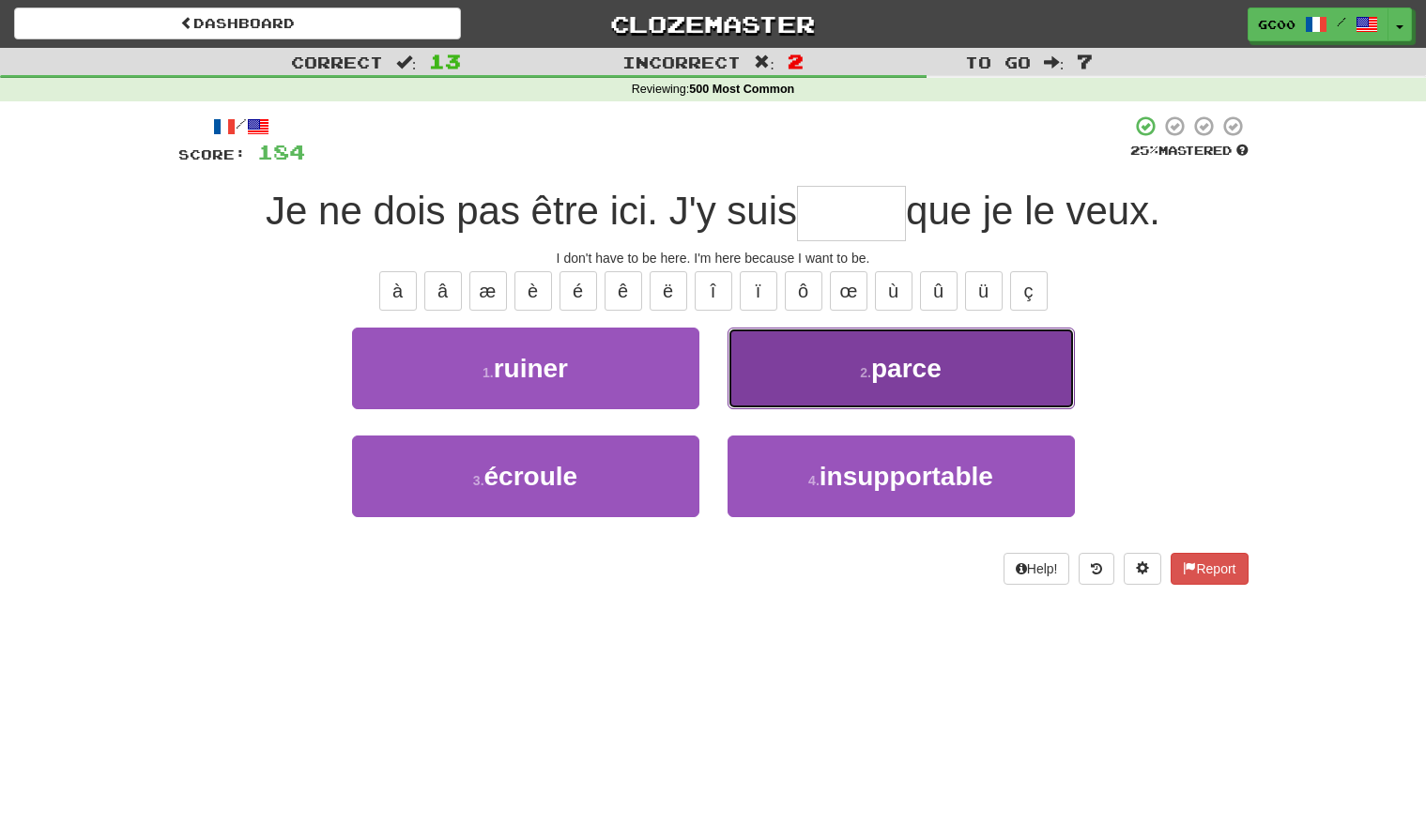 click on "2 .  parce" at bounding box center (901, 368) 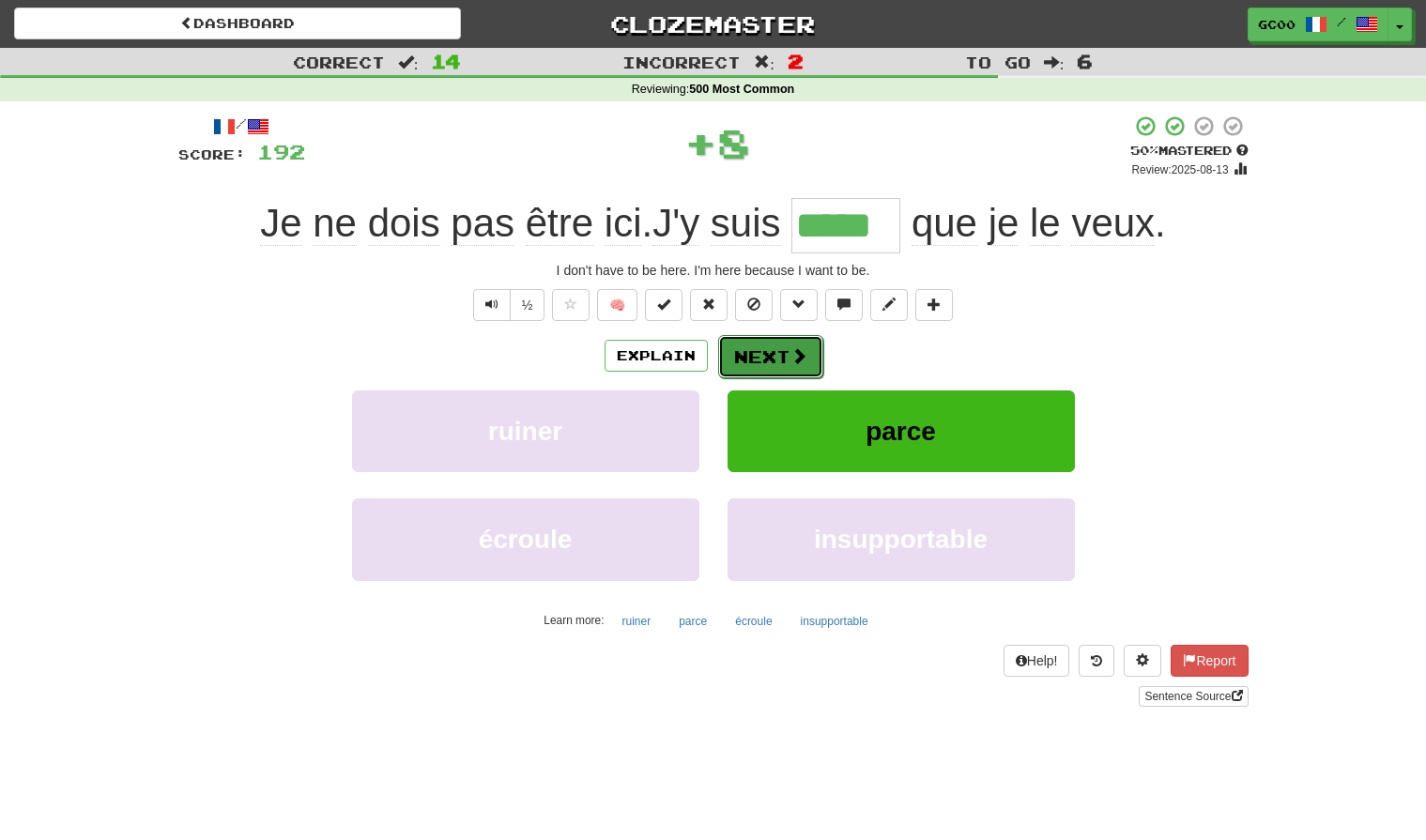 click on "Next" at bounding box center (771, 357) 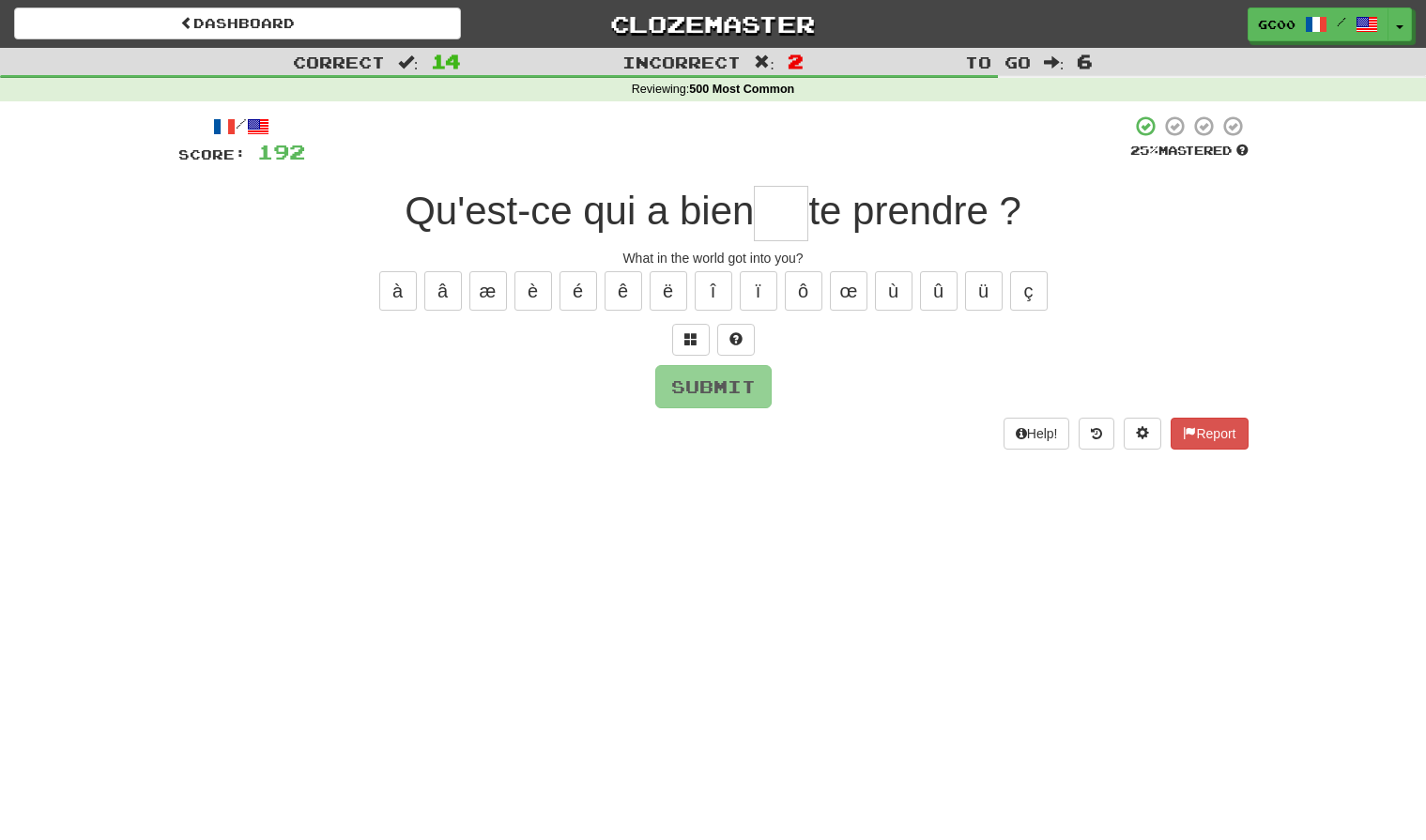 type on "*" 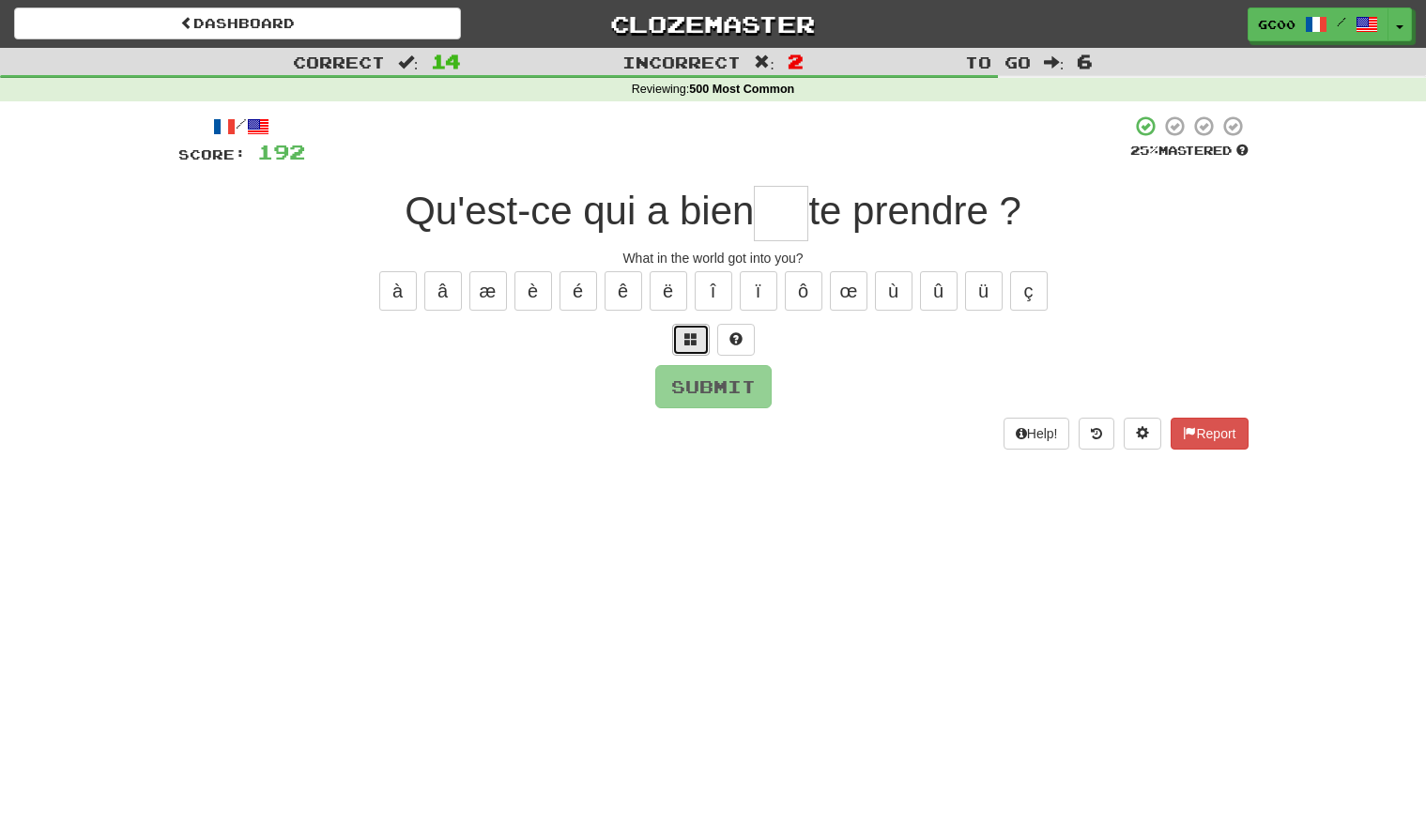 click at bounding box center (691, 339) 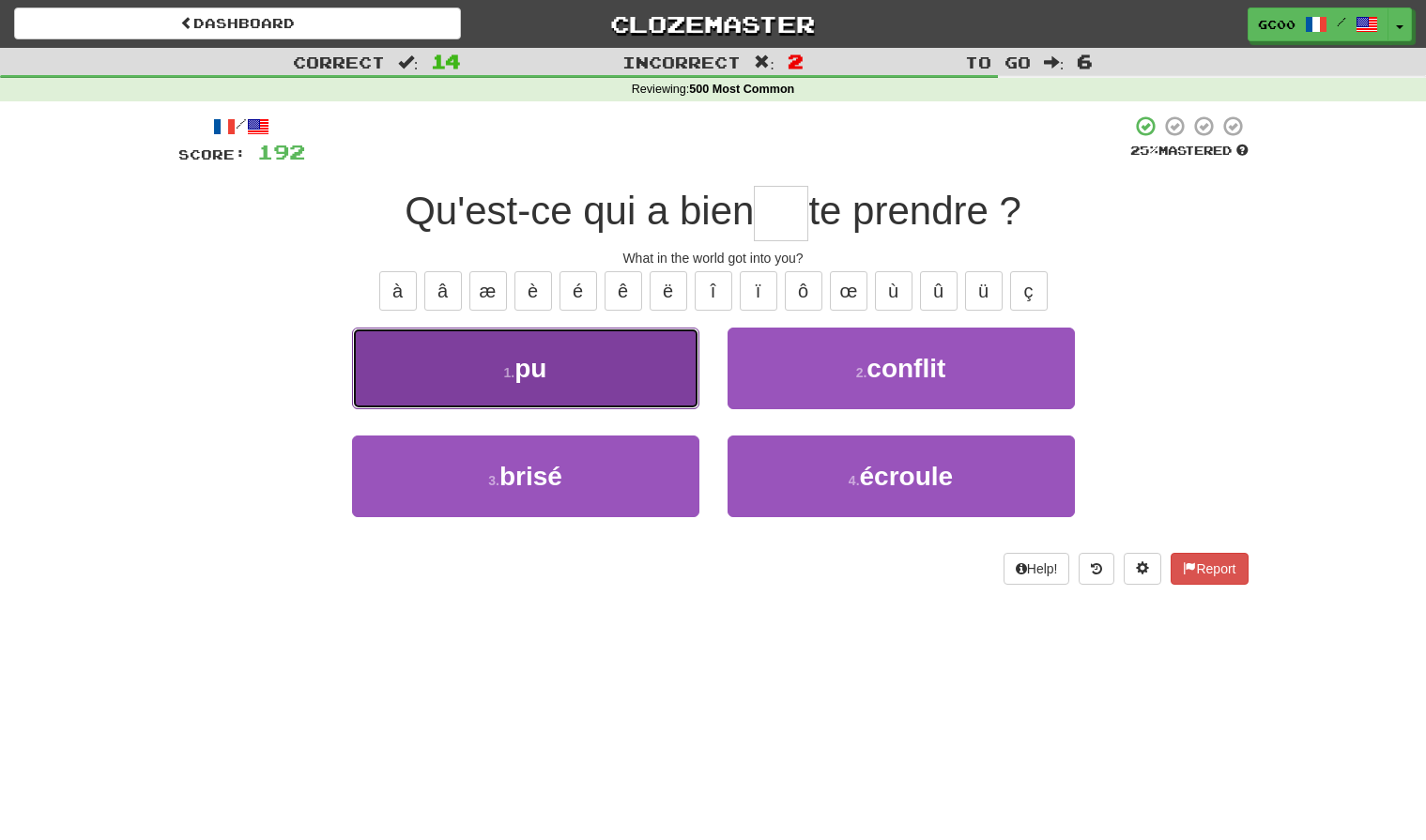 click on "1 .  pu" at bounding box center [526, 368] 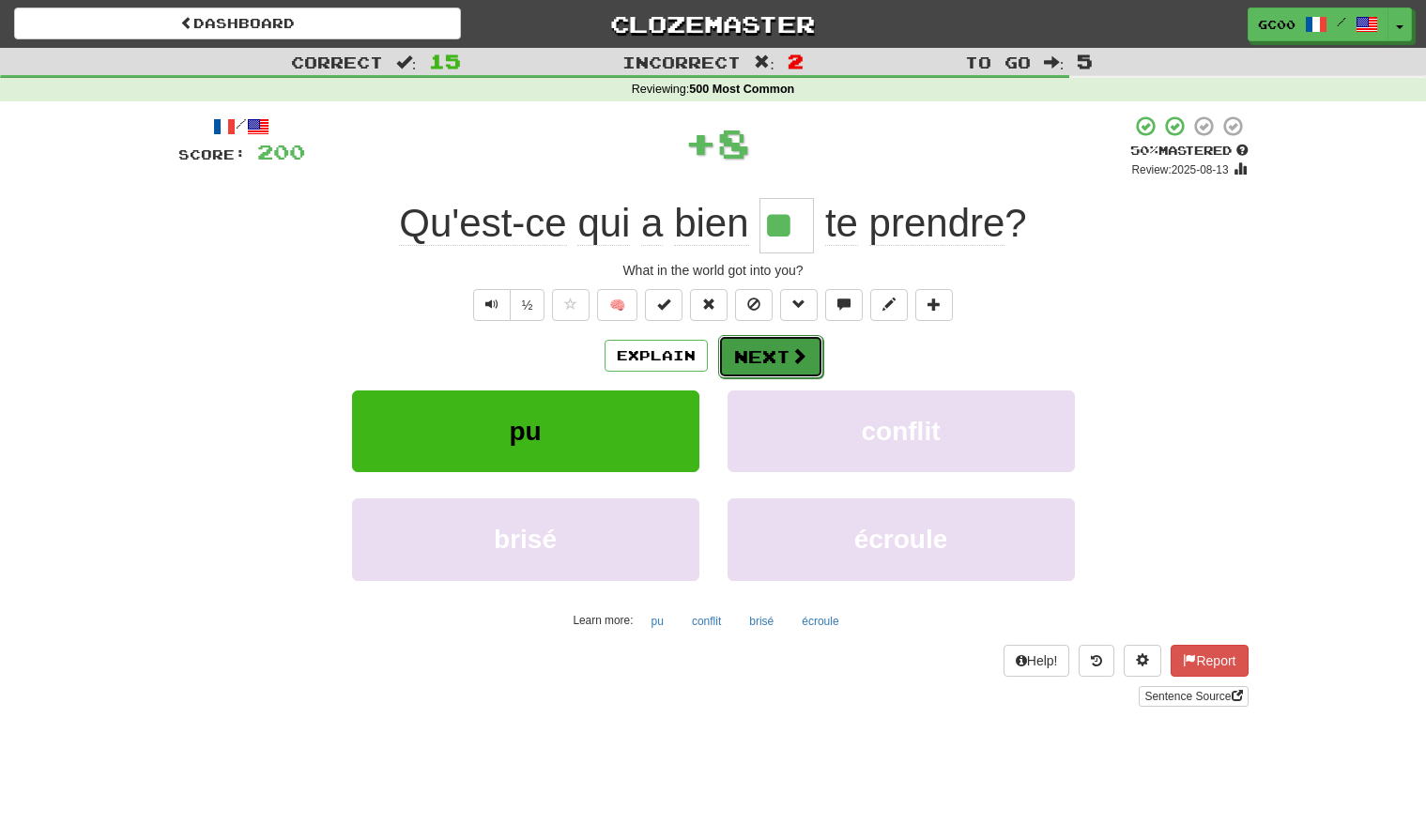 click at bounding box center [799, 356] 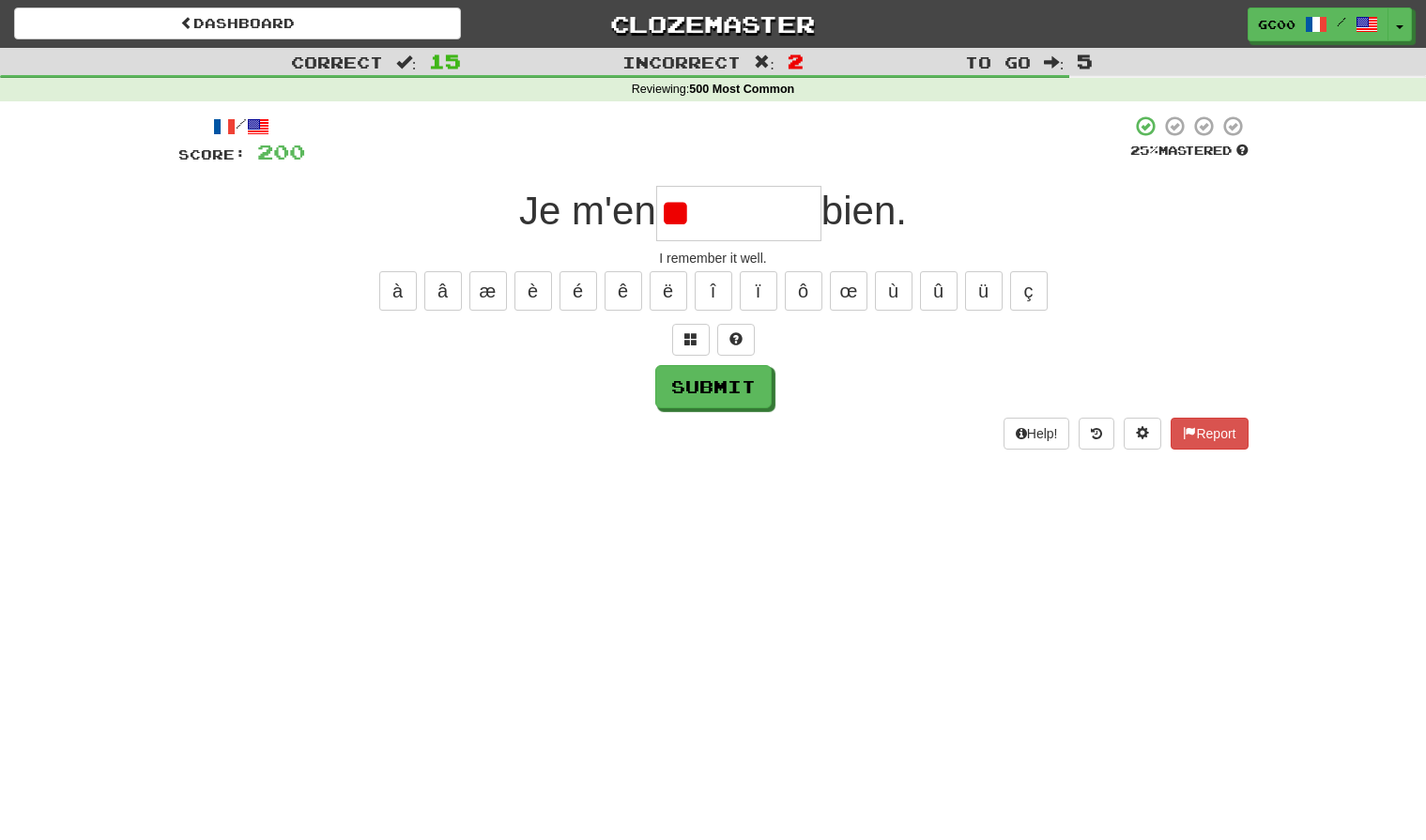 type on "*" 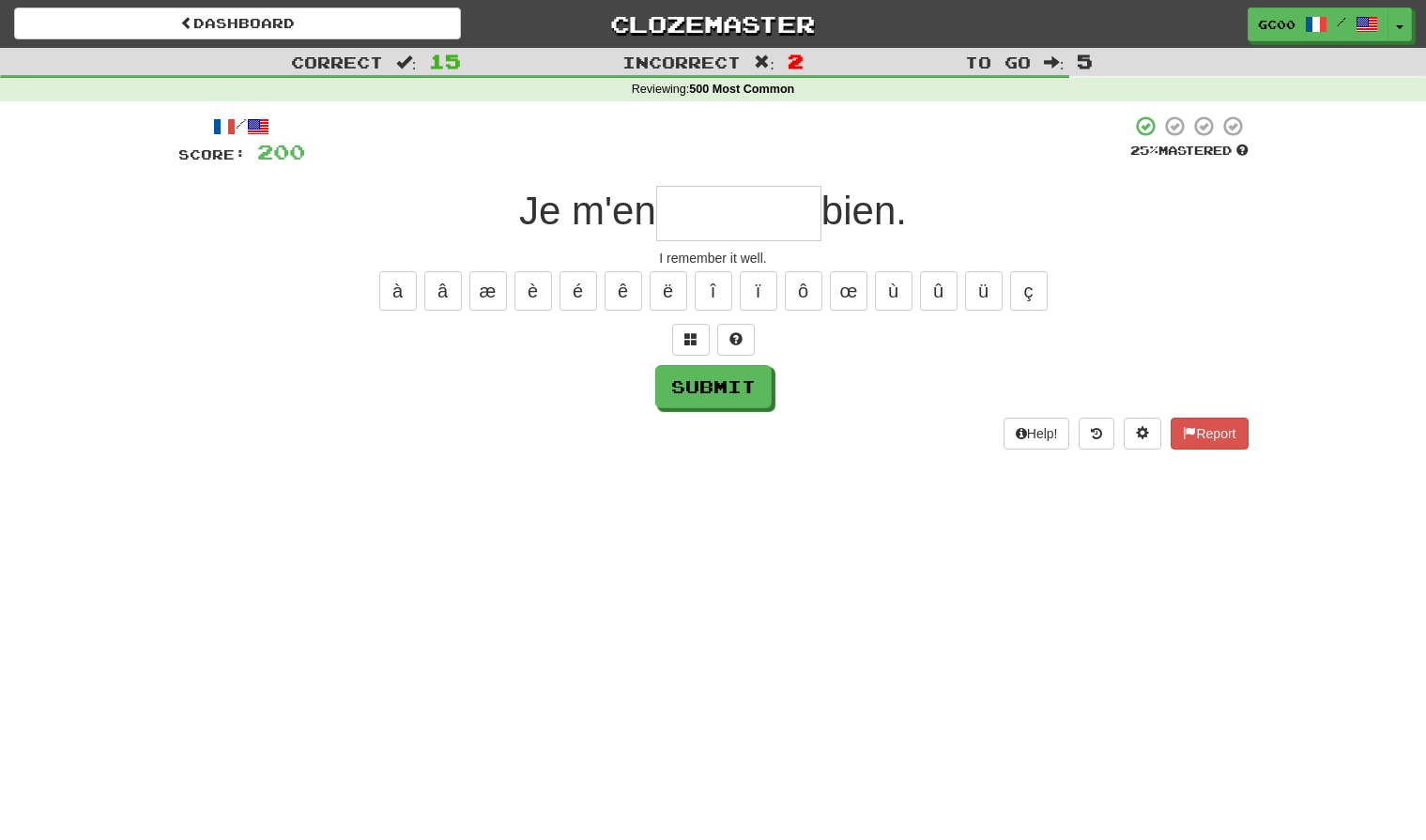 type on "*" 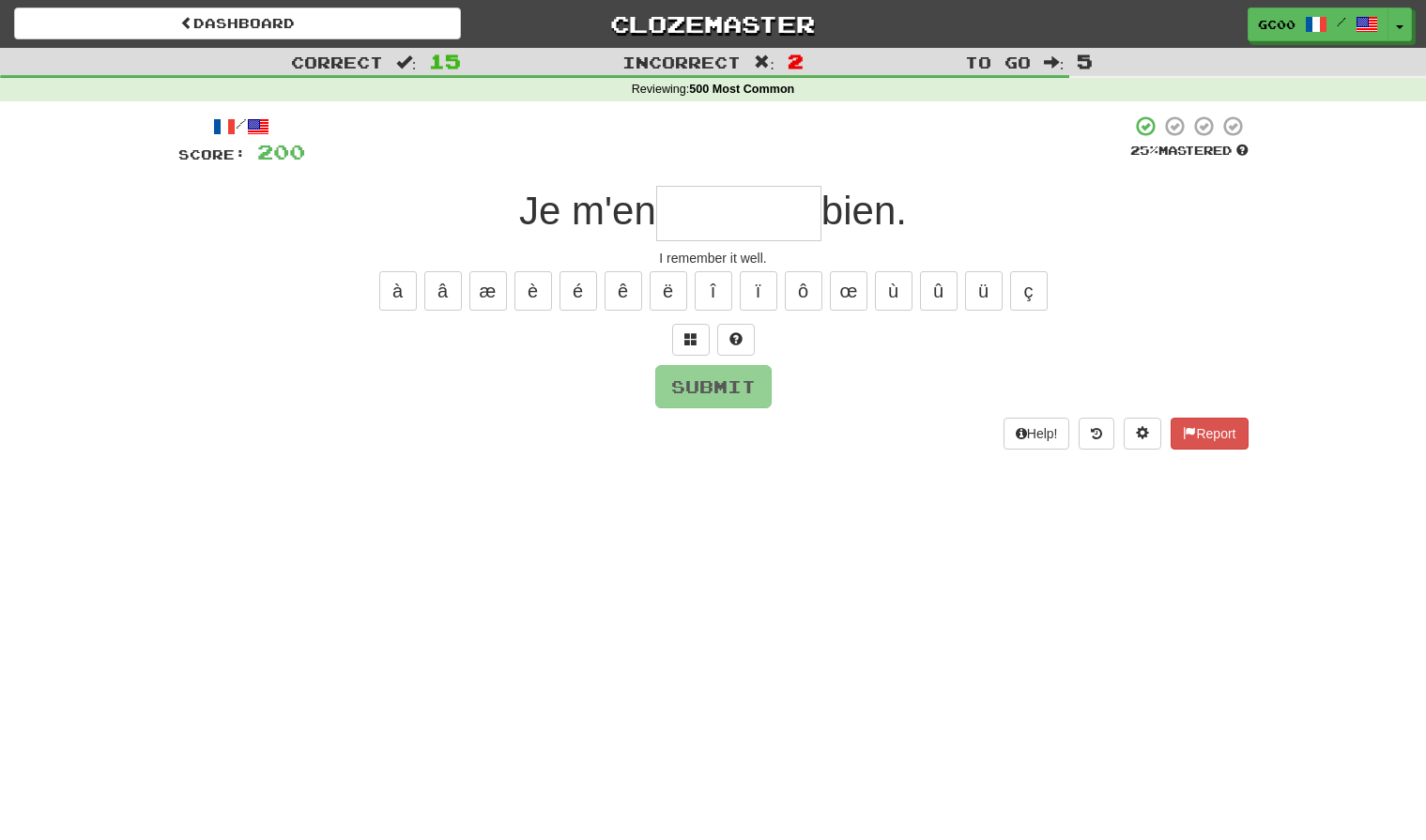 type on "*" 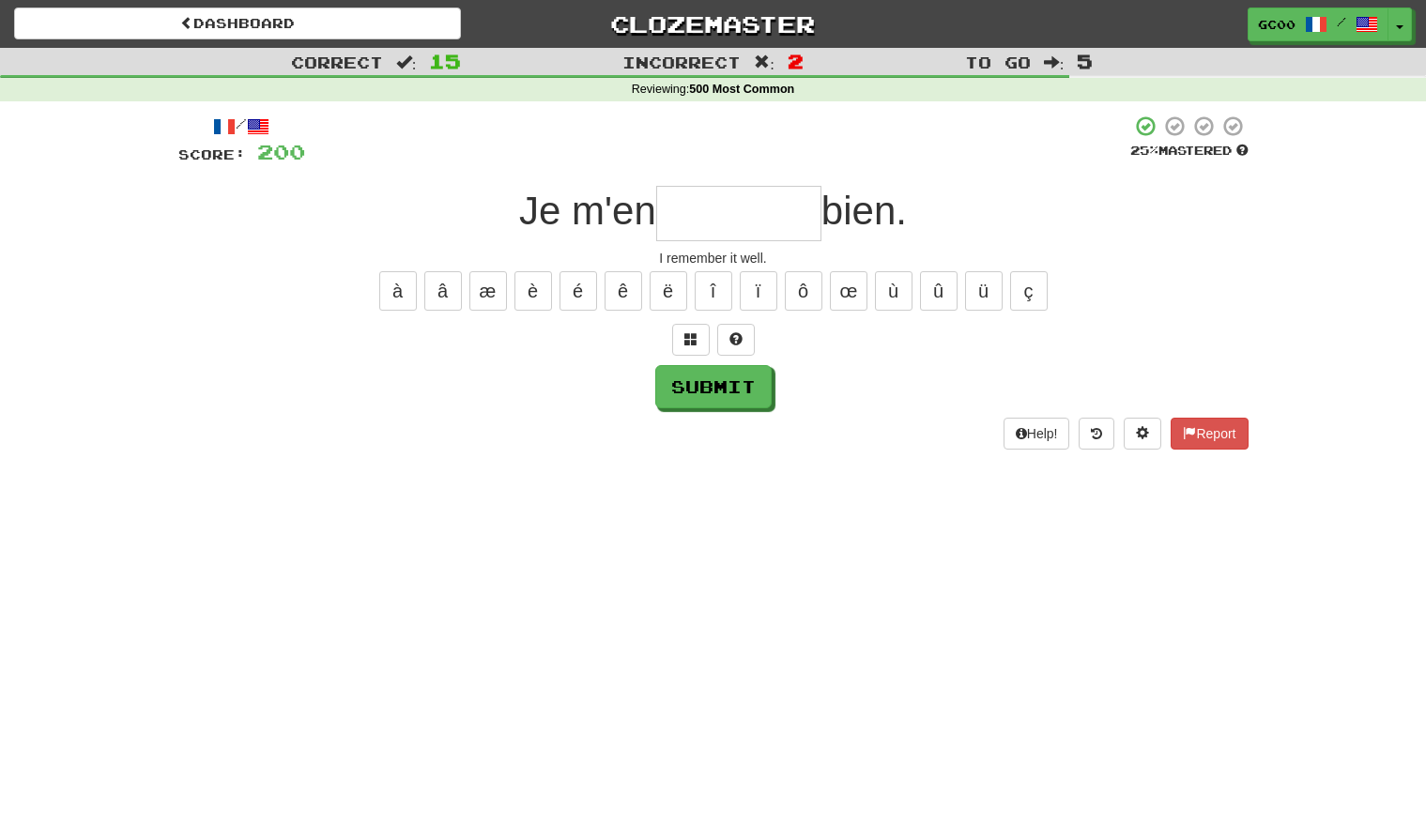 type on "*" 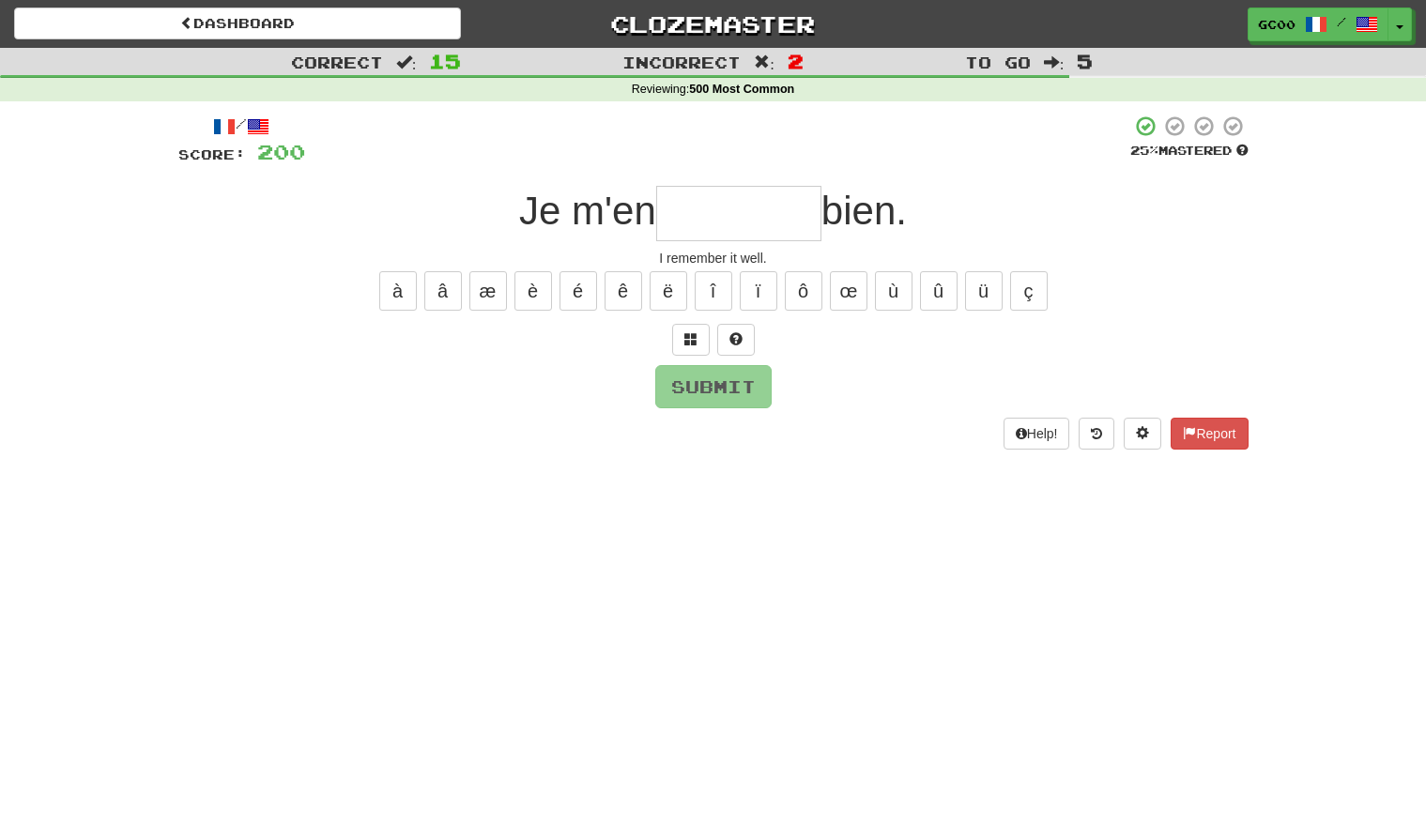 type on "*" 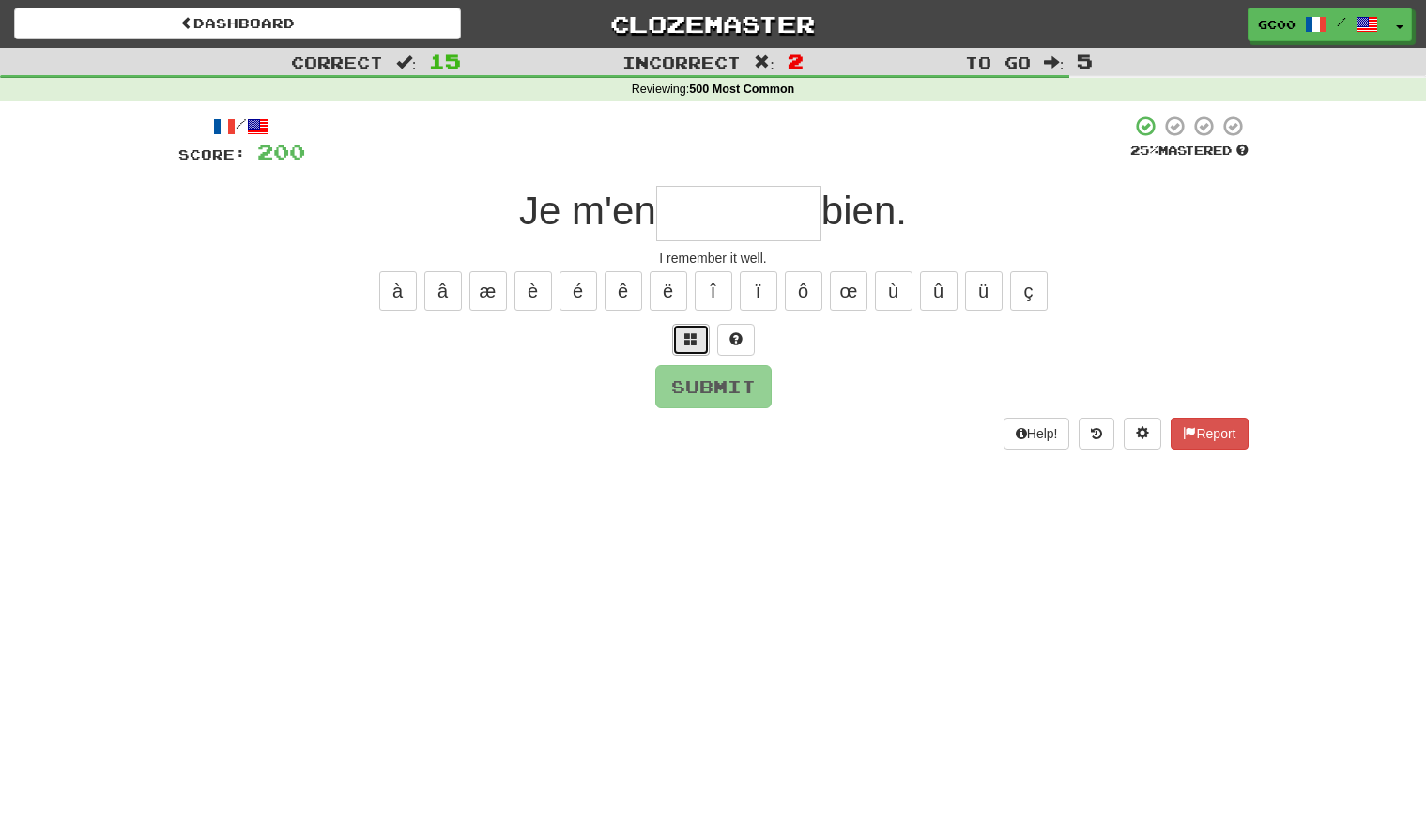 click at bounding box center [691, 340] 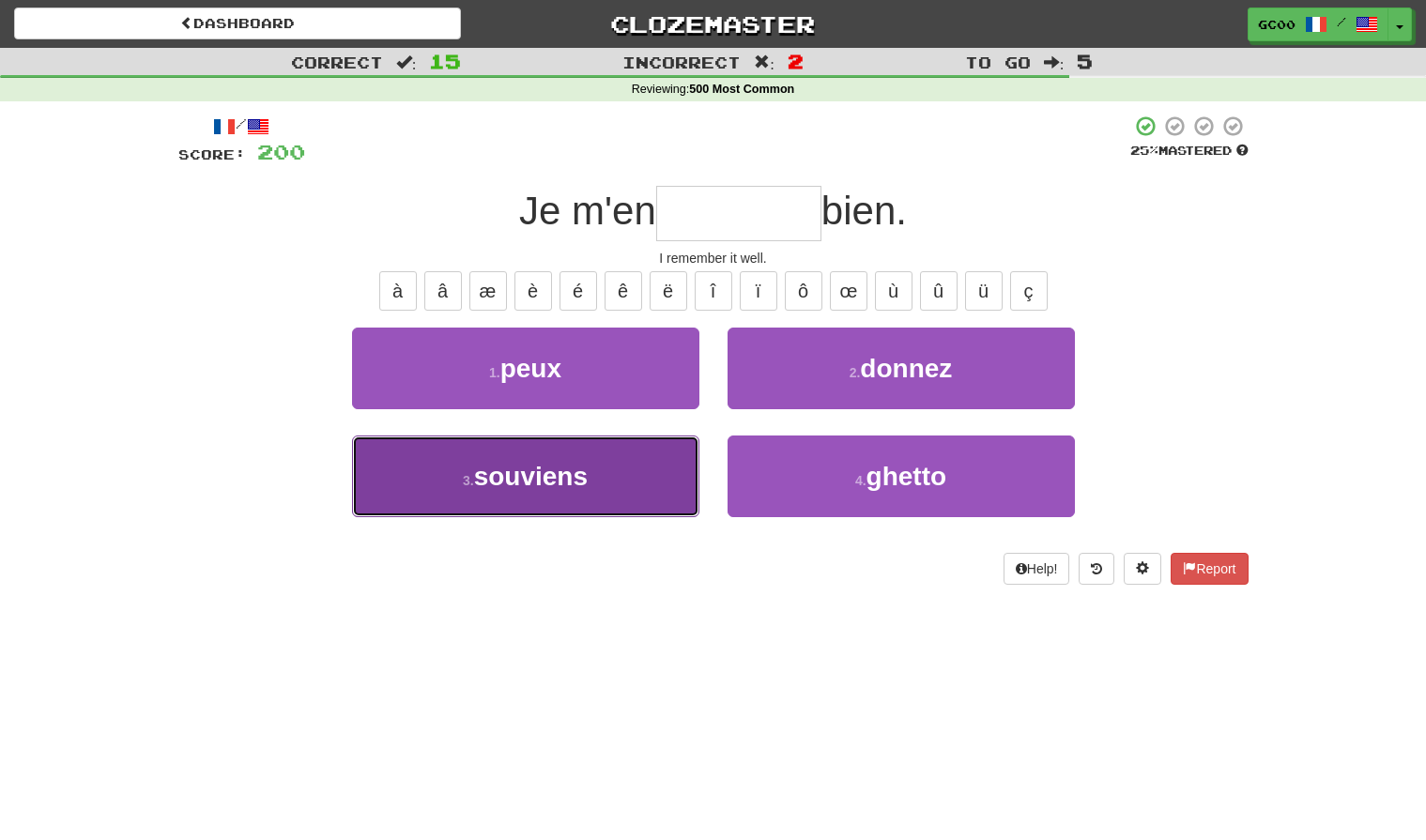 click on "3 .  souviens" at bounding box center [526, 476] 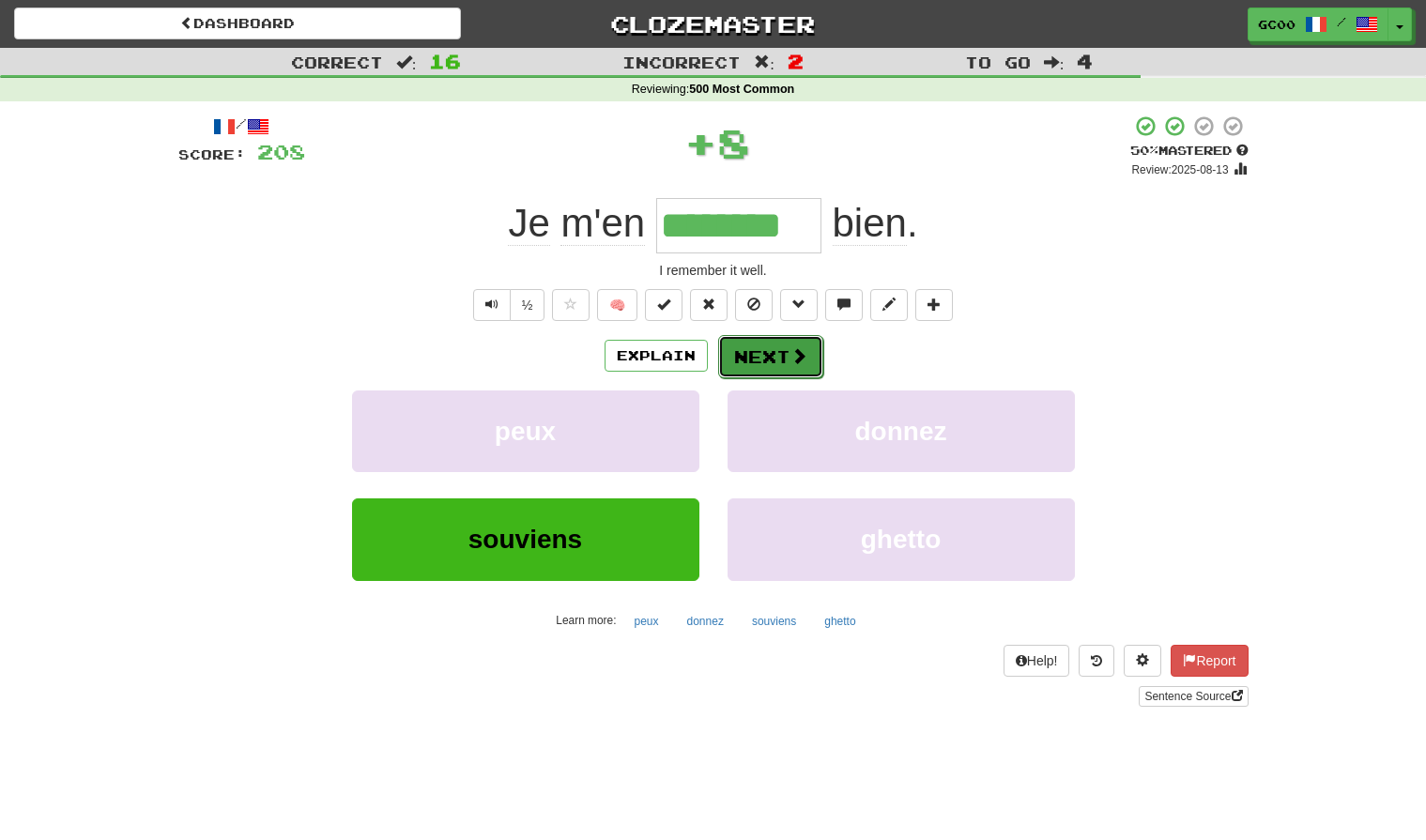 click at bounding box center (799, 356) 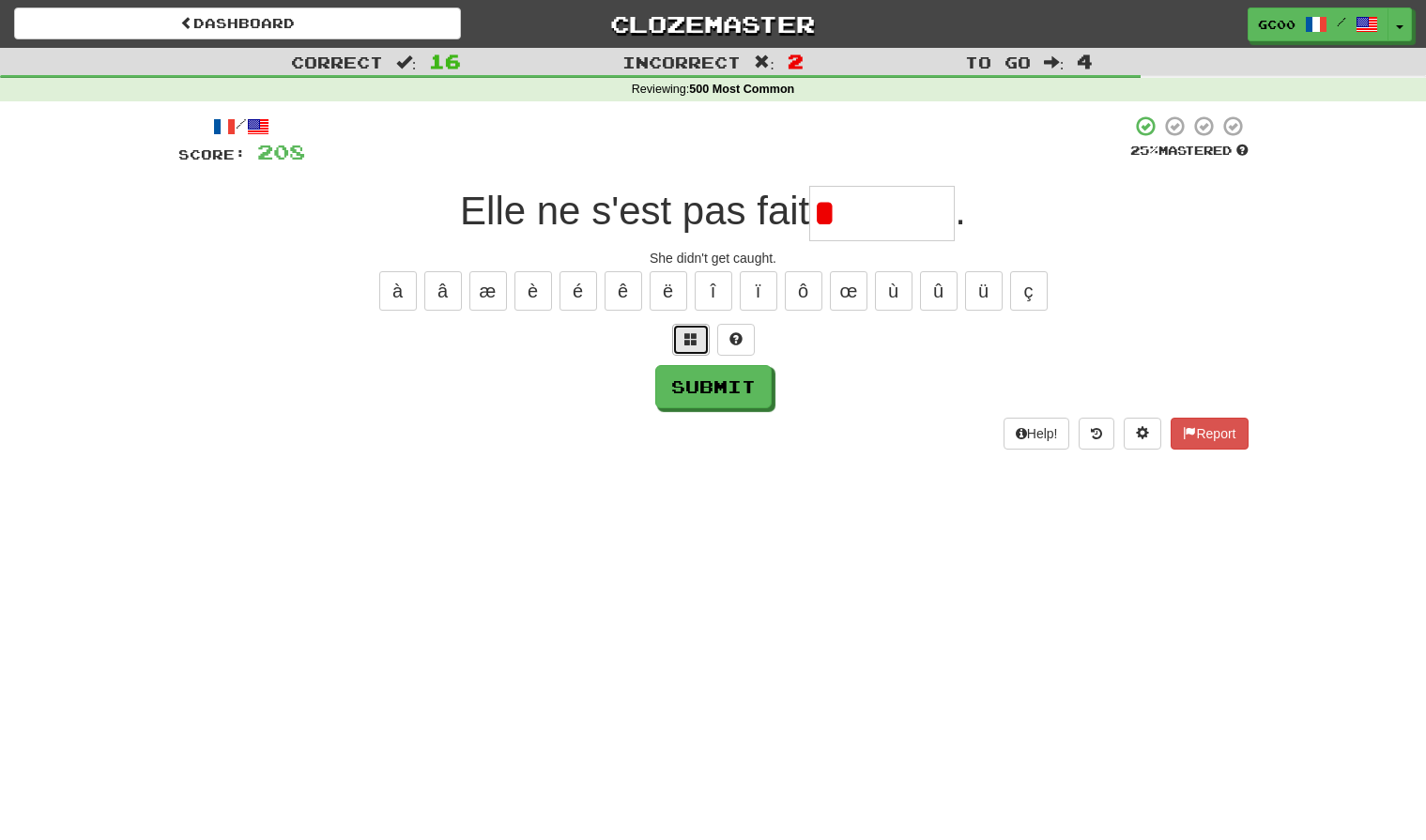 click at bounding box center (691, 340) 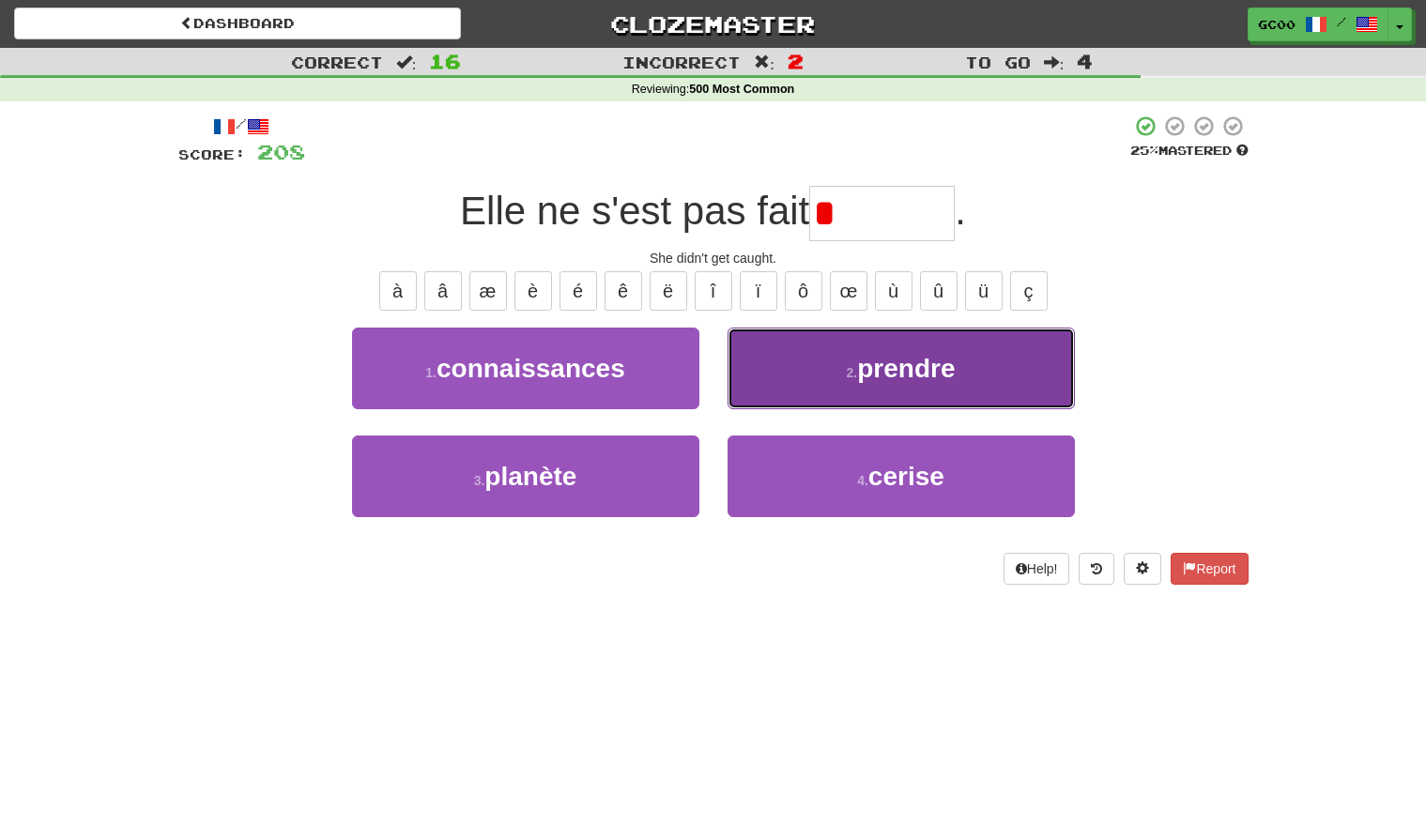 click on "2 .  prendre" at bounding box center (901, 368) 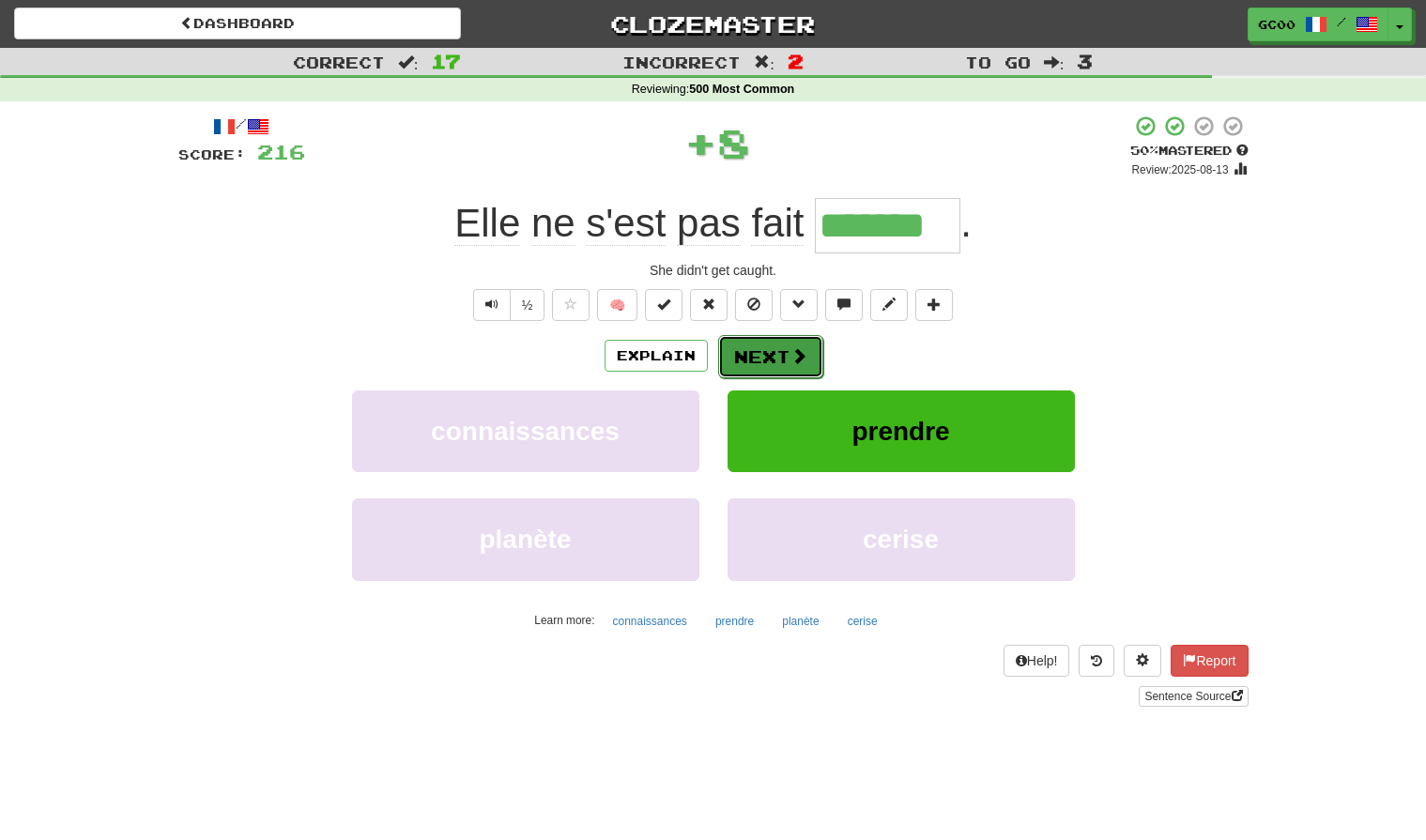 click on "Next" at bounding box center (771, 357) 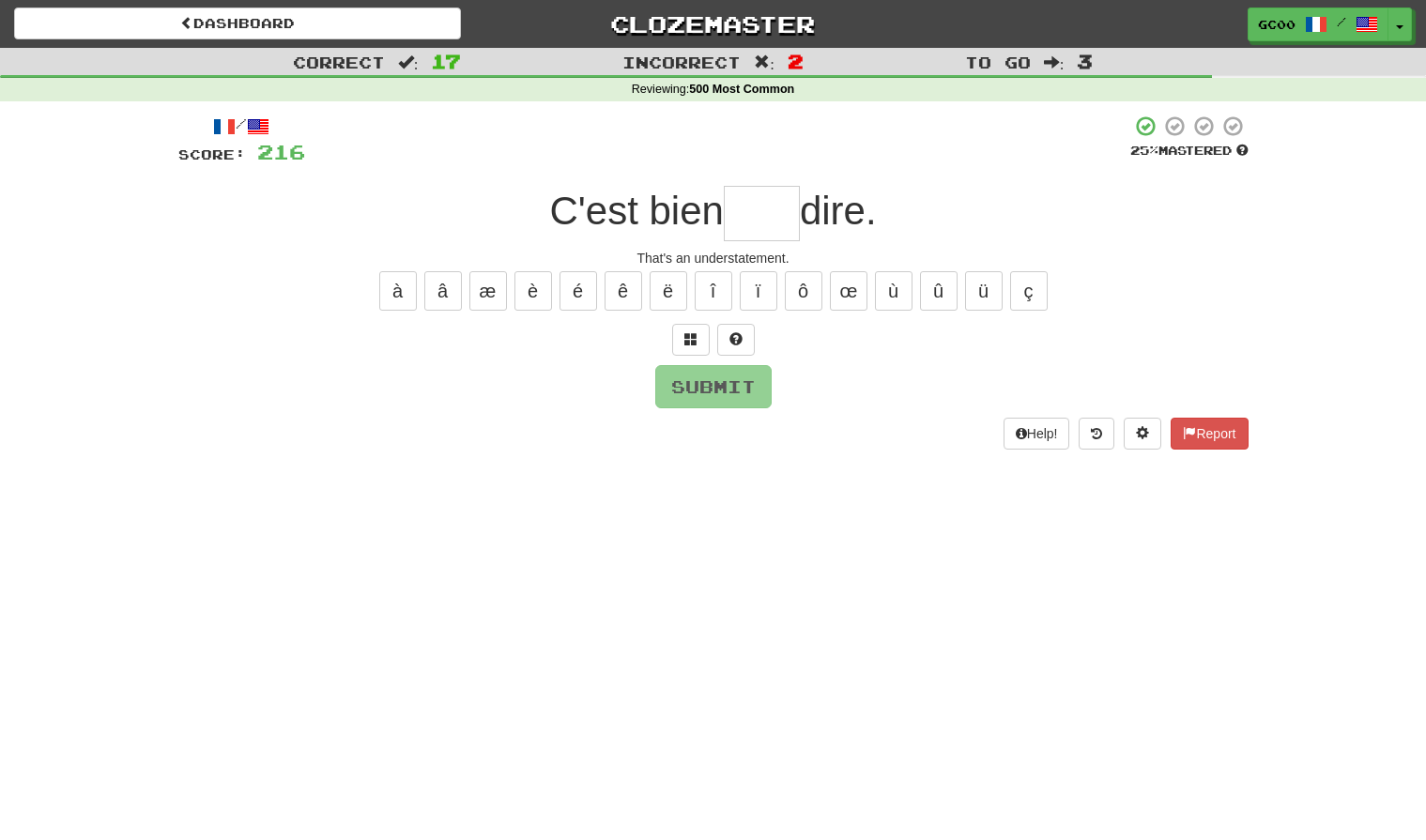 type on "*" 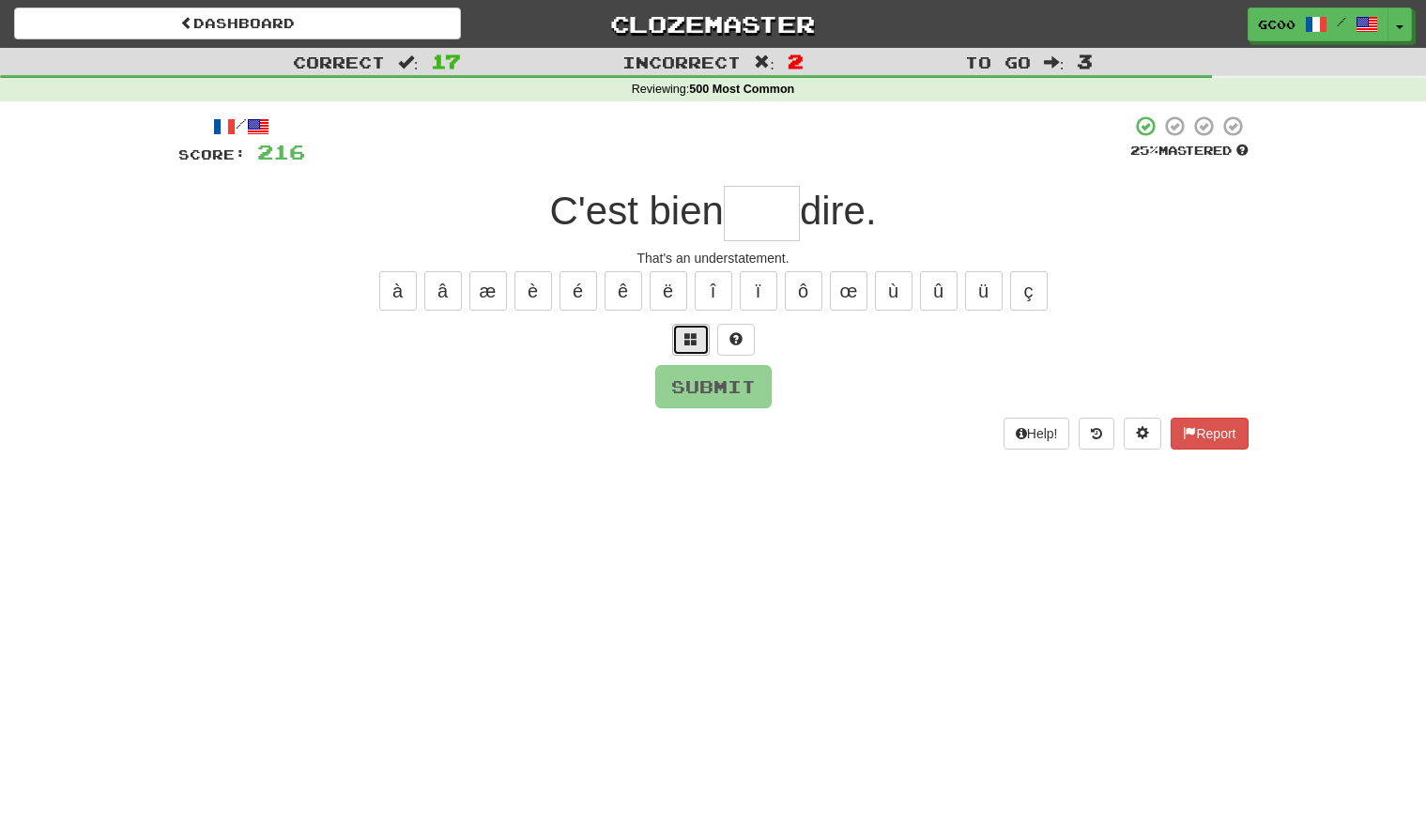click at bounding box center [691, 340] 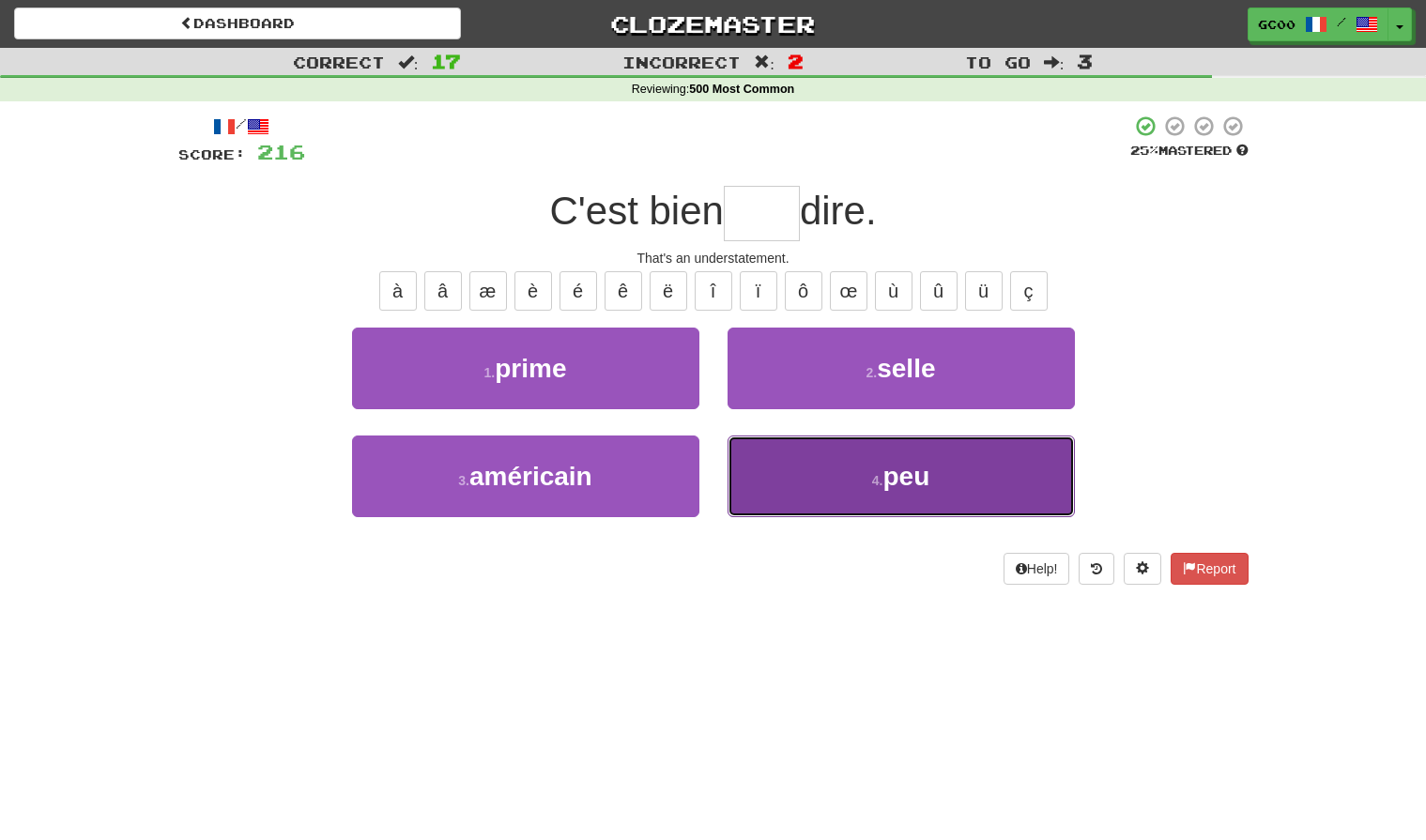 click on "4 .  peu" at bounding box center [901, 476] 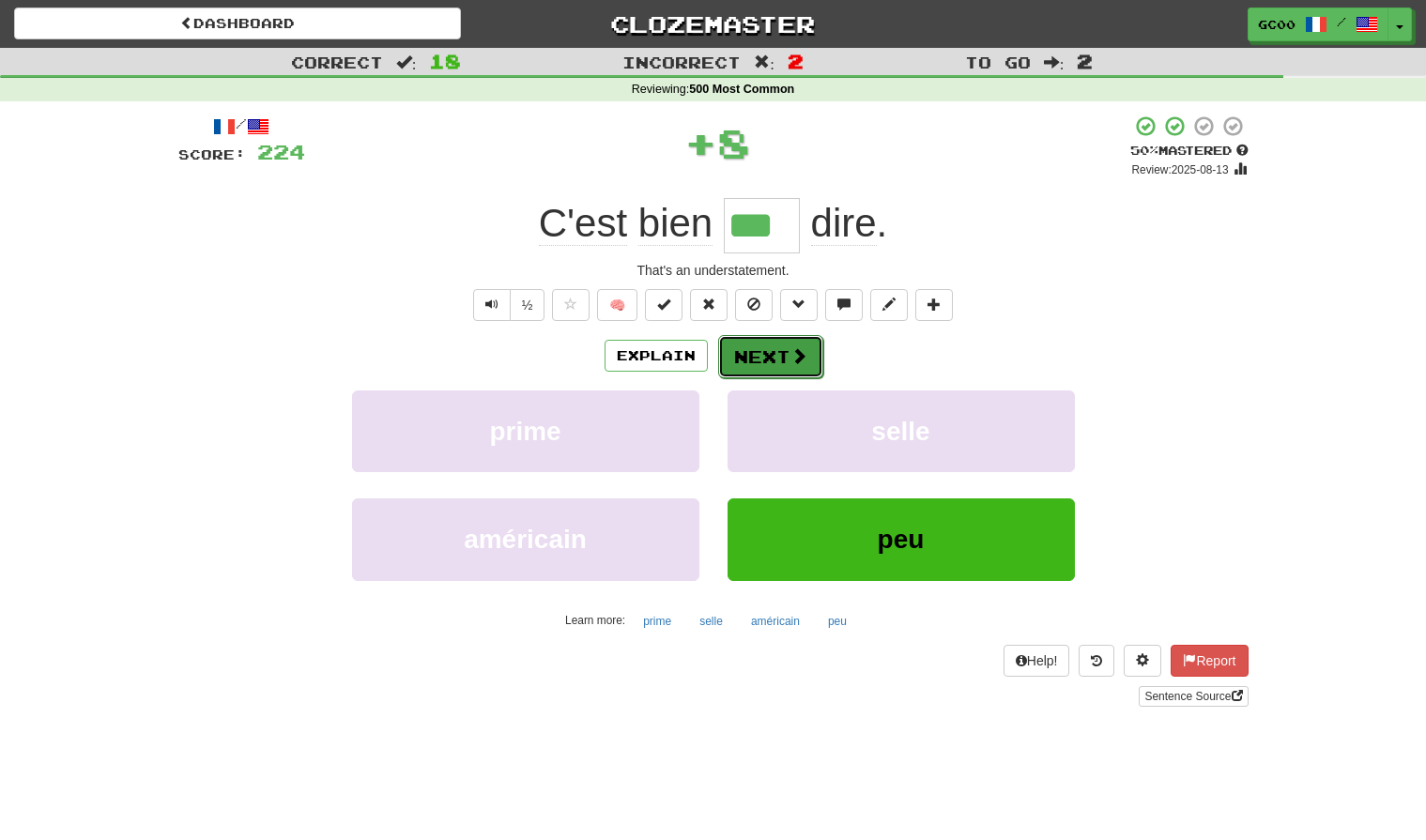 click on "Next" at bounding box center [771, 357] 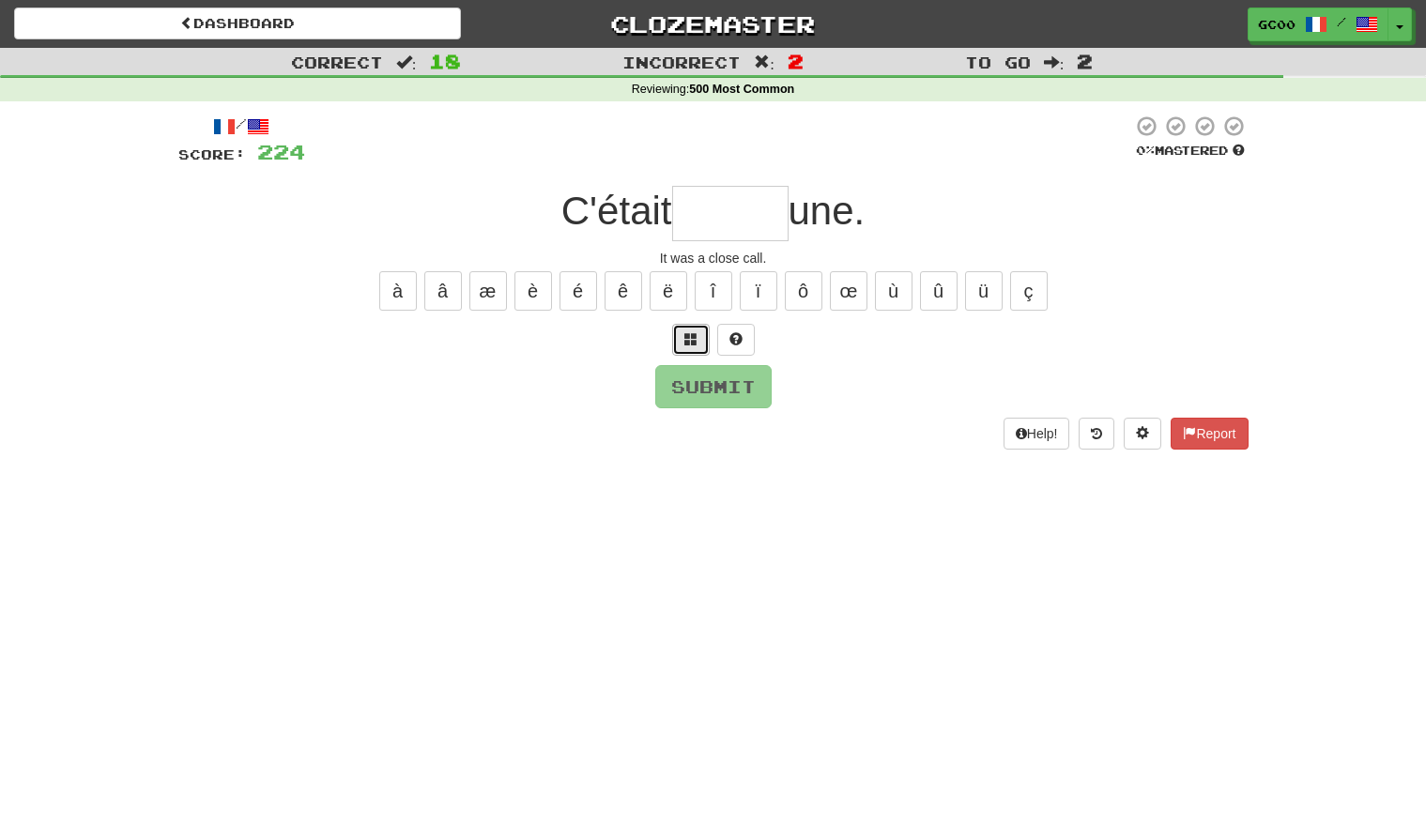 click at bounding box center (691, 340) 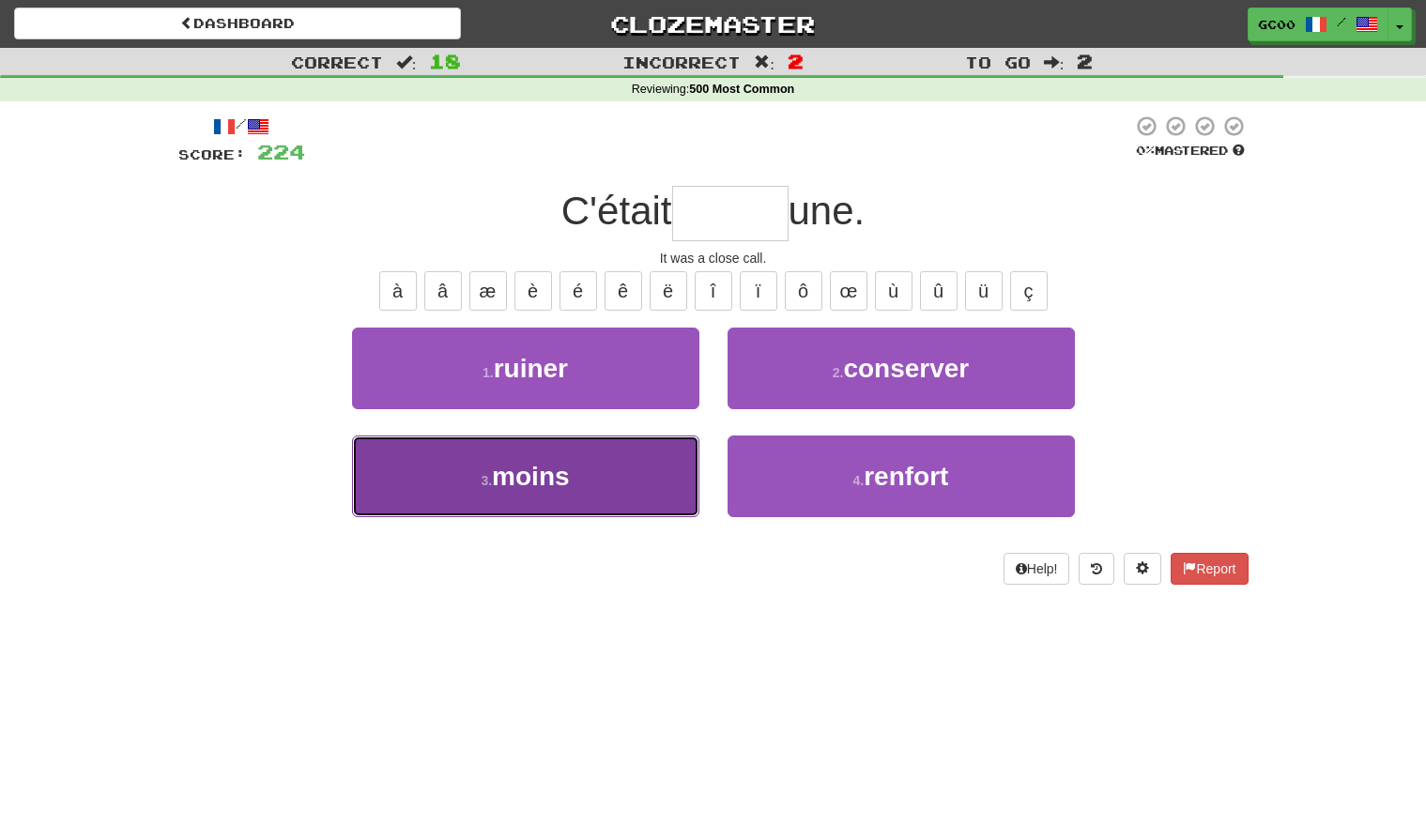 click on "3 .  moins" at bounding box center (526, 476) 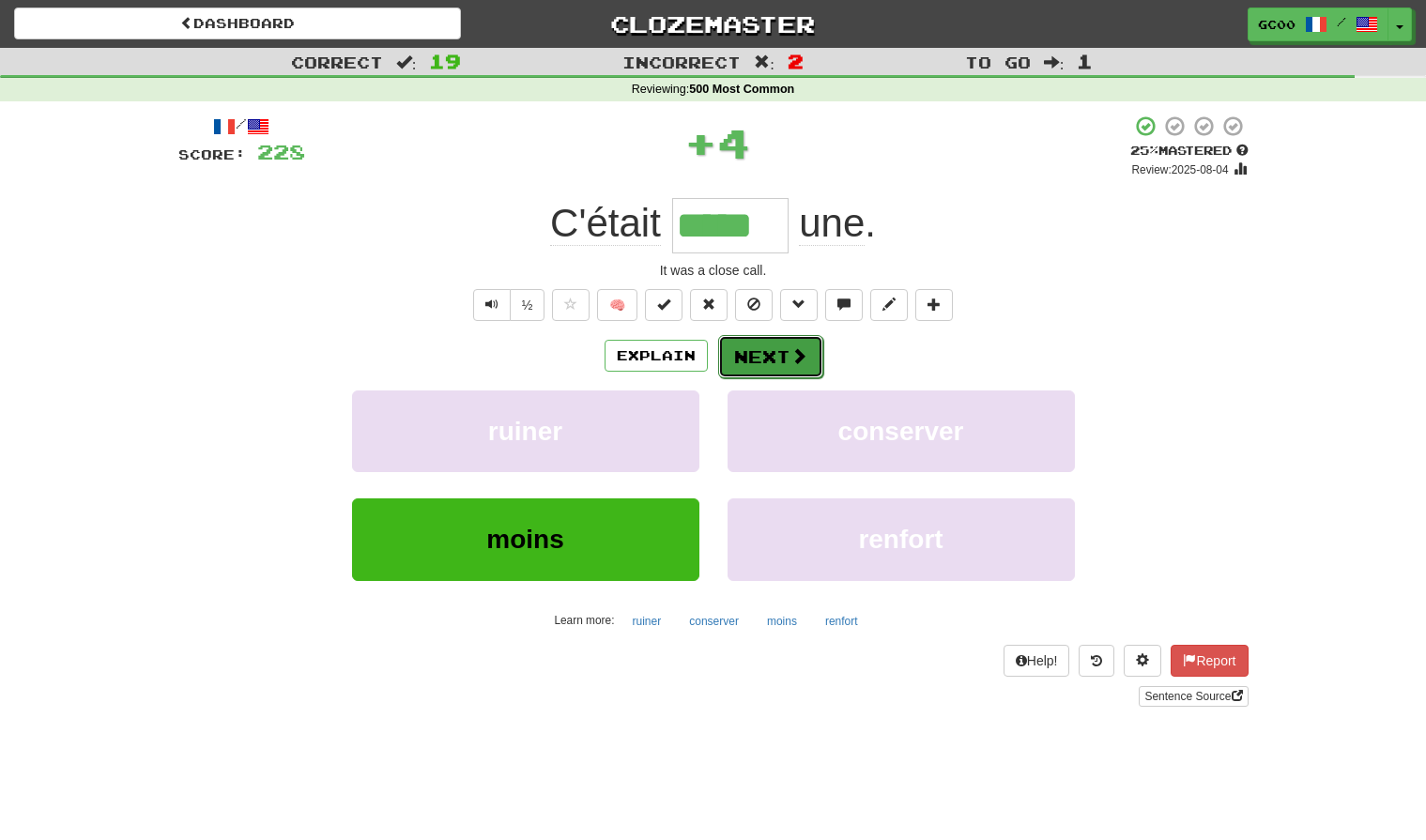 click on "Next" at bounding box center (771, 357) 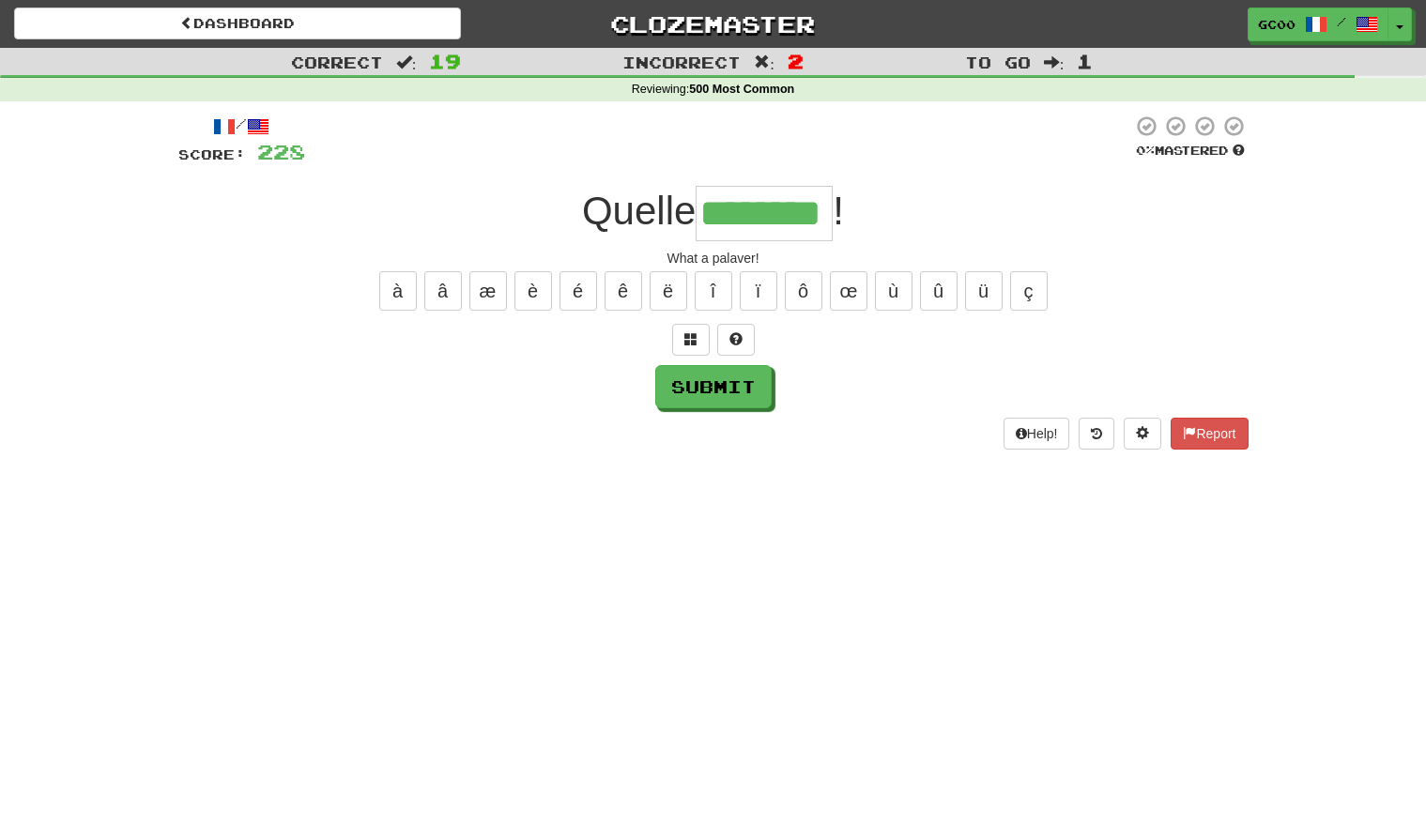 type on "********" 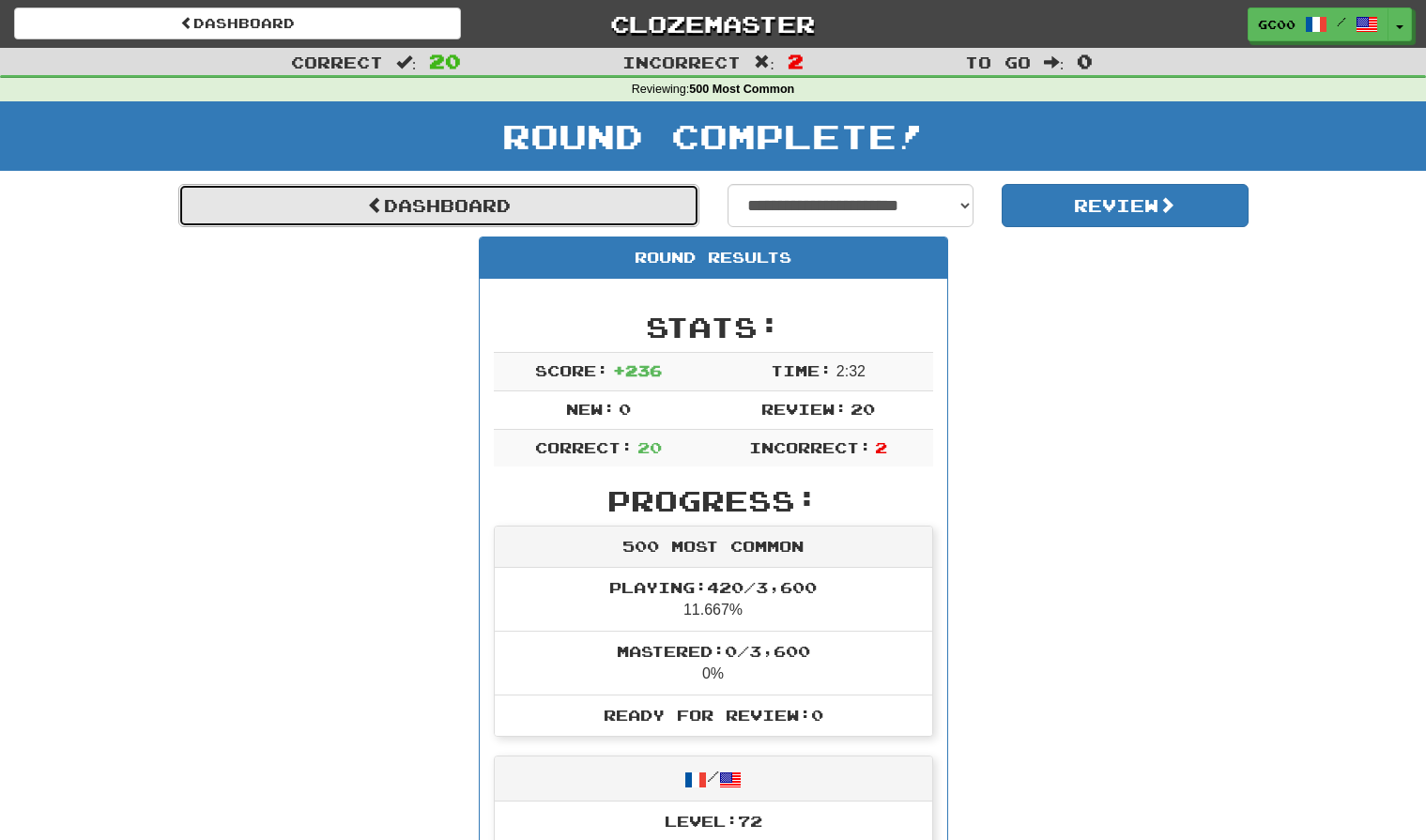 click on "Dashboard" at bounding box center (438, 206) 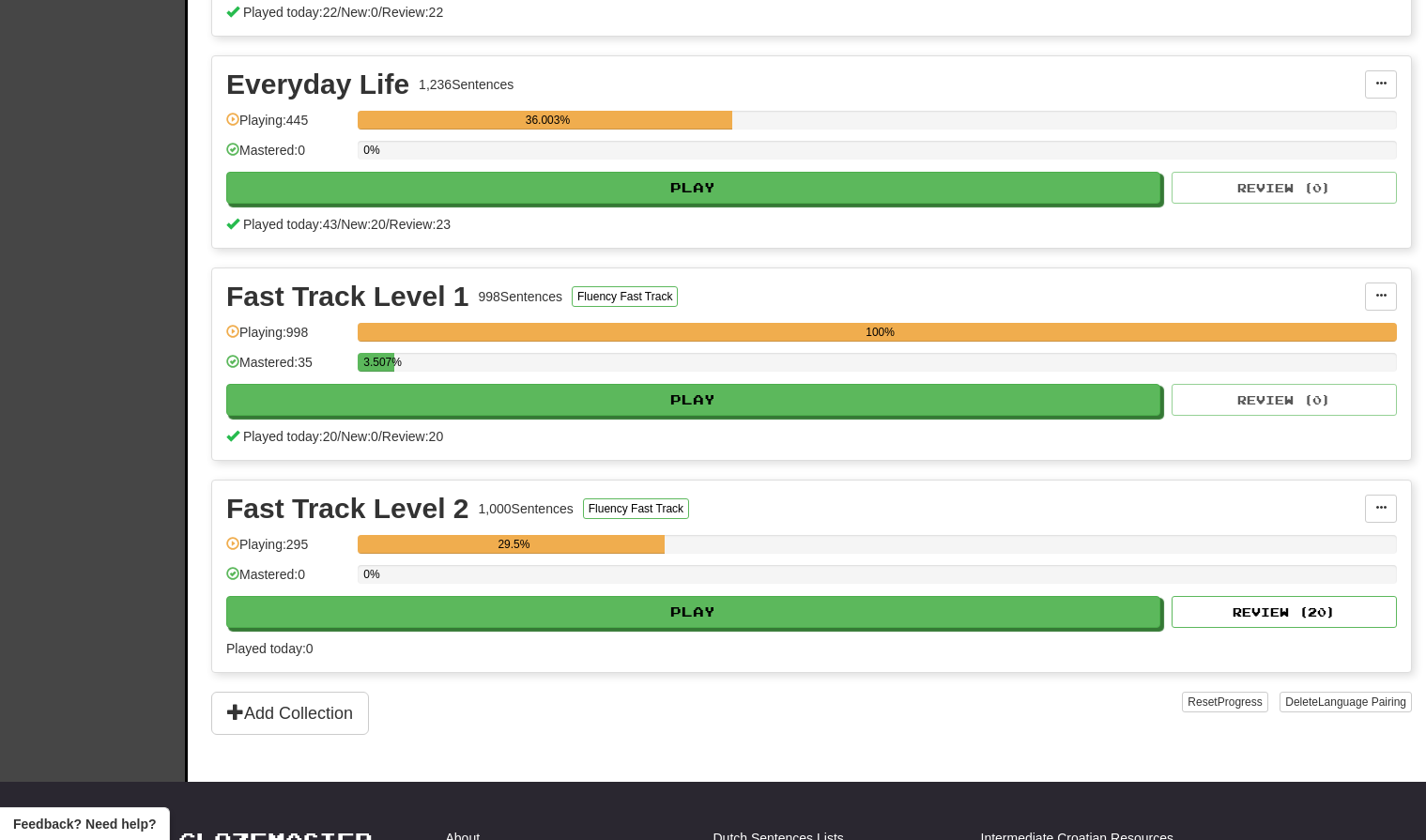 scroll, scrollTop: 818, scrollLeft: 0, axis: vertical 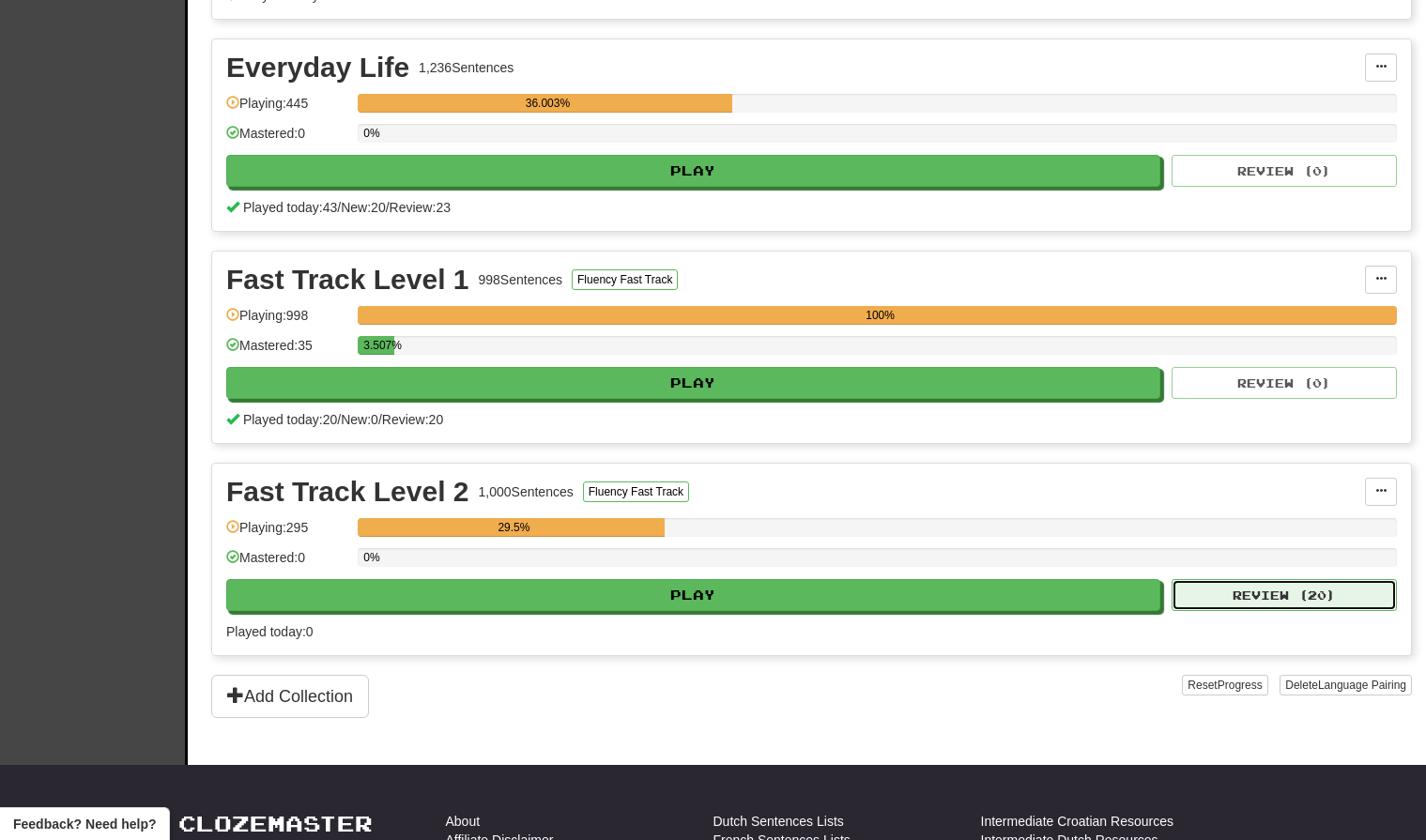 click on "Review ( 20 )" at bounding box center (1284, 595) 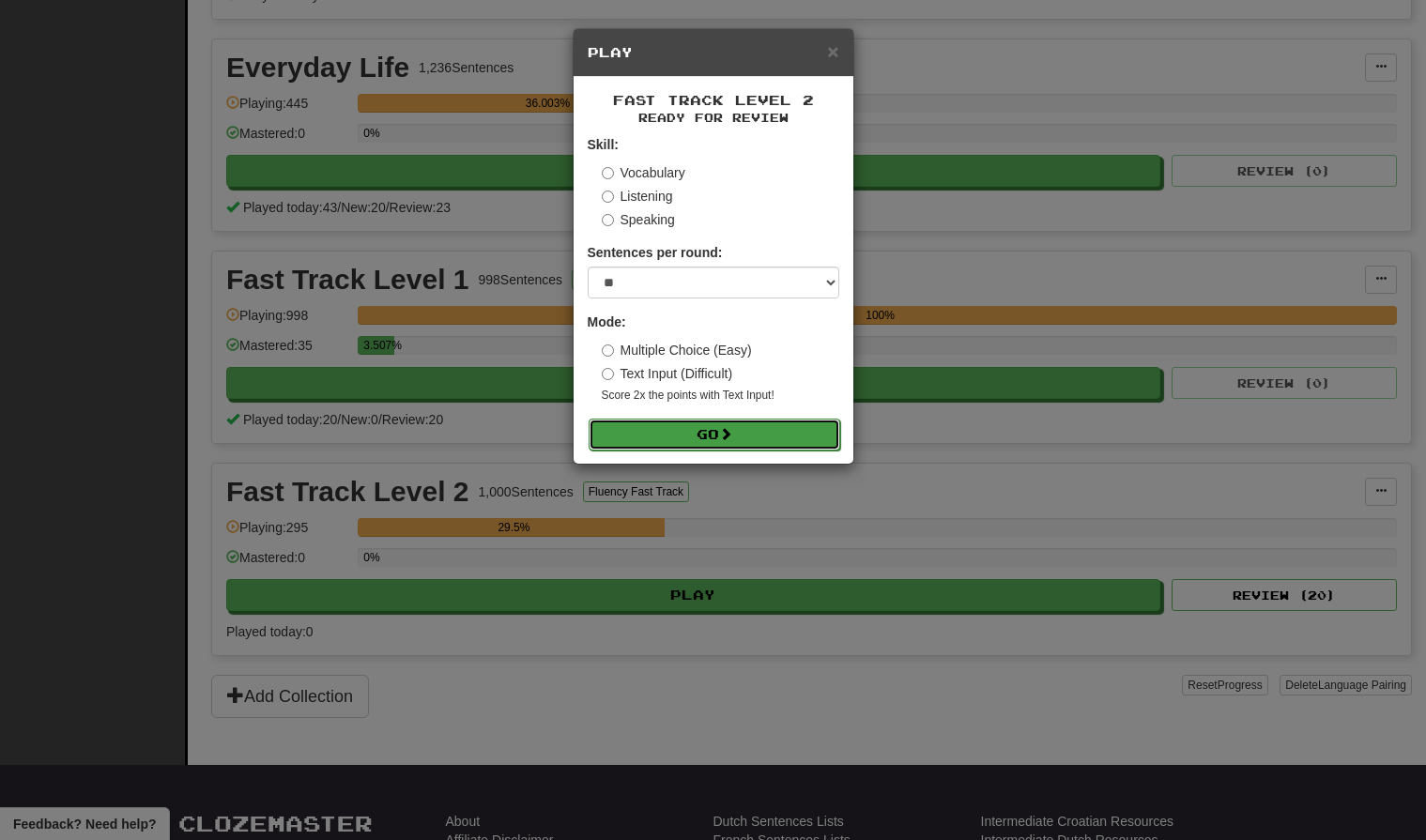click on "Go" at bounding box center [714, 435] 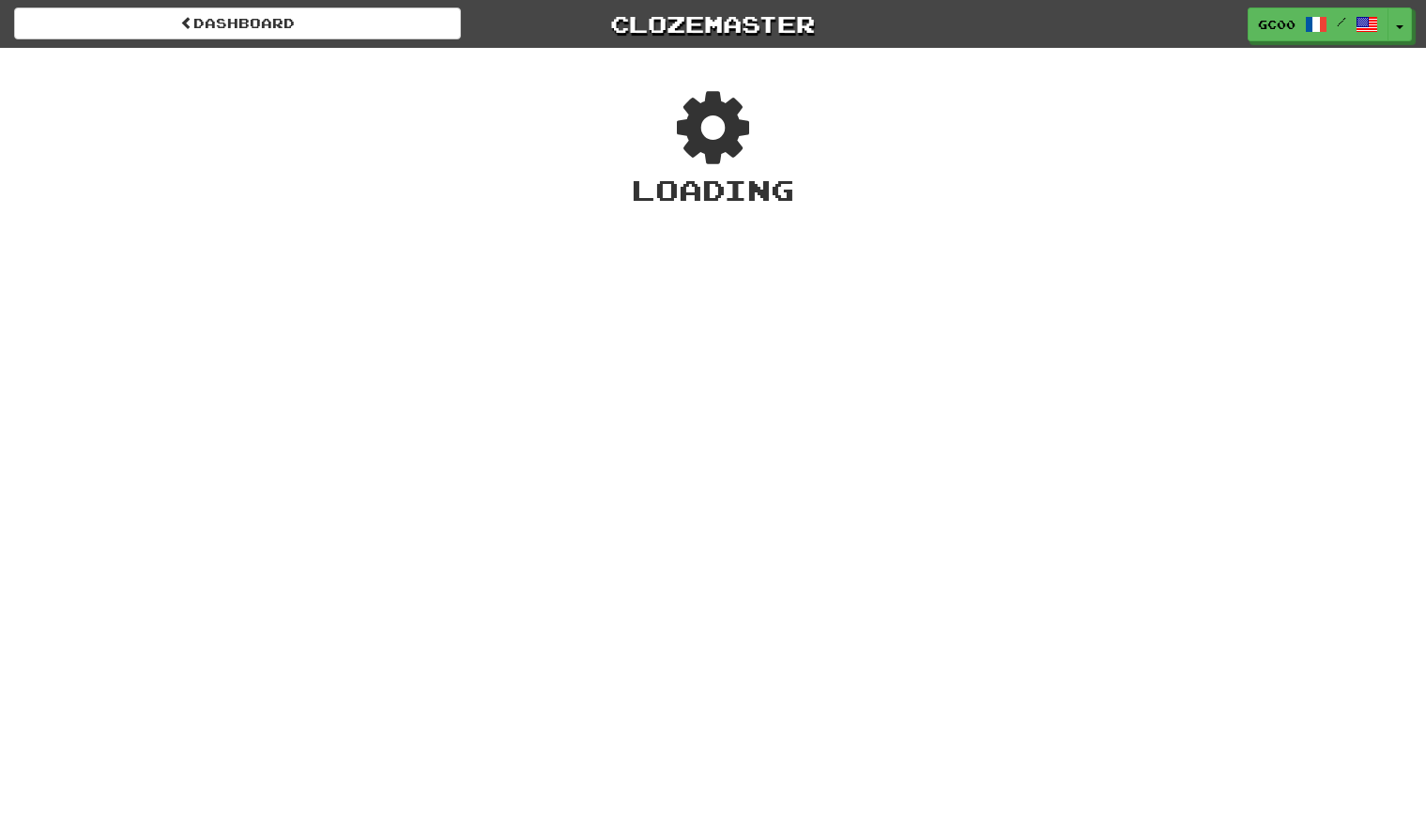 scroll, scrollTop: 0, scrollLeft: 0, axis: both 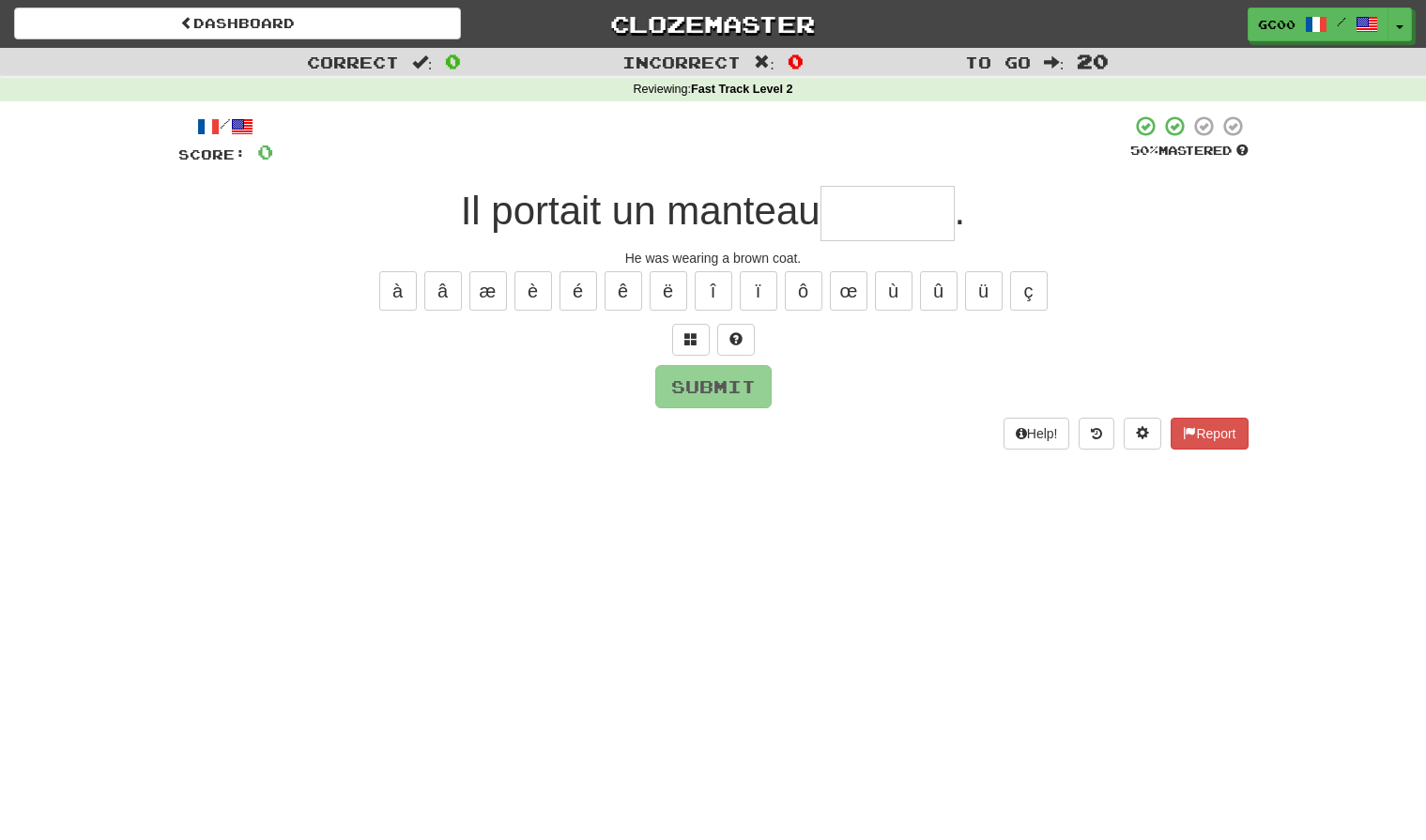 type on "*" 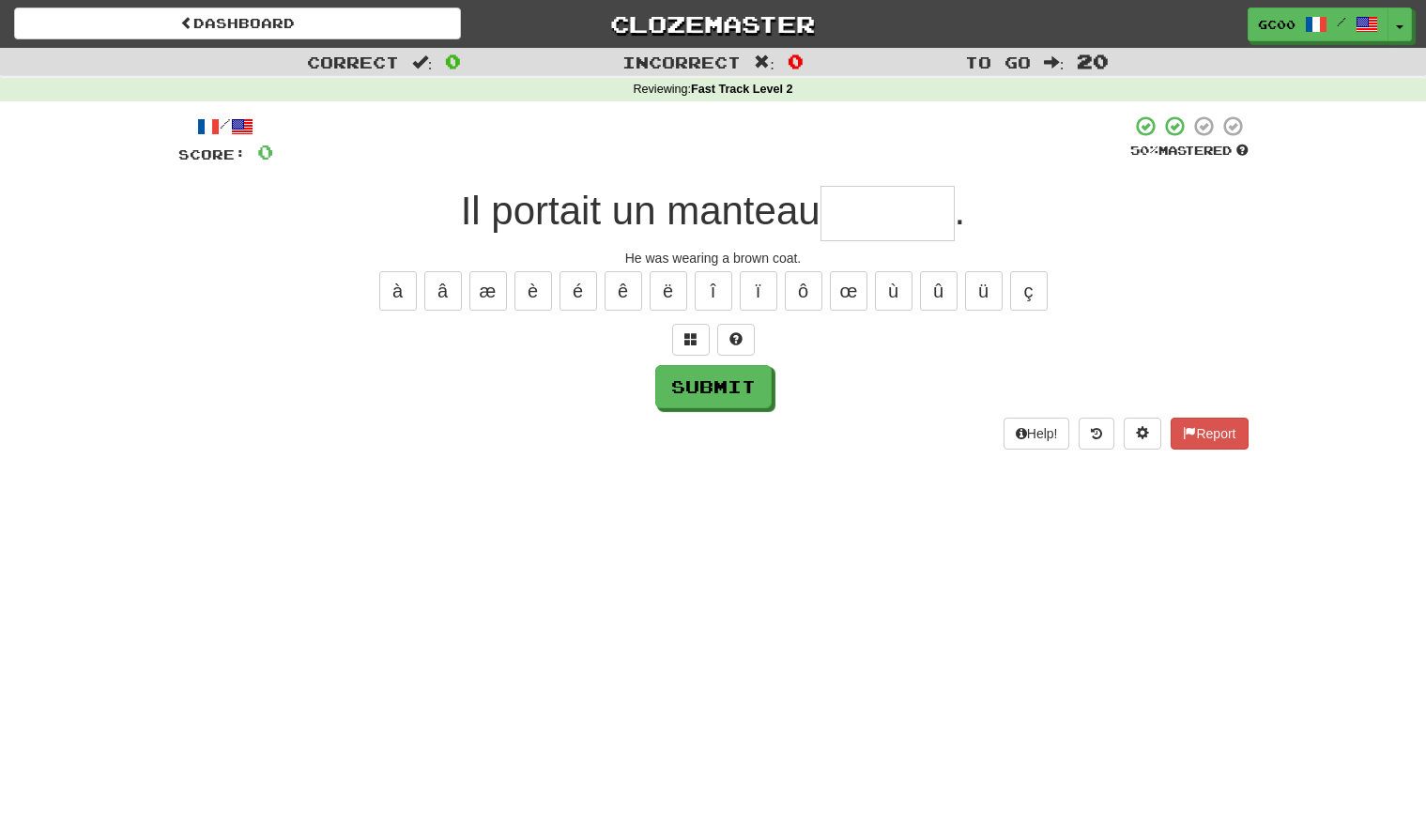 type on "*" 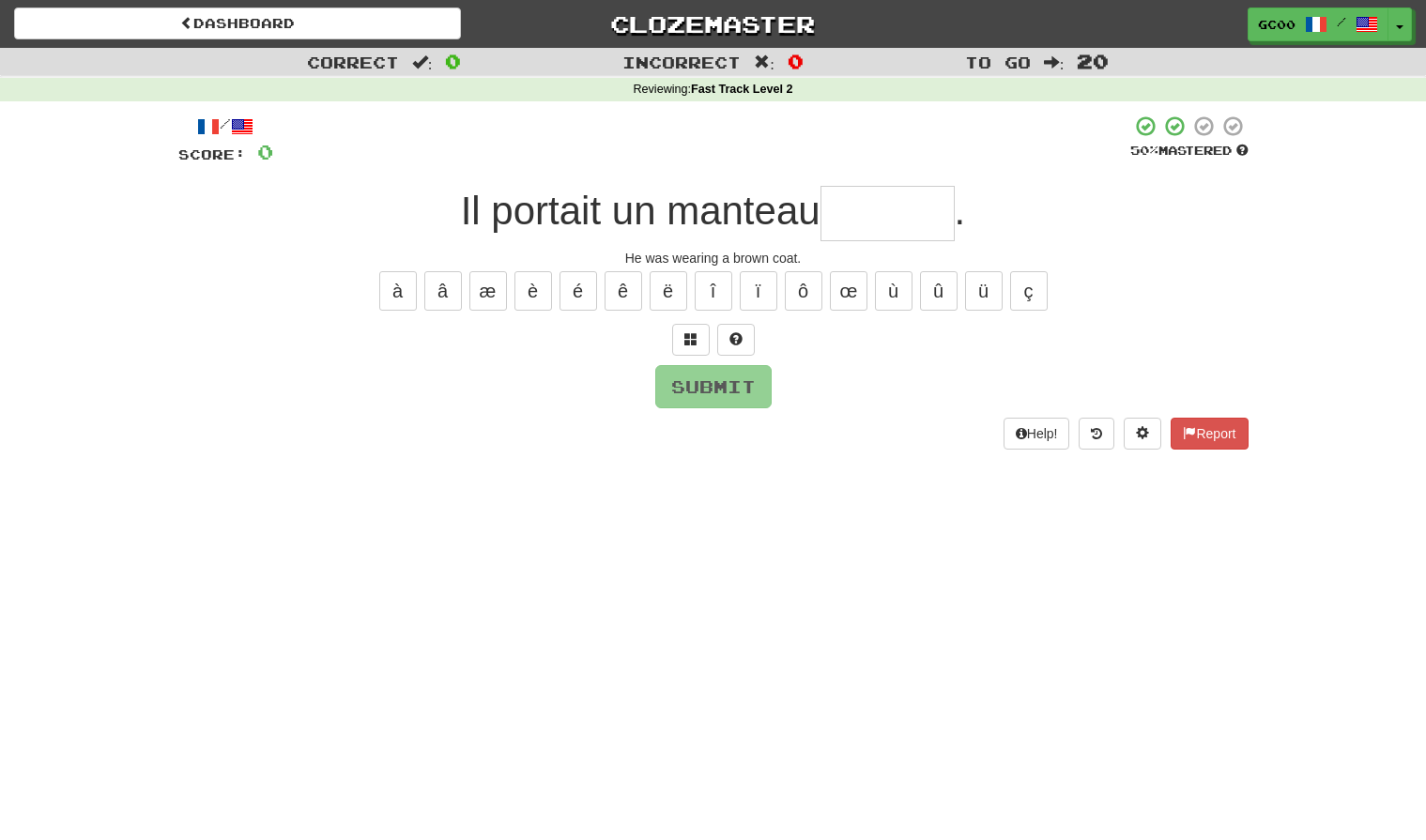 type on "*" 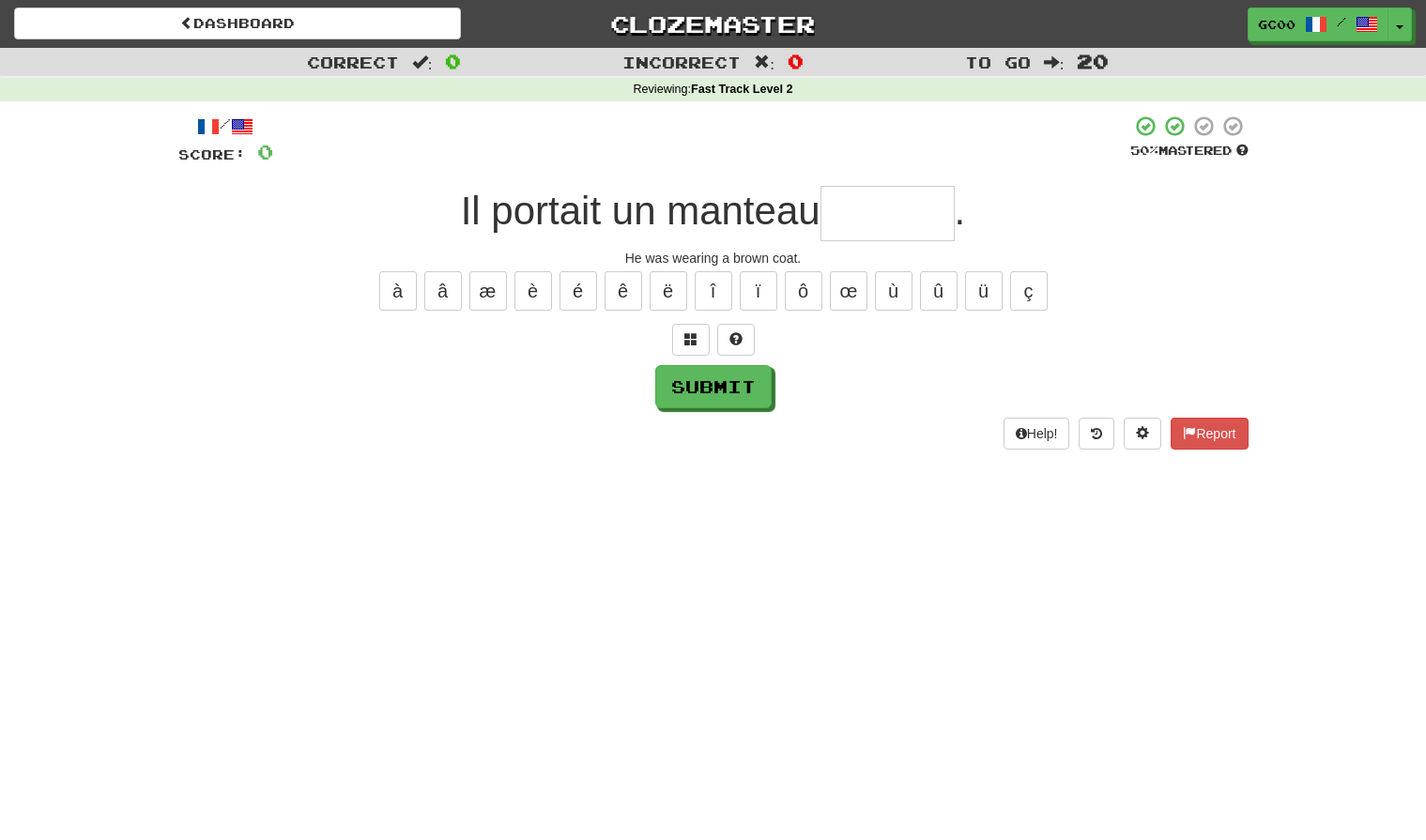 type on "*" 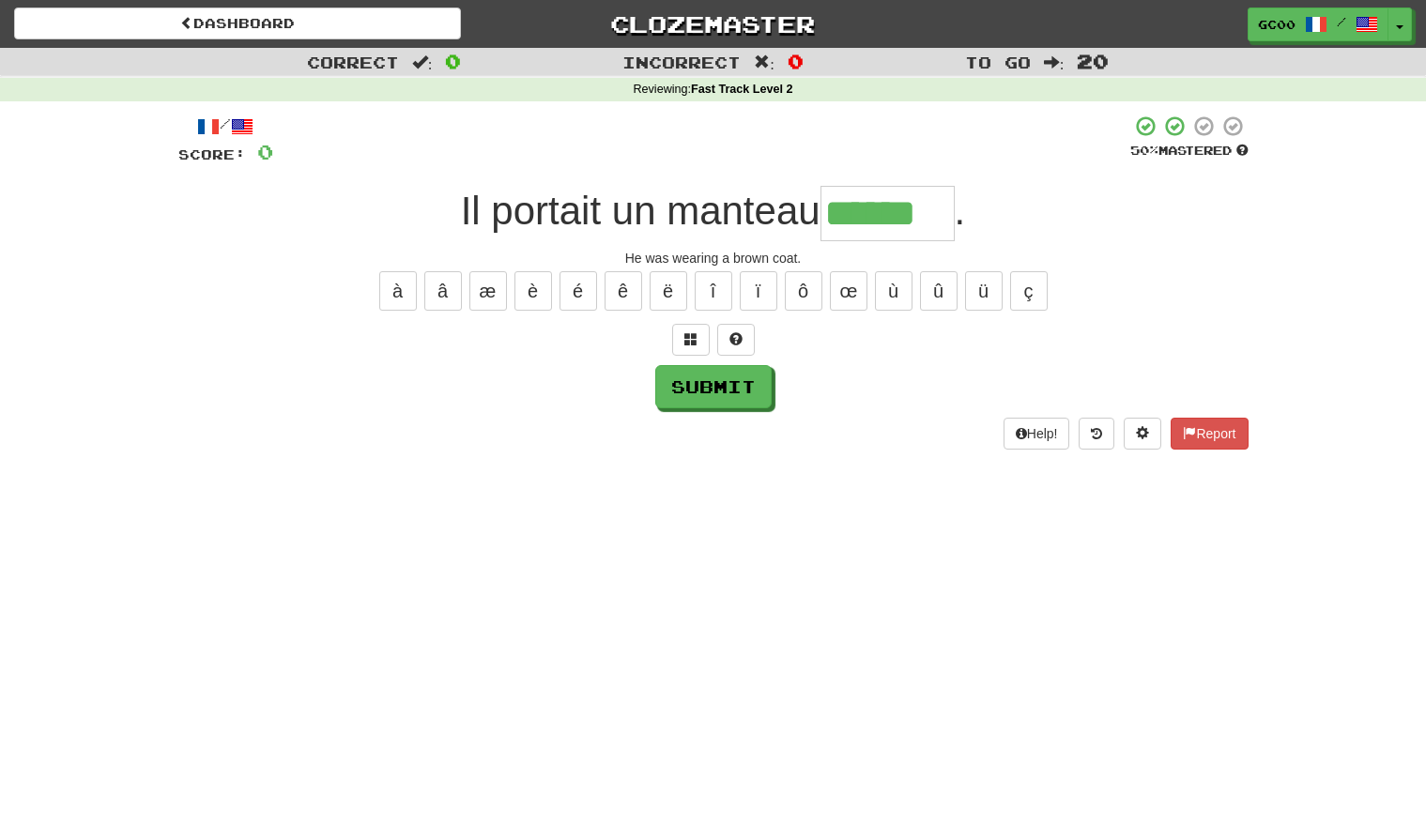 type on "******" 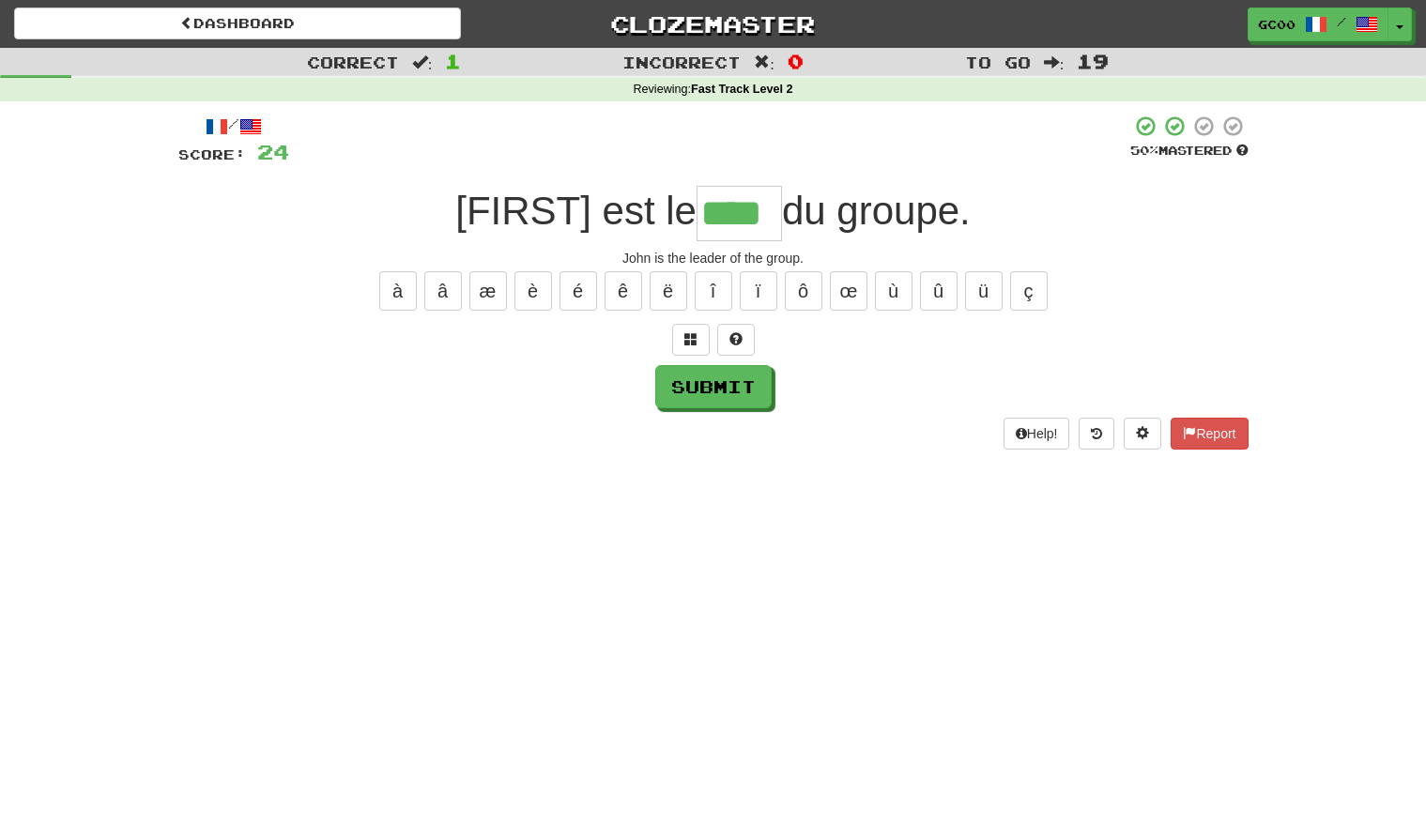 type on "****" 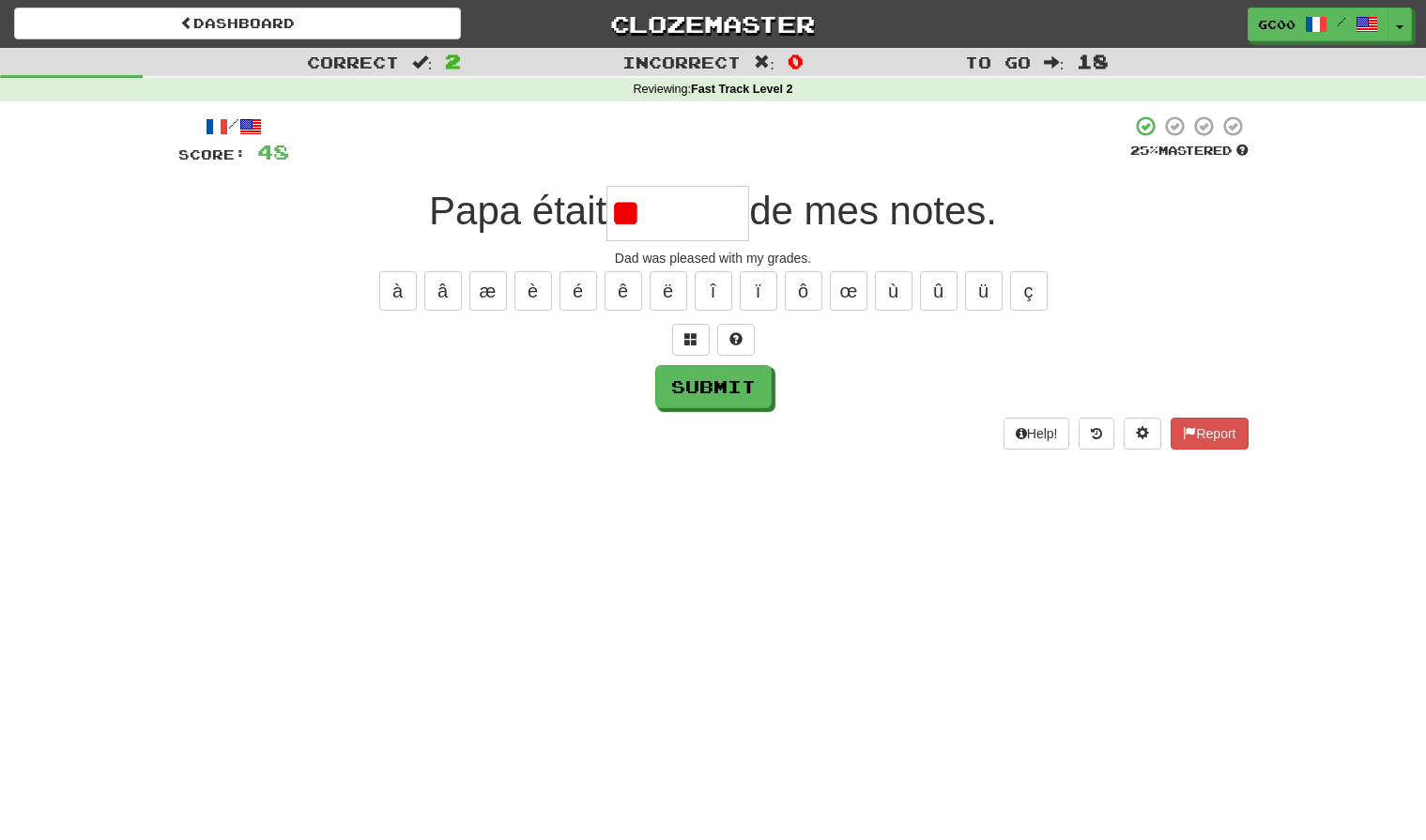 type on "*" 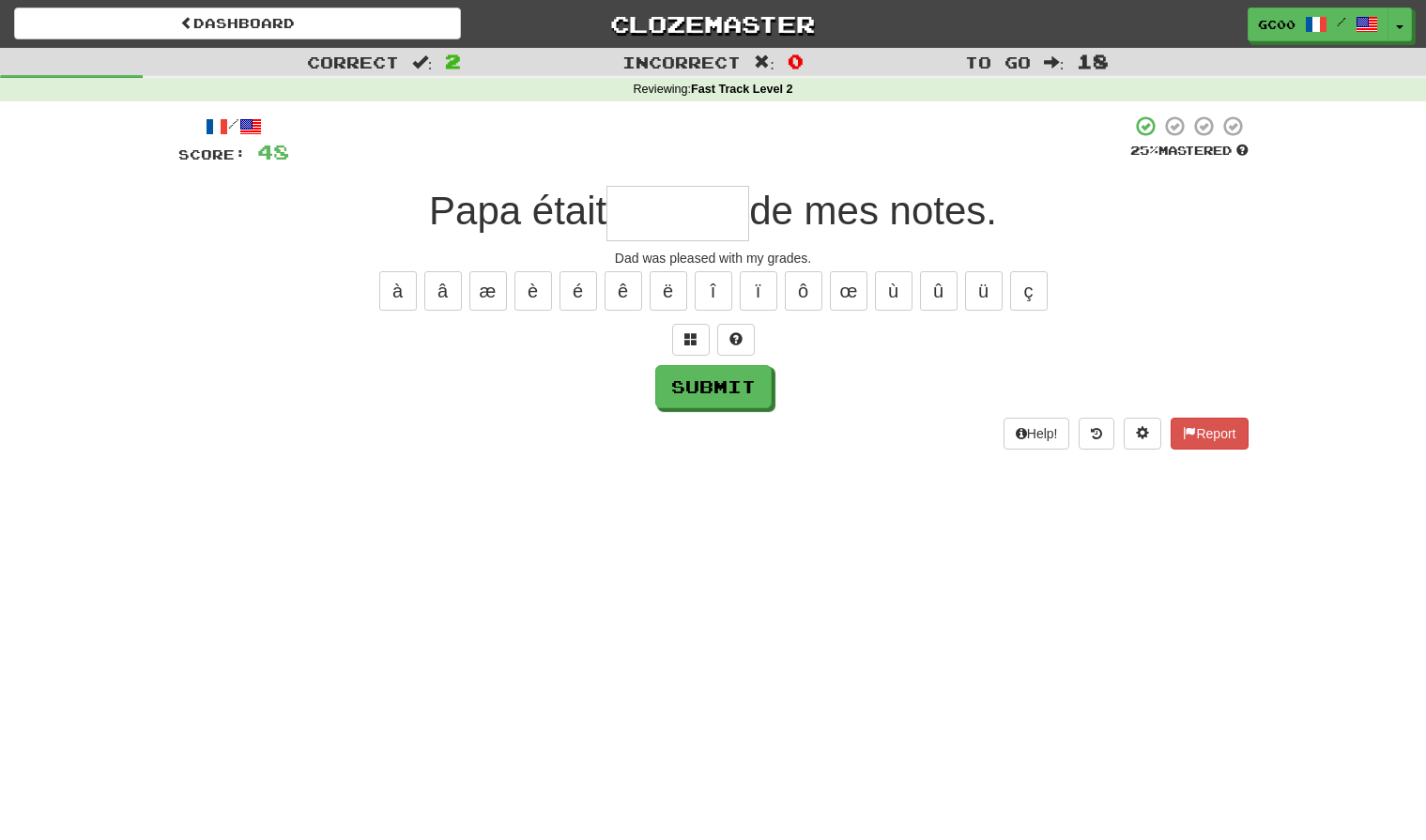 type on "*" 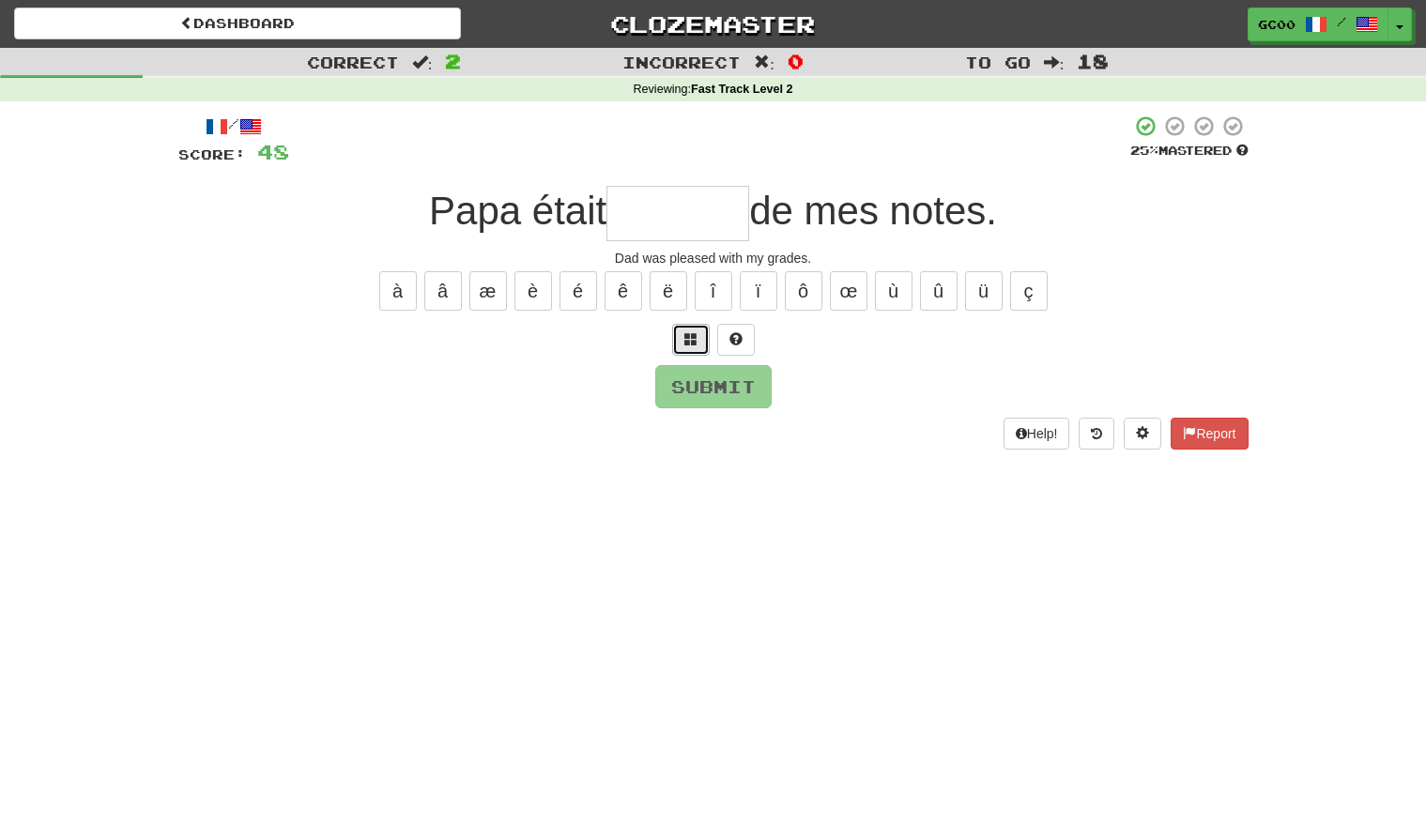click at bounding box center [691, 340] 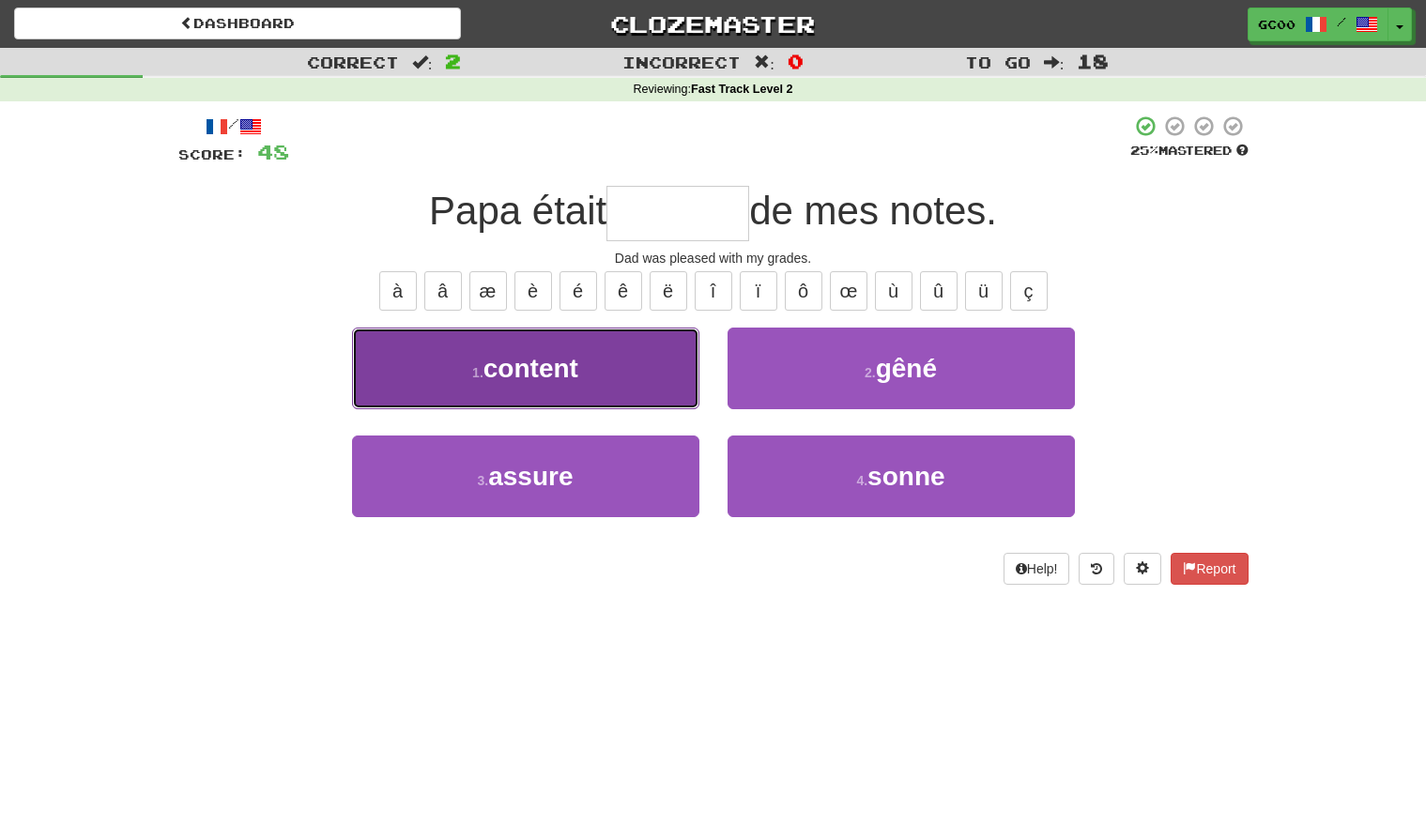 click on "1 .  content" at bounding box center (526, 368) 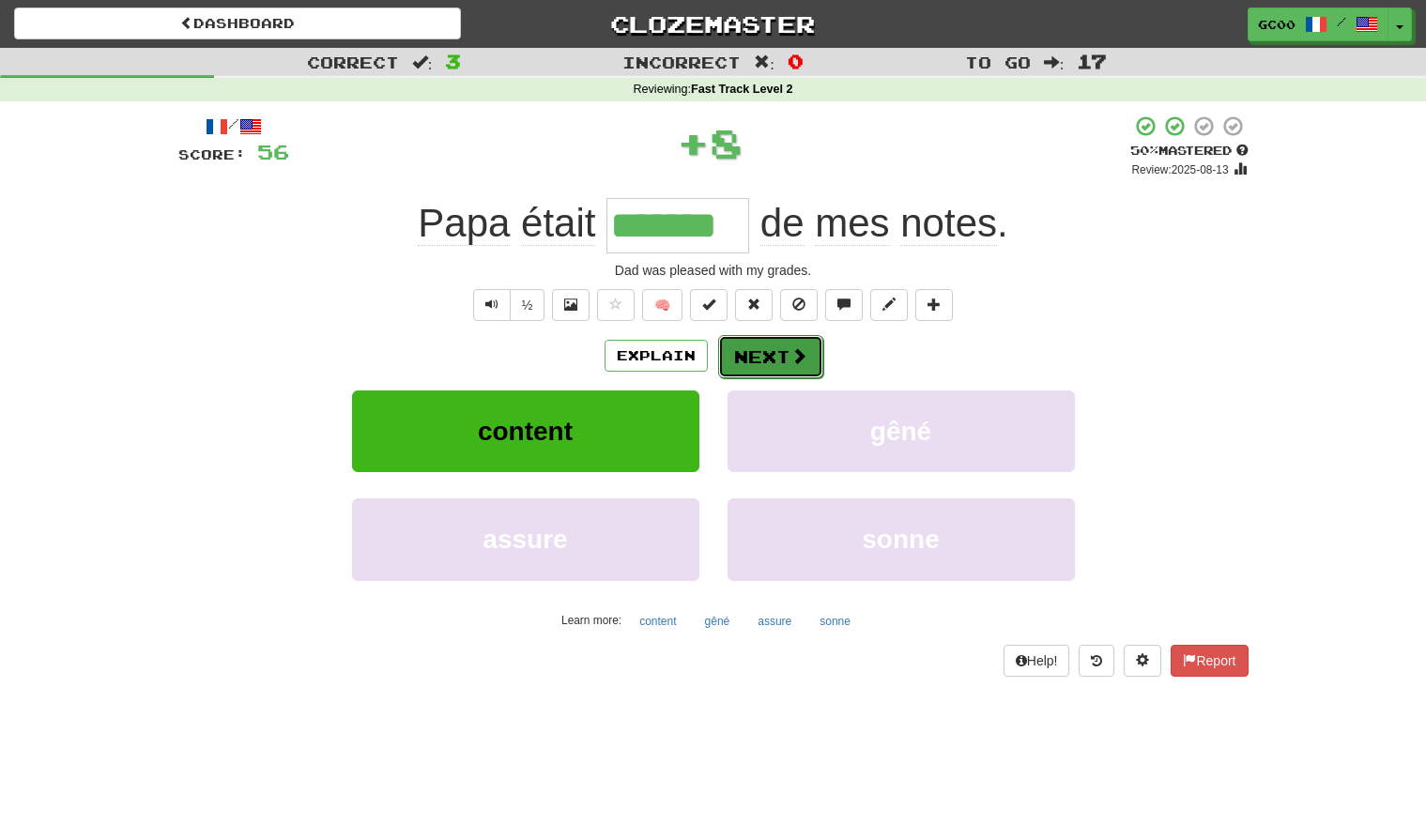 click on "Next" at bounding box center [771, 357] 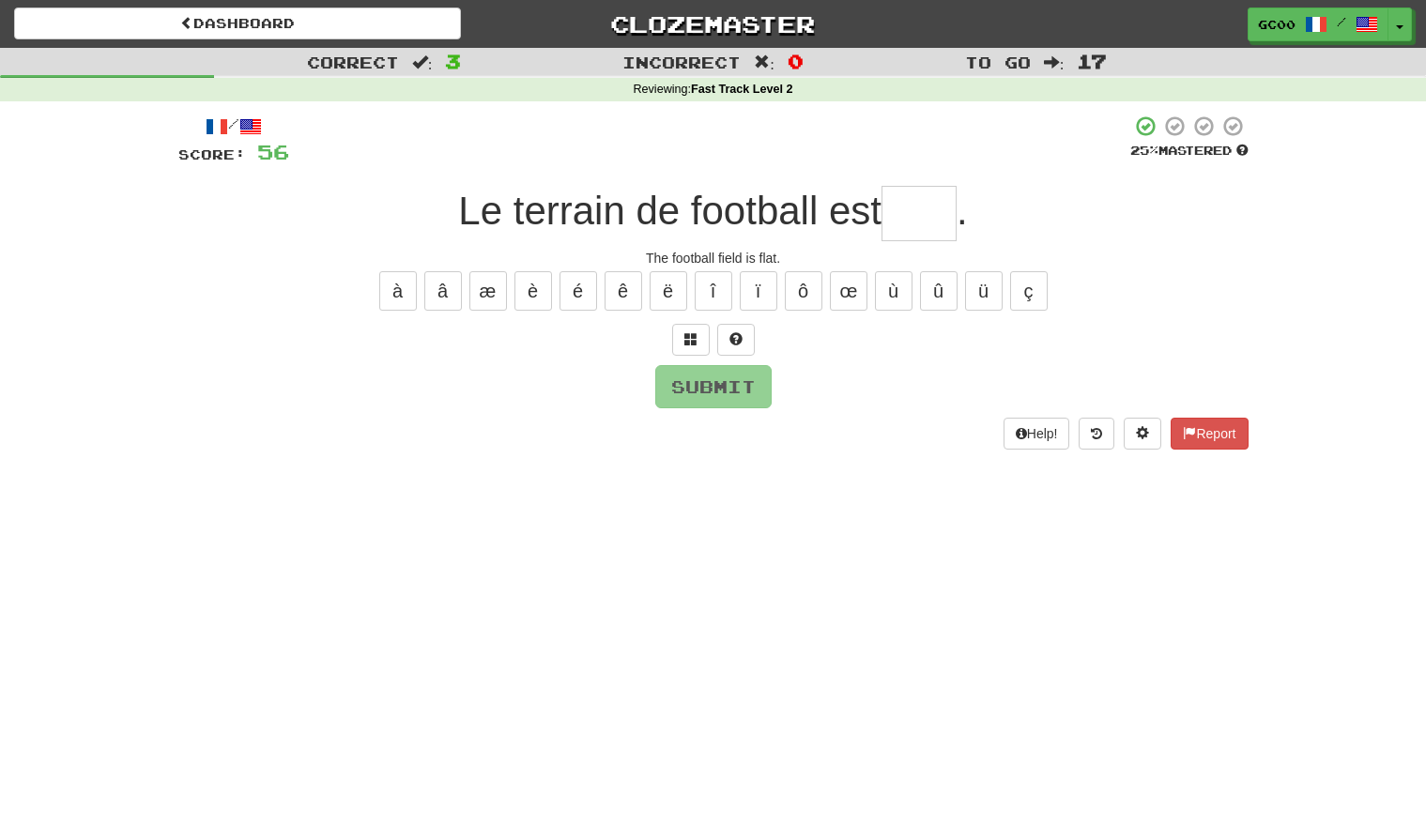 click on "/  Score:   56 25 %  Mastered Le terrain de football est  . The football field is flat. à â æ è é ê ë î ï ô œ ù û ü ç Submit  Help!  Report" at bounding box center [713, 282] 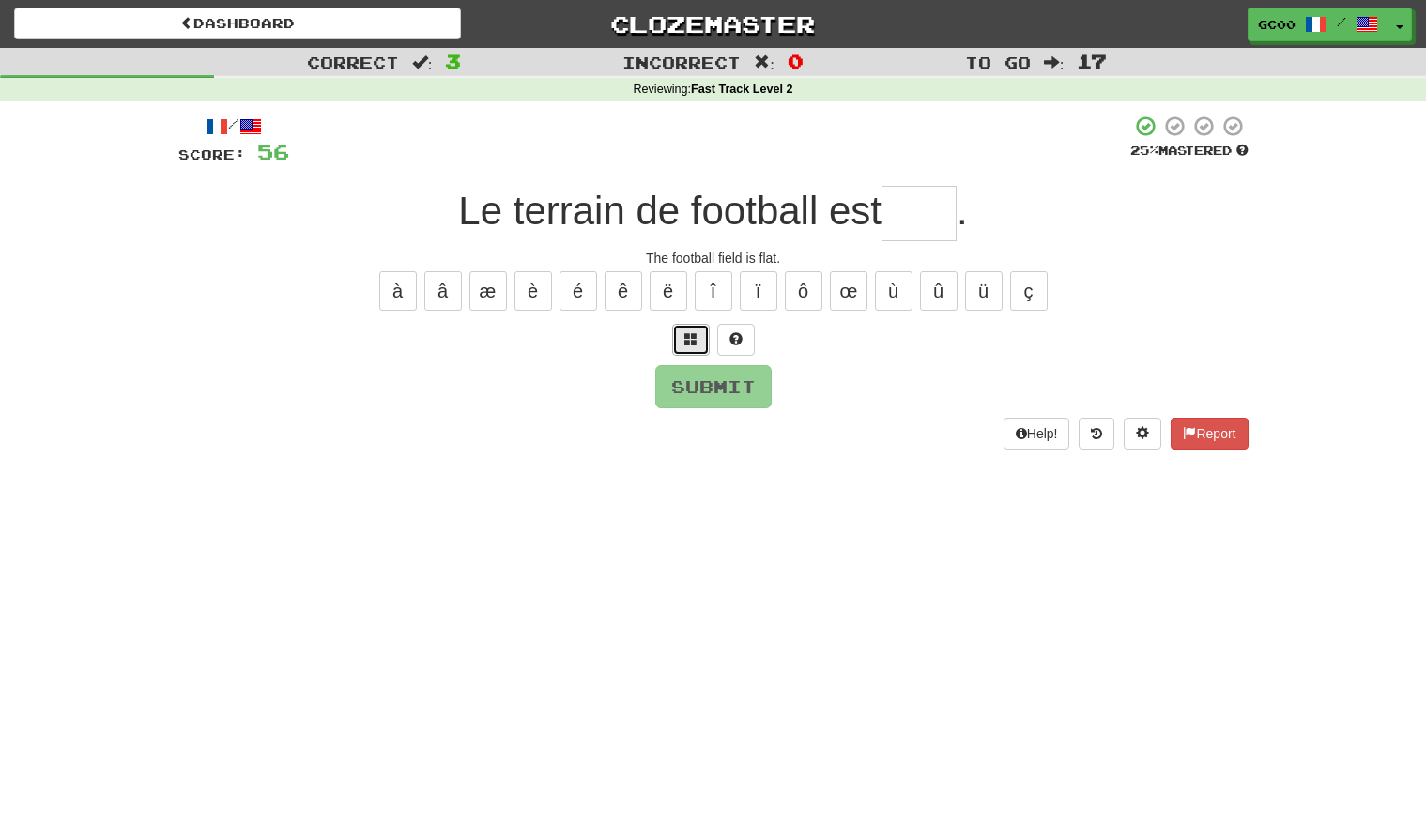 click at bounding box center [691, 340] 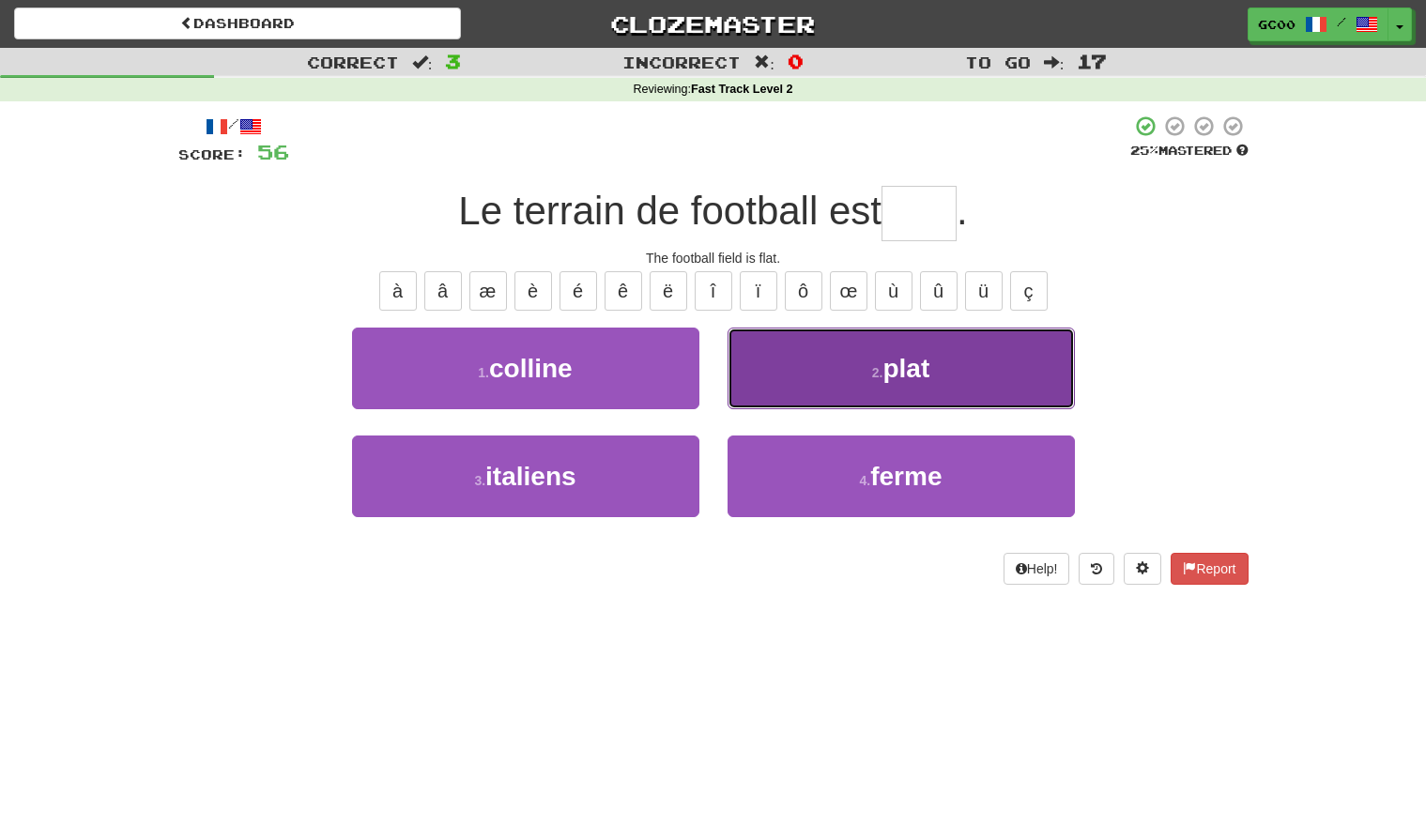 click on "2 .  plat" at bounding box center (901, 368) 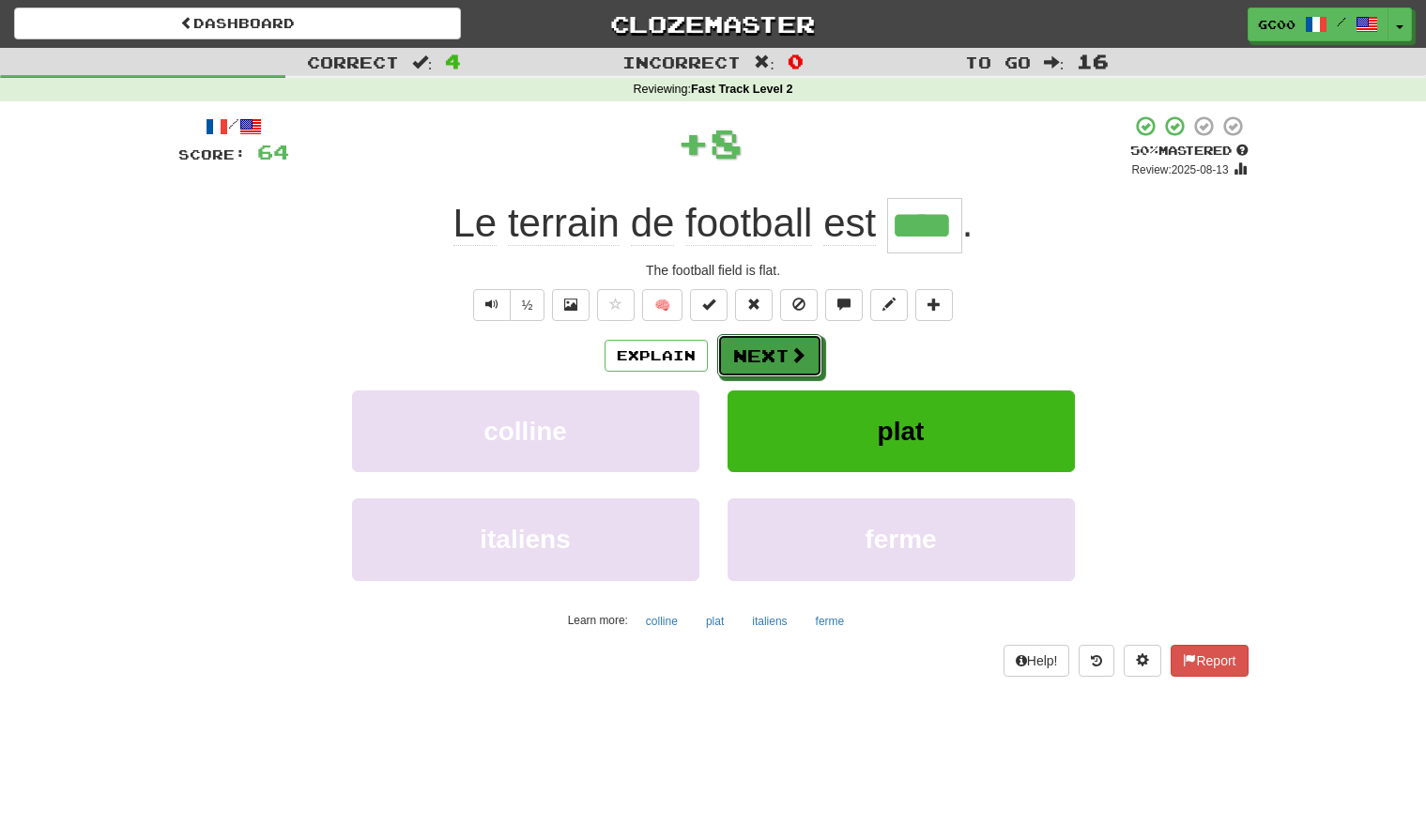 click on "Next" at bounding box center (770, 356) 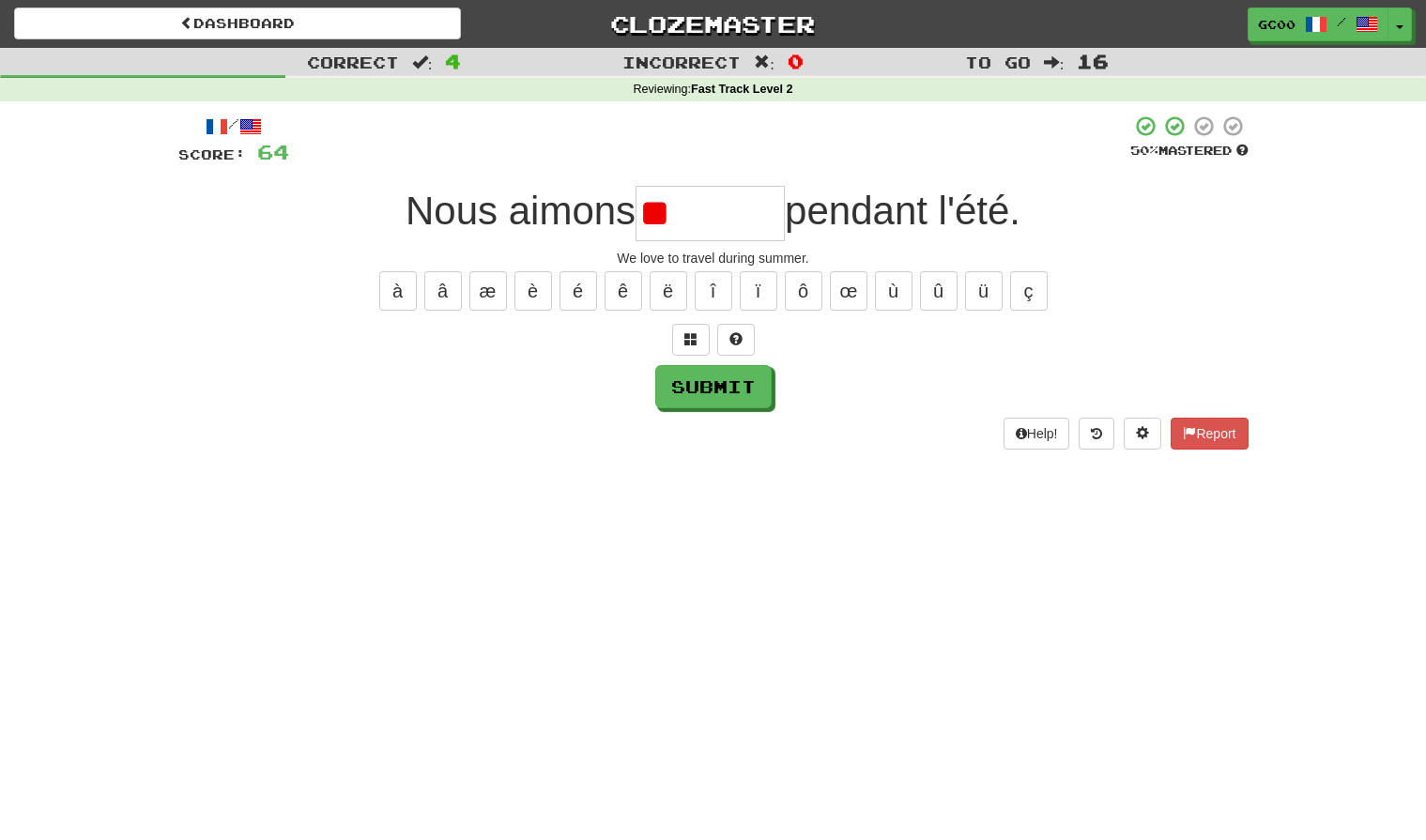 type on "*" 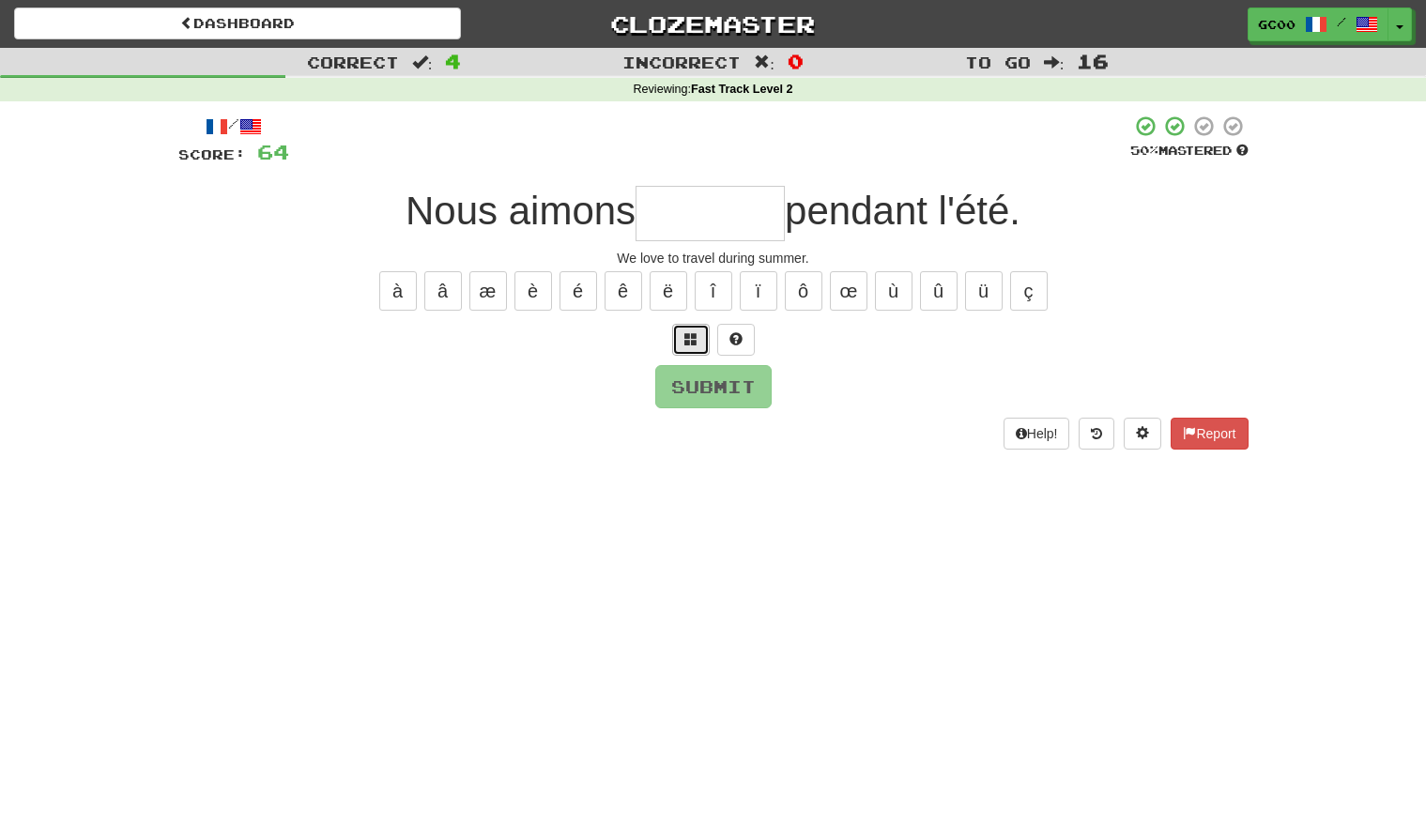 click at bounding box center [691, 340] 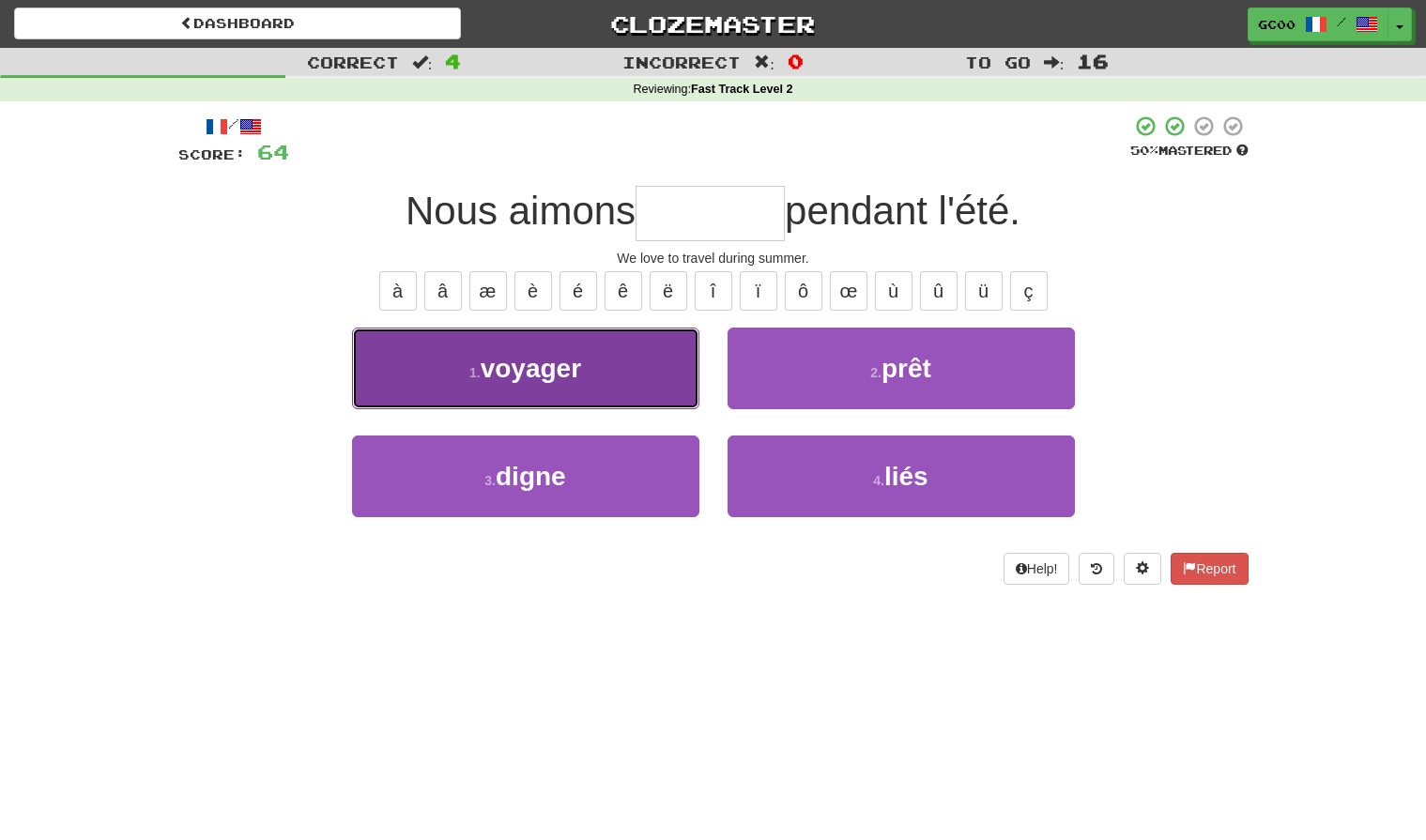 click on "1 .  voyager" at bounding box center [526, 368] 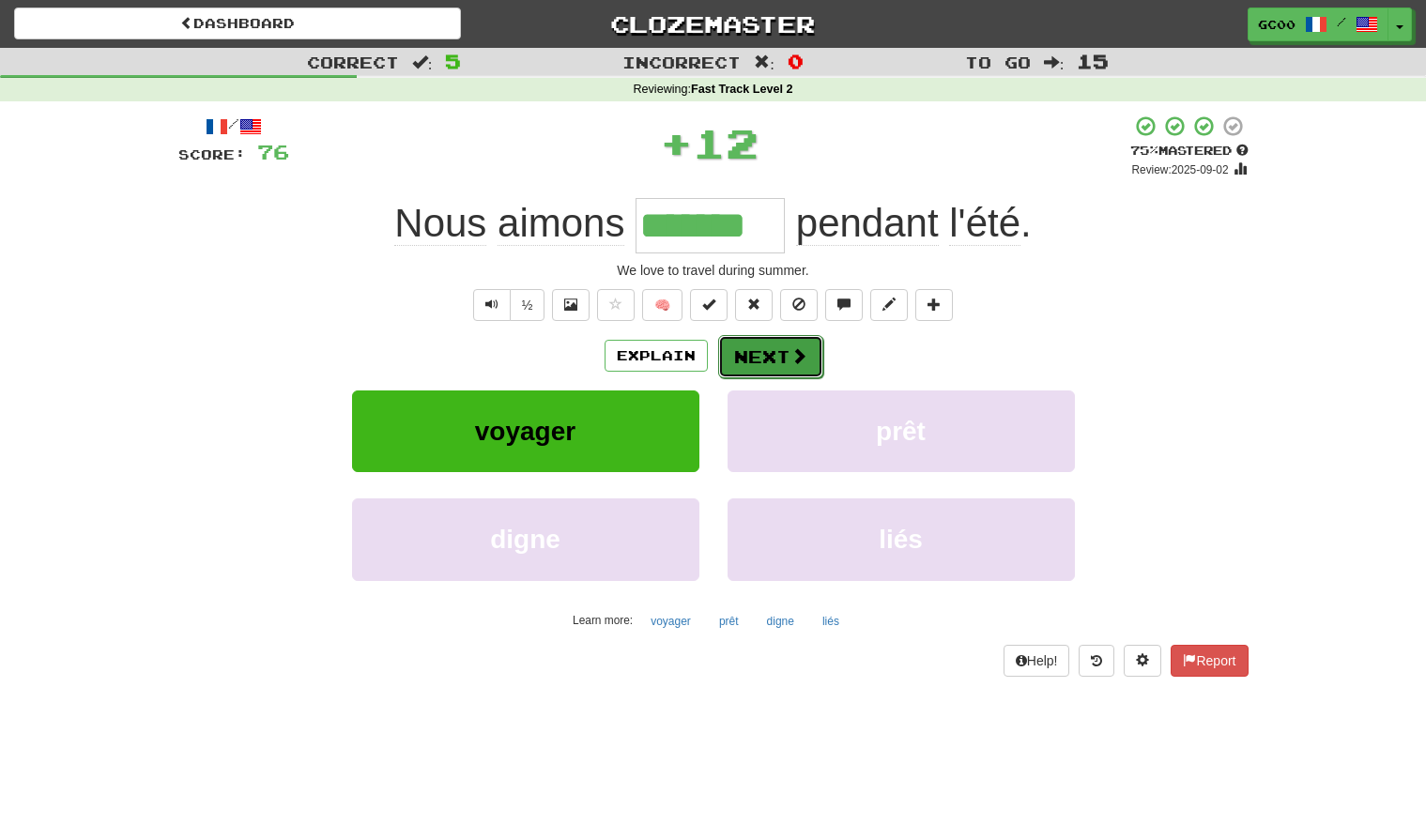 click on "Next" at bounding box center (771, 357) 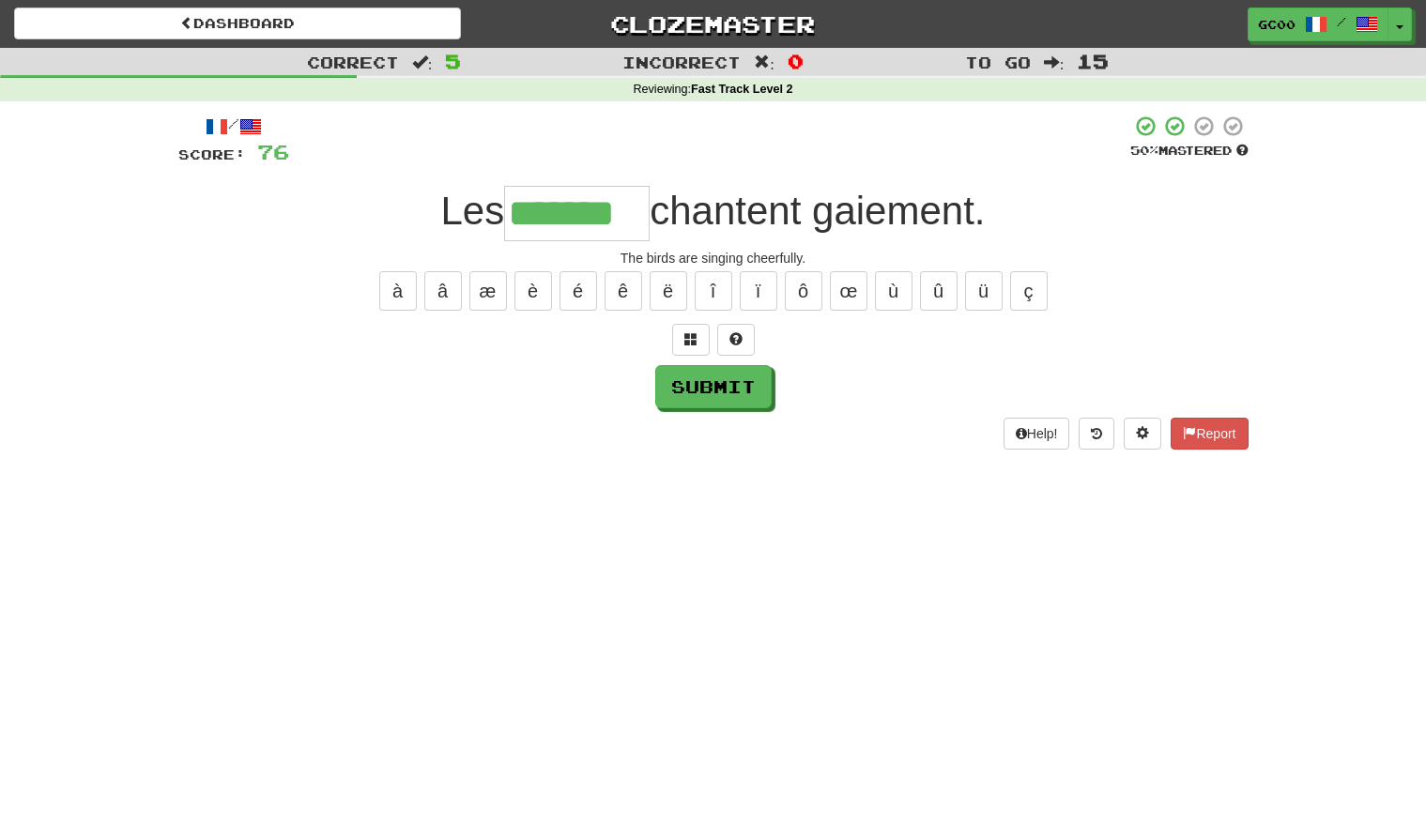 type on "*******" 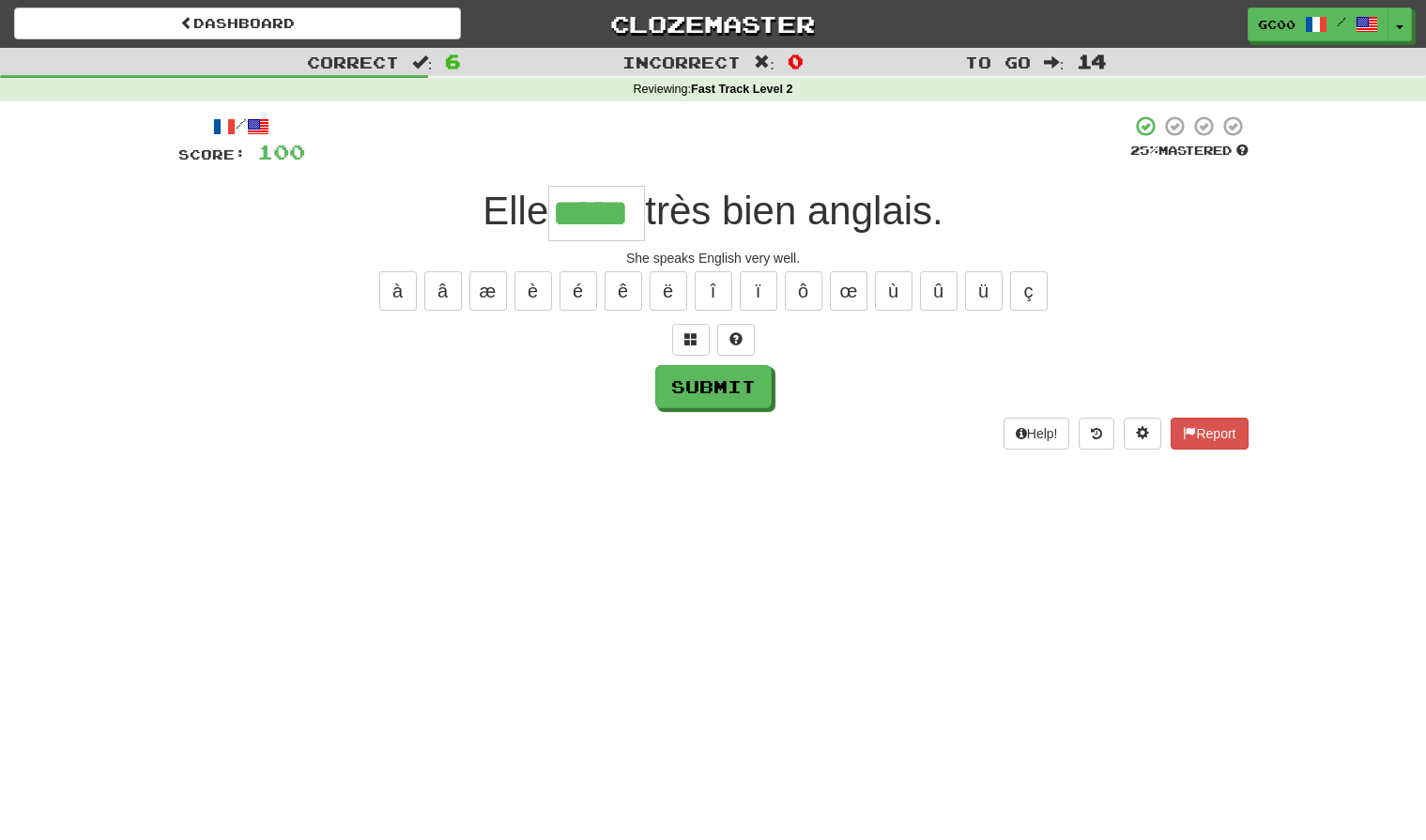 type on "*****" 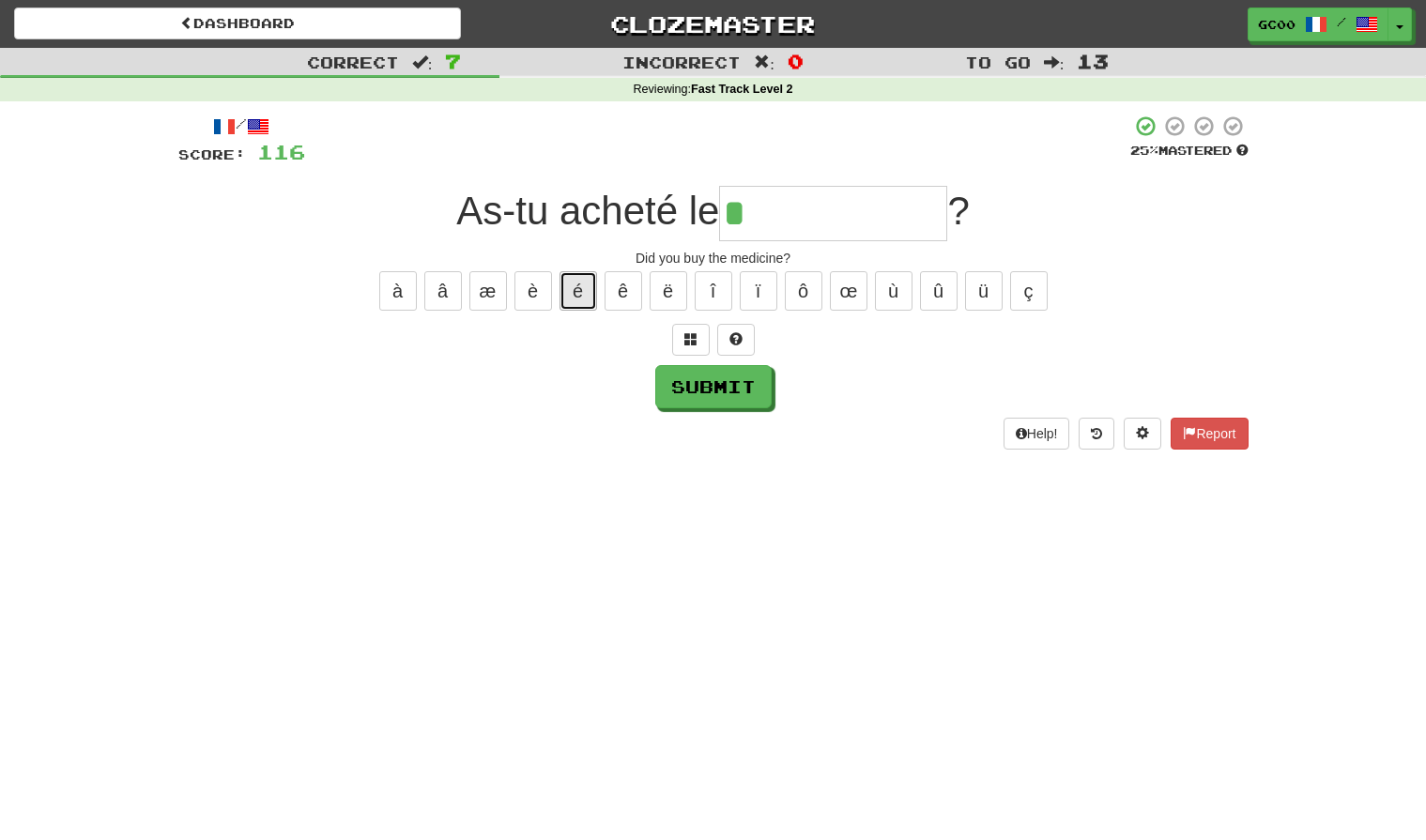 click on "é" at bounding box center (578, 291) 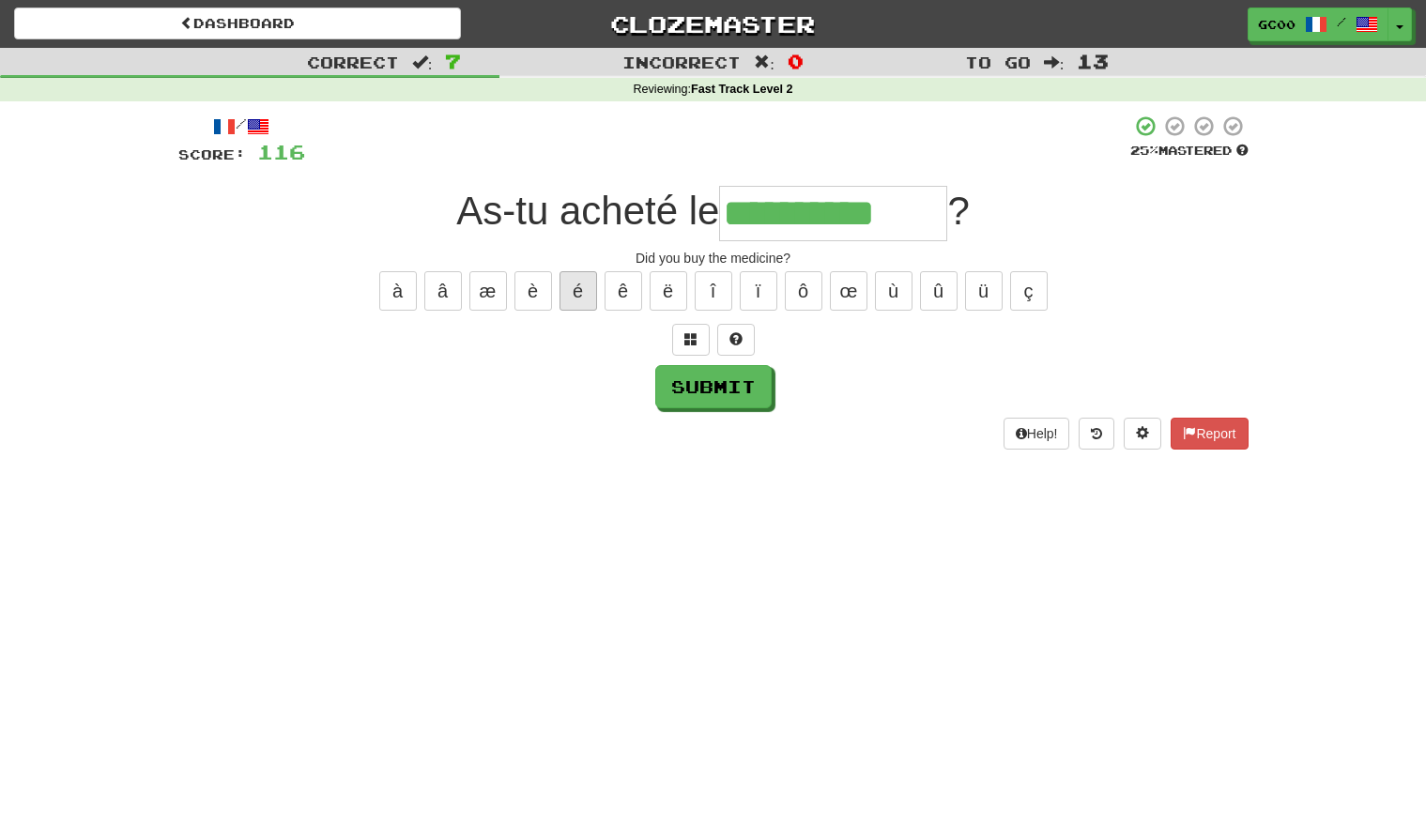 type on "**********" 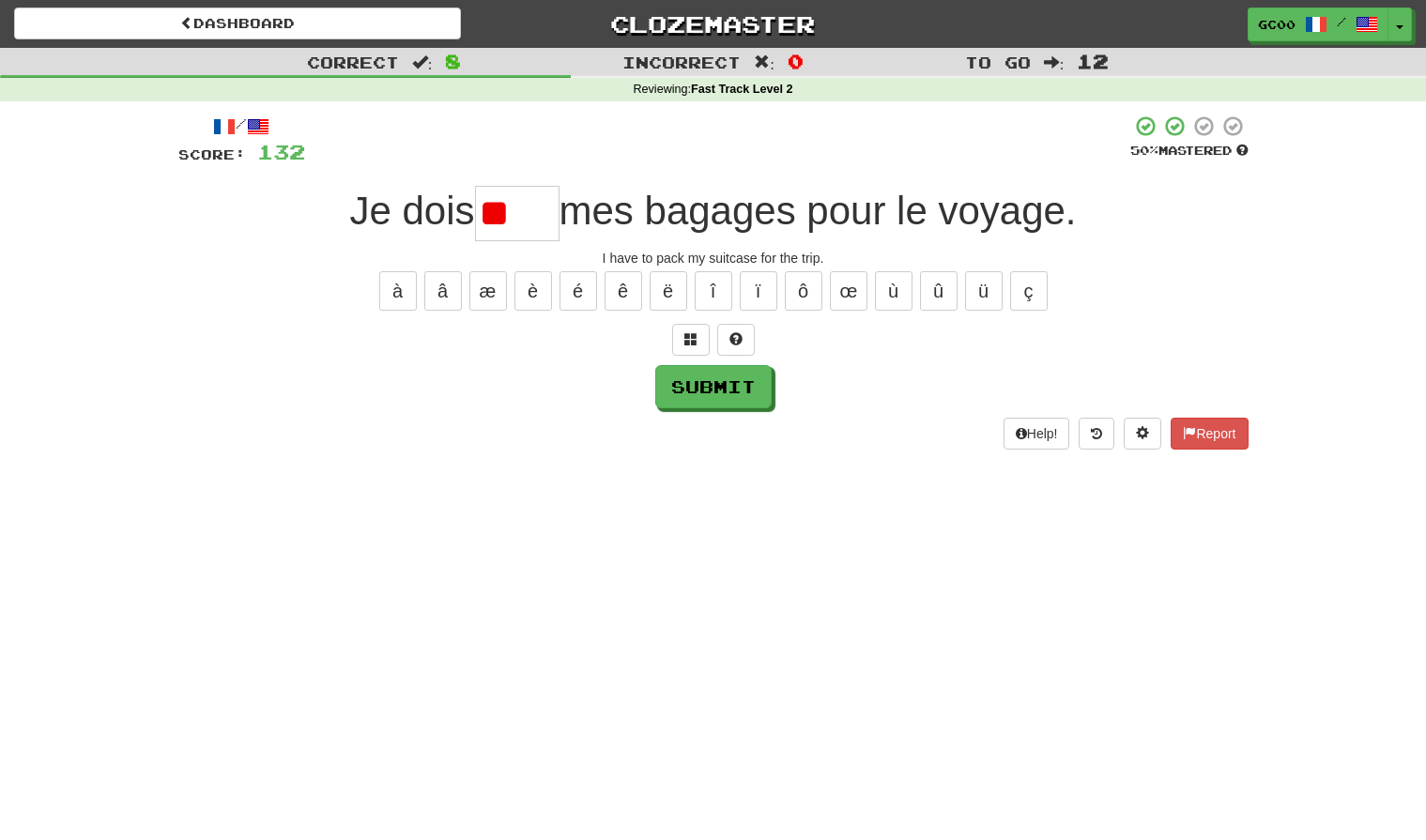 type on "*" 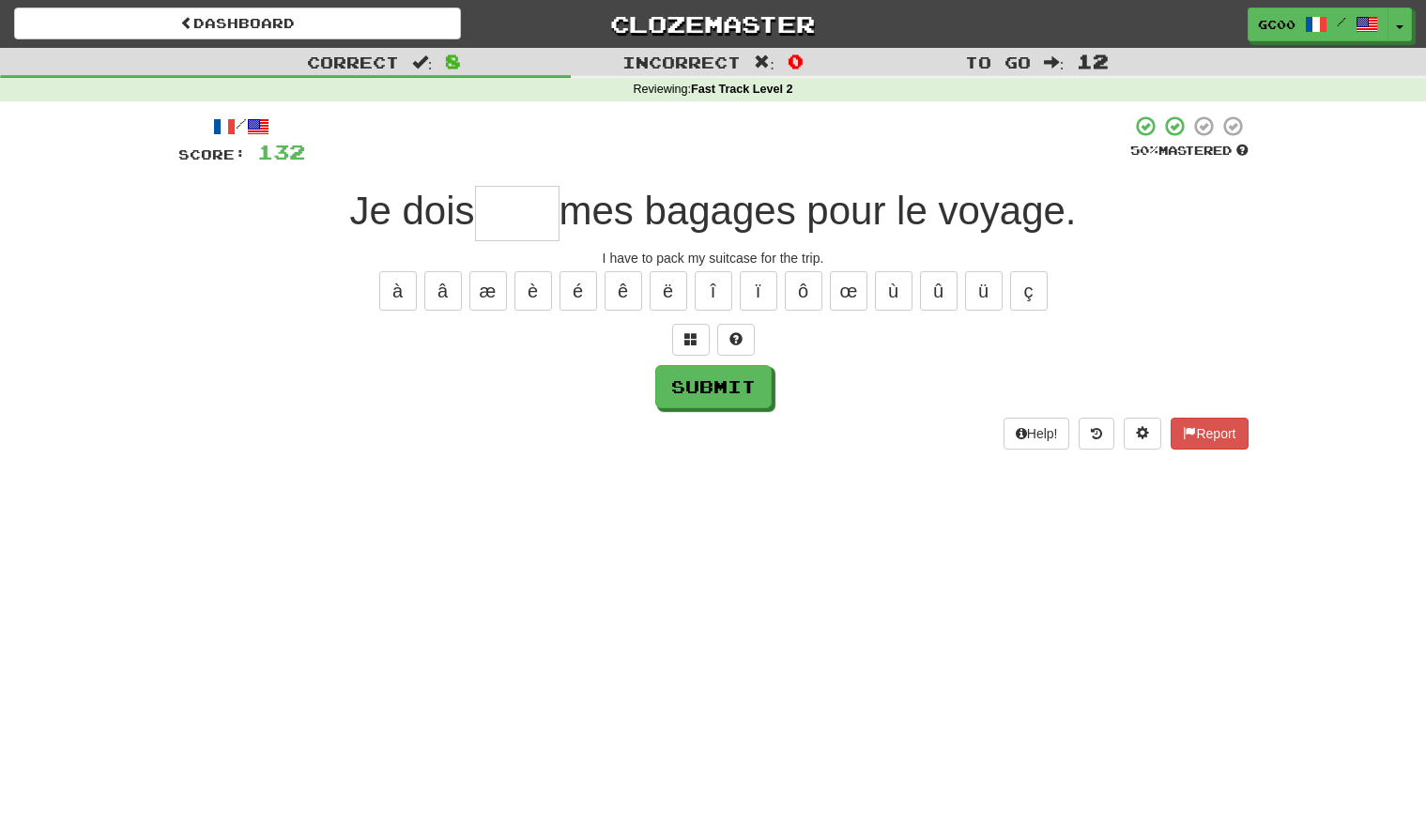 type on "*" 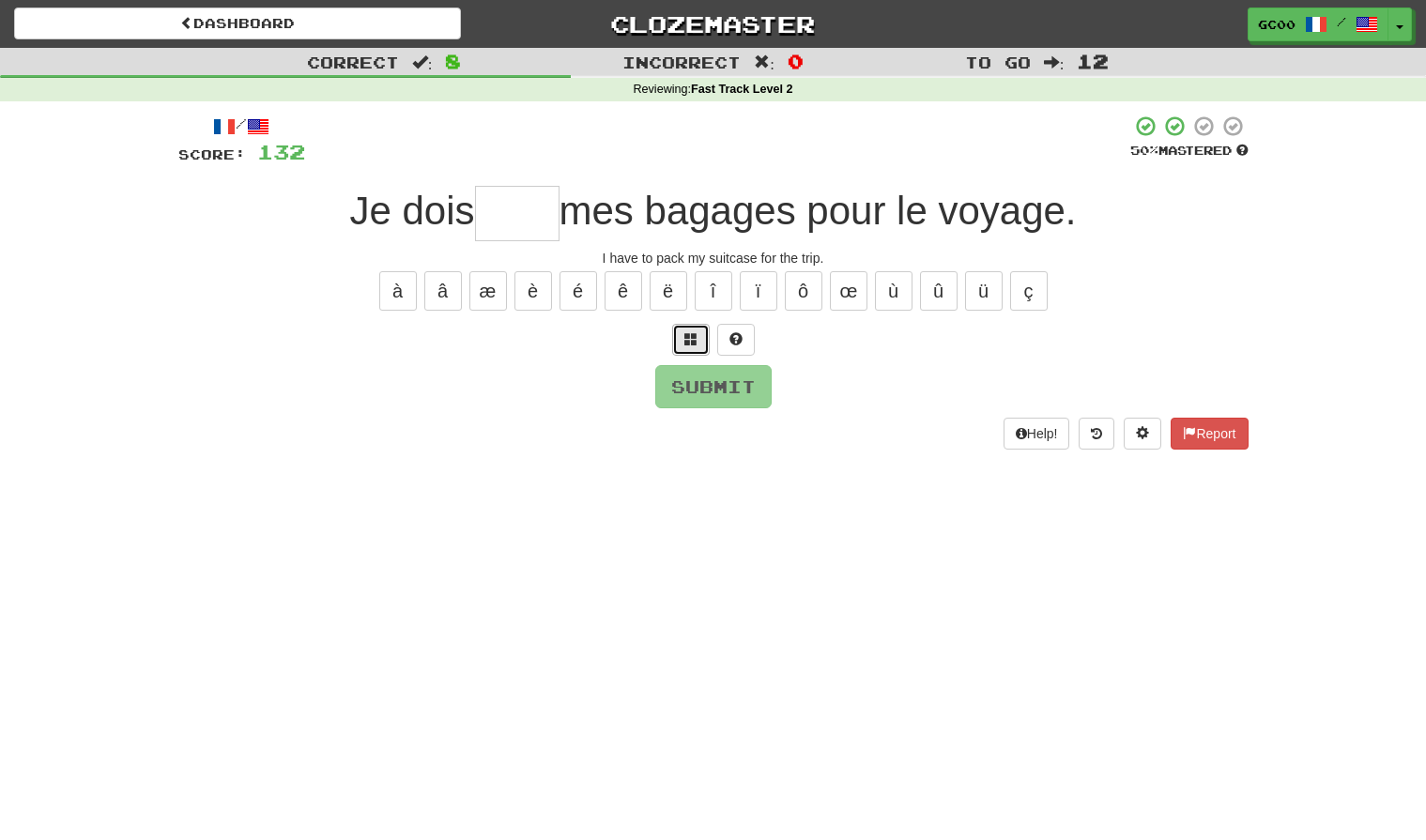 click at bounding box center [691, 339] 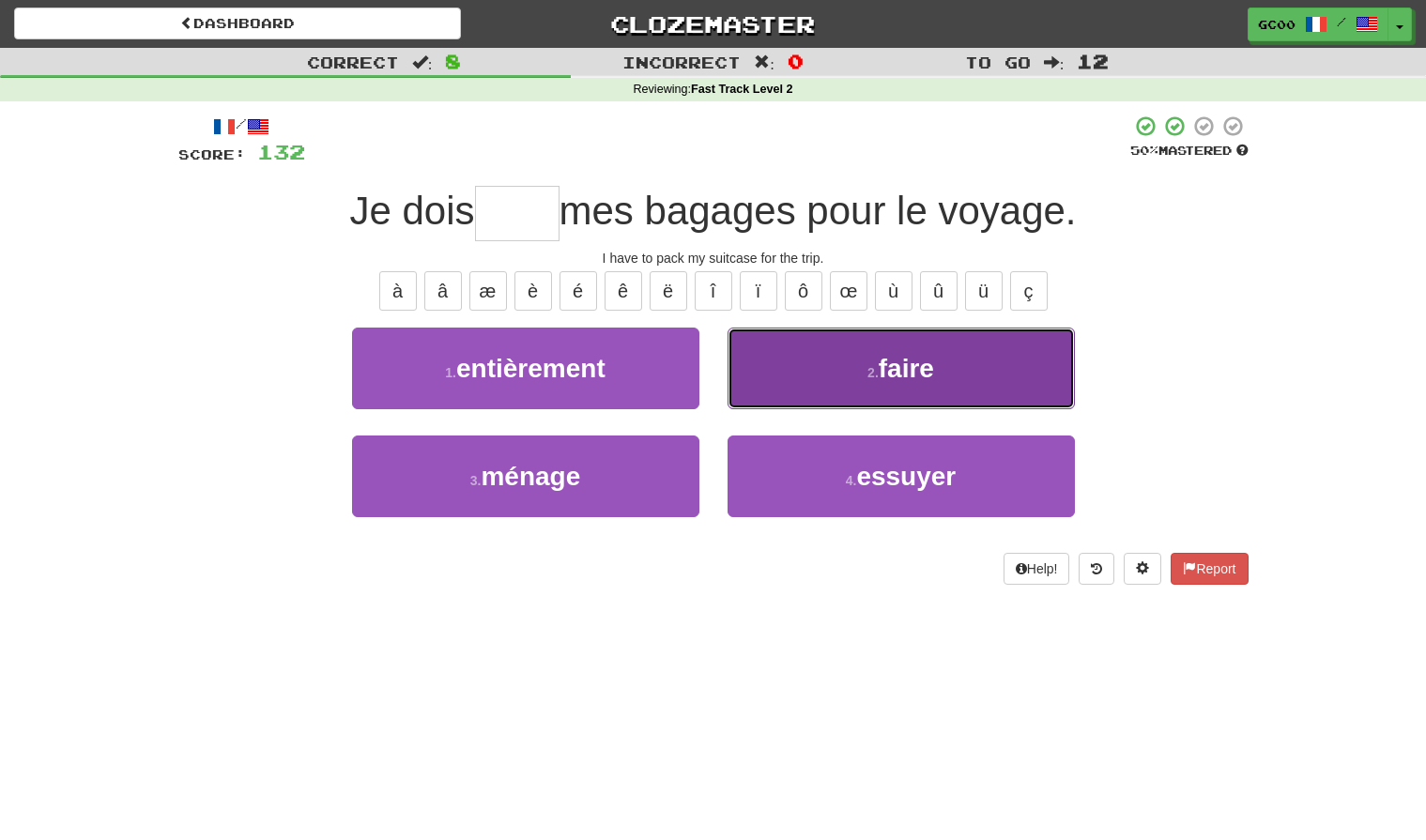 click on "2 .  faire" at bounding box center [901, 368] 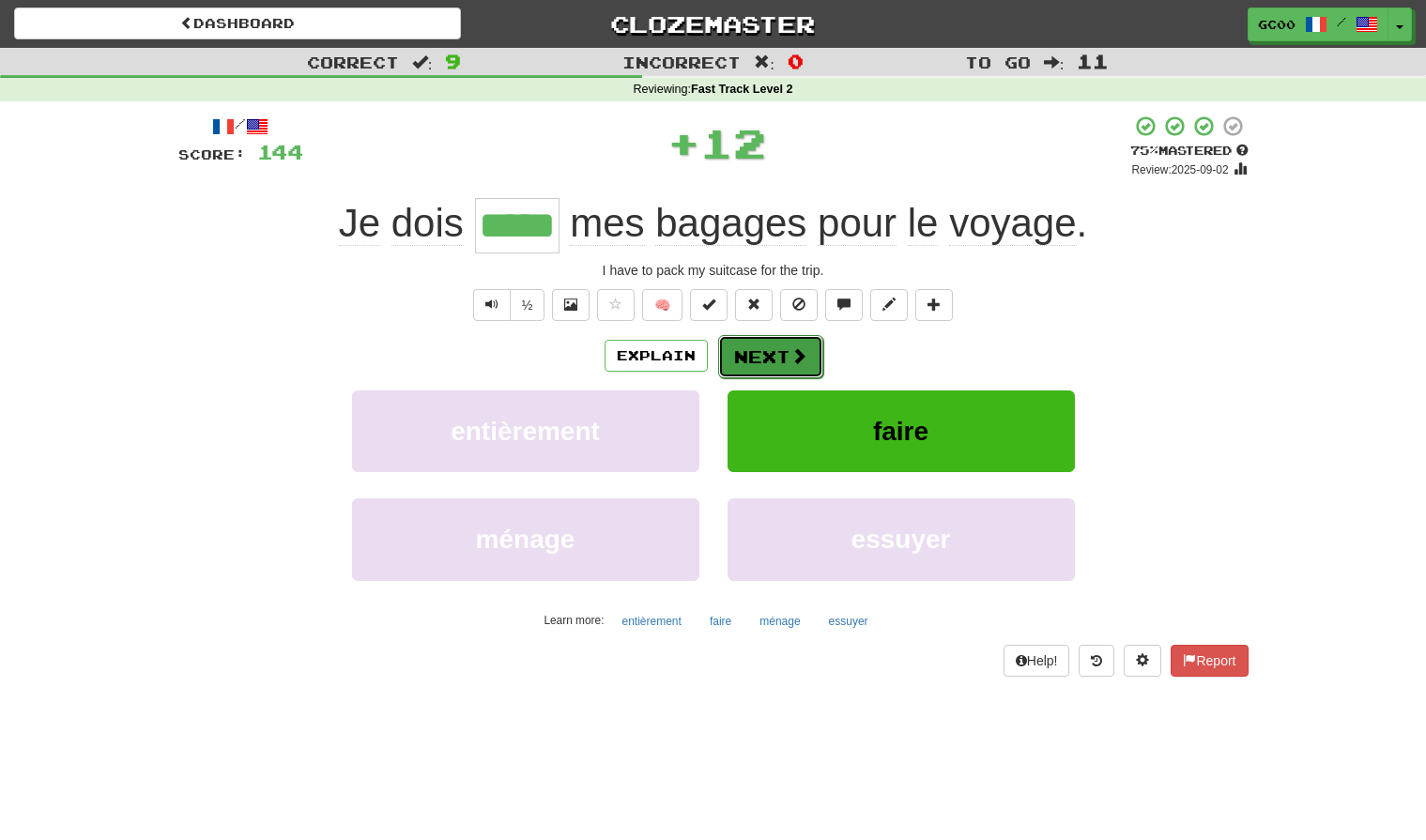 click on "Next" at bounding box center [771, 357] 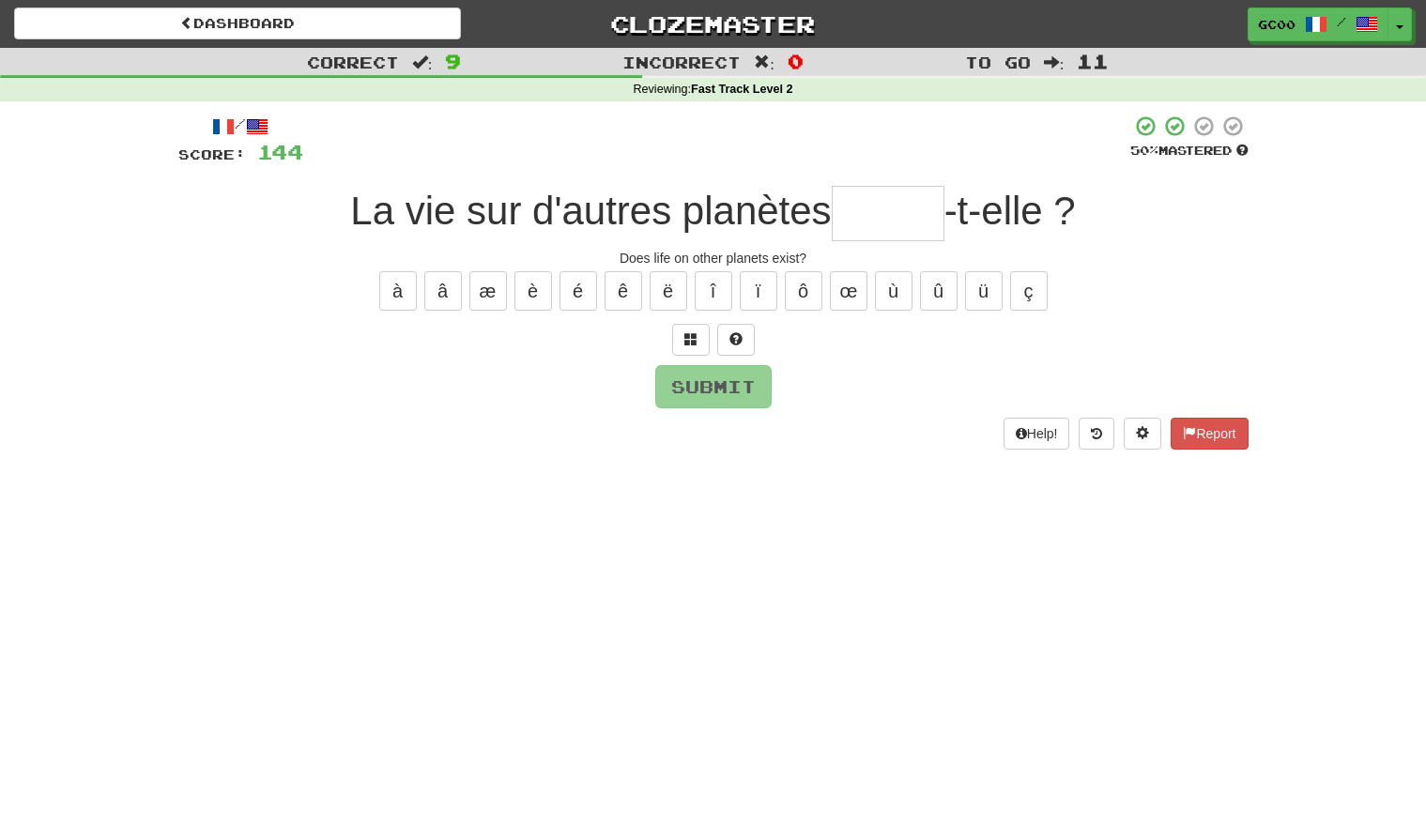 type on "*" 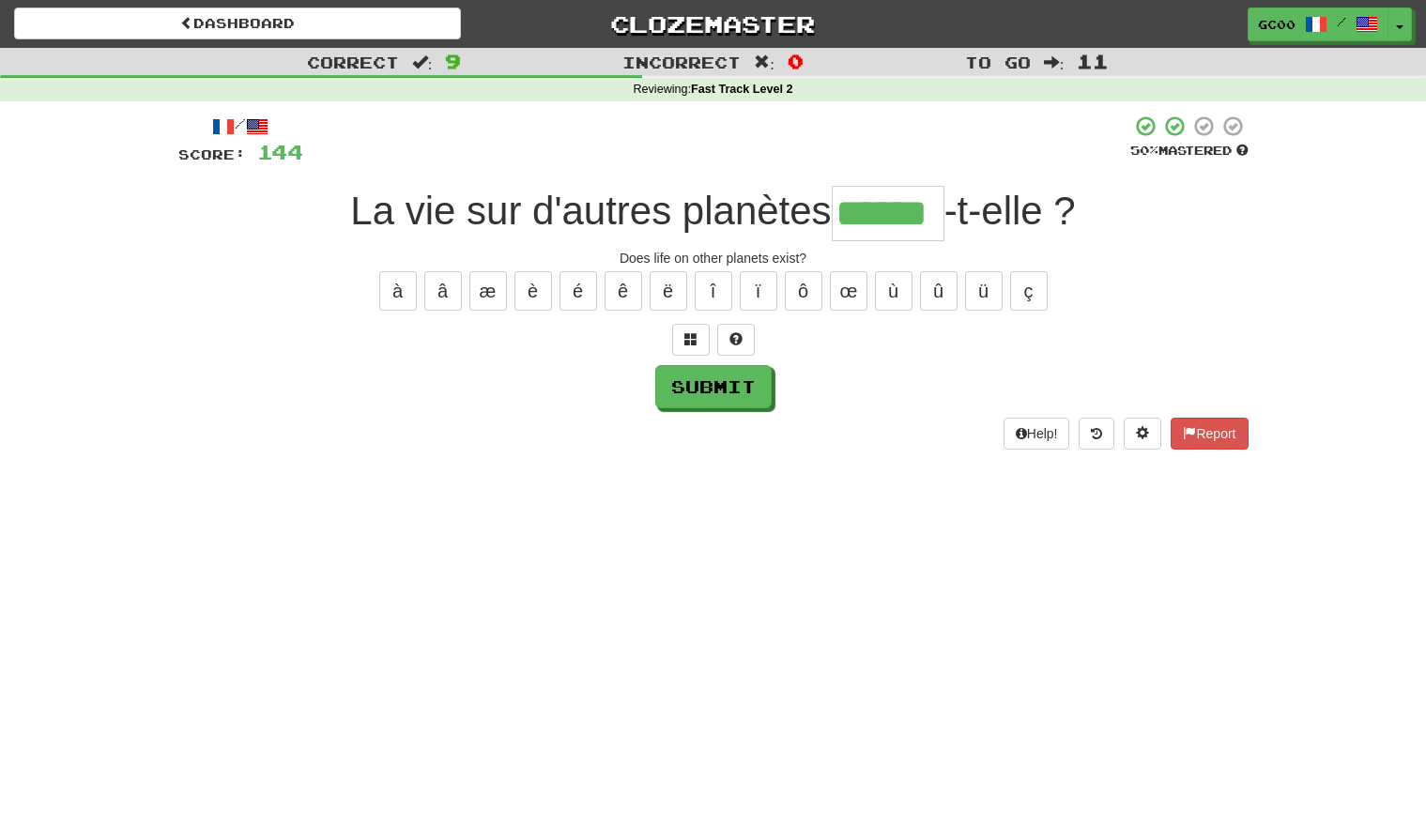 type on "******" 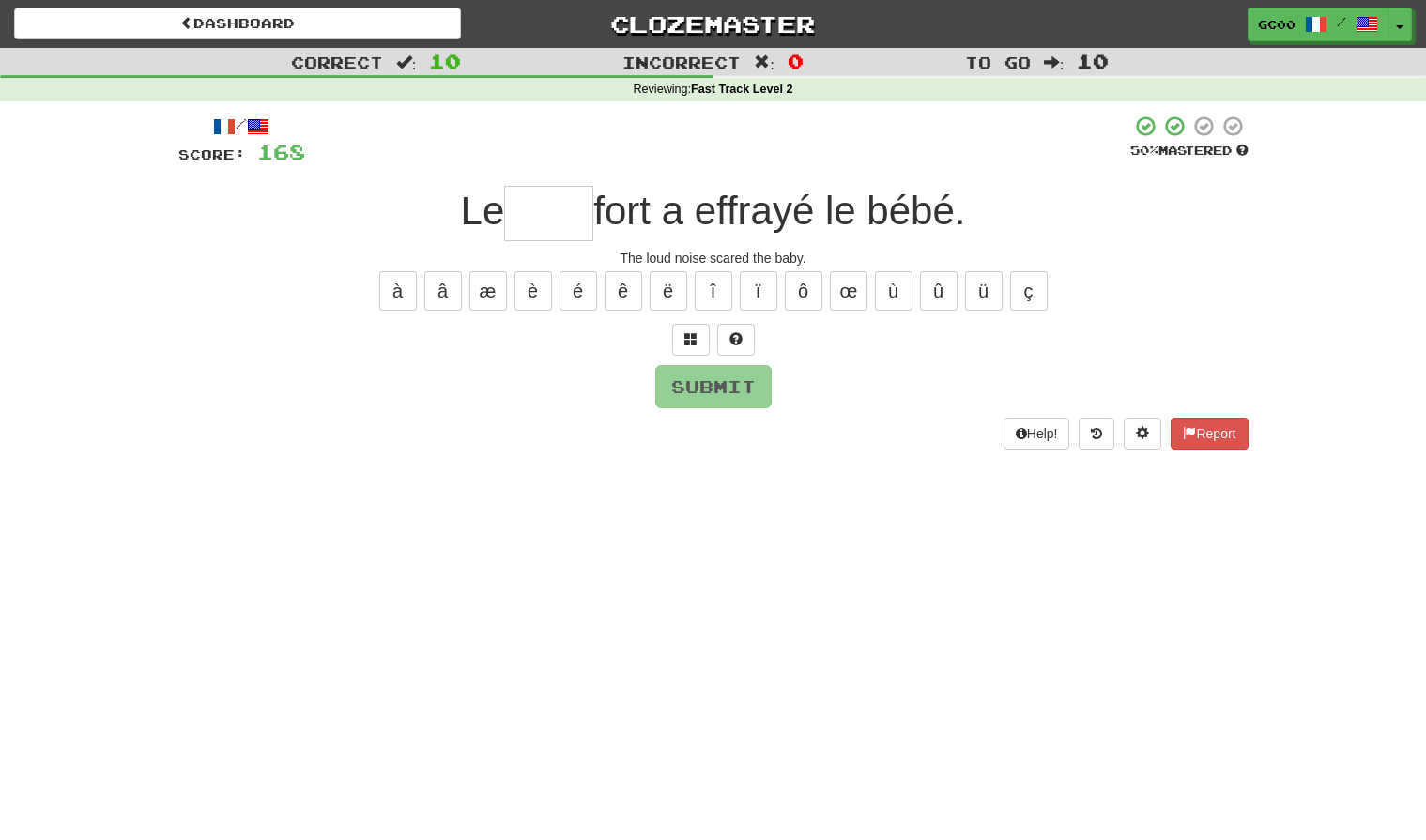type on "*" 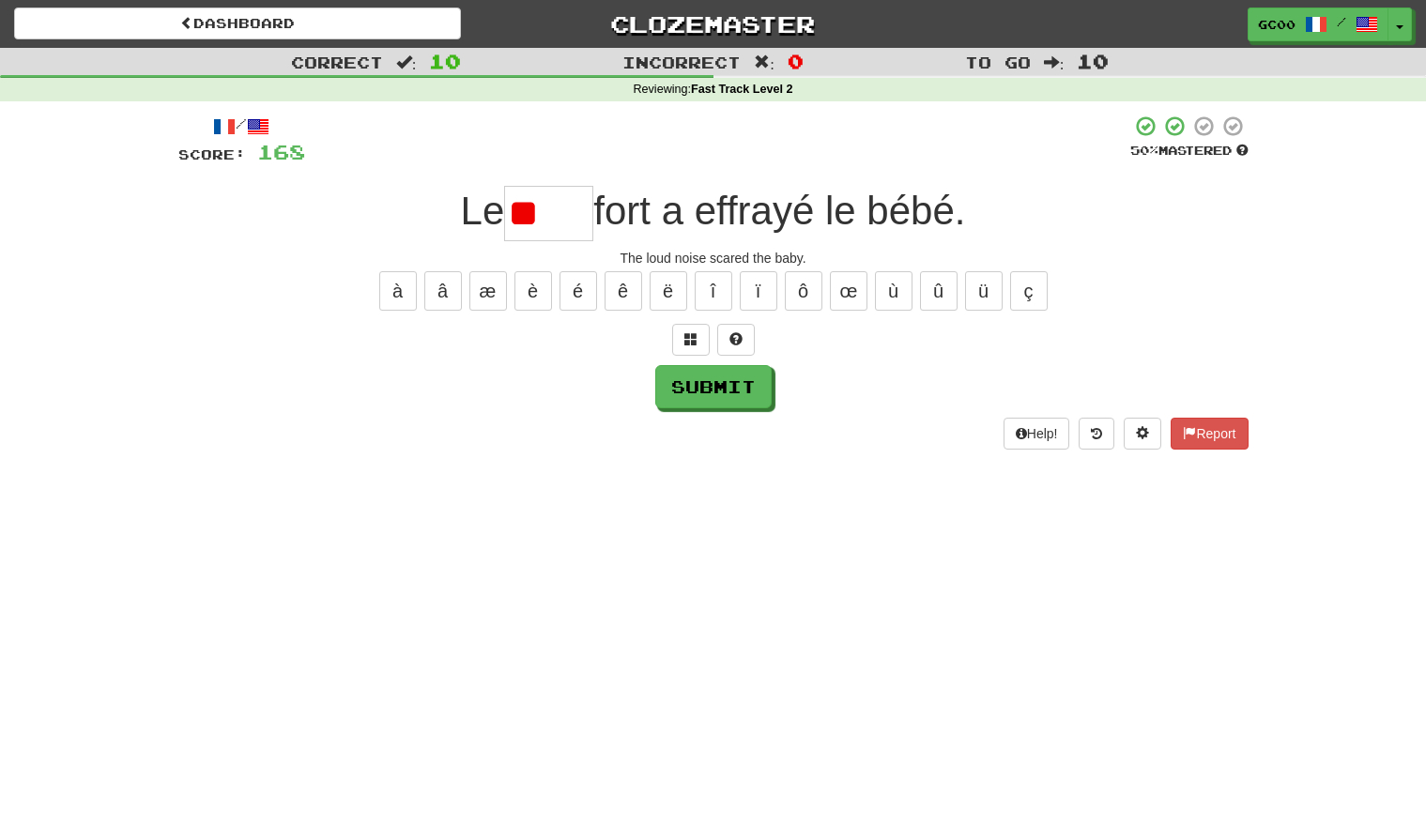 type on "*" 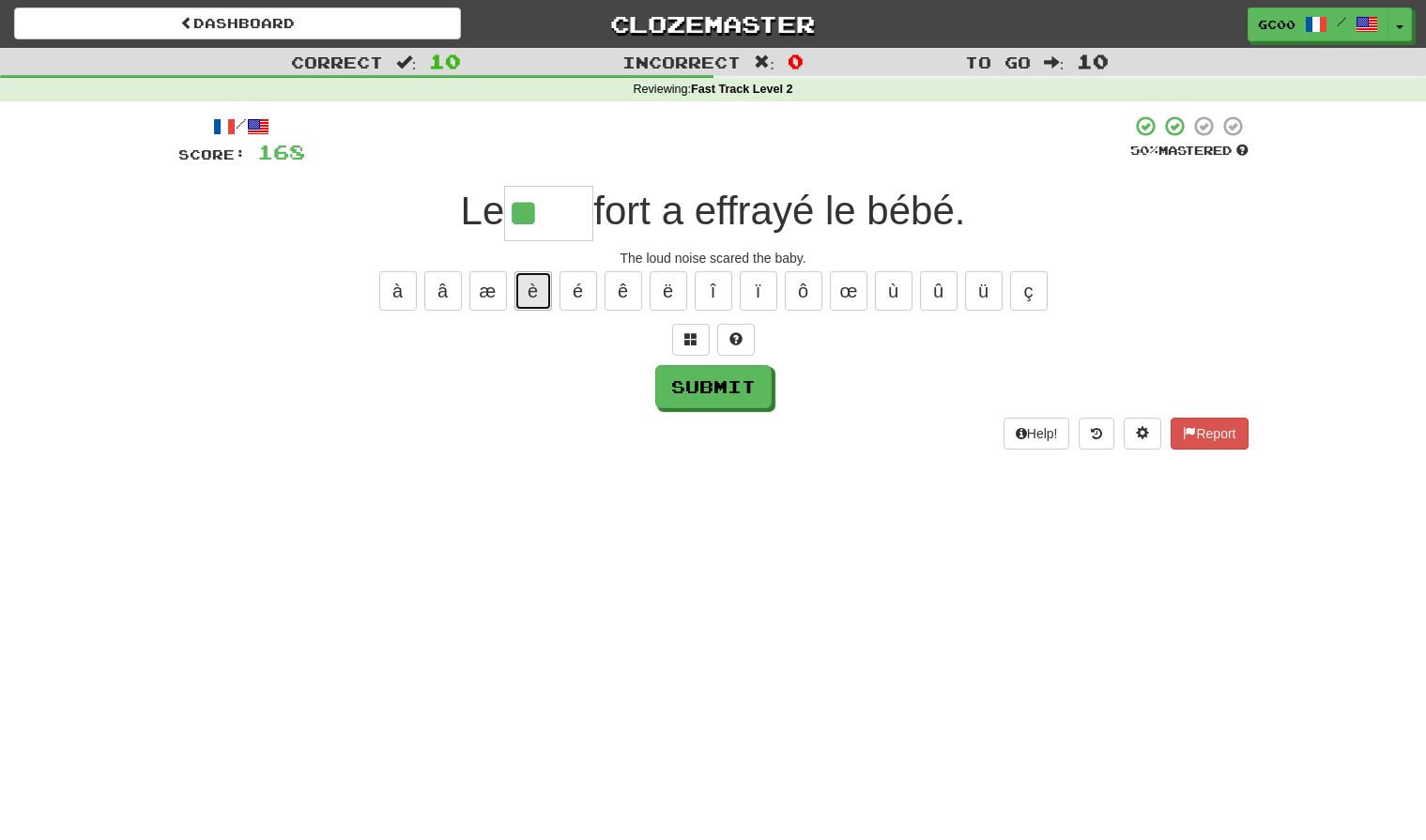 click on "è" at bounding box center [533, 291] 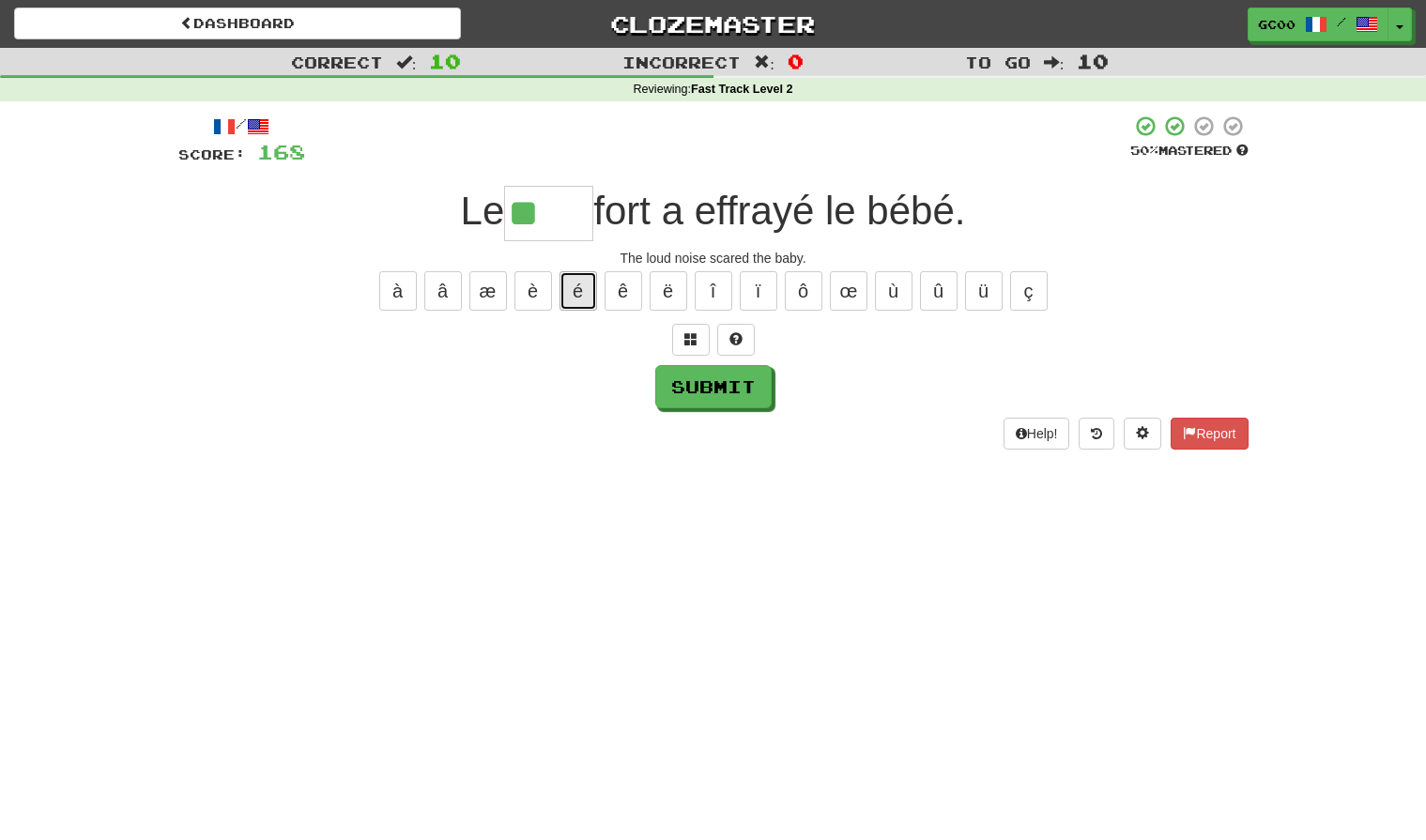click on "é" at bounding box center [578, 291] 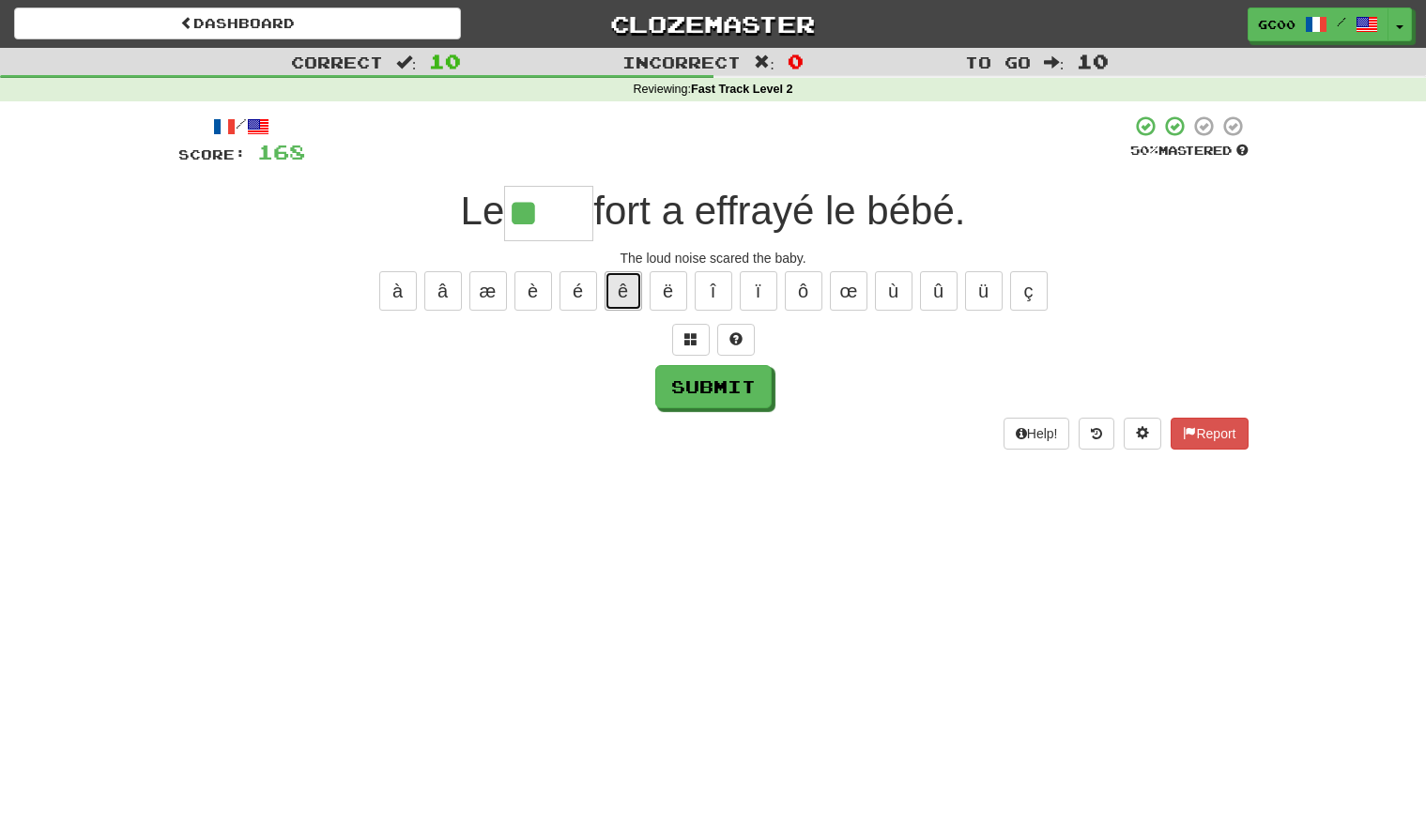 click on "ê" at bounding box center [623, 291] 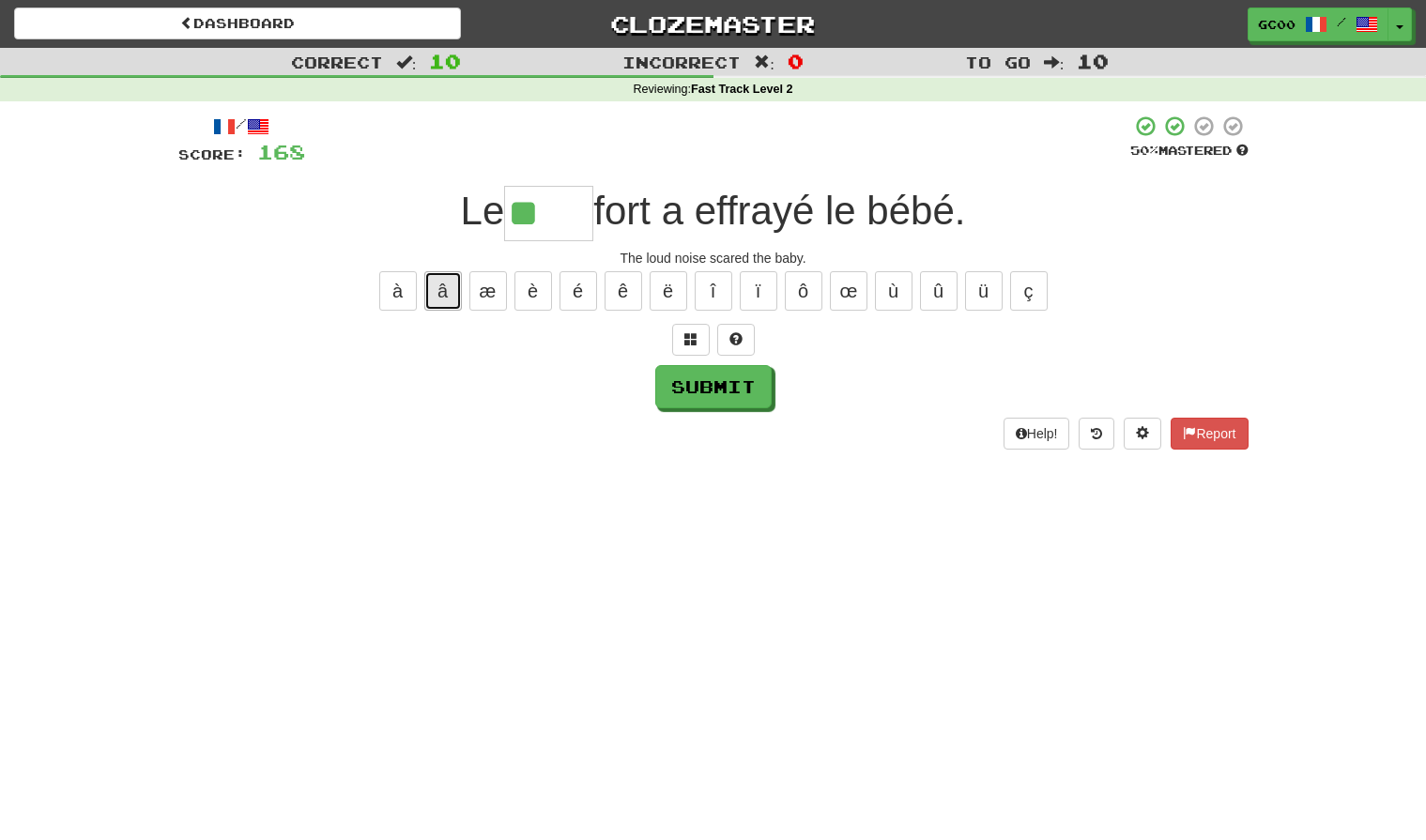 click on "â" at bounding box center (443, 291) 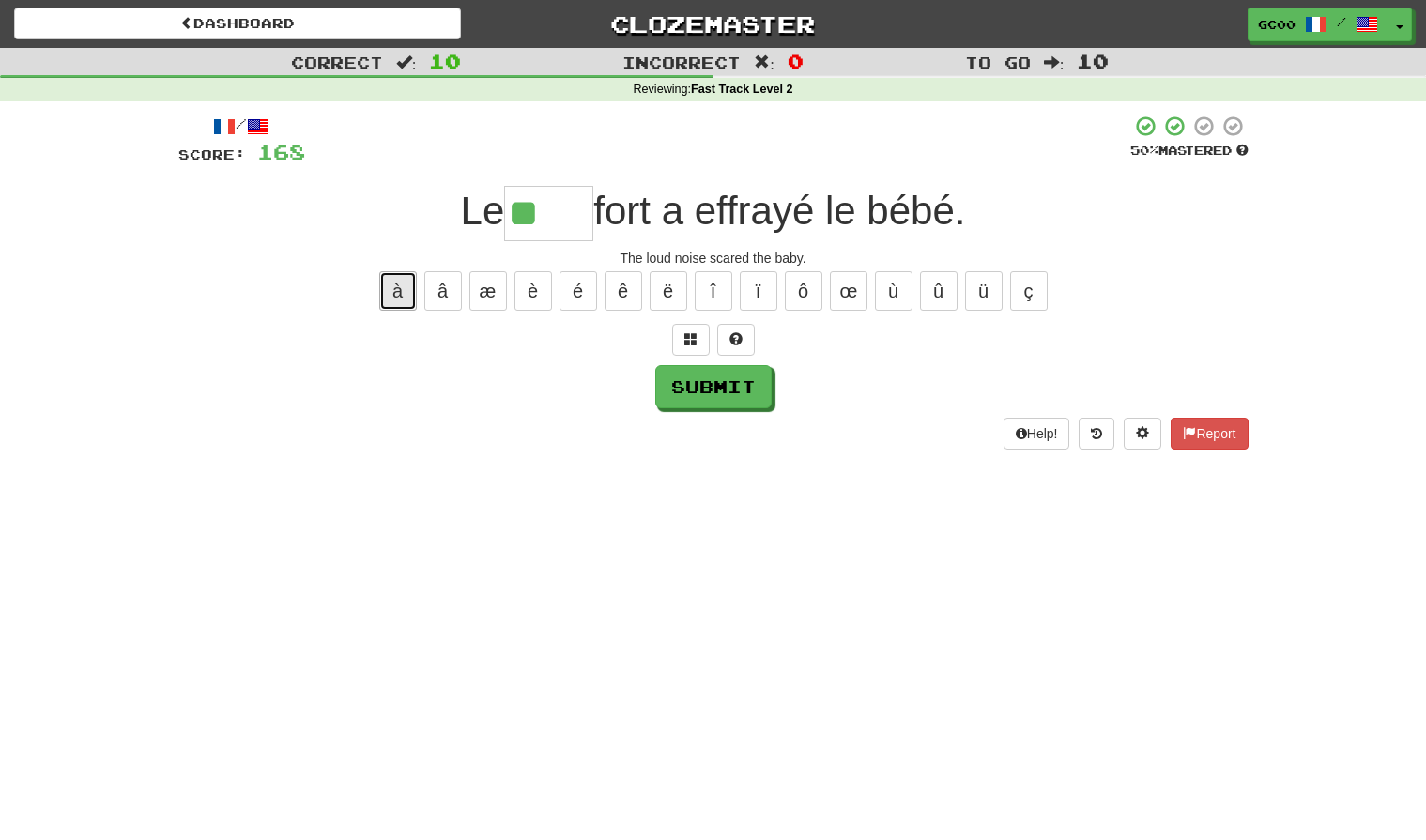 click on "à" at bounding box center (398, 291) 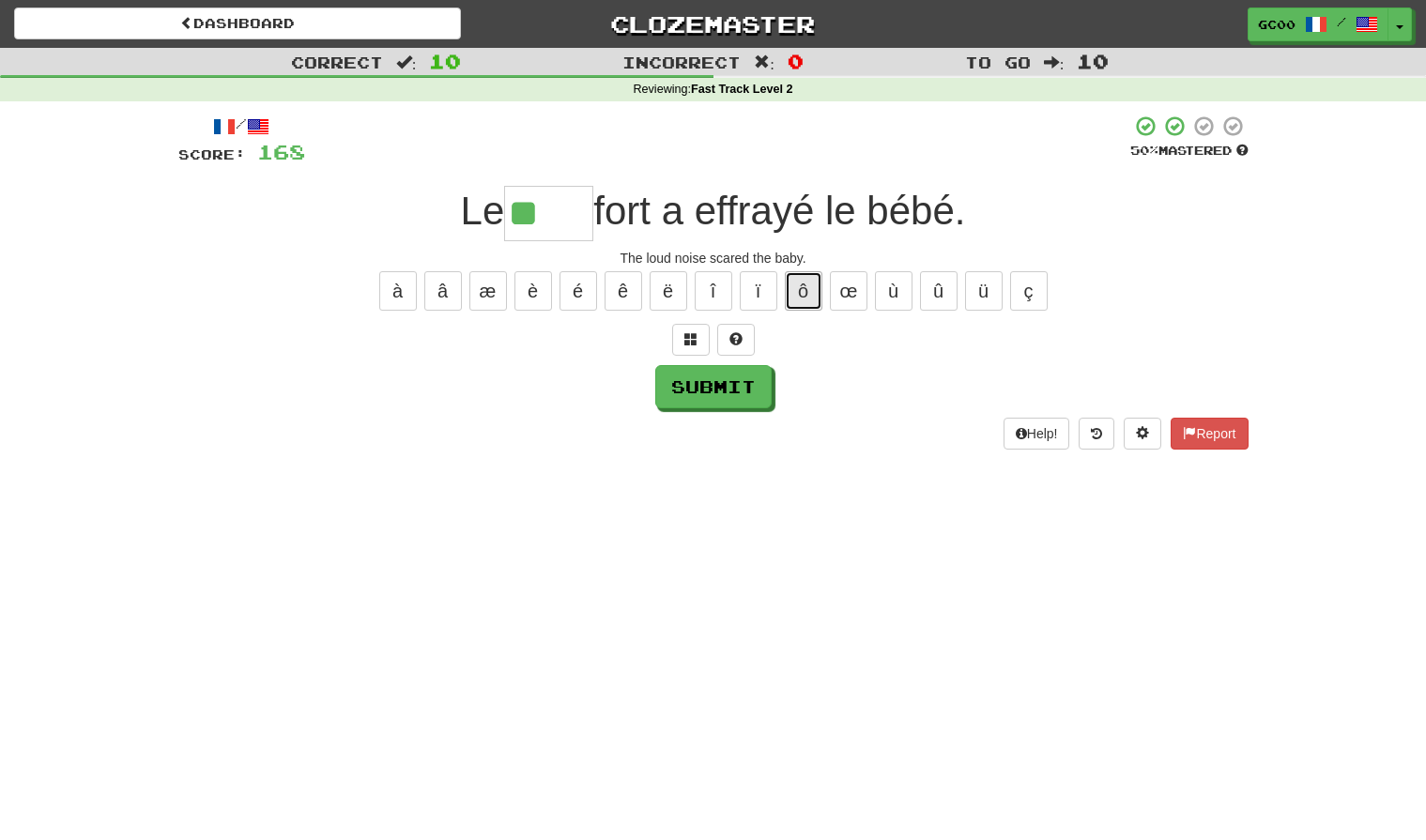 click on "ô" at bounding box center [804, 291] 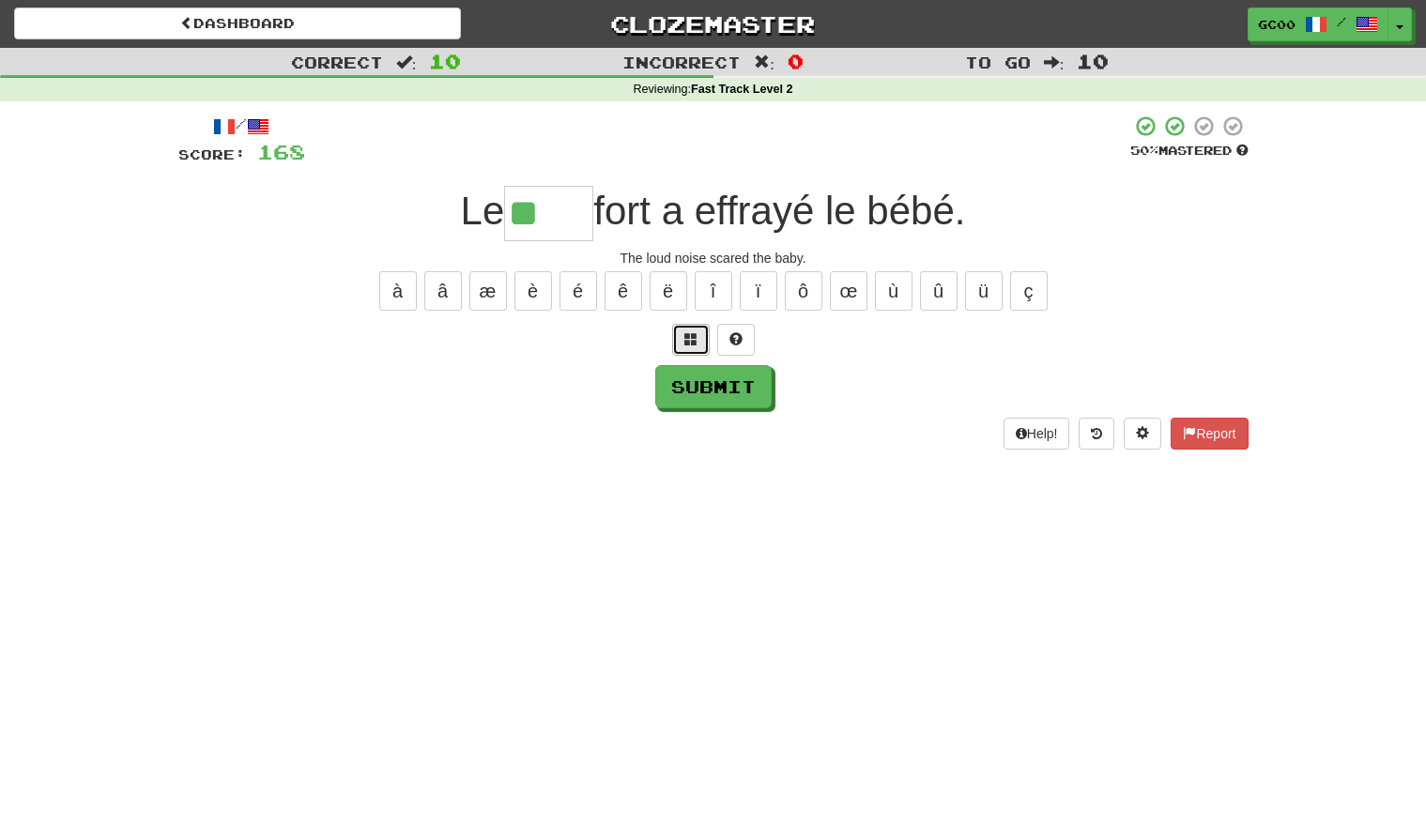 click at bounding box center (691, 339) 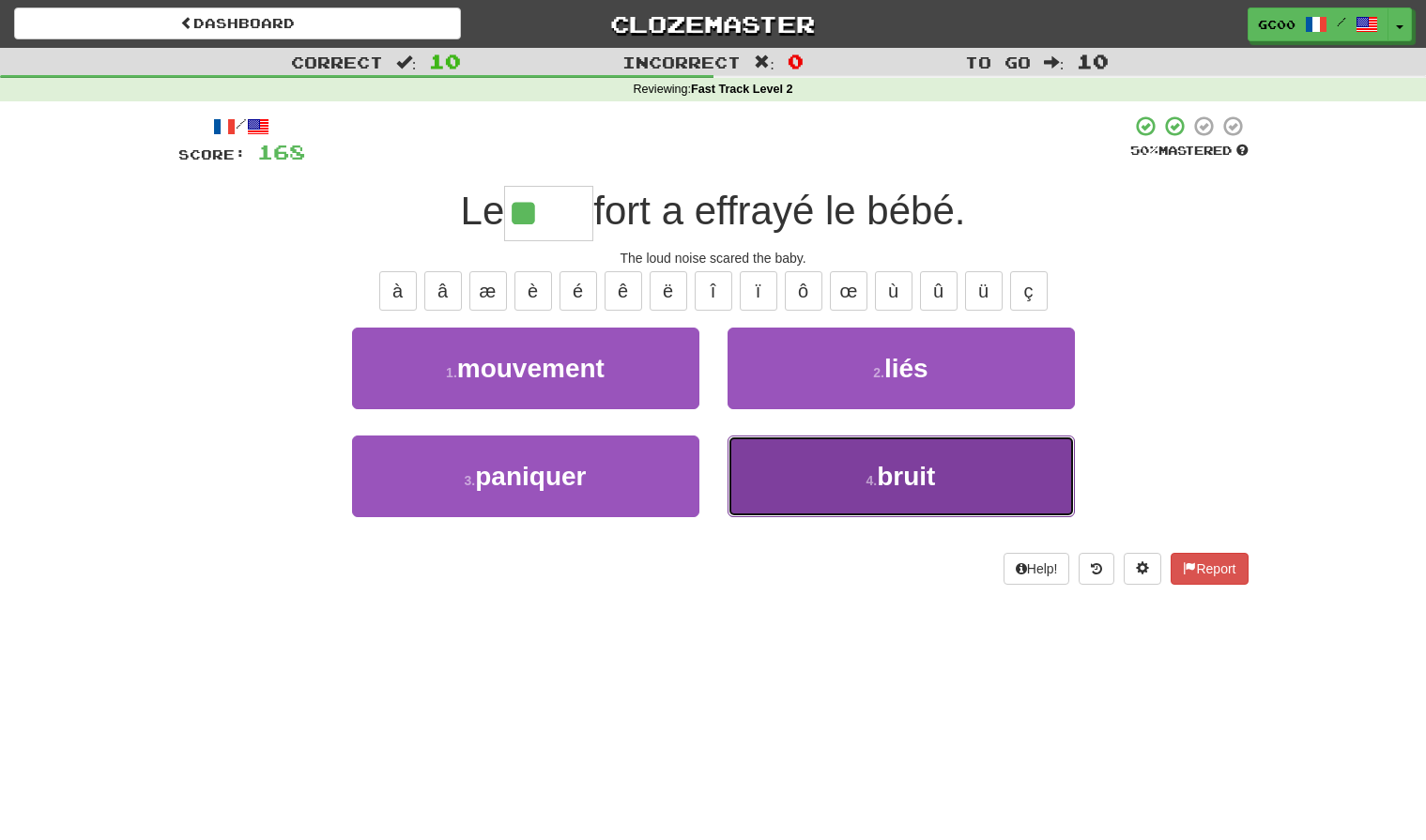 click on "4 .  bruit" at bounding box center [901, 476] 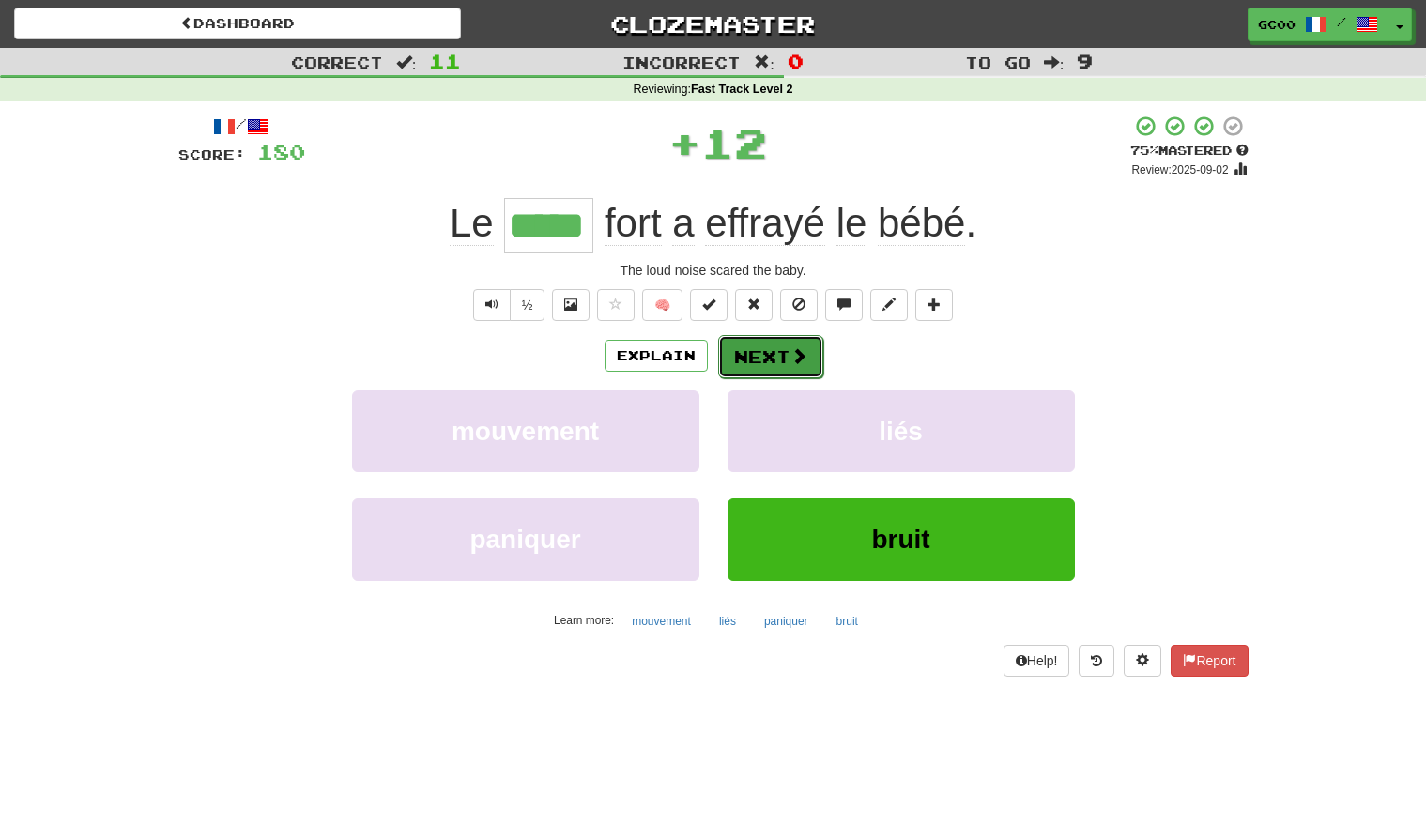 click on "Next" at bounding box center [771, 357] 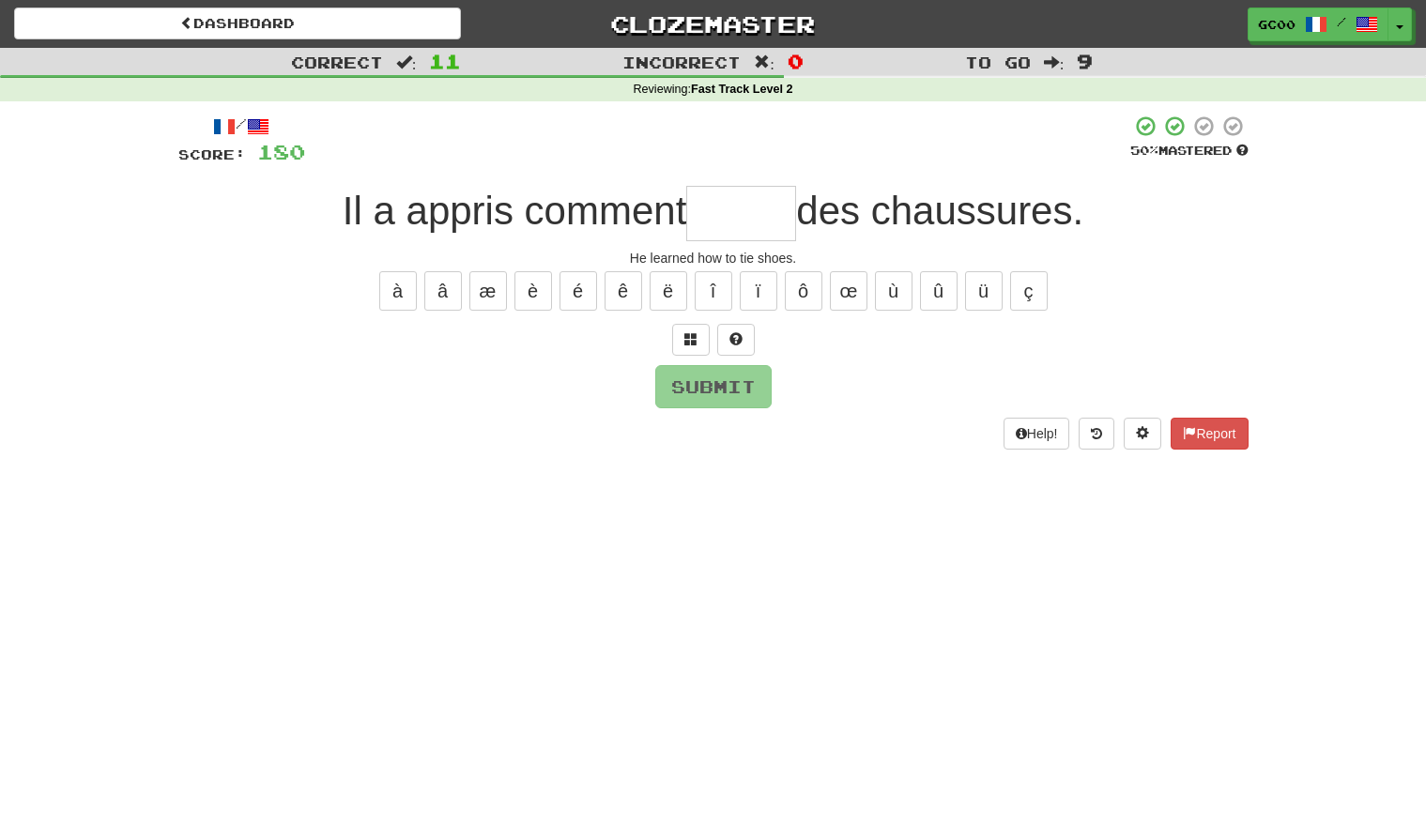 type on "*" 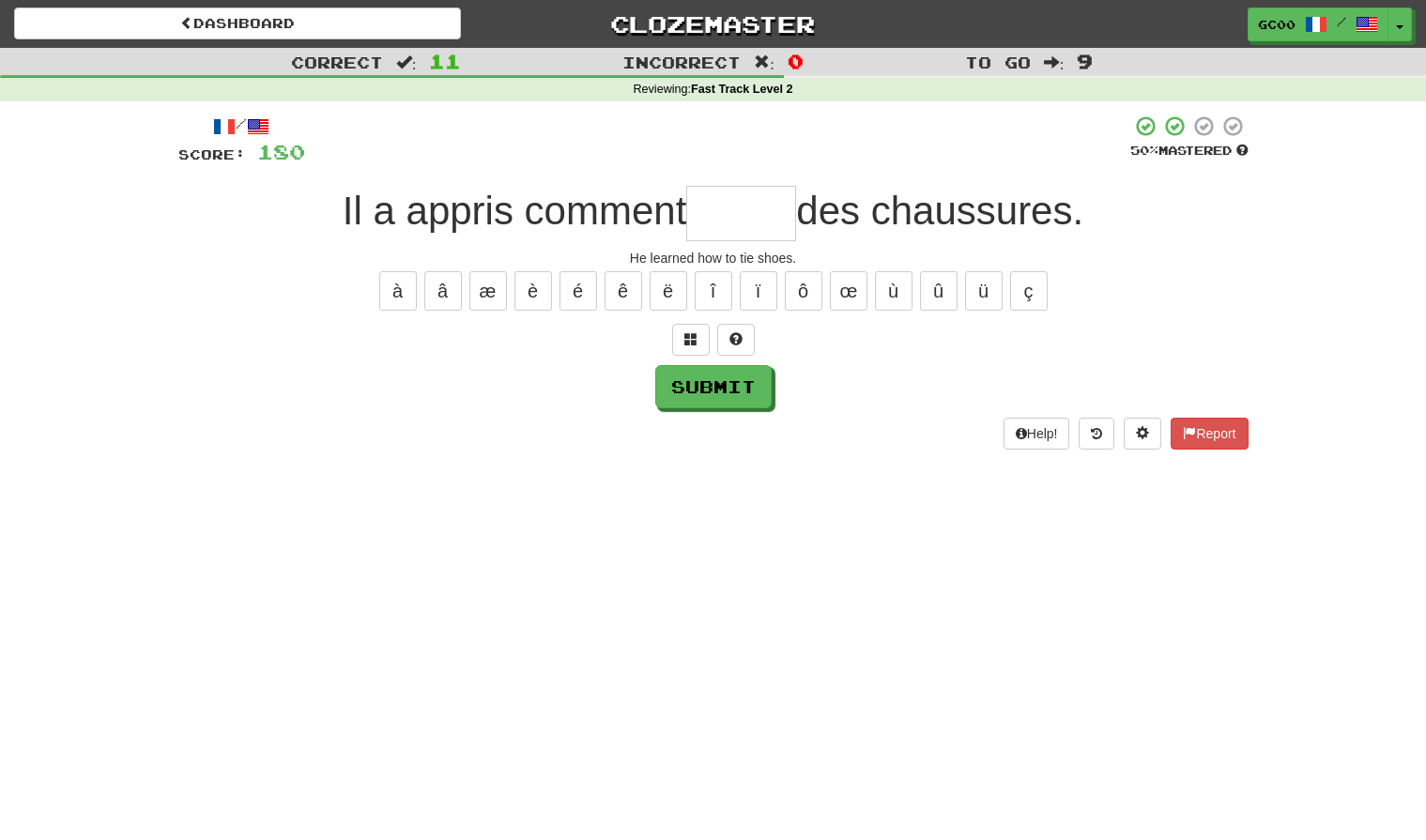 type on "*" 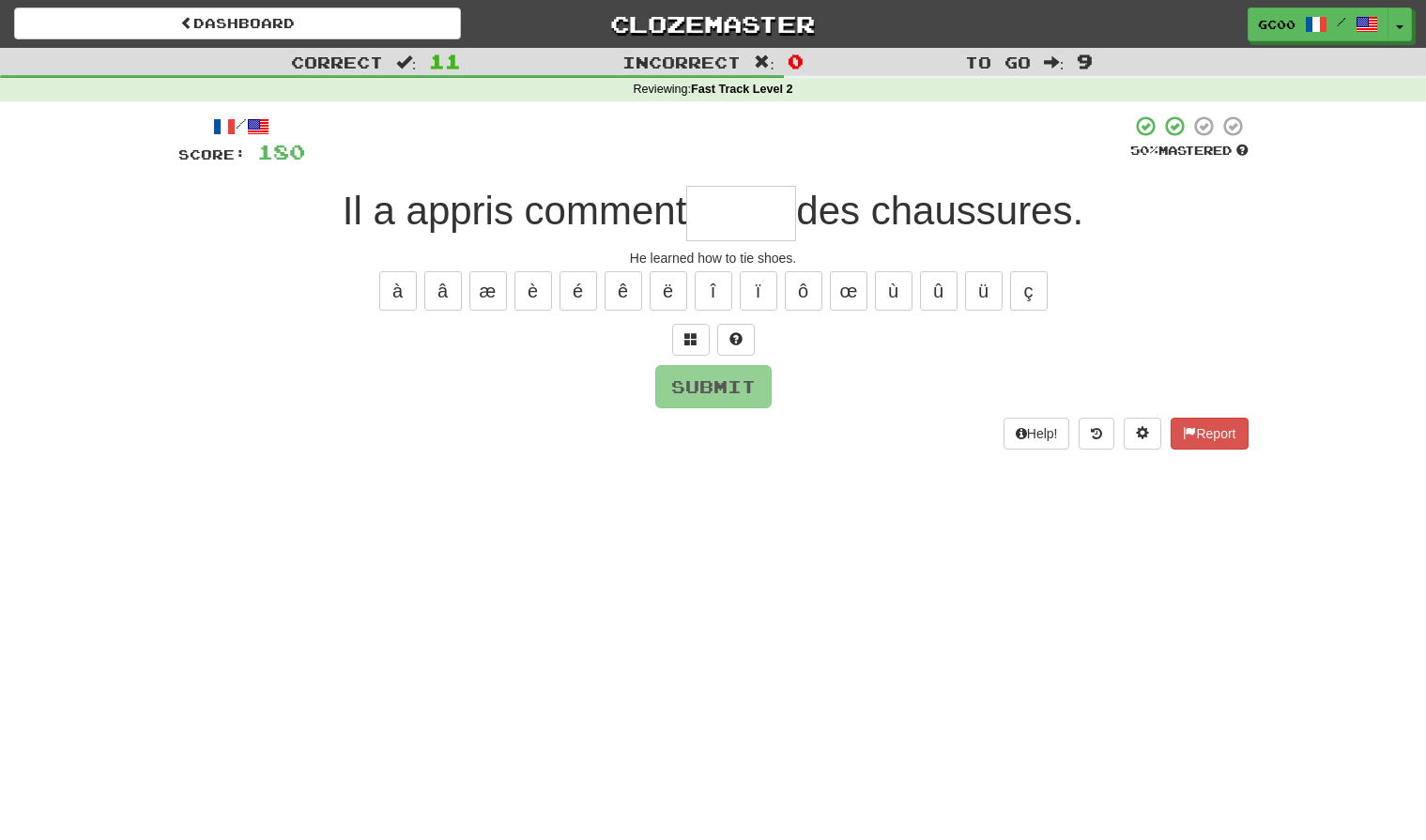 click at bounding box center (713, 340) 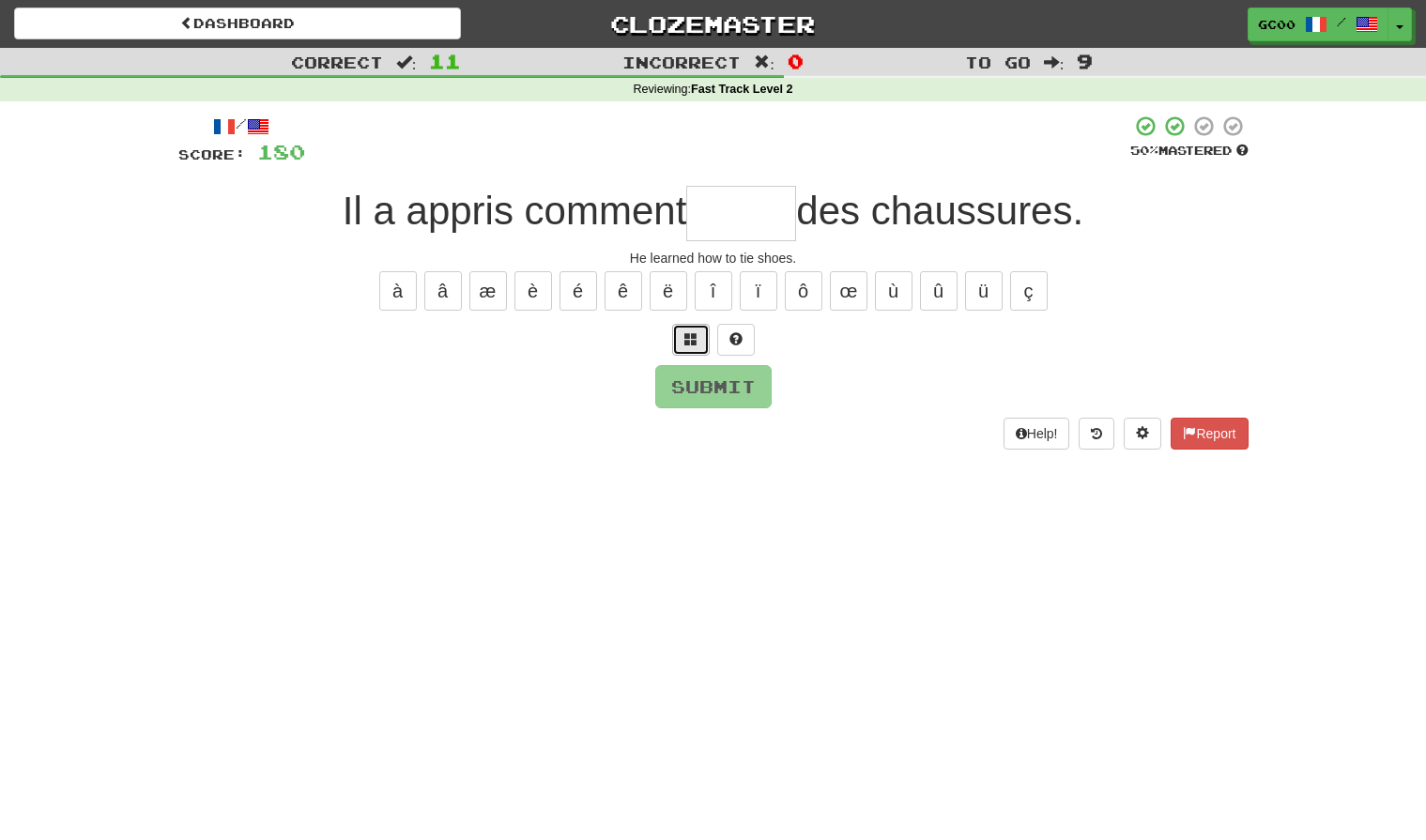 click at bounding box center (691, 339) 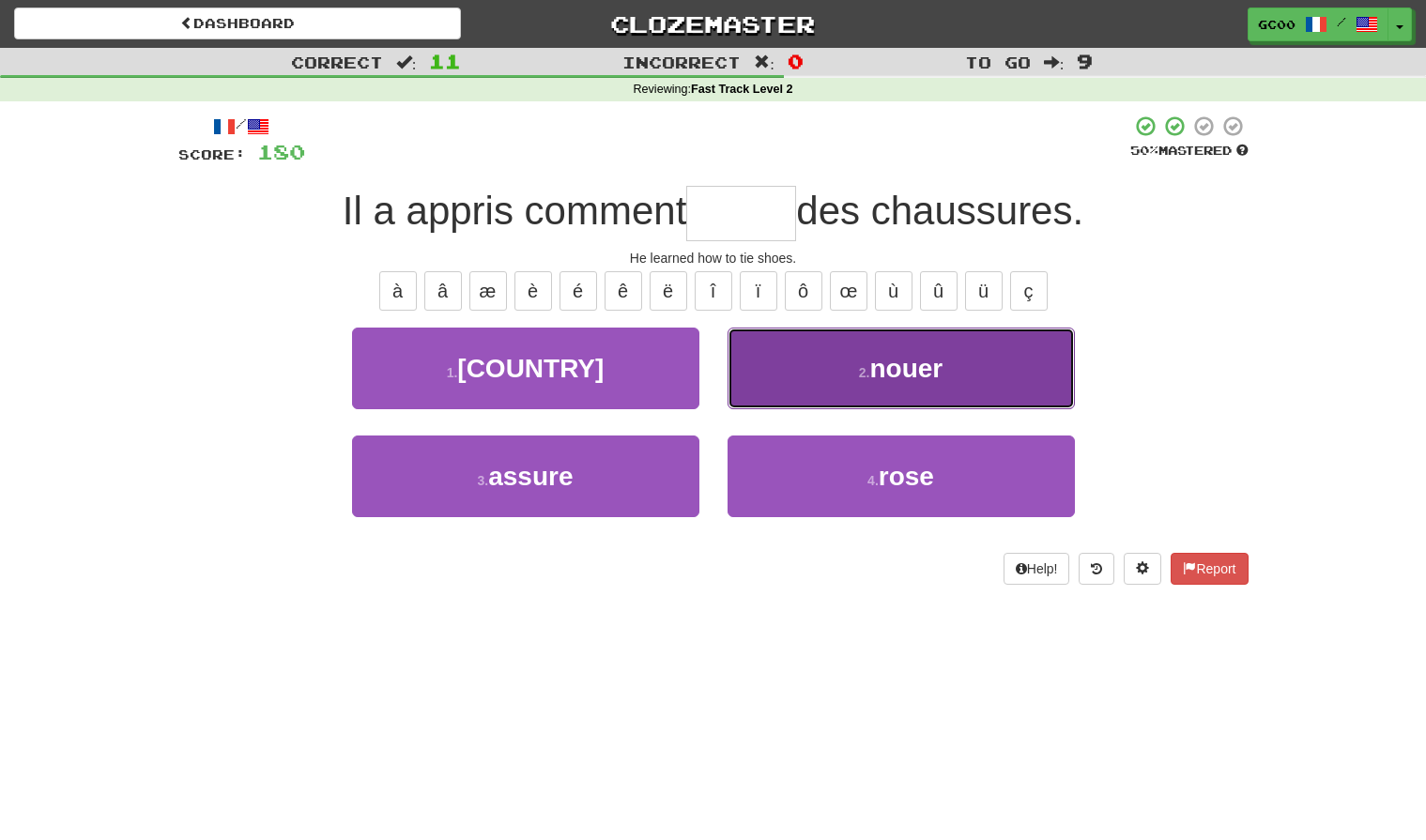 click on "2 .  nouer" at bounding box center (901, 368) 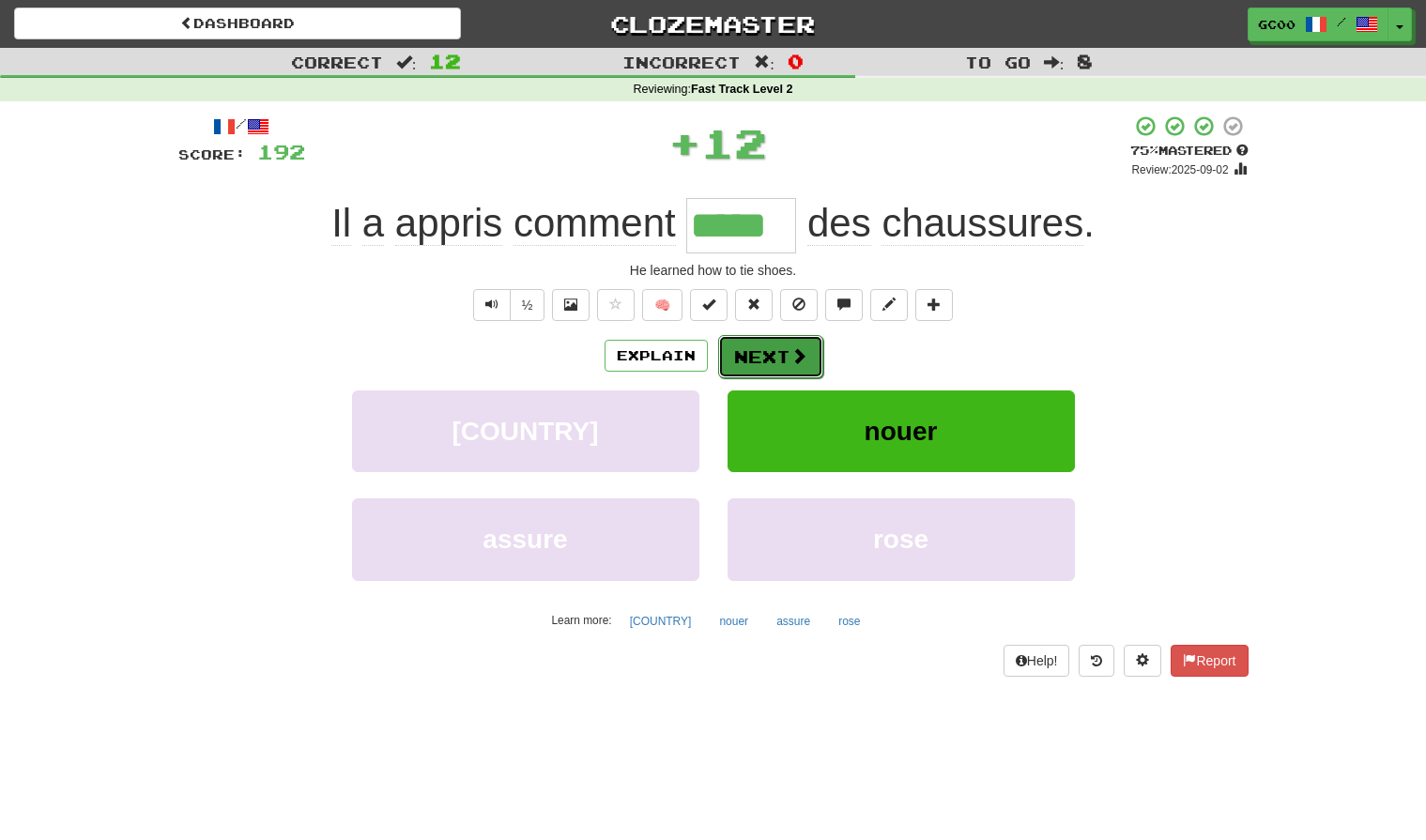 click at bounding box center [799, 356] 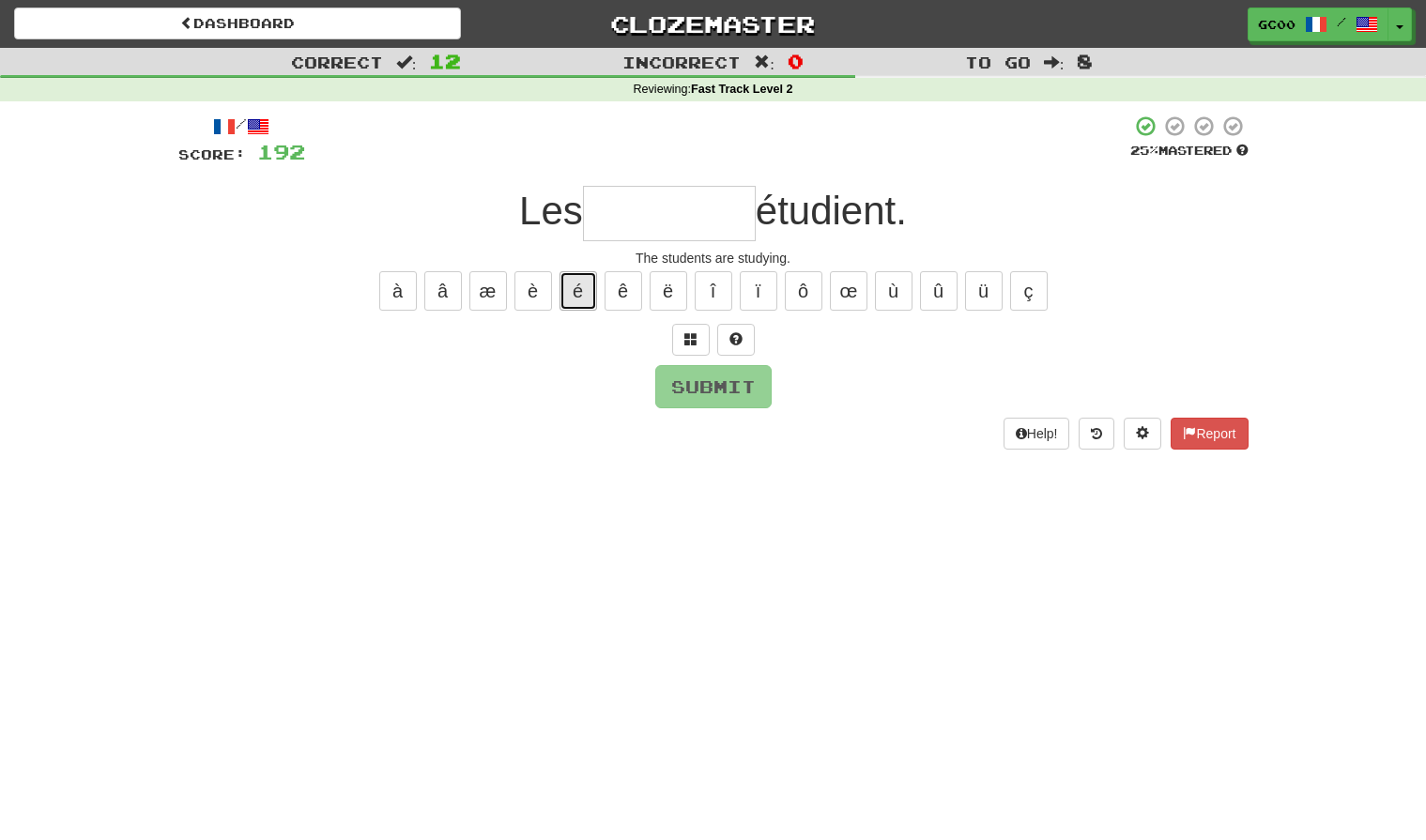 click on "é" at bounding box center (578, 291) 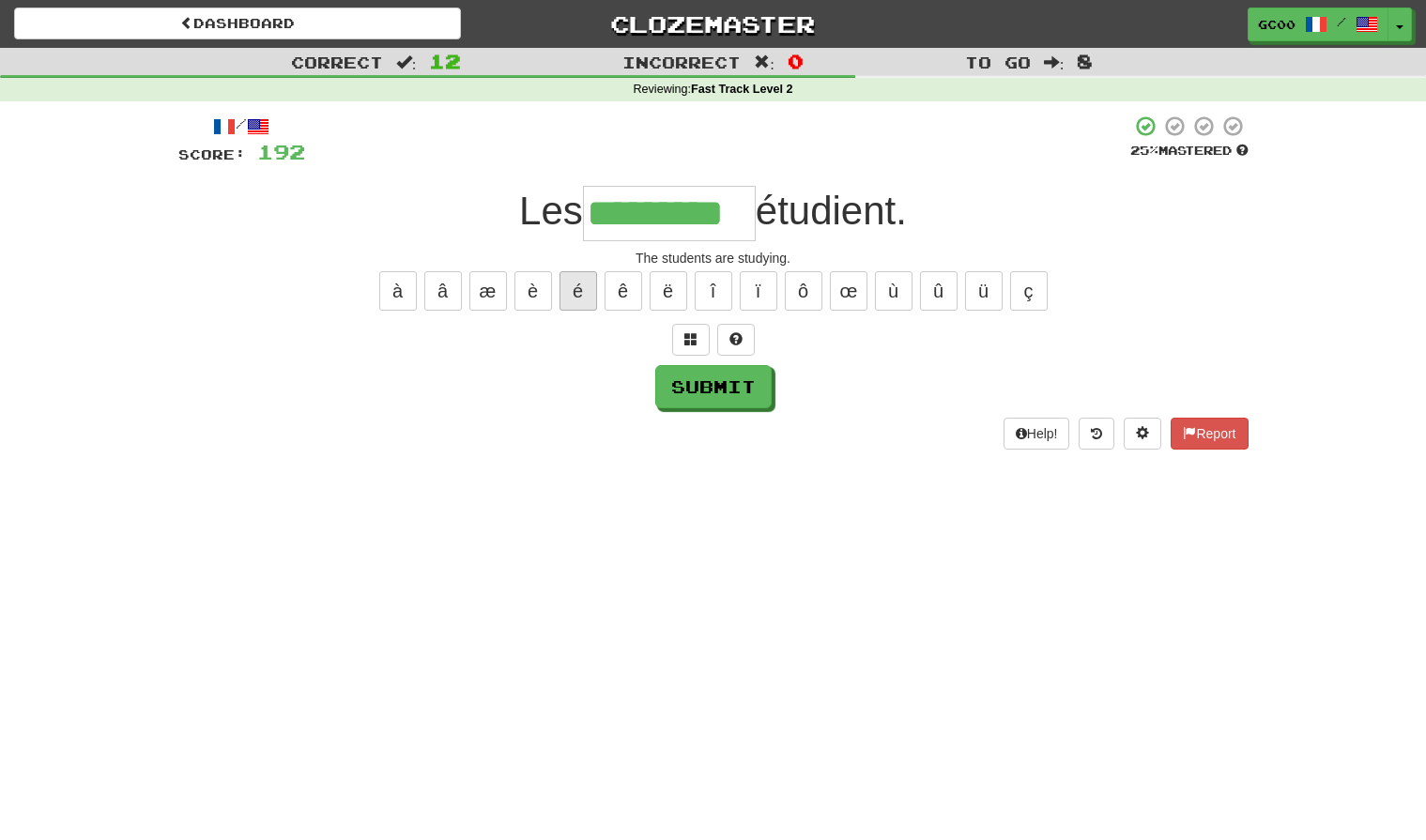 type on "*********" 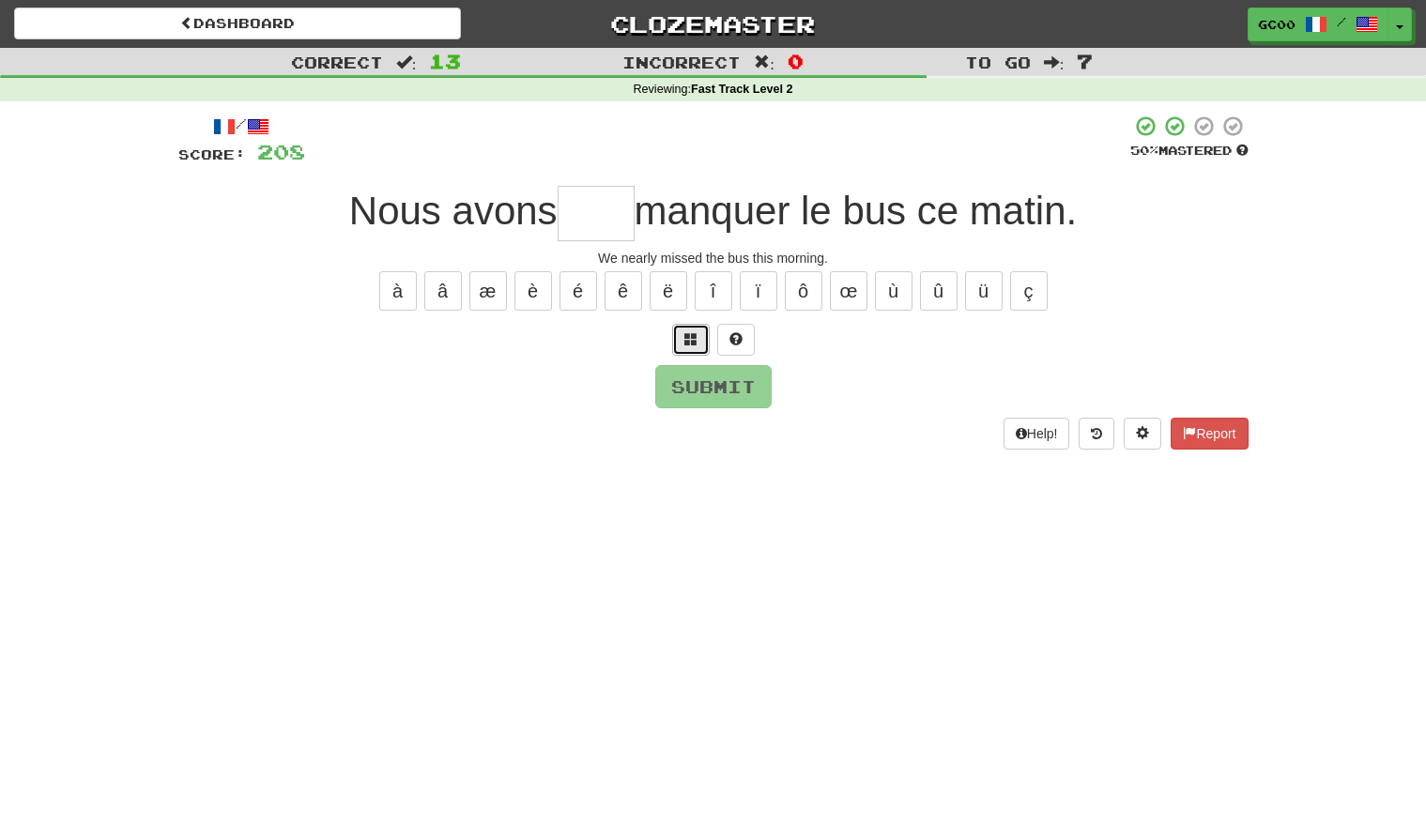 click at bounding box center [691, 339] 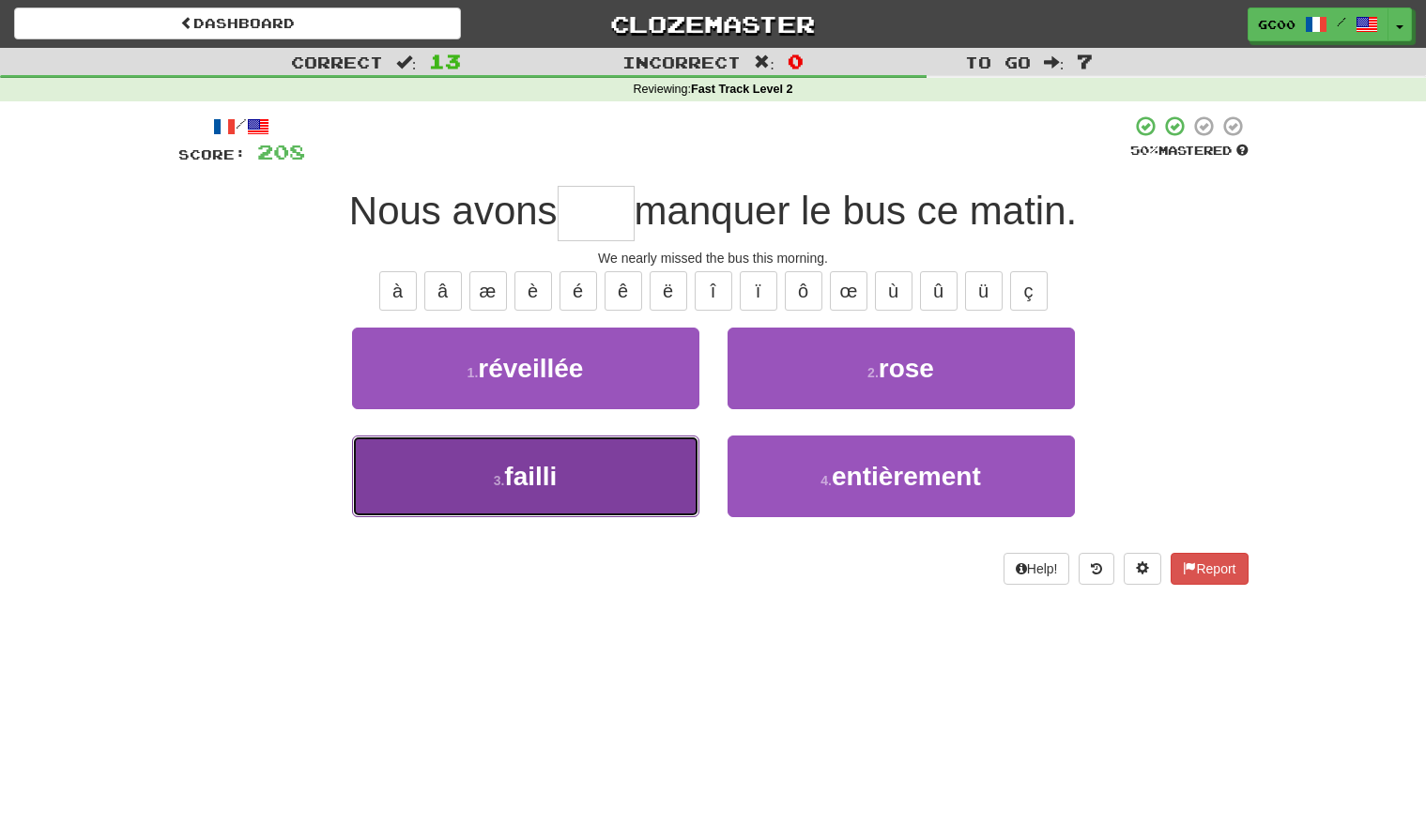 click on "3 .  failli" at bounding box center (526, 476) 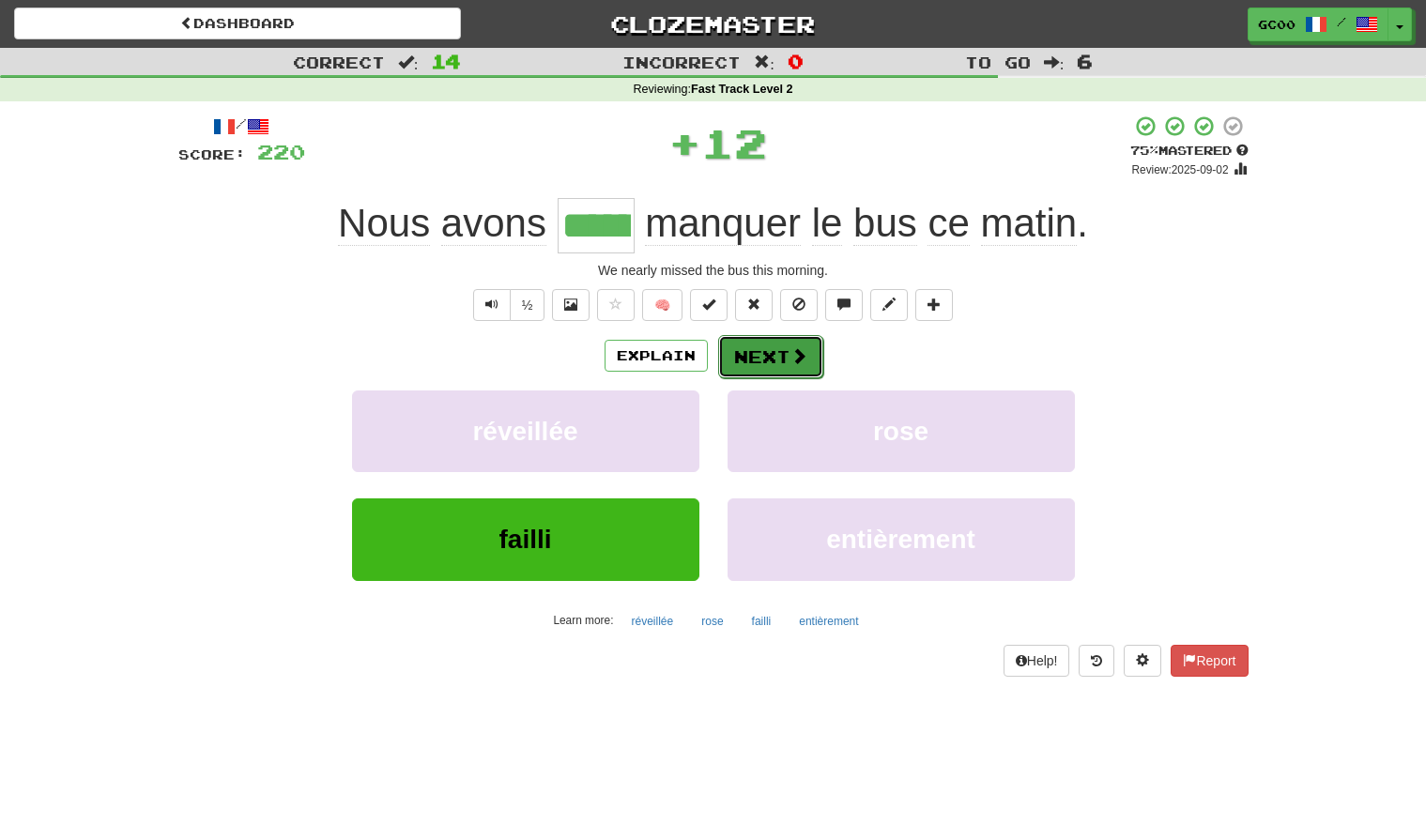 click on "Next" at bounding box center (771, 357) 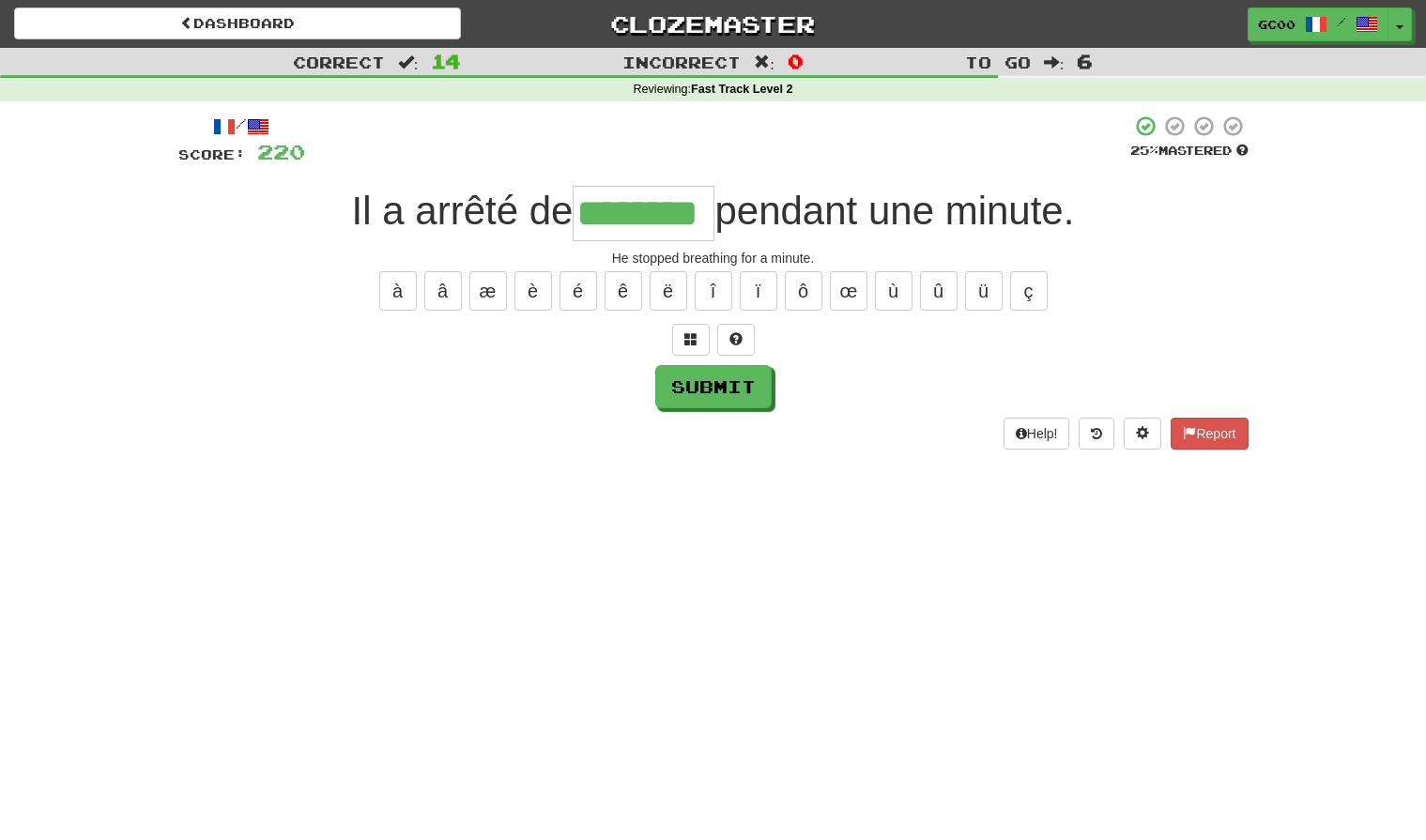 type on "********" 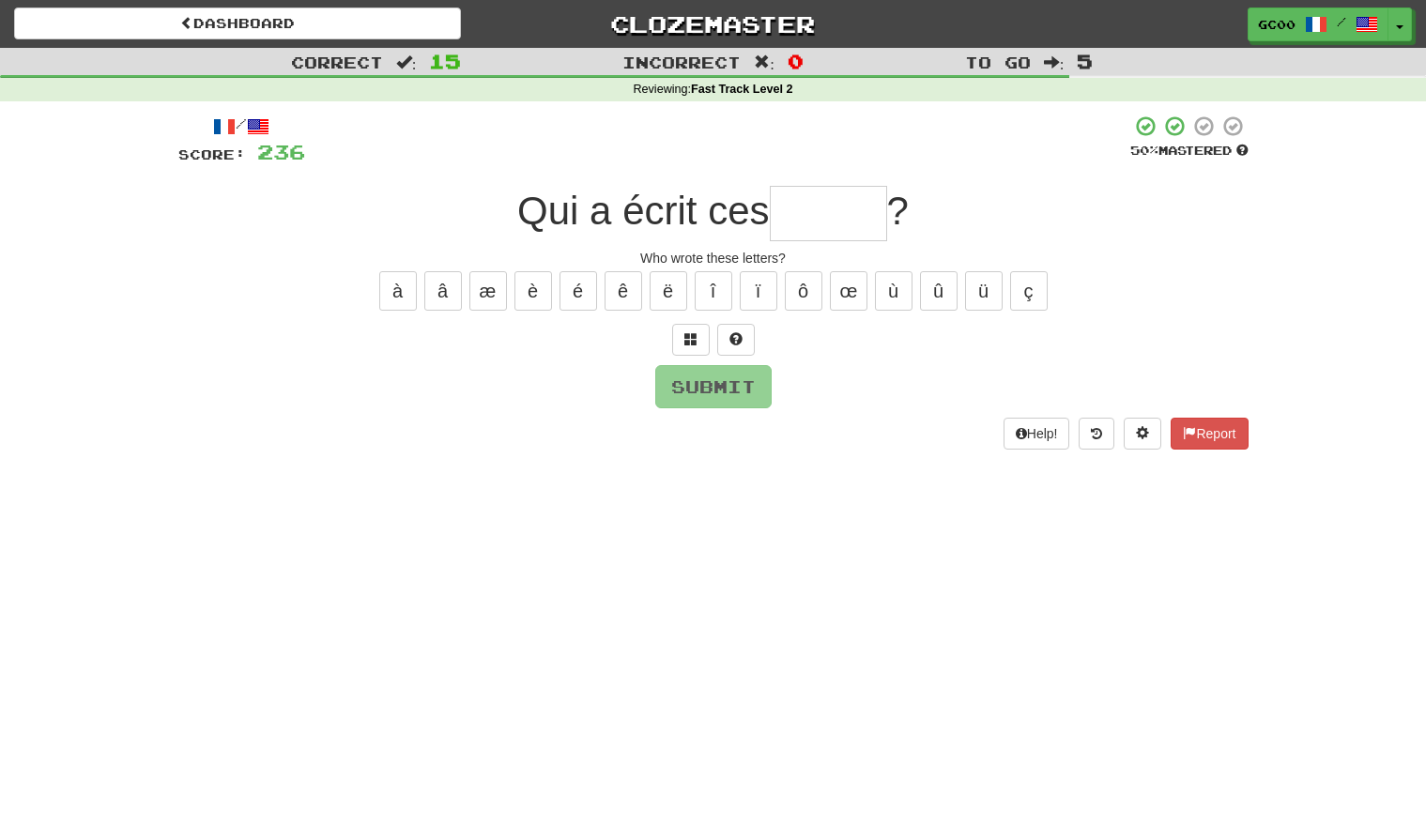 type on "*" 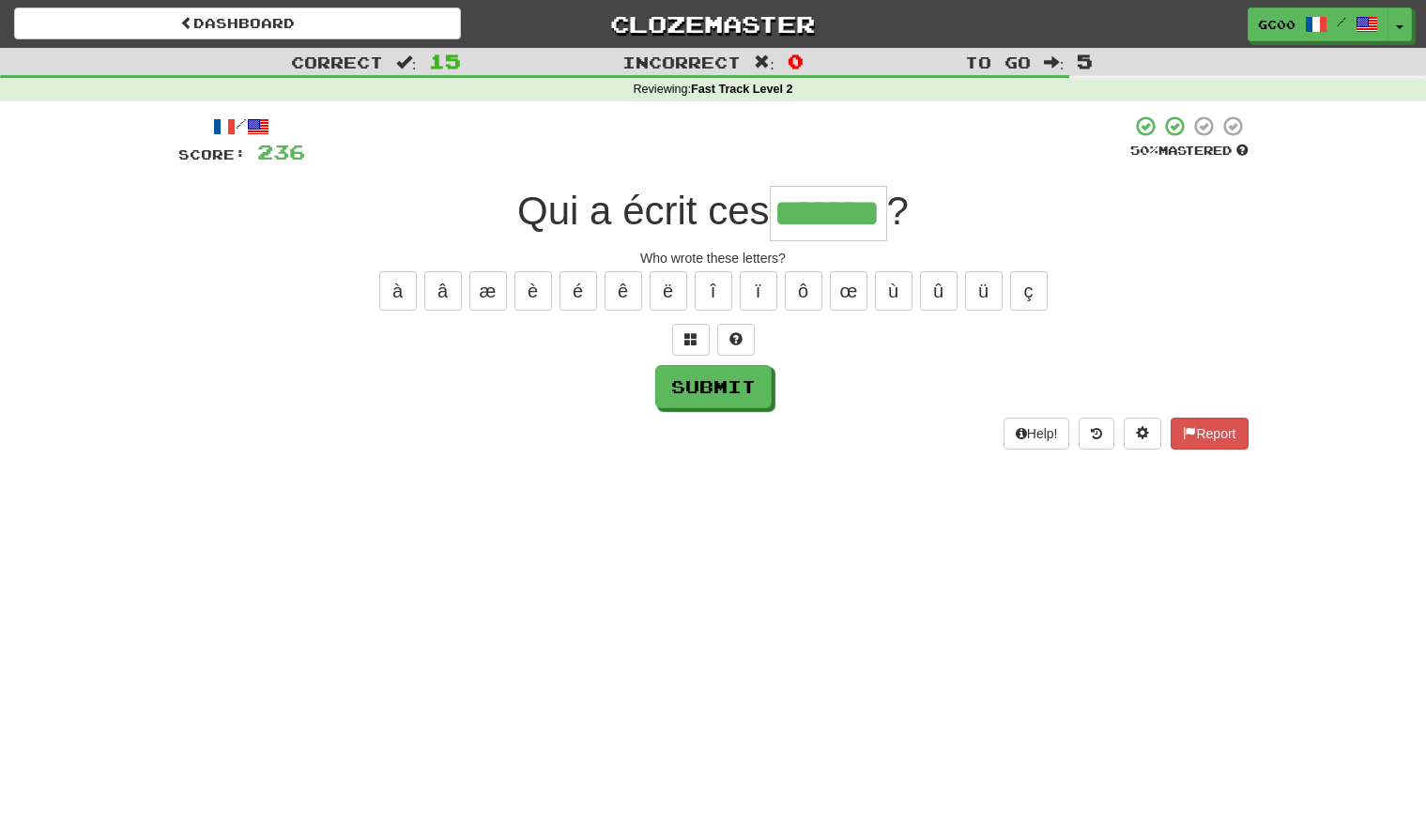 type on "*******" 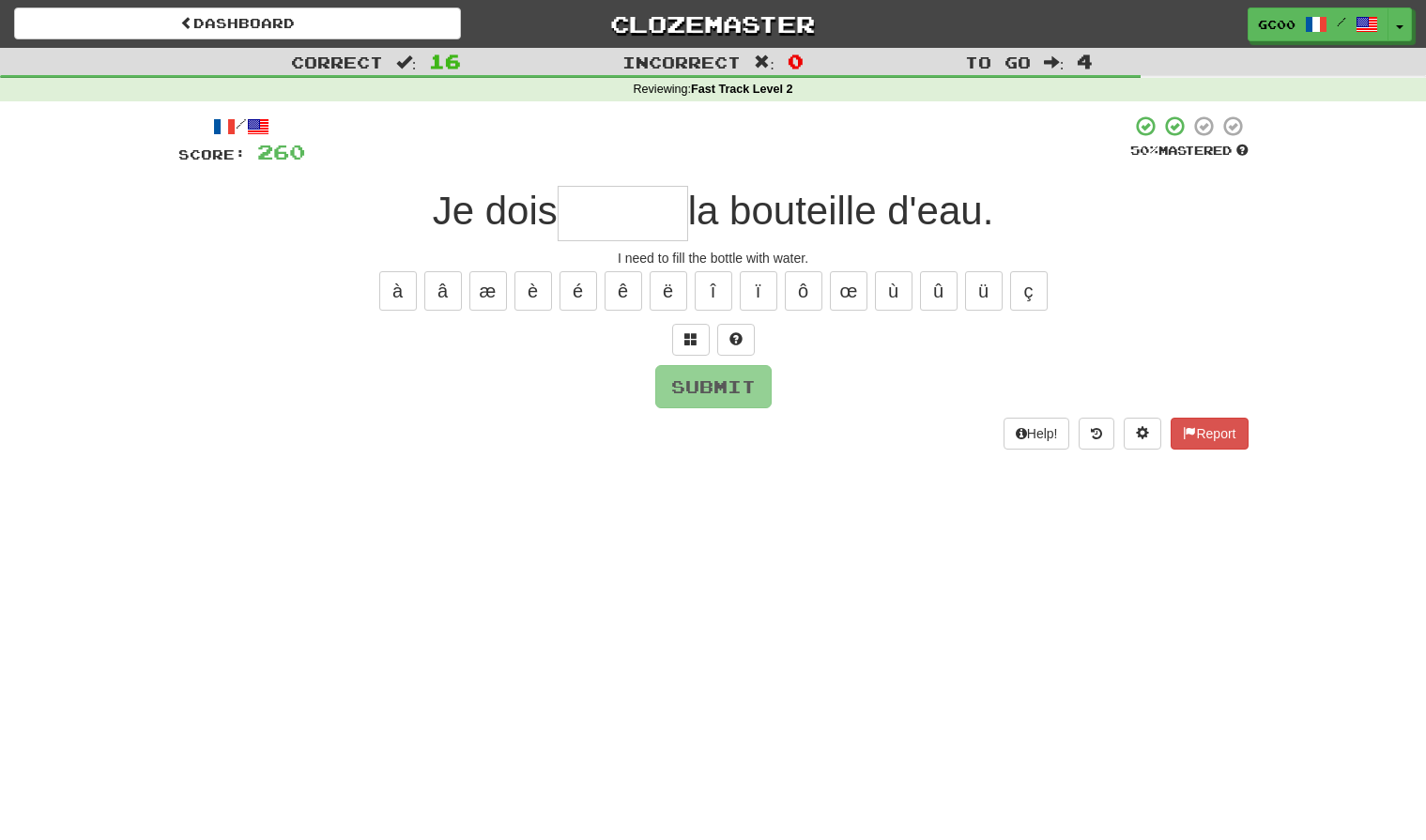 type on "*" 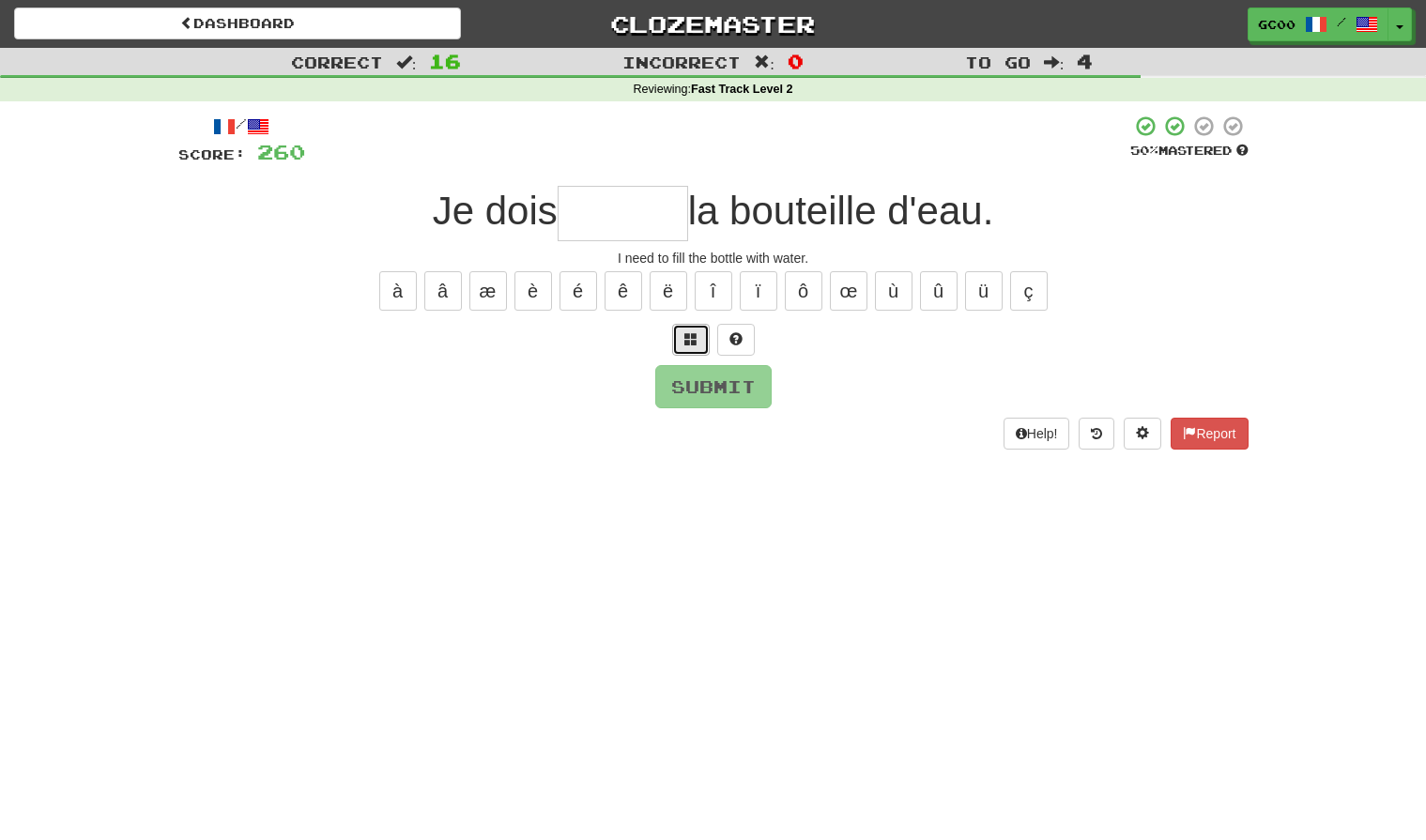 click at bounding box center [691, 339] 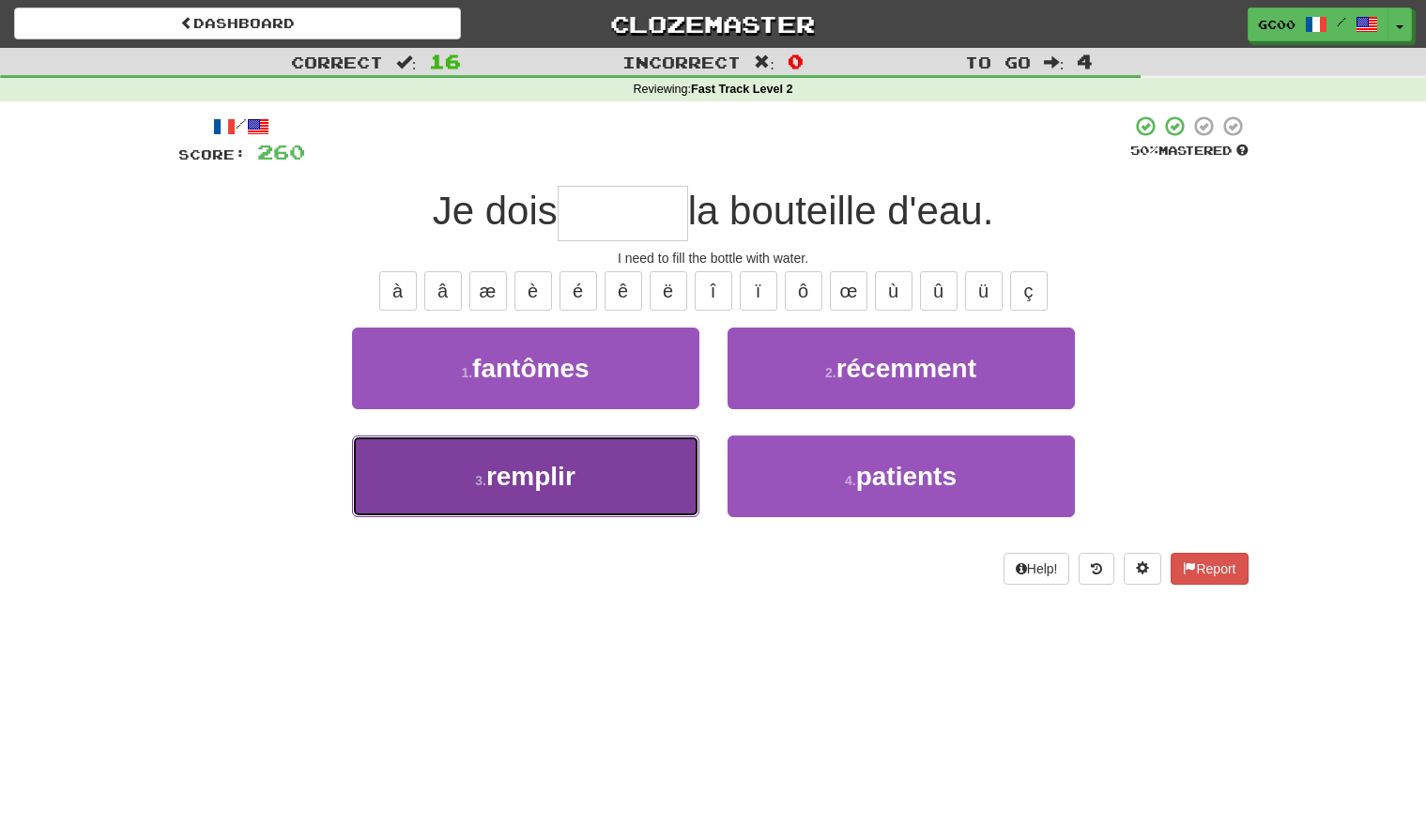 click on "3 .  remplir" at bounding box center (526, 476) 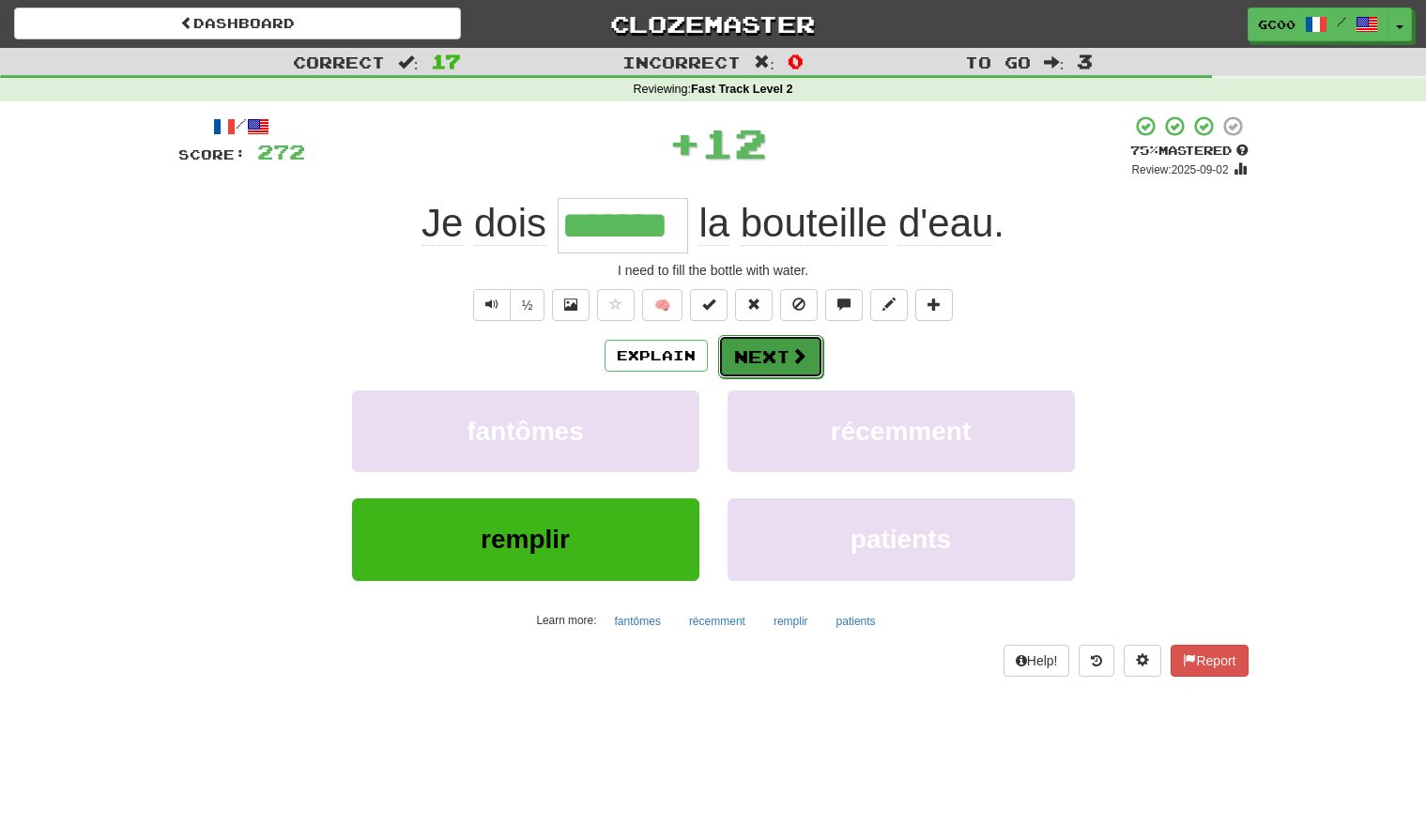 click on "Next" at bounding box center [771, 357] 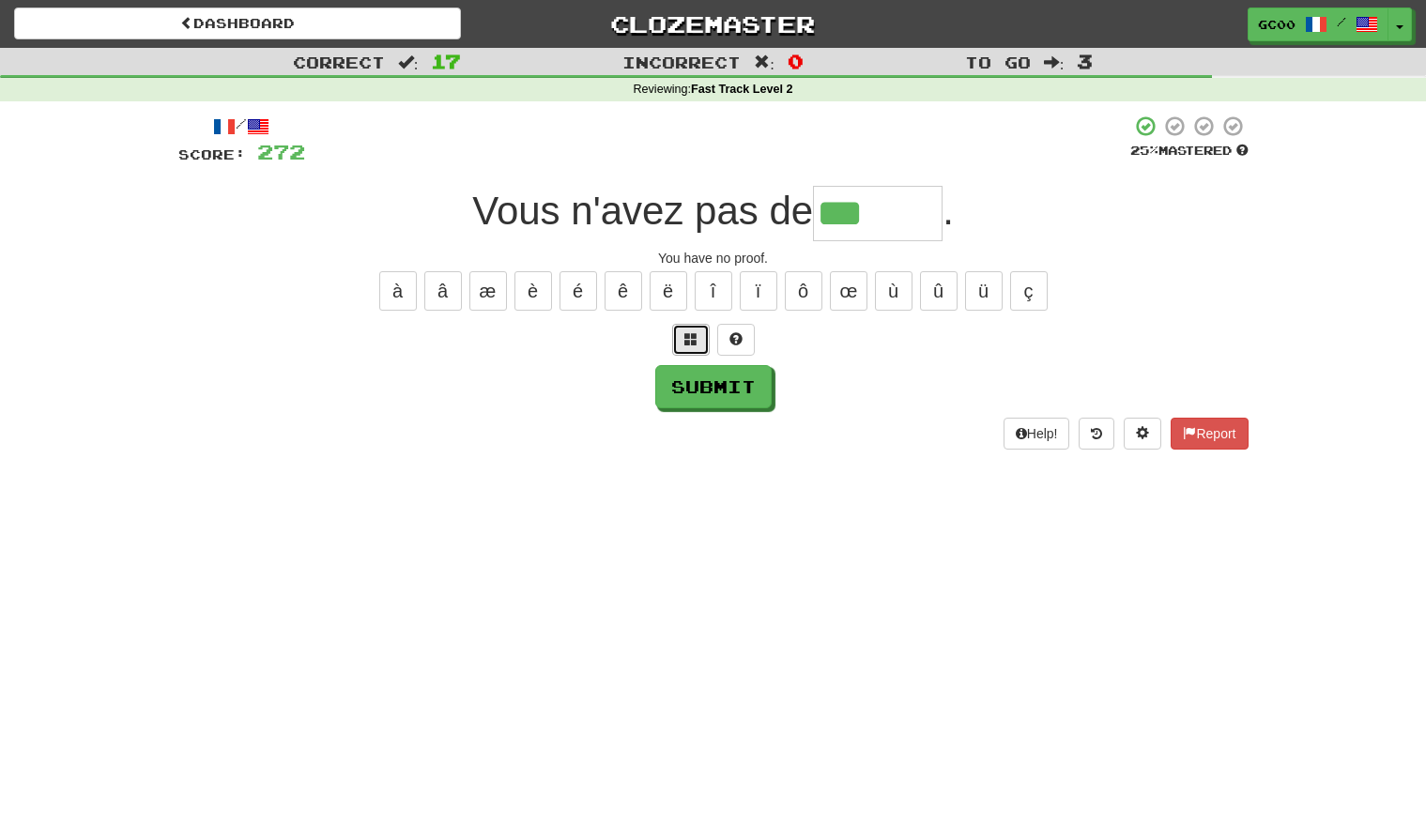 click at bounding box center [691, 340] 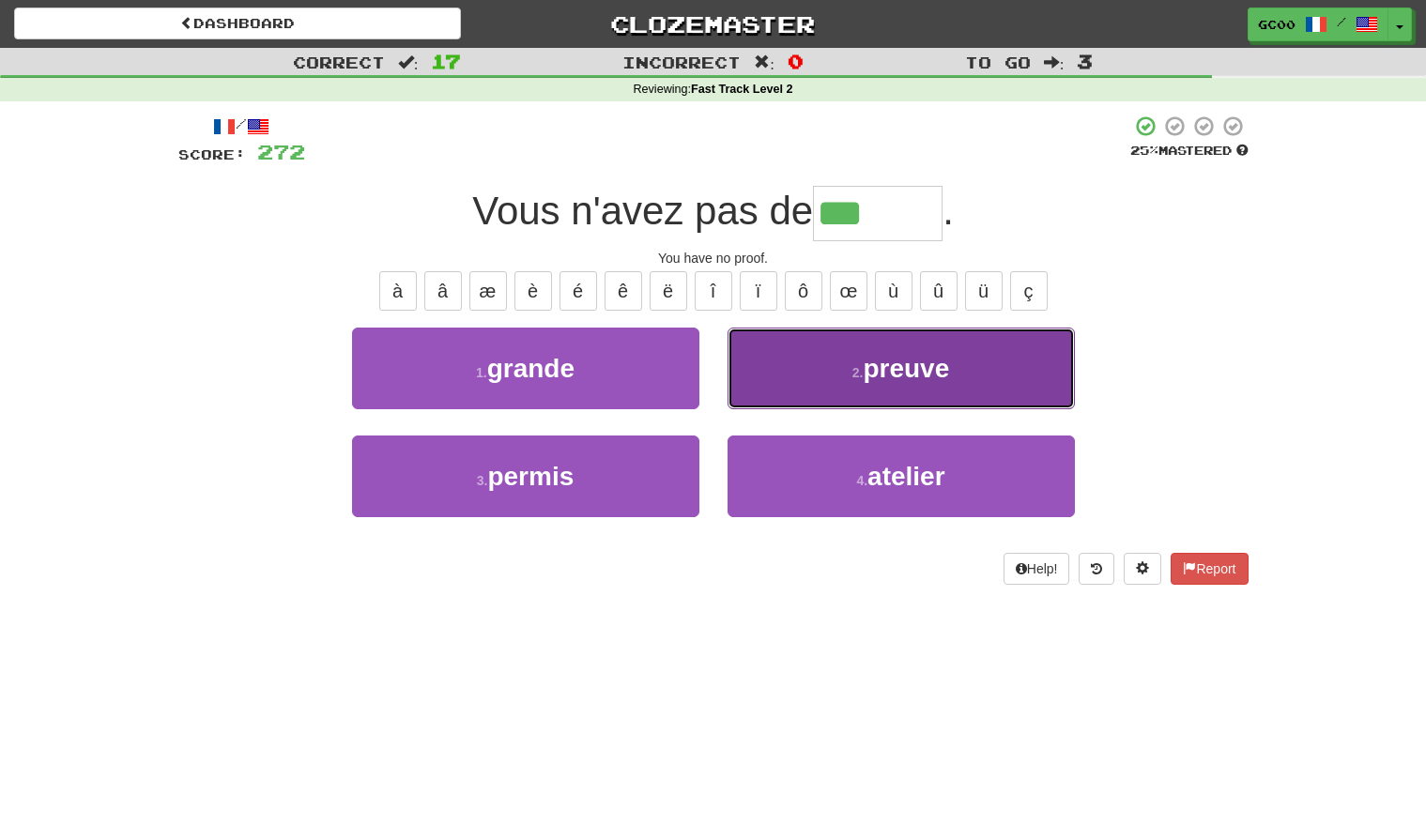 click on "2 .  preuve" at bounding box center (901, 368) 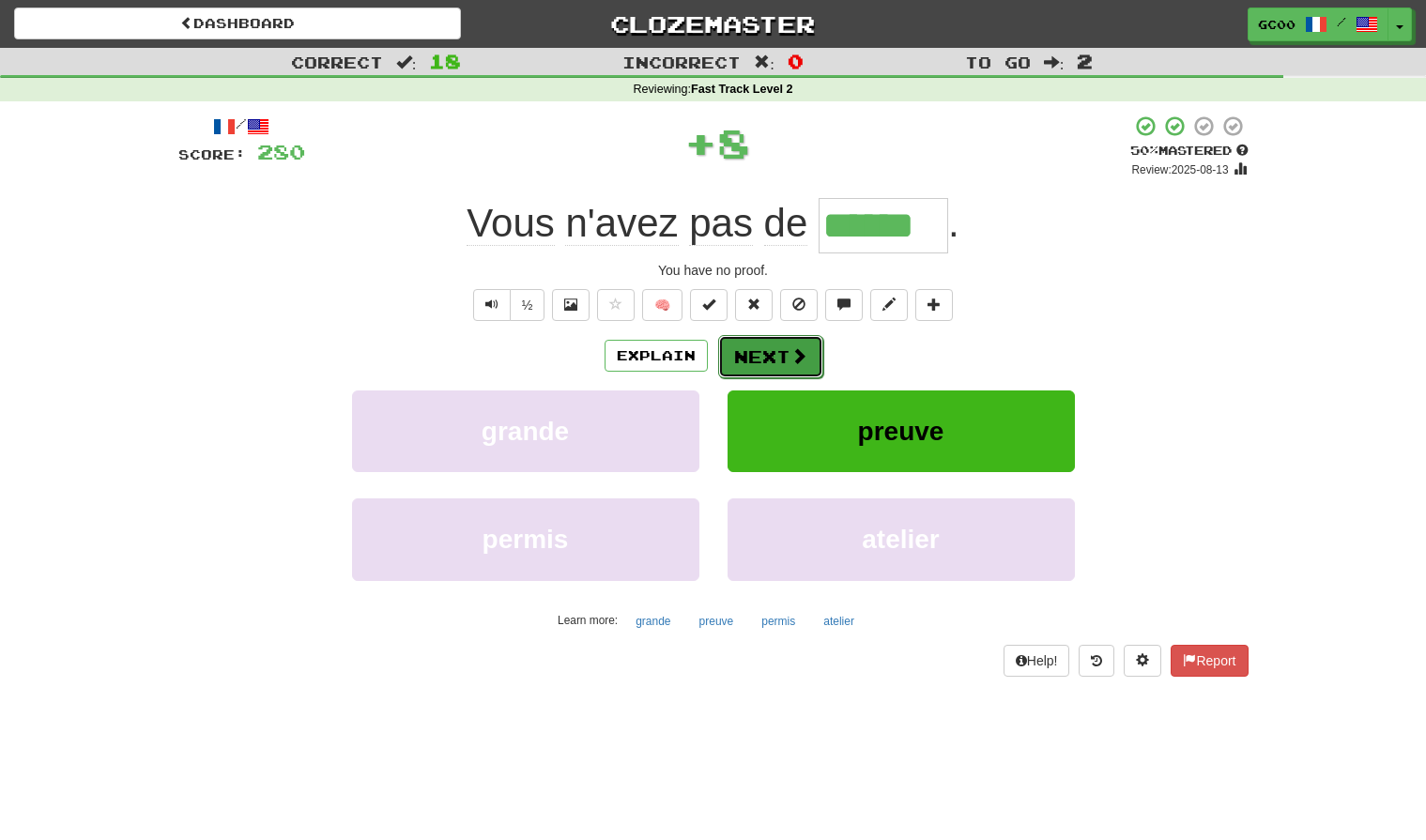 click at bounding box center [799, 356] 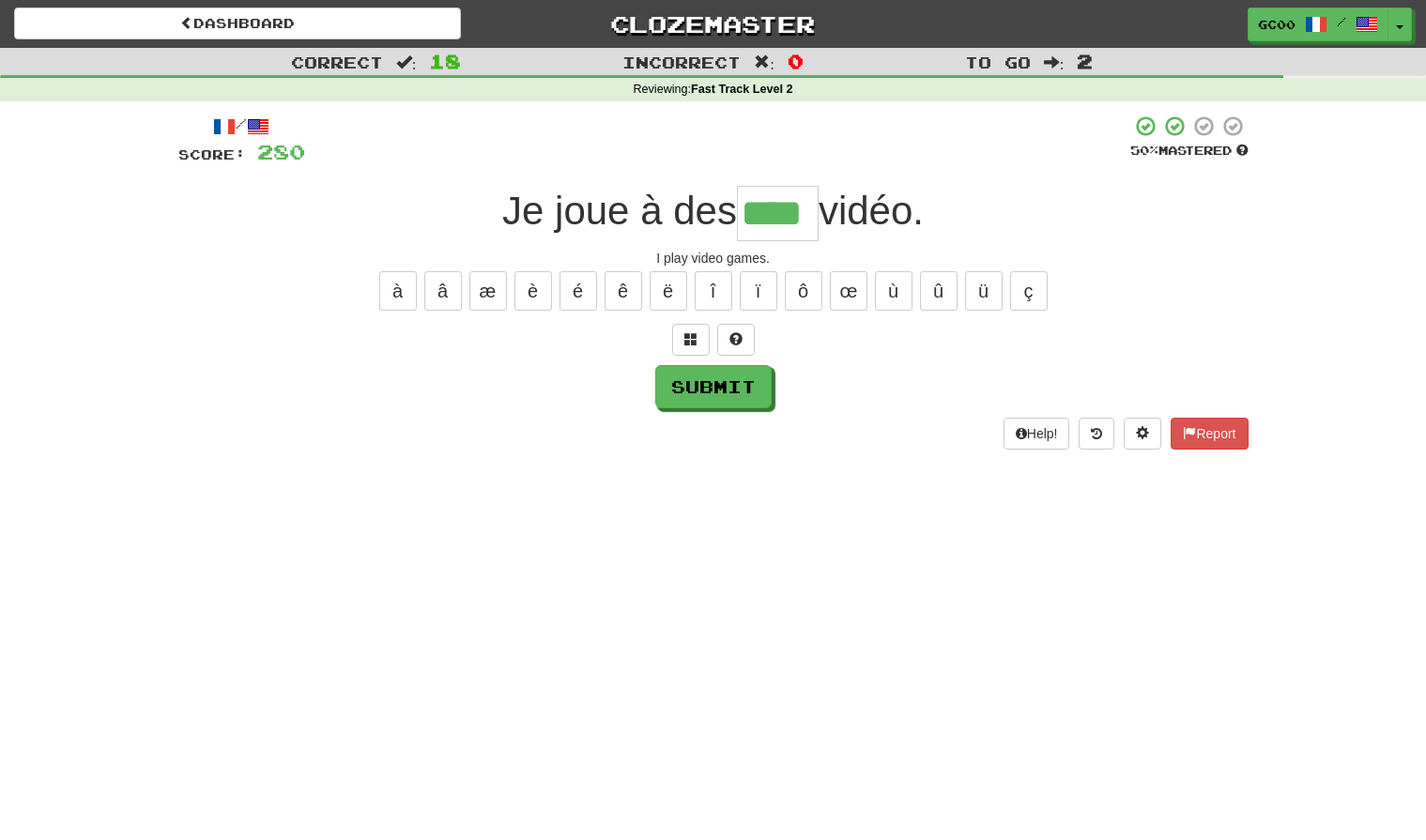 type on "****" 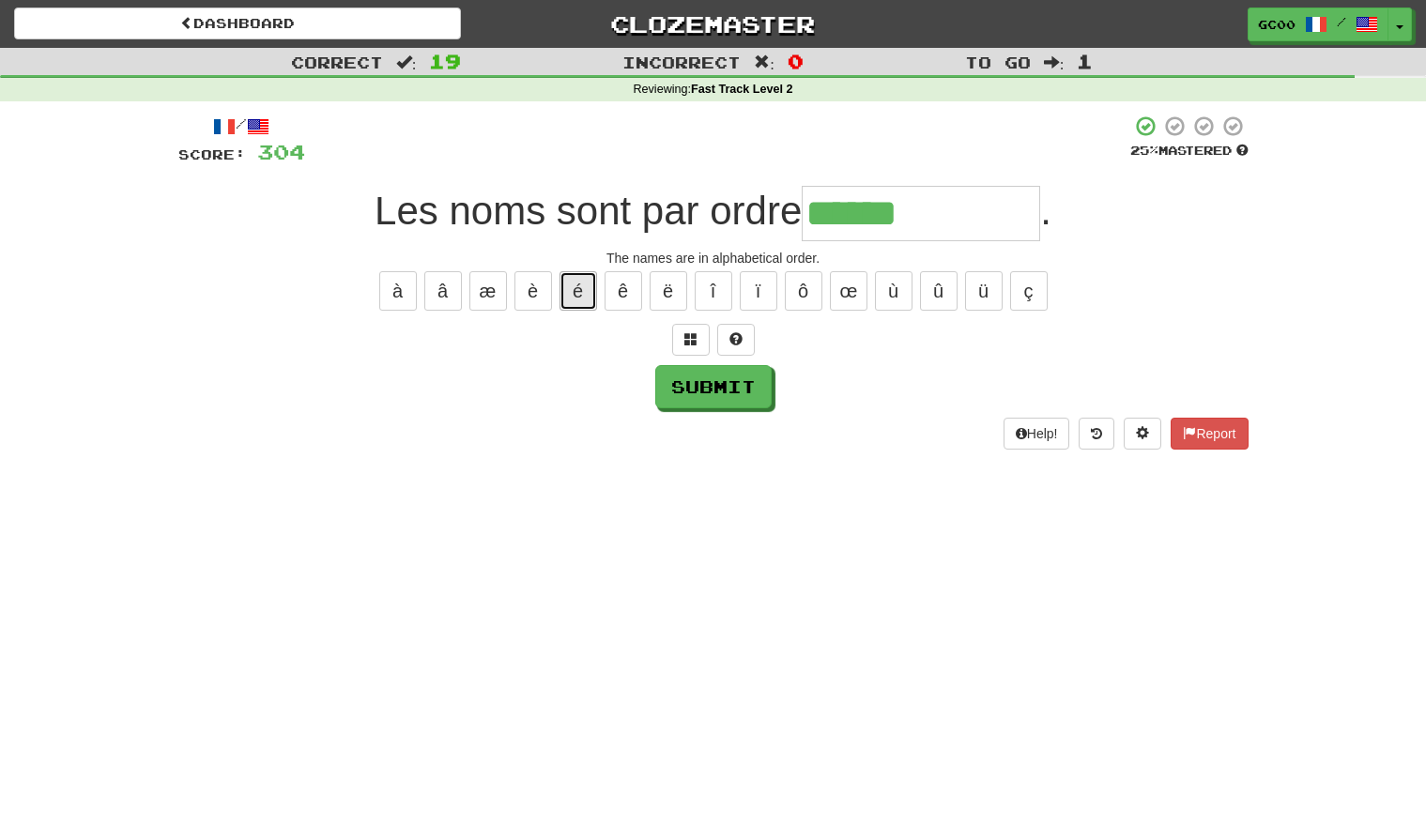 click on "é" at bounding box center (578, 291) 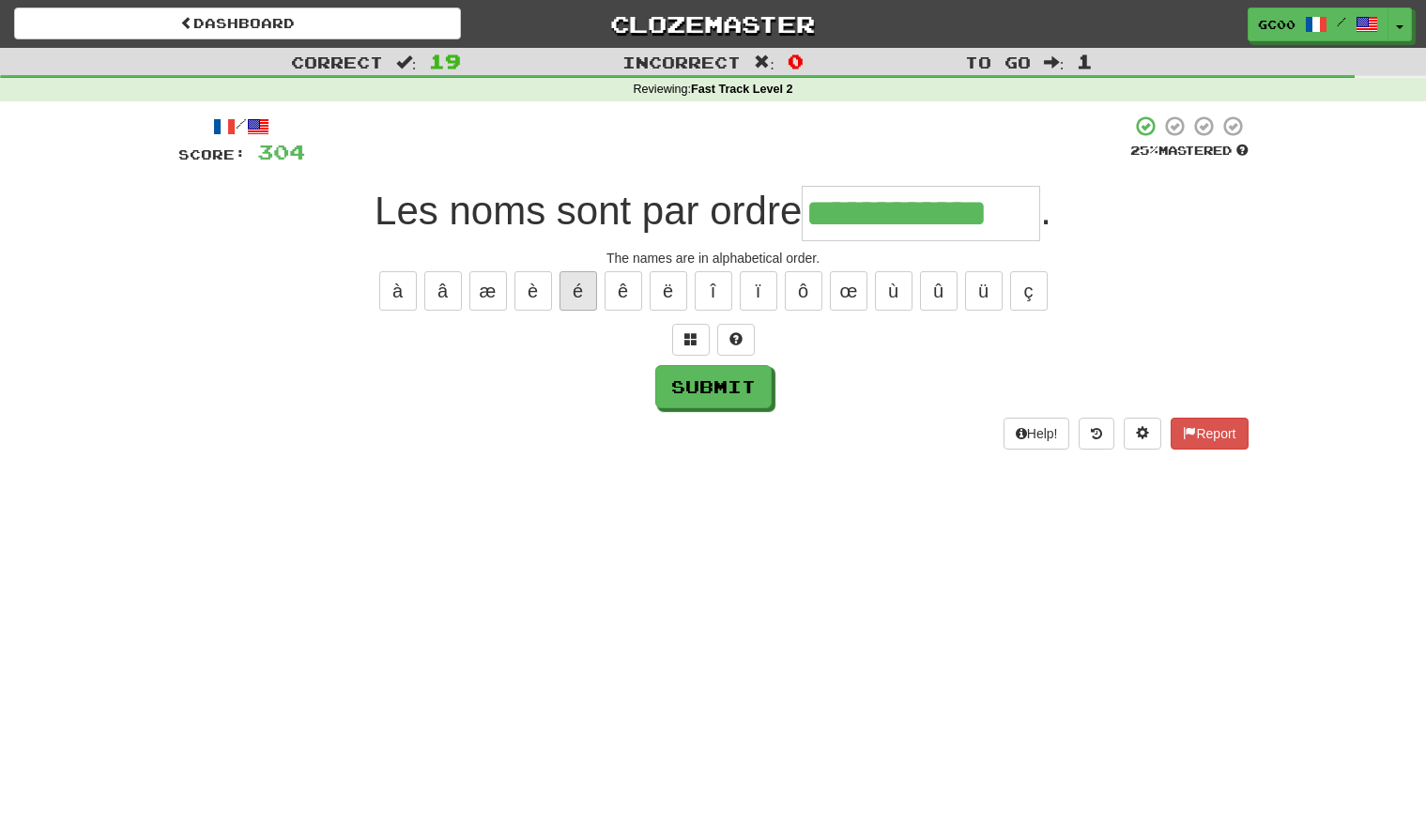 type on "**********" 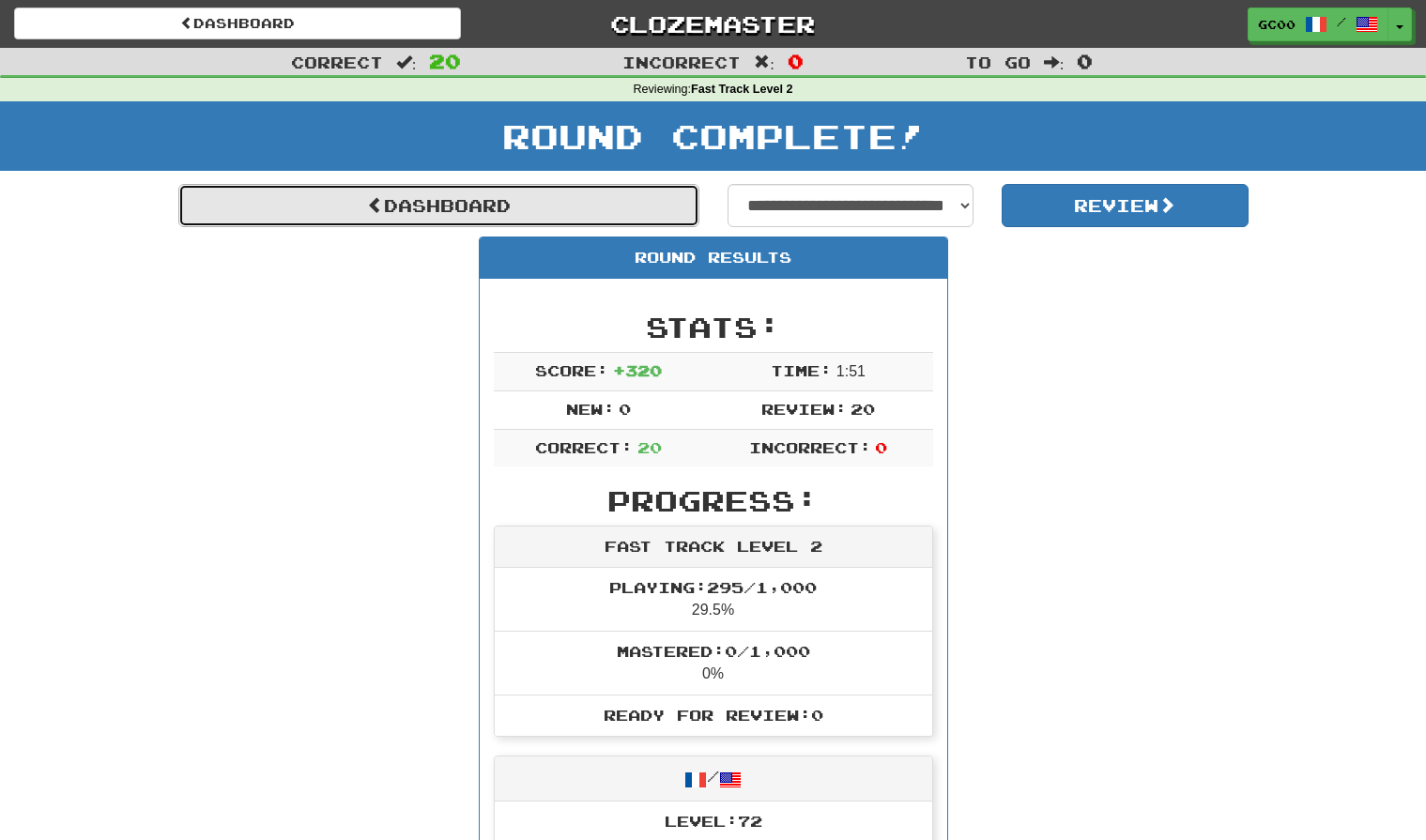 click on "Dashboard" at bounding box center (438, 206) 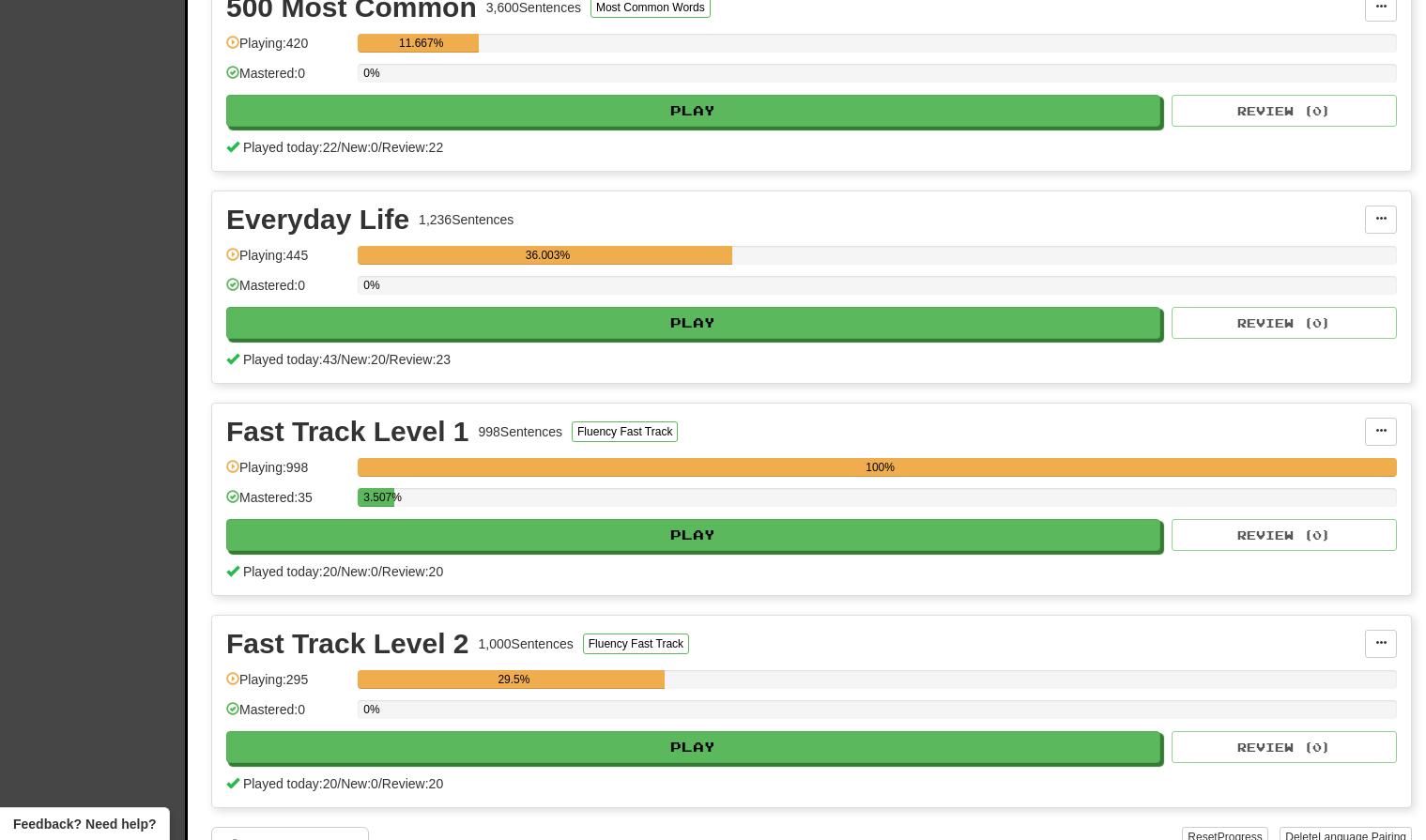 scroll, scrollTop: 651, scrollLeft: 0, axis: vertical 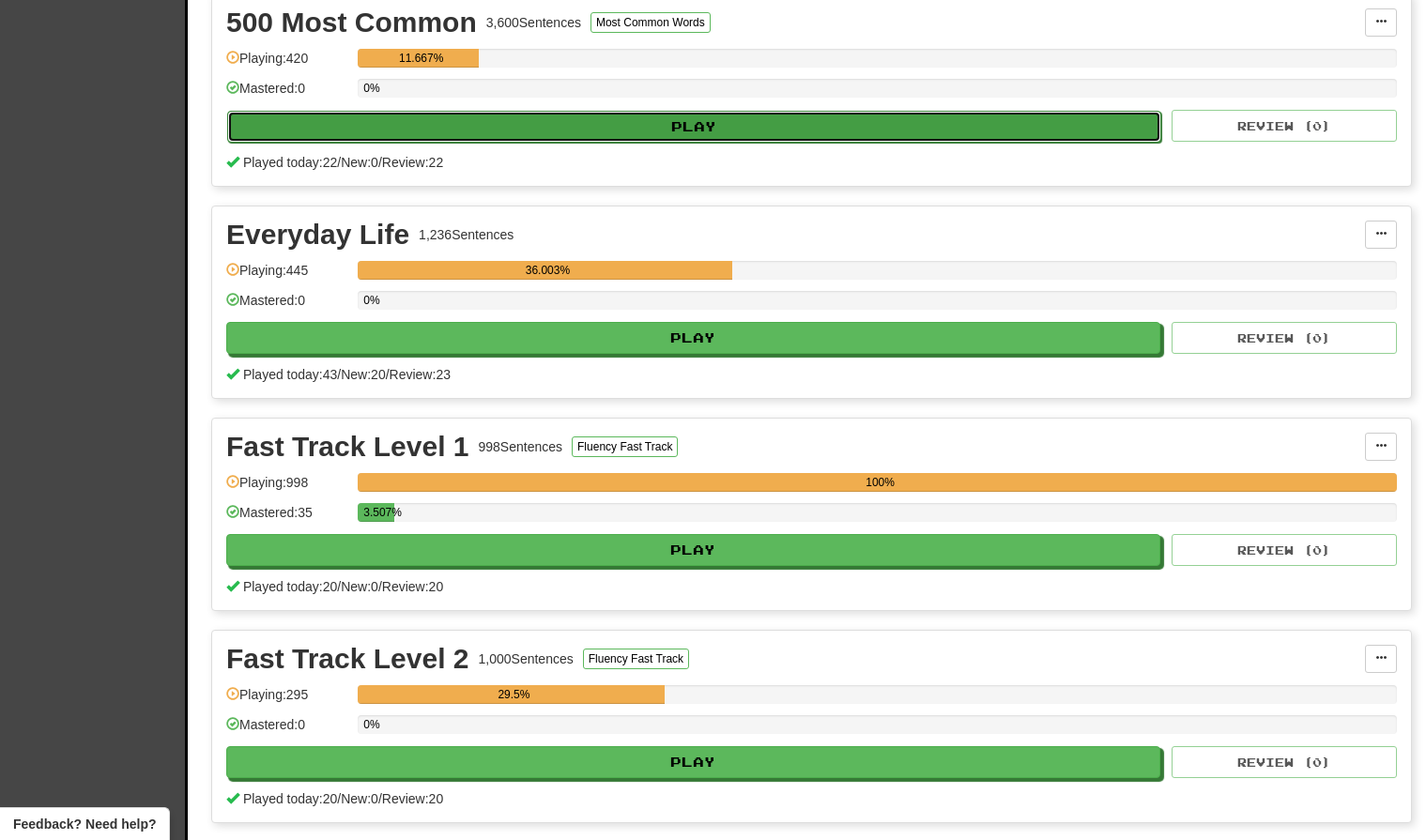 click on "Play" at bounding box center [694, 127] 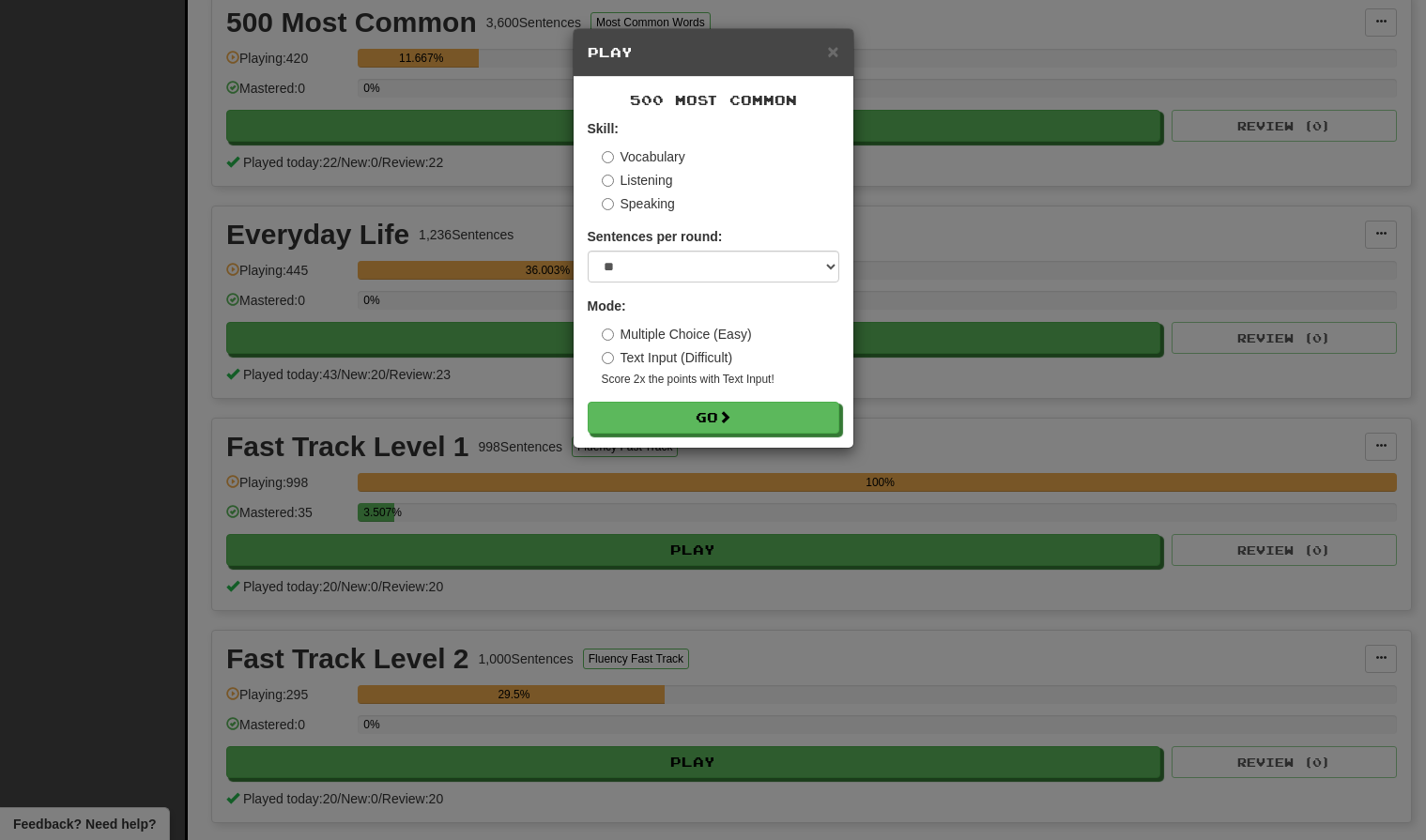 click on "Skill: Vocabulary Listening Speaking Sentences per round: * ** ** ** ** ** *** ******** Mode: Multiple Choice (Easy) Text Input (Difficult) Score 2x the points with Text Input ! Go" at bounding box center [713, 276] 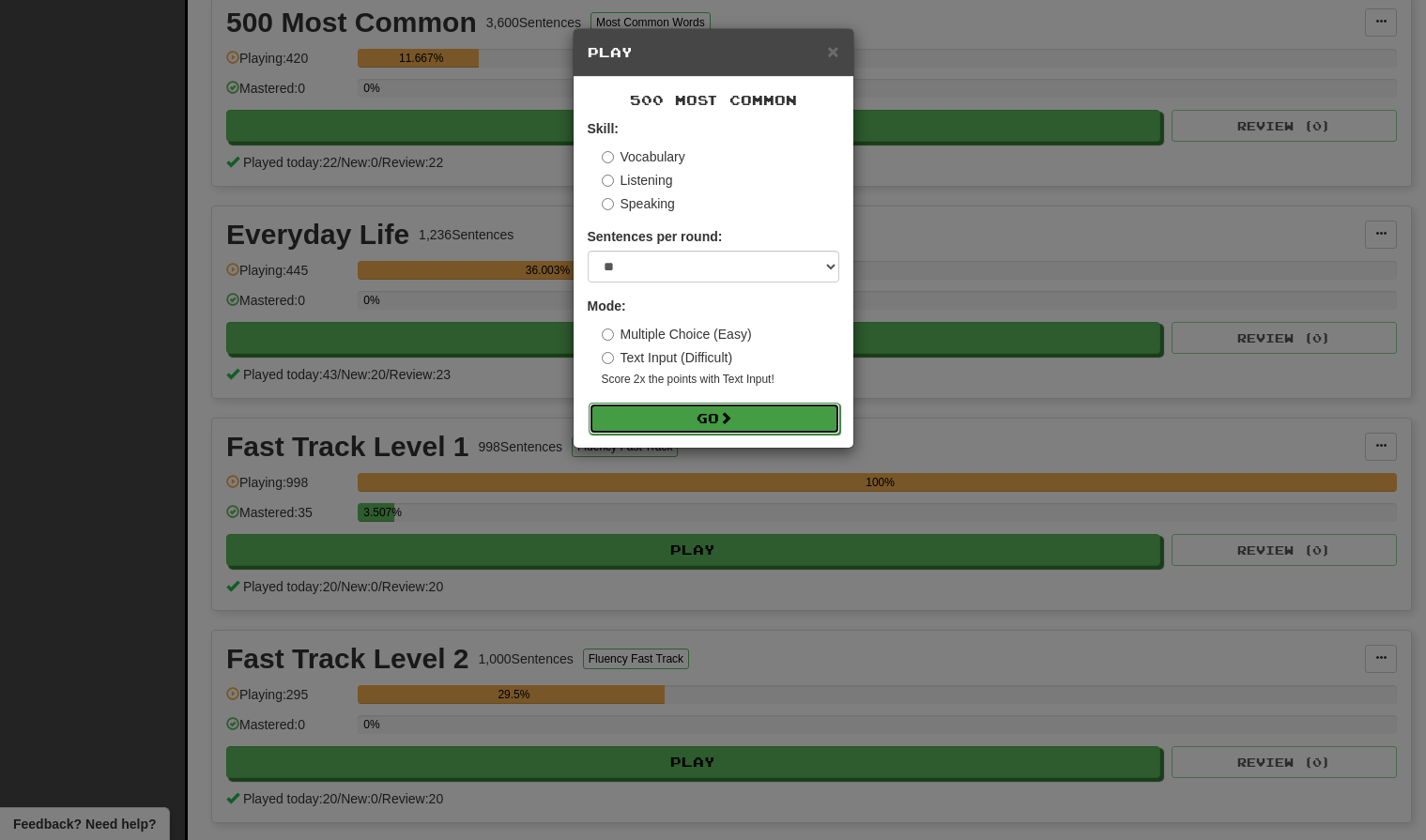 click on "Go" at bounding box center [714, 419] 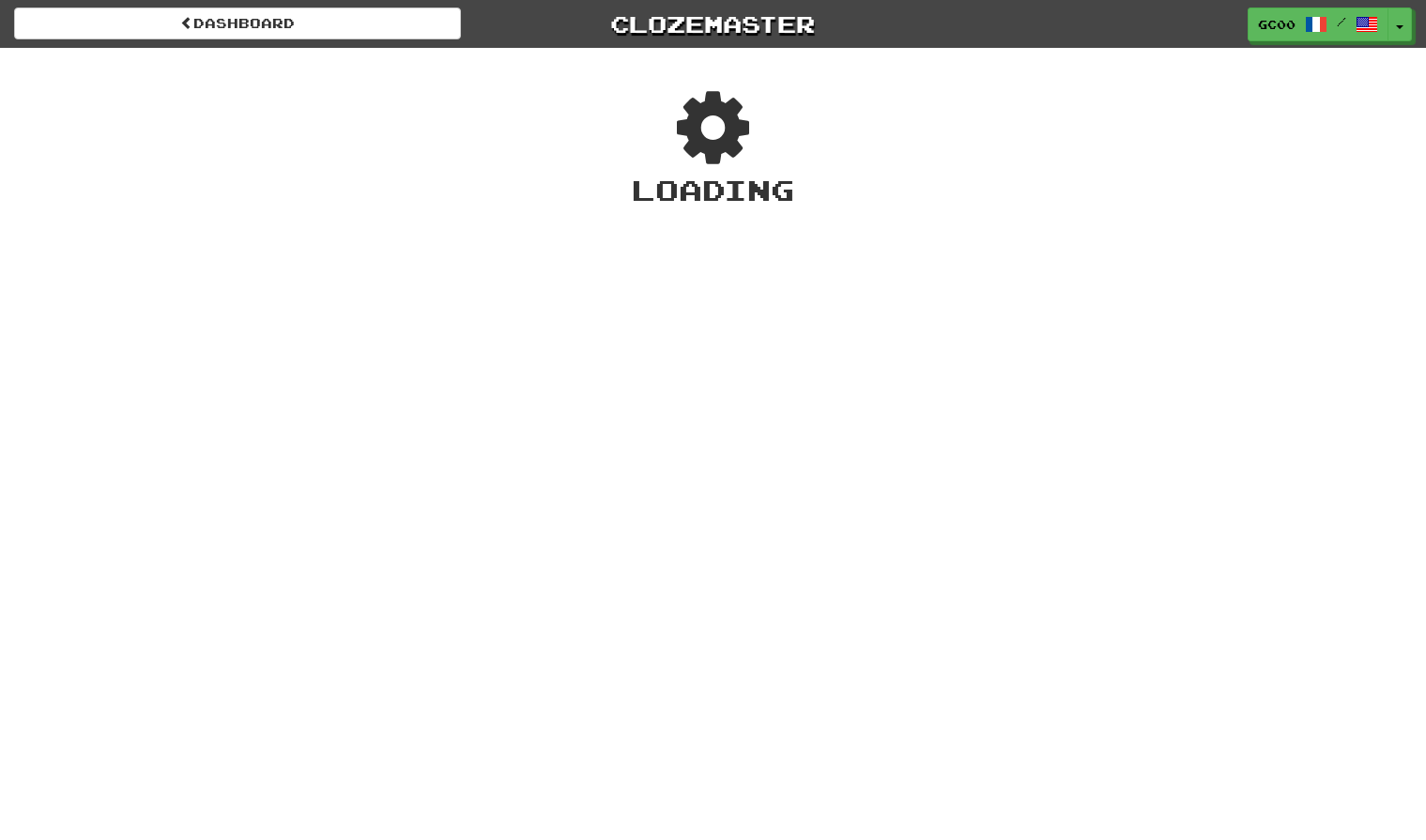 scroll, scrollTop: 0, scrollLeft: 0, axis: both 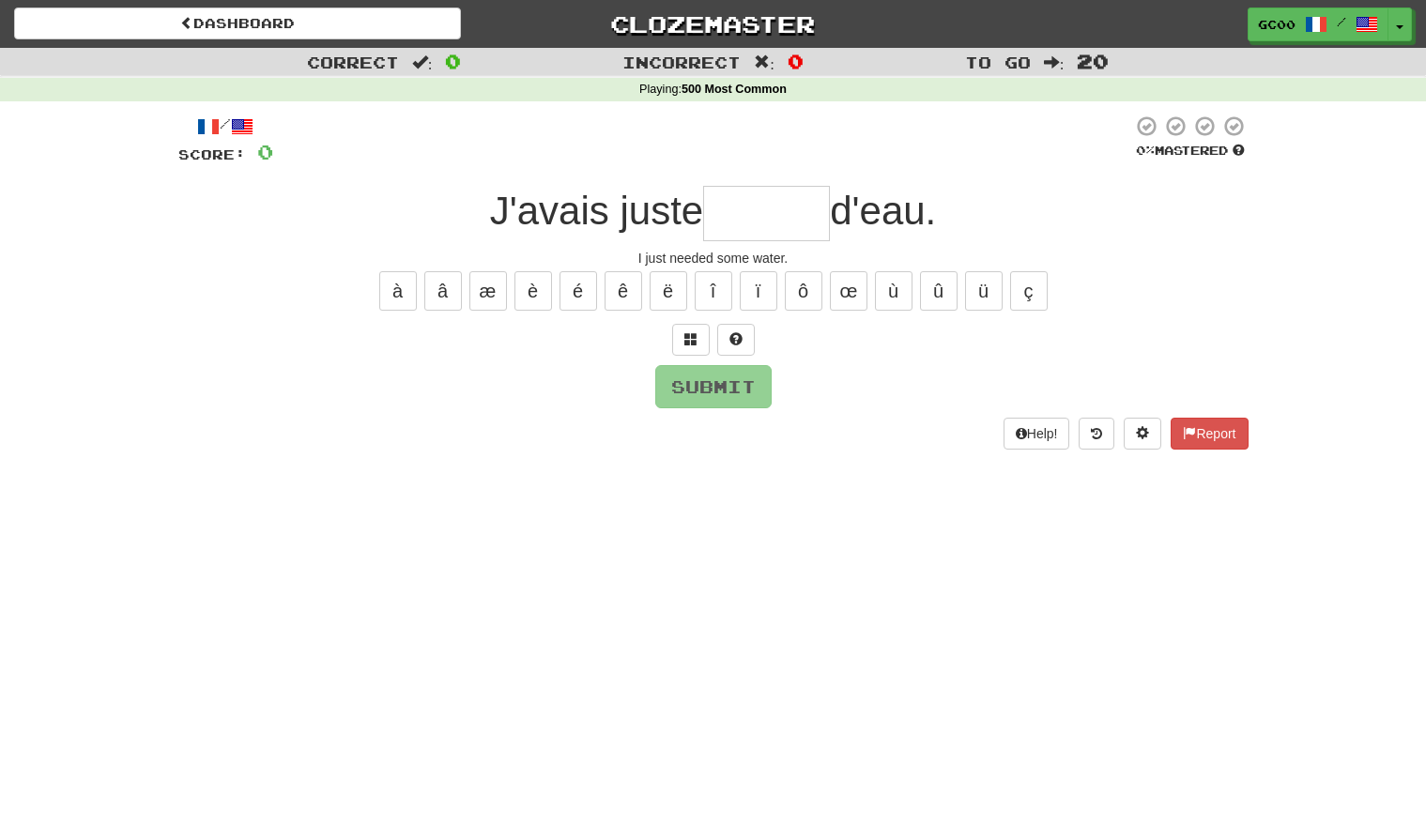 type on "*" 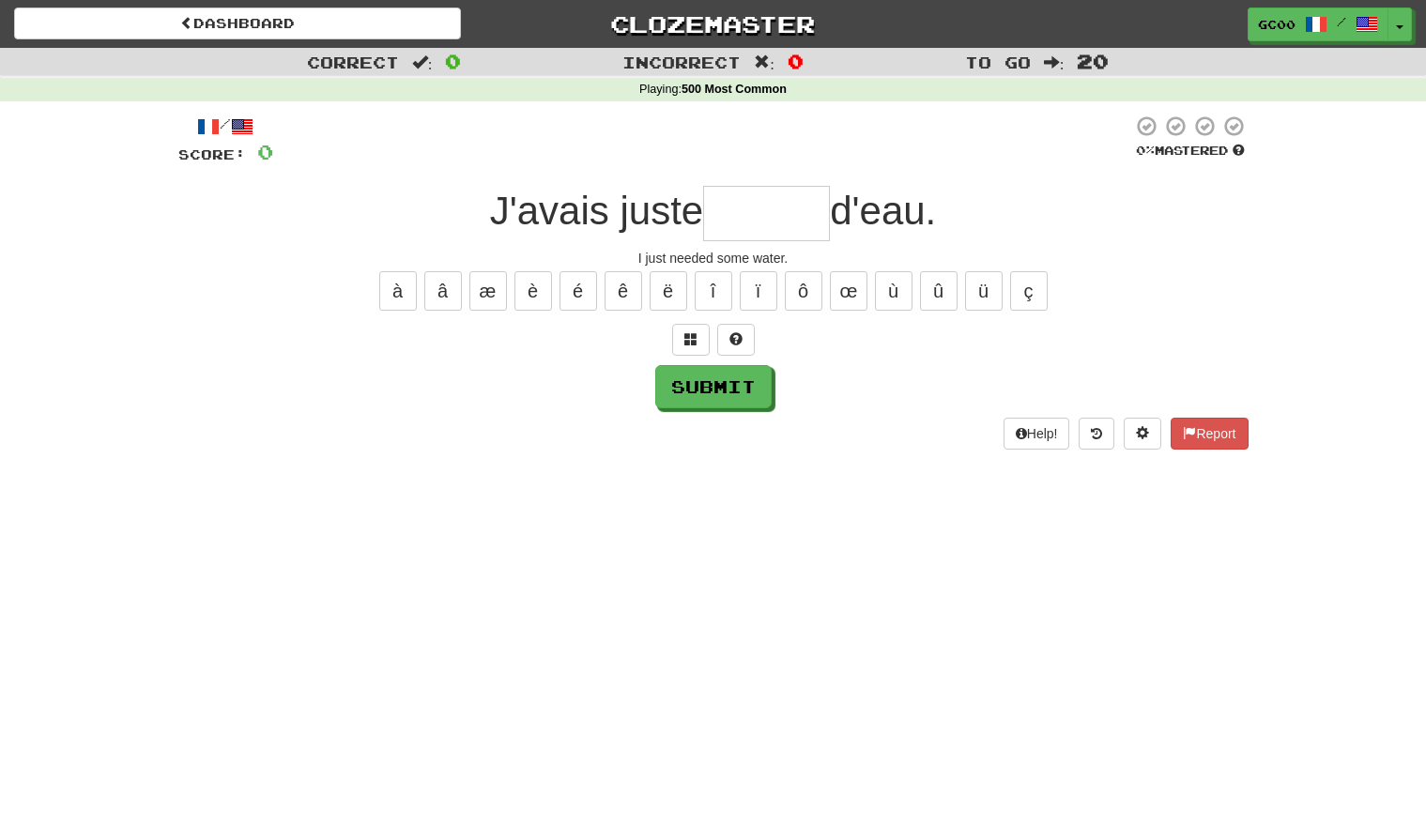 type on "*" 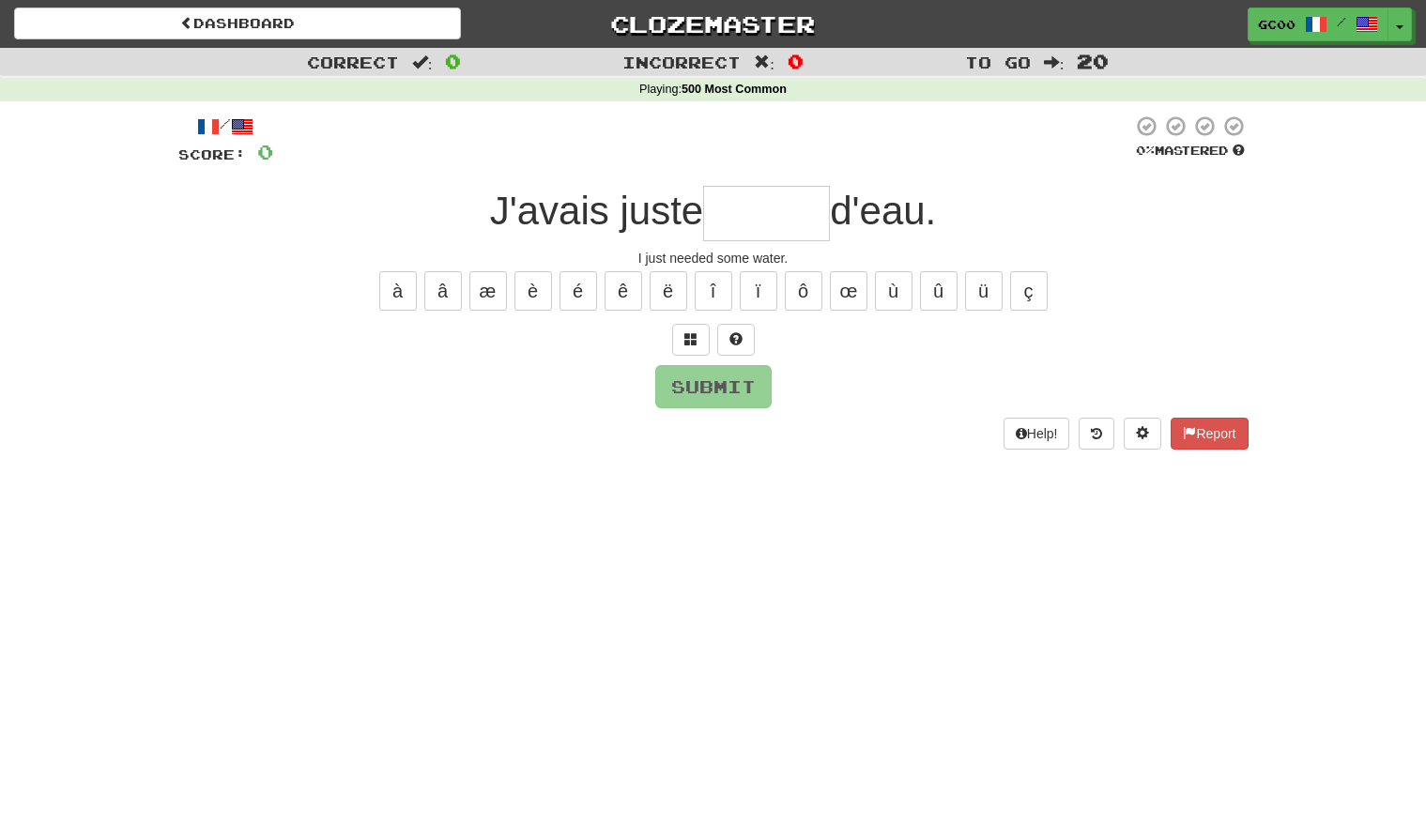 type on "*" 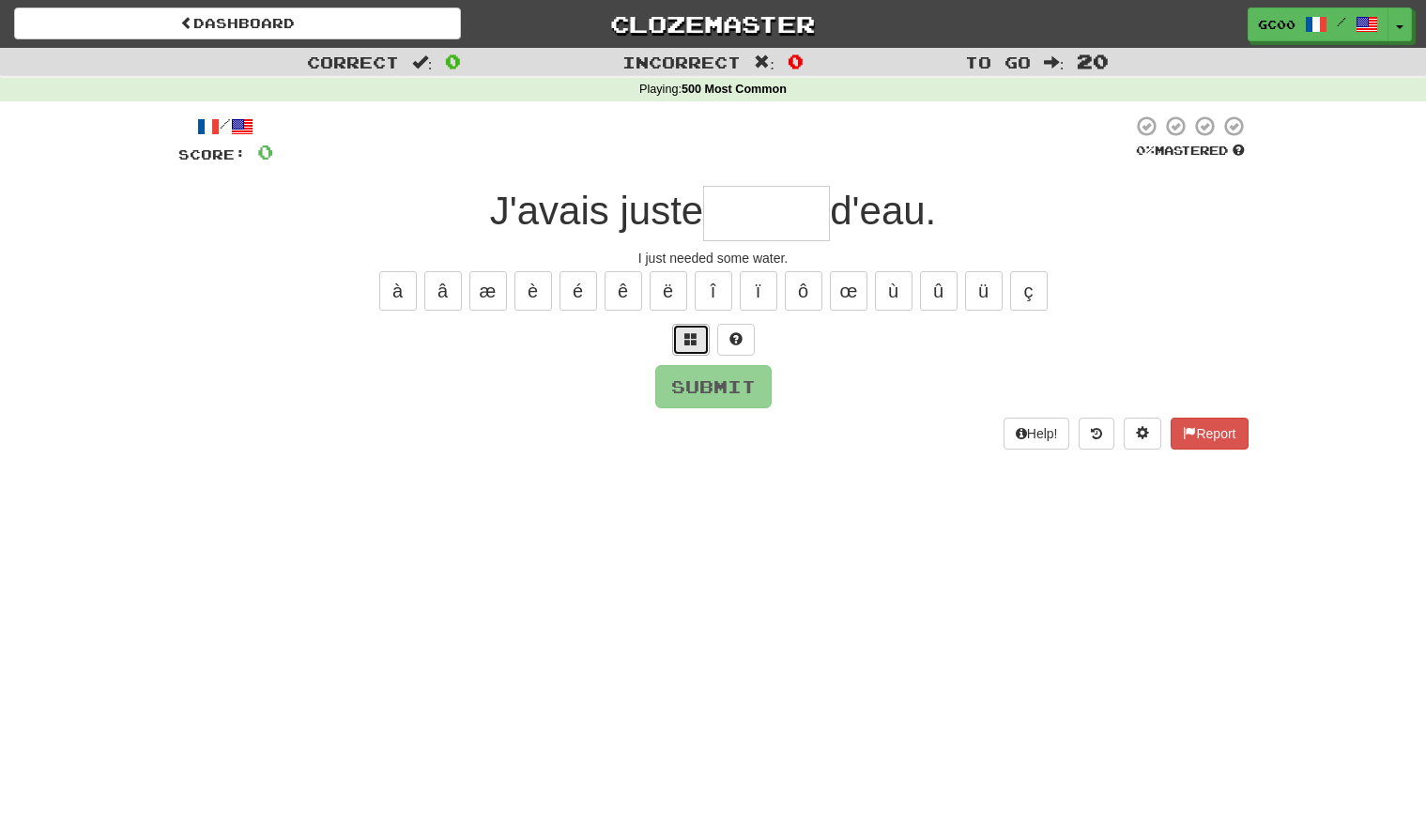 click at bounding box center [691, 340] 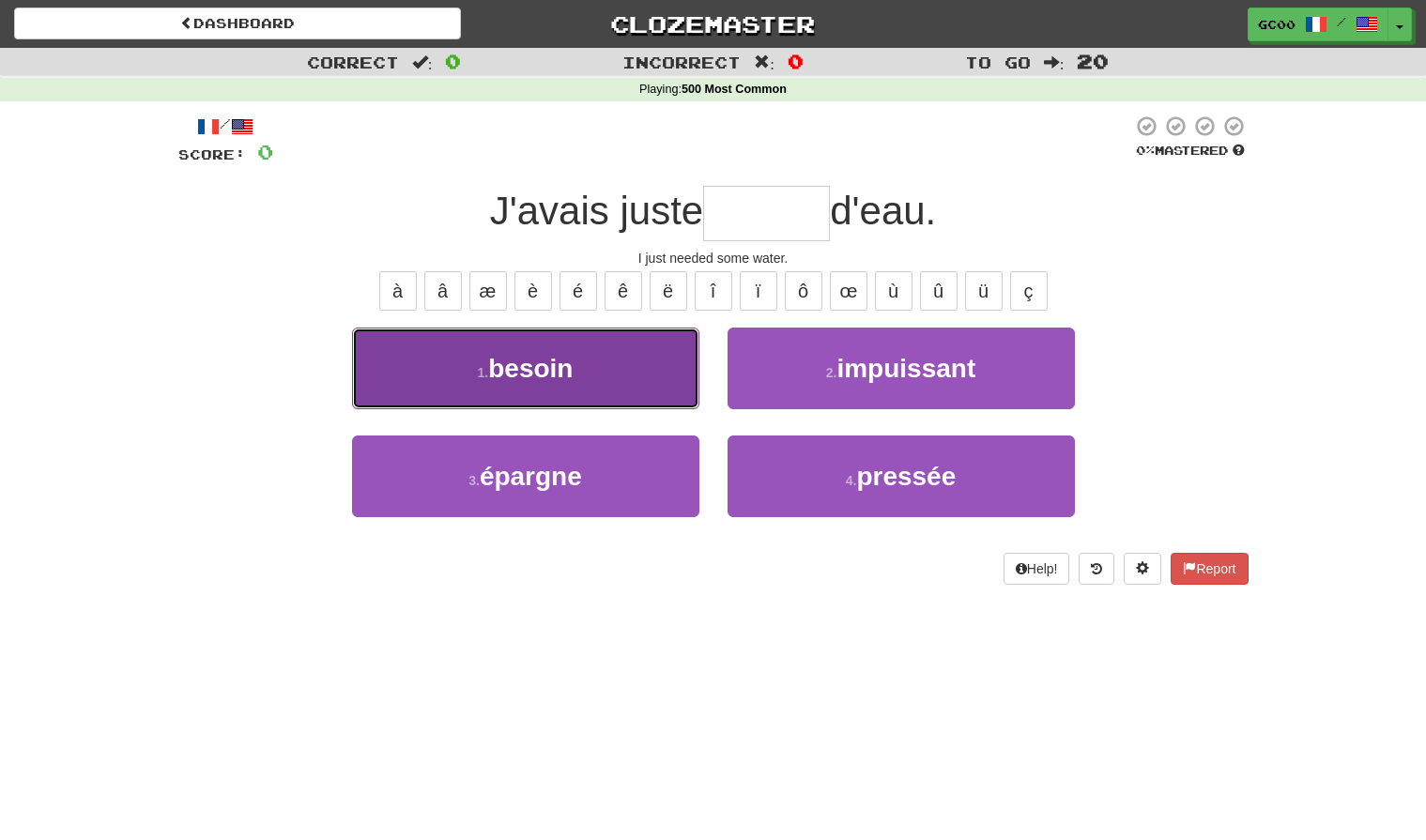 click on "1 .  besoin" at bounding box center [526, 368] 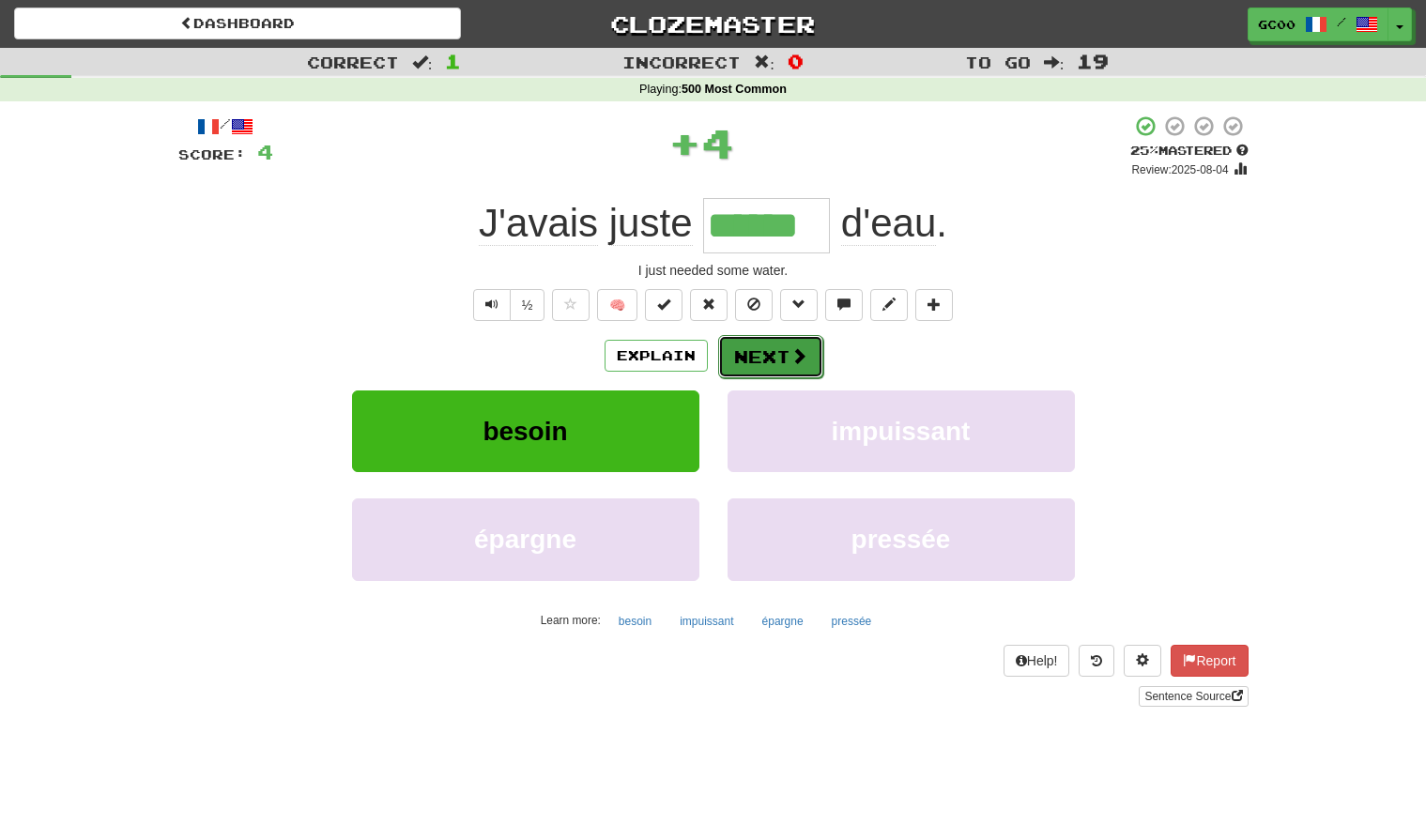 click on "Next" at bounding box center (771, 357) 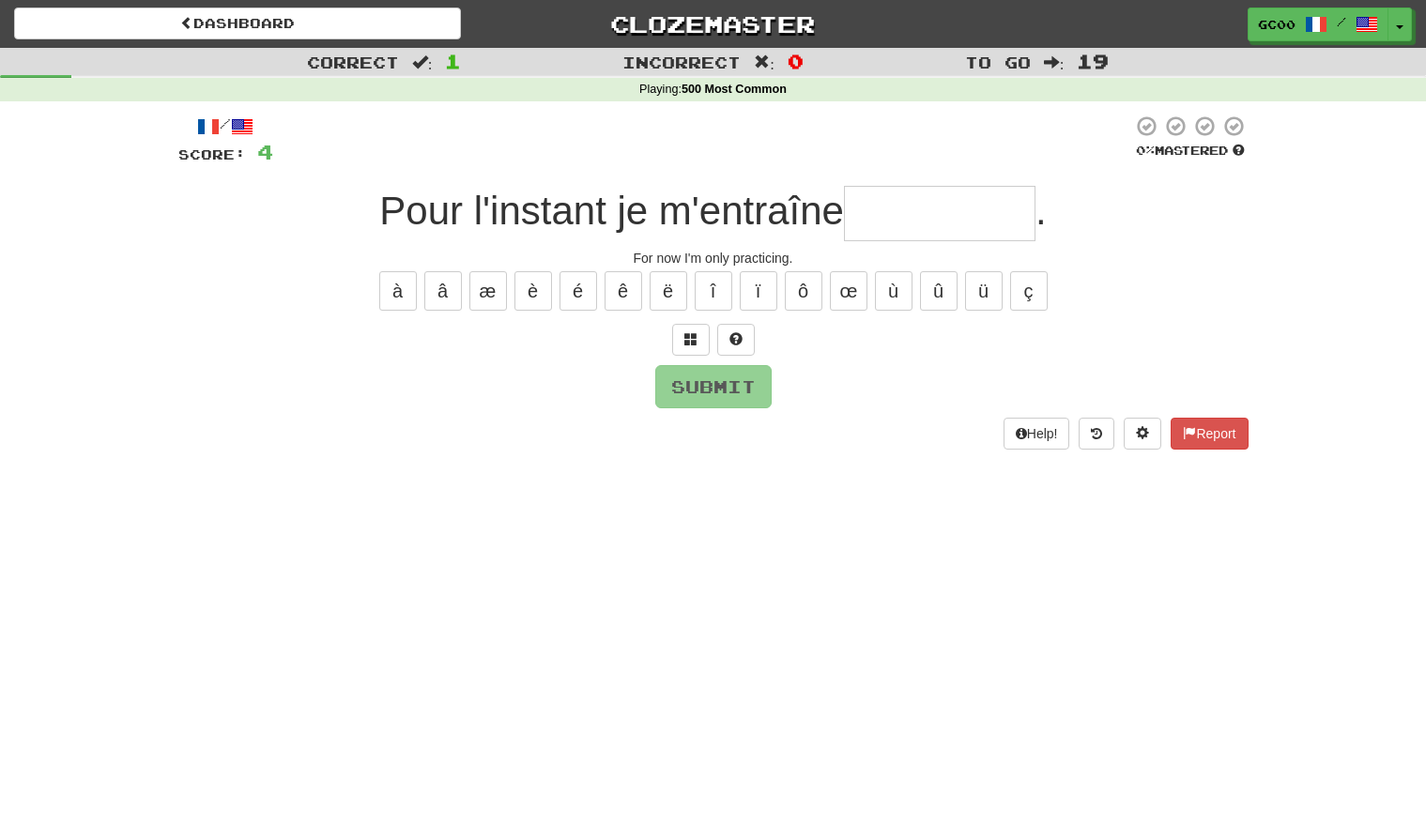 type on "*" 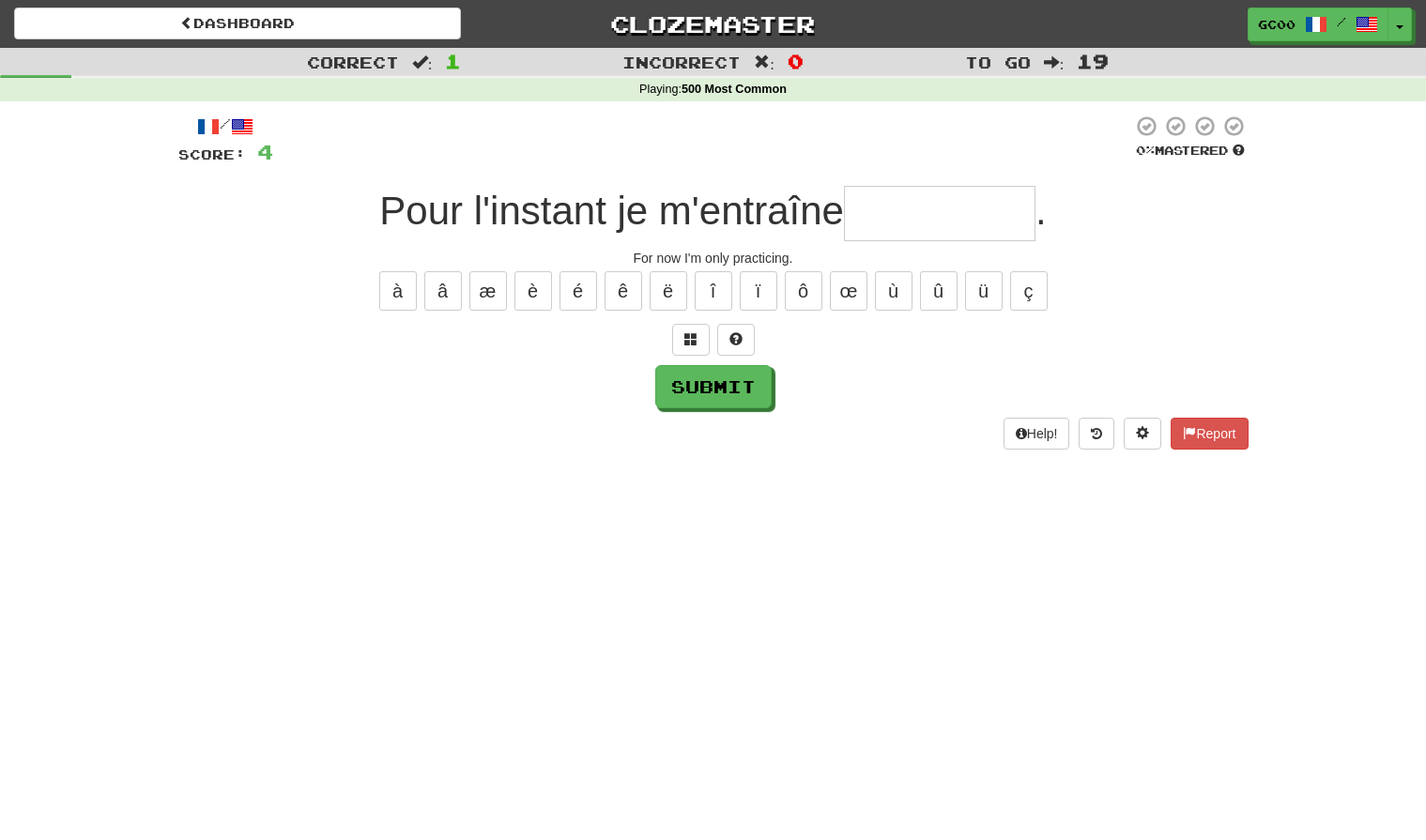 type on "*" 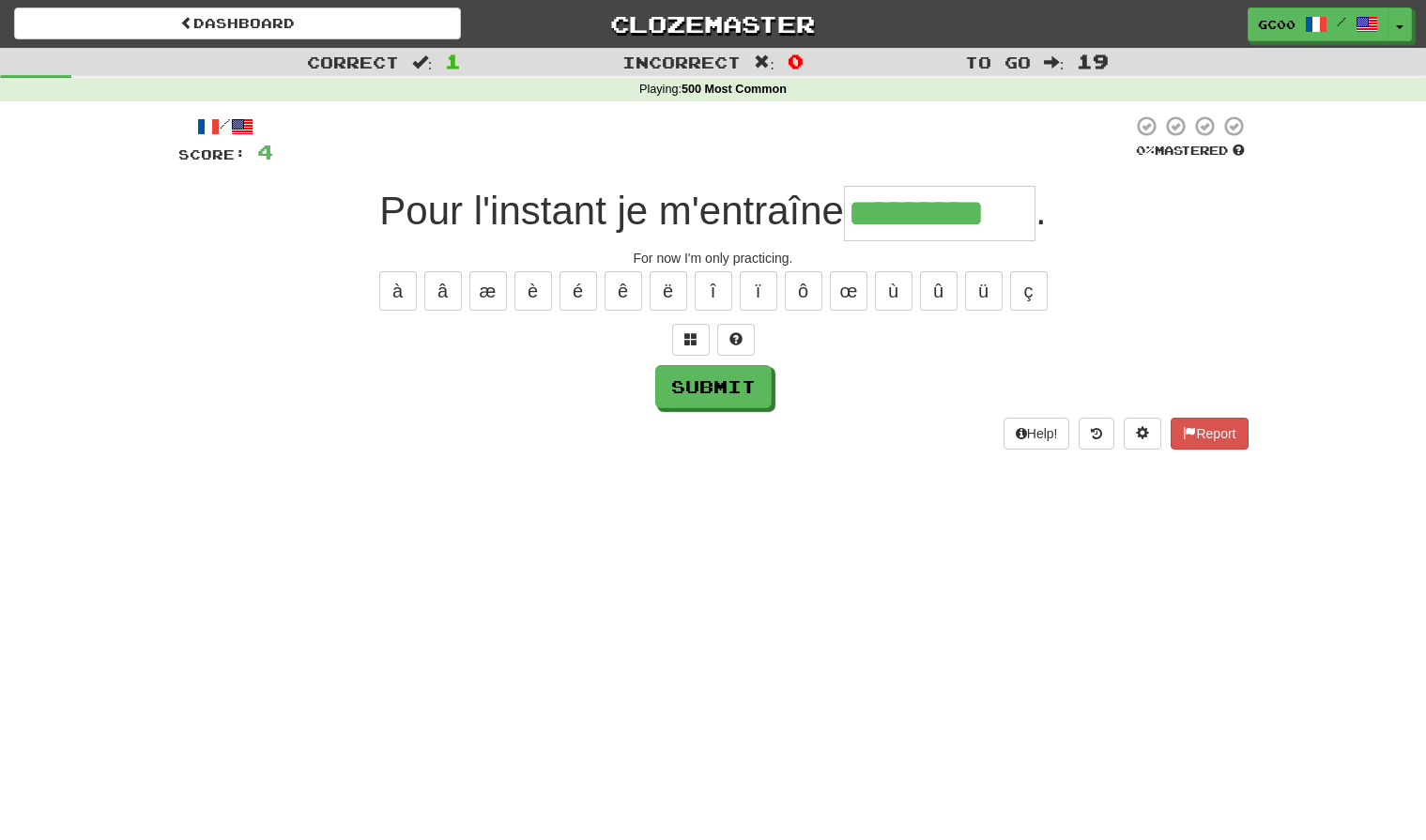 type on "*********" 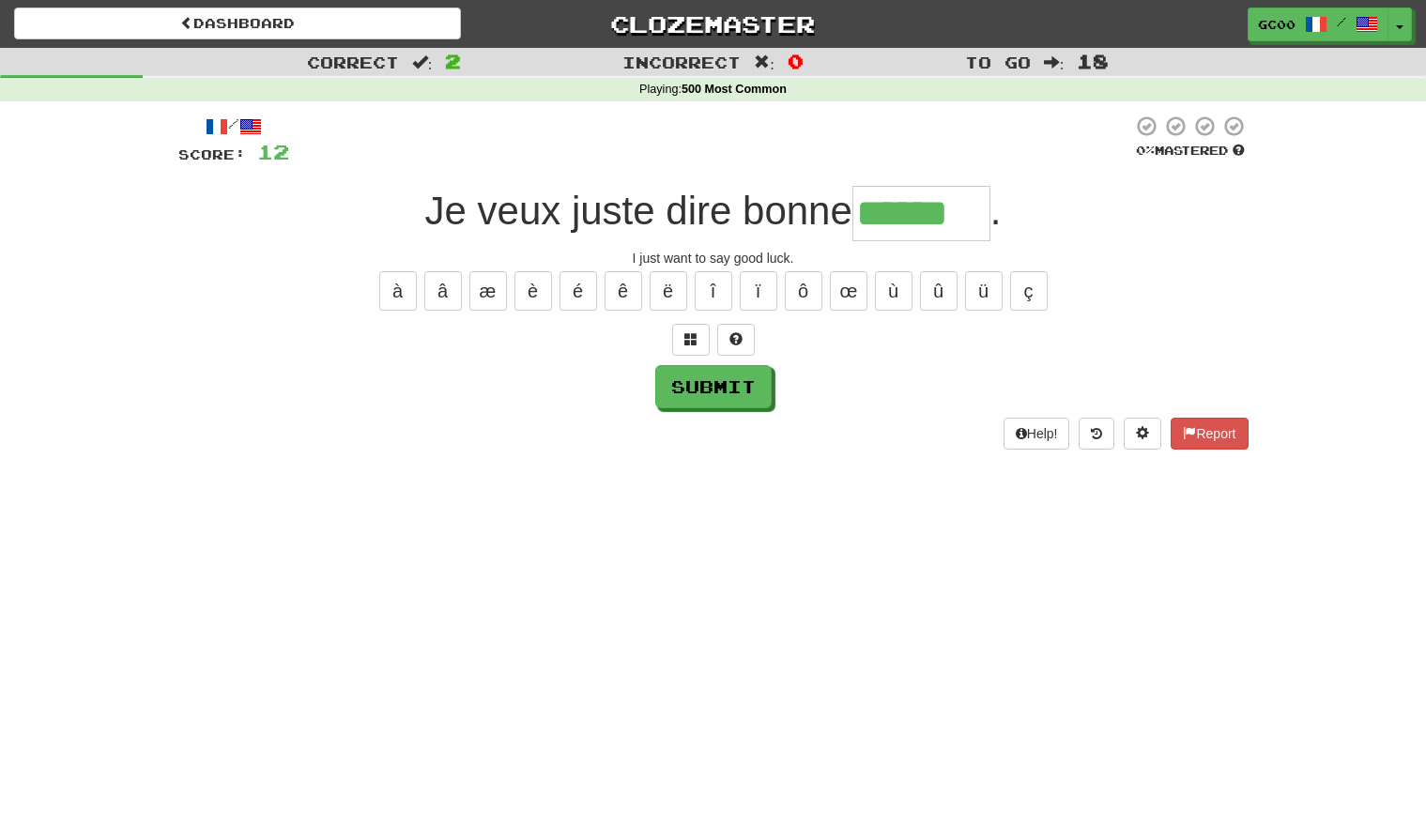type on "******" 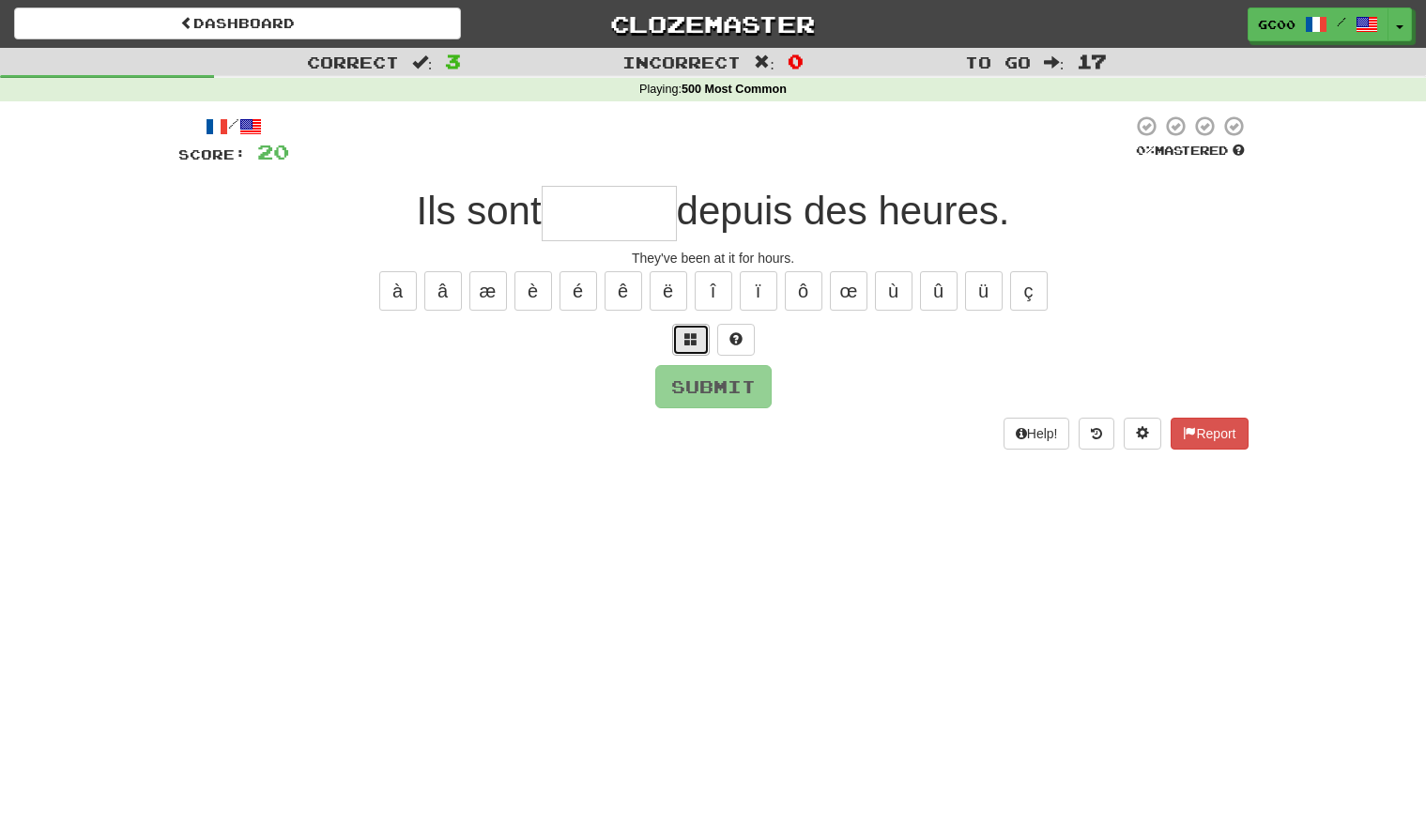 click at bounding box center (691, 340) 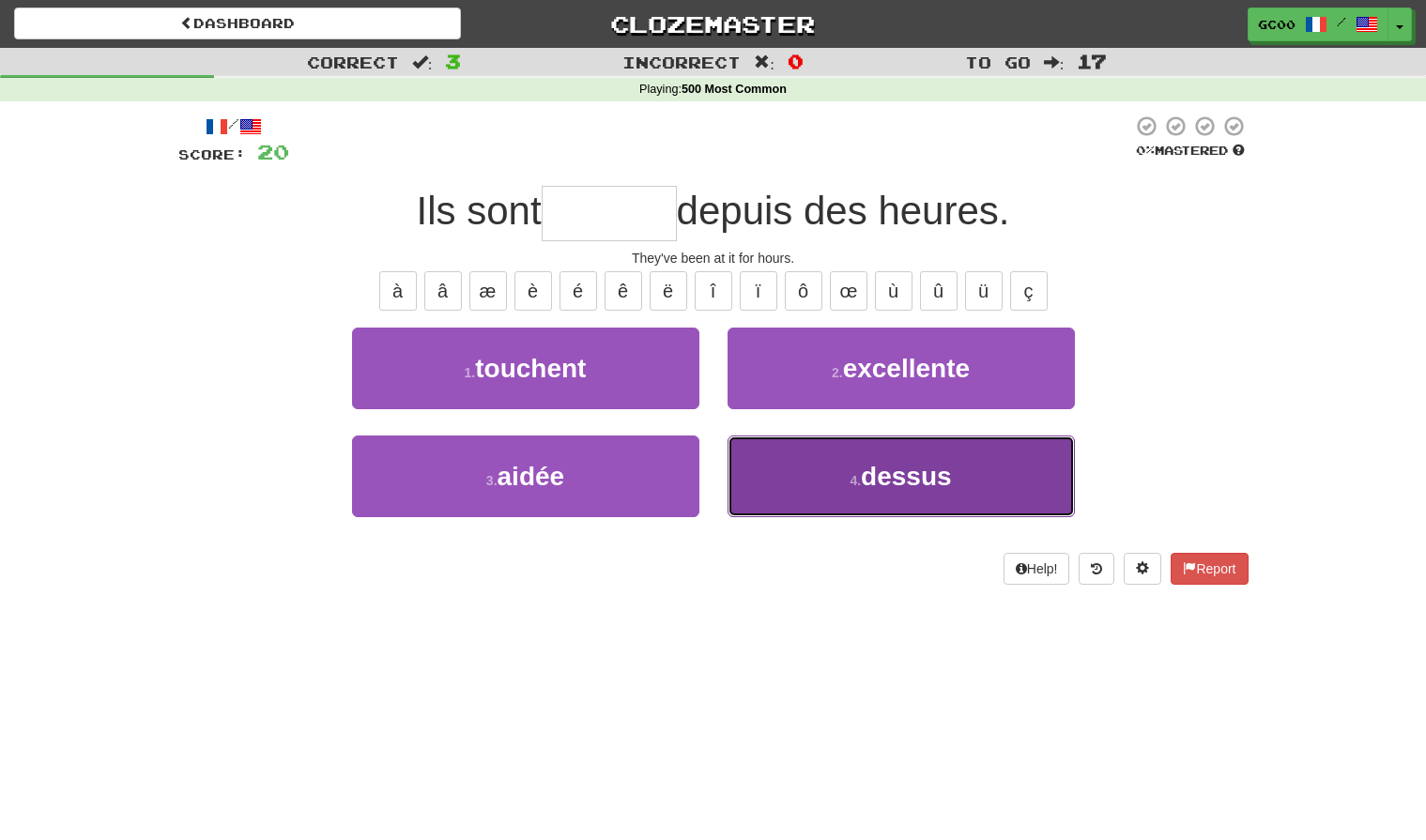 click on "4 .  dessus" at bounding box center [901, 476] 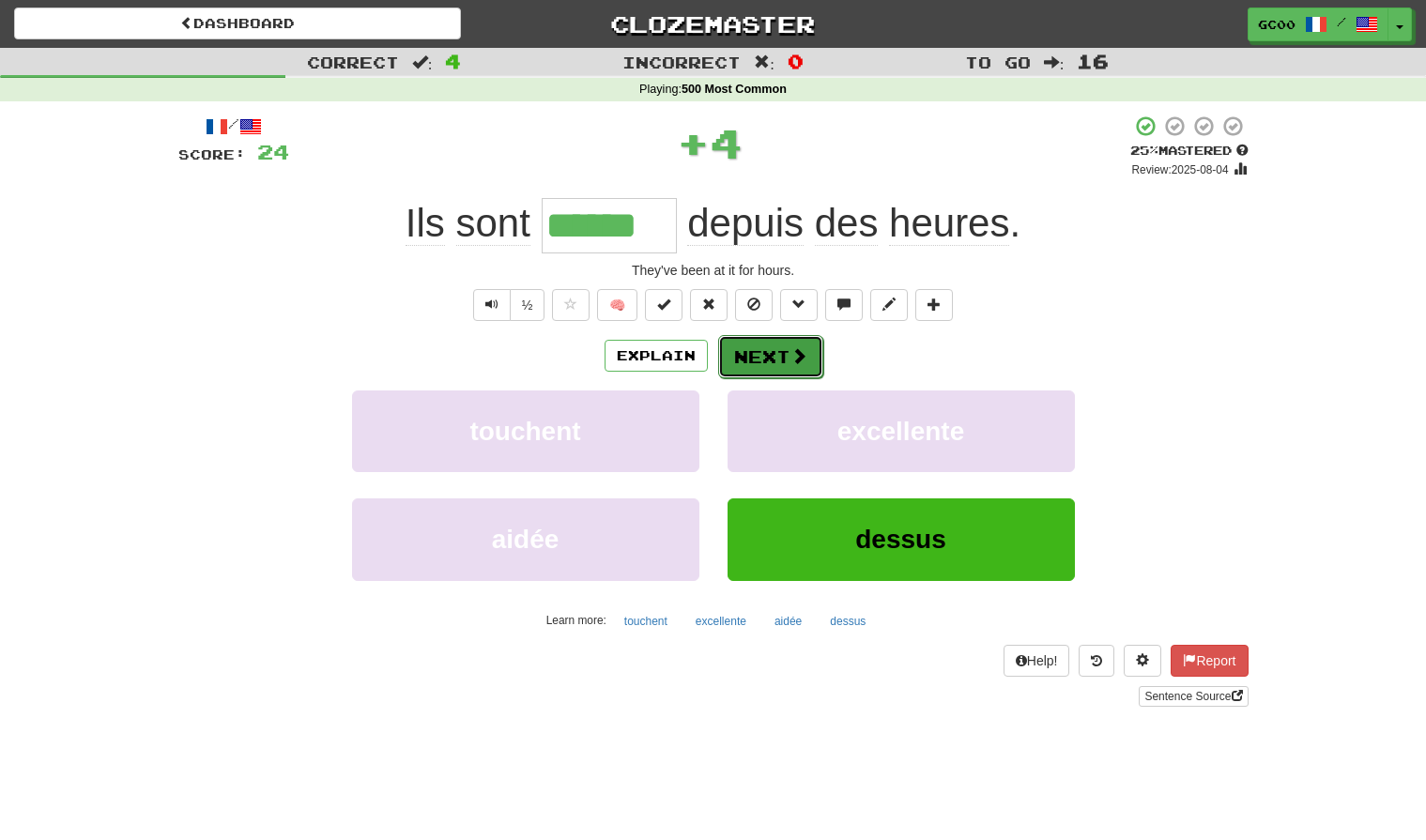 click on "Next" at bounding box center (771, 357) 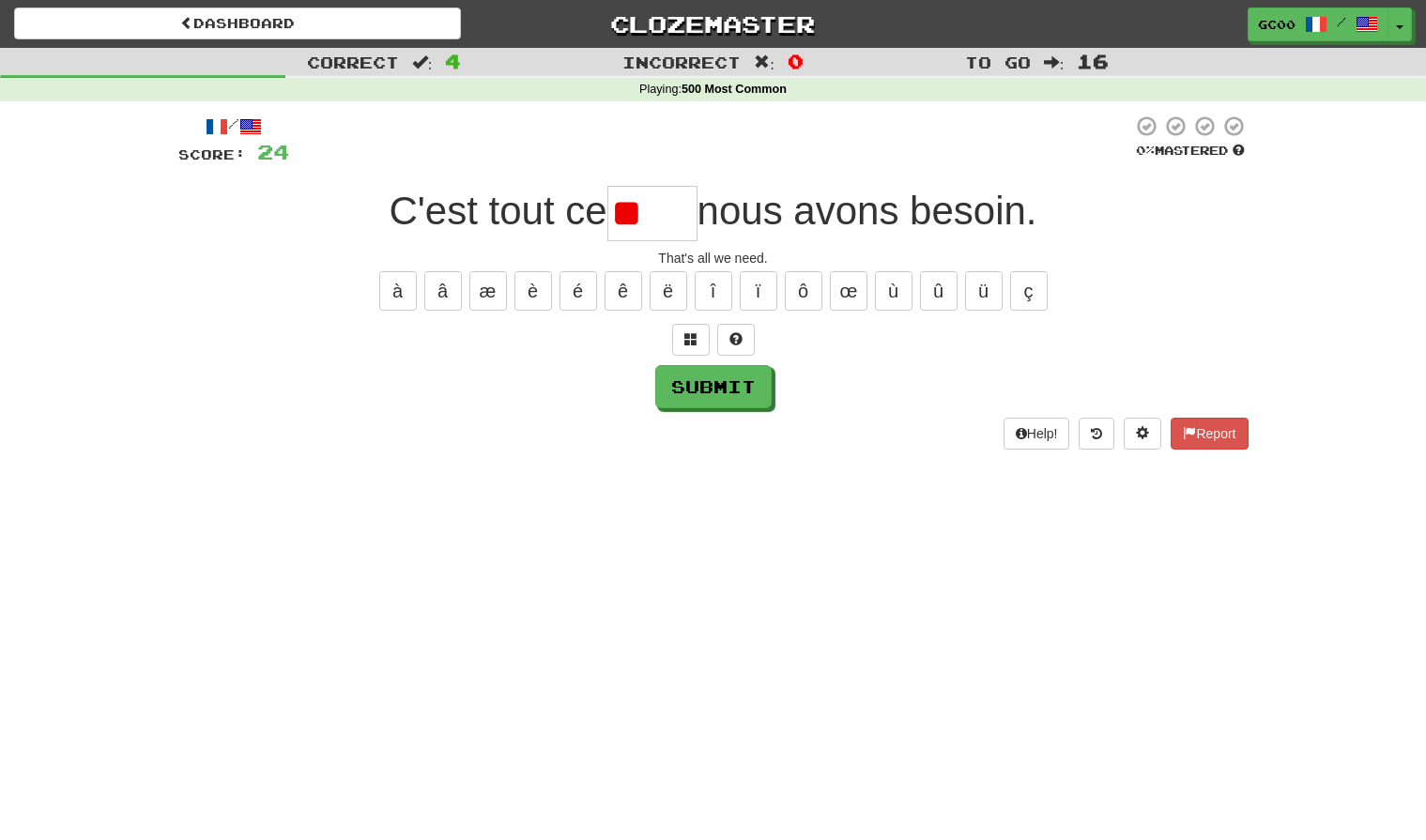 type on "*" 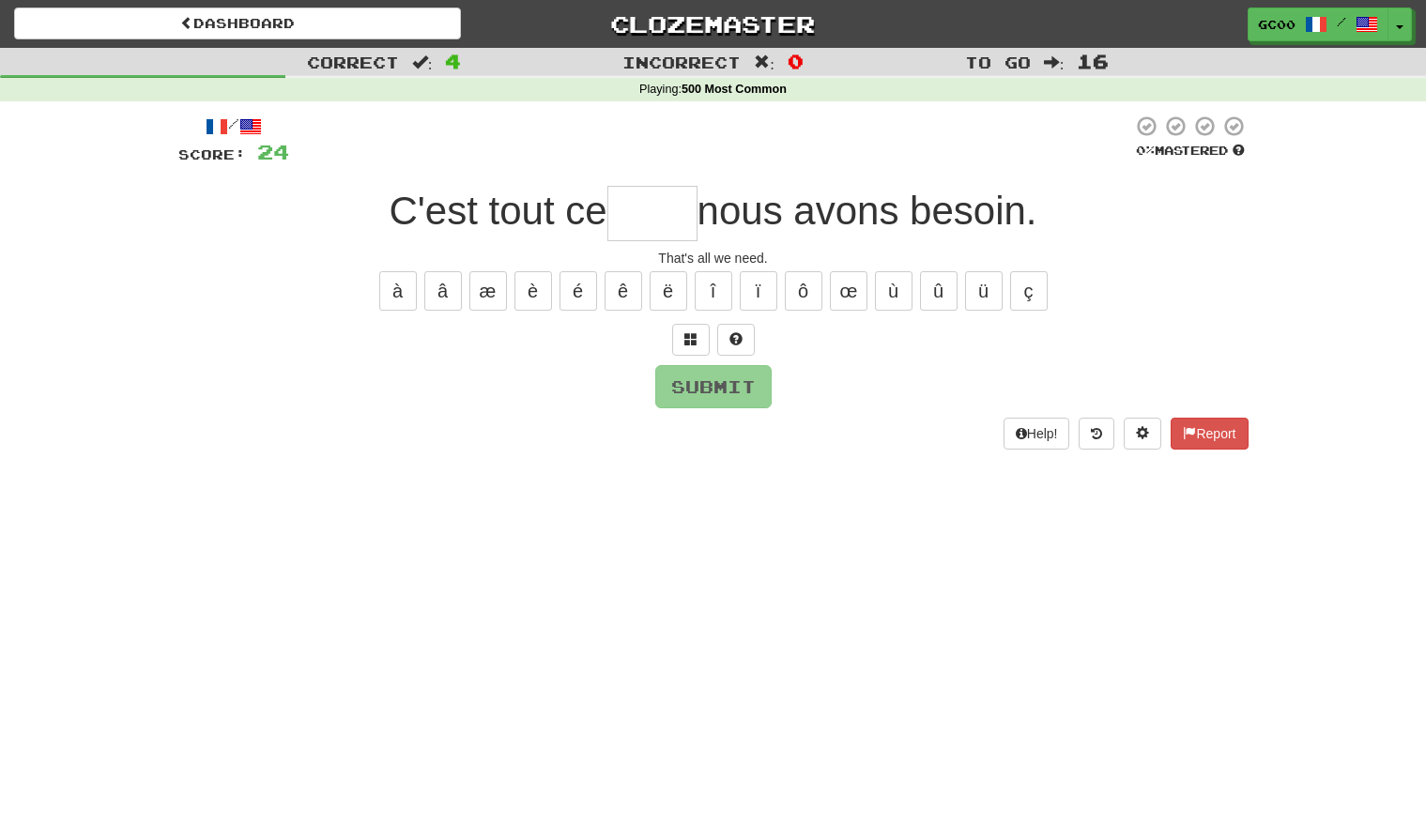 type on "*" 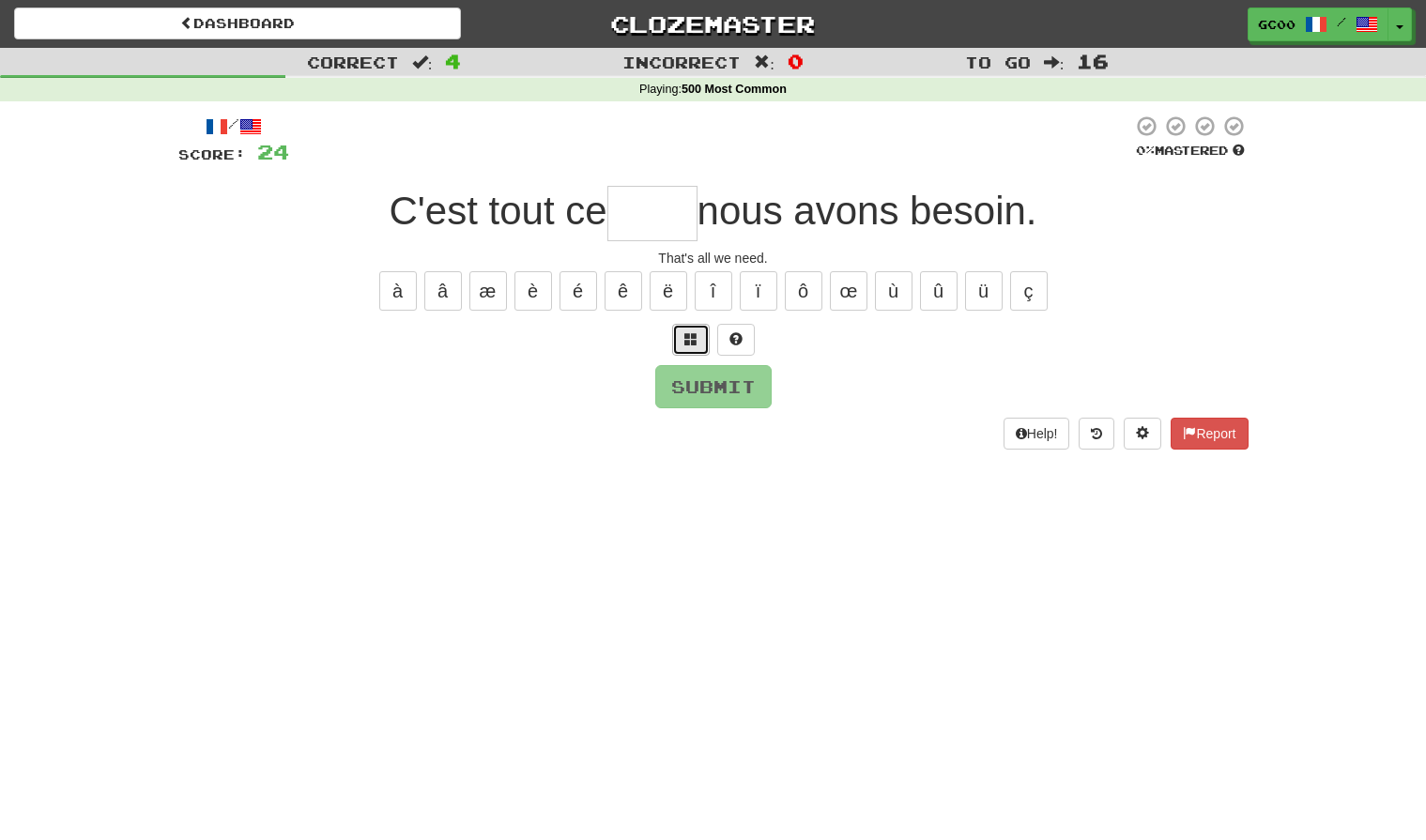 click at bounding box center (691, 339) 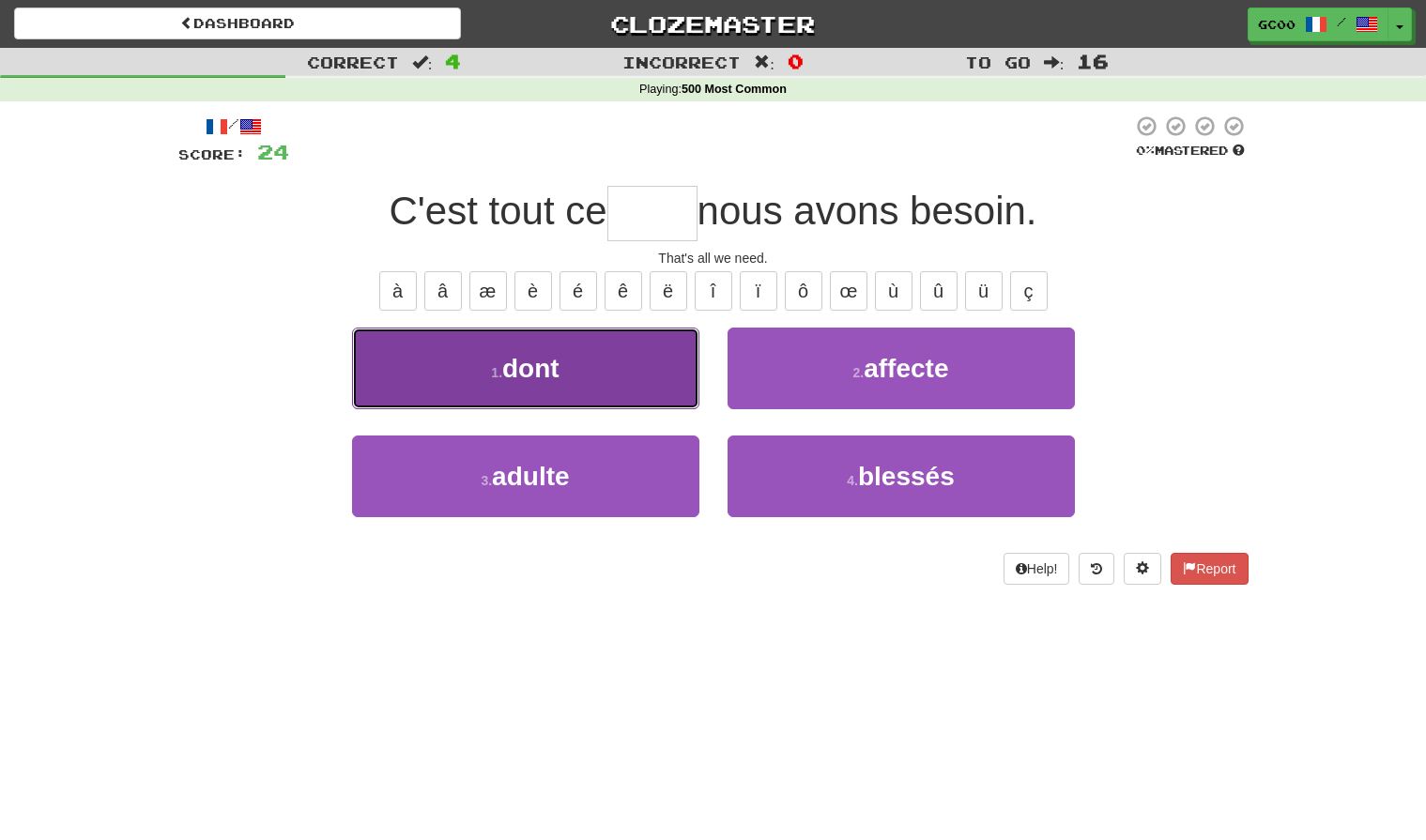 click on "1 .  dont" at bounding box center (526, 368) 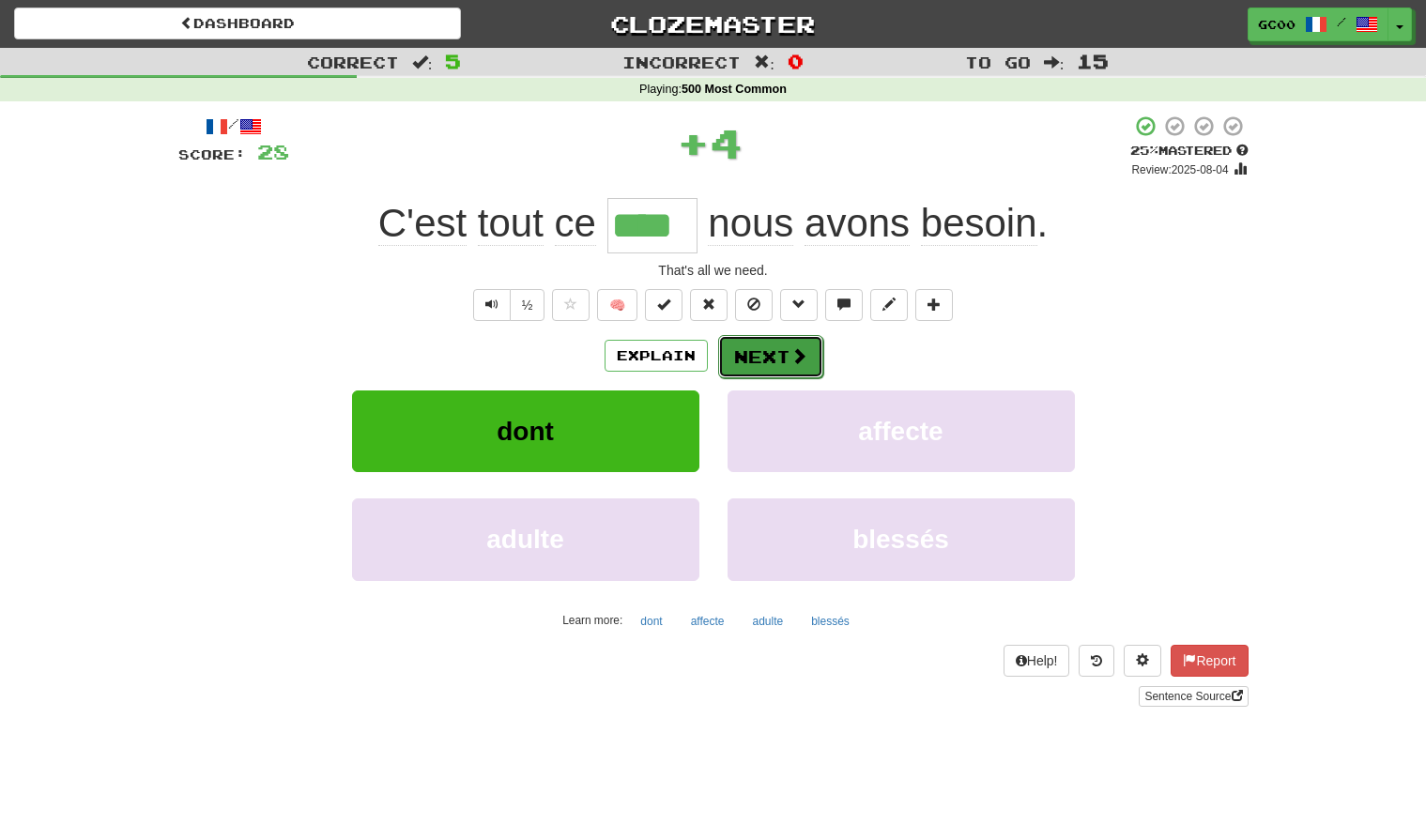 click on "Next" at bounding box center (771, 357) 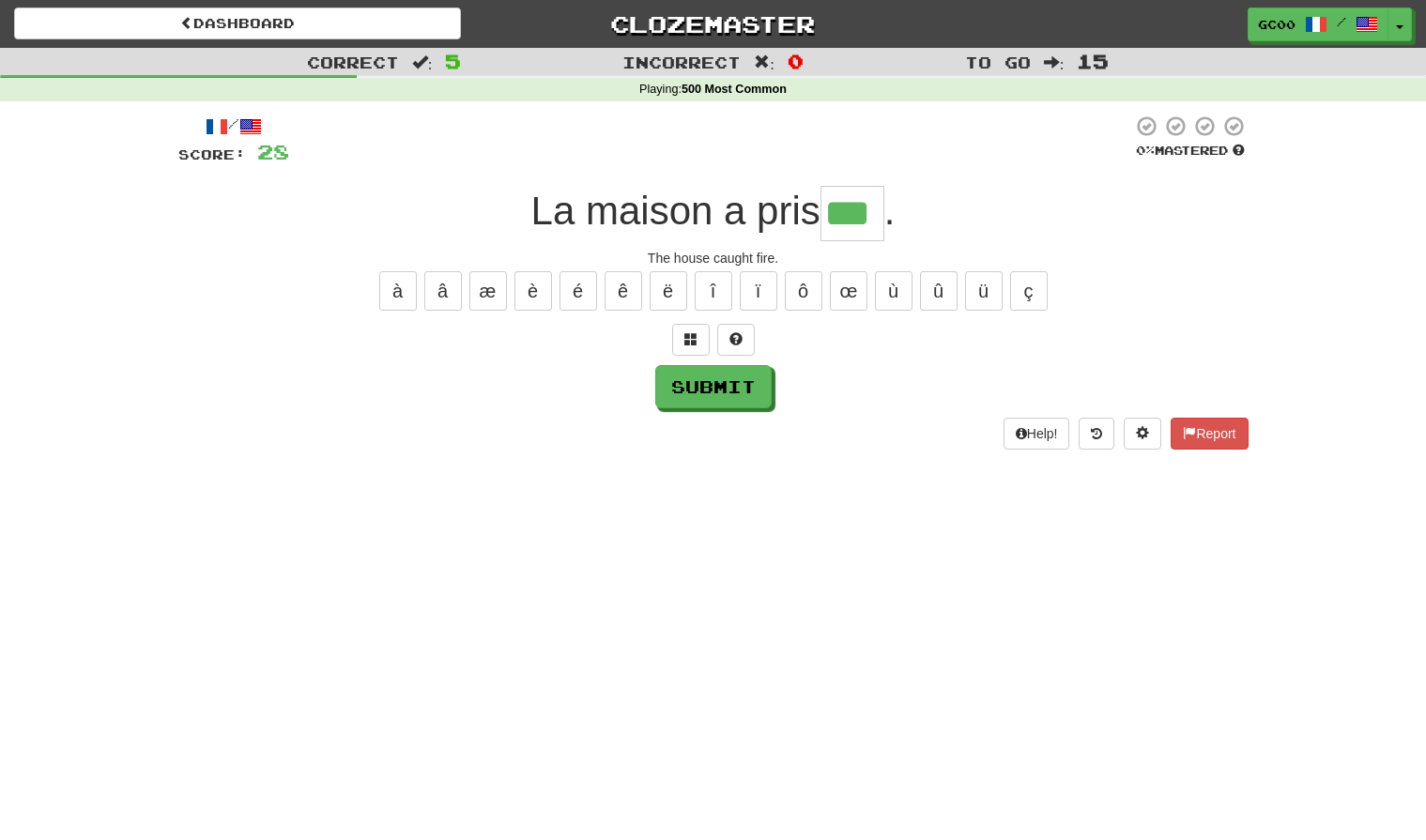type on "***" 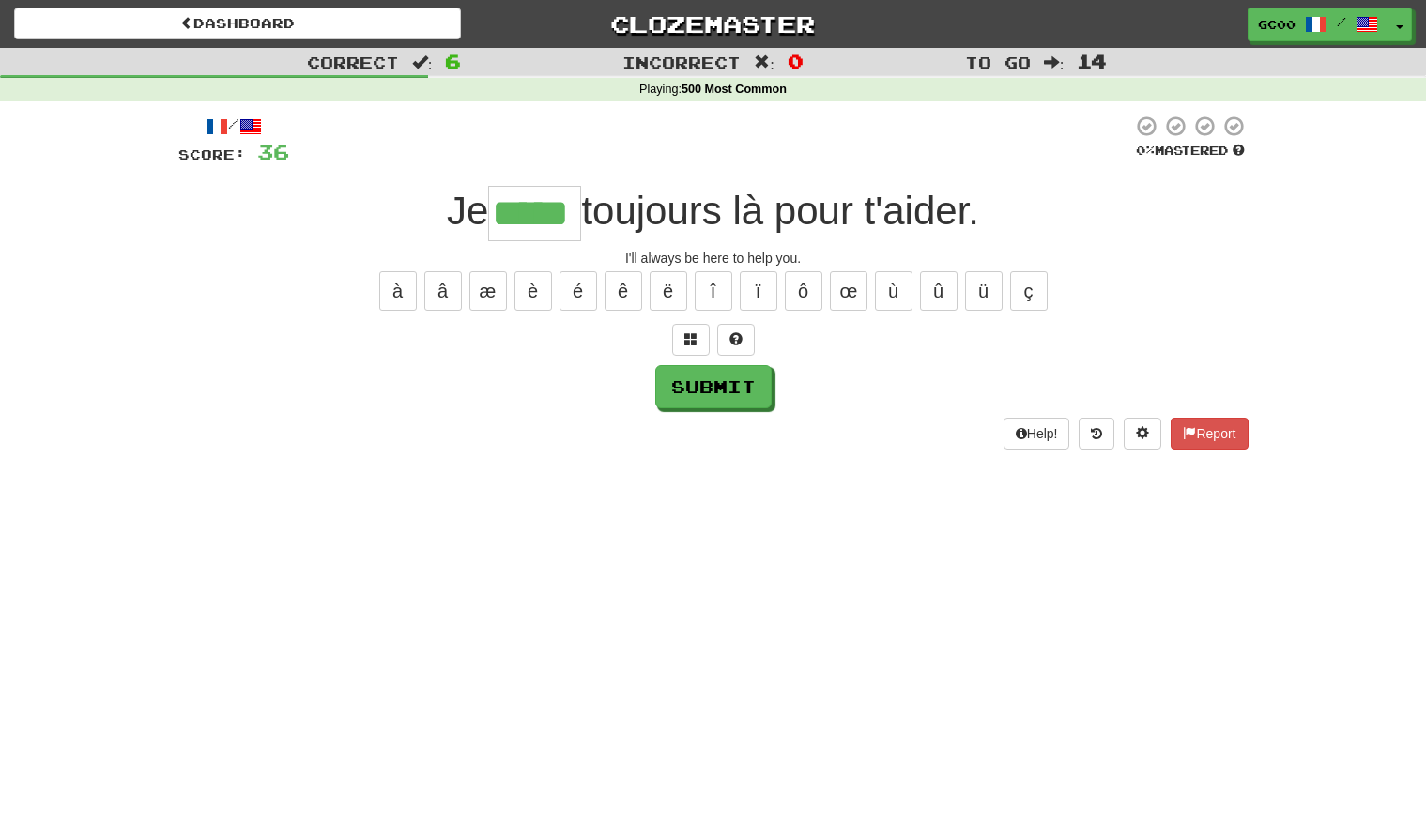 type on "*****" 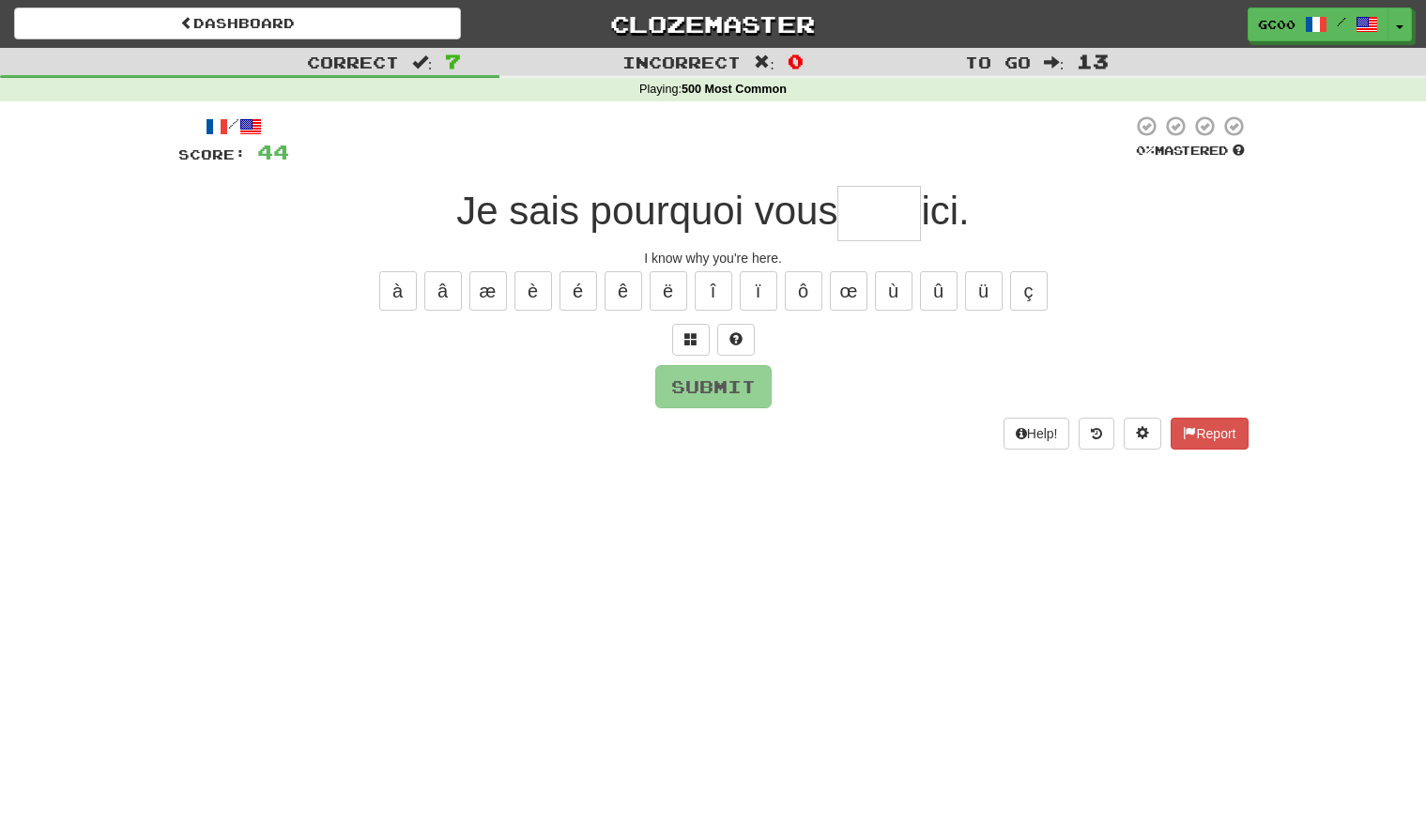 type on "*" 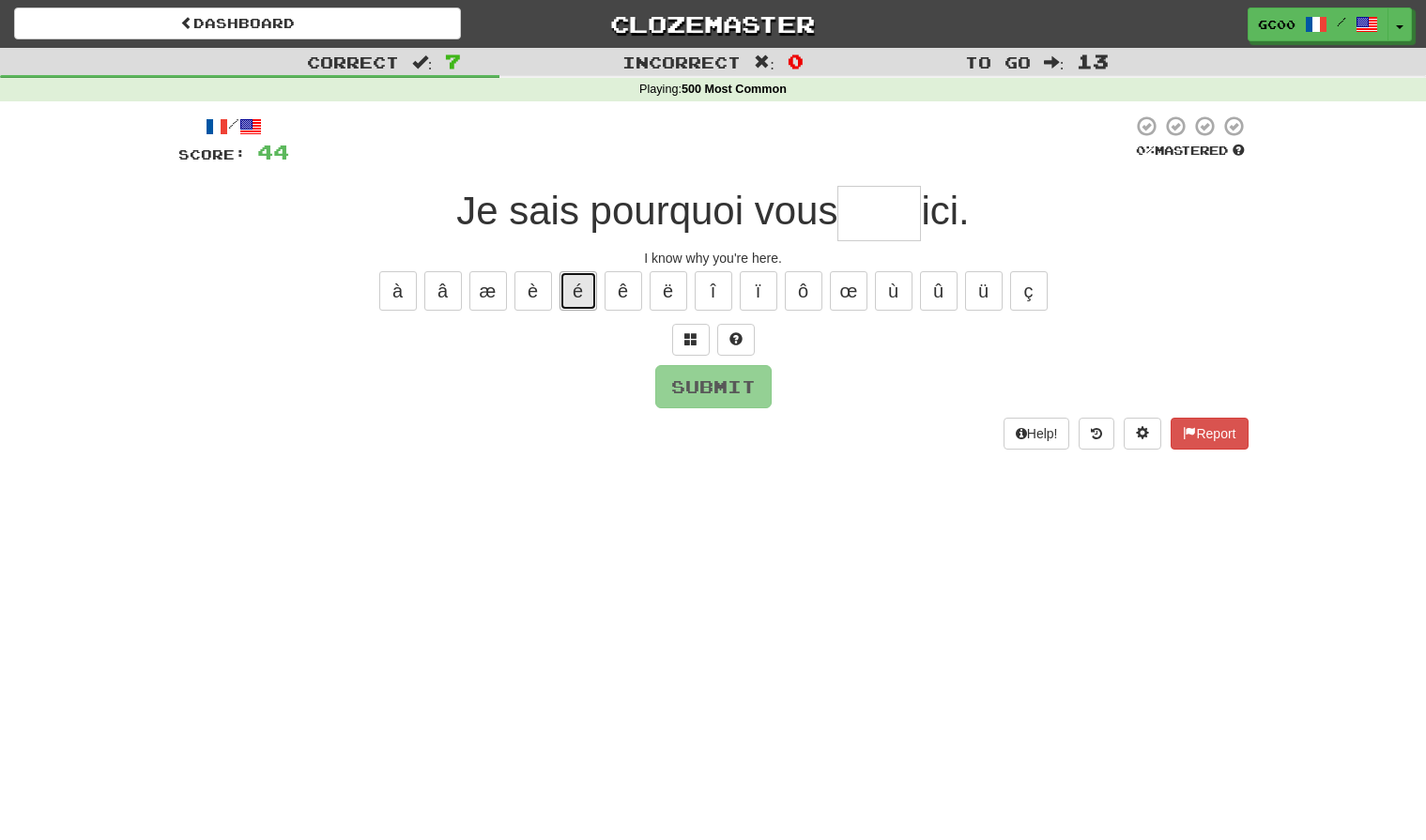 click on "é" at bounding box center [578, 291] 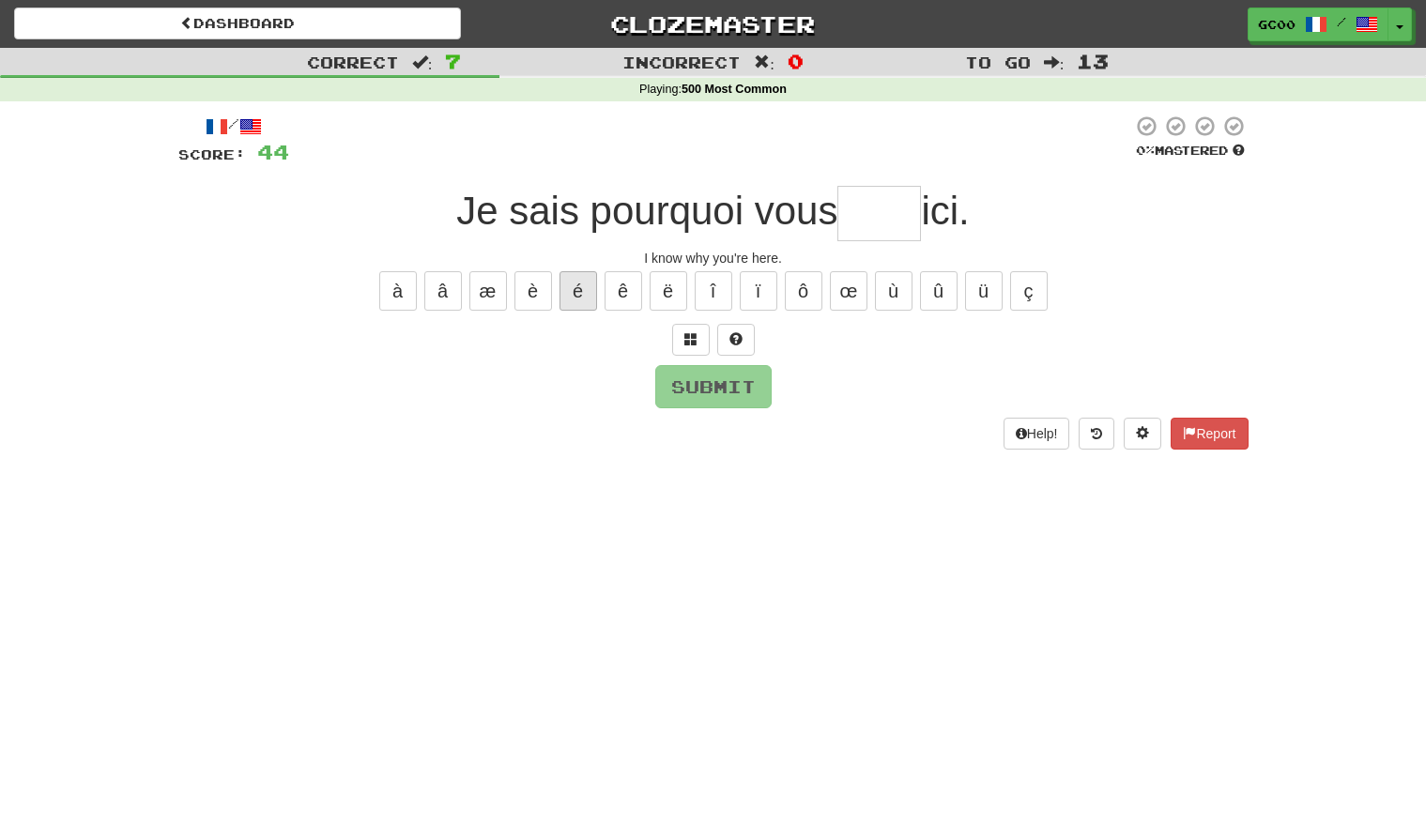 type on "*" 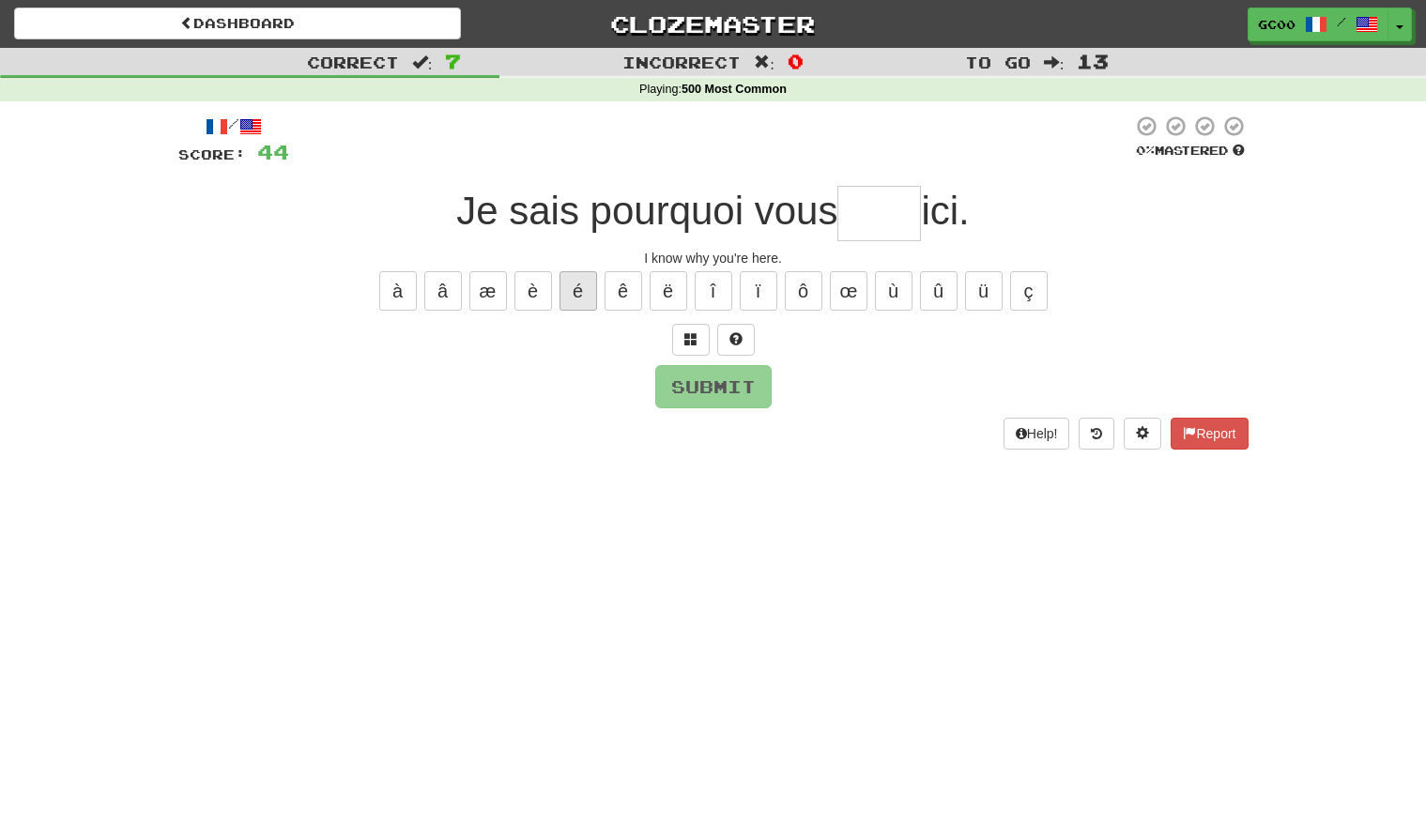 type on "*" 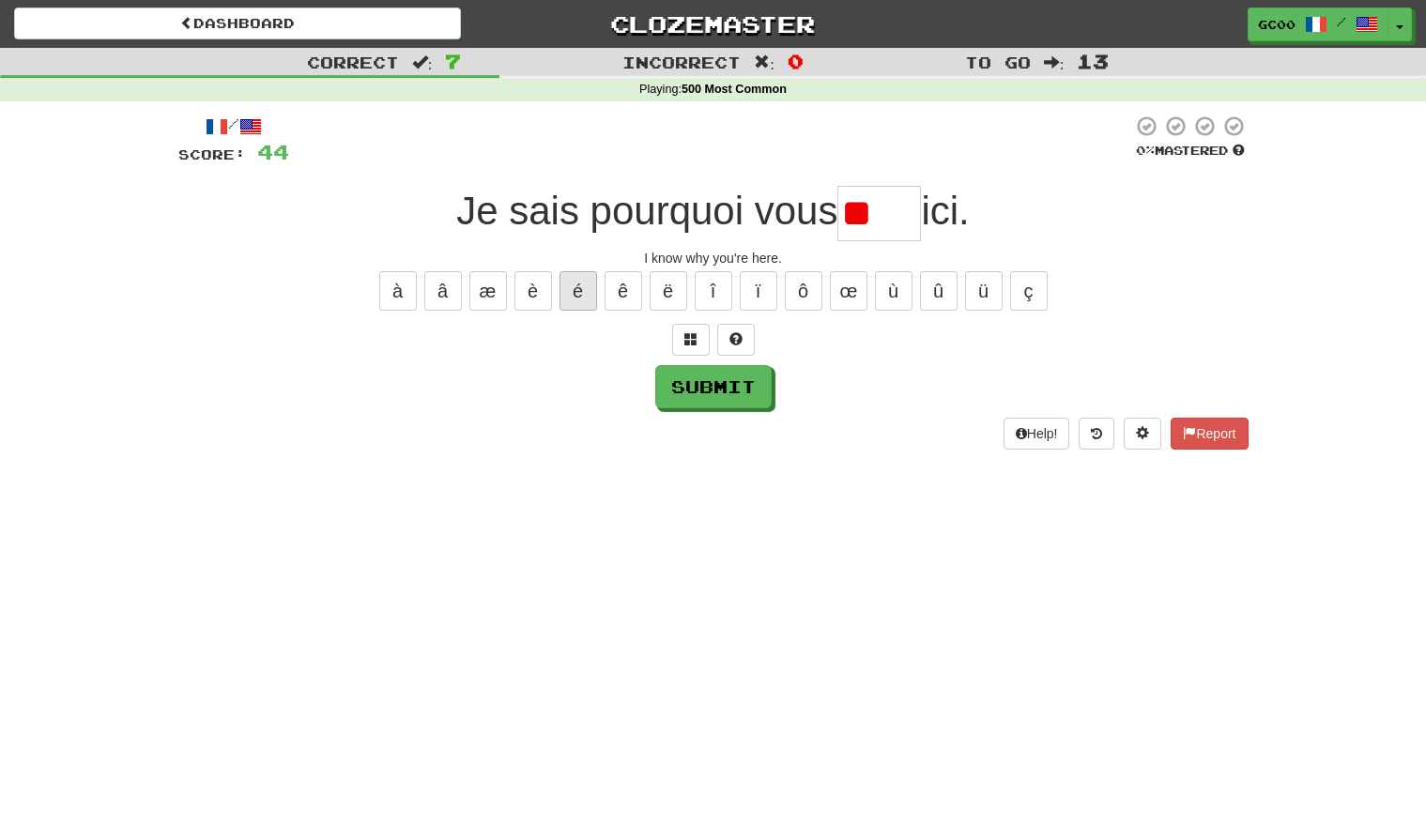 type on "*" 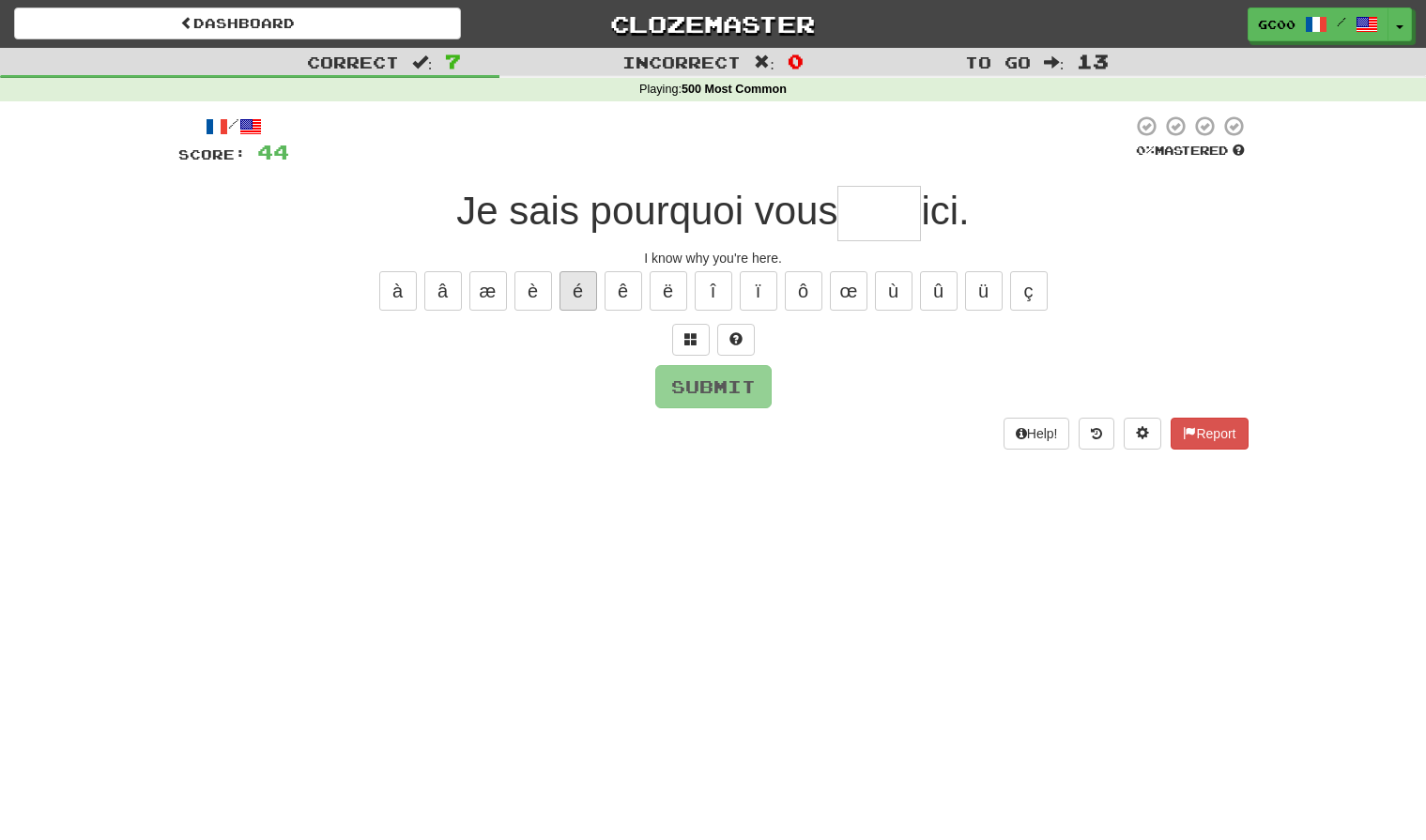 type on "*" 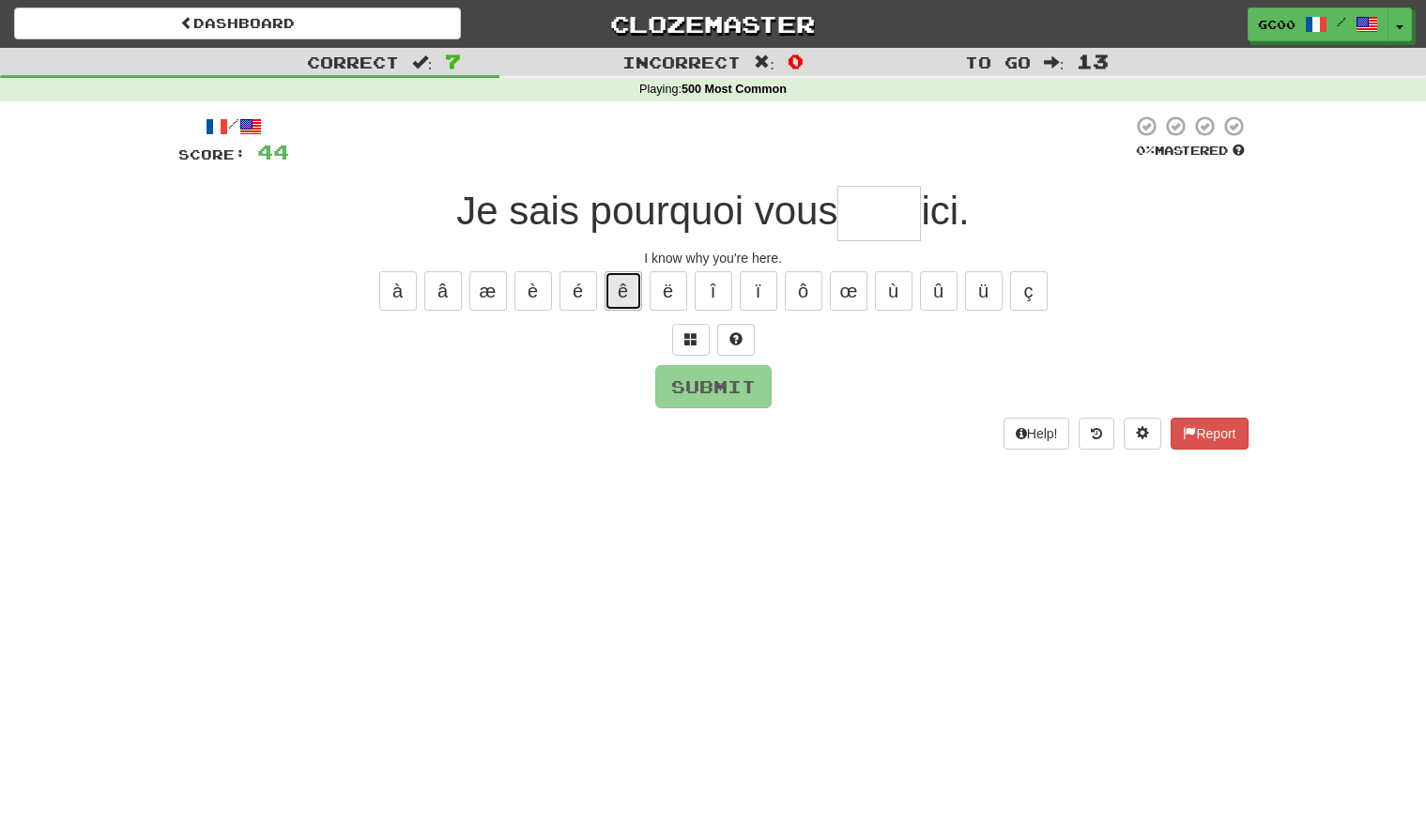 click on "ê" at bounding box center (623, 291) 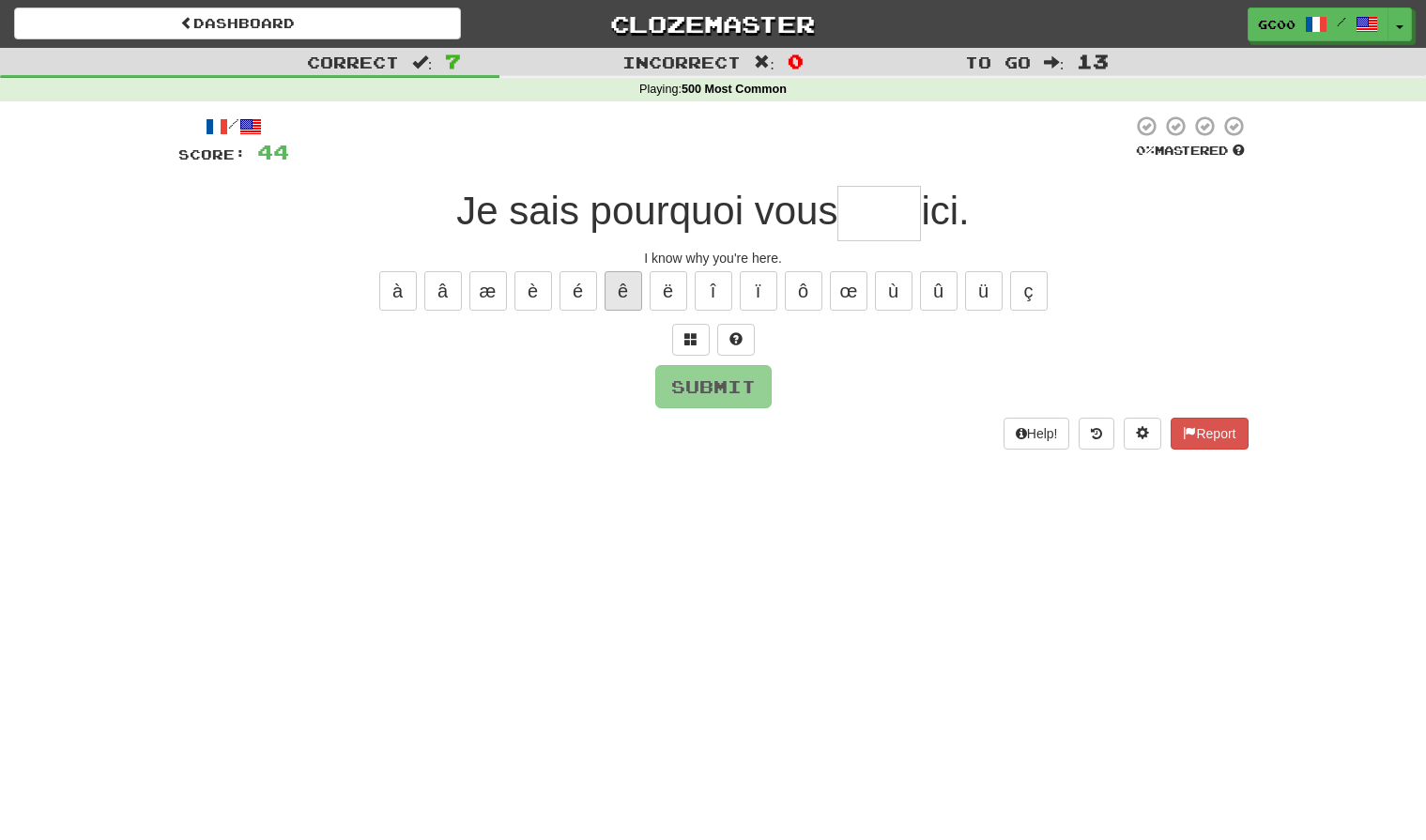 type on "*" 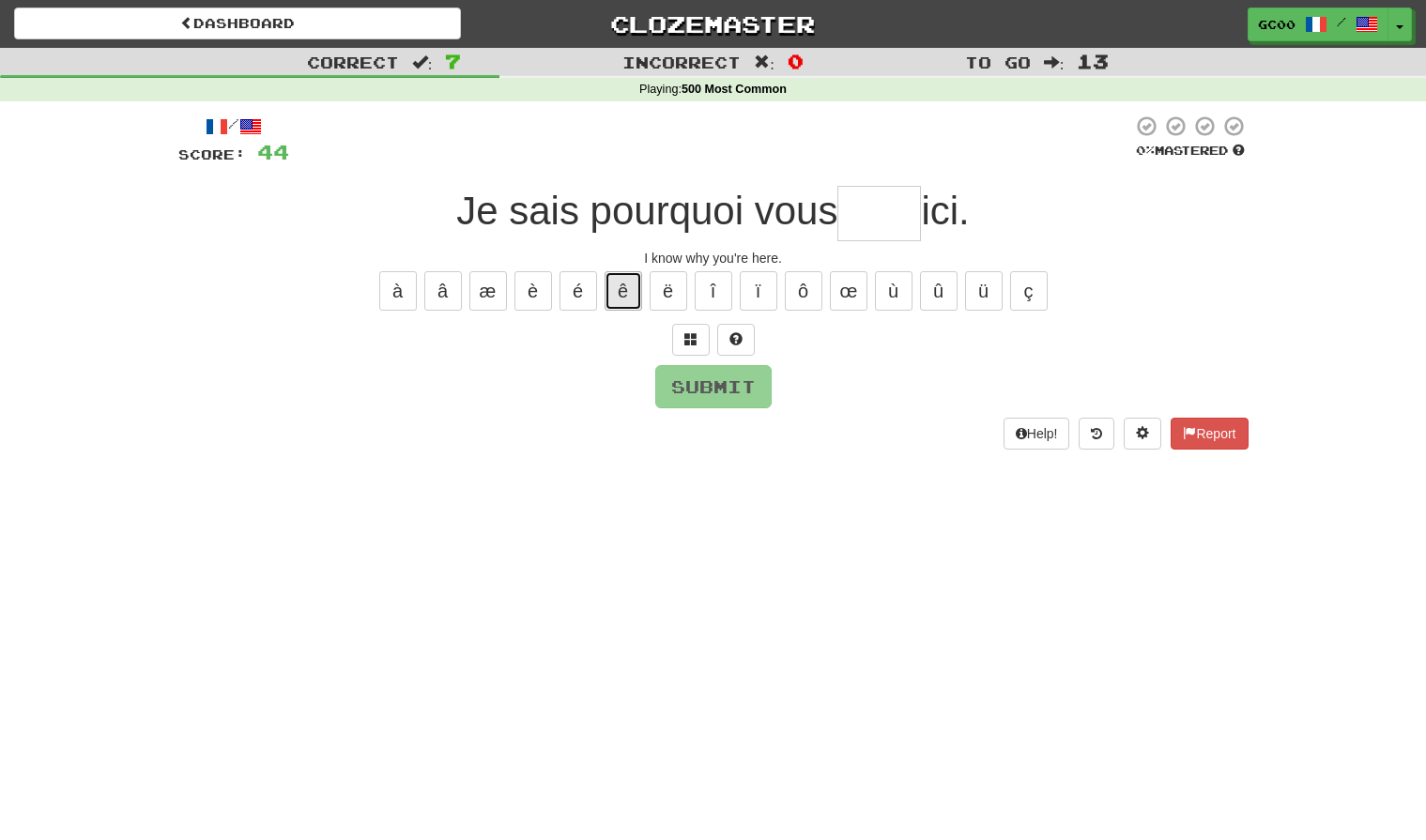 click on "ê" at bounding box center [623, 291] 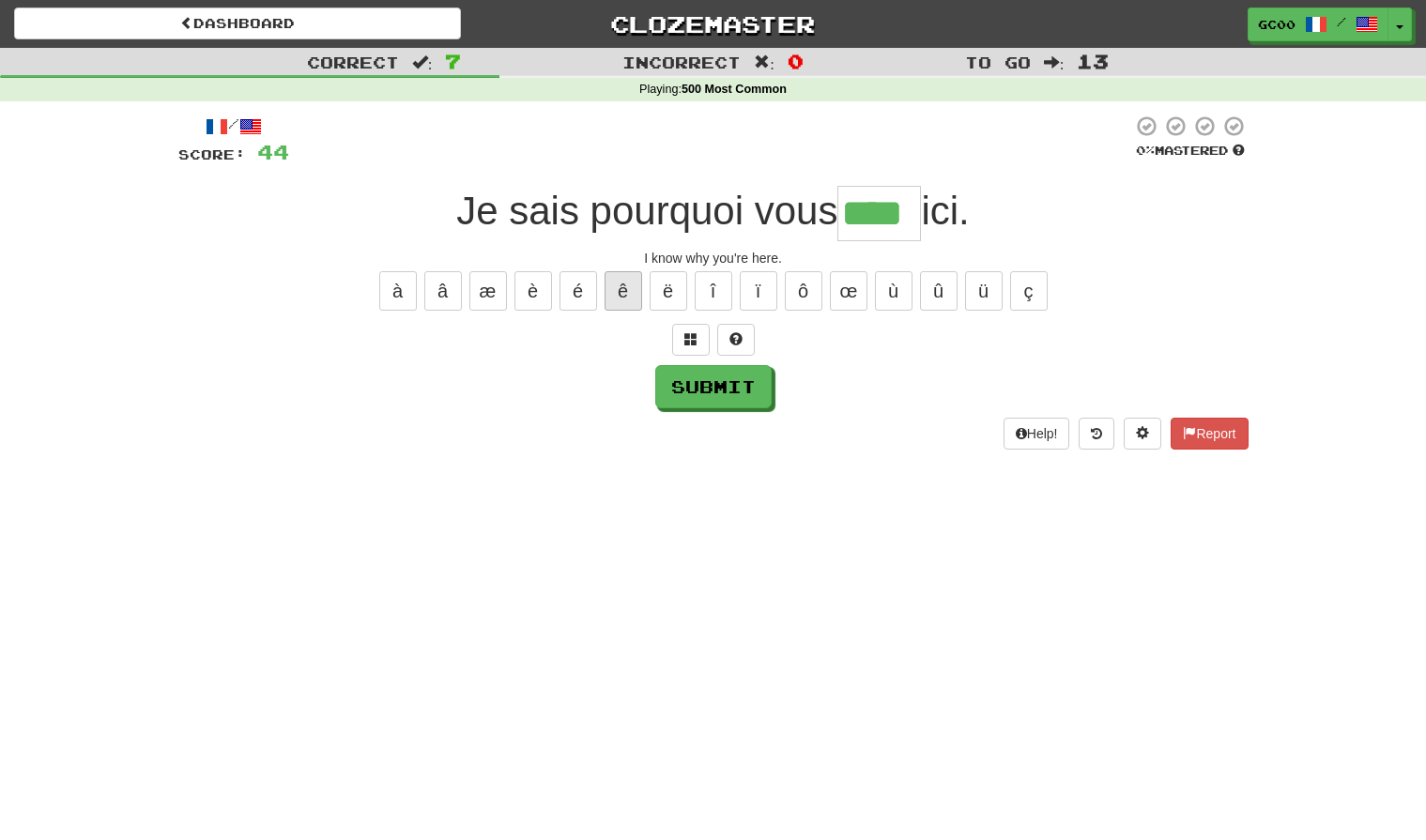type on "****" 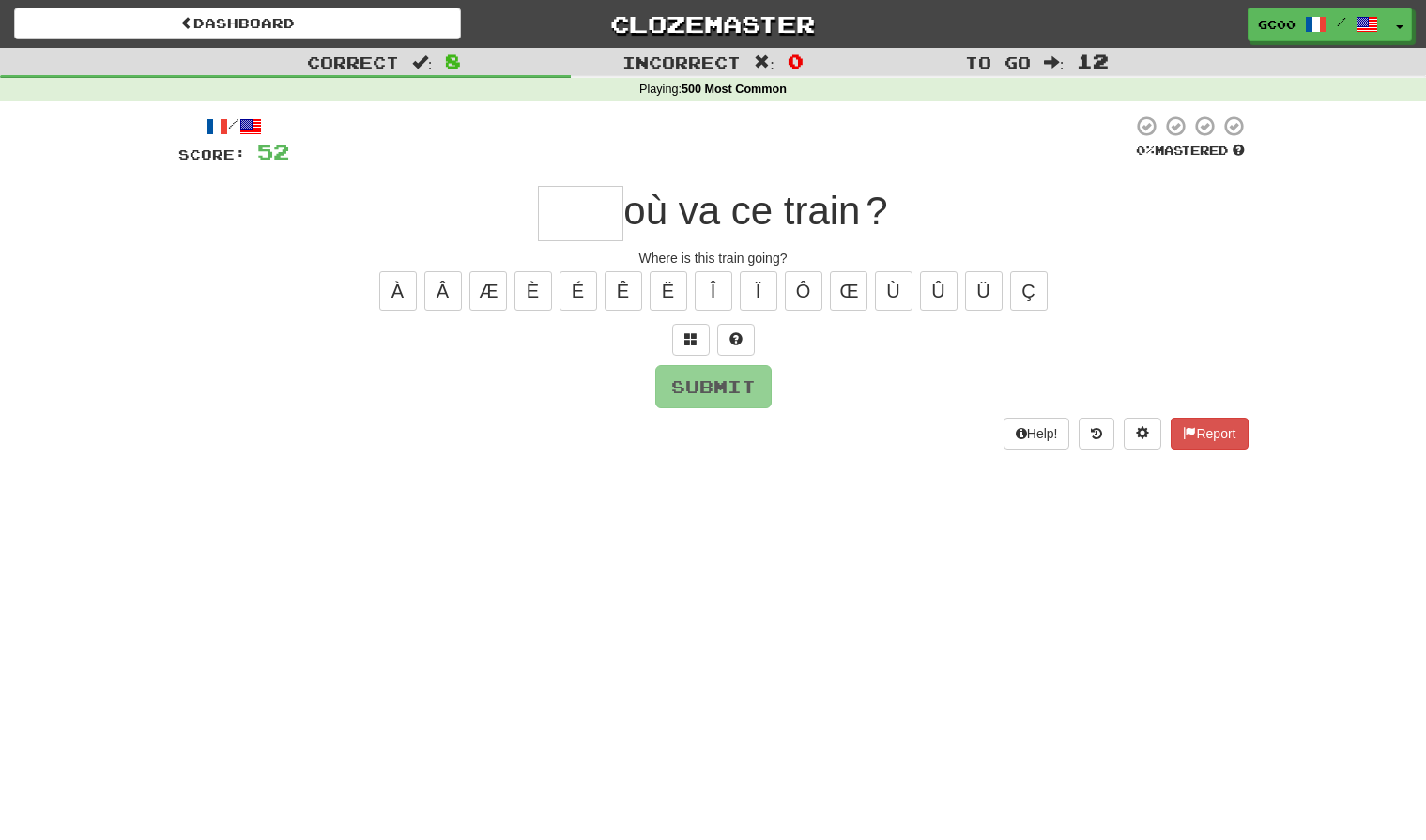 type on "*" 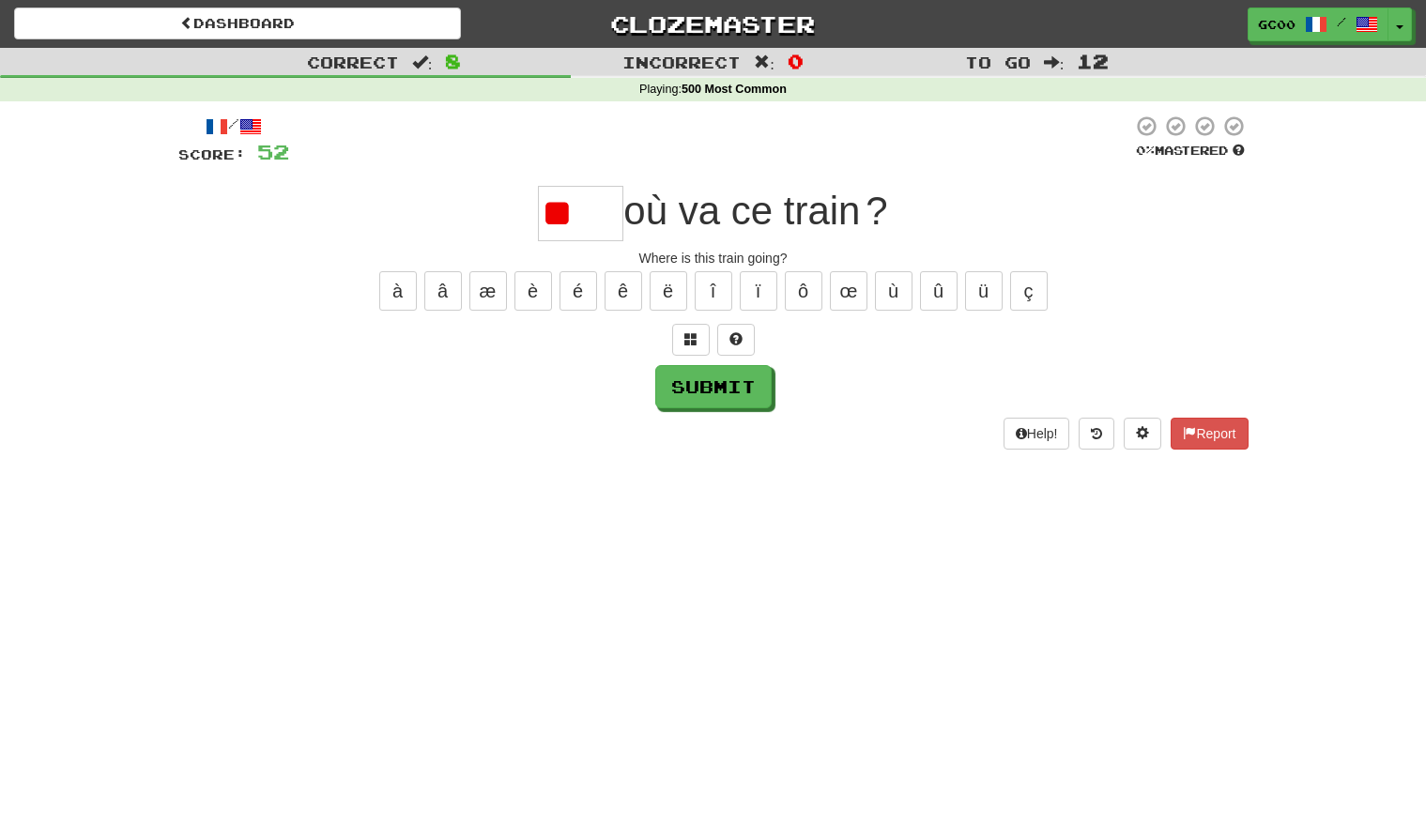 type on "*" 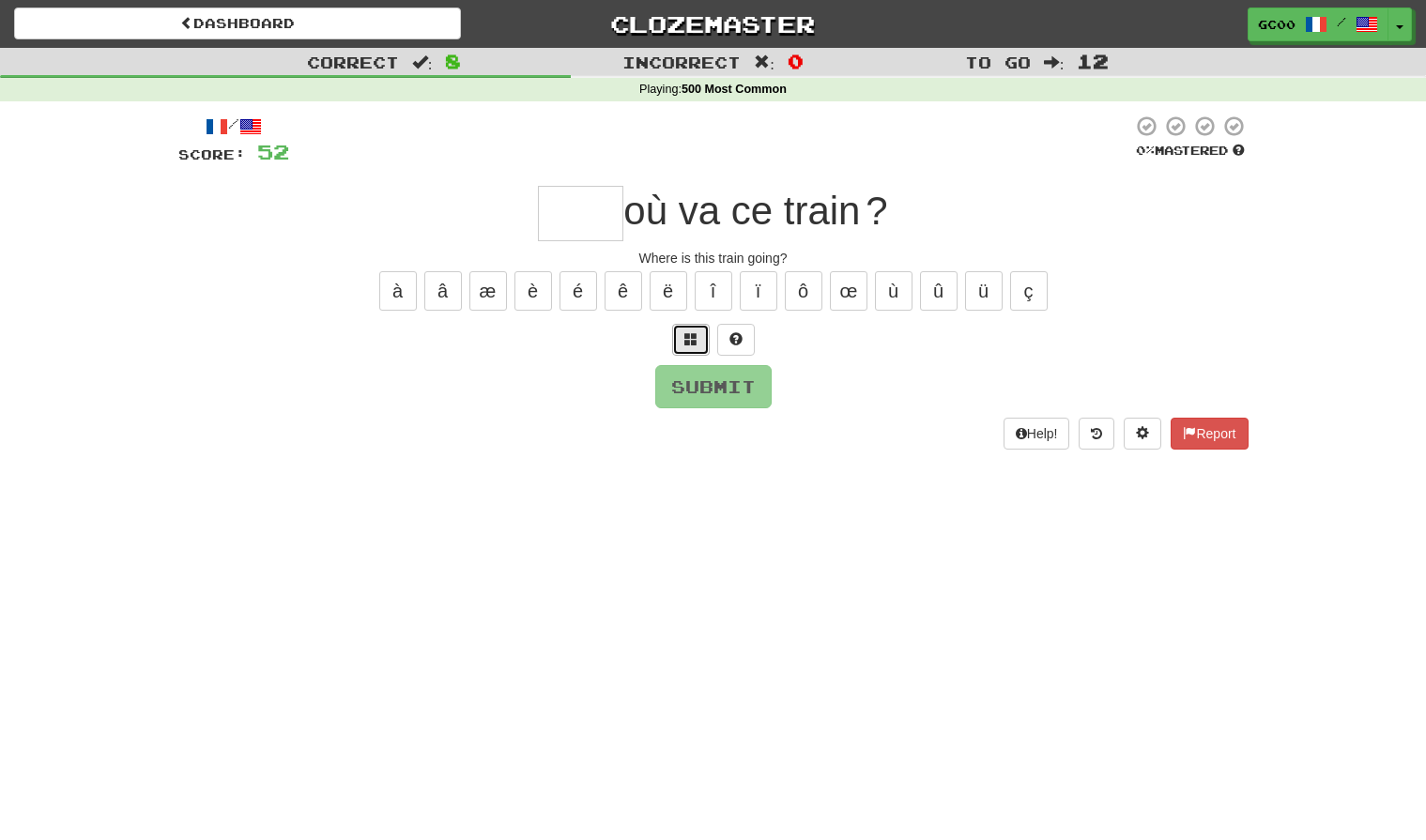 click at bounding box center (691, 339) 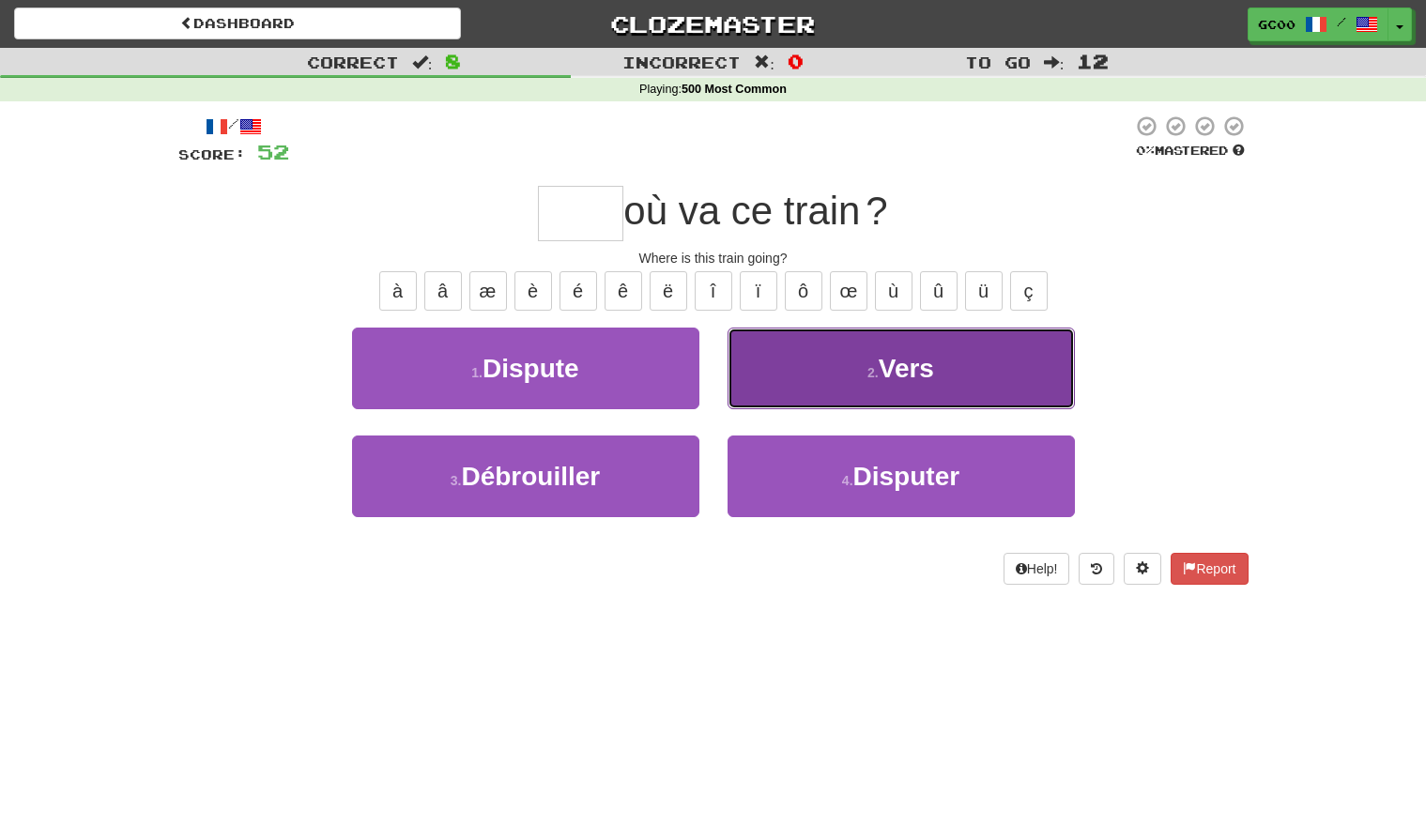 click on "2 .  Vers" at bounding box center (901, 368) 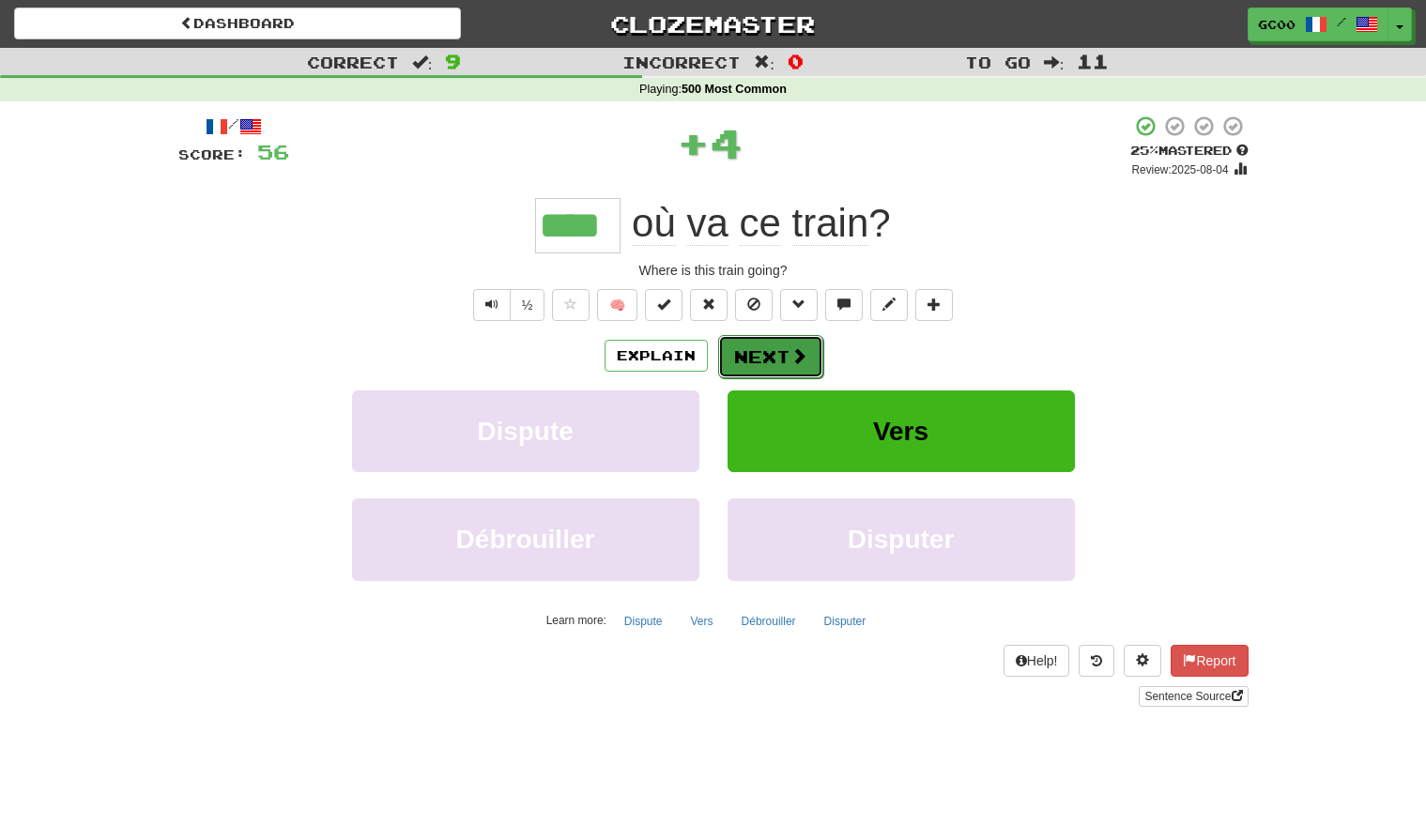click on "Next" at bounding box center (771, 357) 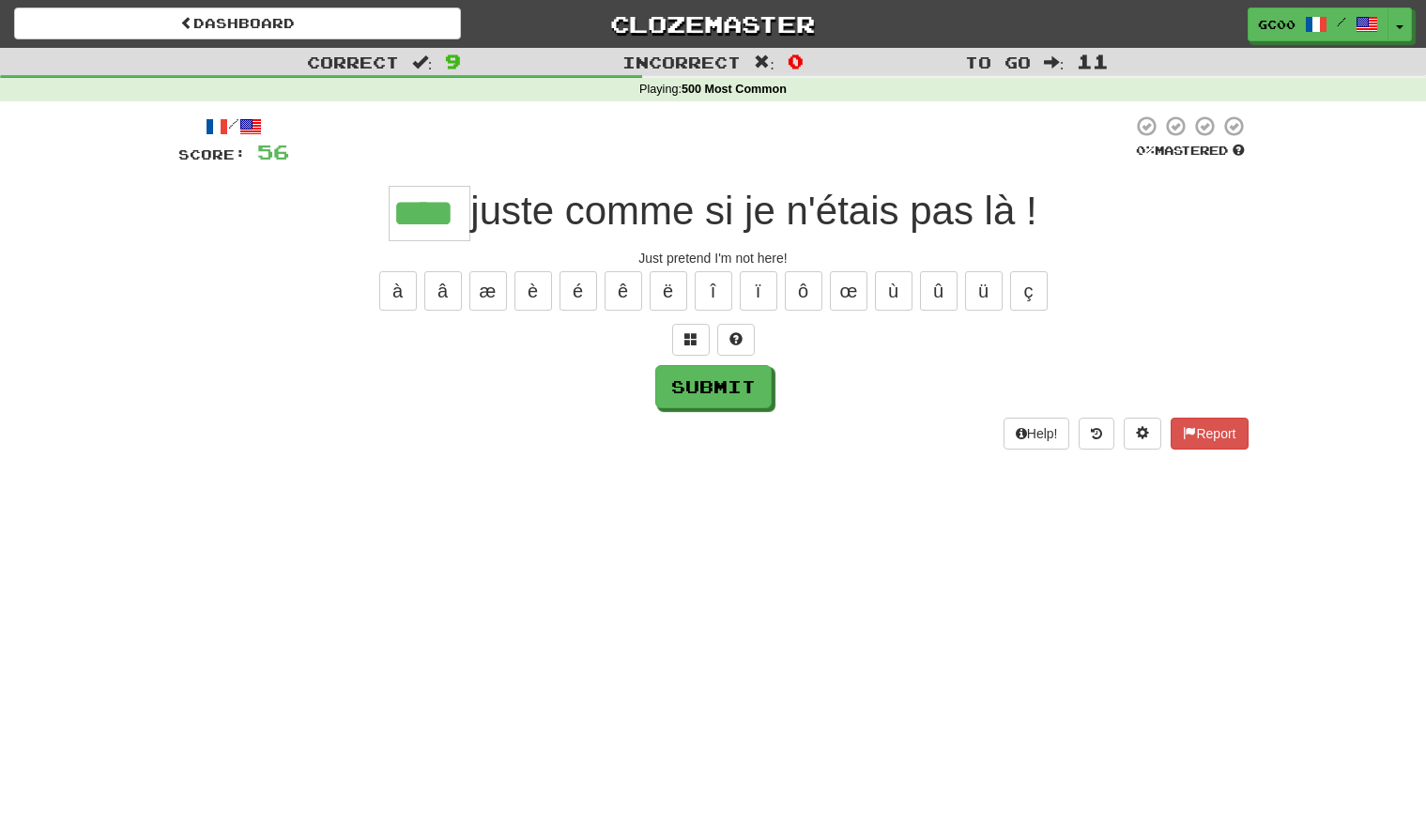 type on "****" 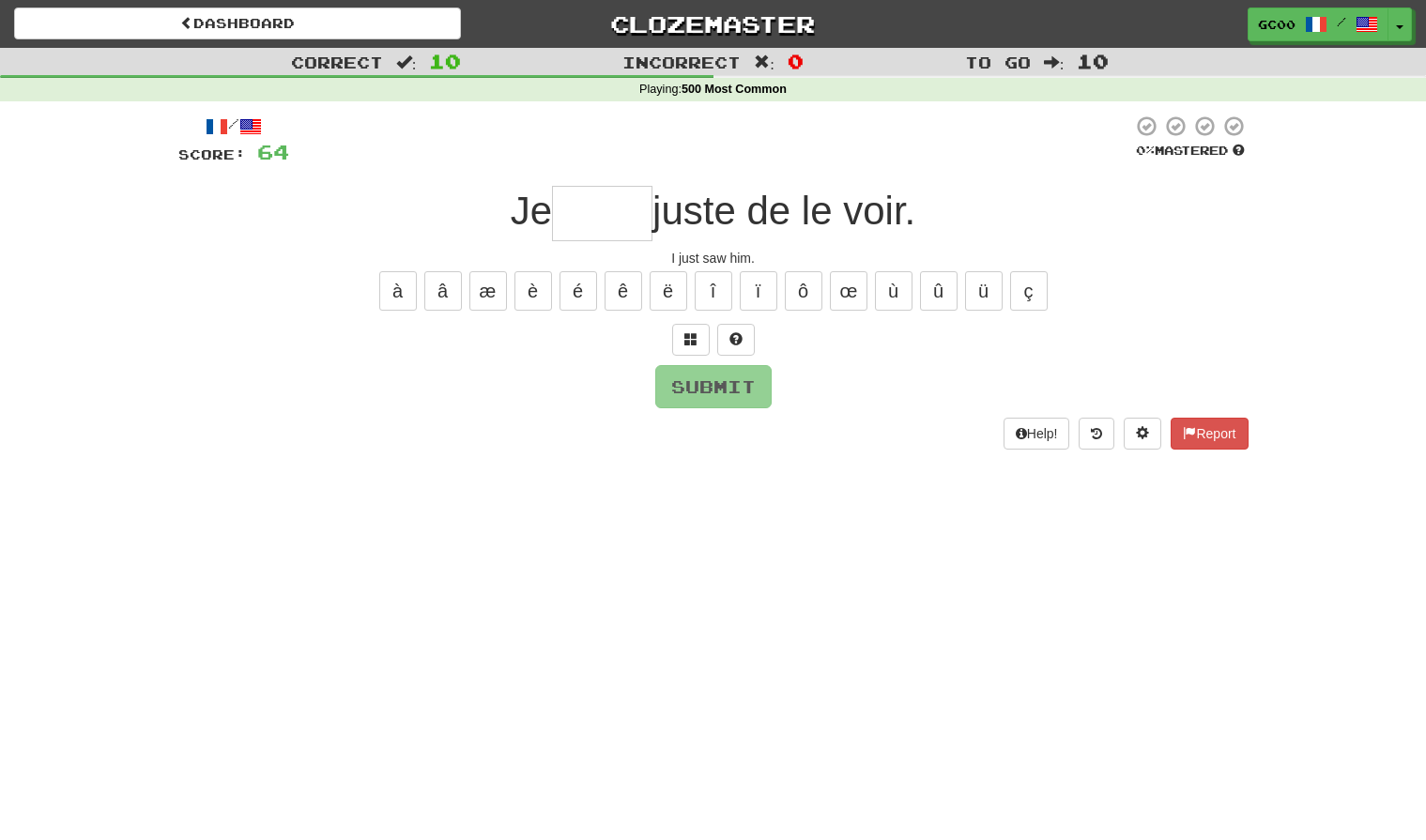 type on "*" 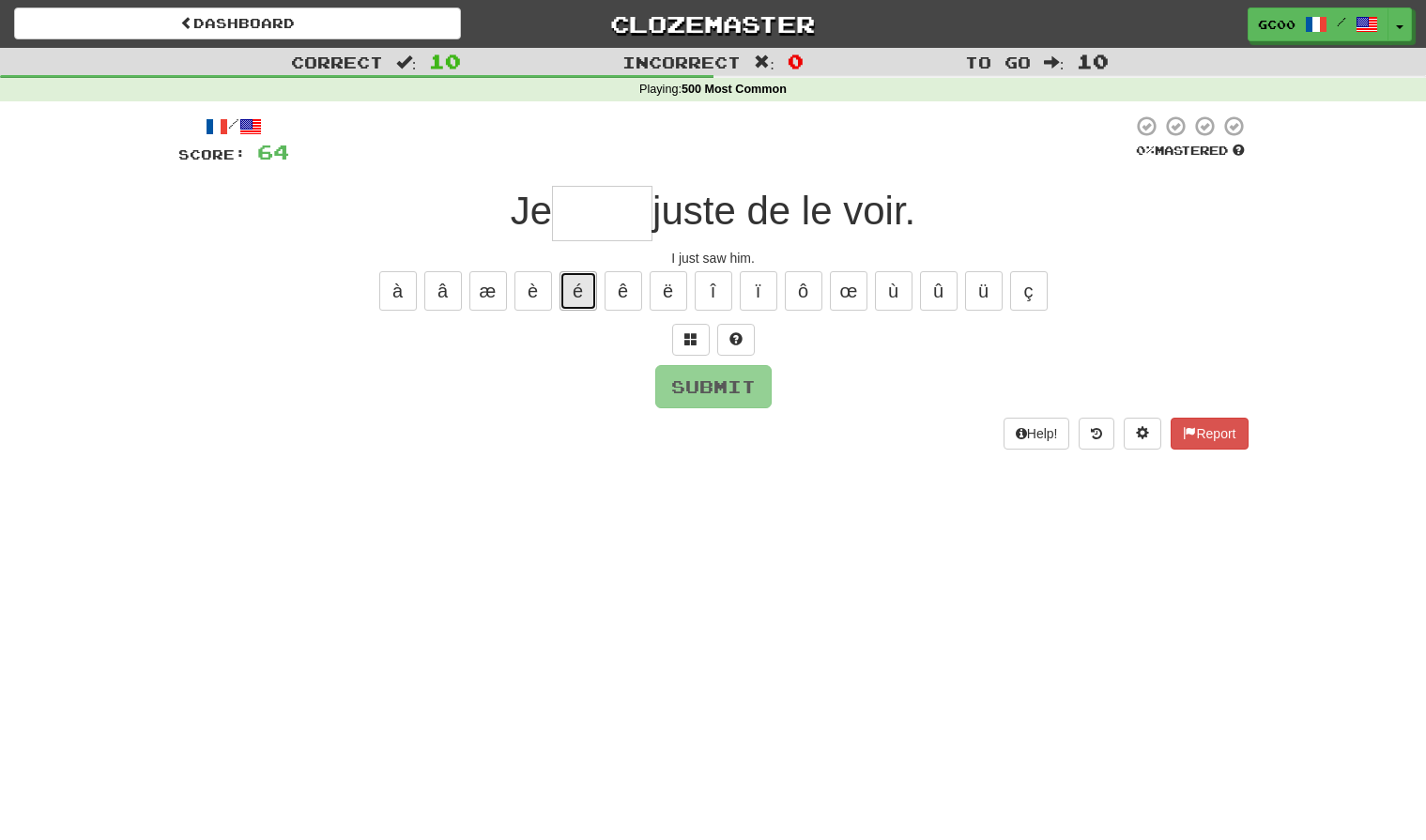 click on "é" at bounding box center [578, 291] 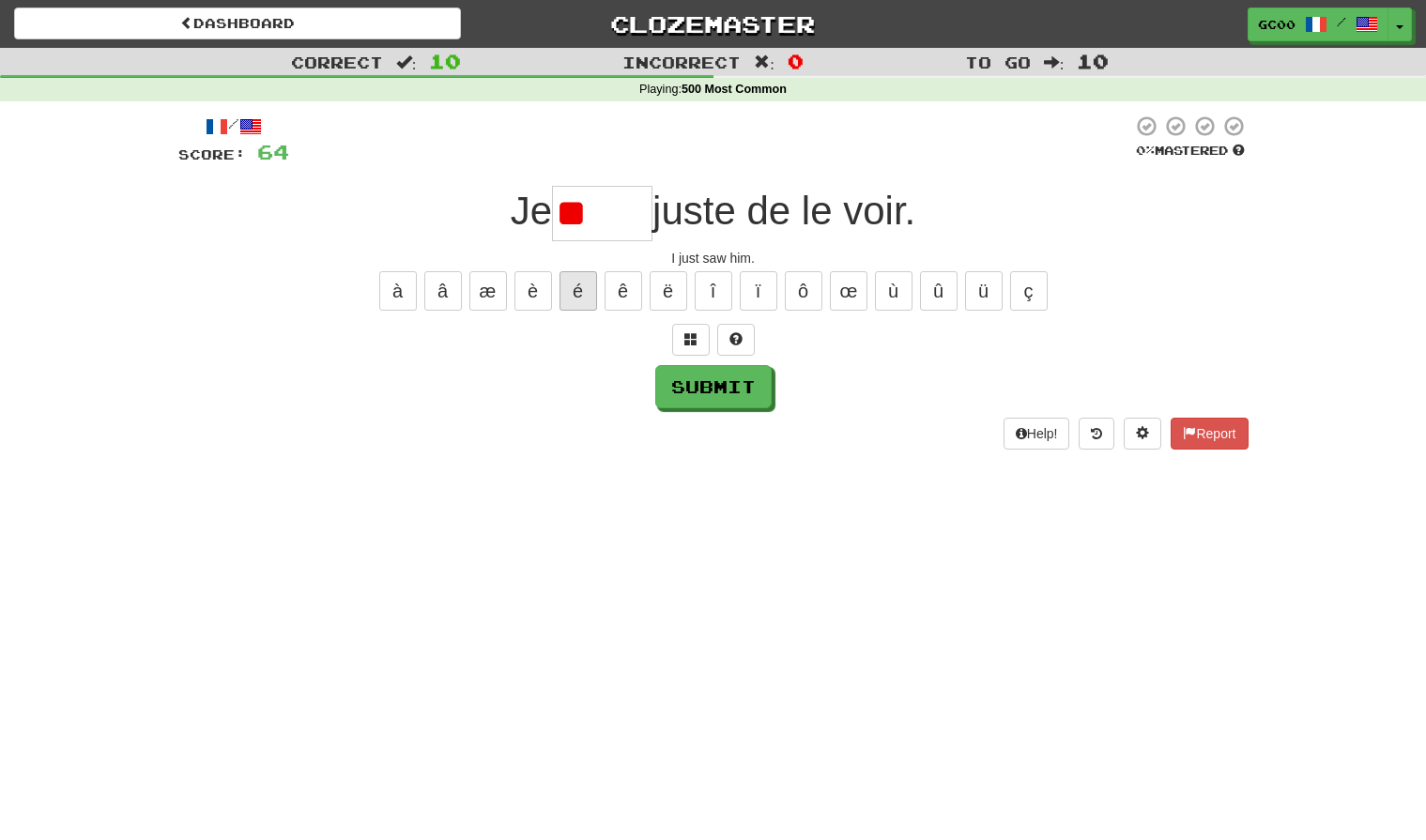 type on "*" 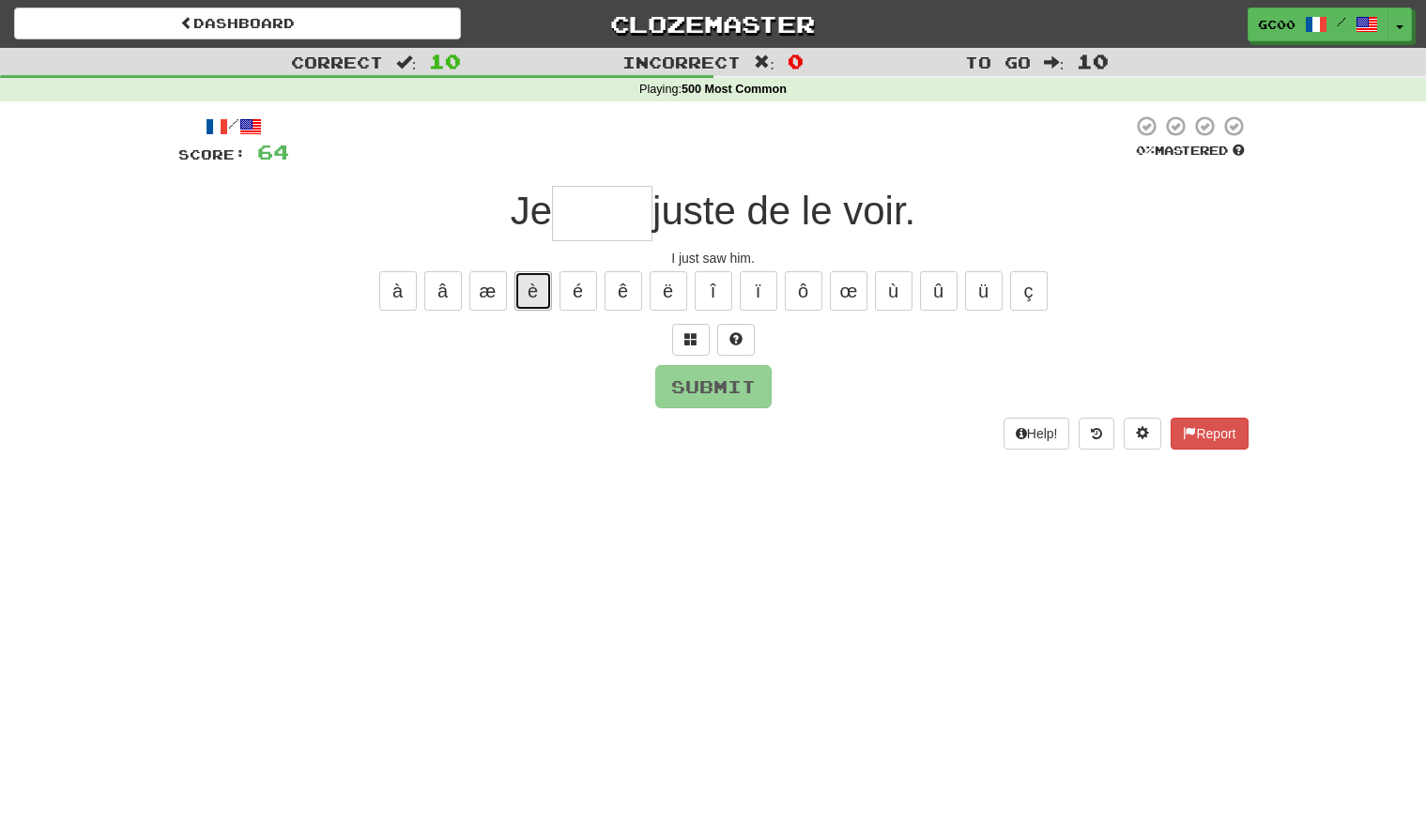 click on "è" at bounding box center [533, 291] 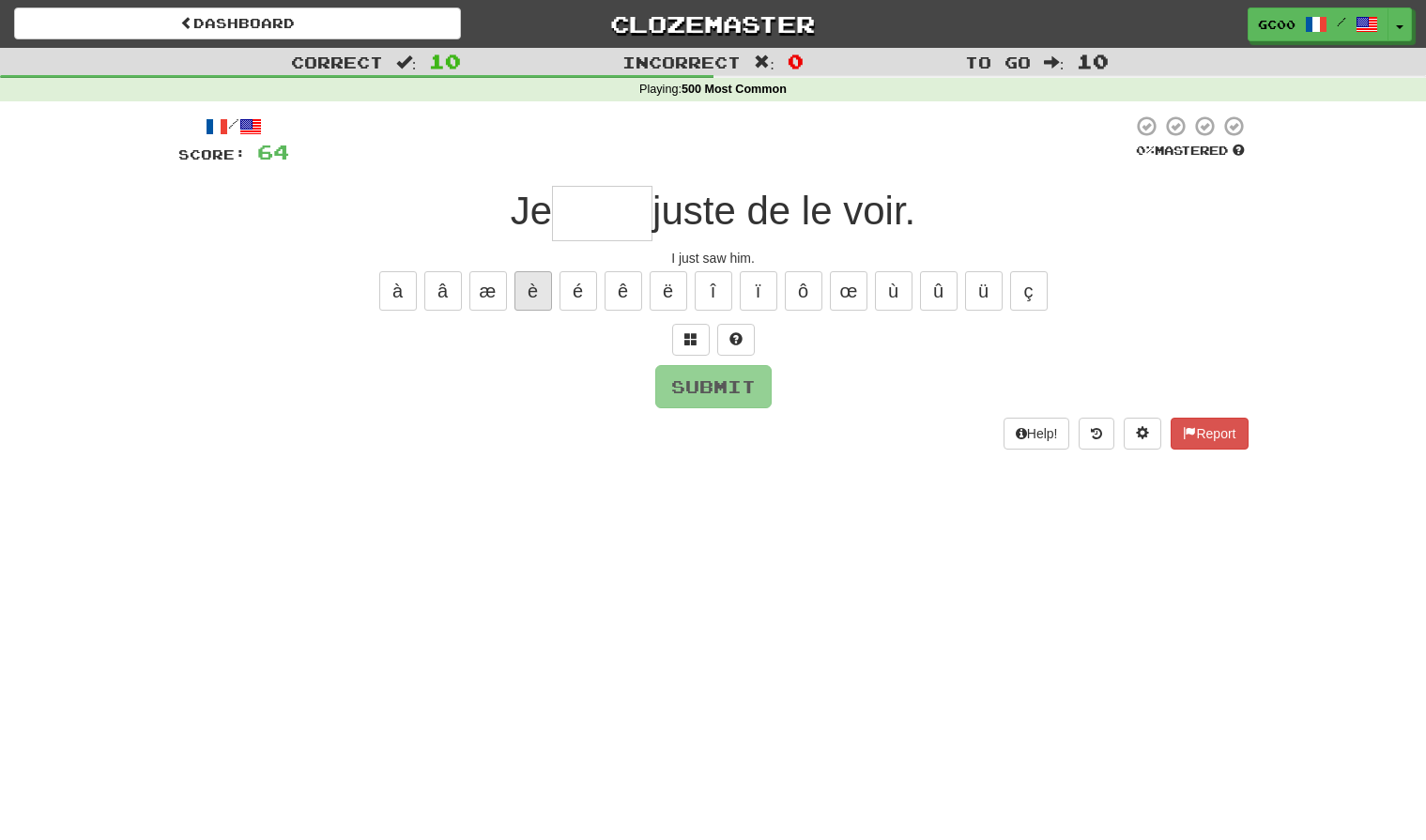 type on "*" 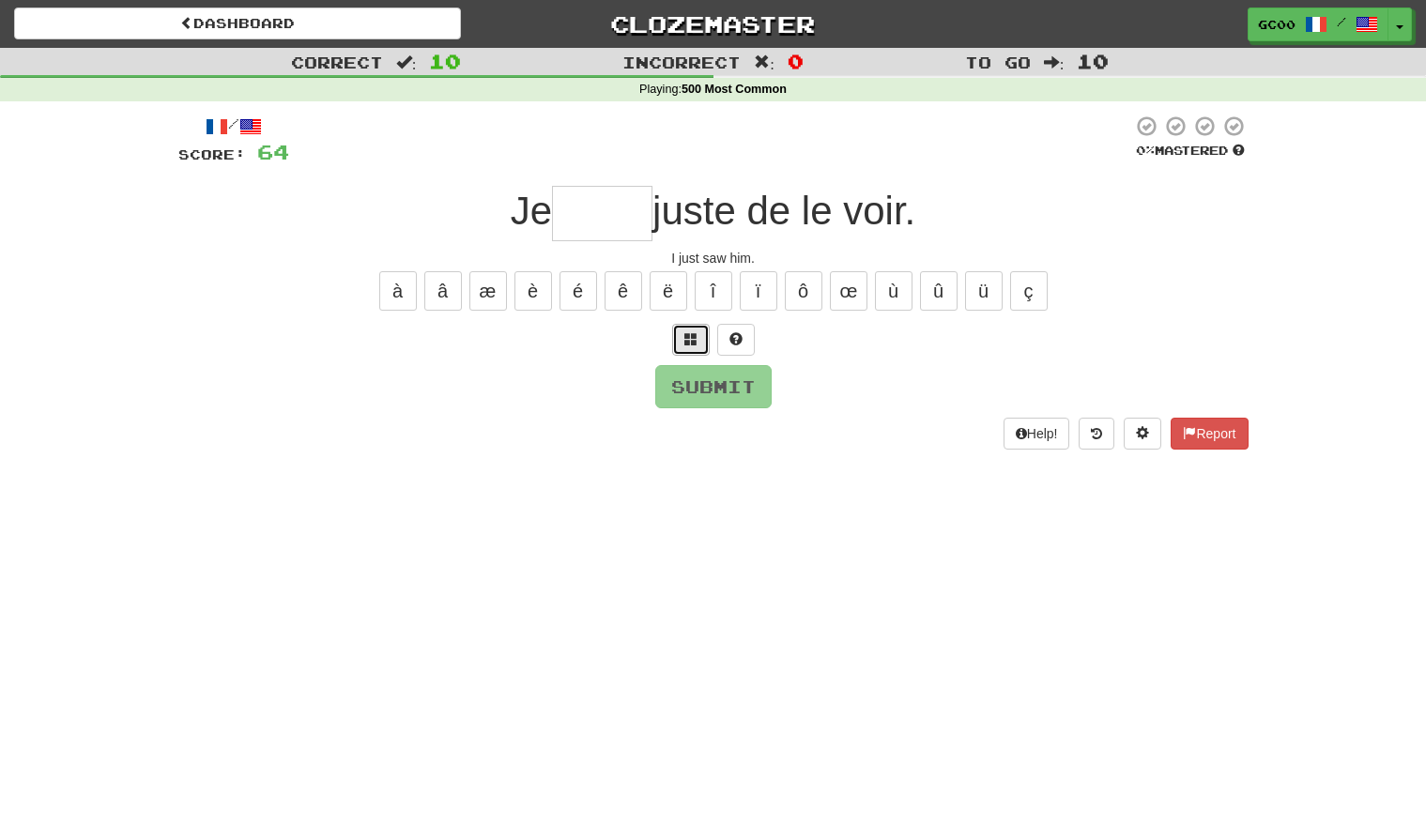click at bounding box center [691, 340] 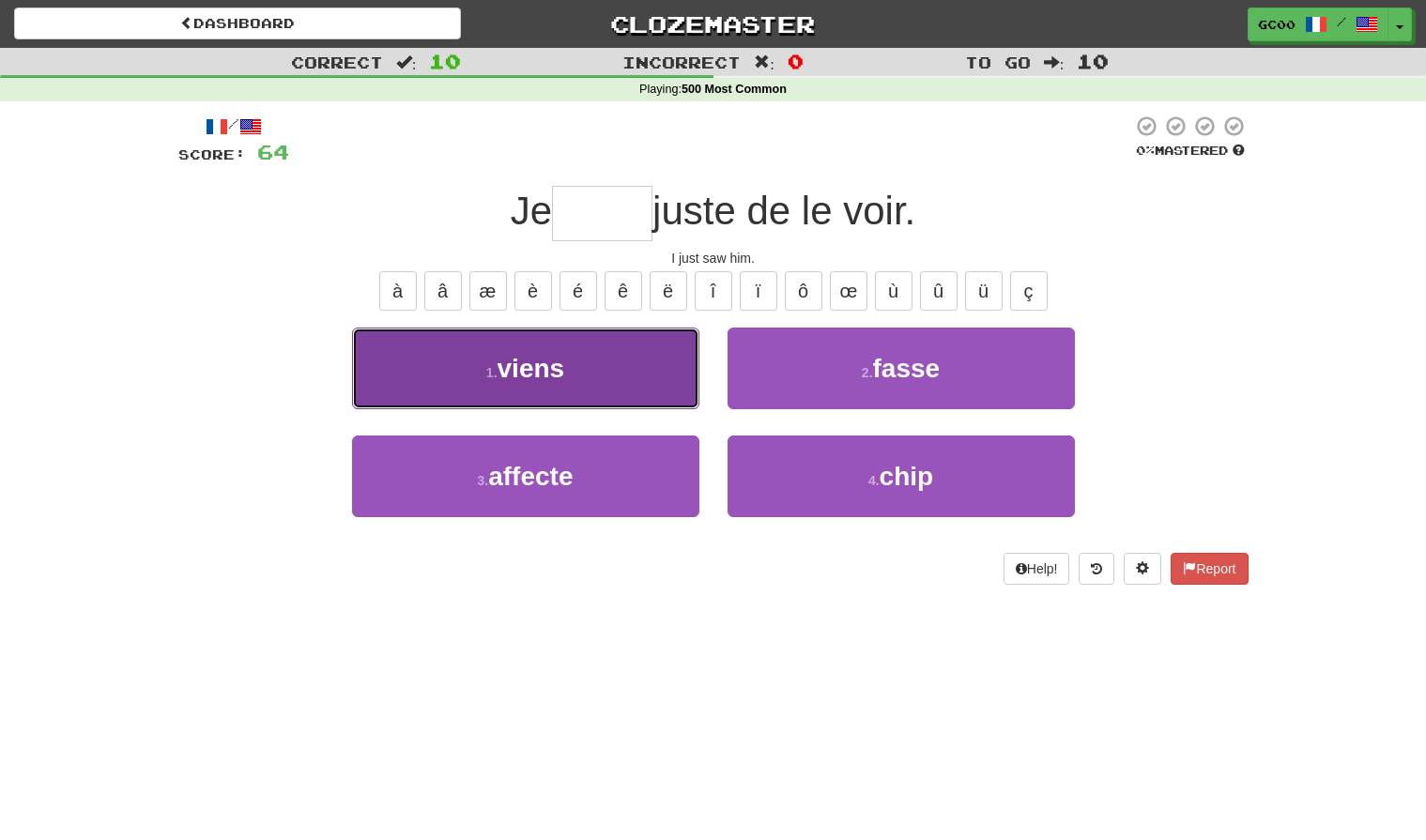click on "1 .  viens" at bounding box center [526, 368] 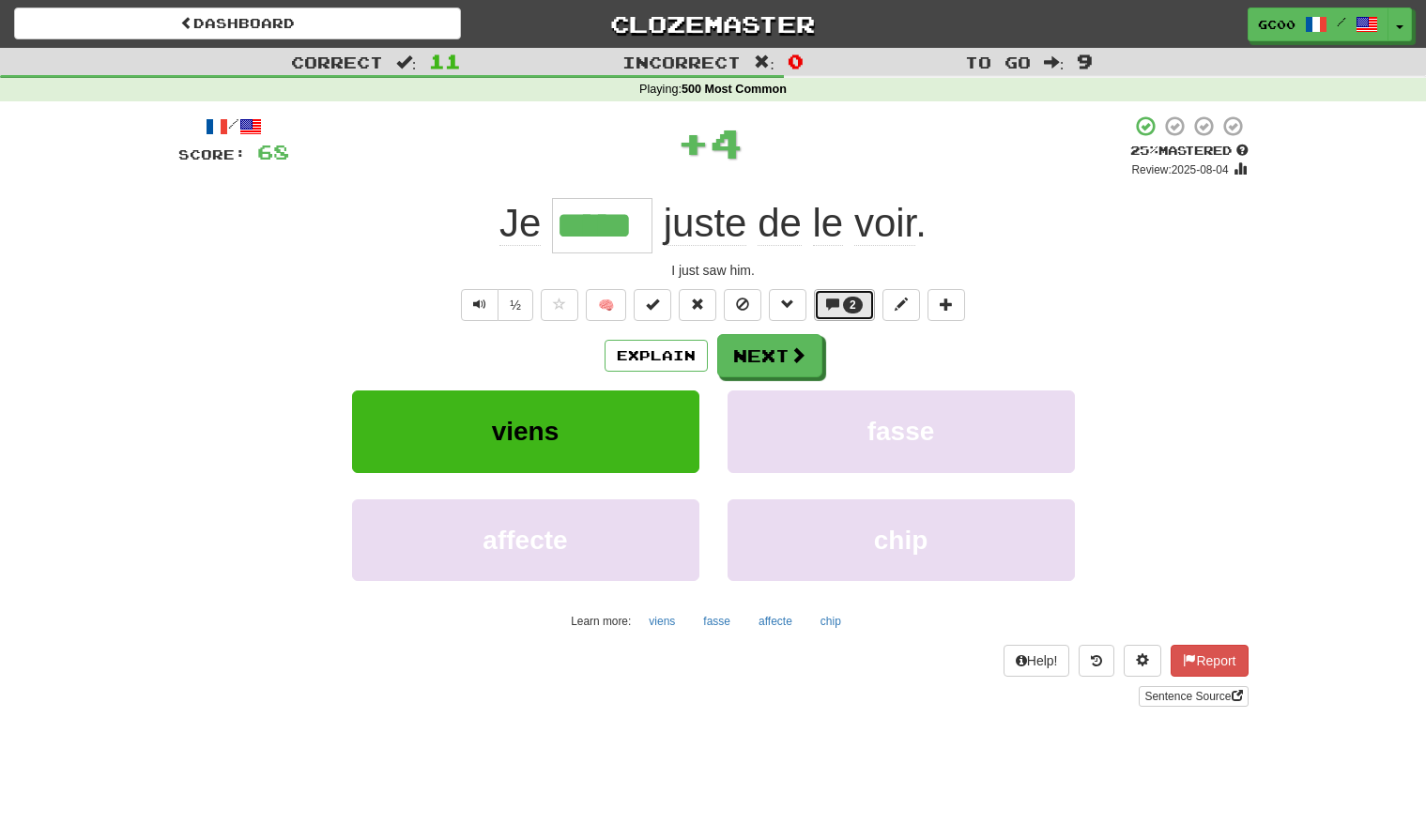 click at bounding box center [833, 304] 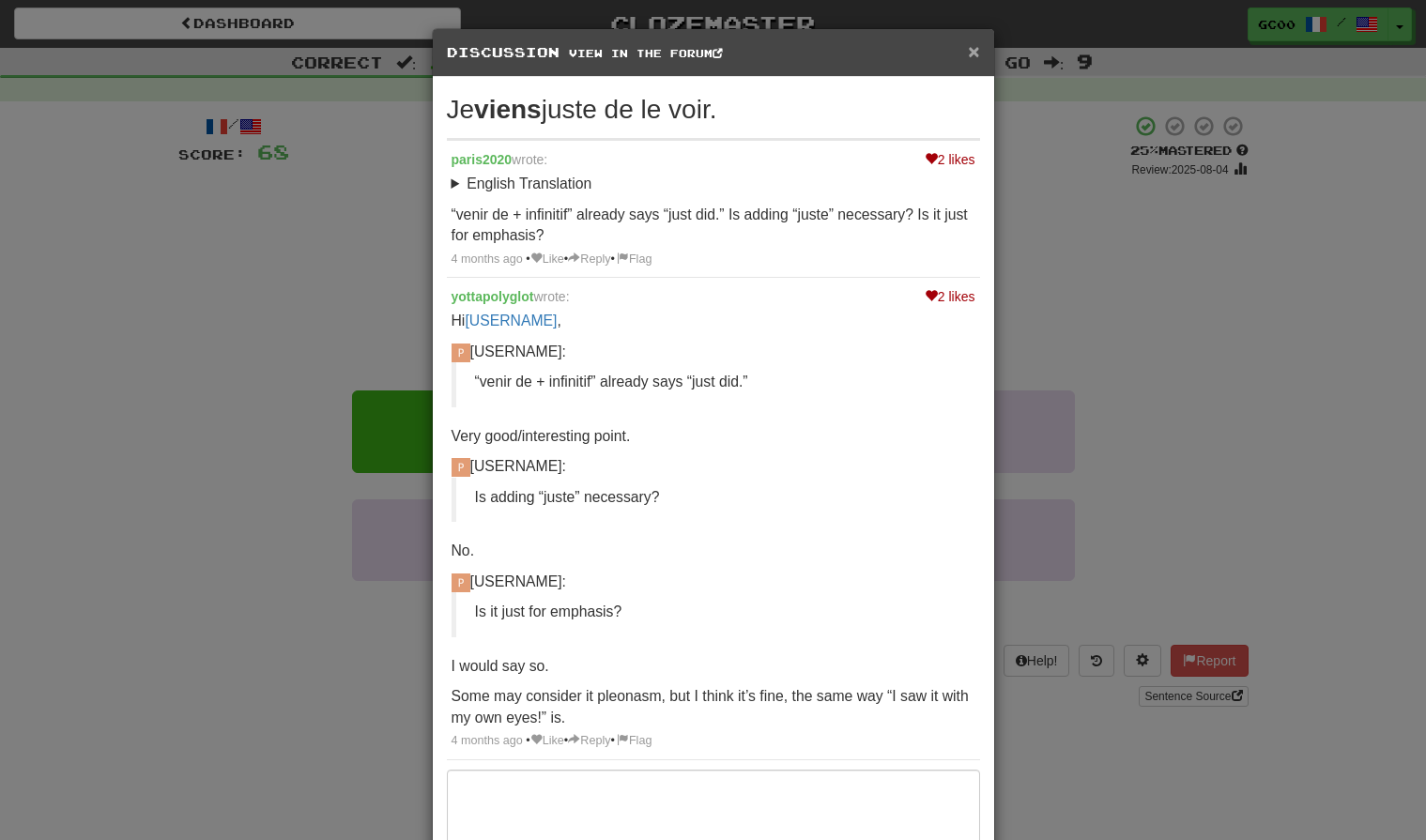 click on "×" at bounding box center (974, 51) 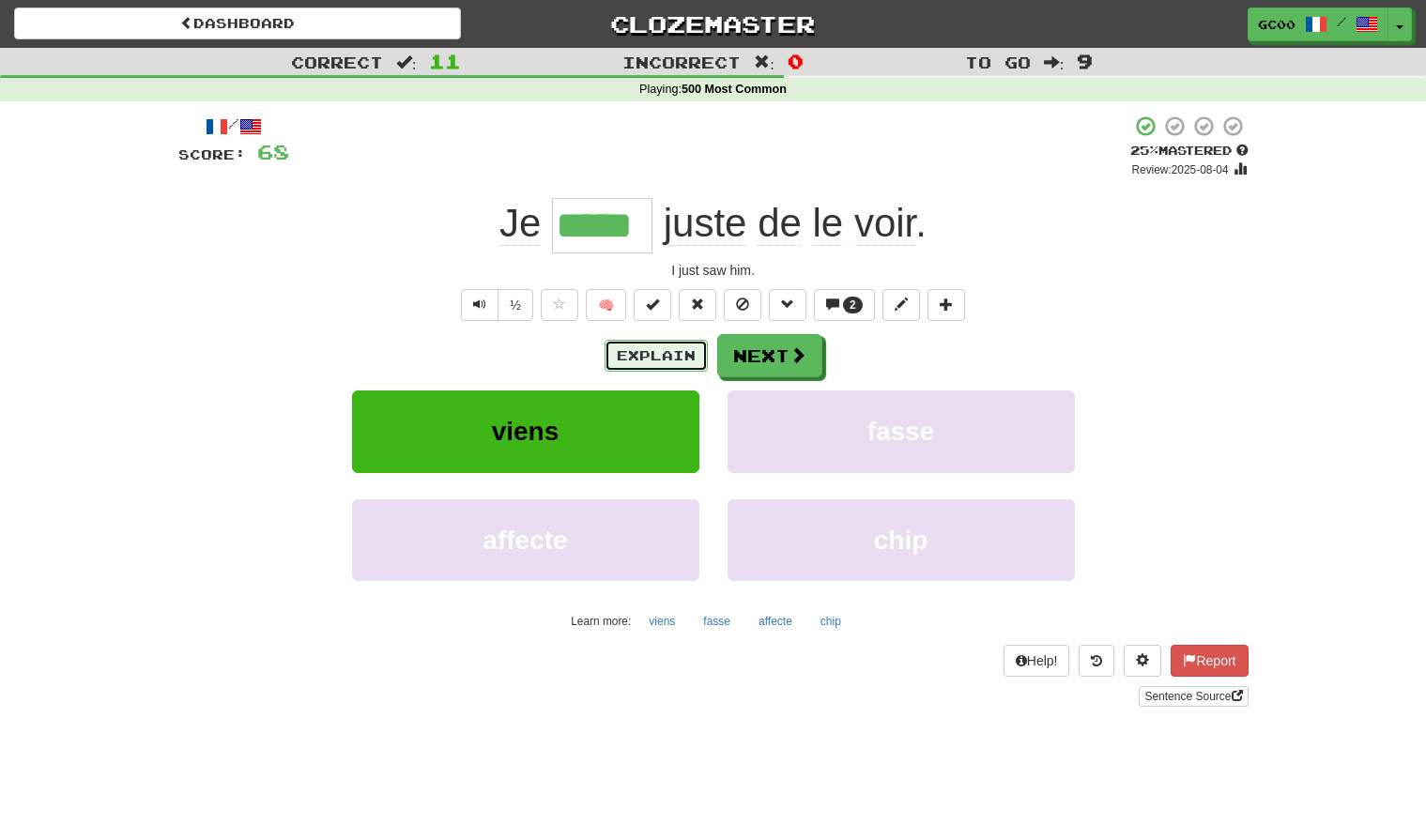click on "Explain" at bounding box center [656, 356] 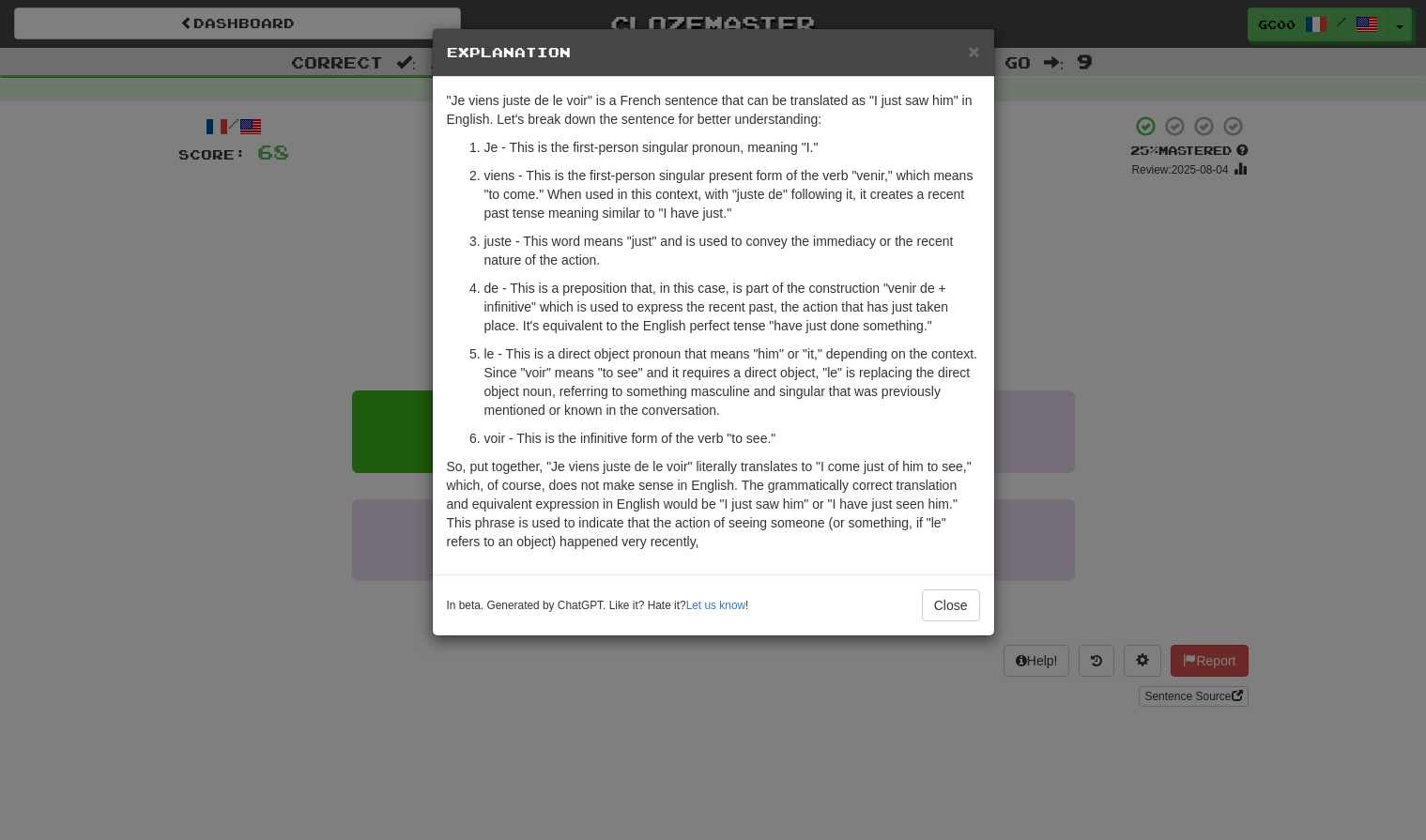 click on "× Explanation" at bounding box center [713, 53] 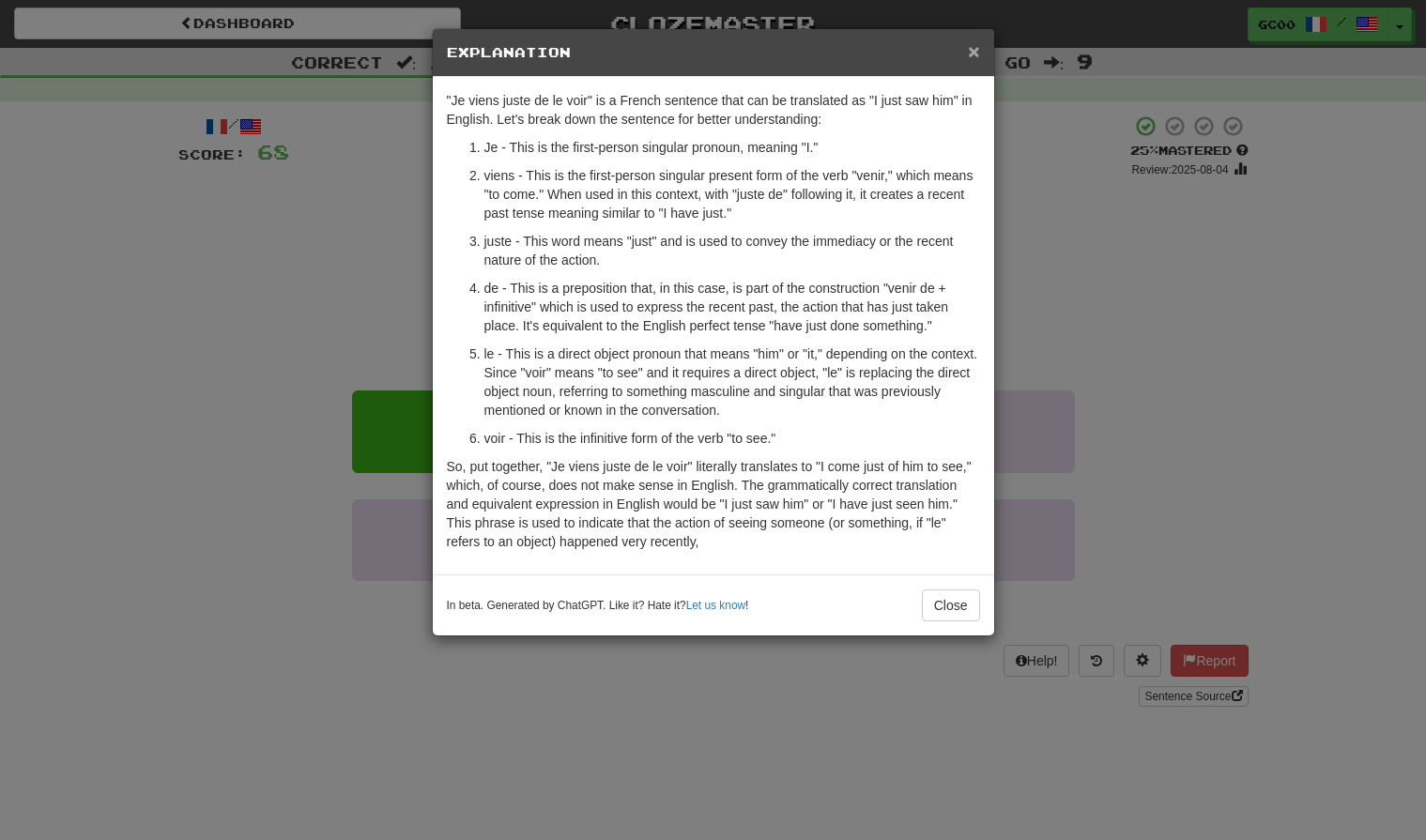 click on "×" at bounding box center [974, 51] 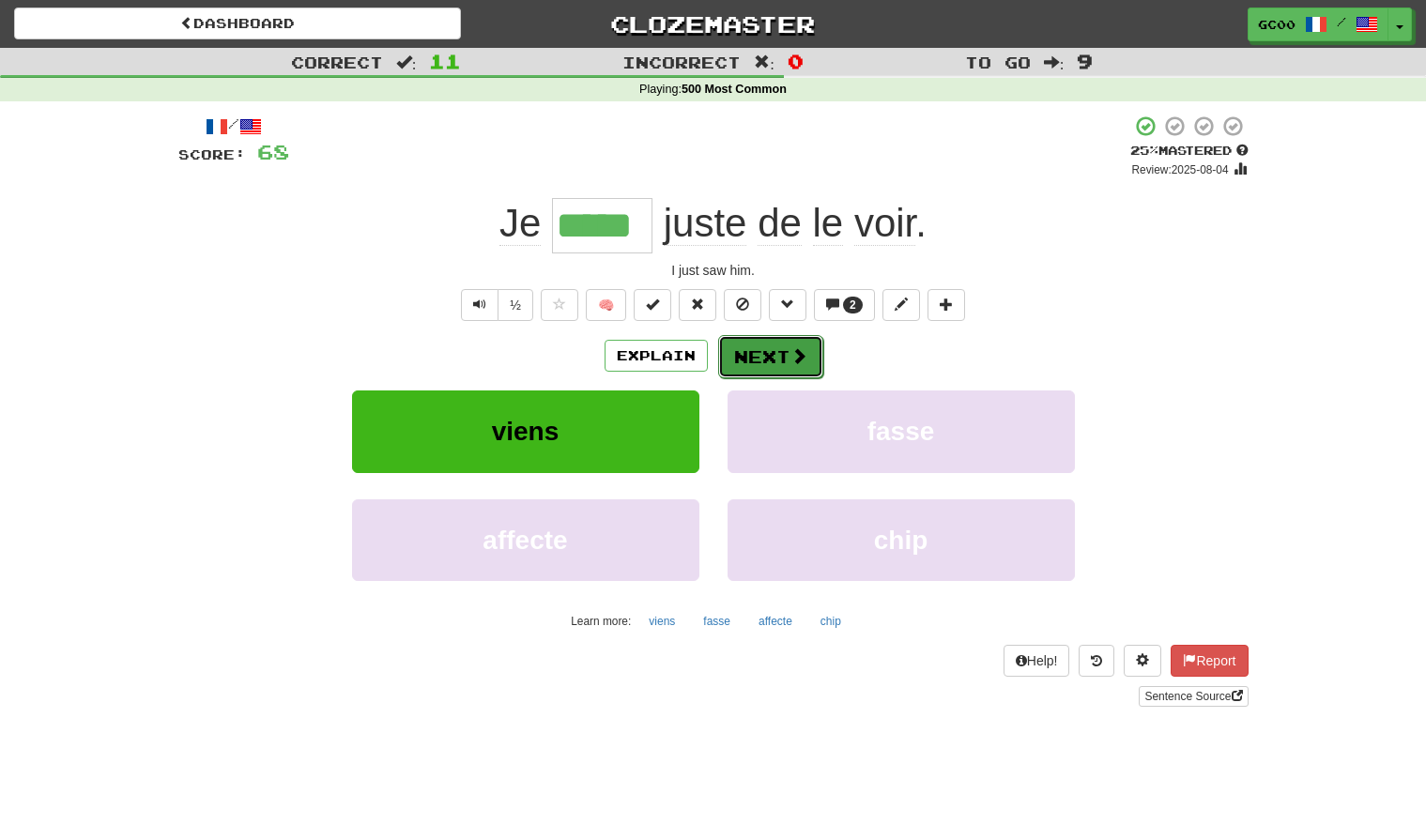 click on "Next" at bounding box center [771, 357] 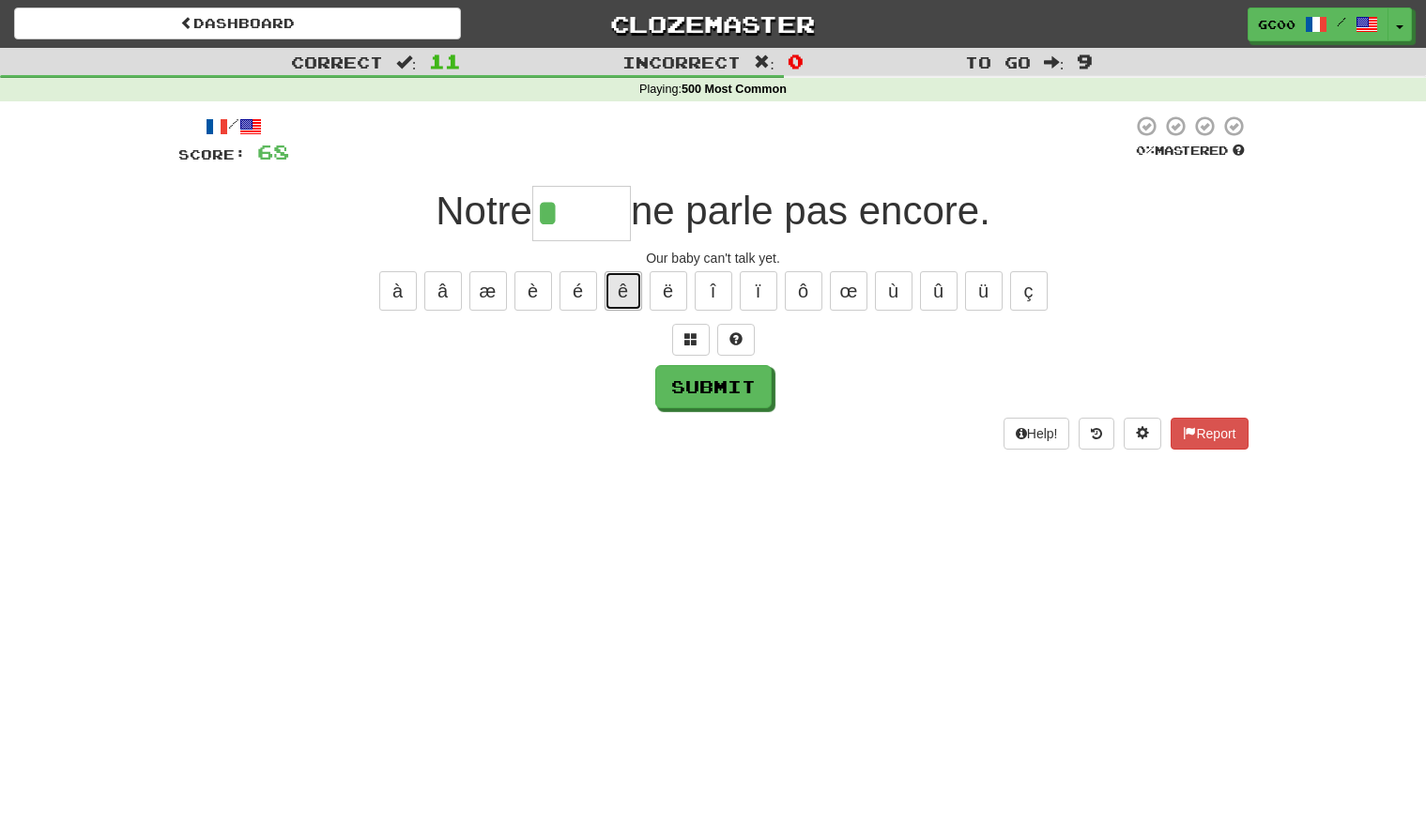 click on "ê" at bounding box center (623, 291) 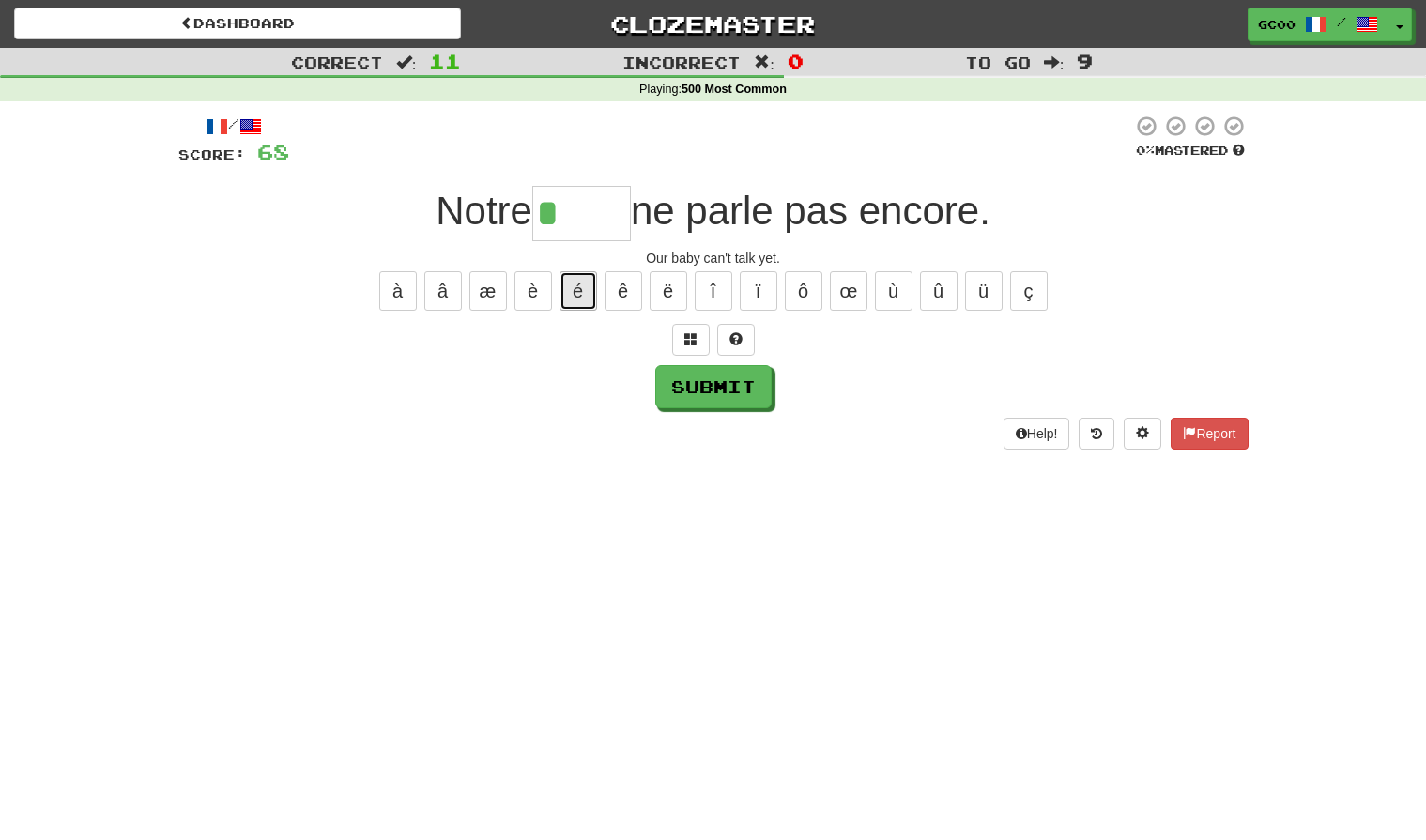 click on "é" at bounding box center (578, 291) 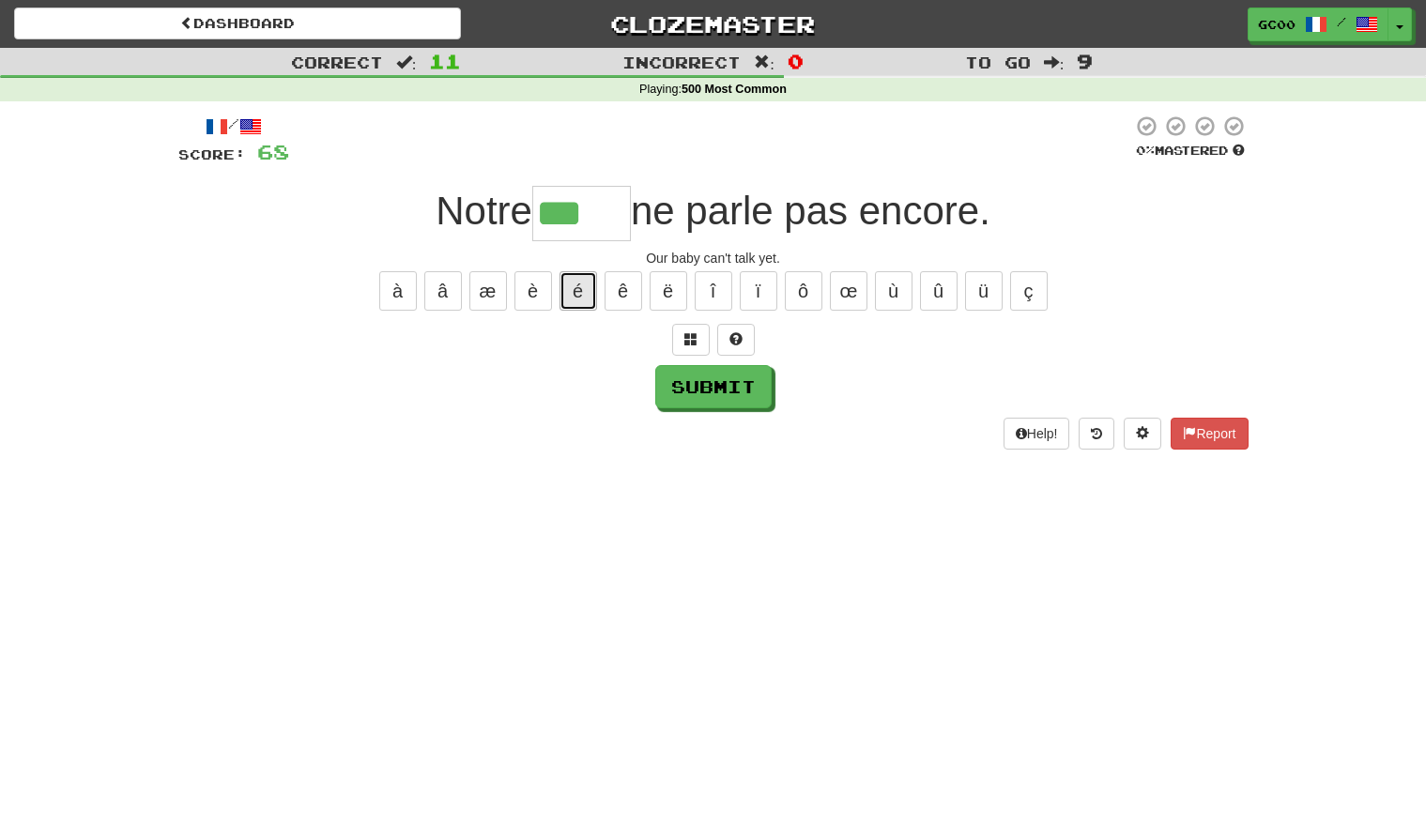 click on "é" at bounding box center (578, 291) 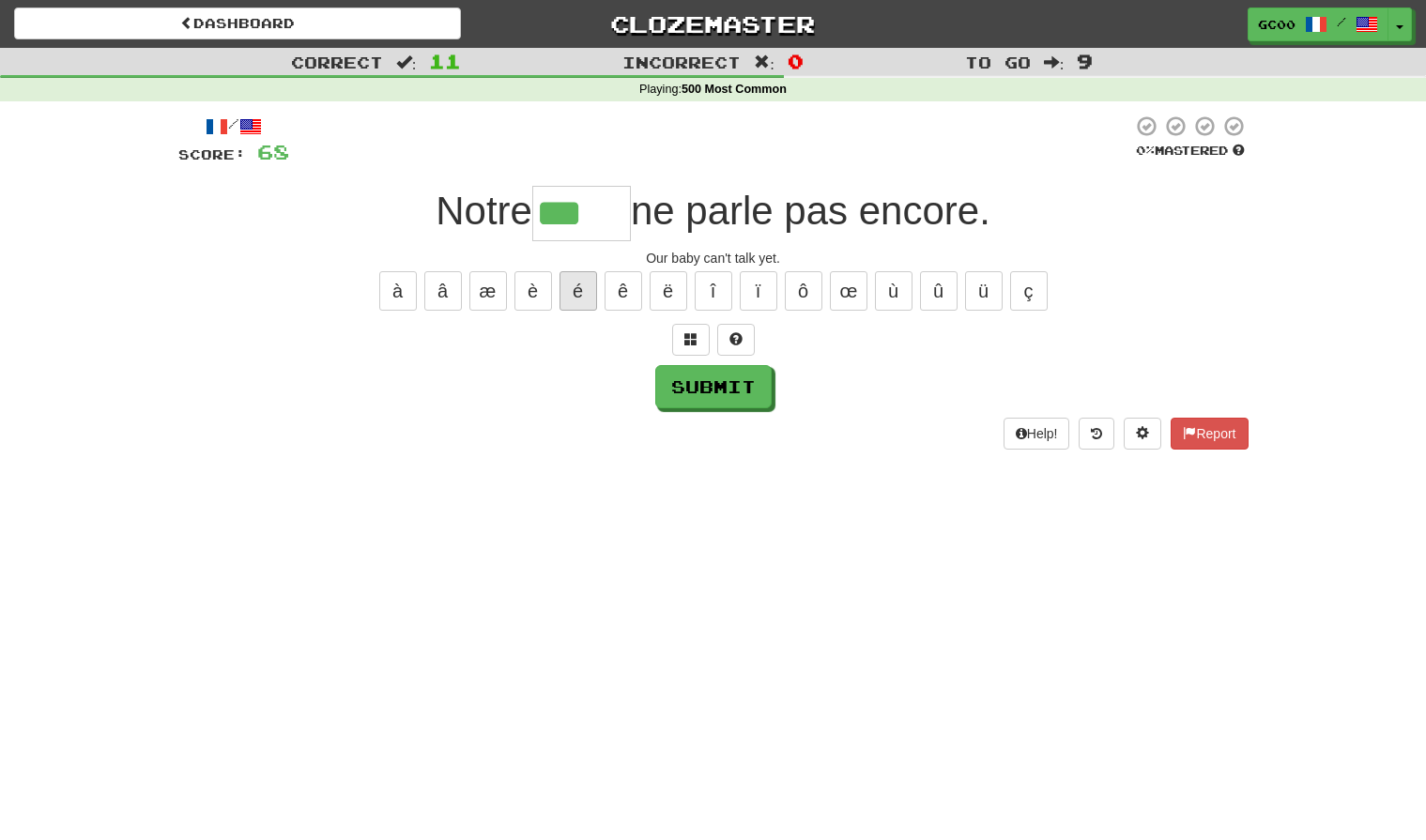 type on "****" 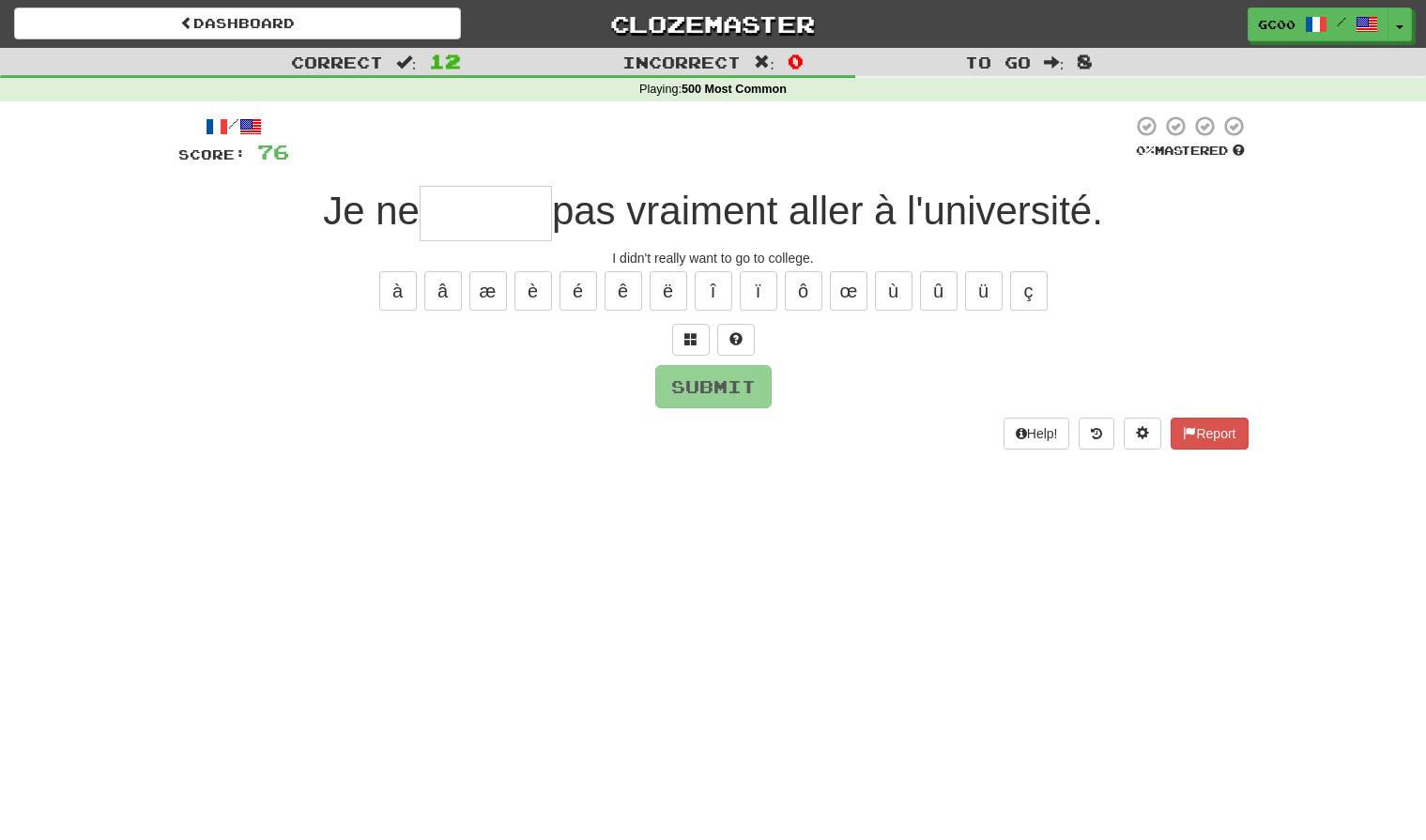type on "*" 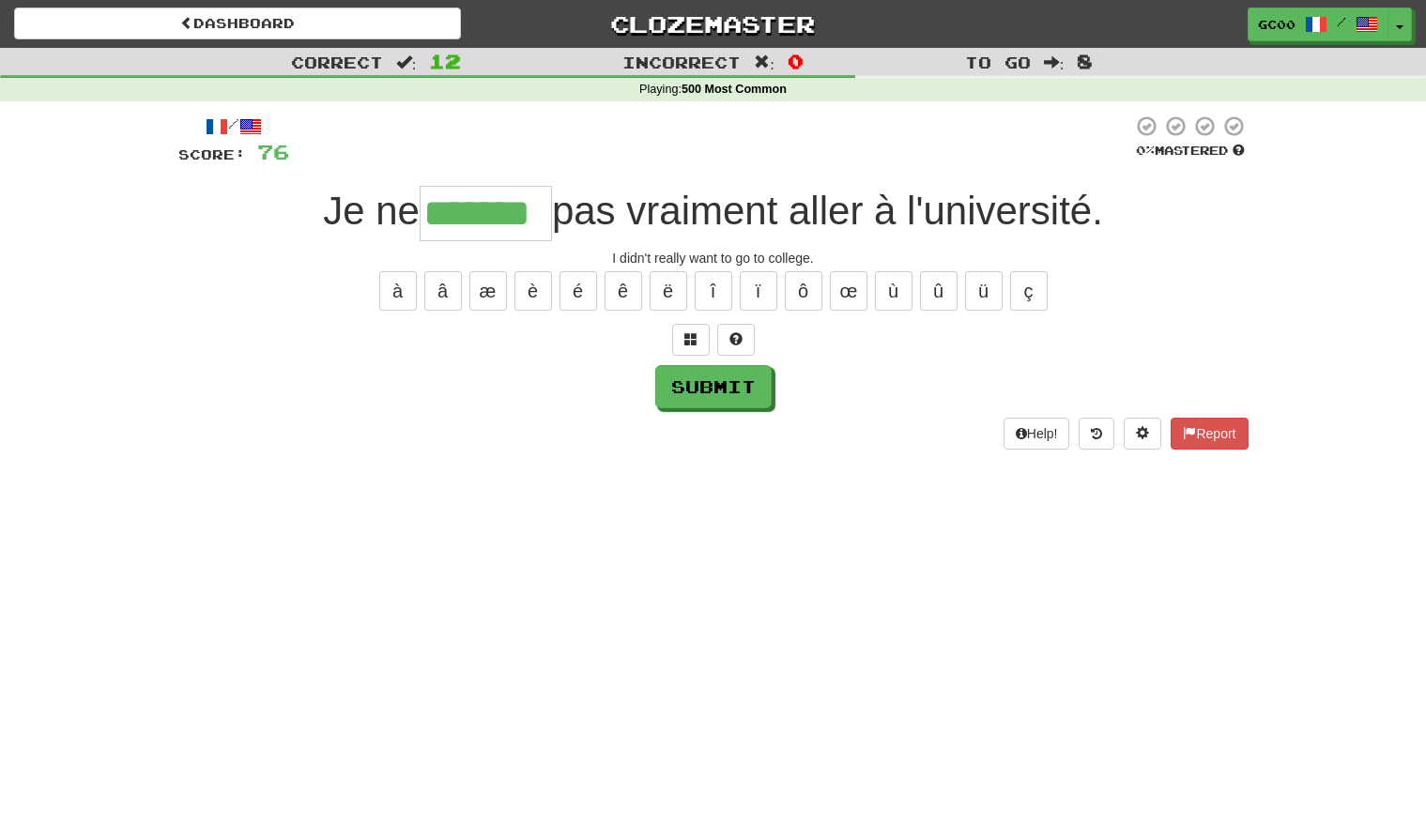 type on "*******" 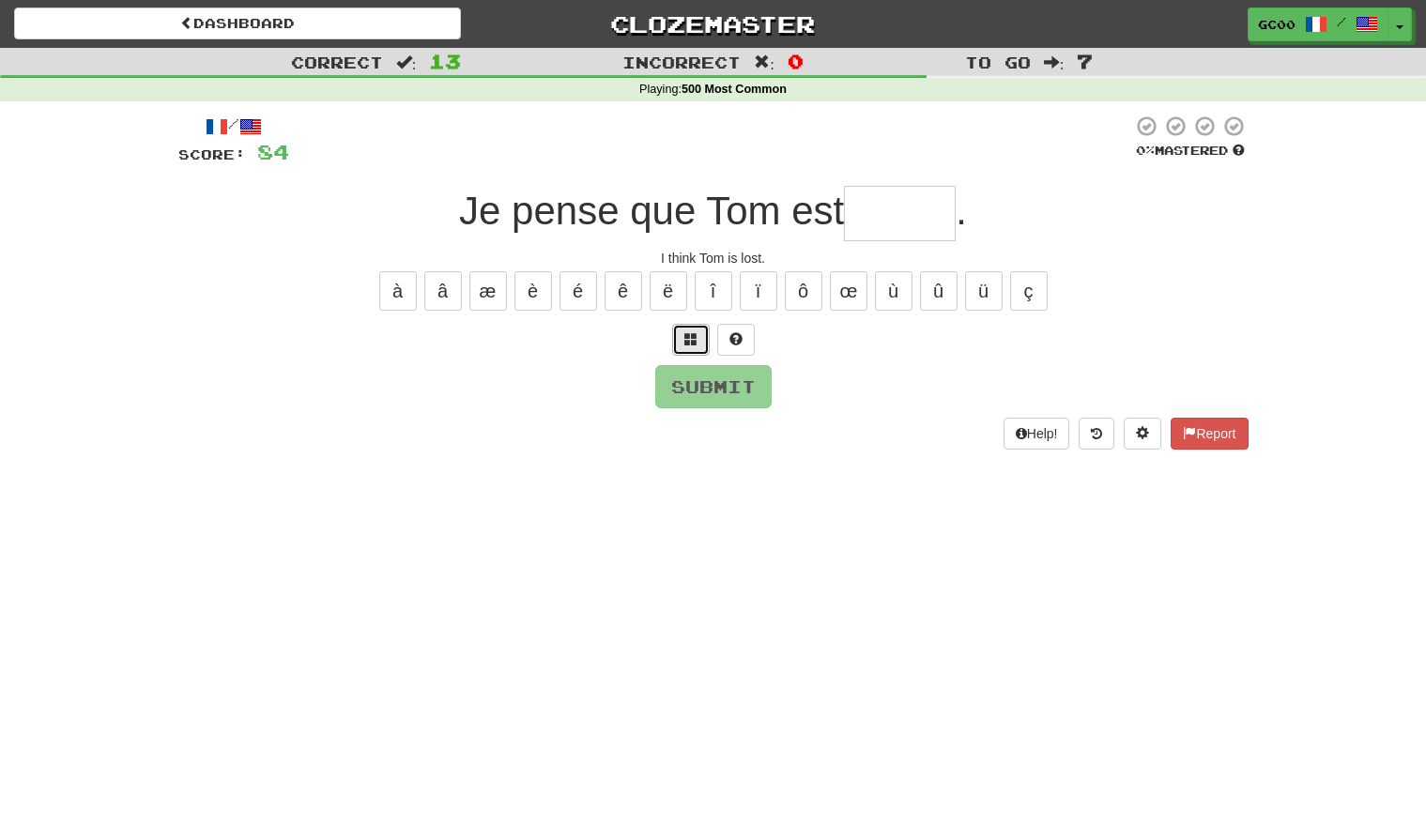 click at bounding box center [691, 340] 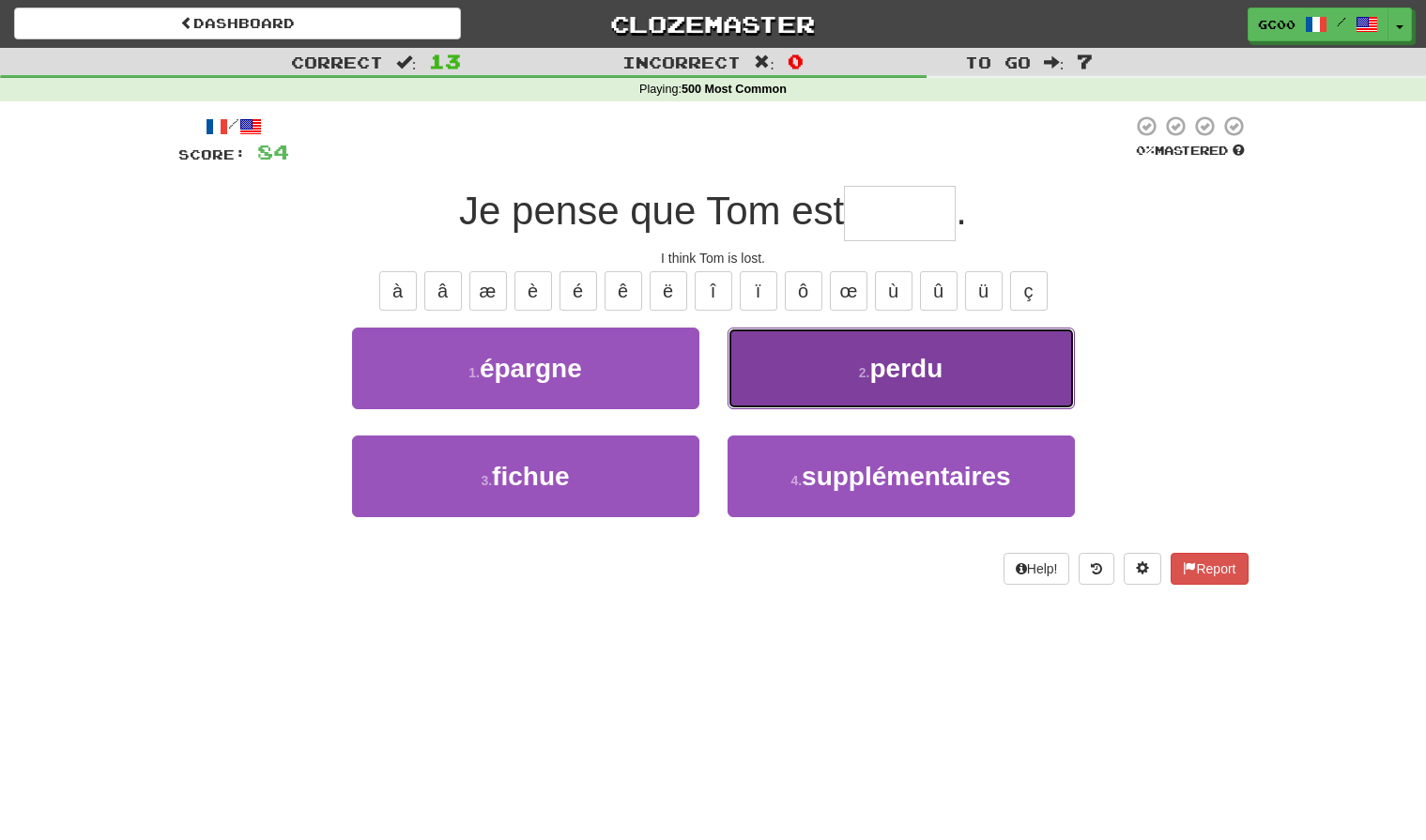 click on "2 .  perdu" at bounding box center [901, 368] 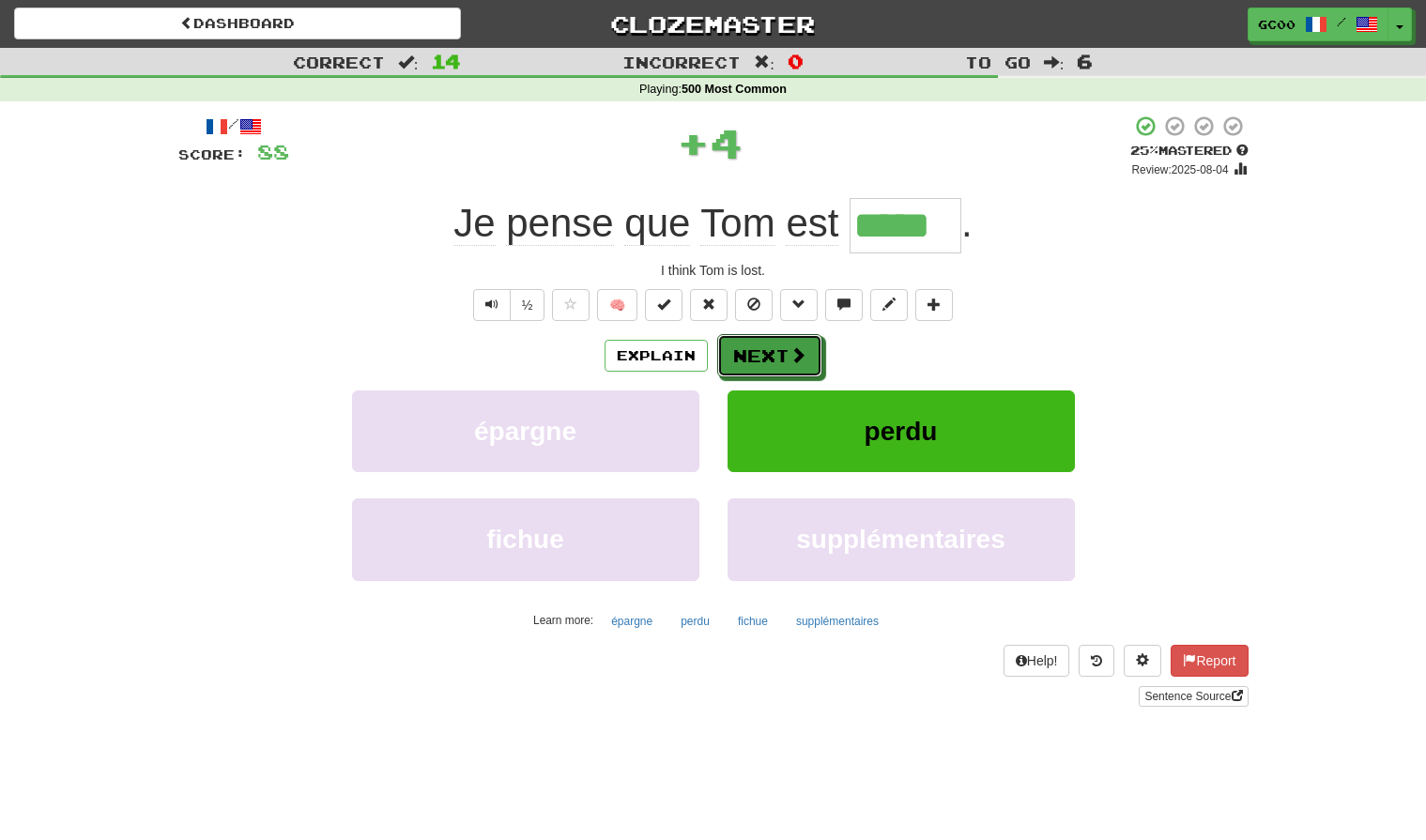 click on "Next" at bounding box center (770, 356) 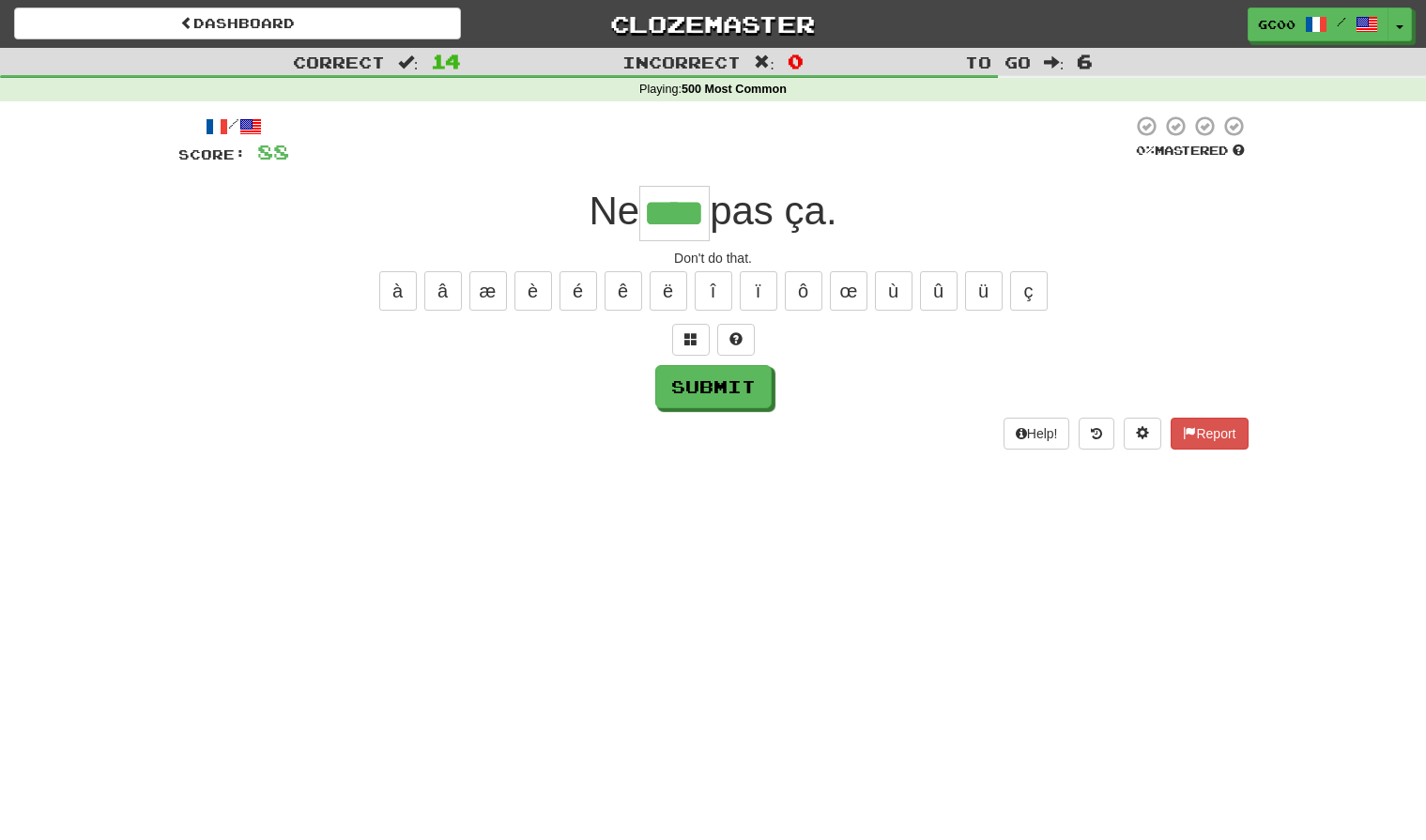 type on "****" 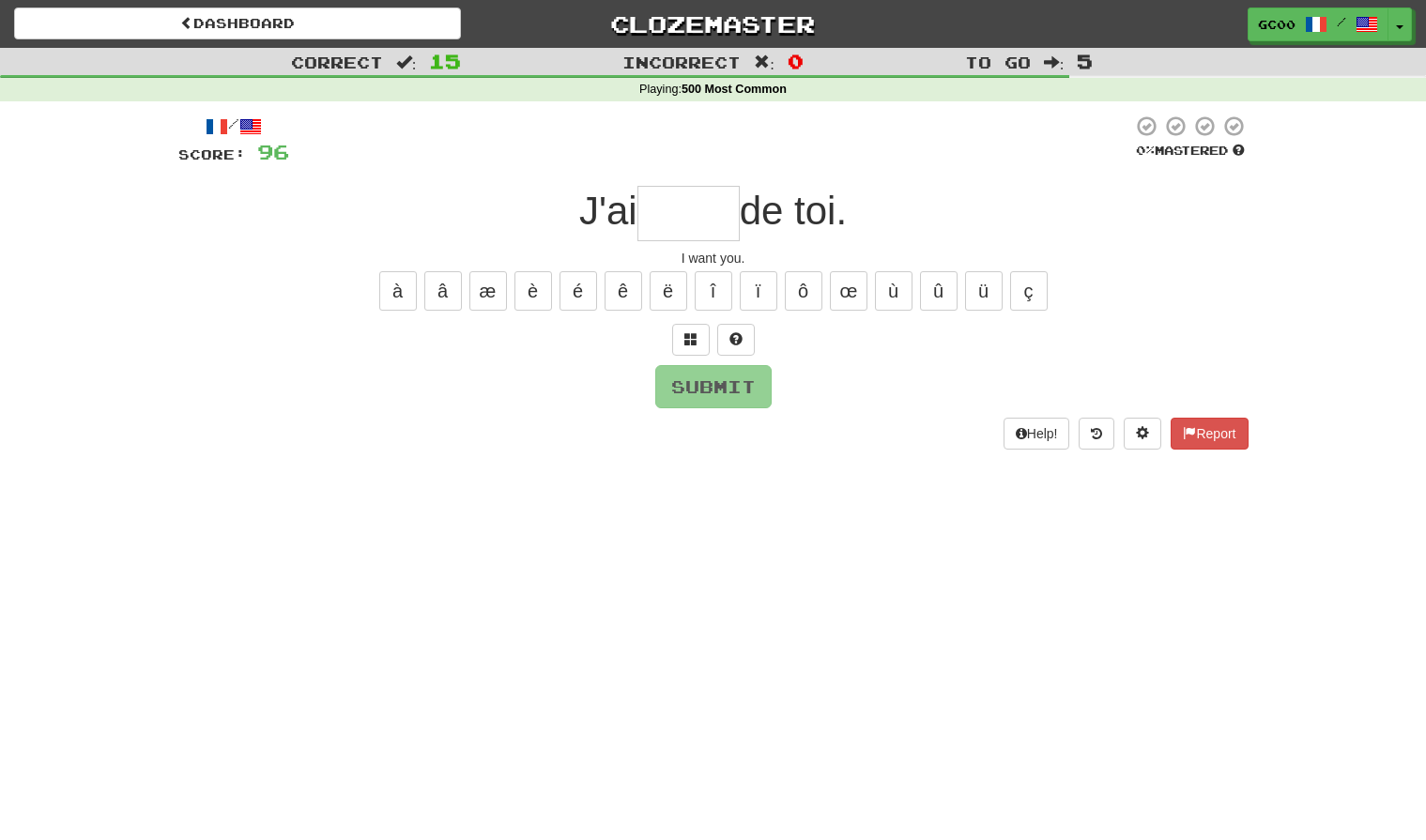 type on "*" 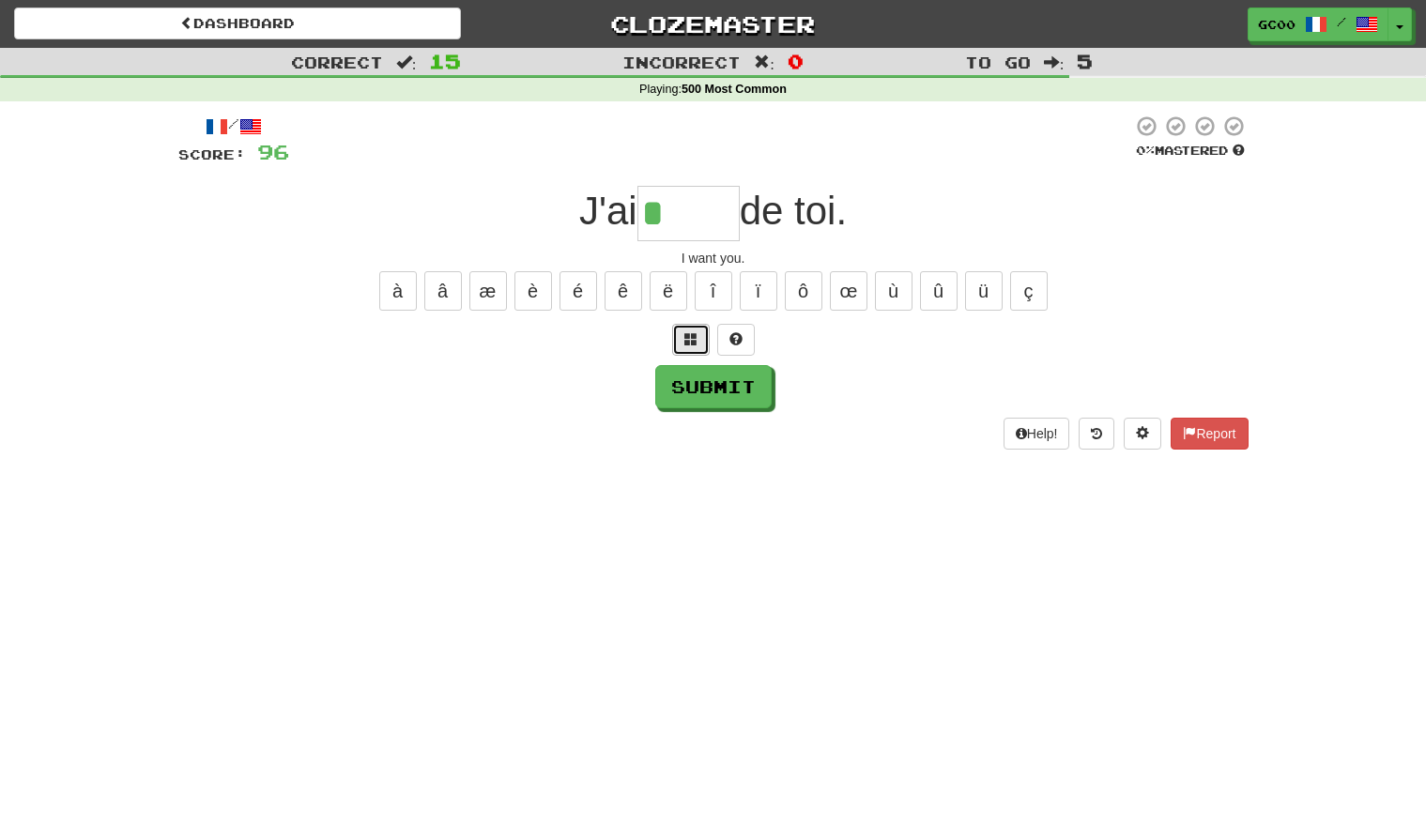 click at bounding box center (691, 339) 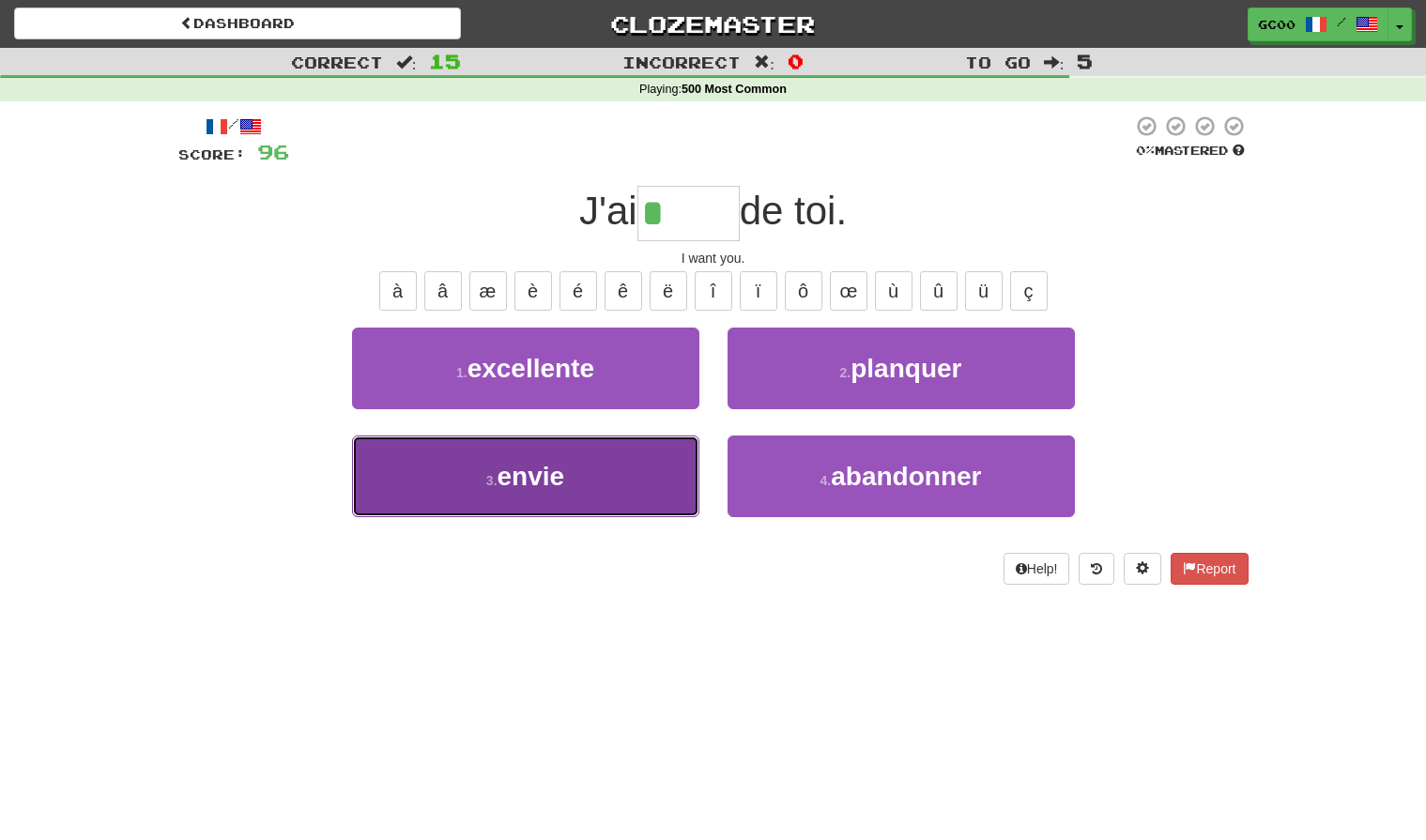 click on "3 .  envie" at bounding box center (526, 476) 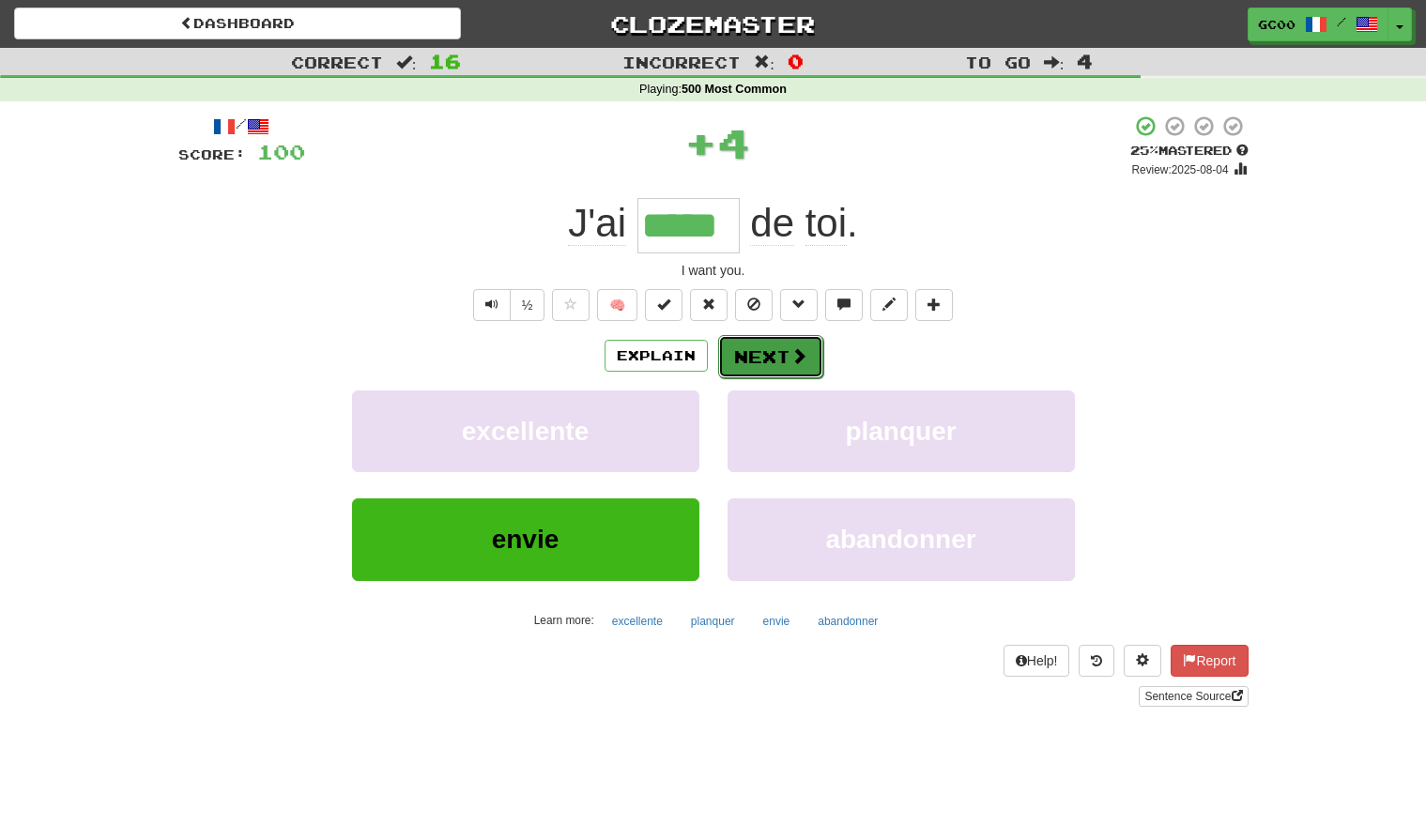 click on "Next" at bounding box center [771, 357] 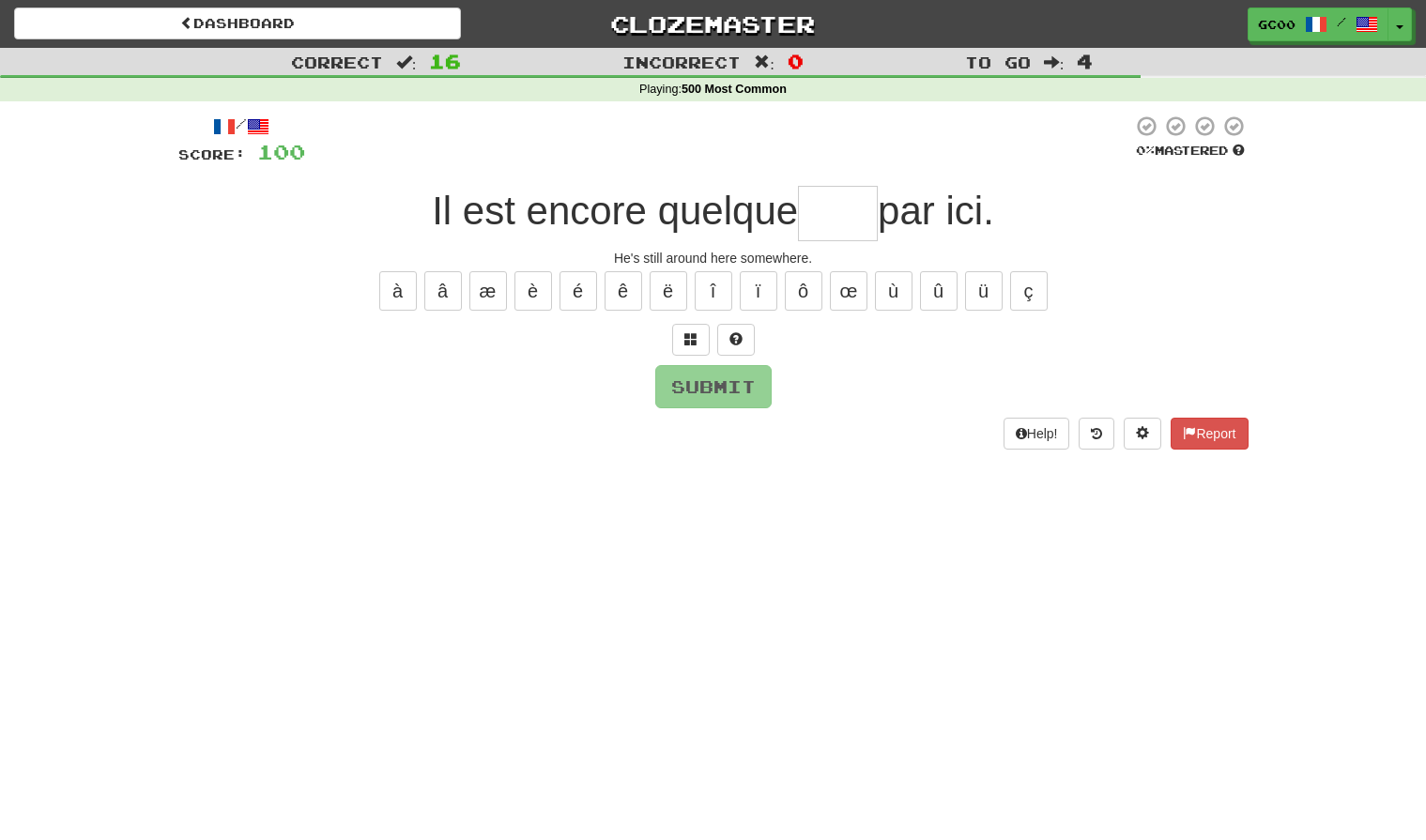 type on "*" 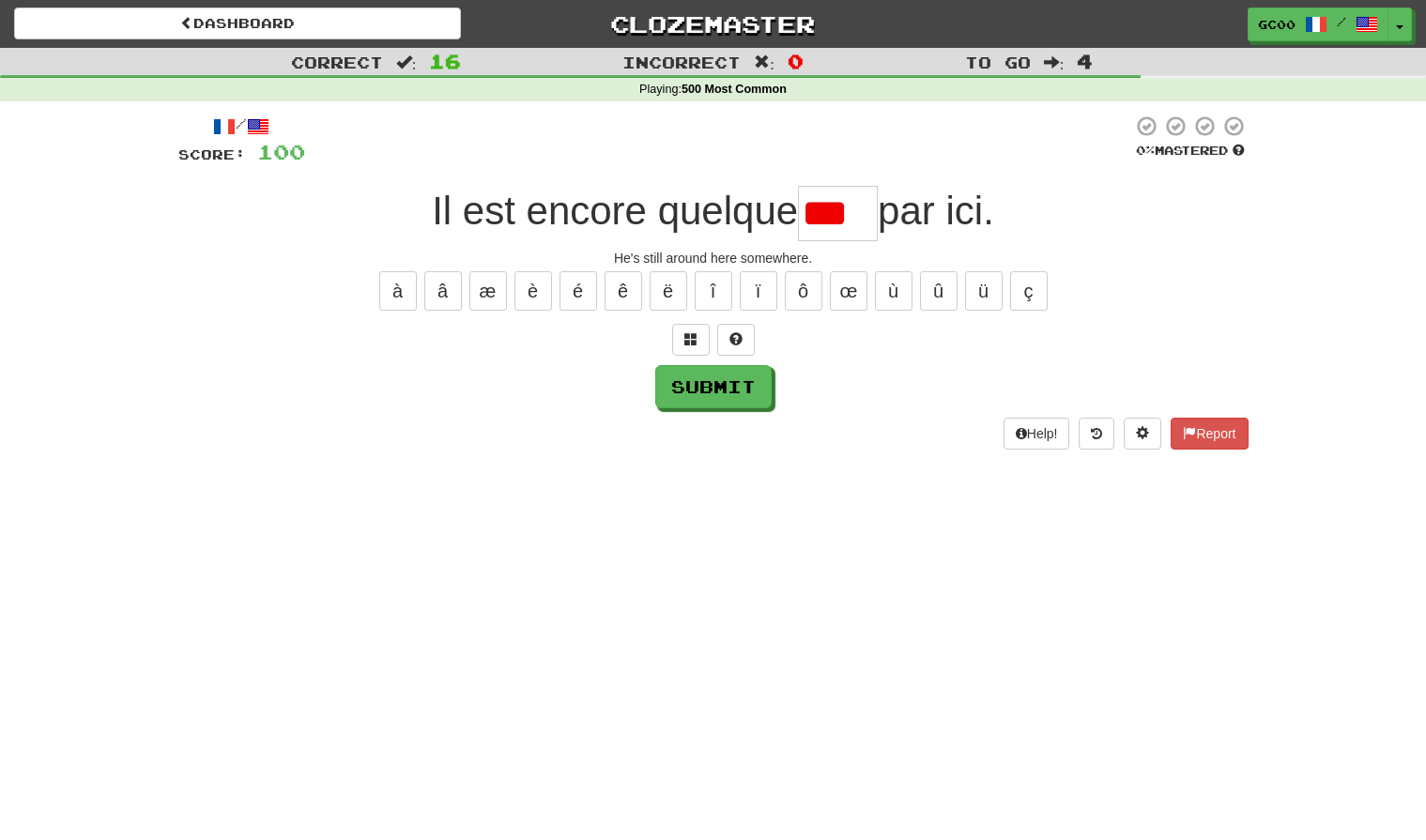 scroll, scrollTop: 0, scrollLeft: 0, axis: both 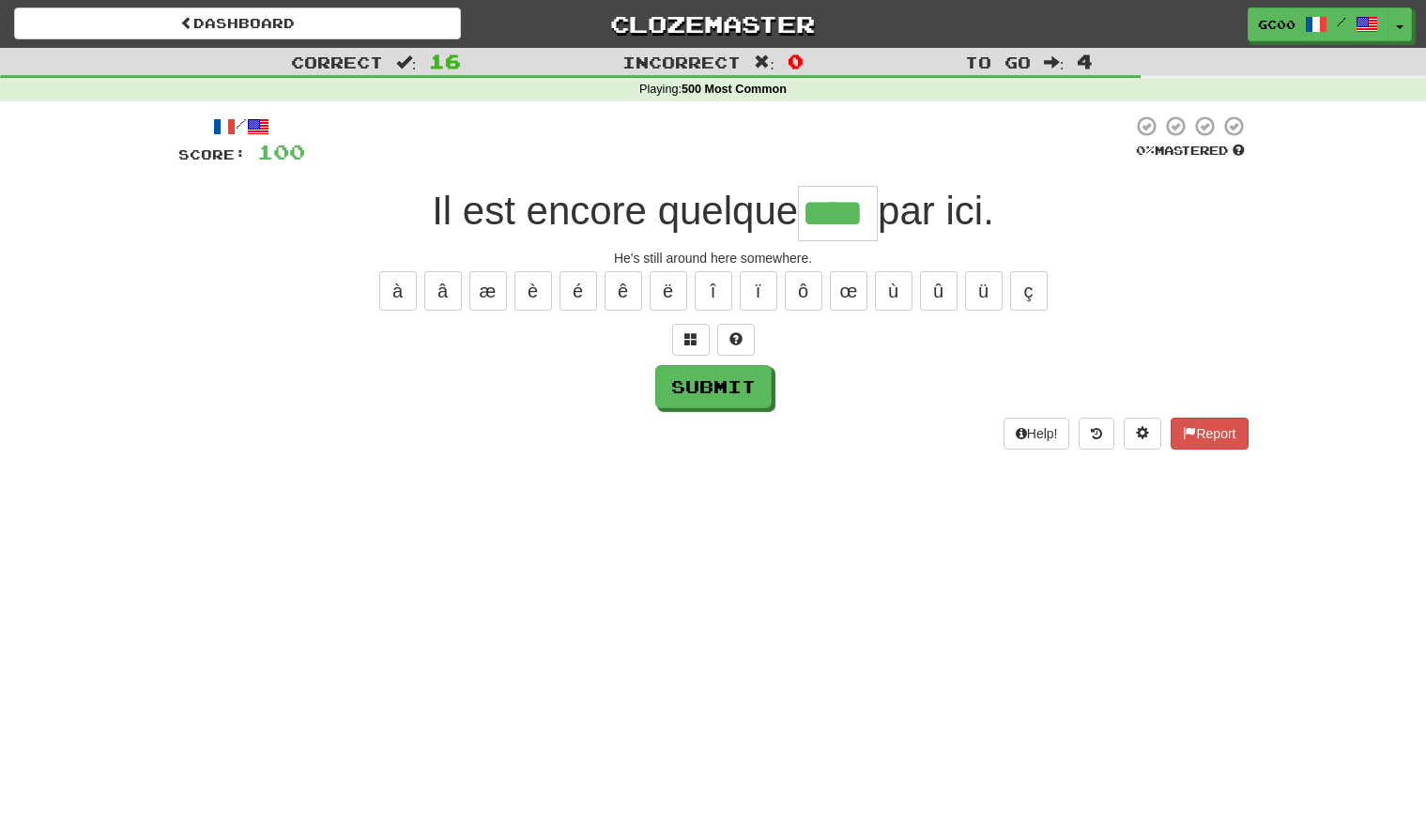 type on "****" 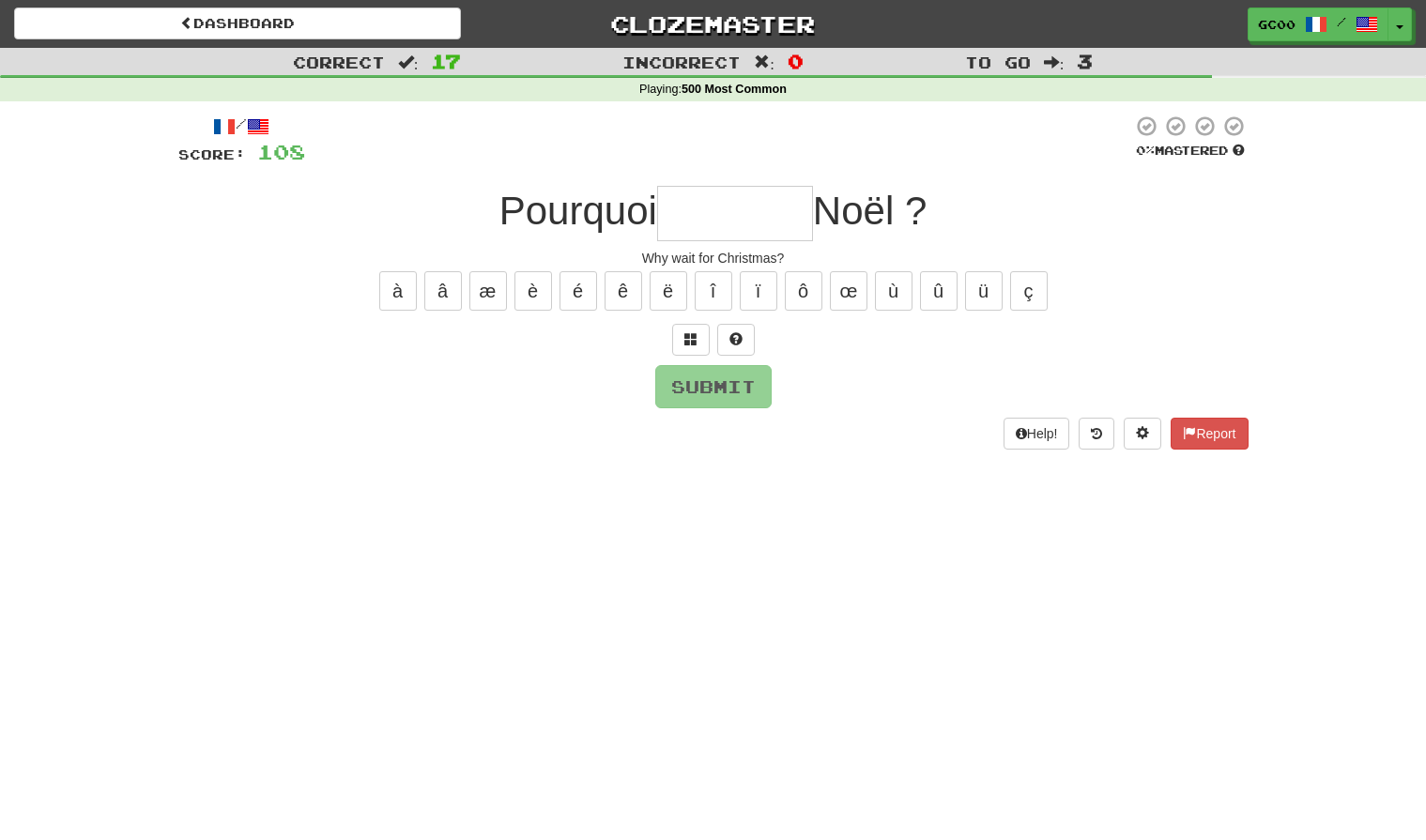 type on "*" 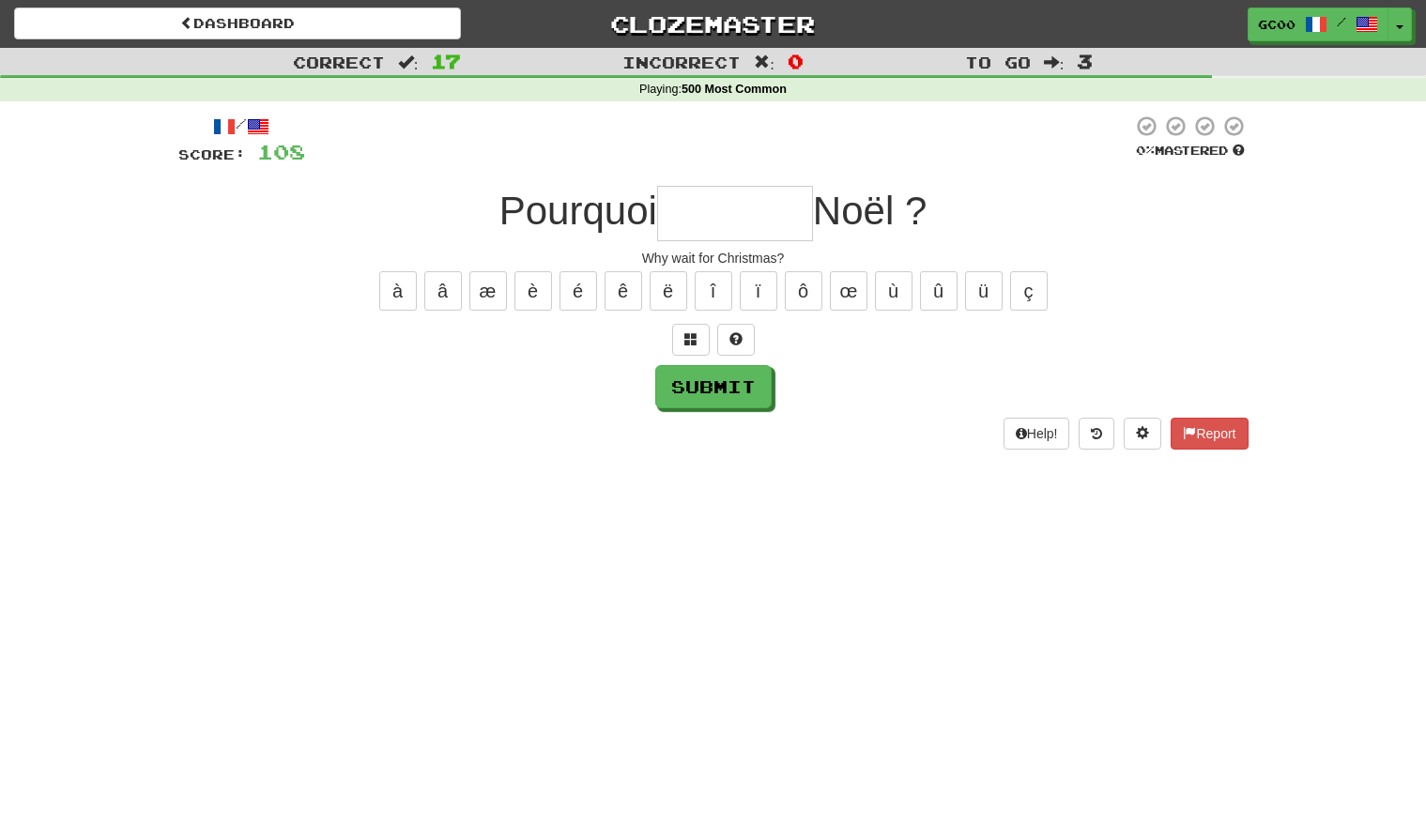 type on "*" 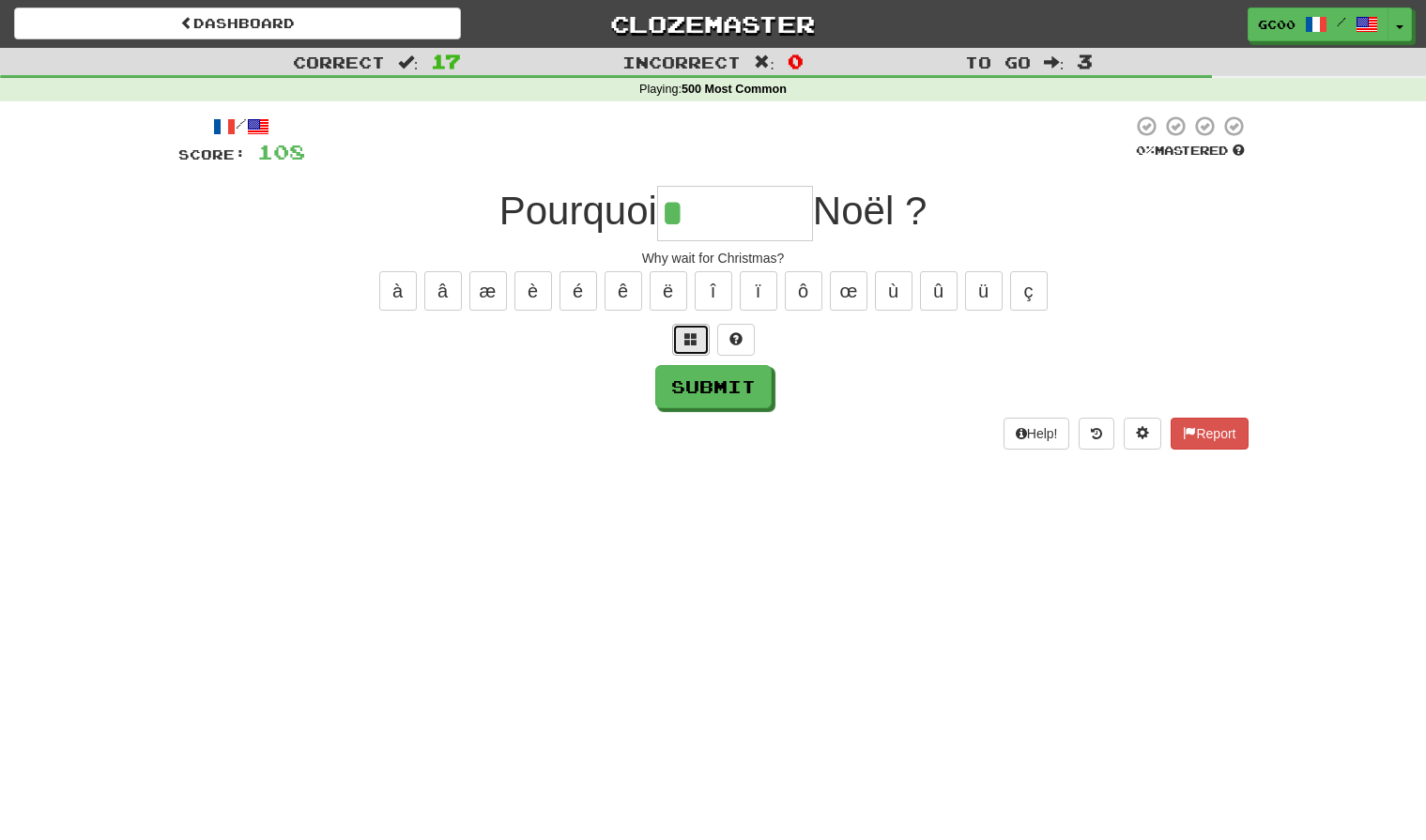 click at bounding box center (691, 339) 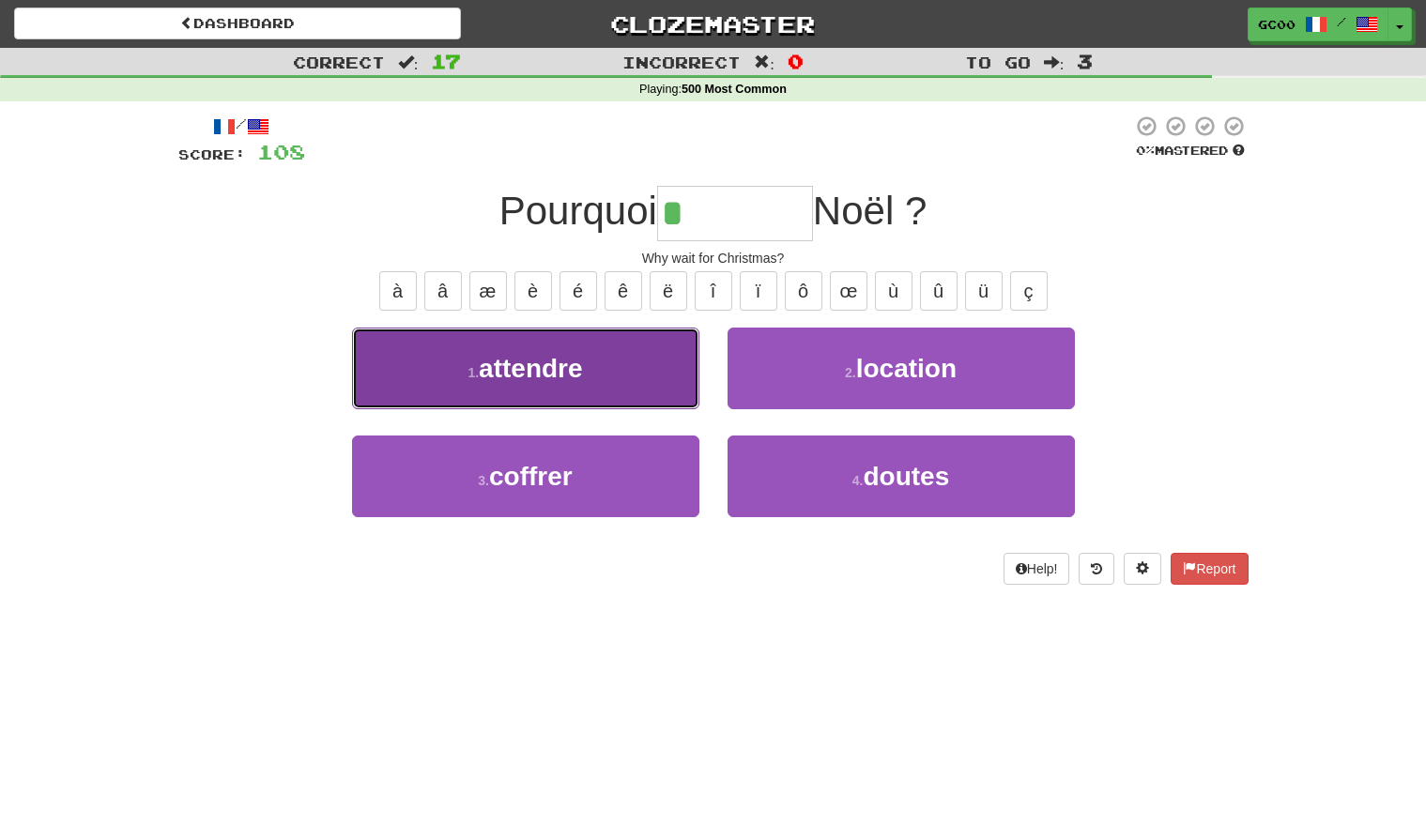 click on "1 .  attendre" at bounding box center [526, 368] 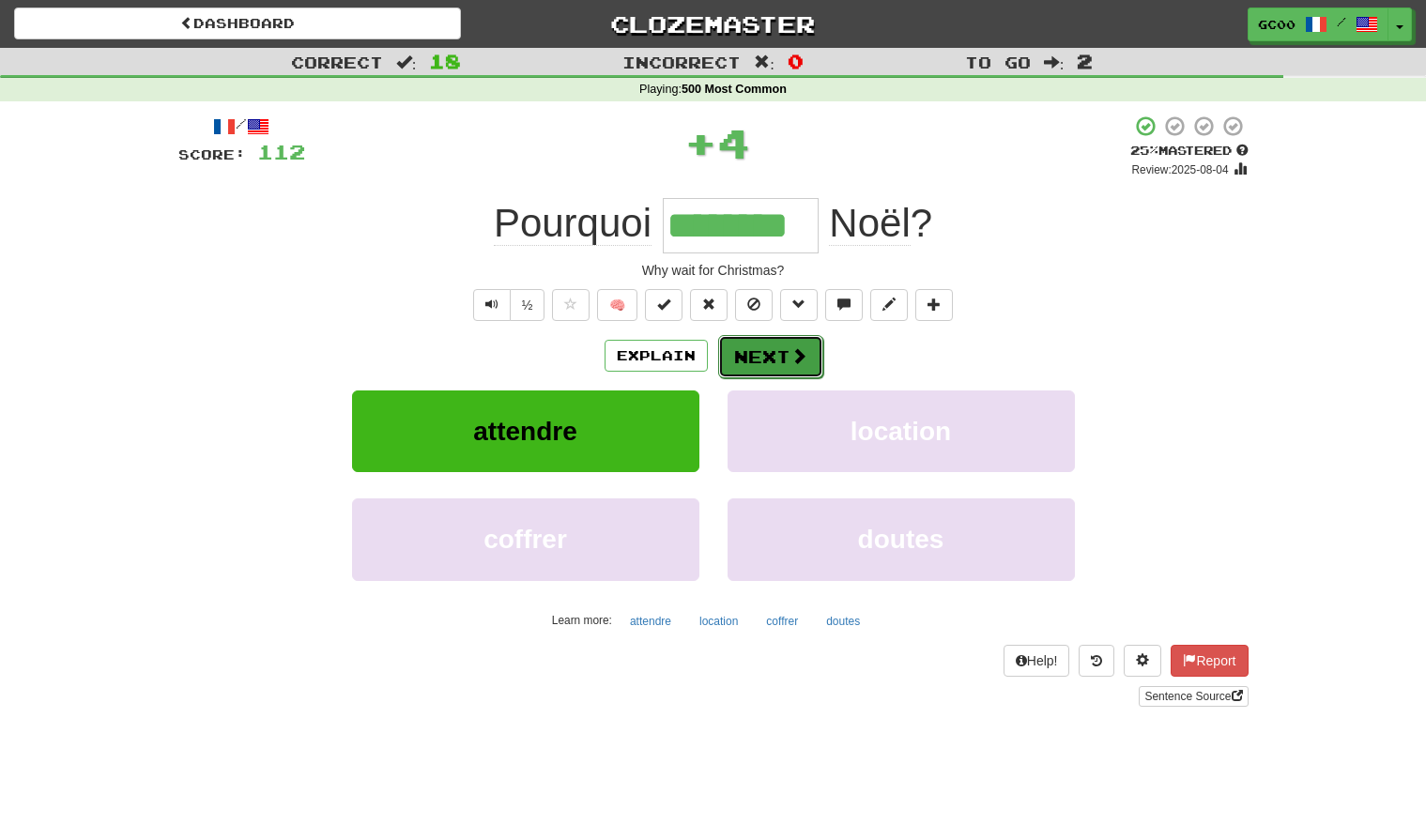 click on "Next" at bounding box center (771, 357) 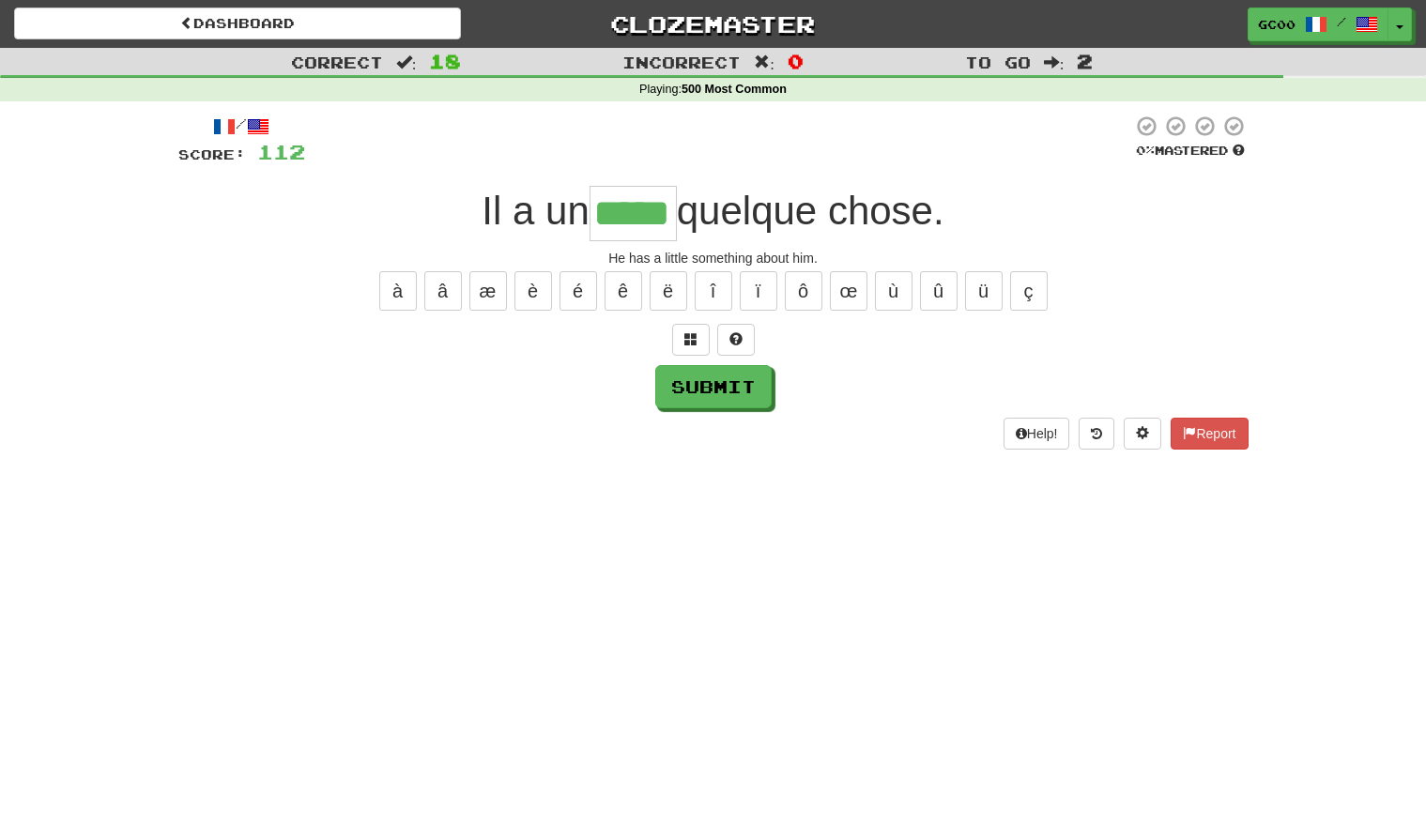 type on "*****" 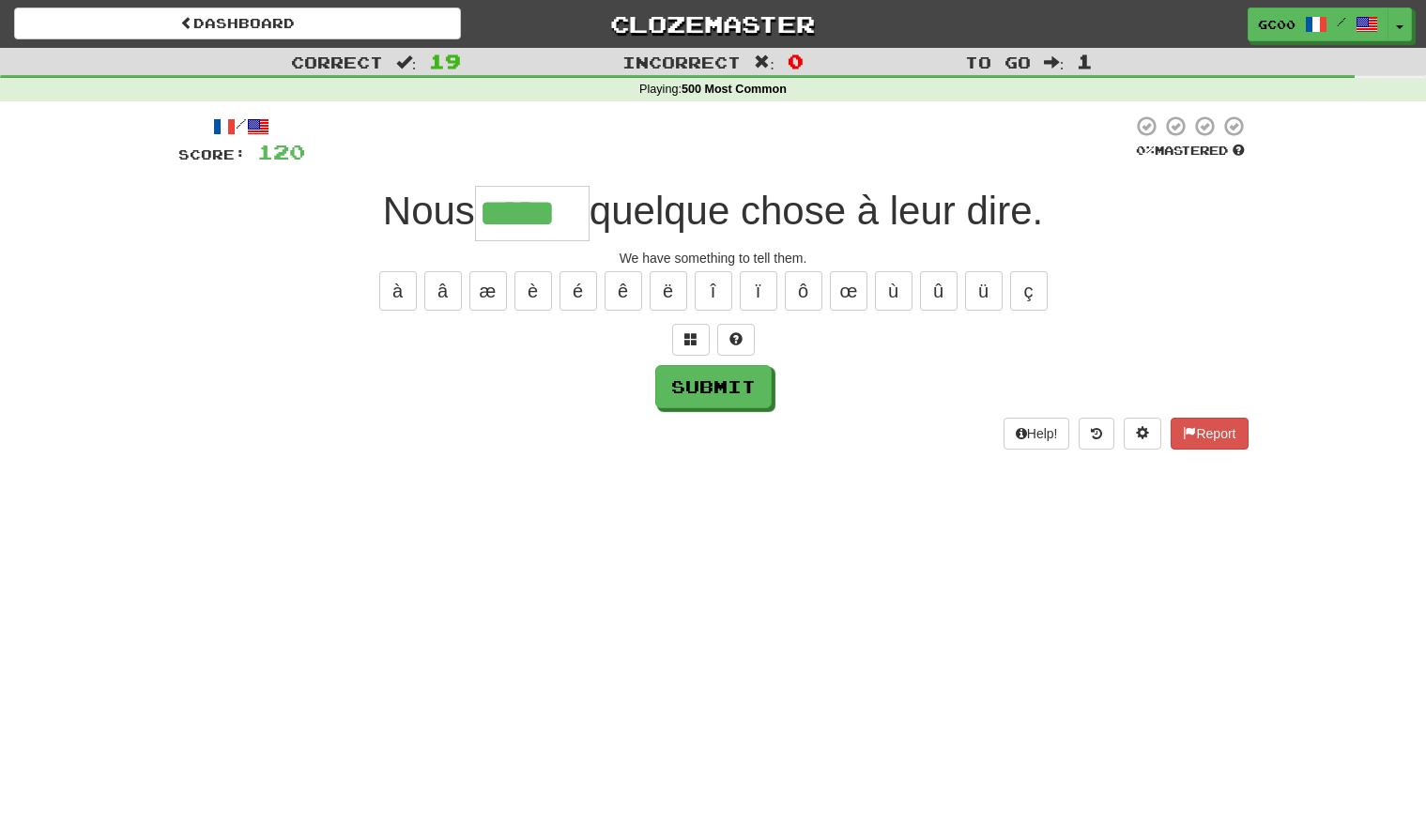 type on "*****" 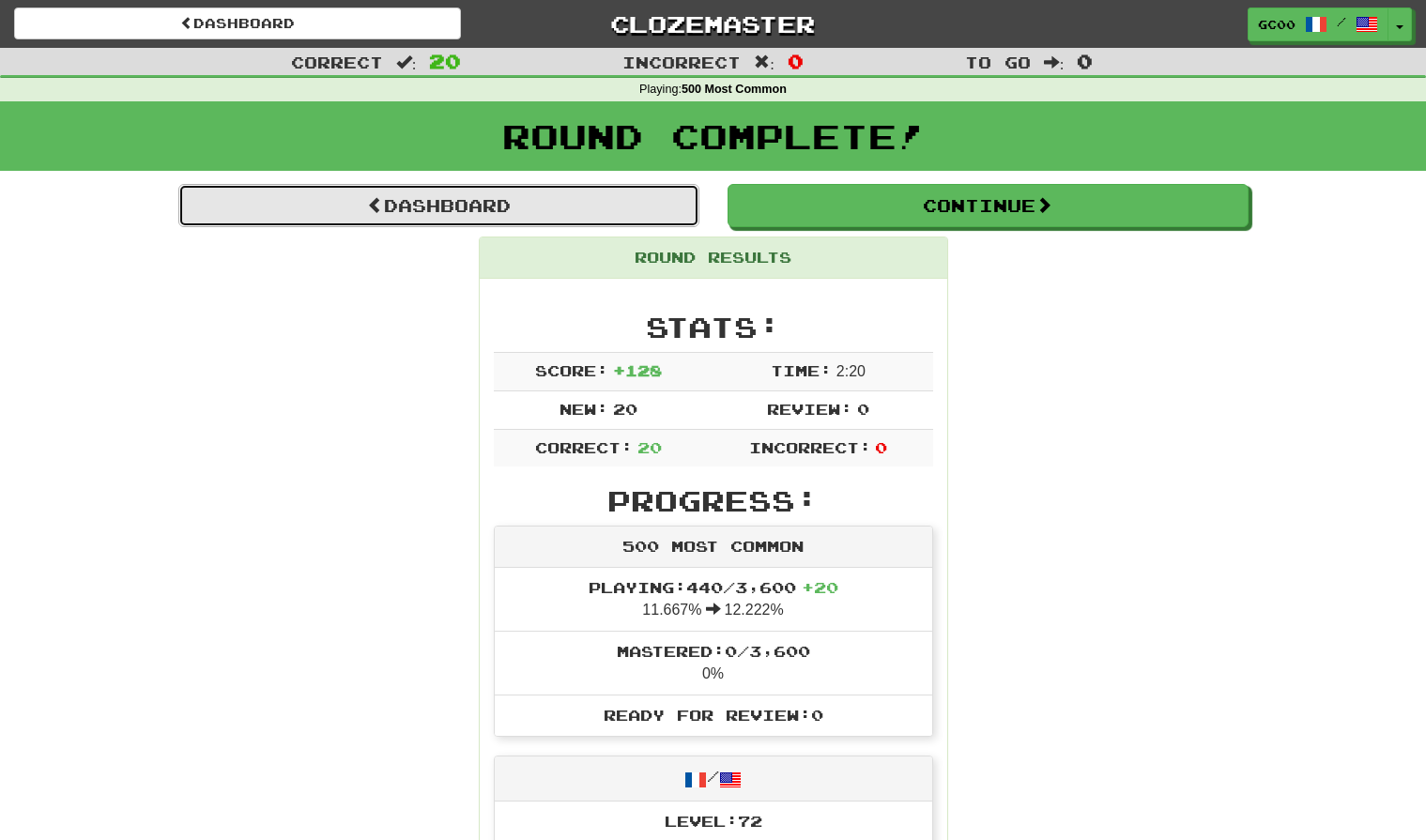 click on "Dashboard" at bounding box center (438, 206) 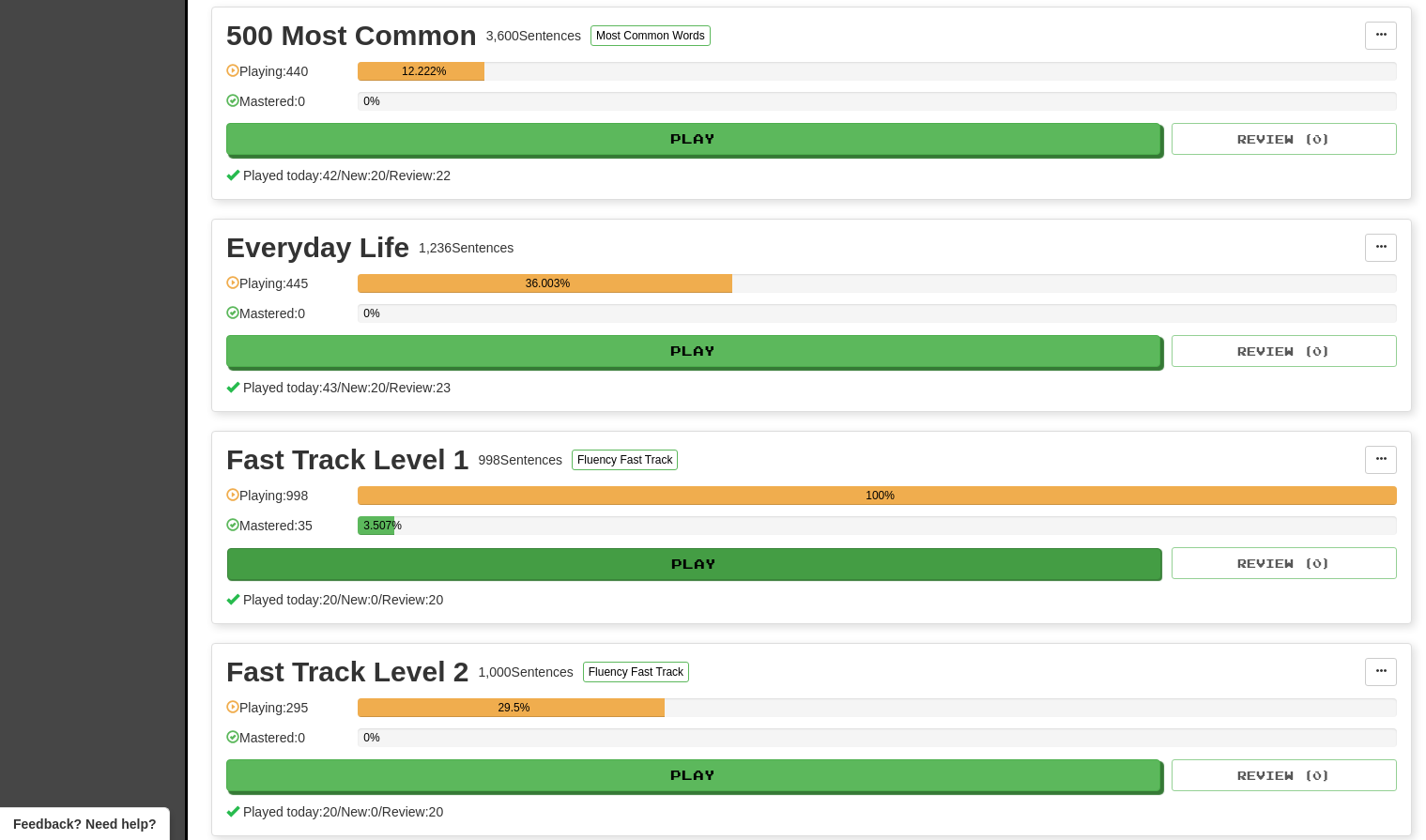 scroll, scrollTop: 675, scrollLeft: 0, axis: vertical 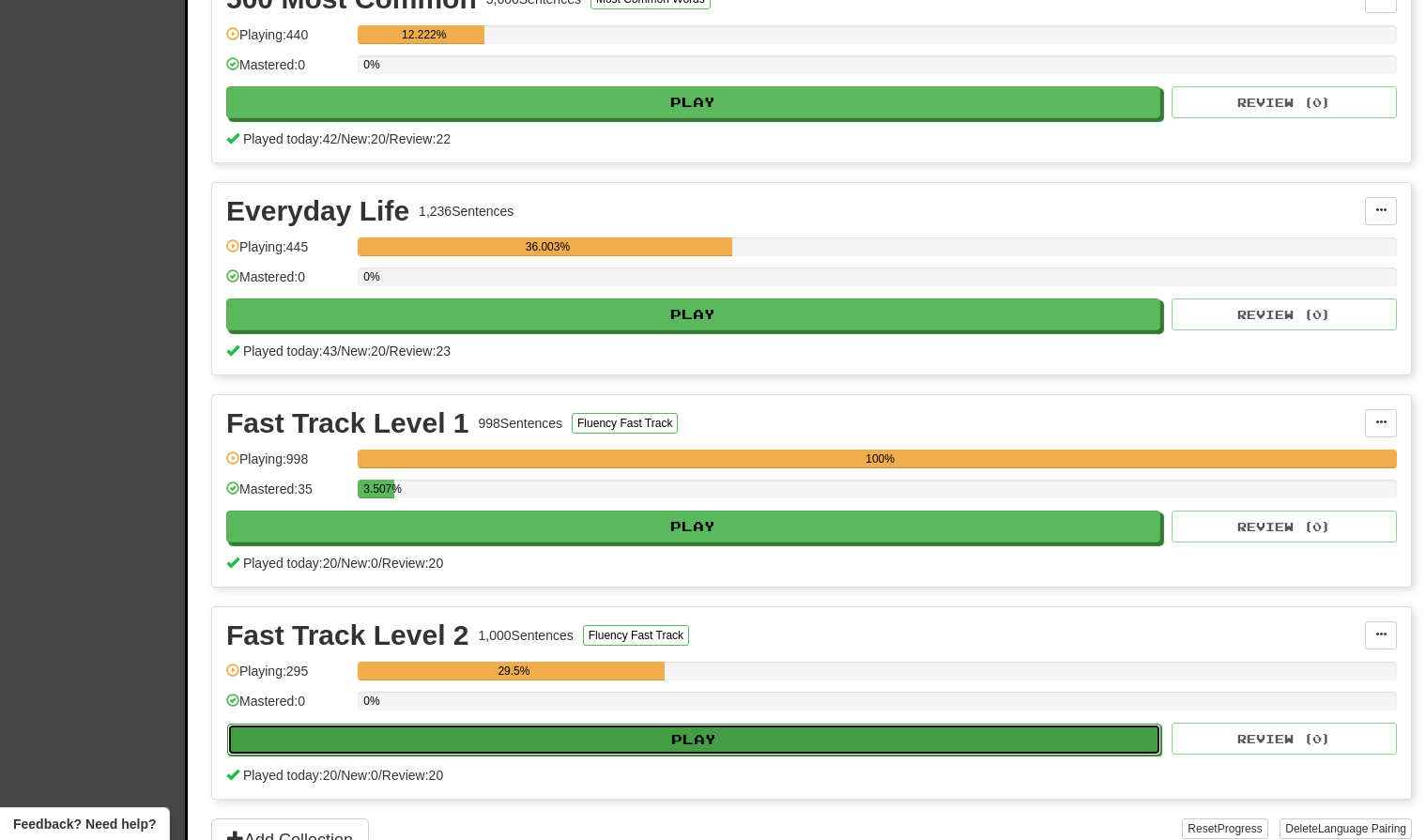 click on "Play" at bounding box center (694, 740) 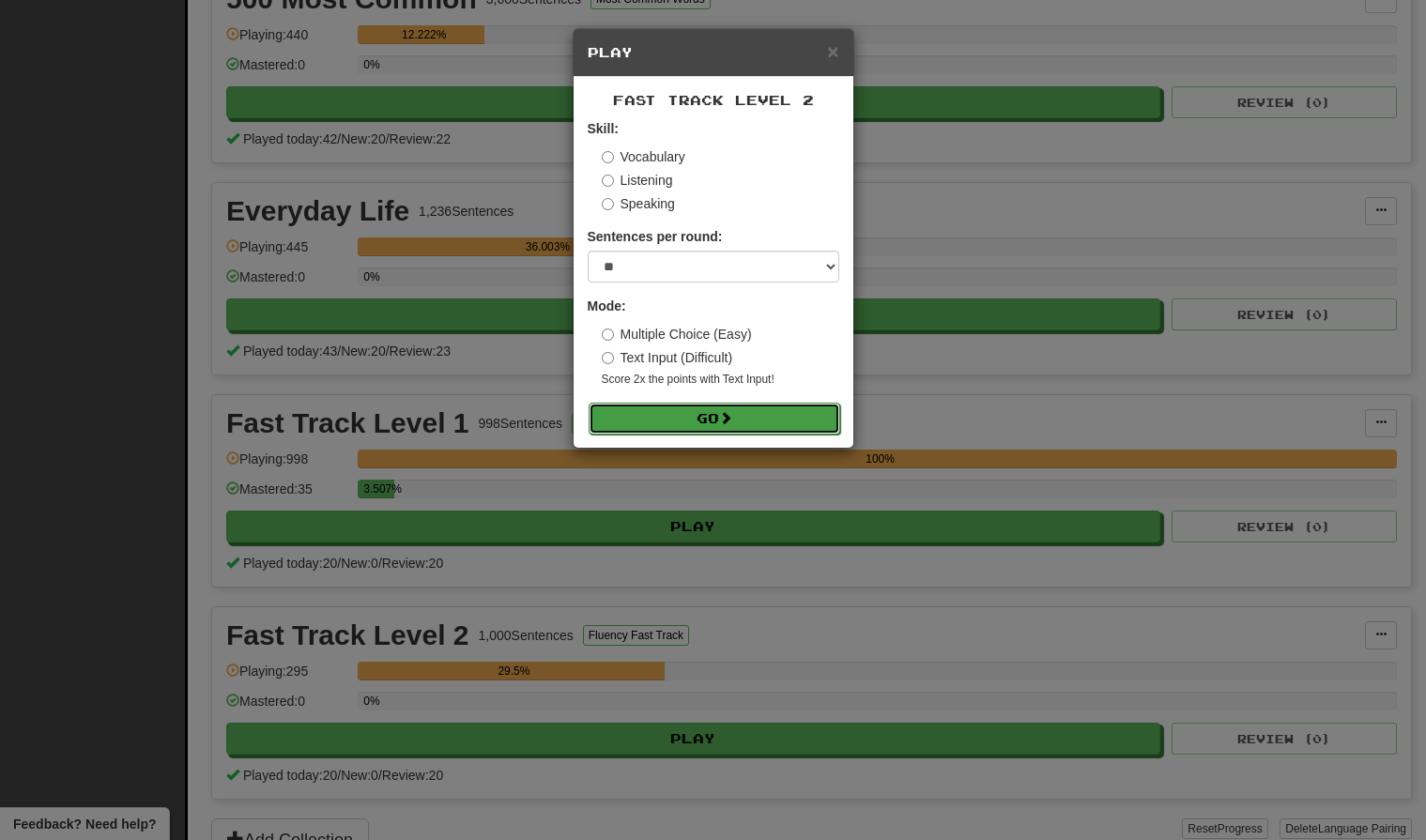 click on "Go" at bounding box center [714, 419] 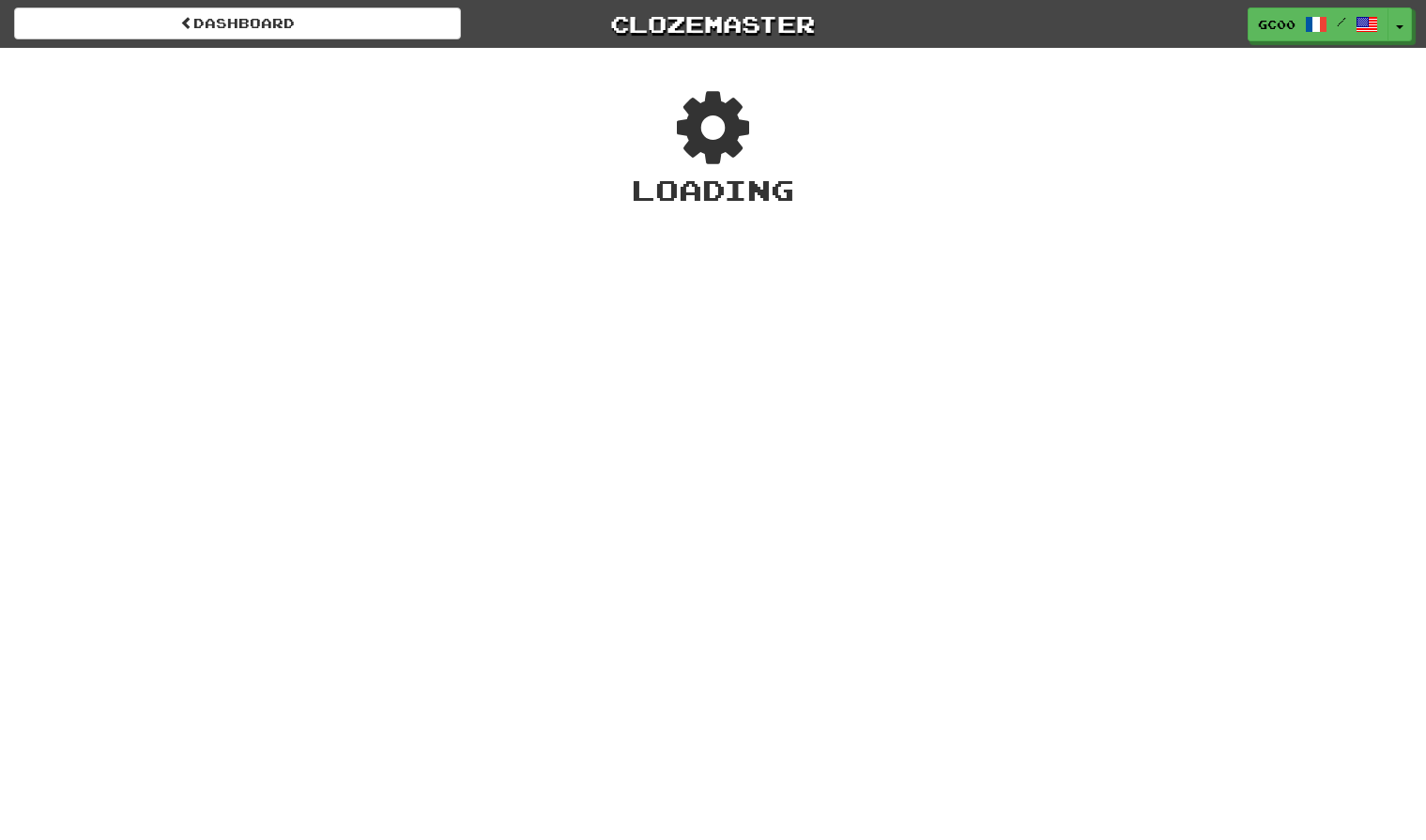 scroll, scrollTop: 0, scrollLeft: 0, axis: both 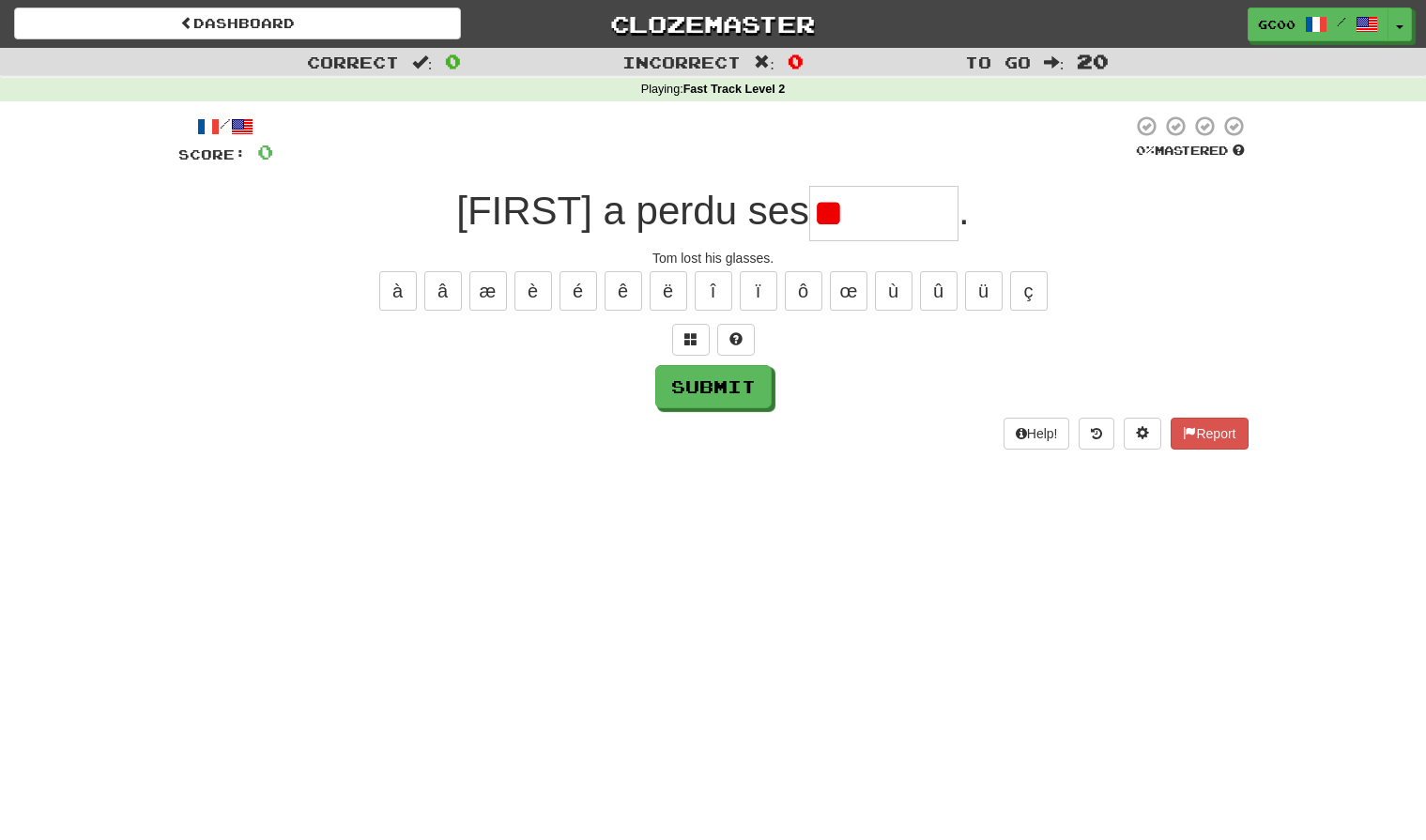 type on "*" 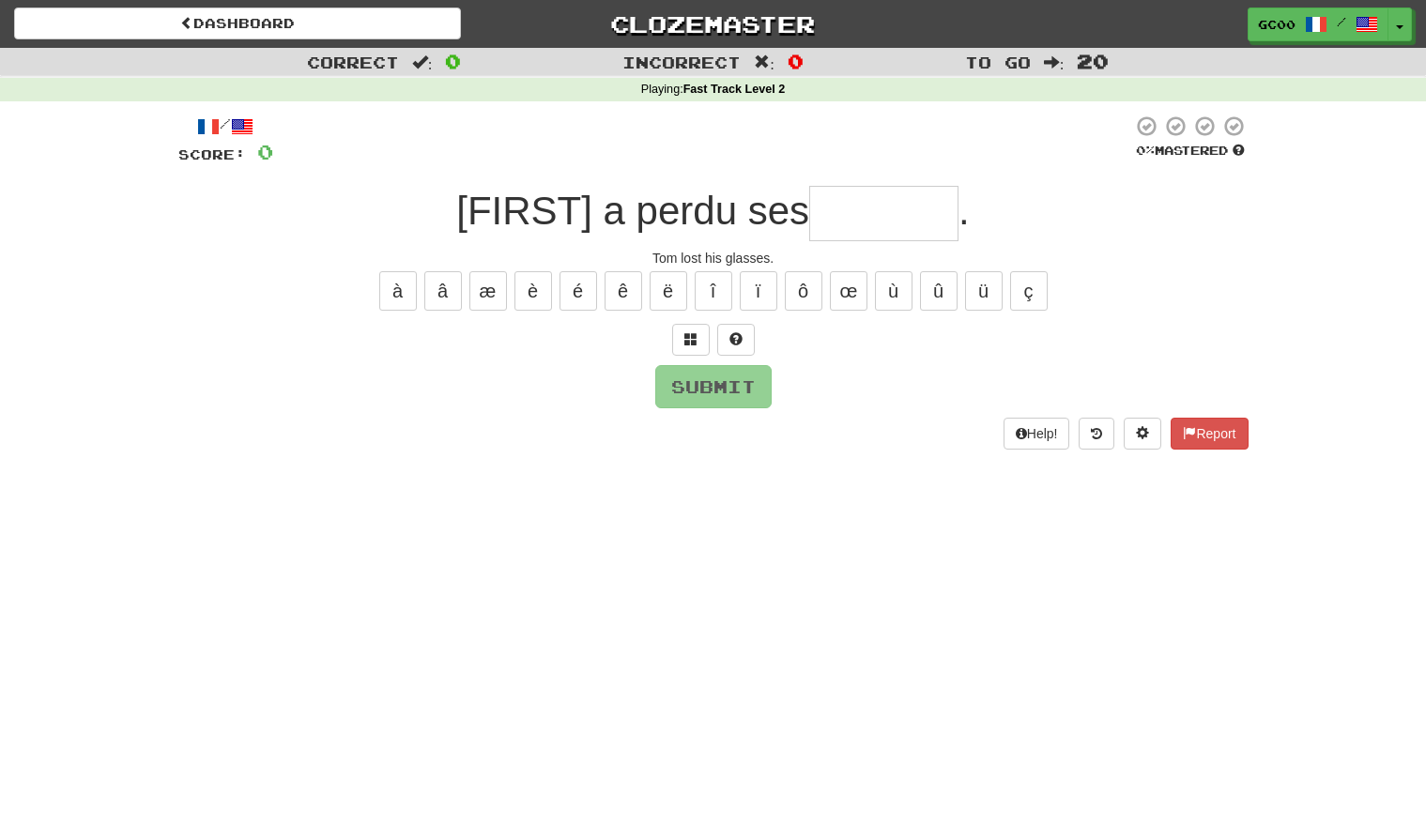 type on "*" 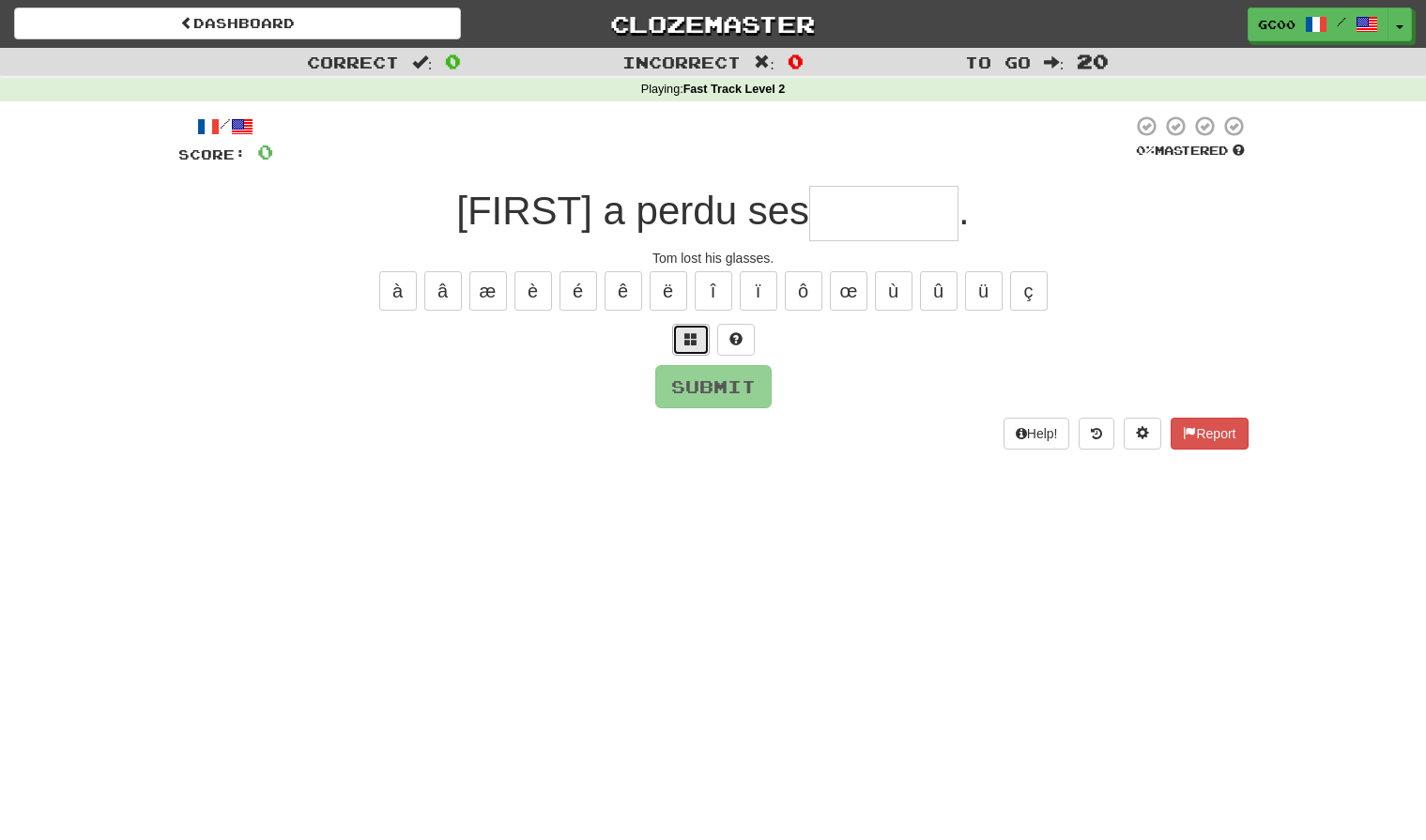 click at bounding box center [691, 339] 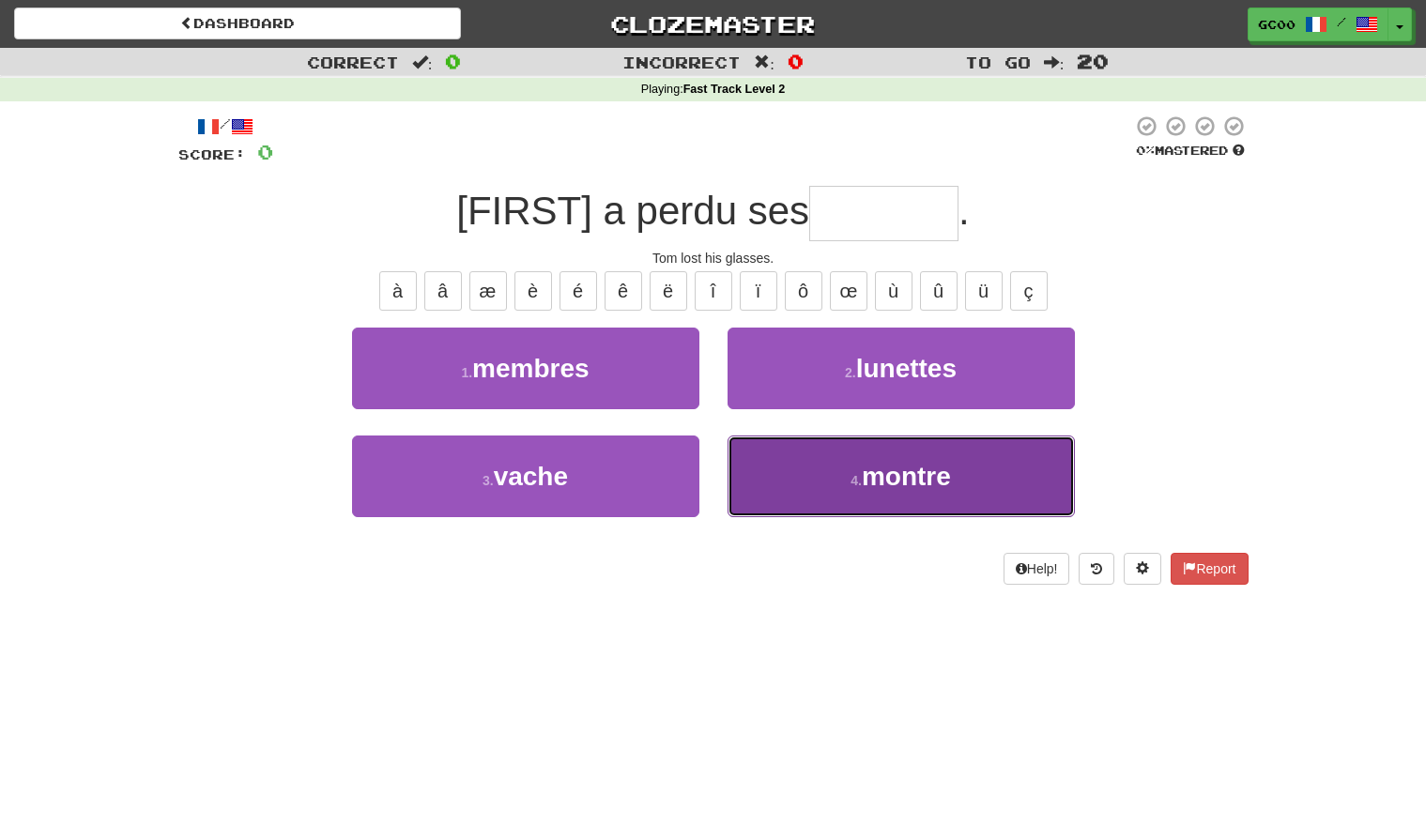 click on "4 .  montre" at bounding box center (901, 476) 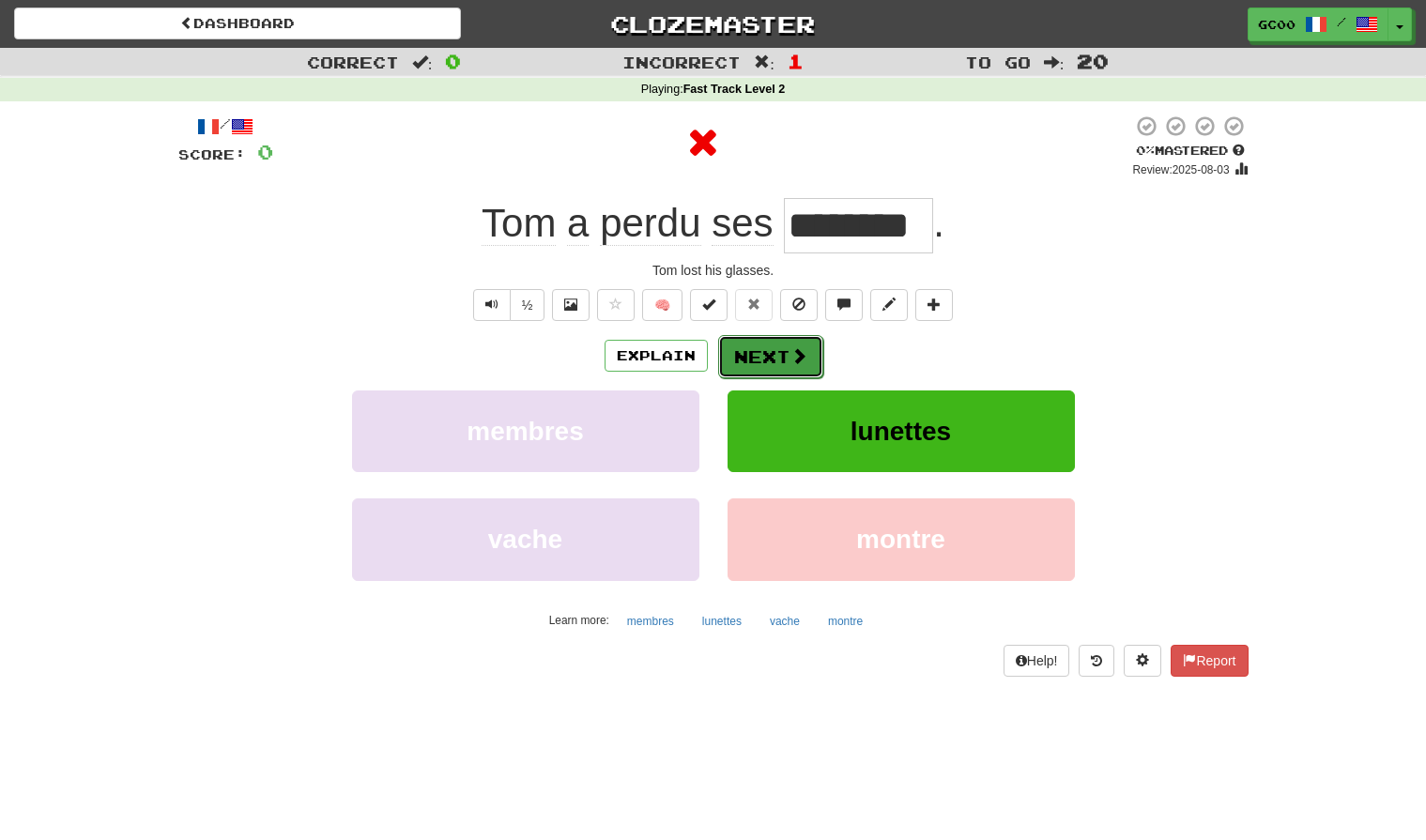 click on "Next" at bounding box center [771, 357] 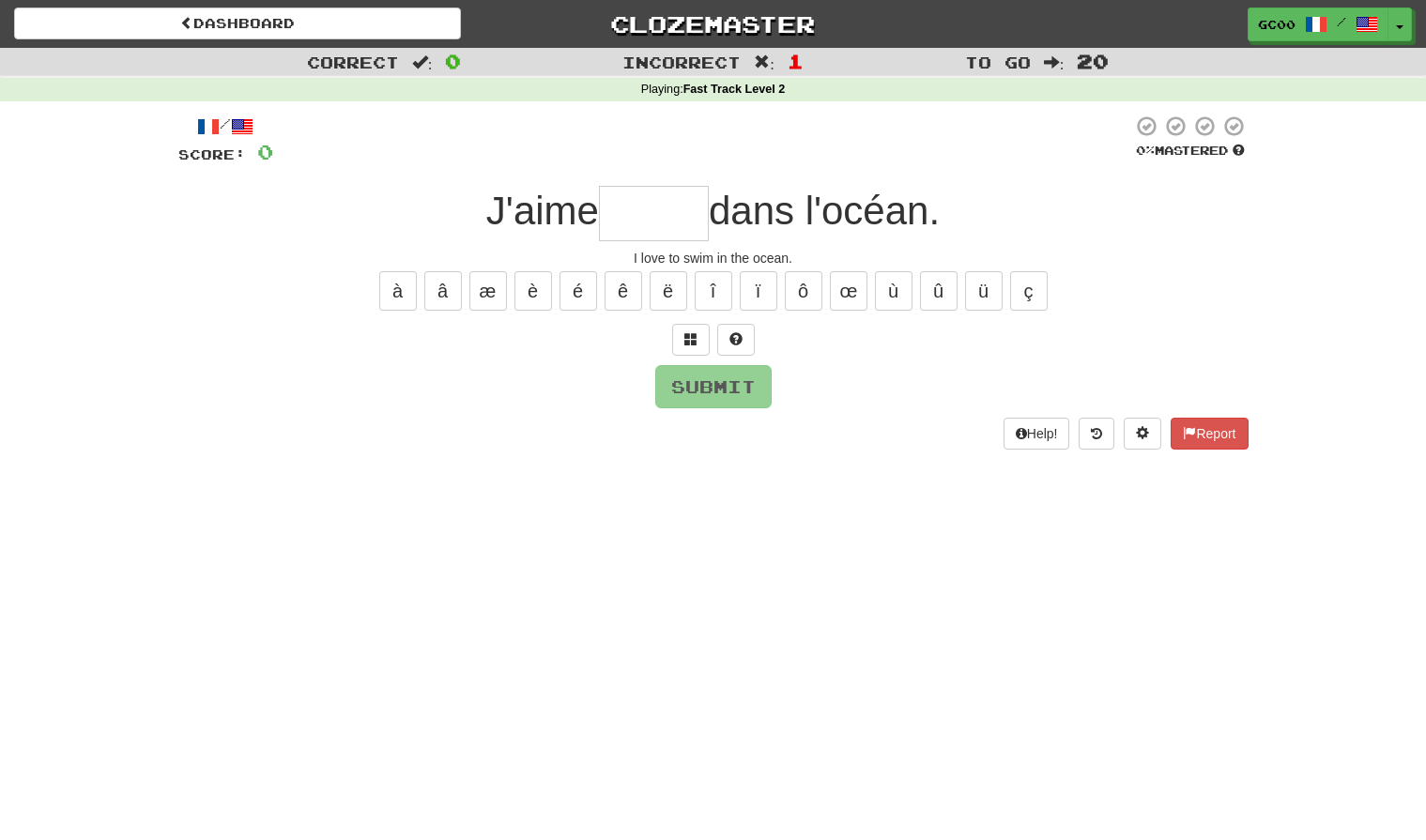 type on "*" 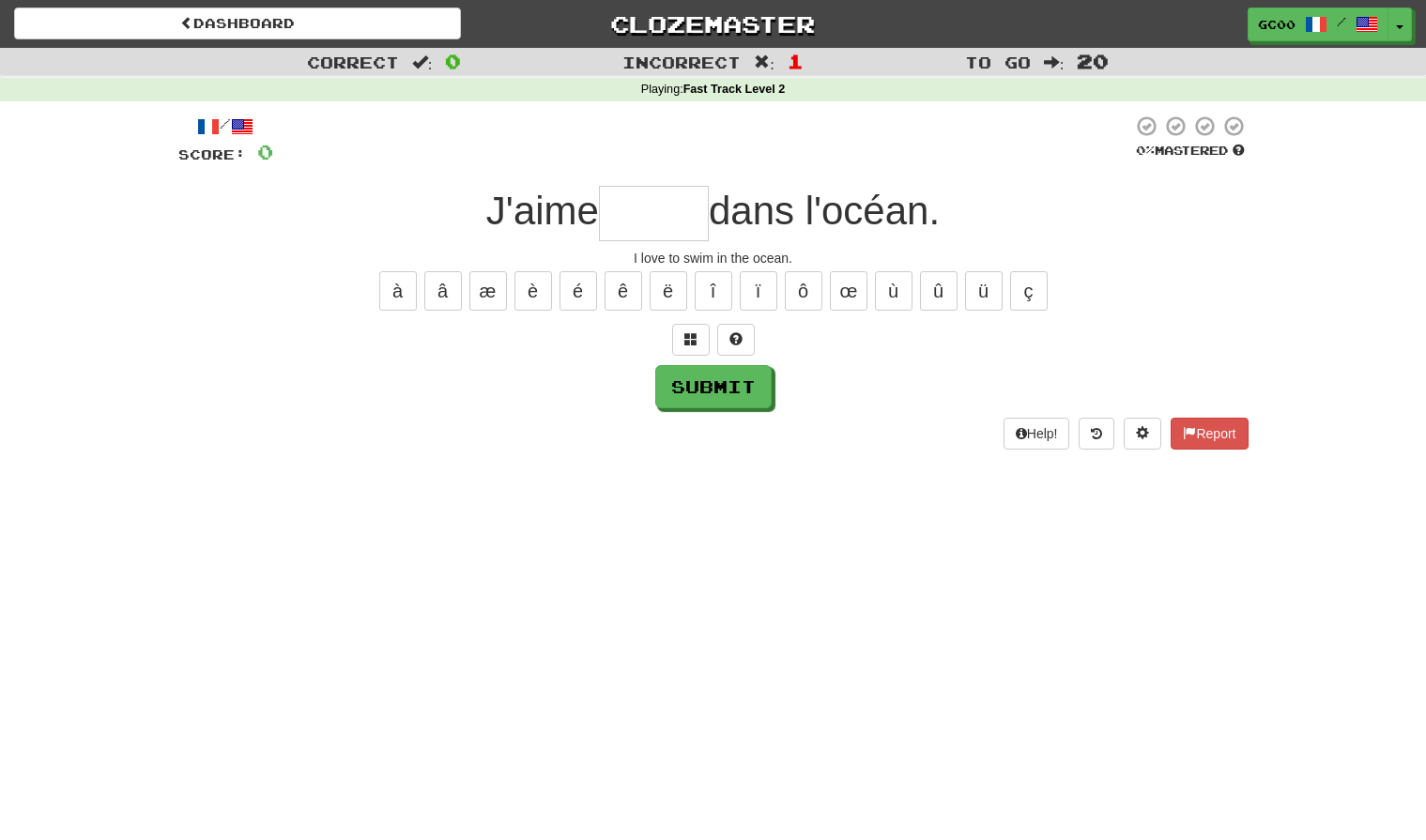 type on "*" 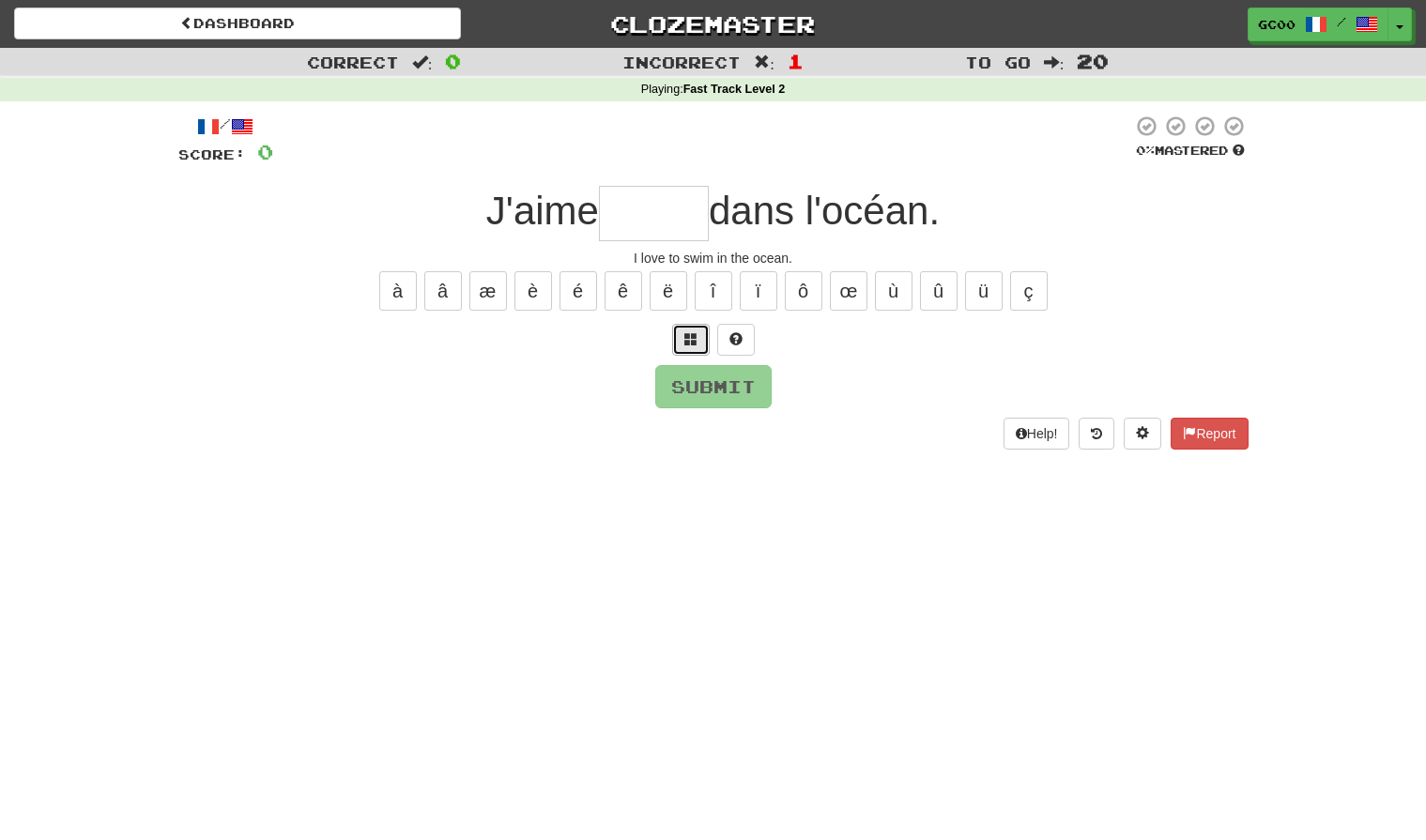 click at bounding box center [691, 340] 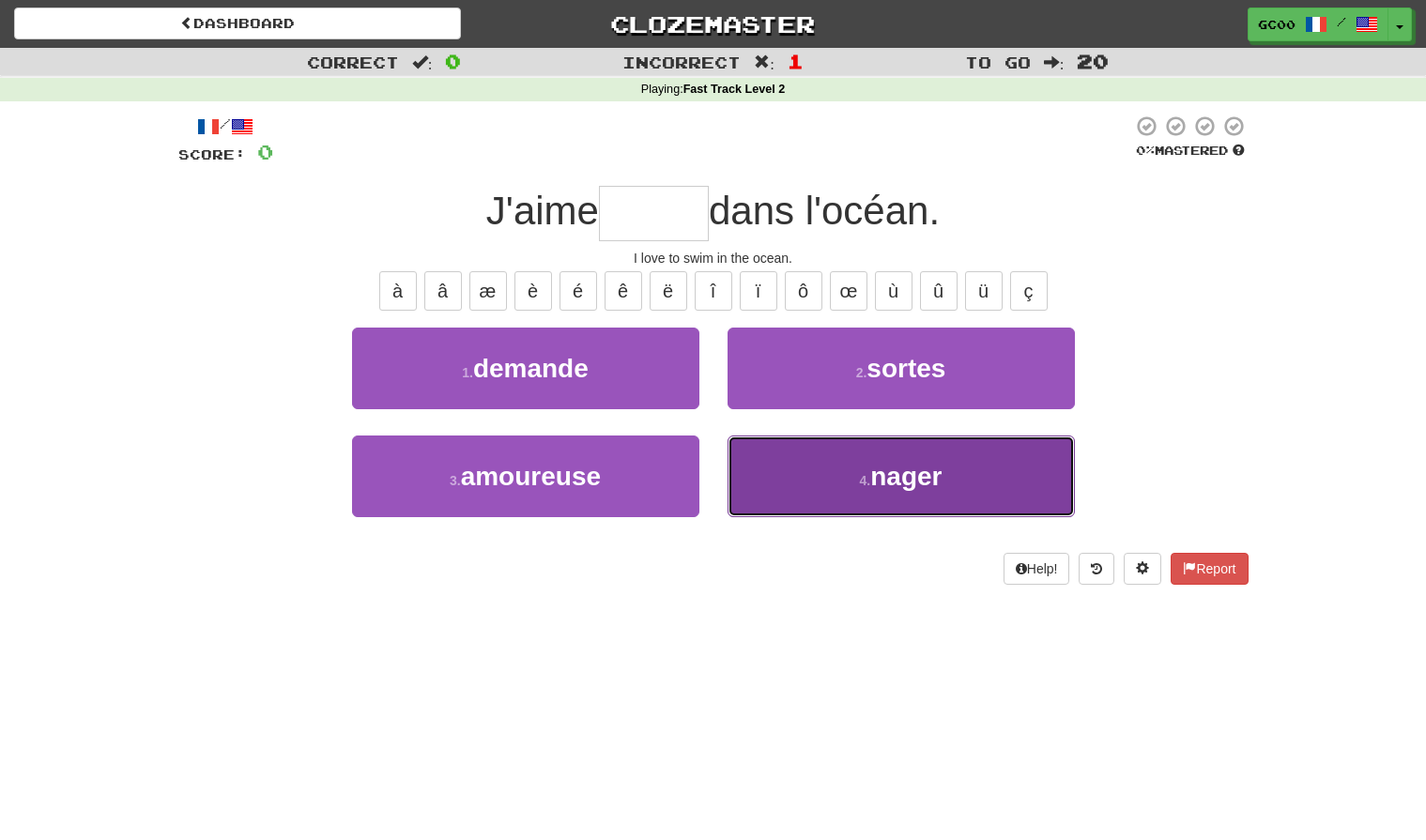 click on "4 .  nager" at bounding box center (901, 476) 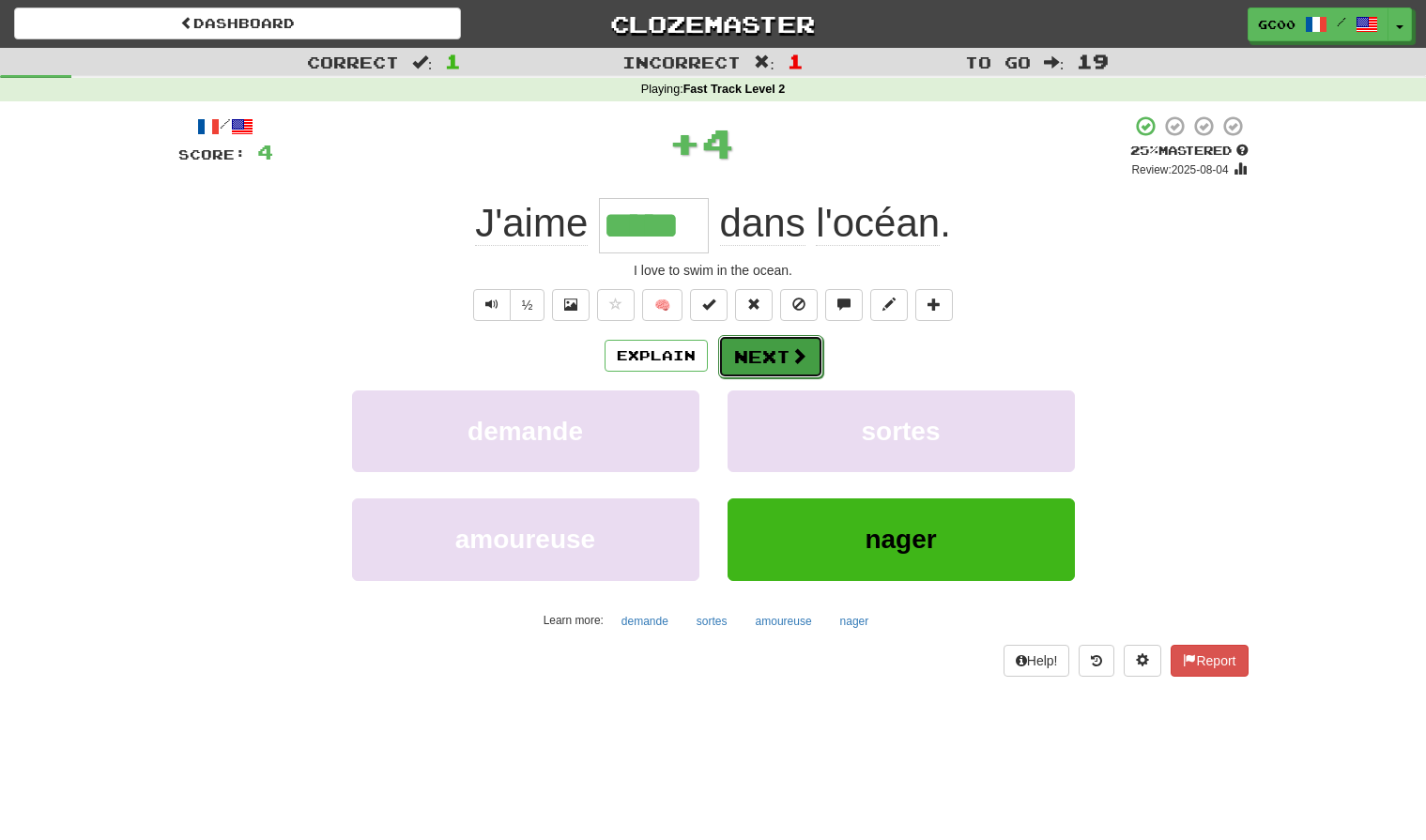 click on "Next" at bounding box center [771, 357] 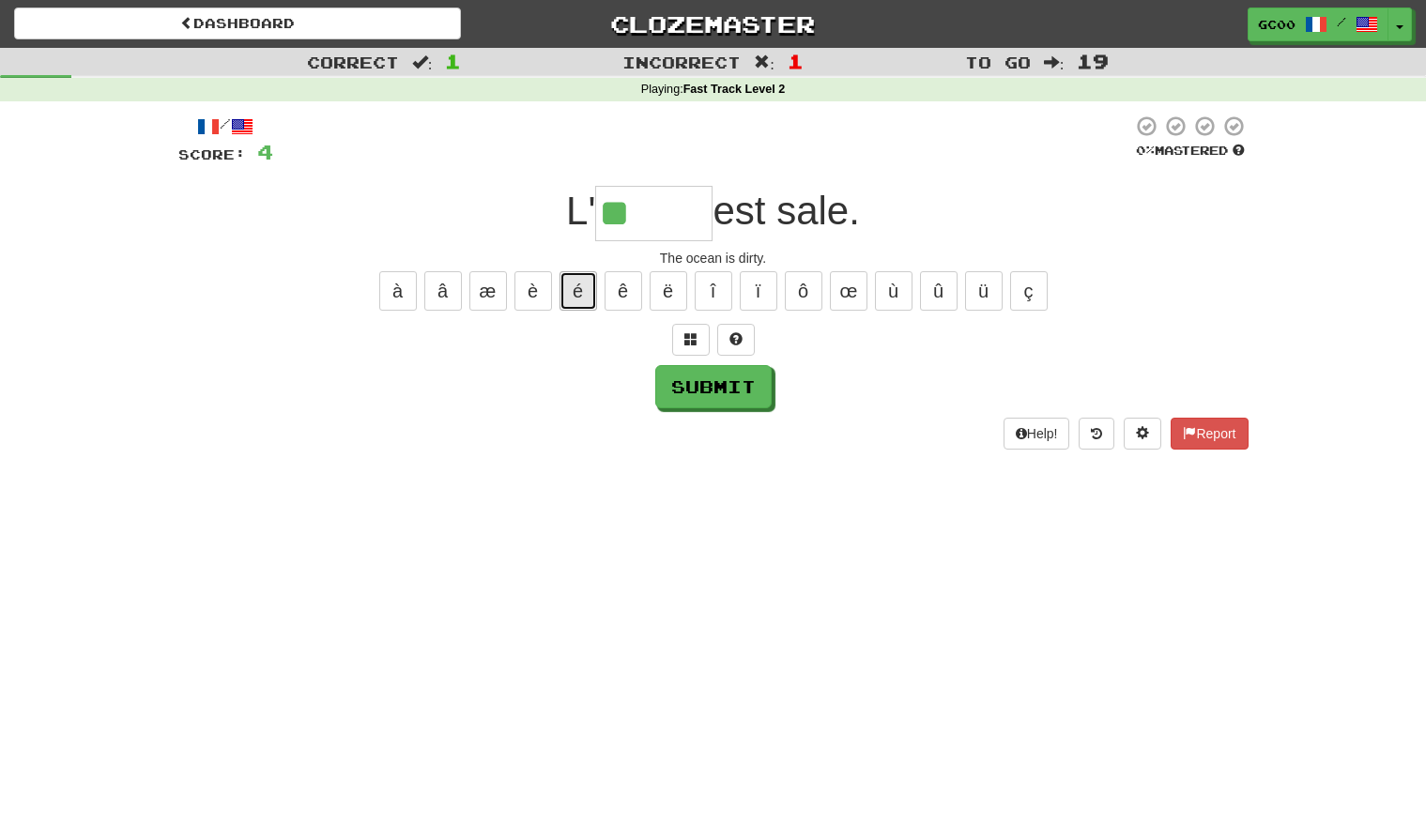 click on "é" at bounding box center (578, 291) 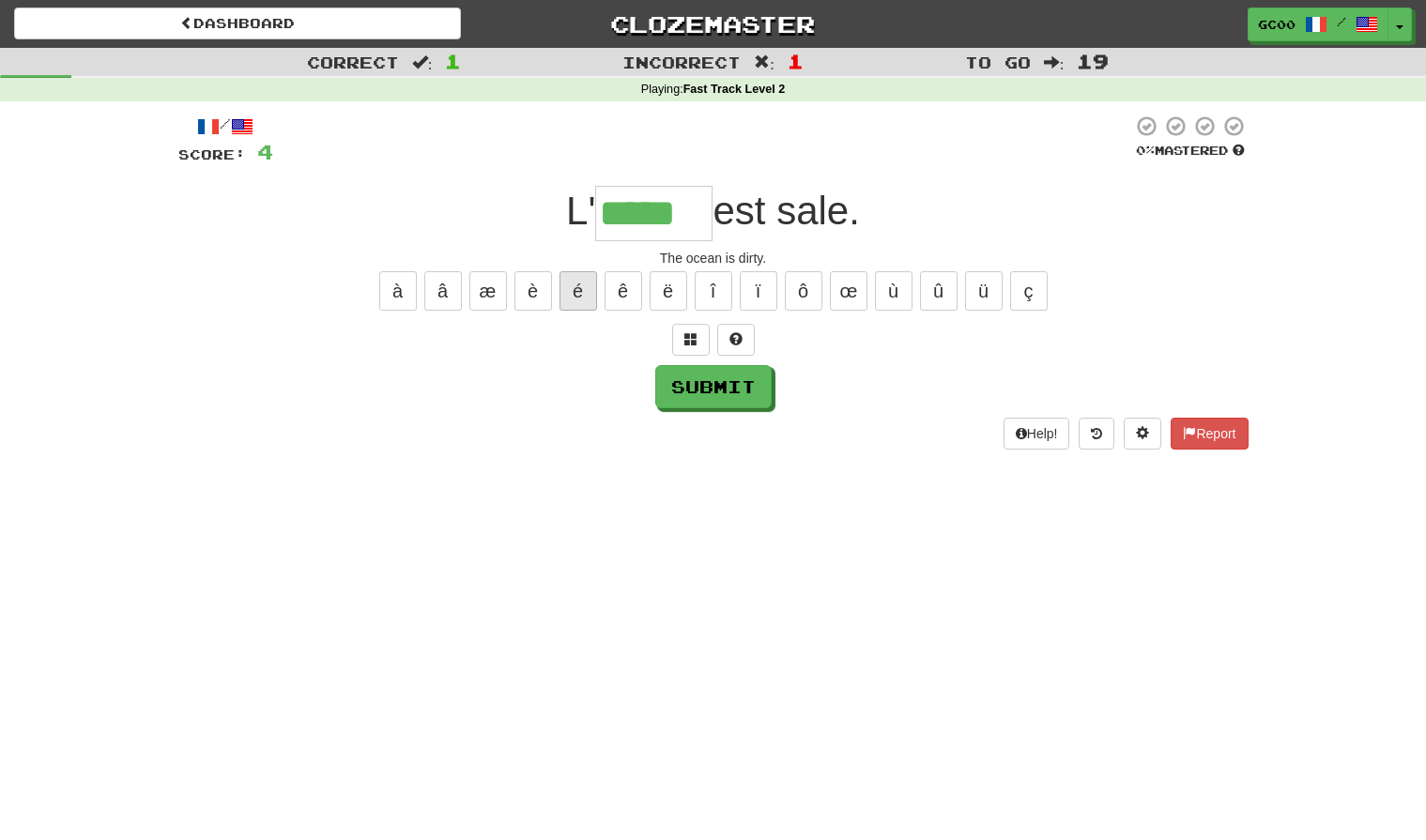 type on "*****" 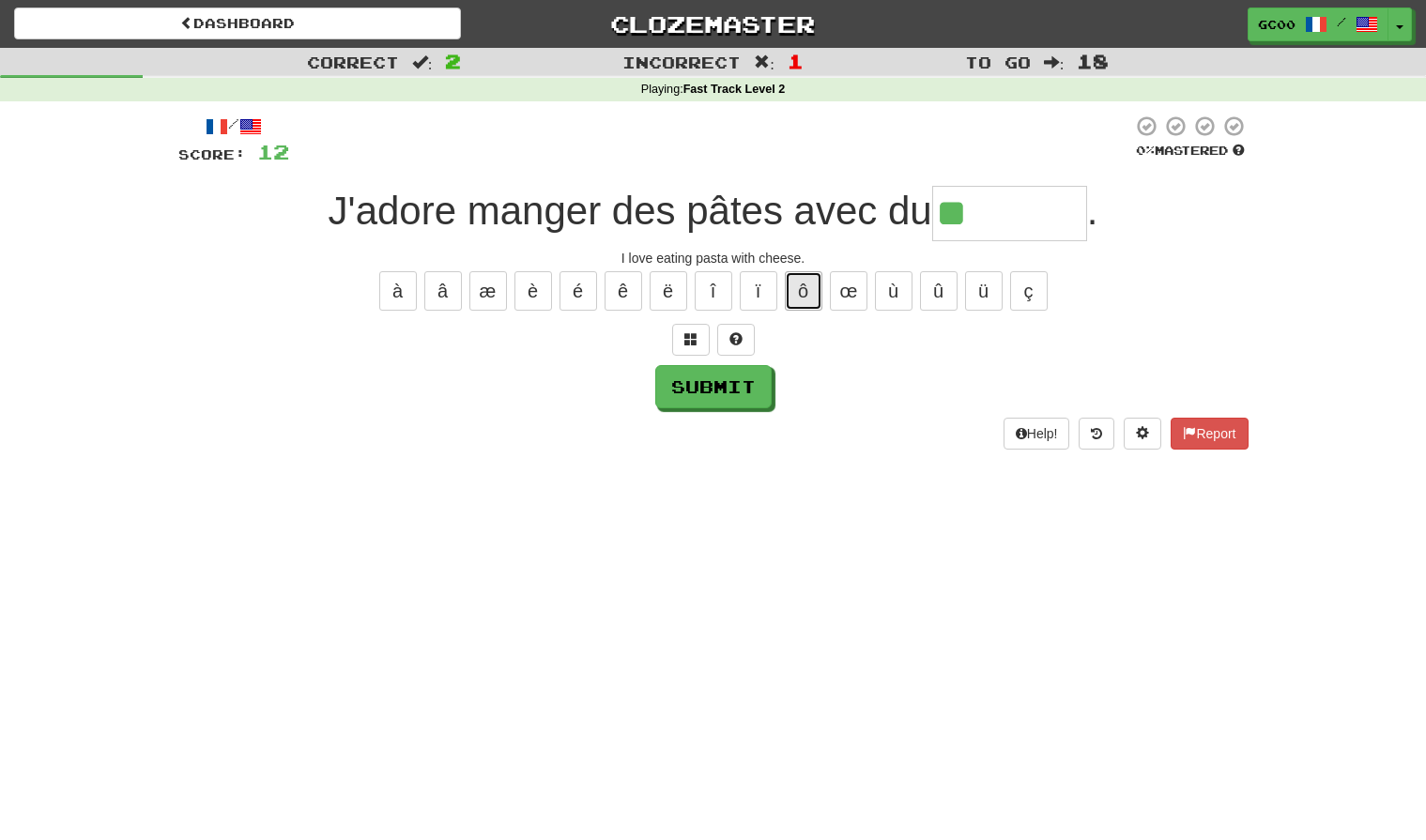 click on "ô" at bounding box center (804, 291) 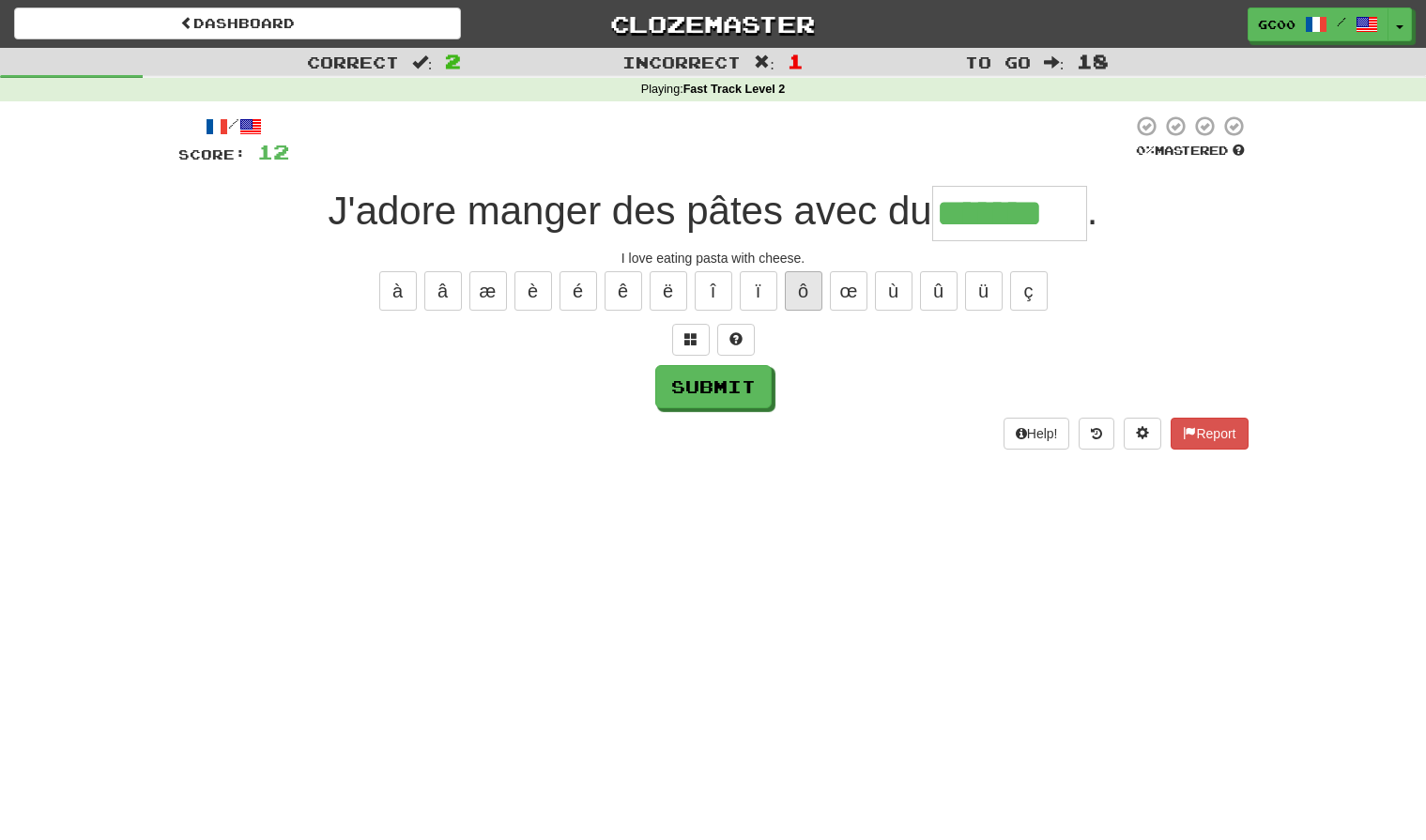 type on "*******" 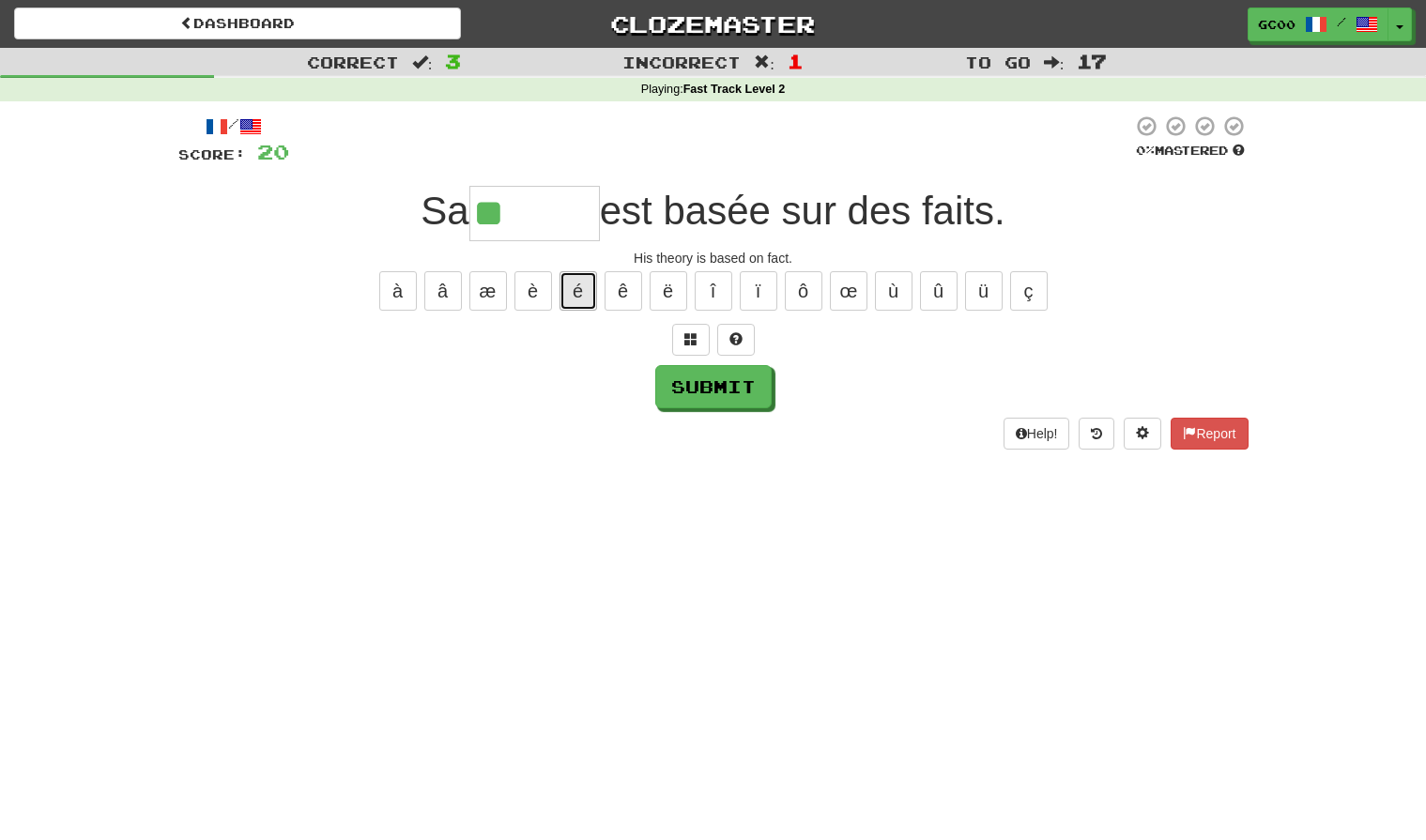 click on "é" at bounding box center [578, 291] 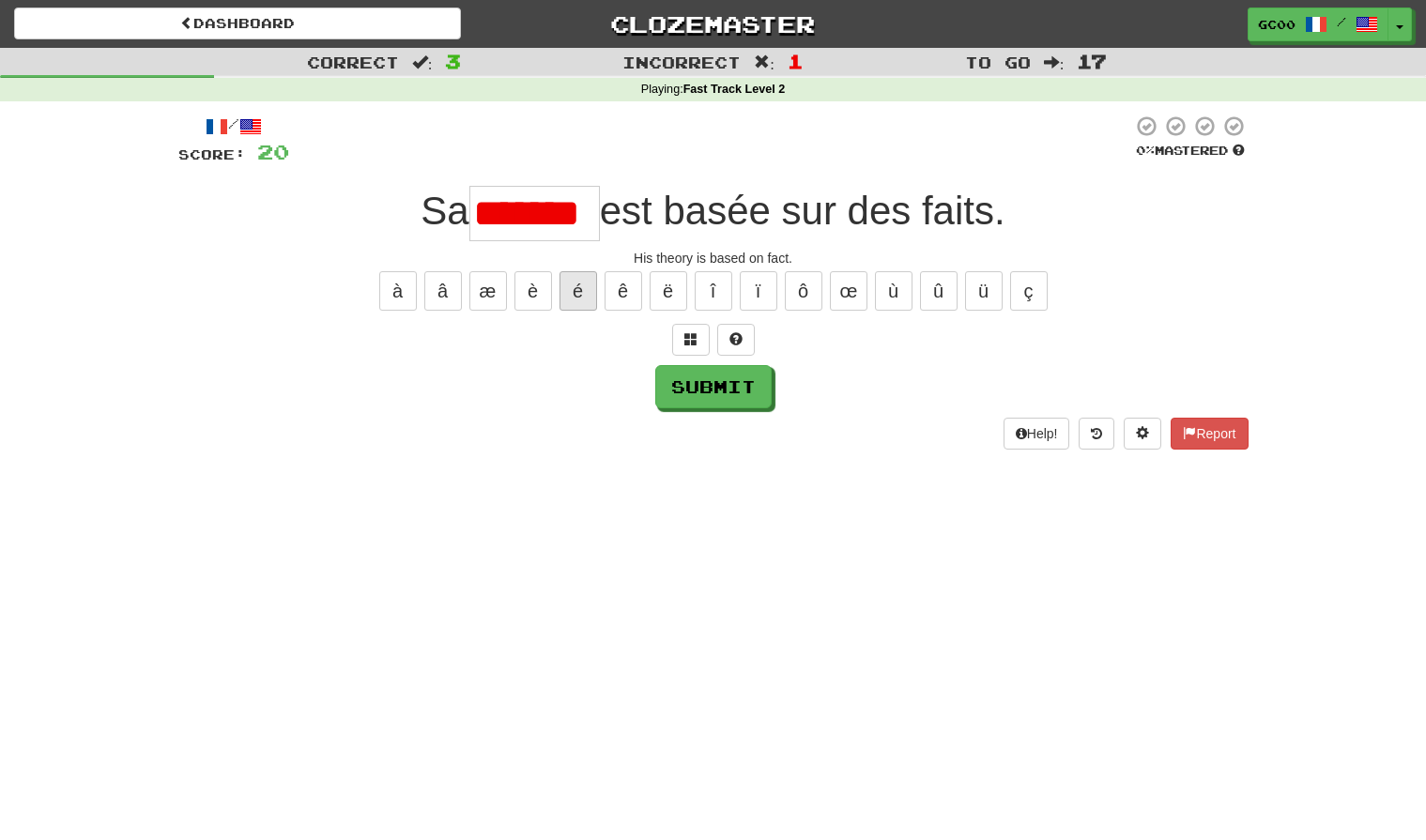 scroll, scrollTop: 0, scrollLeft: 0, axis: both 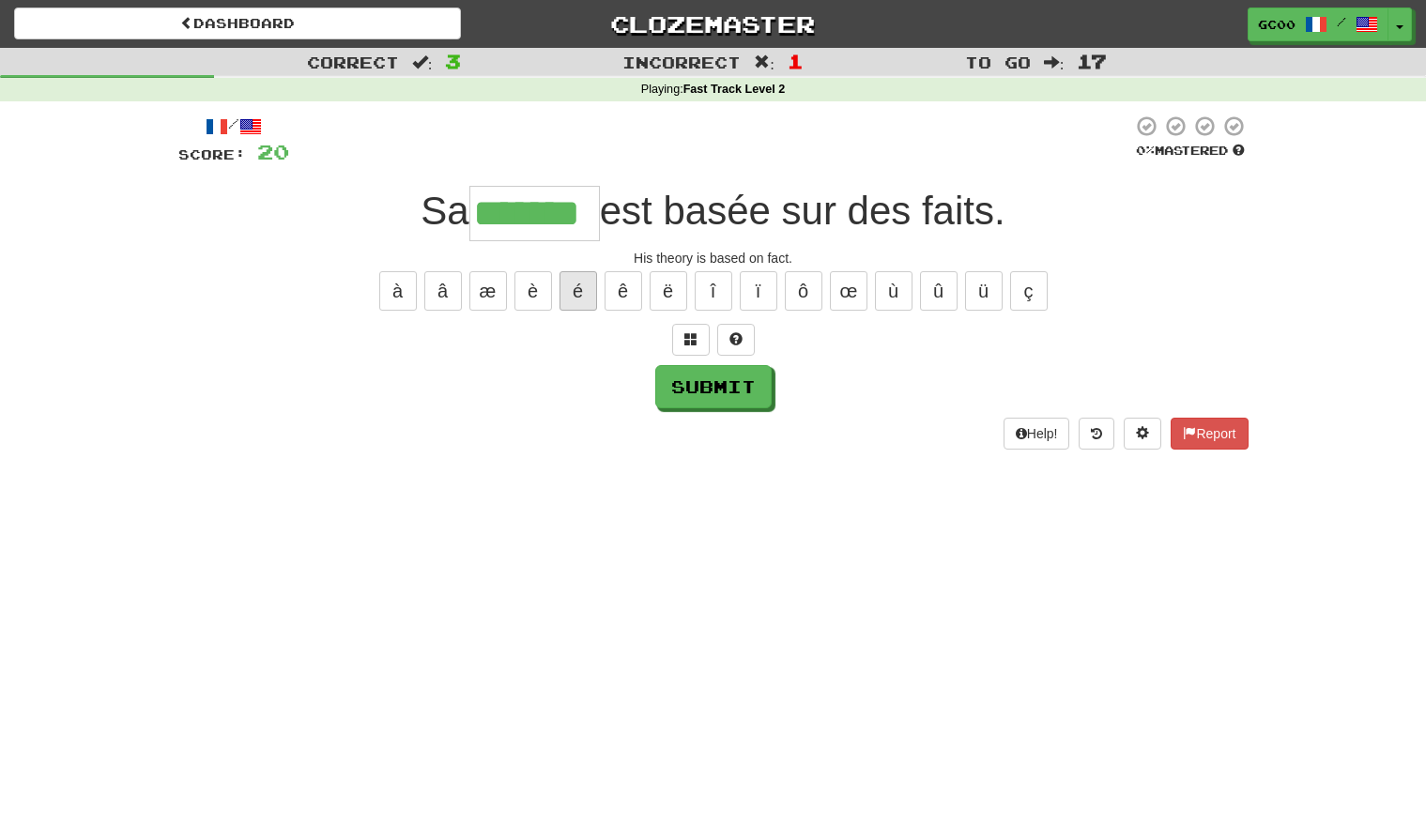 type on "*******" 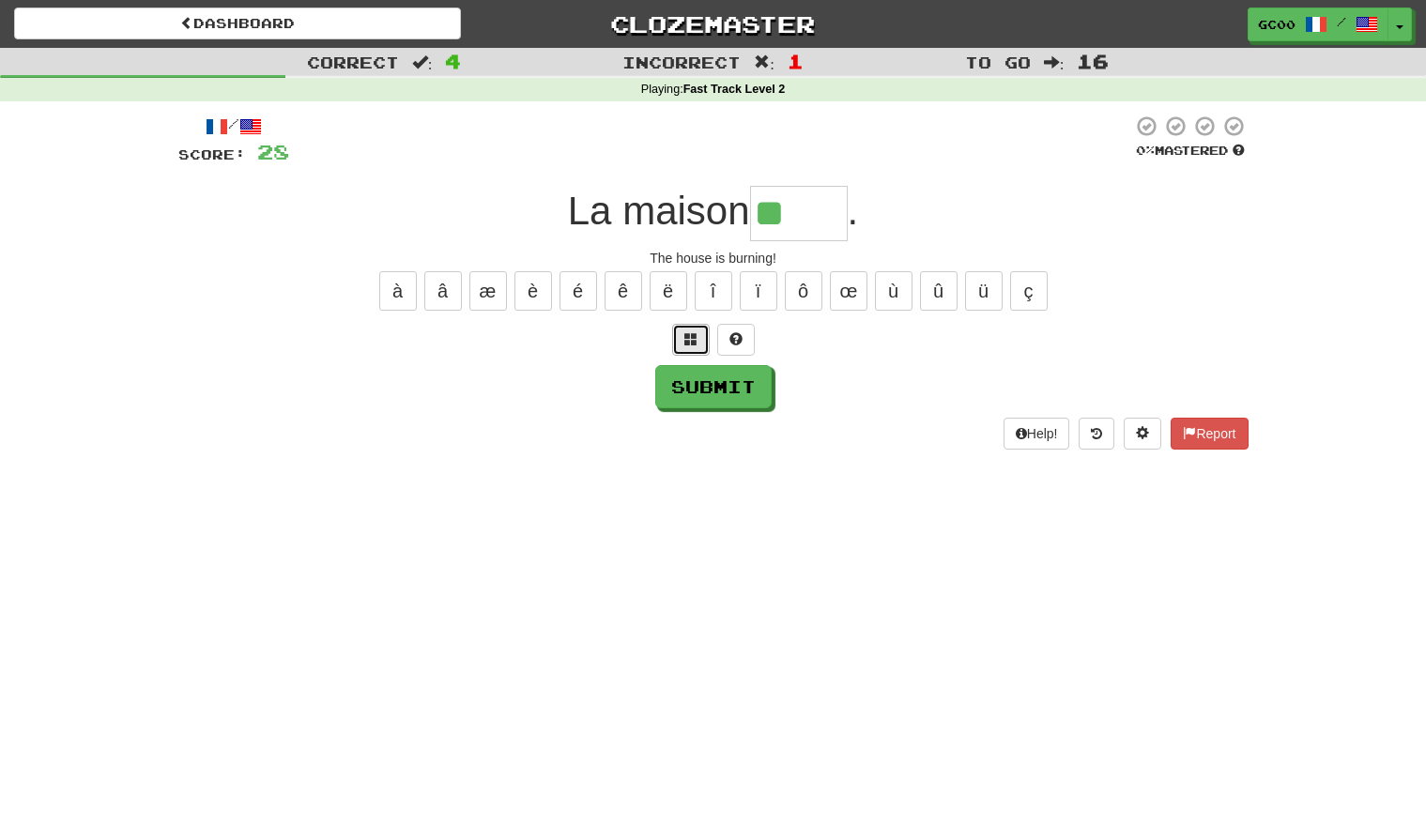 click at bounding box center (691, 340) 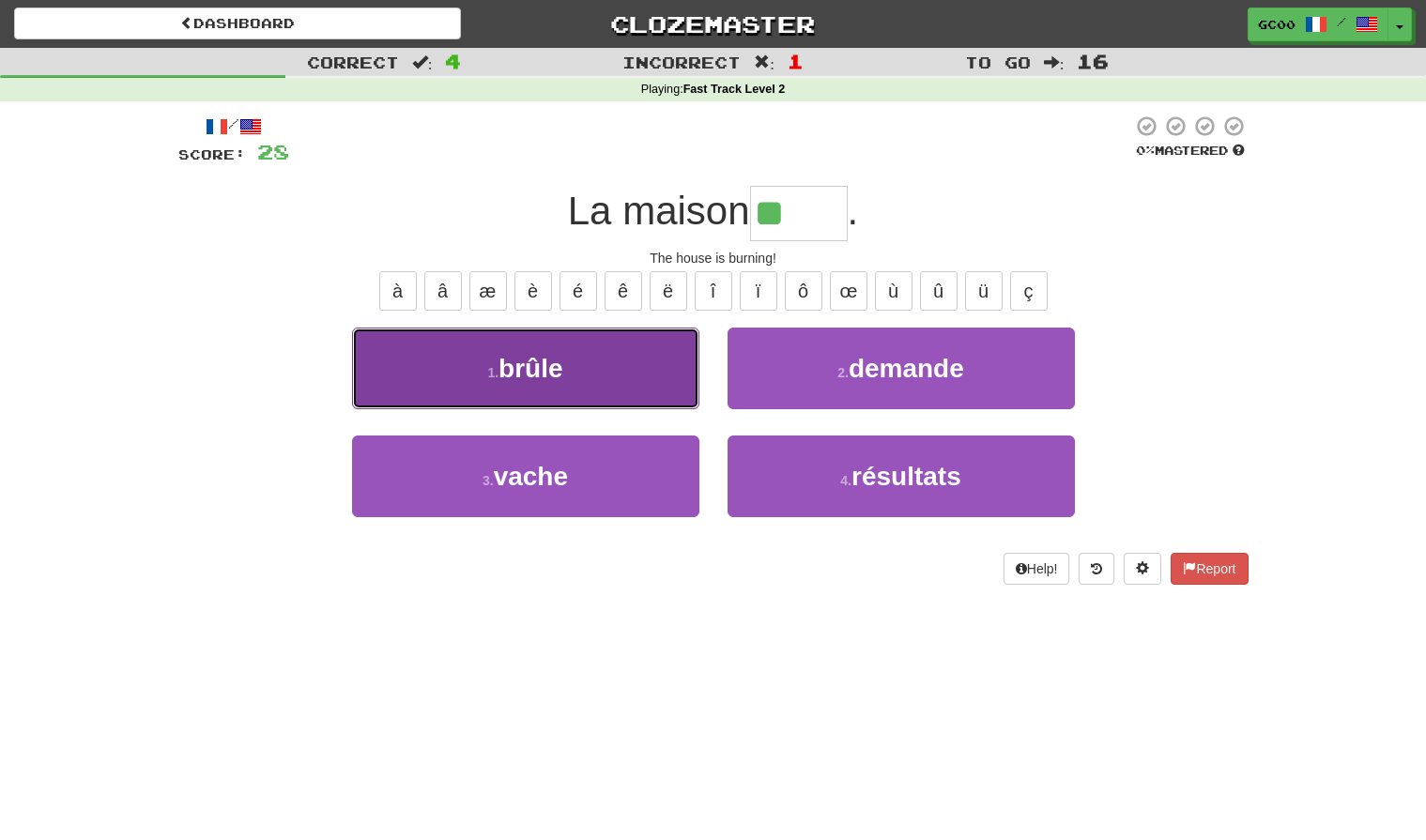 click on "1 .  brûle" at bounding box center (526, 368) 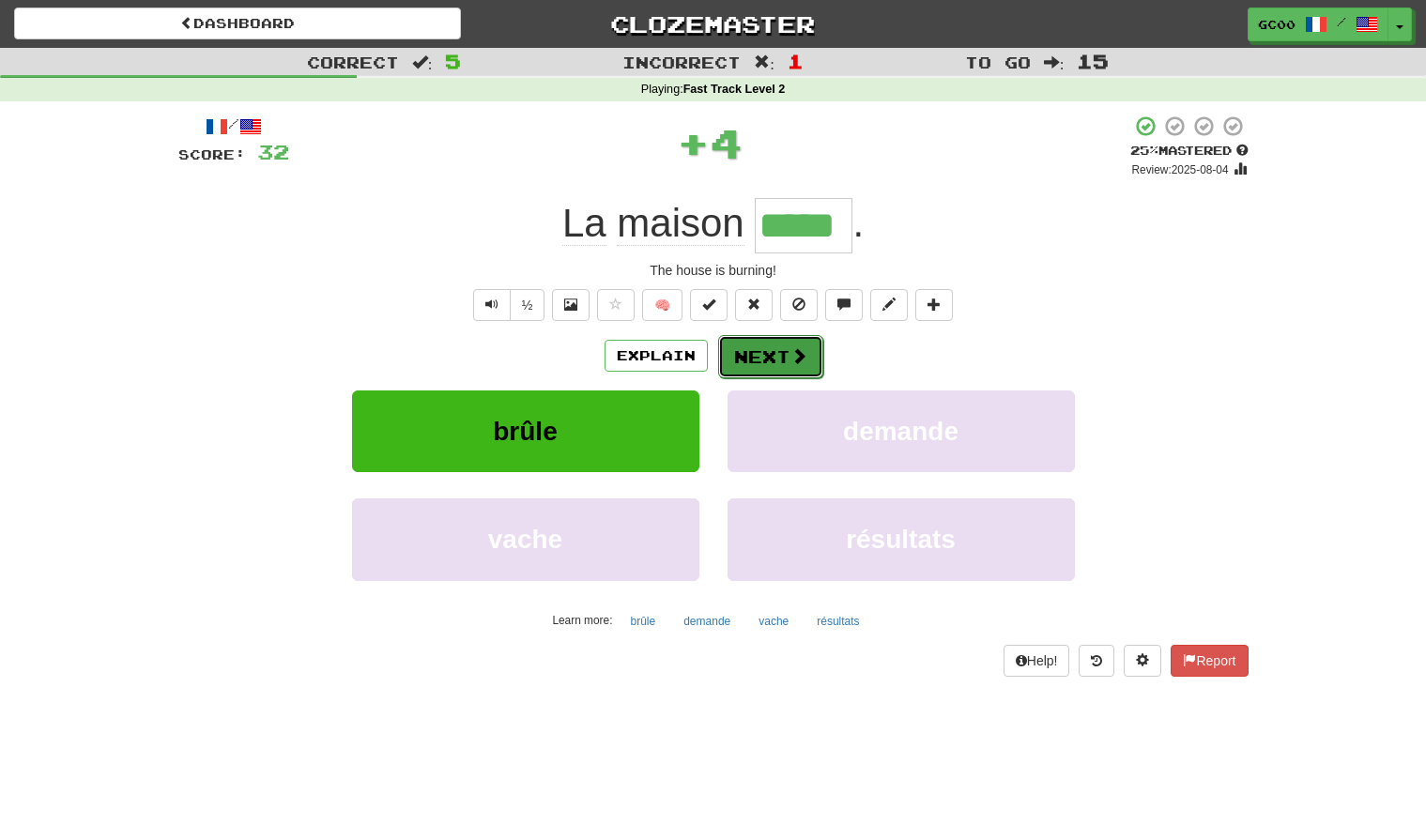click at bounding box center (799, 356) 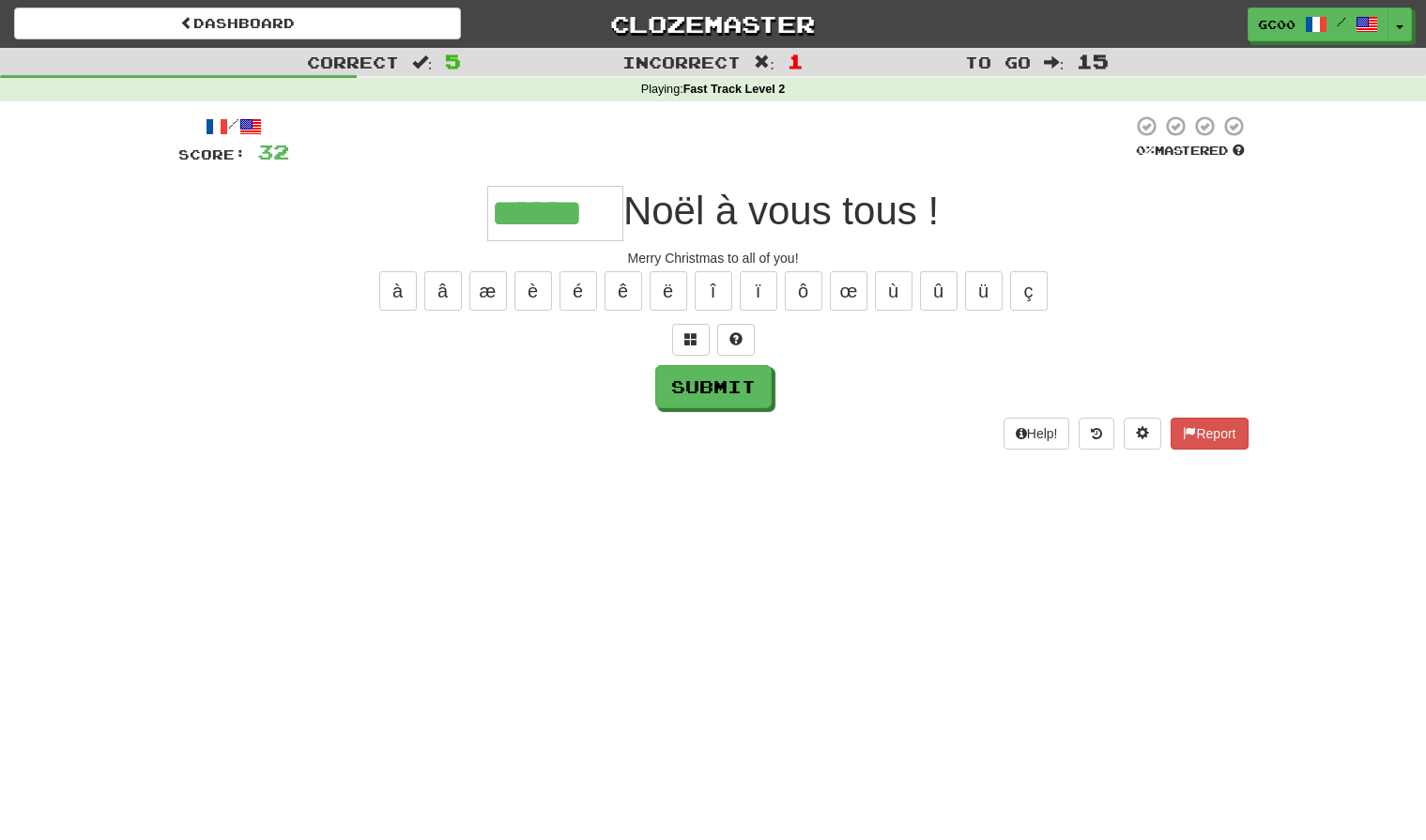 type on "******" 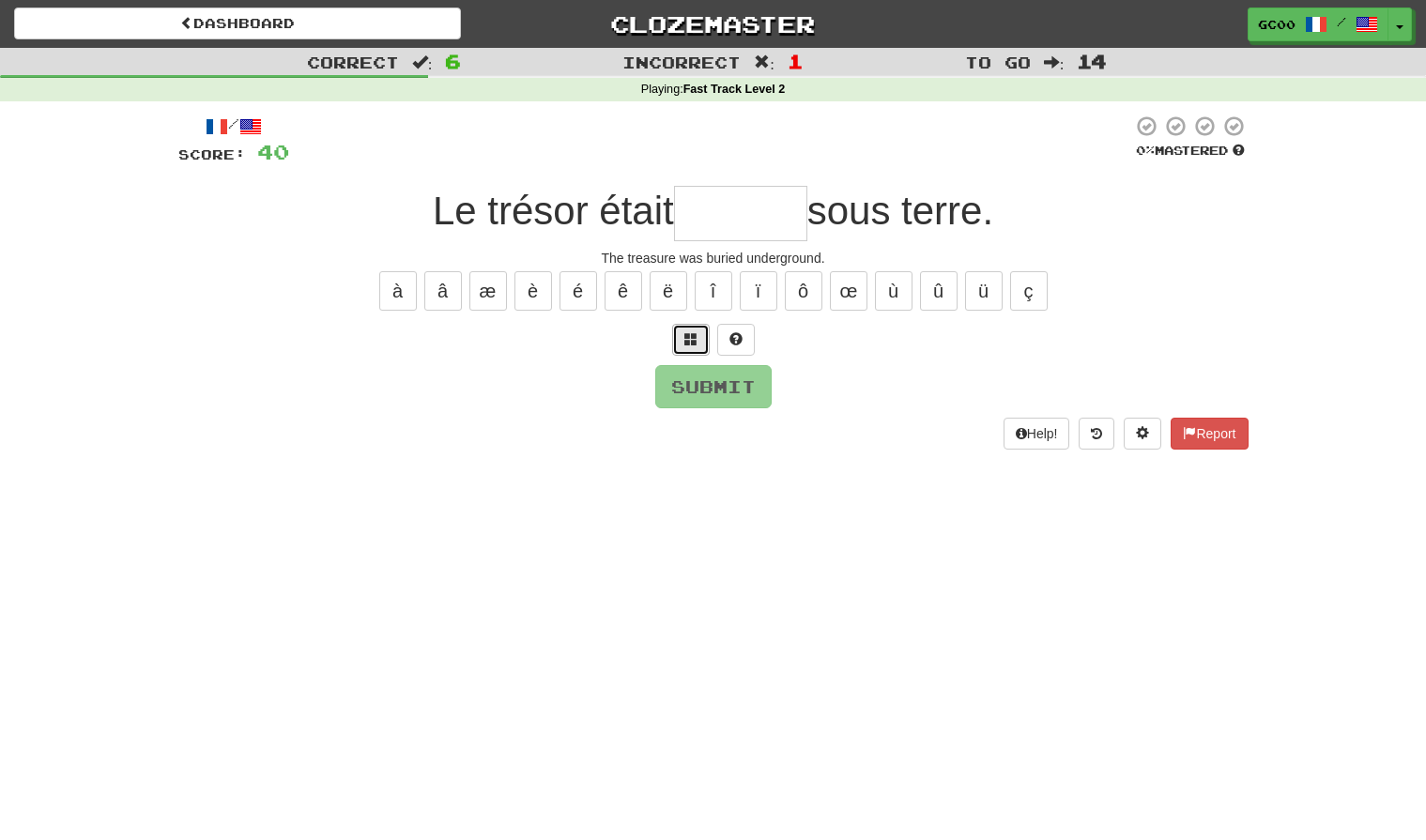 click at bounding box center [691, 340] 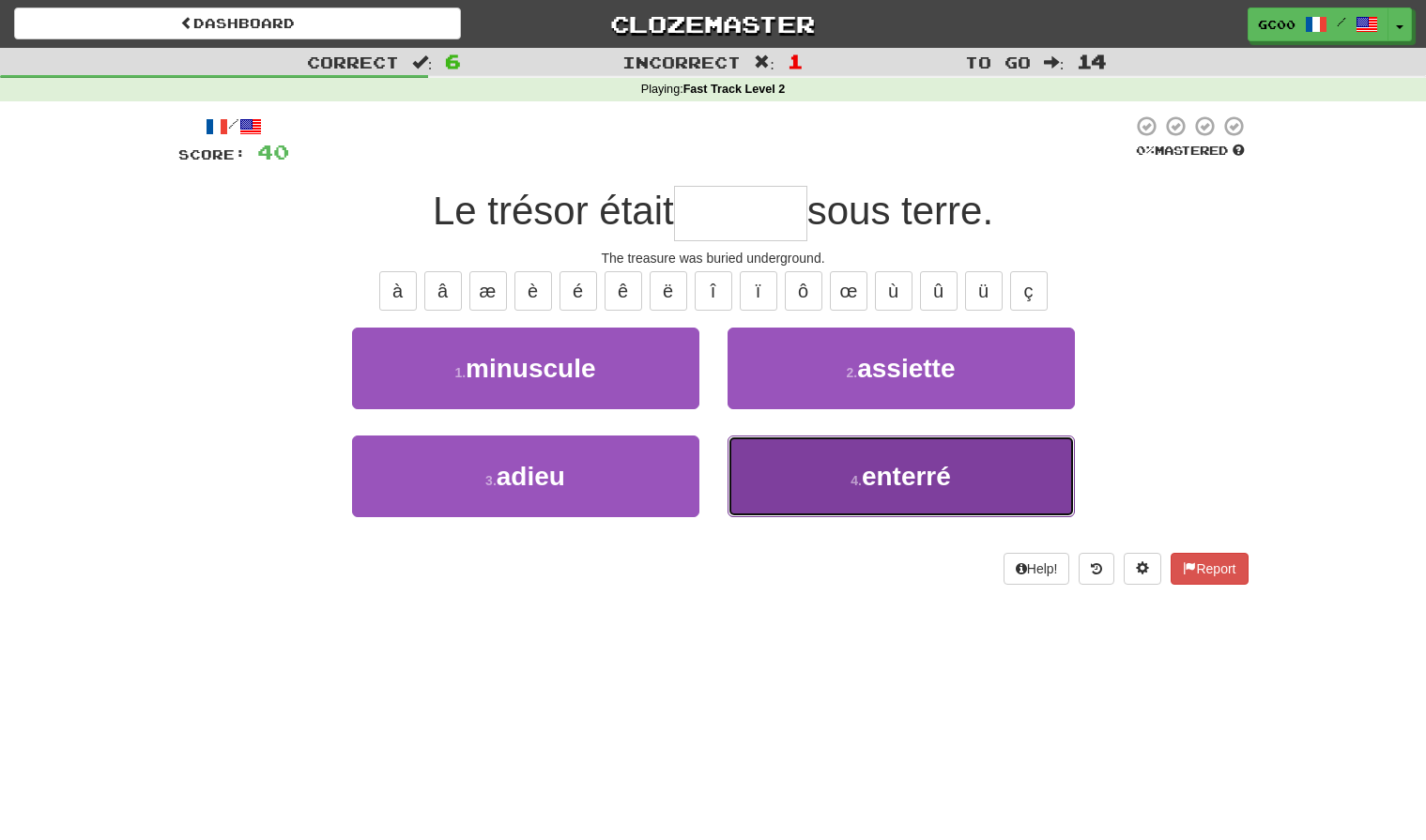 click on "4 .  enterré" at bounding box center [901, 476] 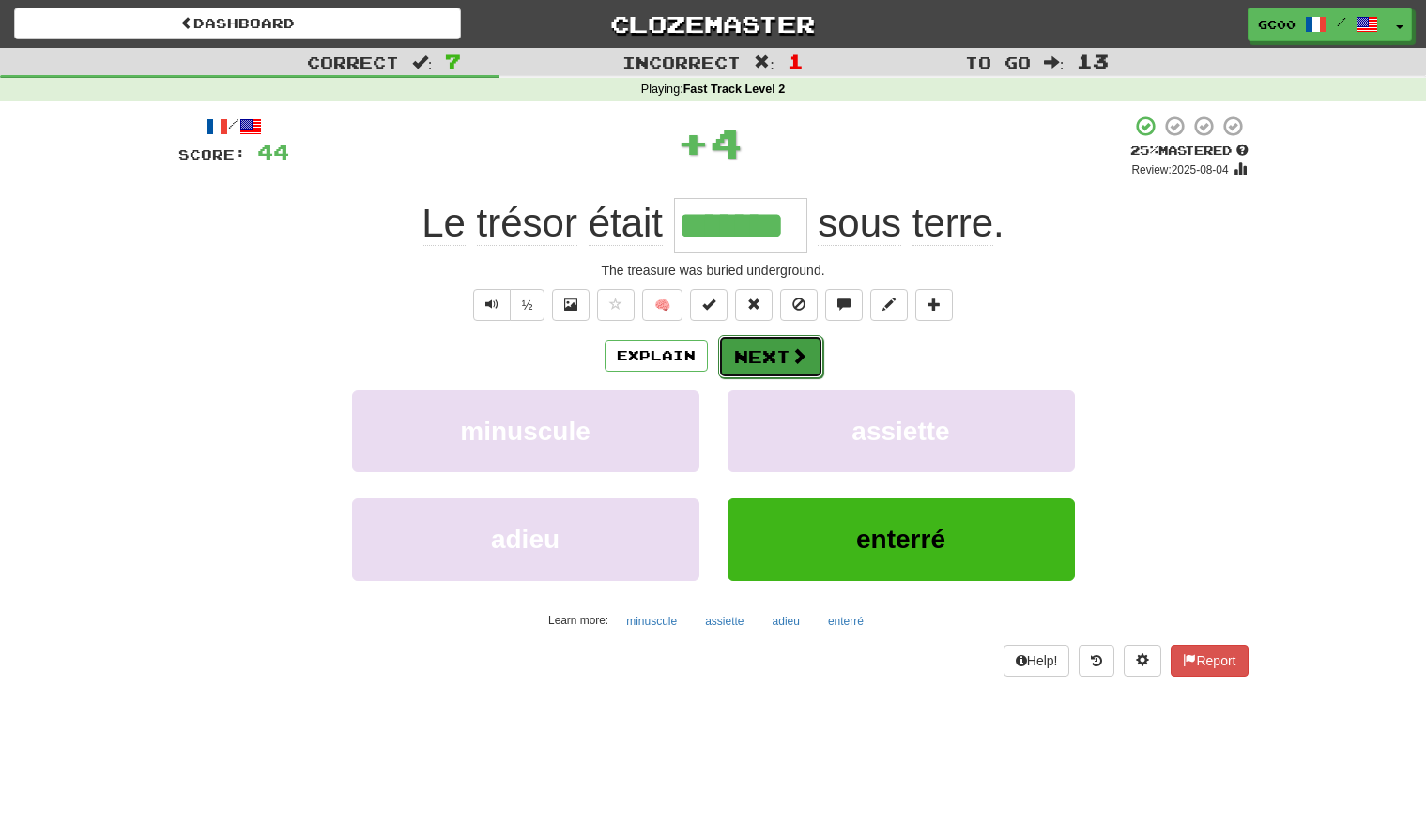 click at bounding box center (799, 356) 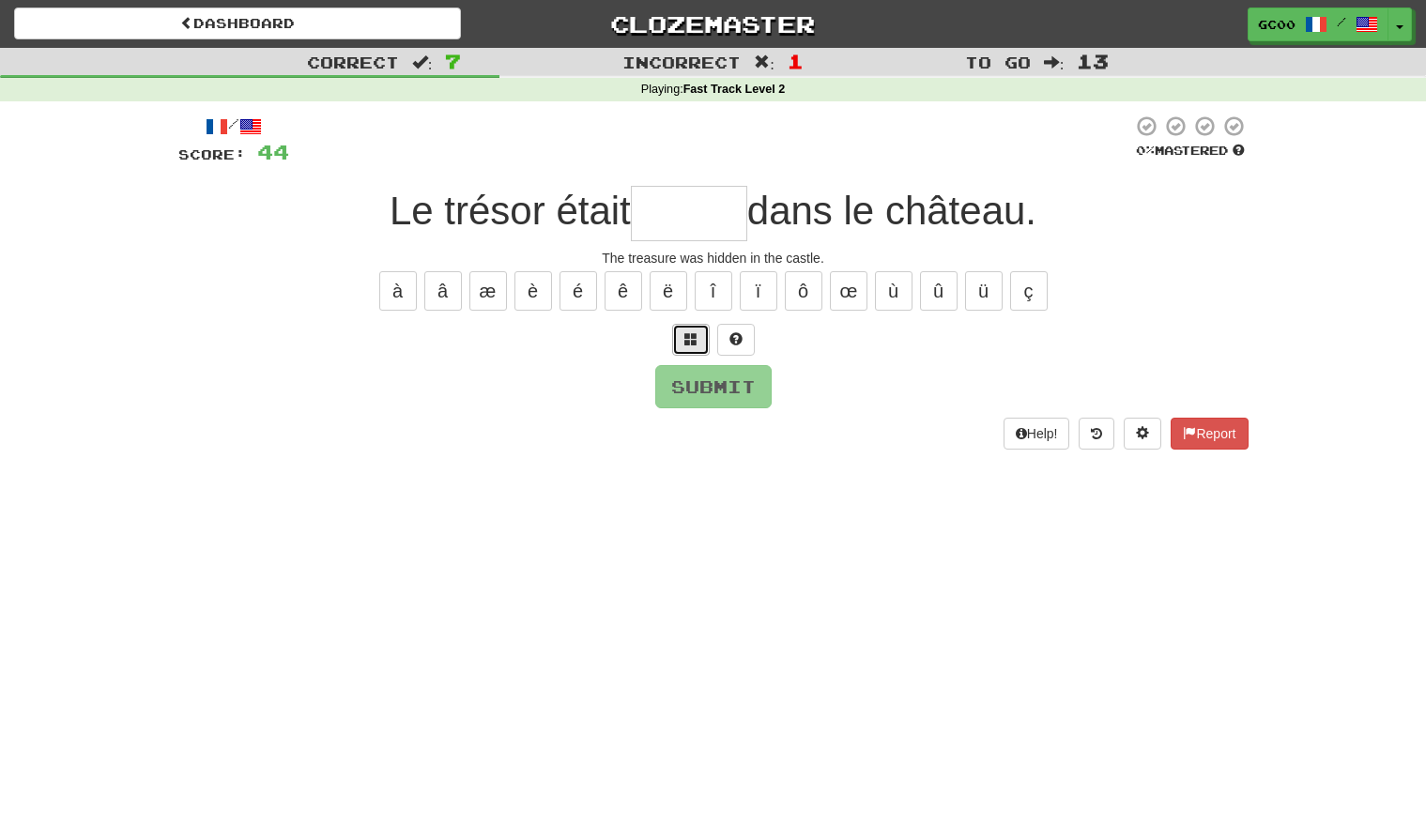 click at bounding box center (691, 340) 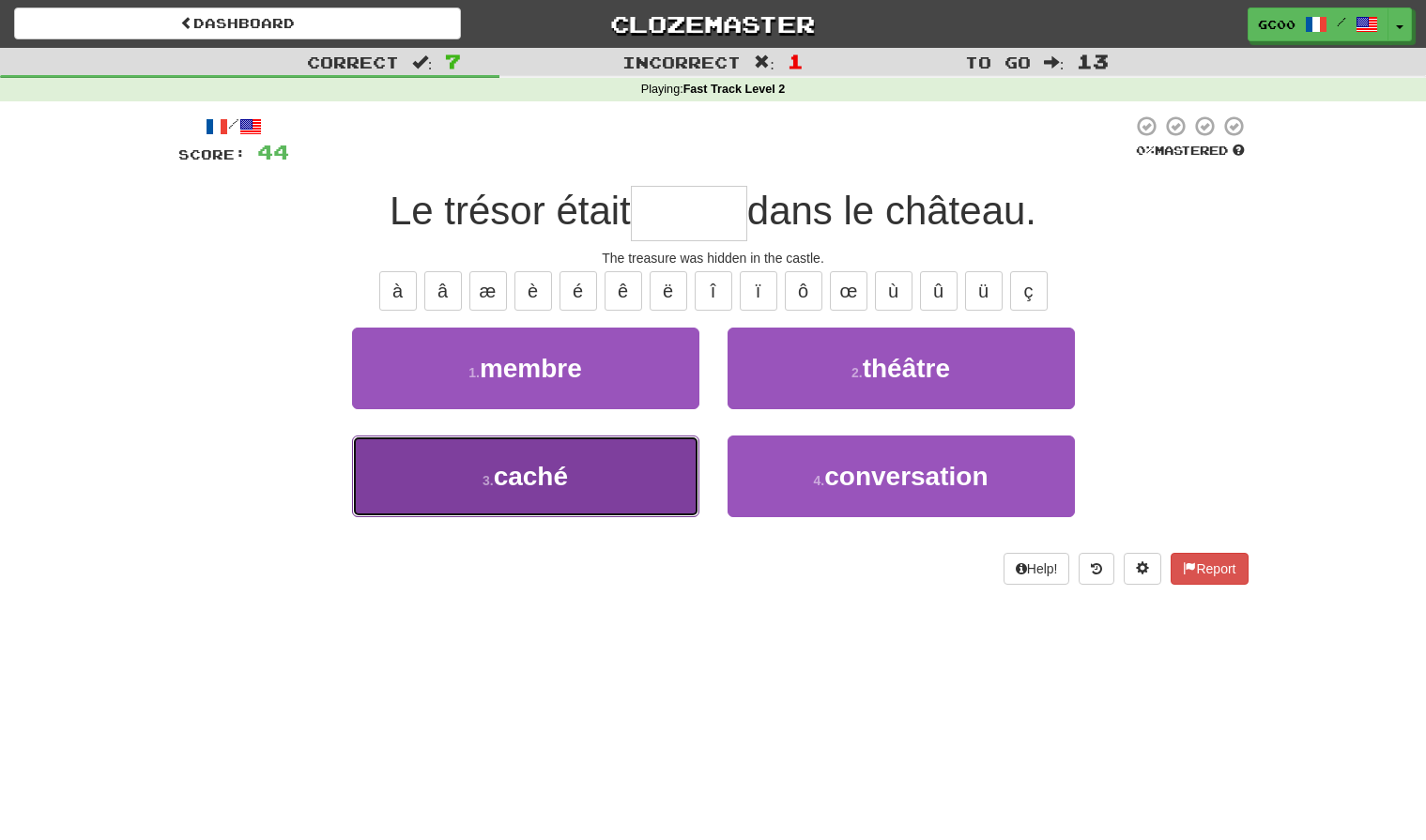 click on "3 .  caché" at bounding box center [526, 476] 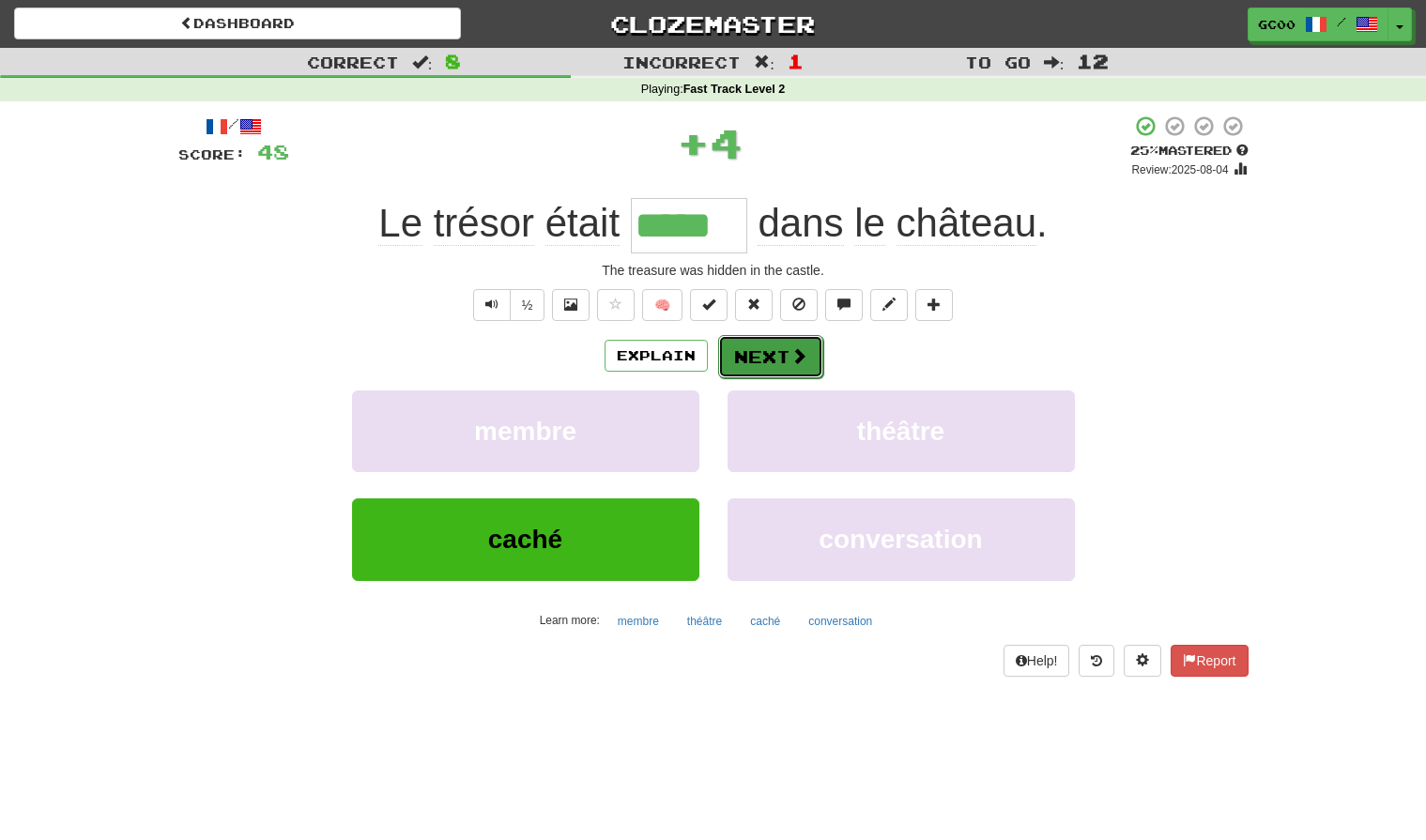 click on "Next" at bounding box center (771, 357) 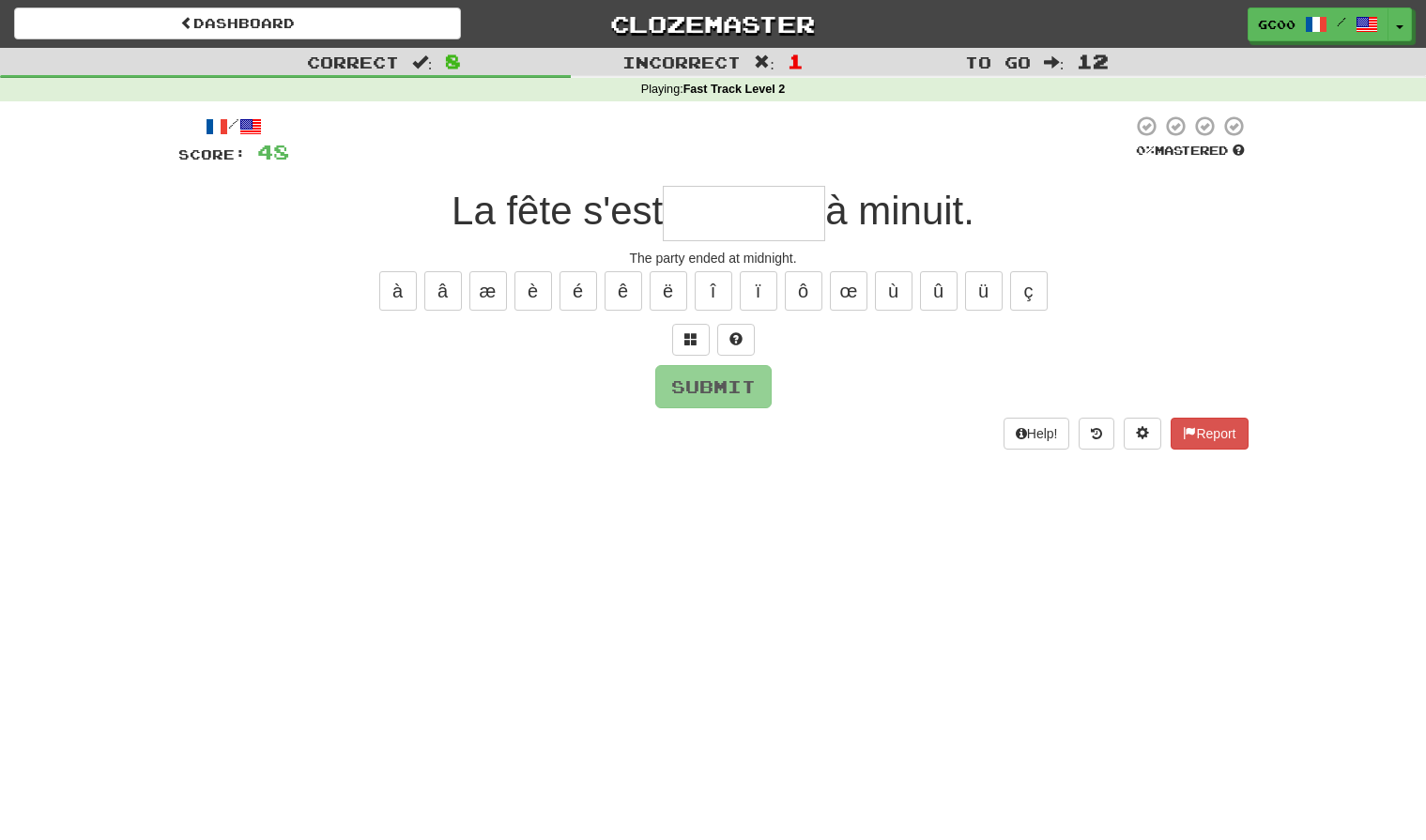 type on "*" 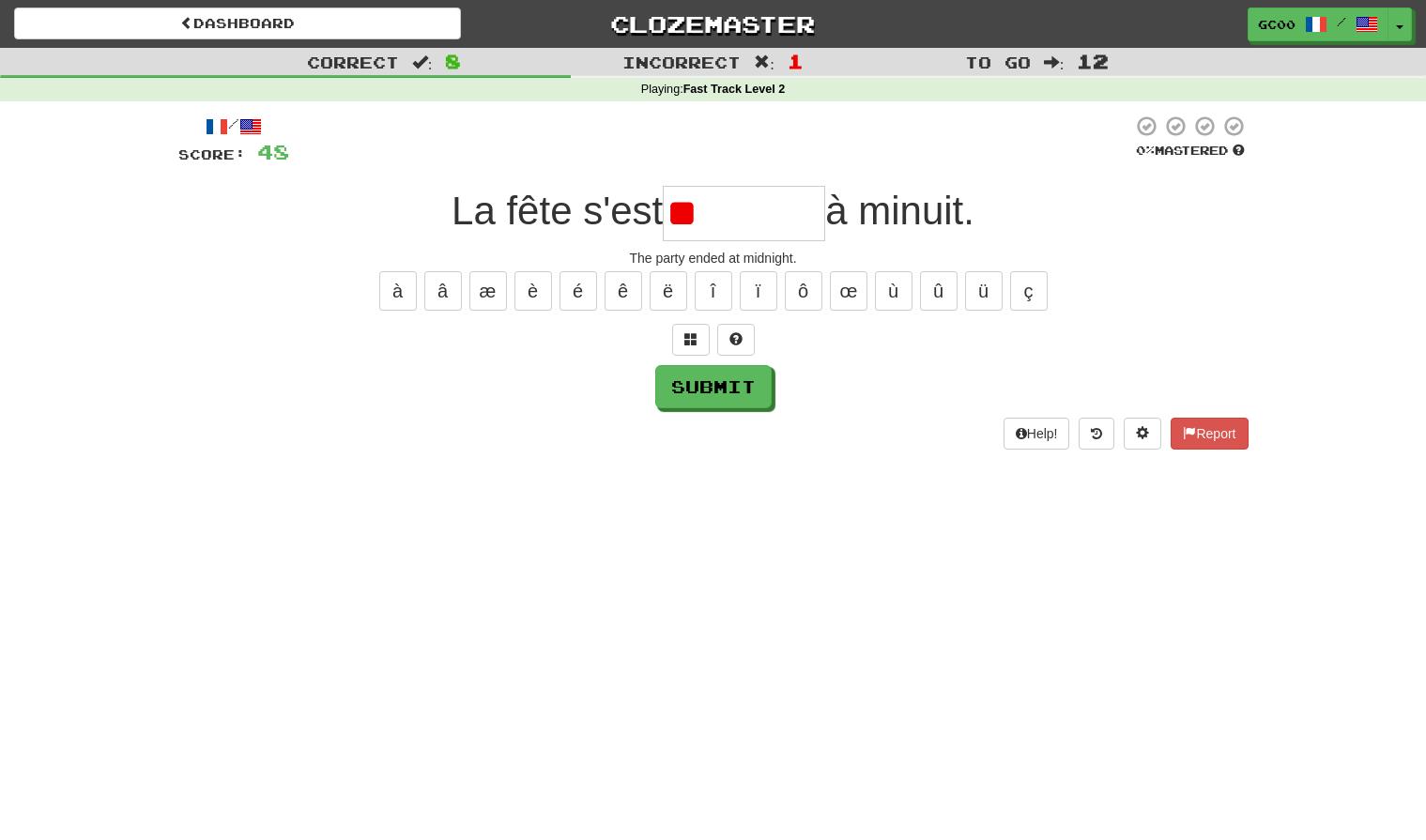 type on "*" 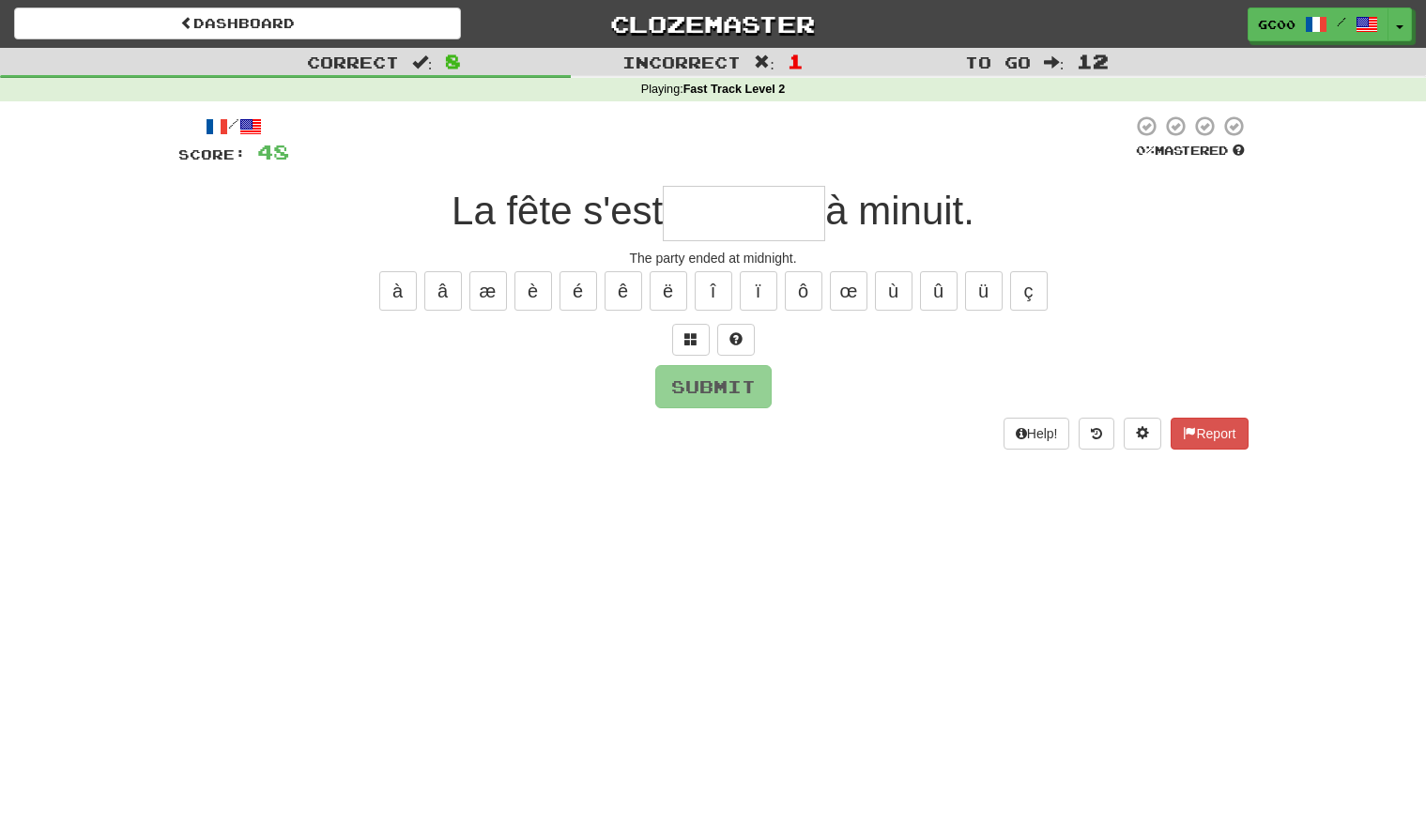 type on "*" 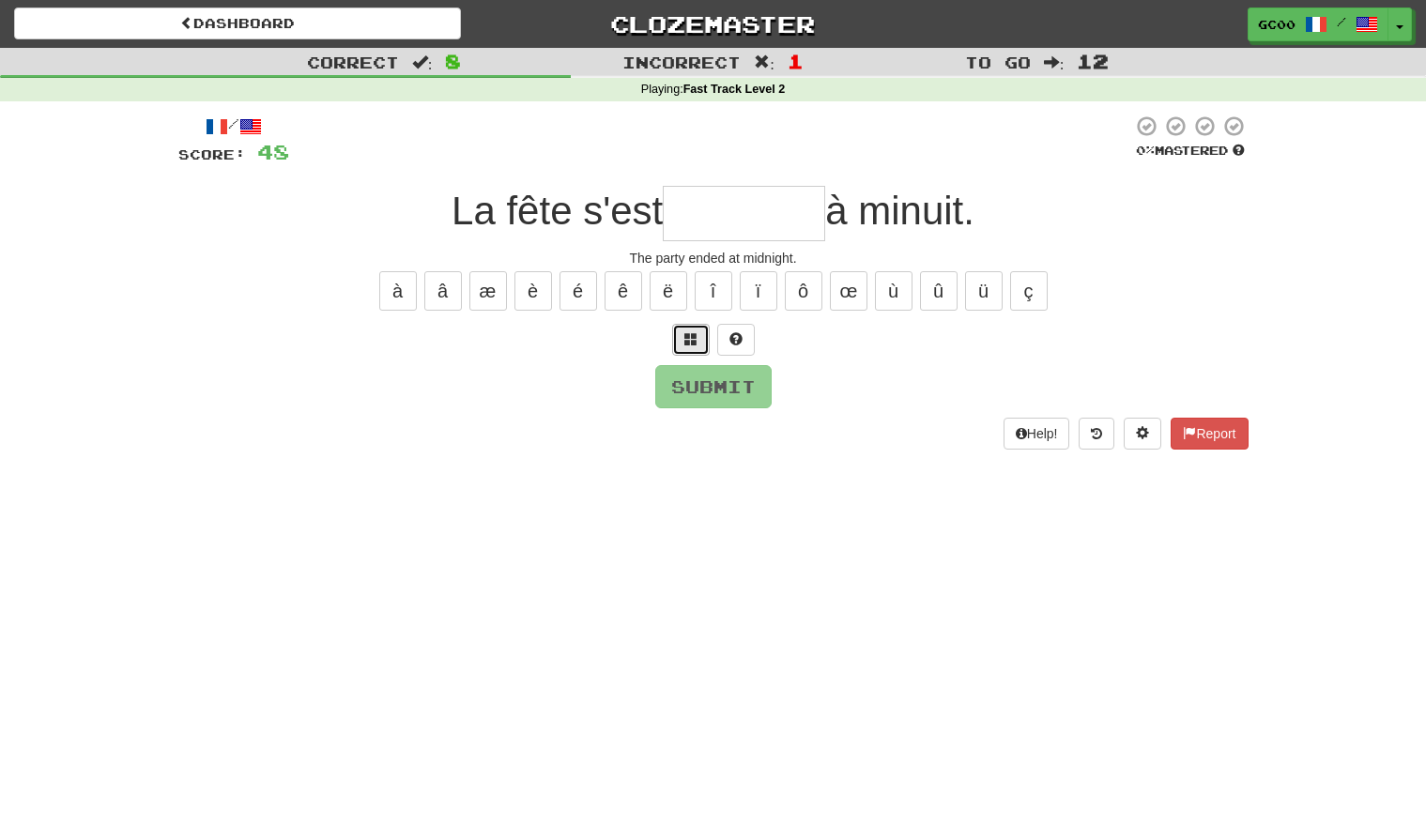 click at bounding box center [691, 339] 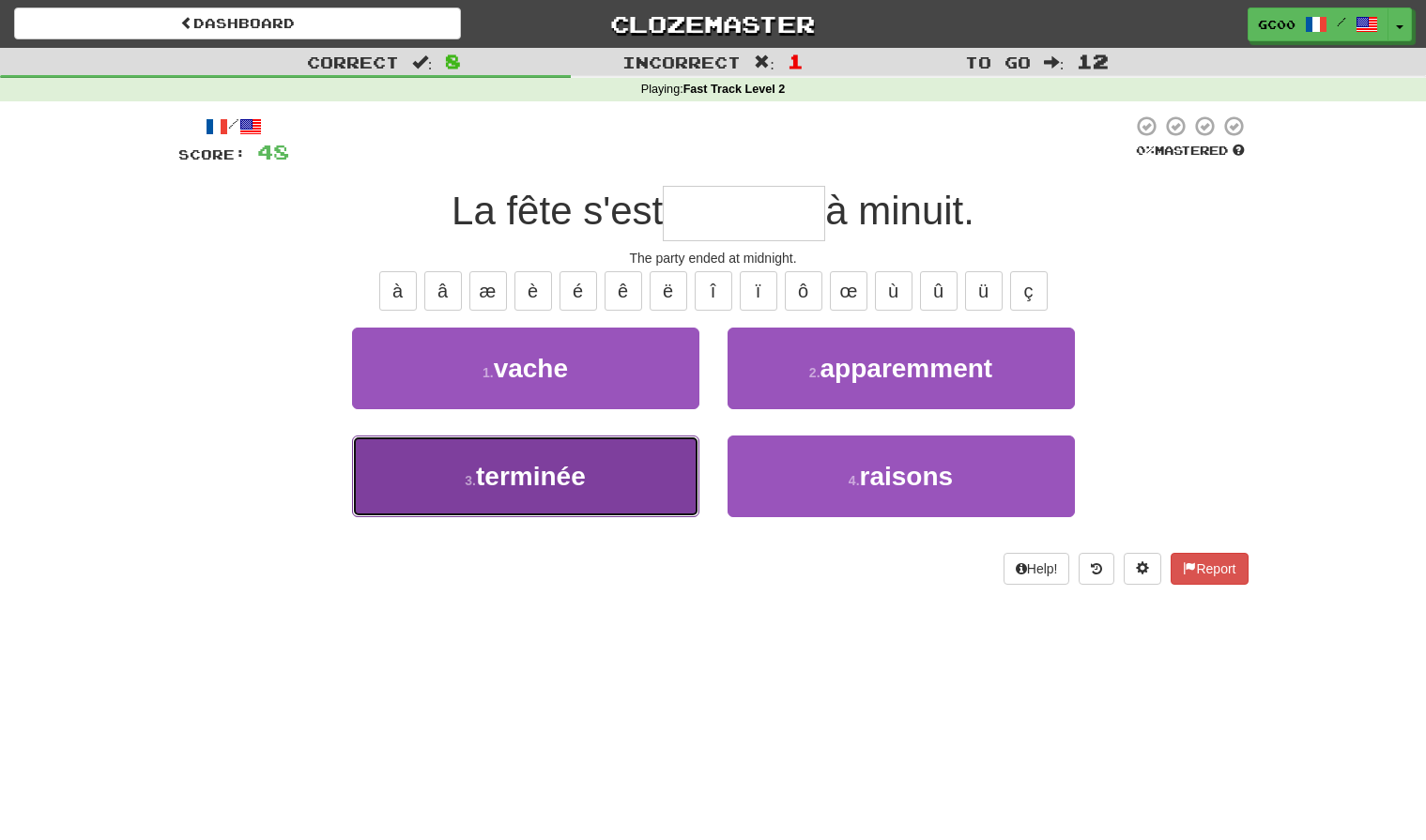 click on "3 .  terminée" at bounding box center [526, 476] 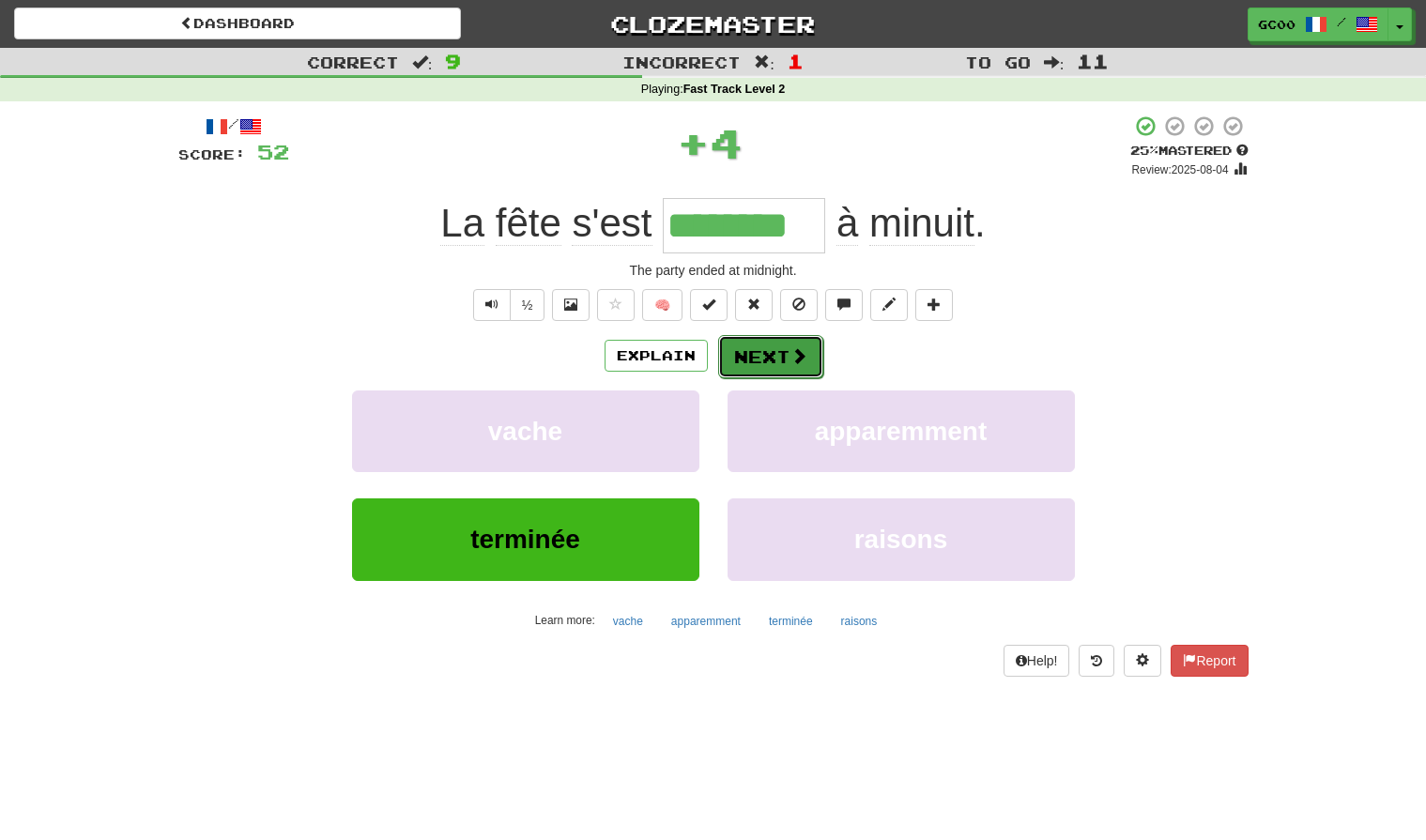 click on "Next" at bounding box center [771, 357] 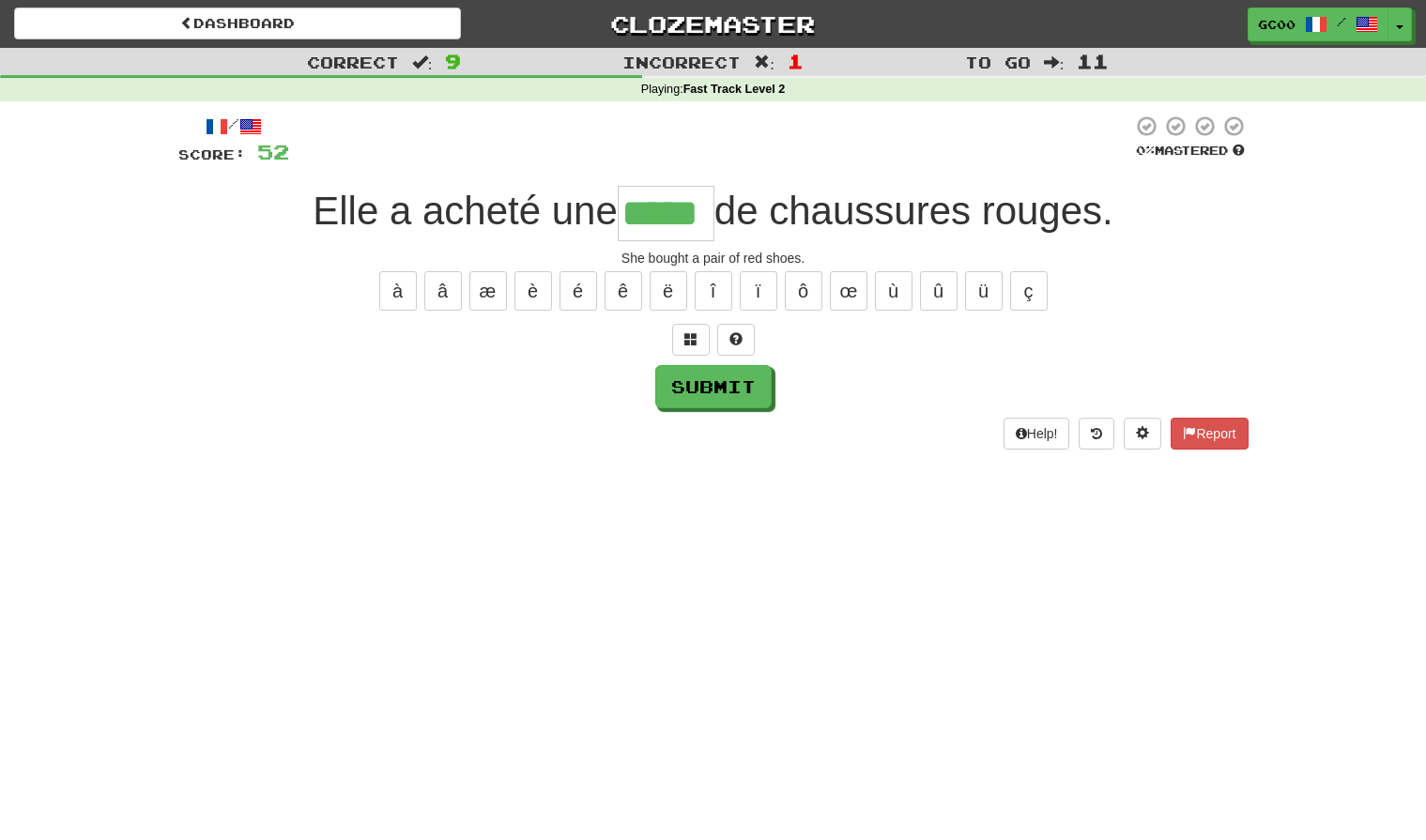 type on "*****" 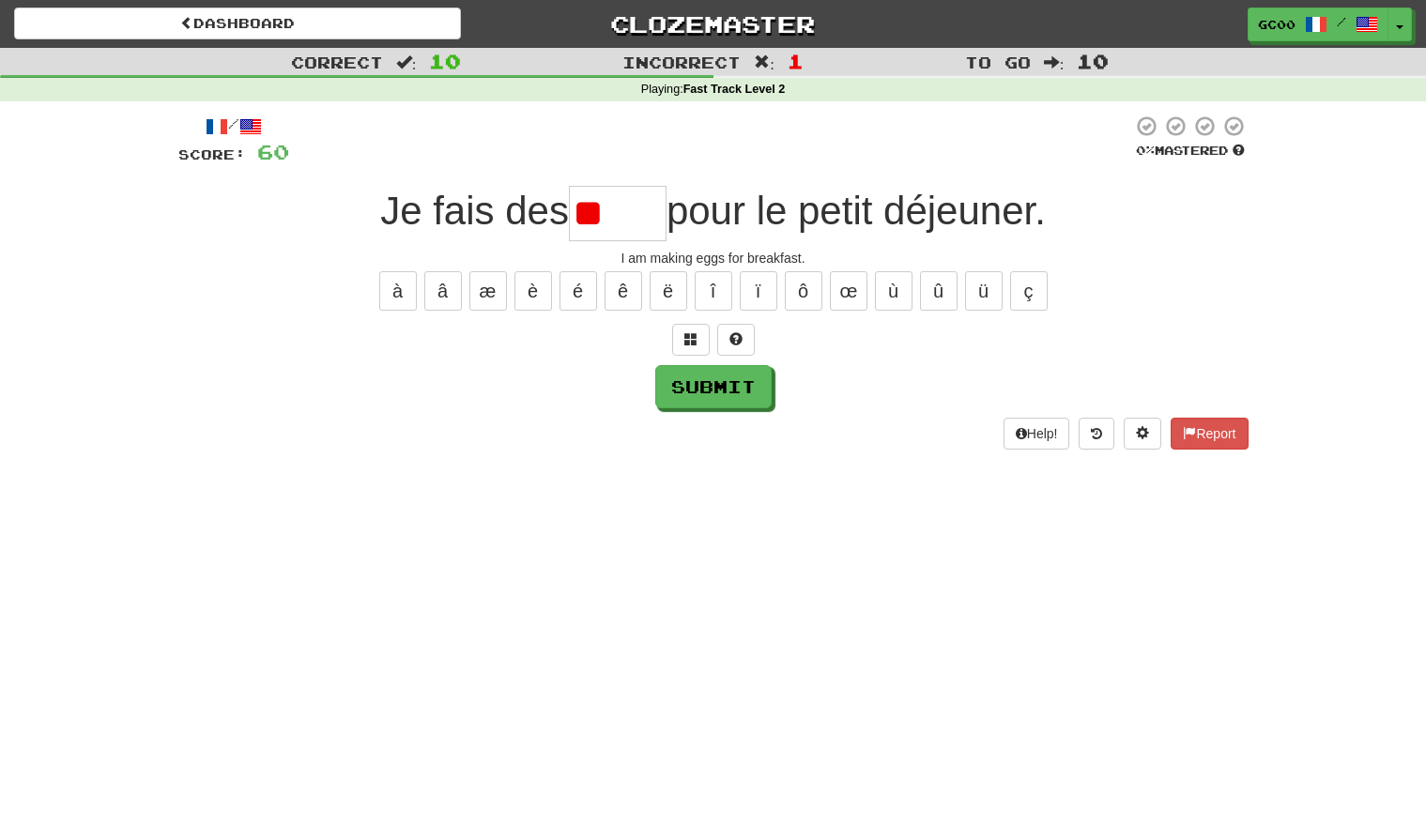 type on "*" 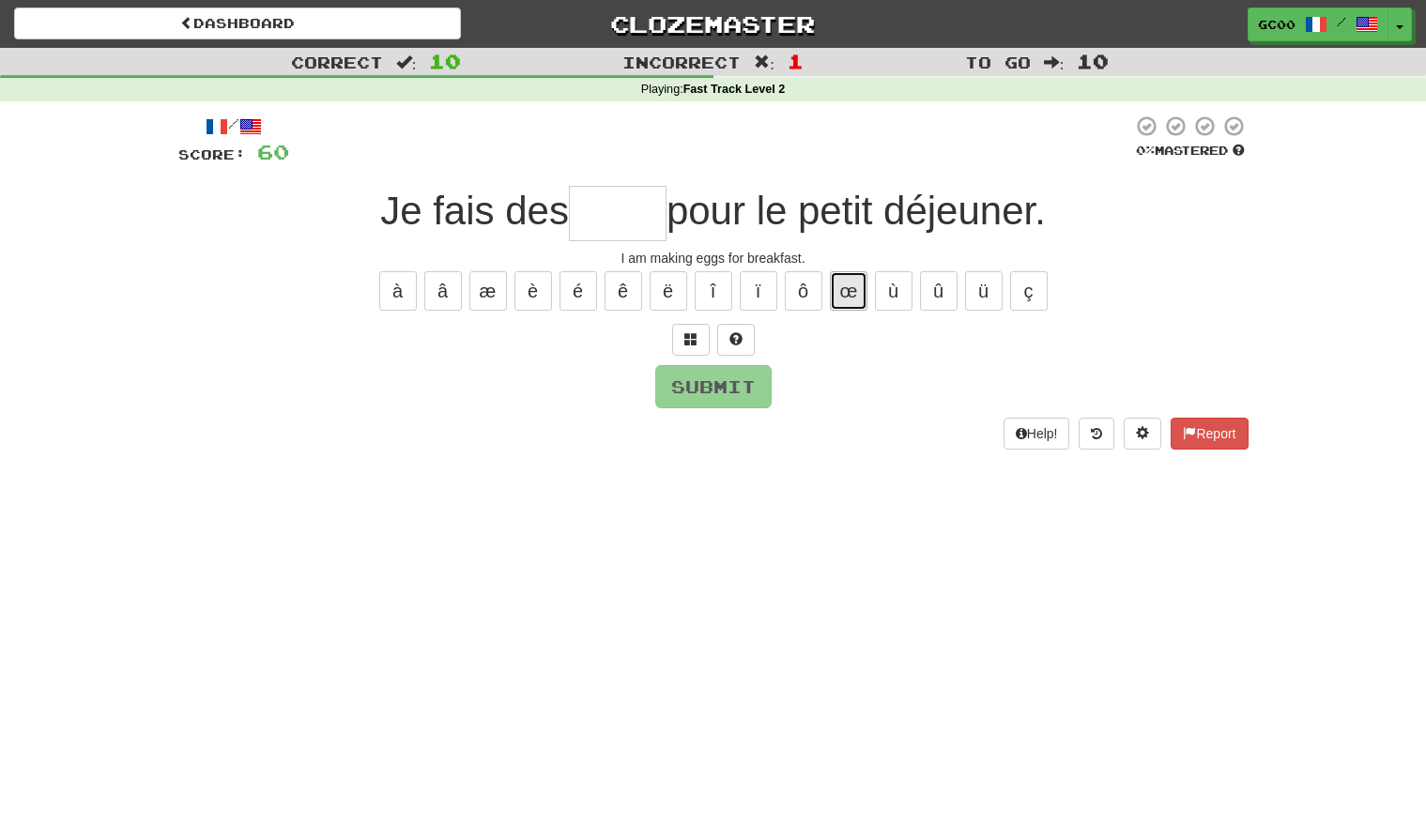 click on "œ" at bounding box center (849, 291) 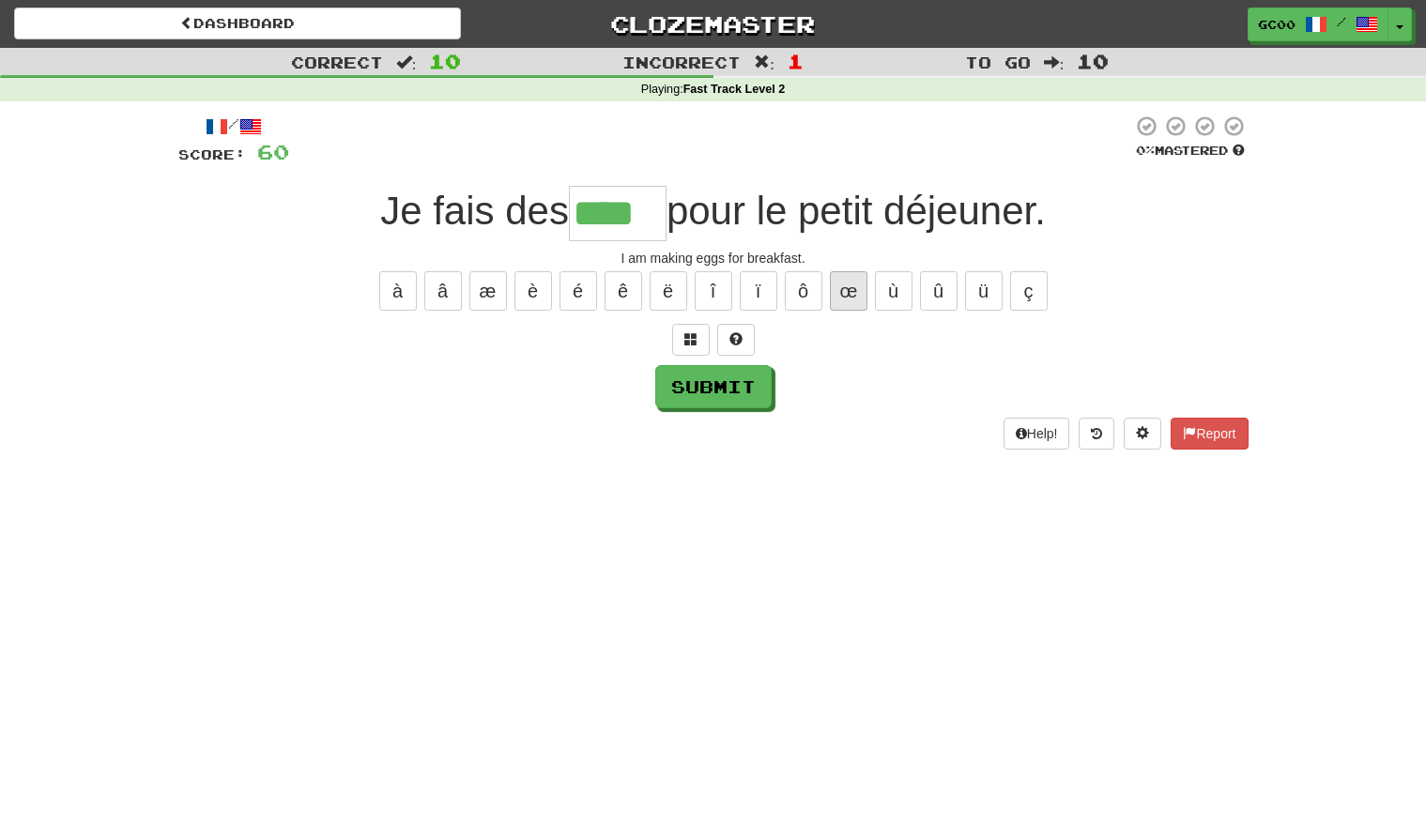 type on "****" 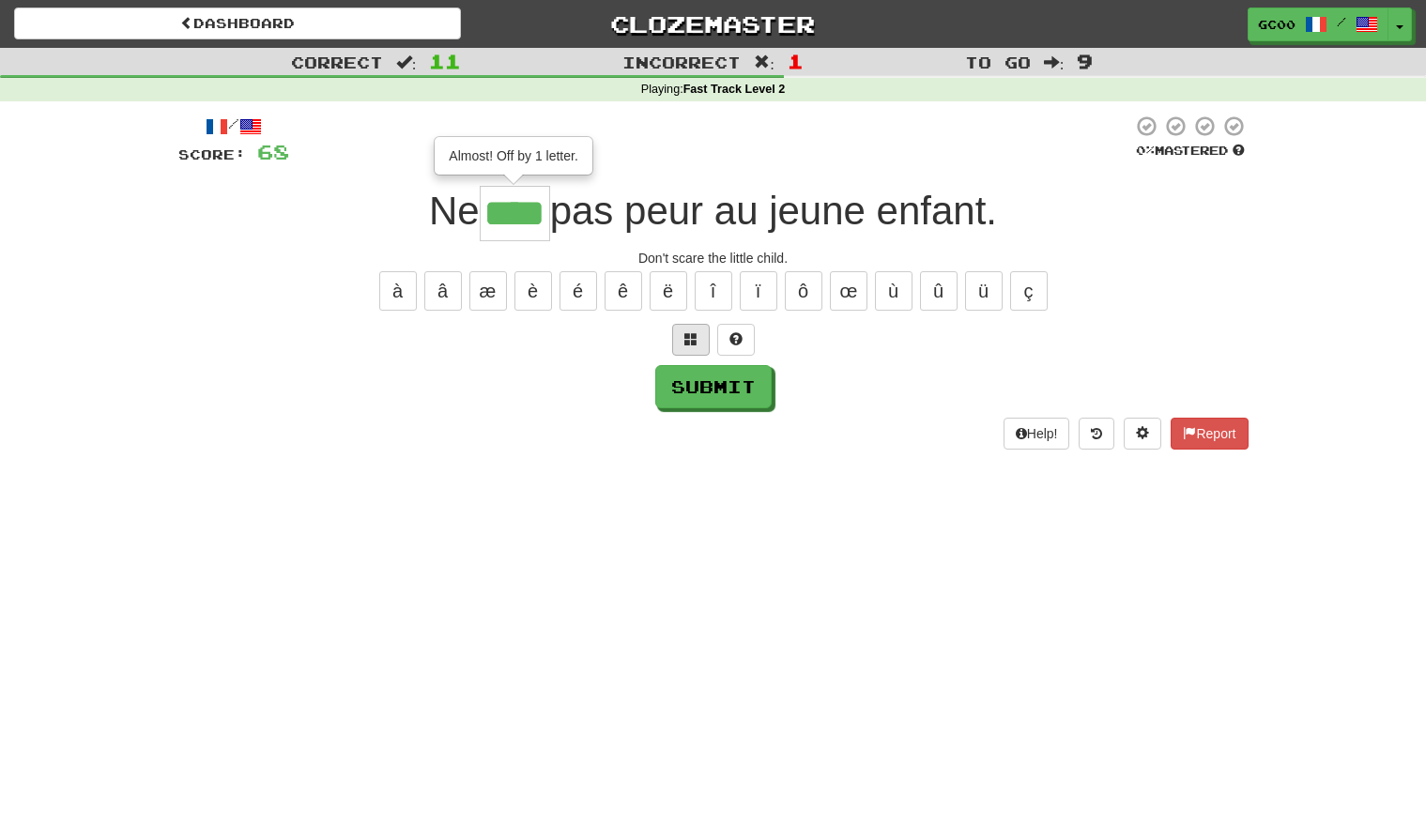 type on "****" 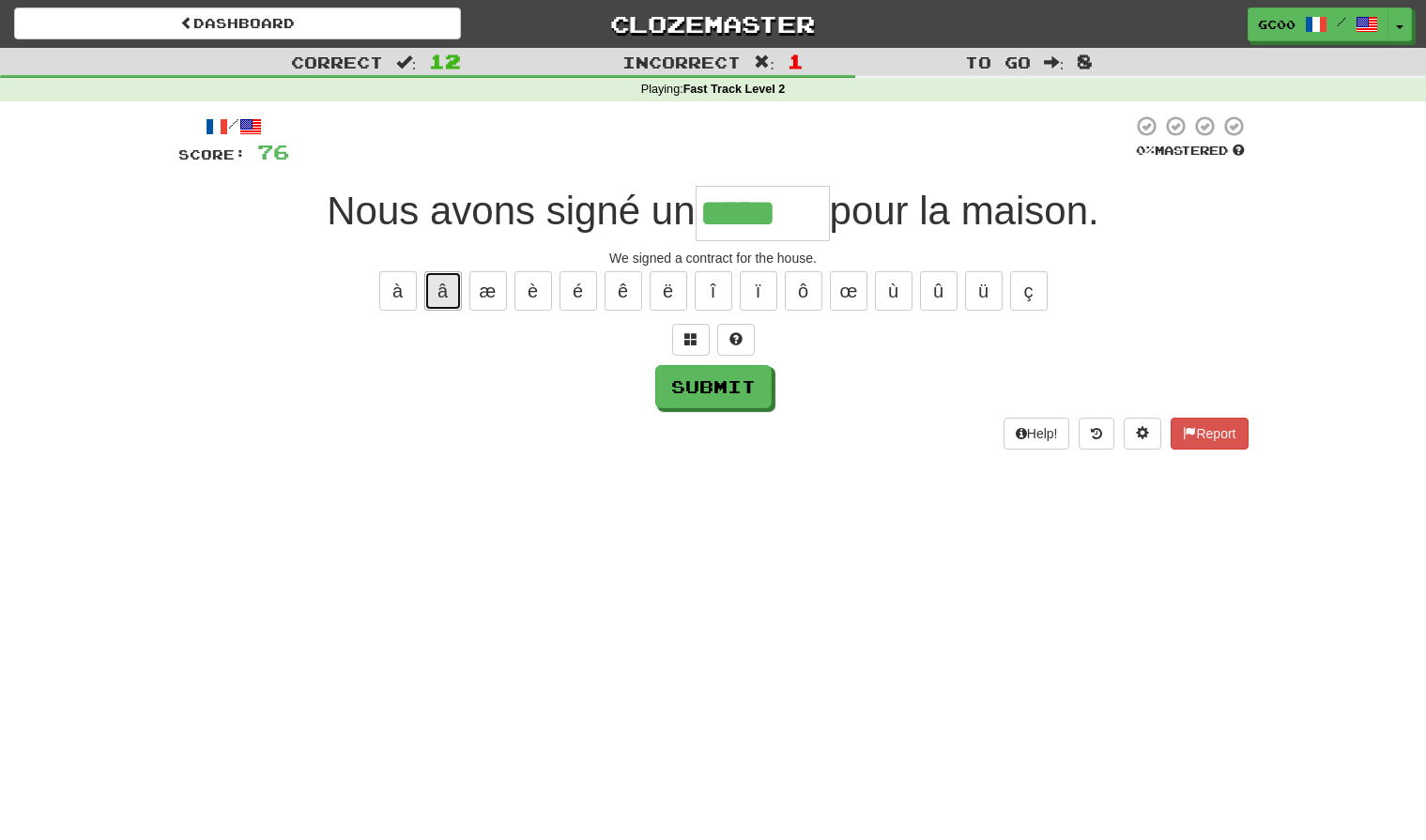 click on "â" at bounding box center (443, 291) 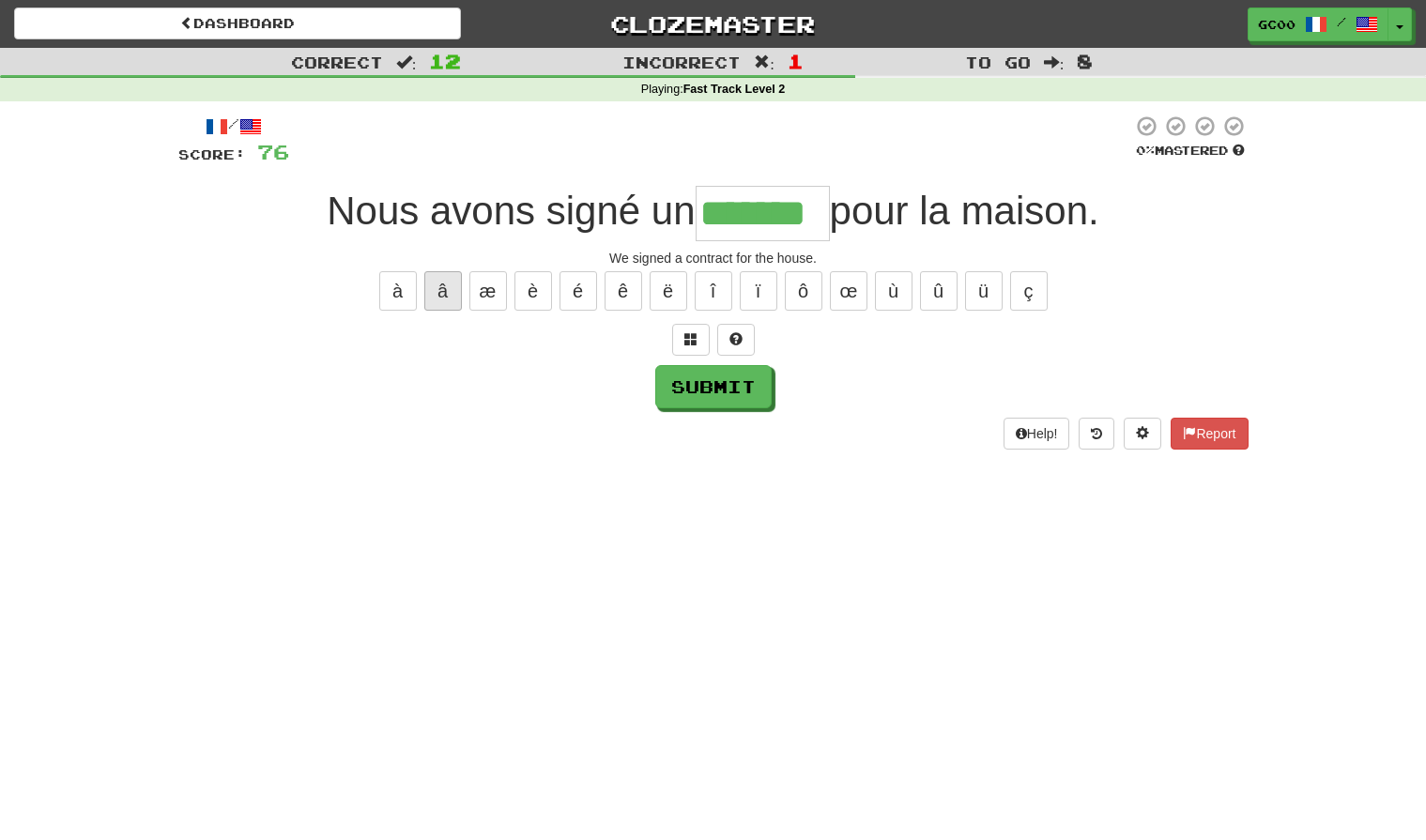type on "*******" 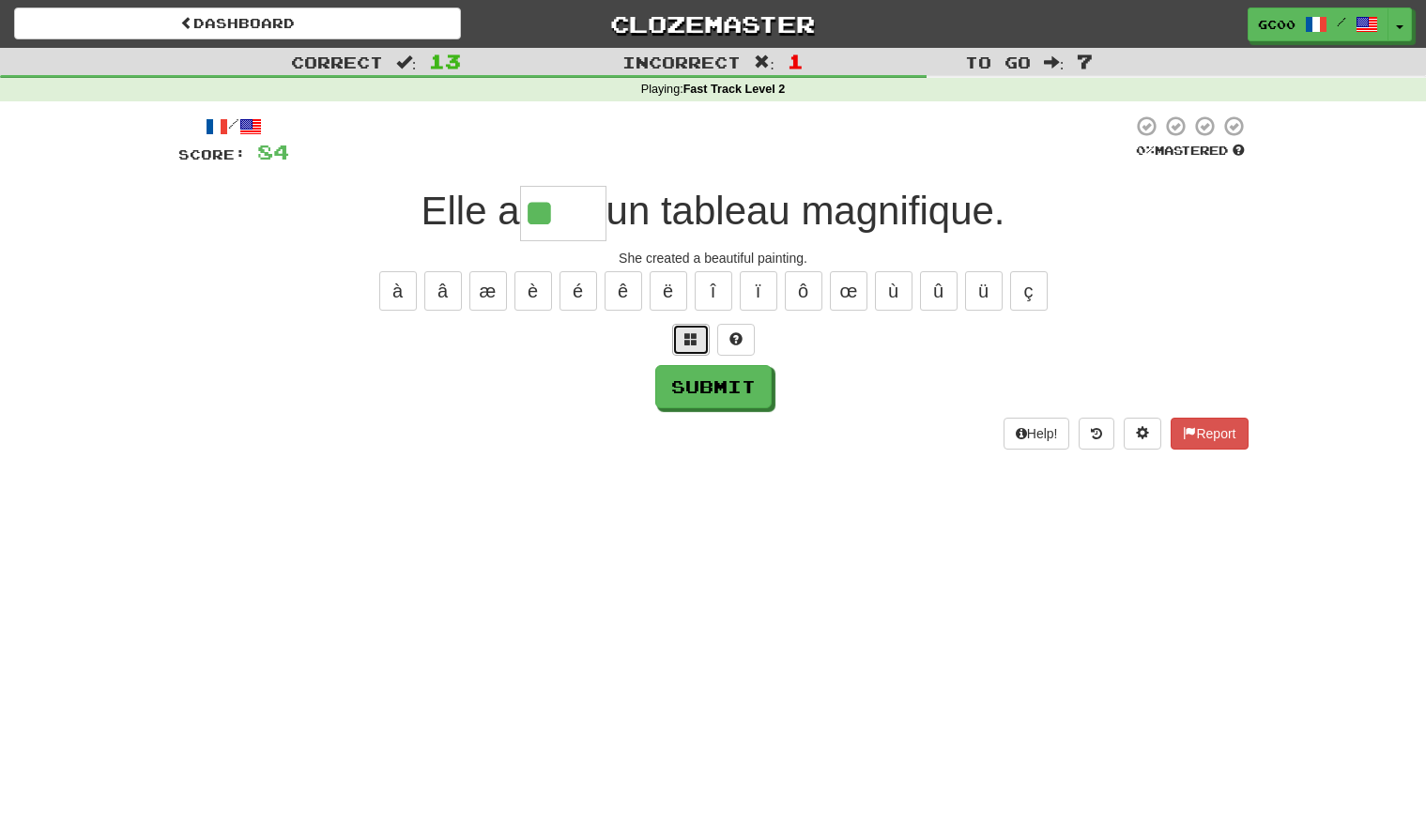 click at bounding box center (691, 339) 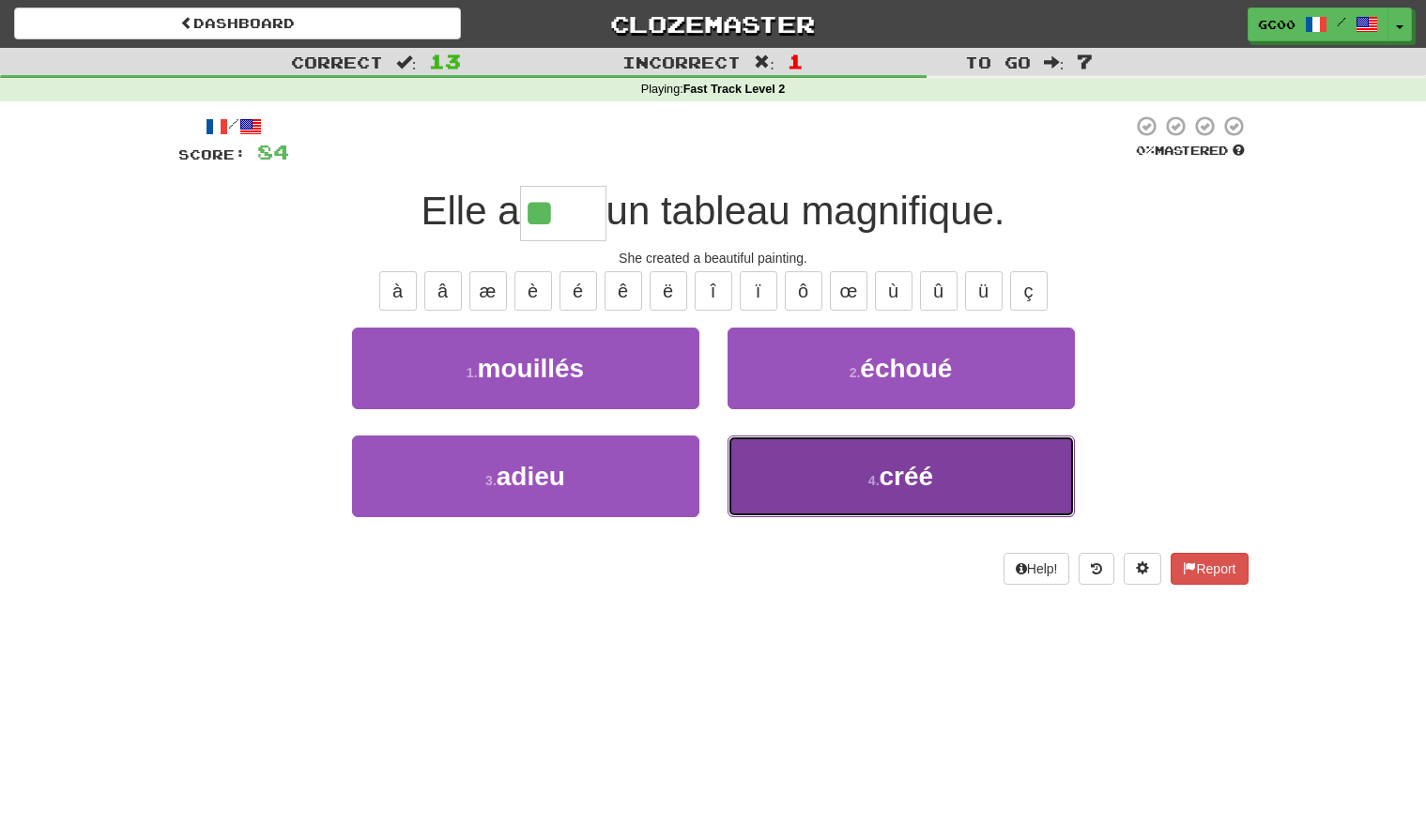 click on "4 .  créé" at bounding box center (901, 476) 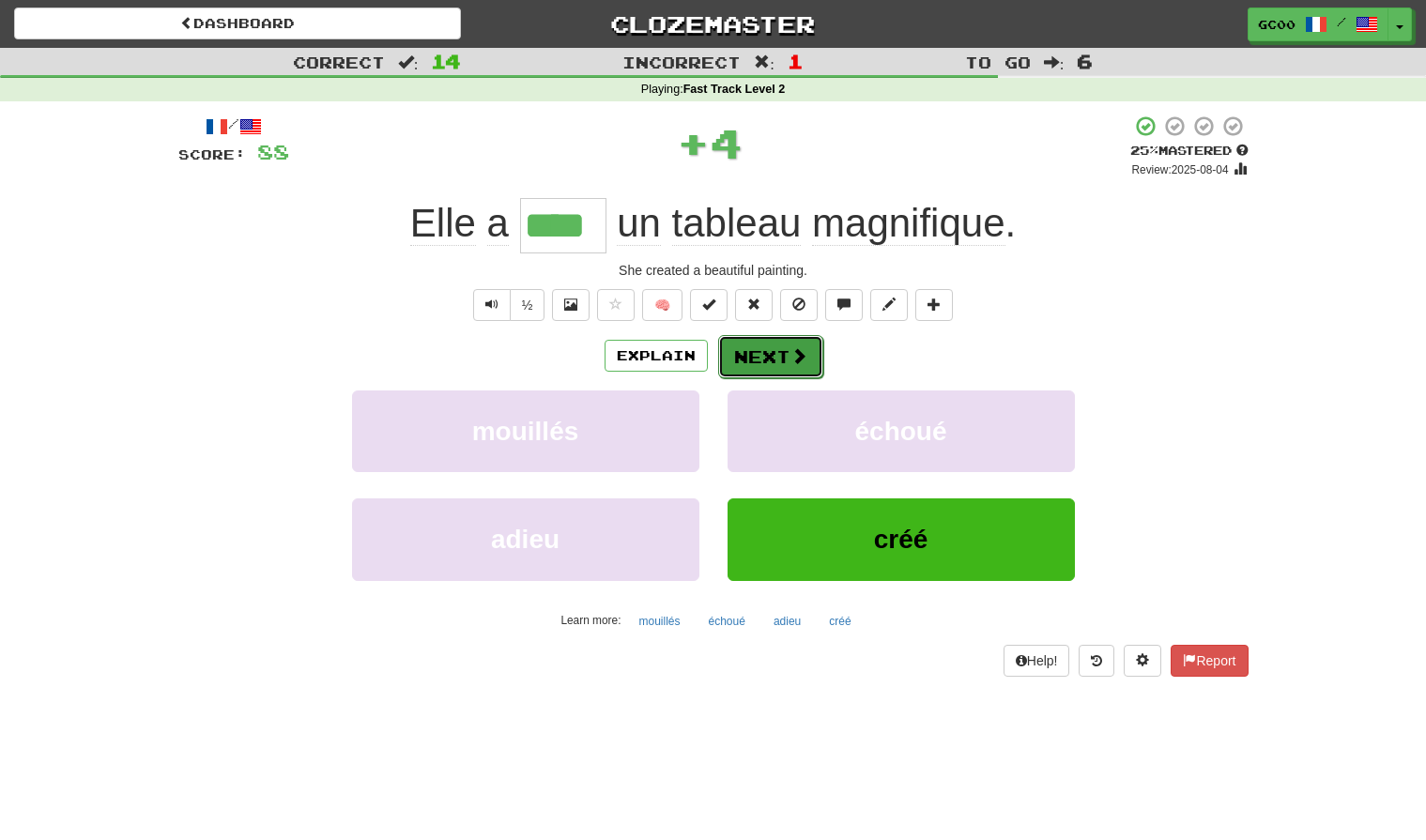 click on "Next" at bounding box center (771, 357) 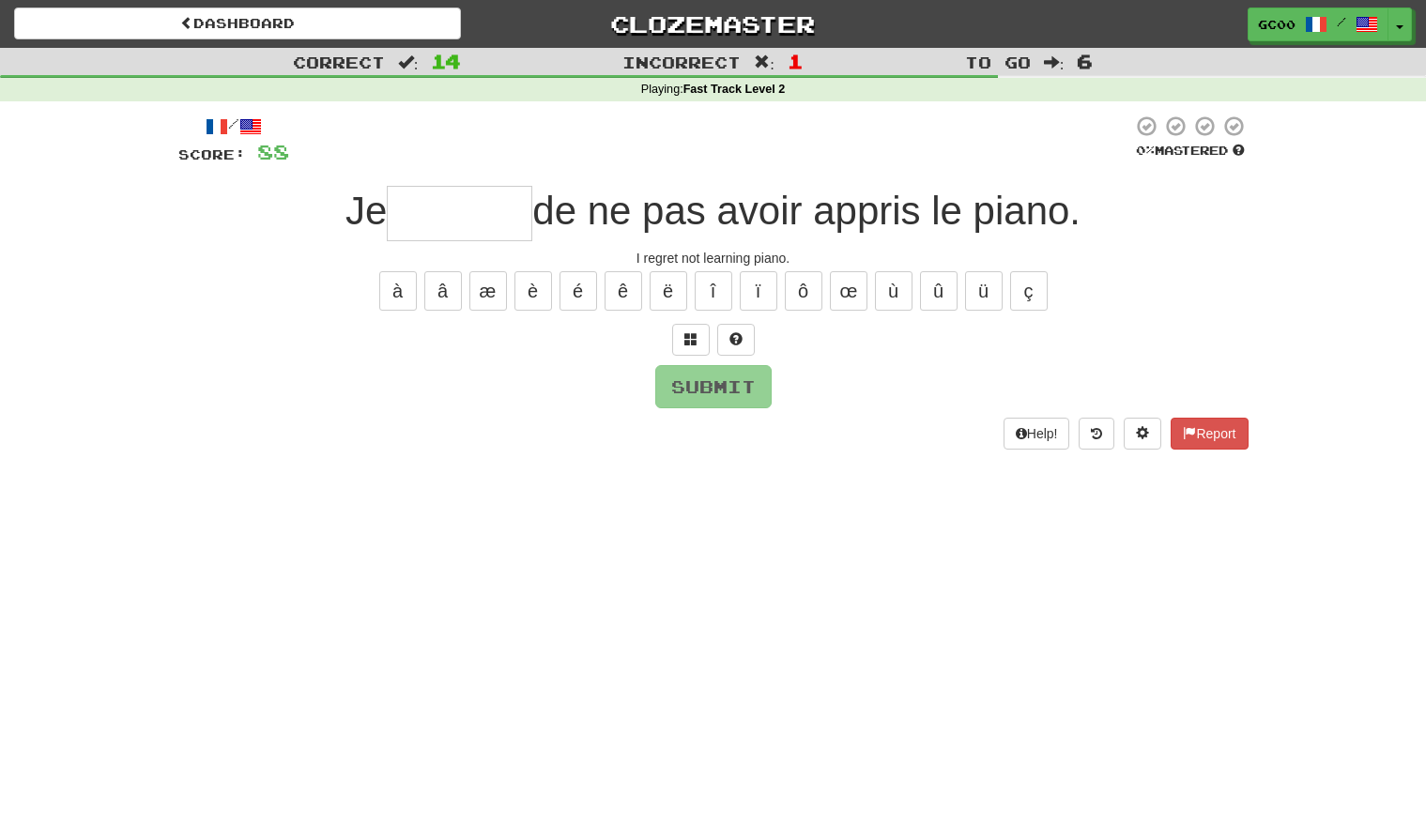 click on "/  Score:   88 0 %  Mastered Je   de ne pas avoir appris le piano. I regret not learning piano. à â æ è é ê ë î ï ô œ ù û ü ç Submit  Help!  Report" at bounding box center (713, 282) 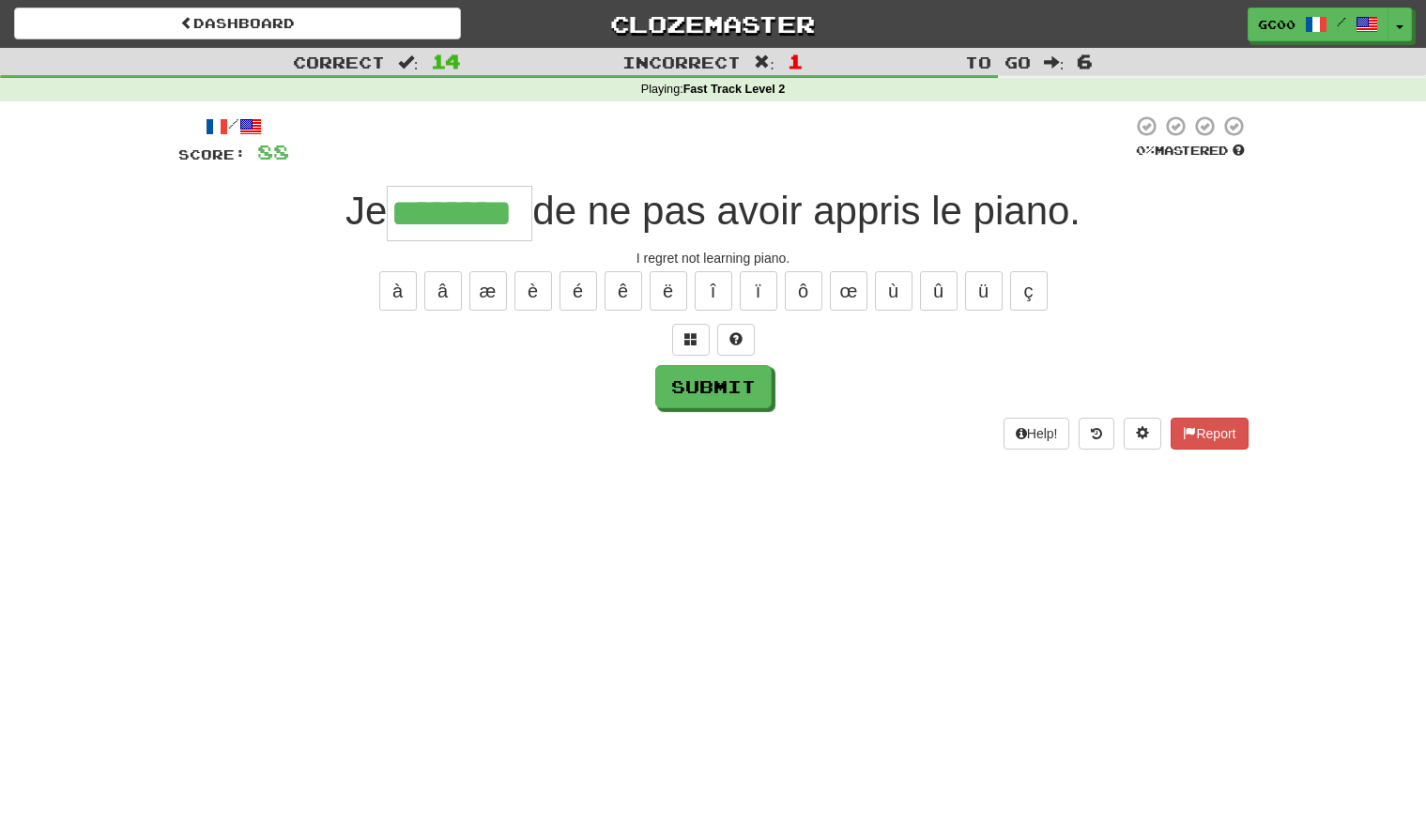 type on "********" 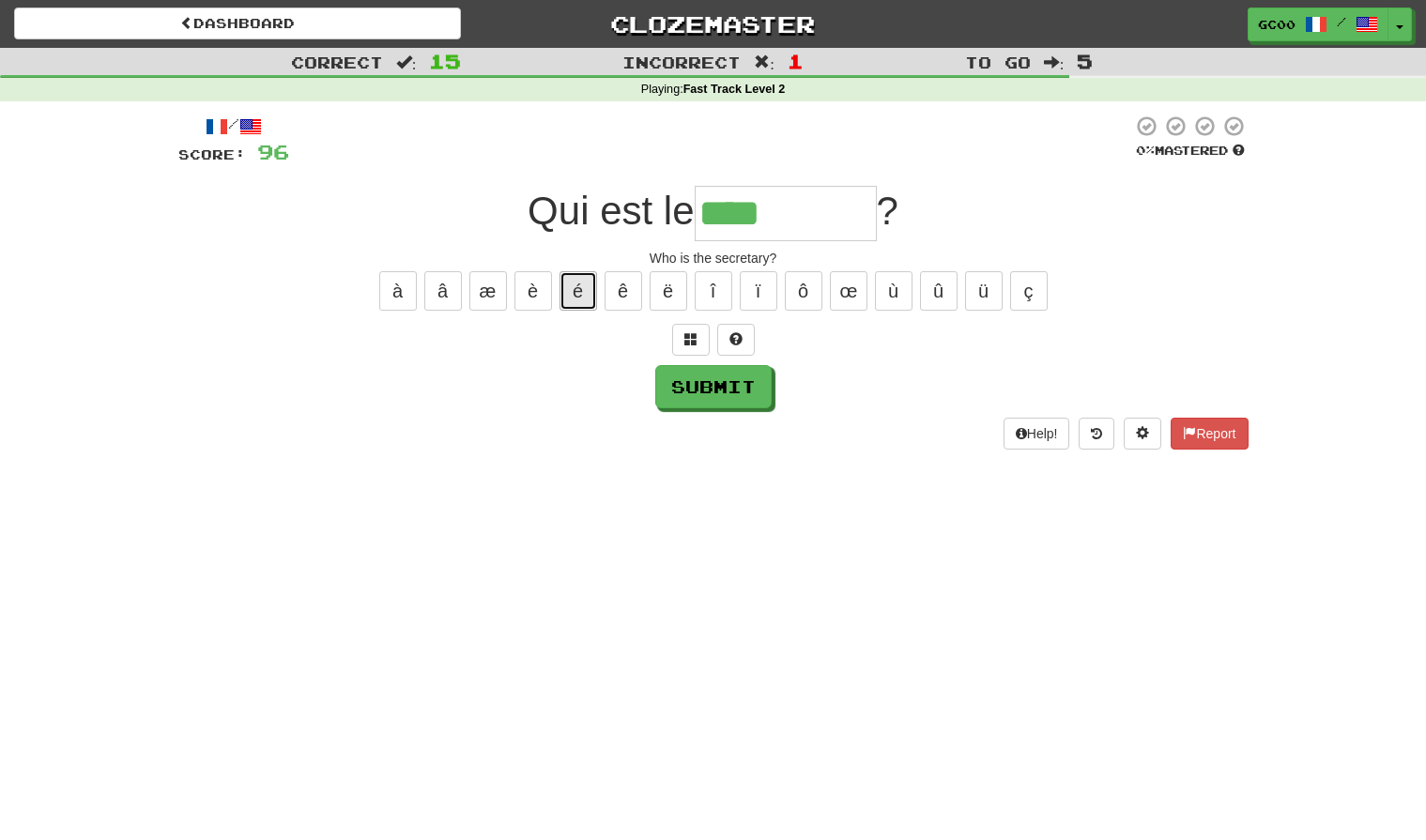 click on "é" at bounding box center (578, 291) 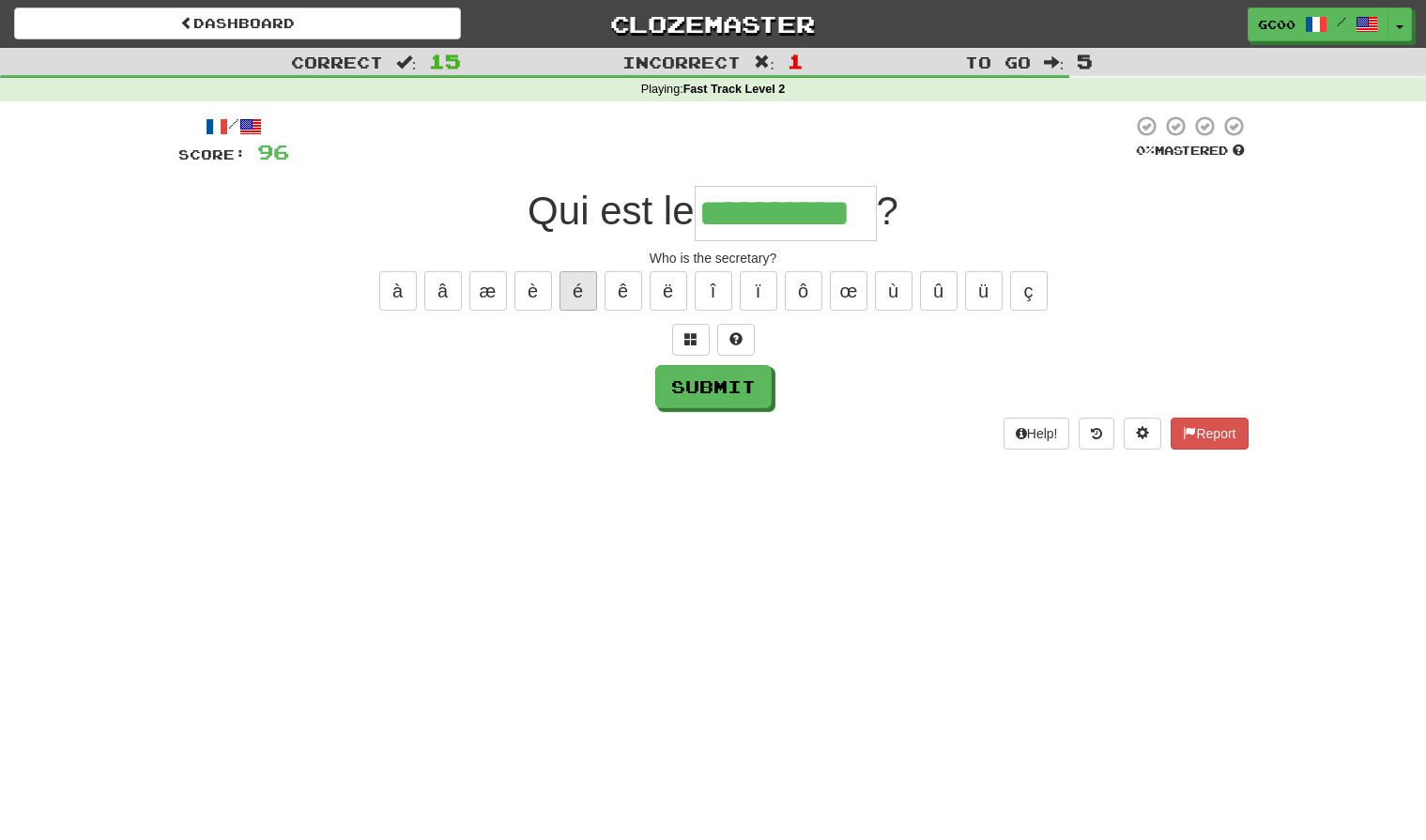 type on "**********" 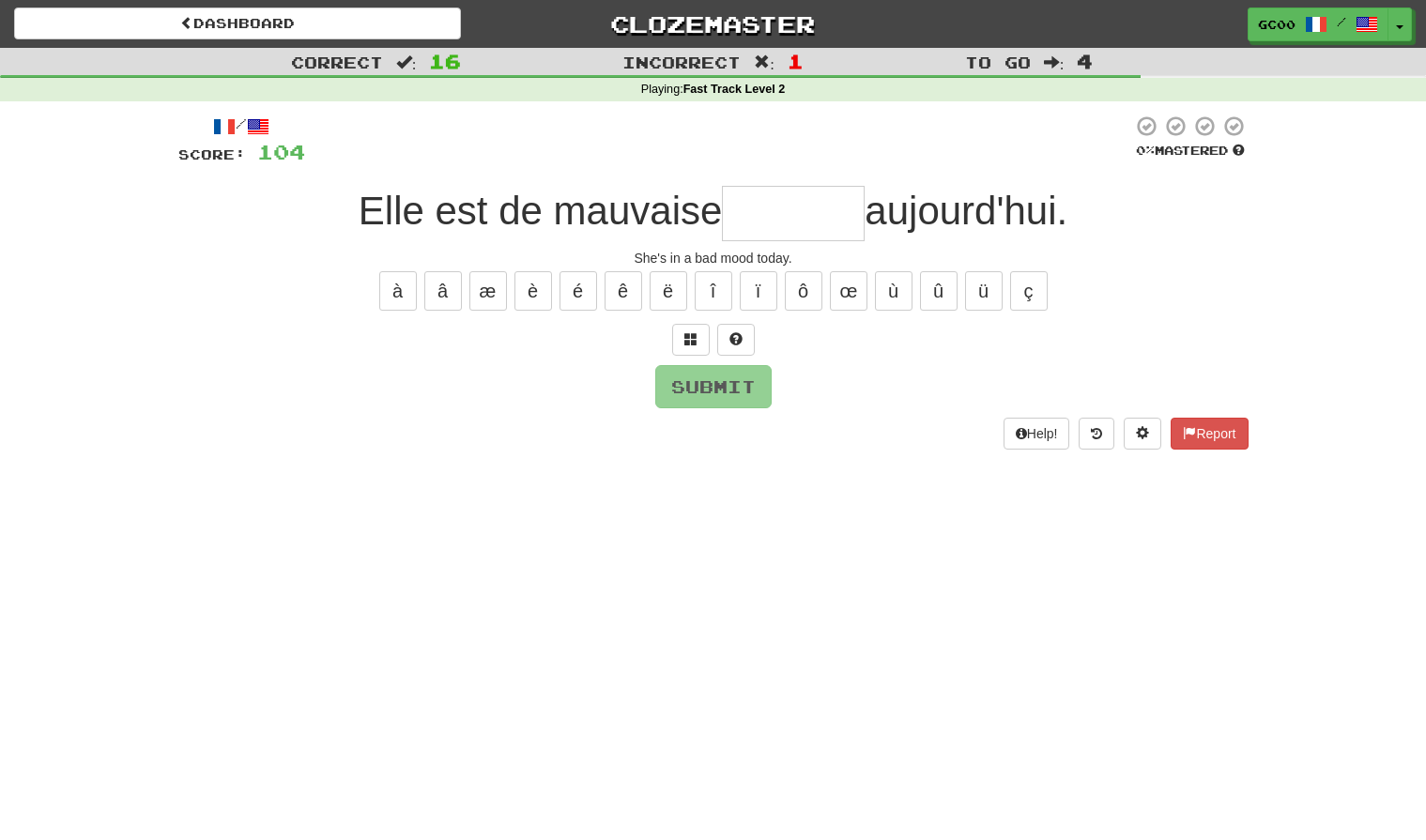 type on "*" 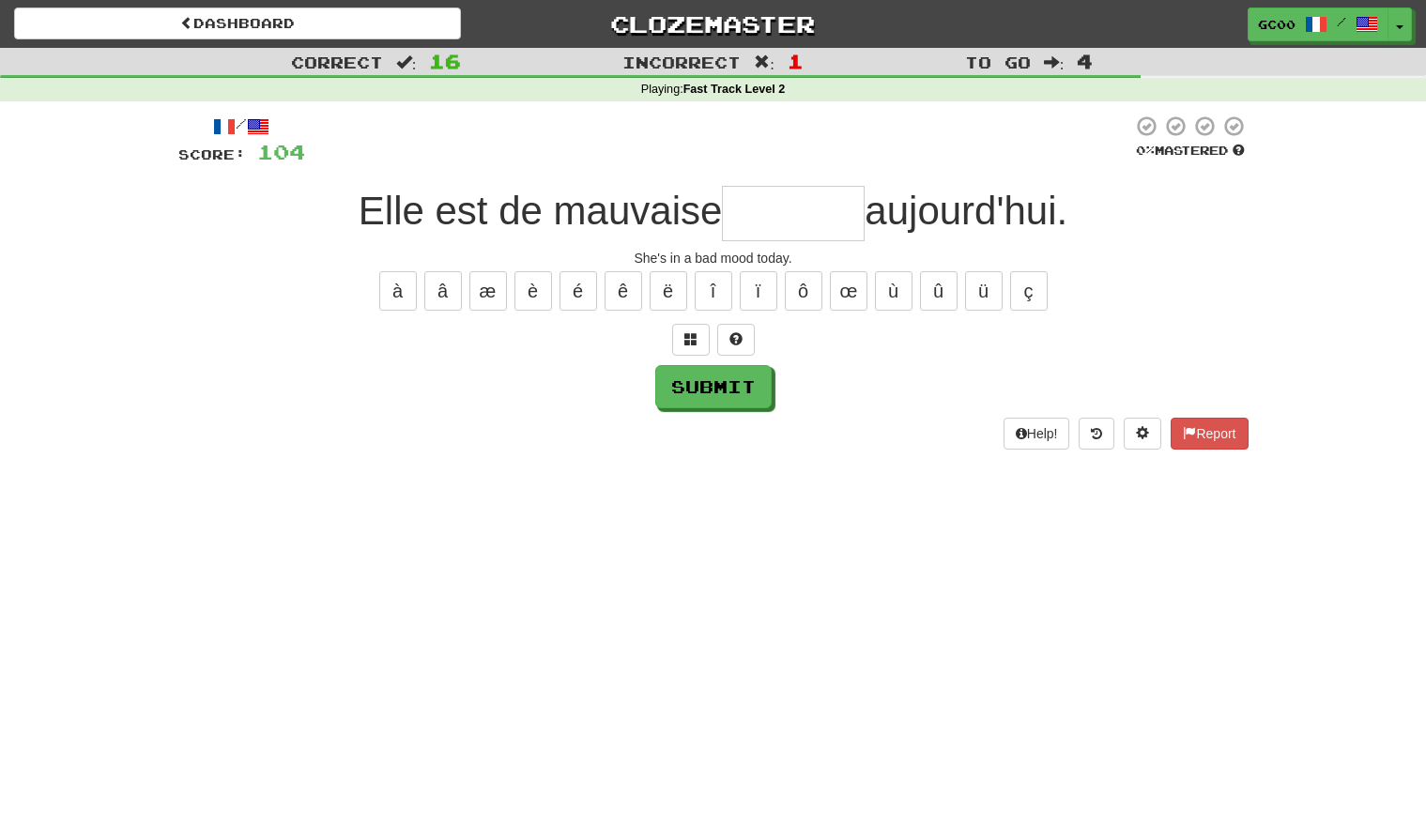 type on "*" 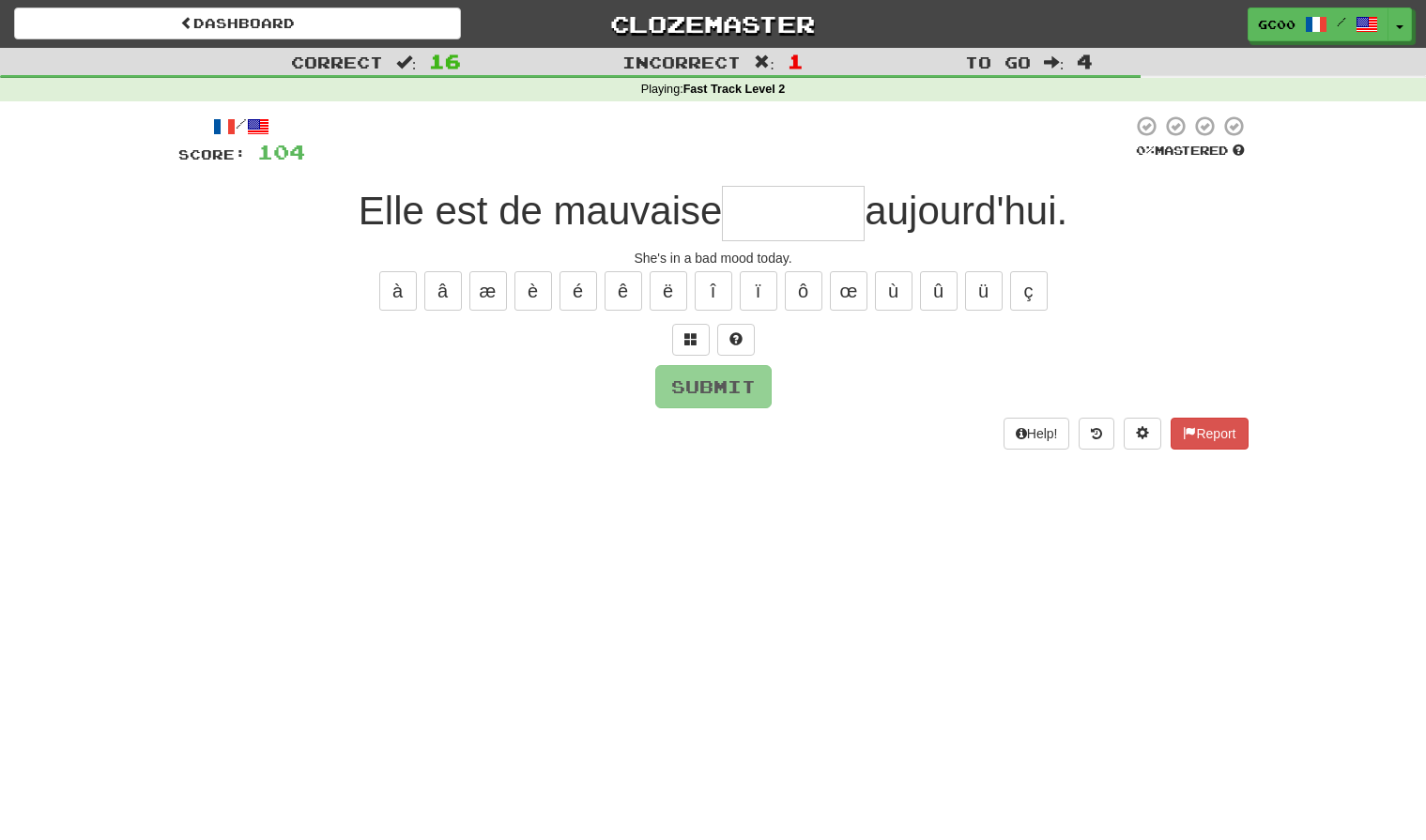 type on "*" 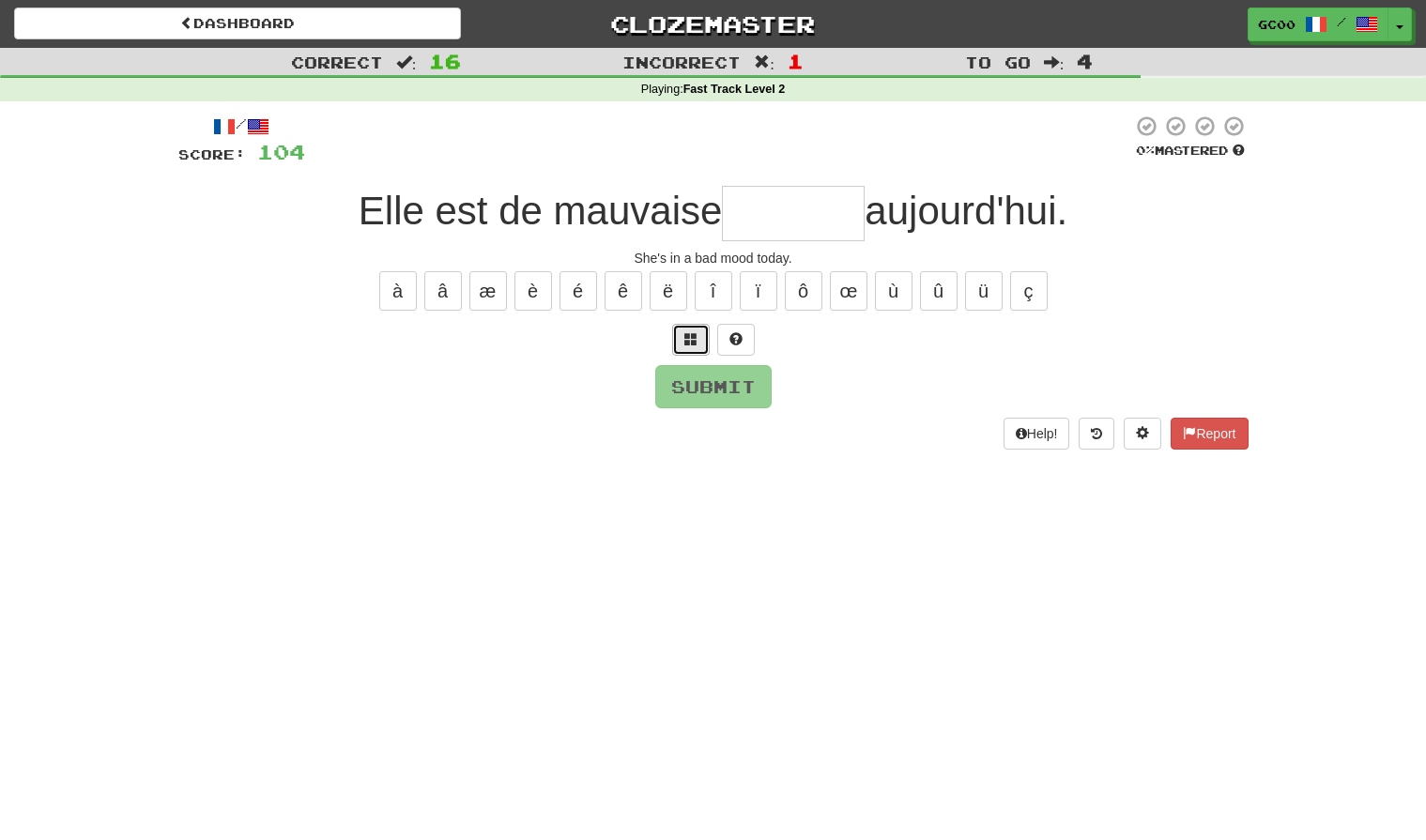 click at bounding box center (691, 340) 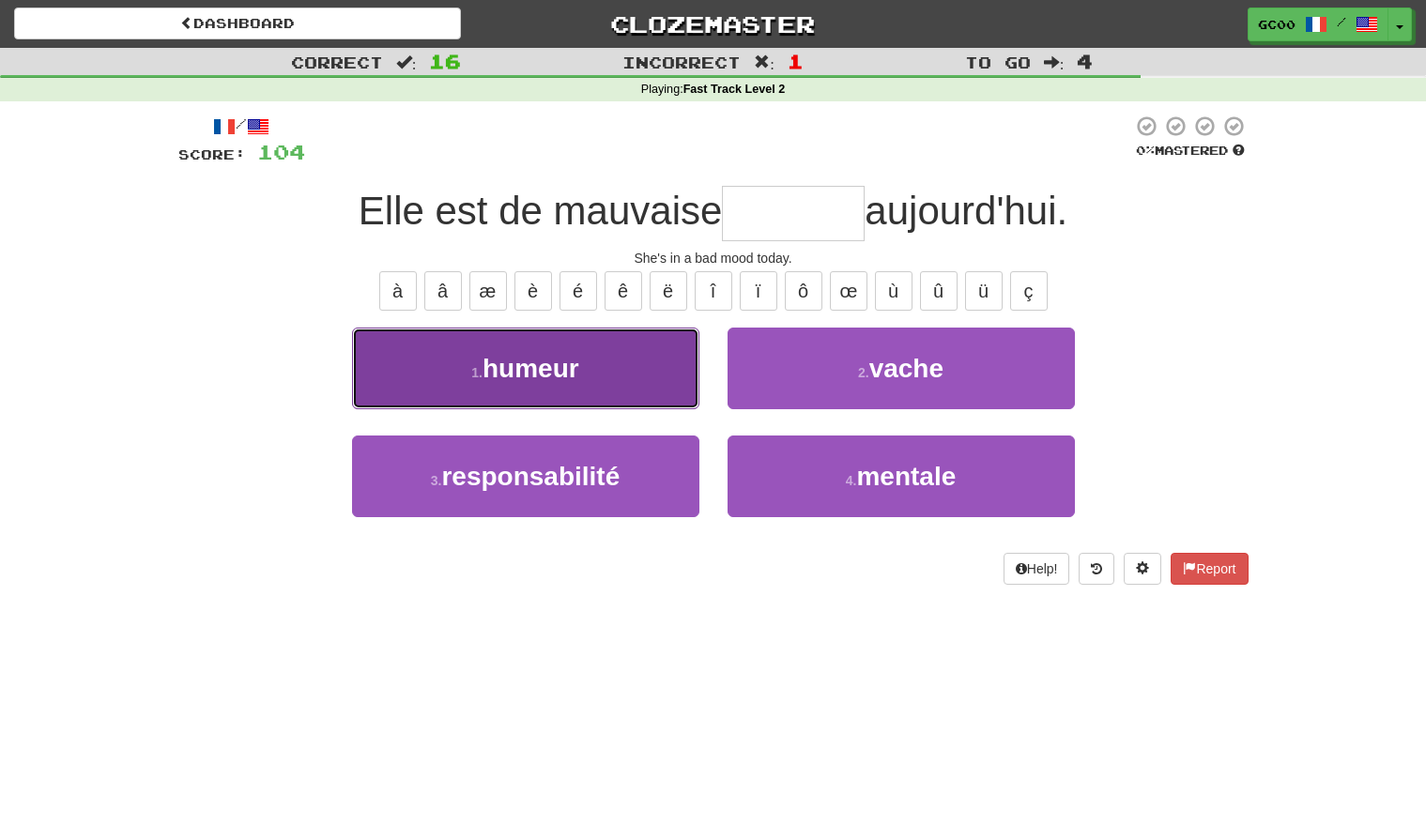 click on "1 .  humeur" at bounding box center [526, 368] 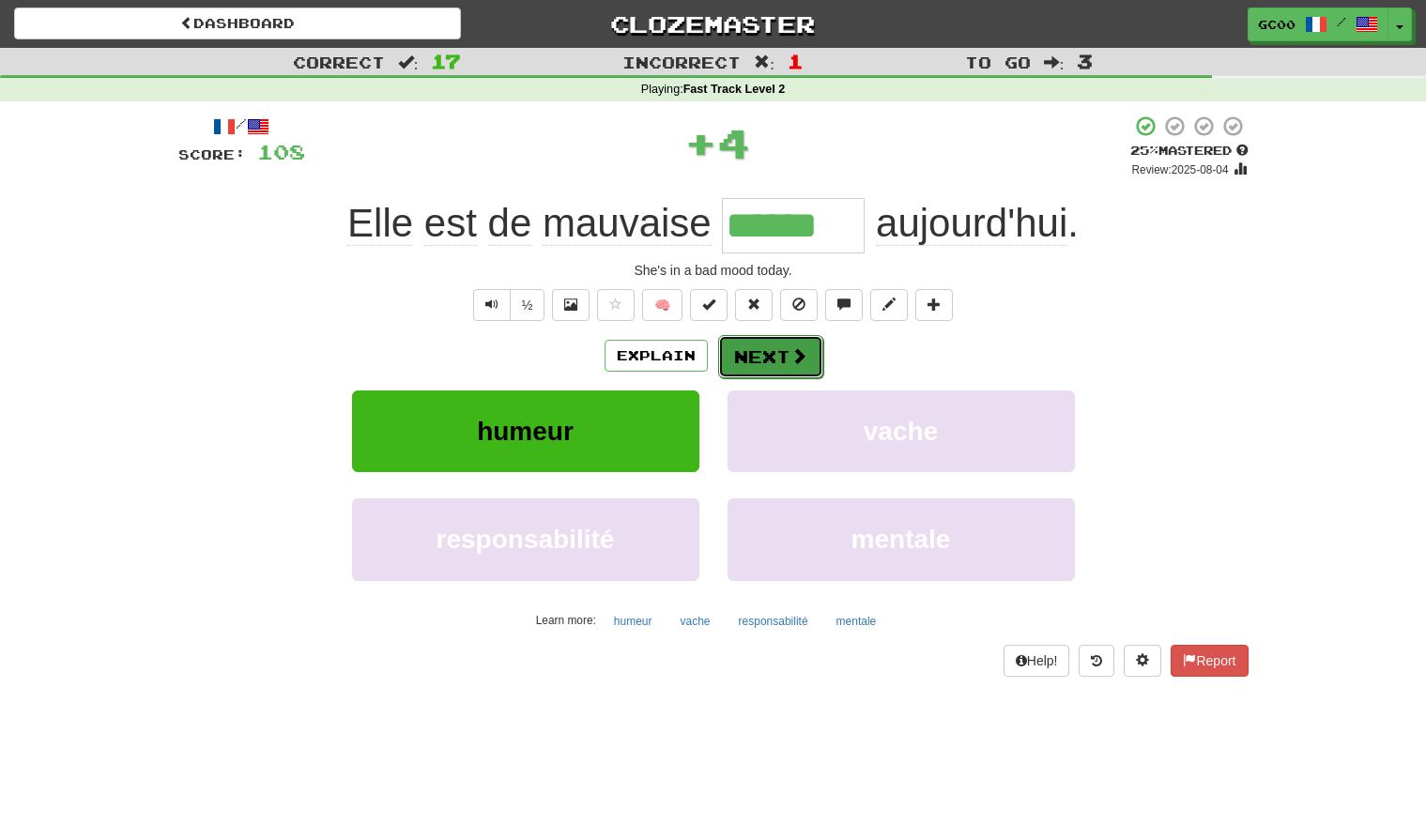 click on "Next" at bounding box center (771, 357) 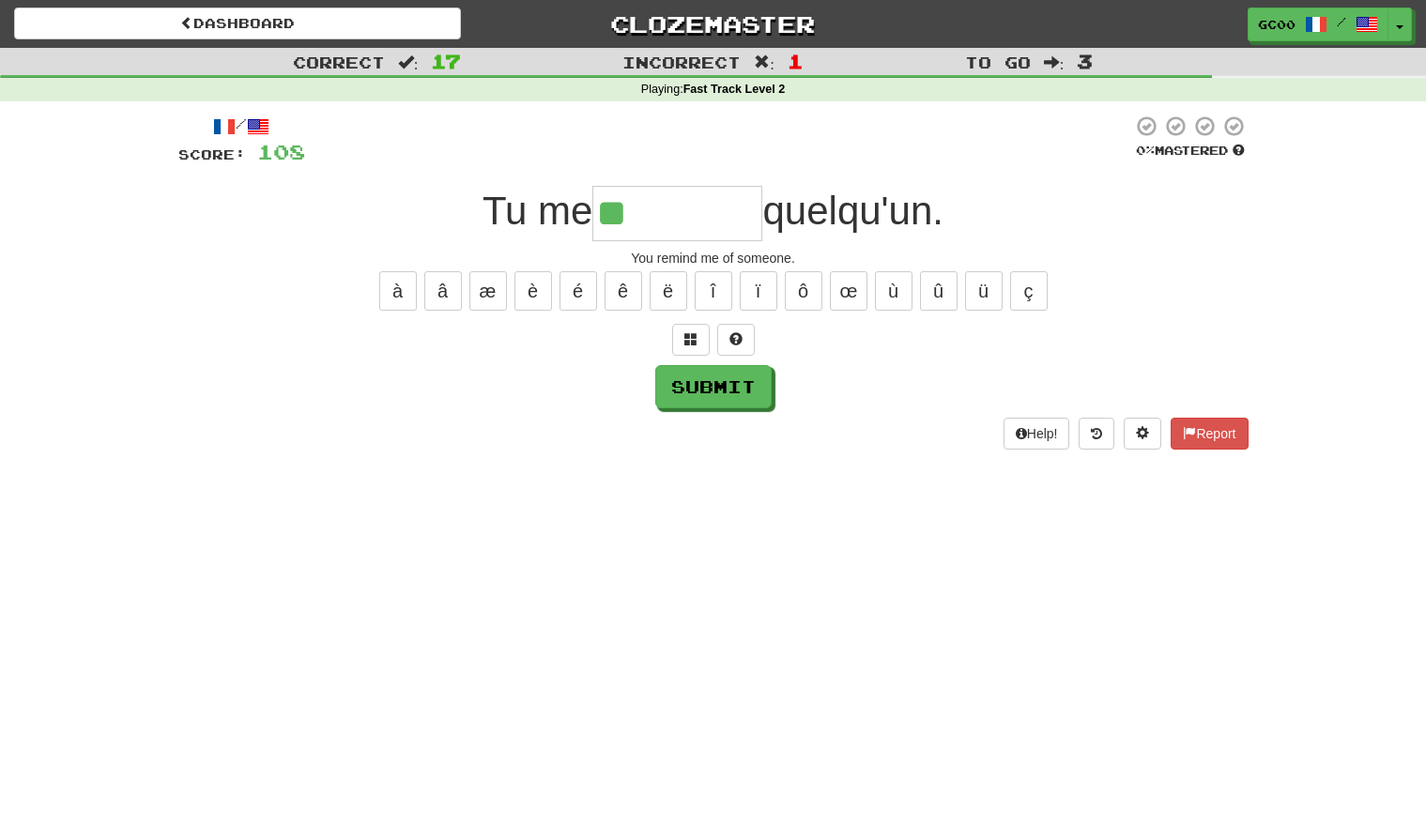click on "/  Score:   108 0 %  Mastered Tu me  **  quelqu'un. You remind me of someone. à â æ è é ê ë î ï ô œ ù û ü ç Submit  Help!  Report" at bounding box center (713, 282) 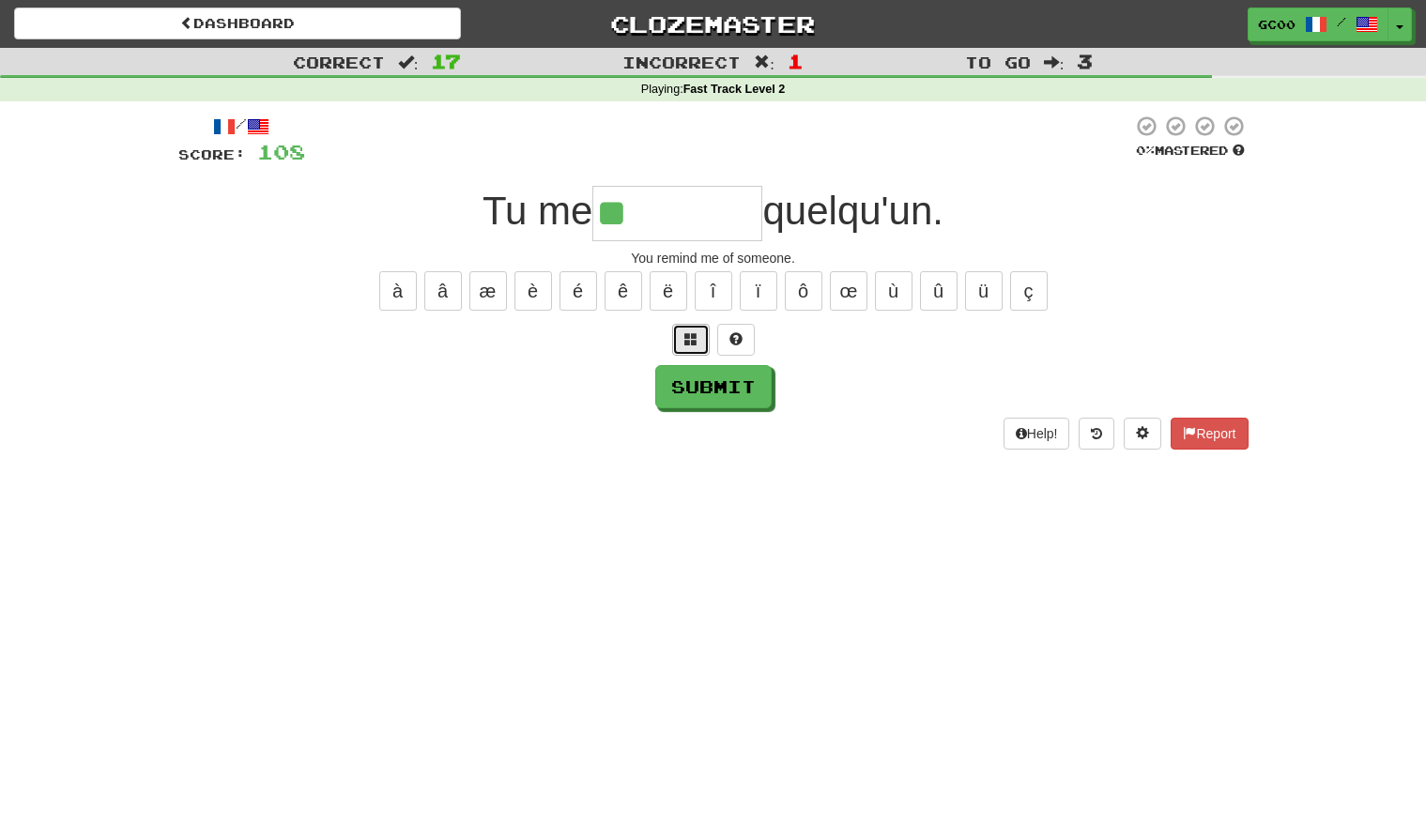 click at bounding box center [691, 340] 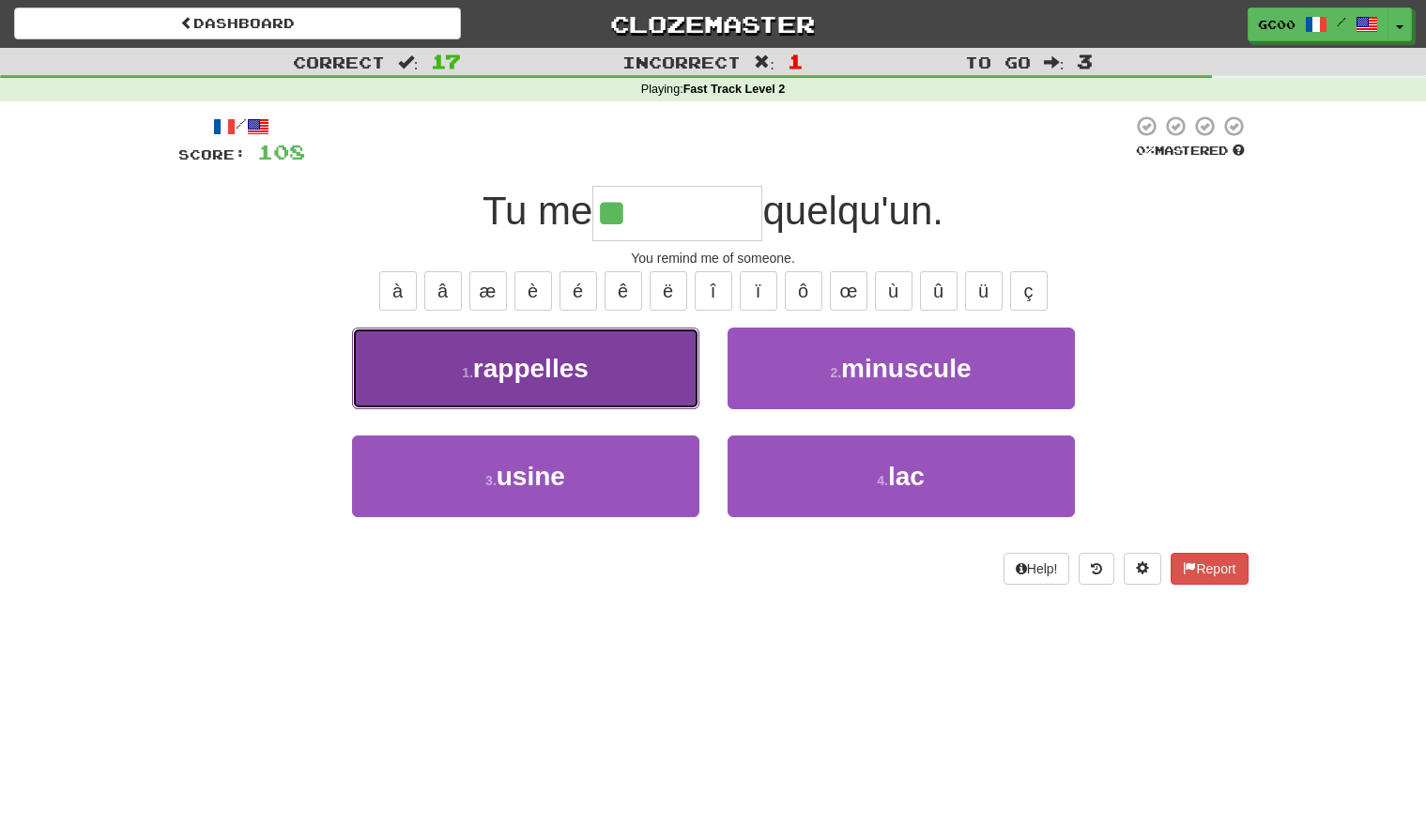 click on "1 .  rappelles" at bounding box center [526, 368] 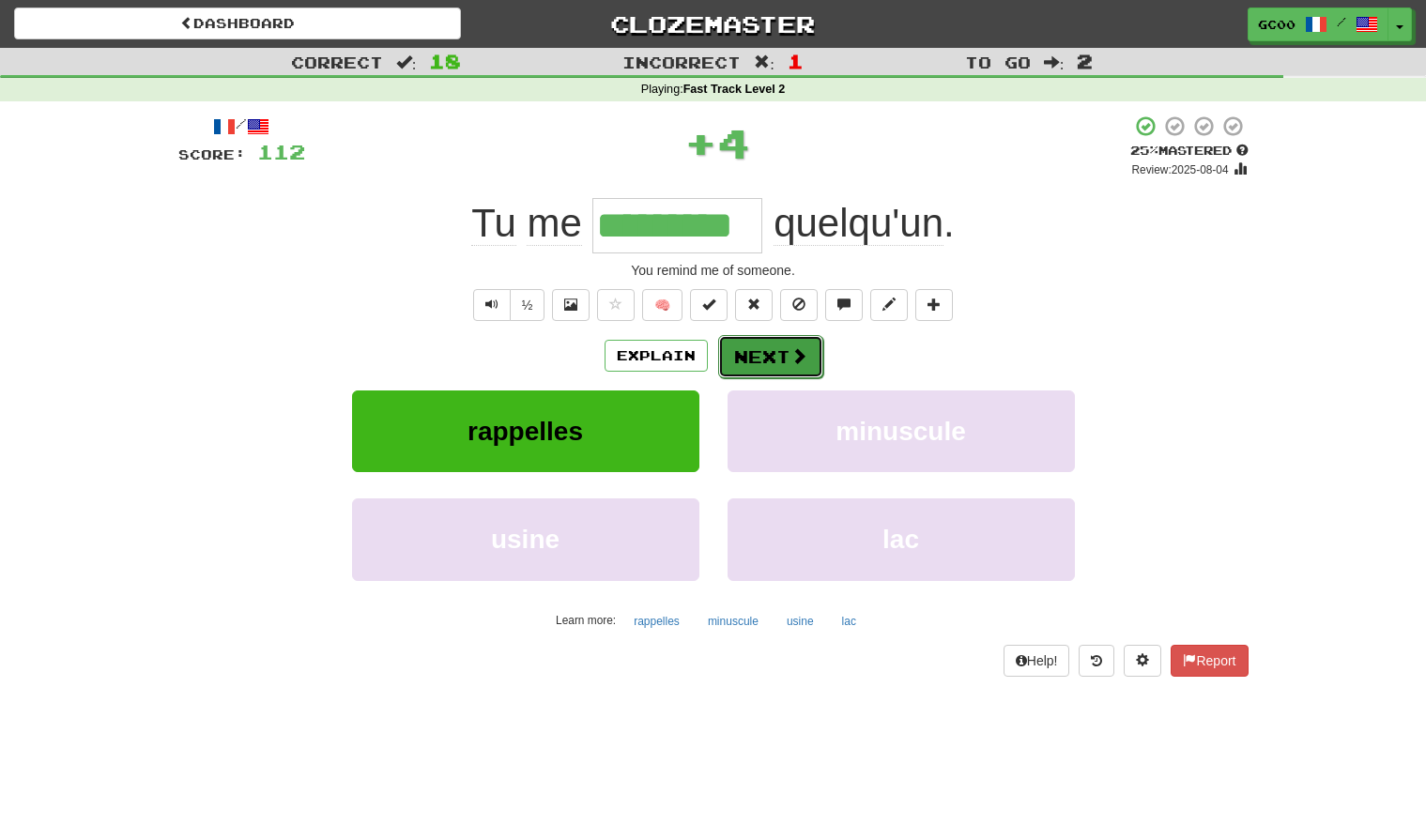 click on "Next" at bounding box center [771, 357] 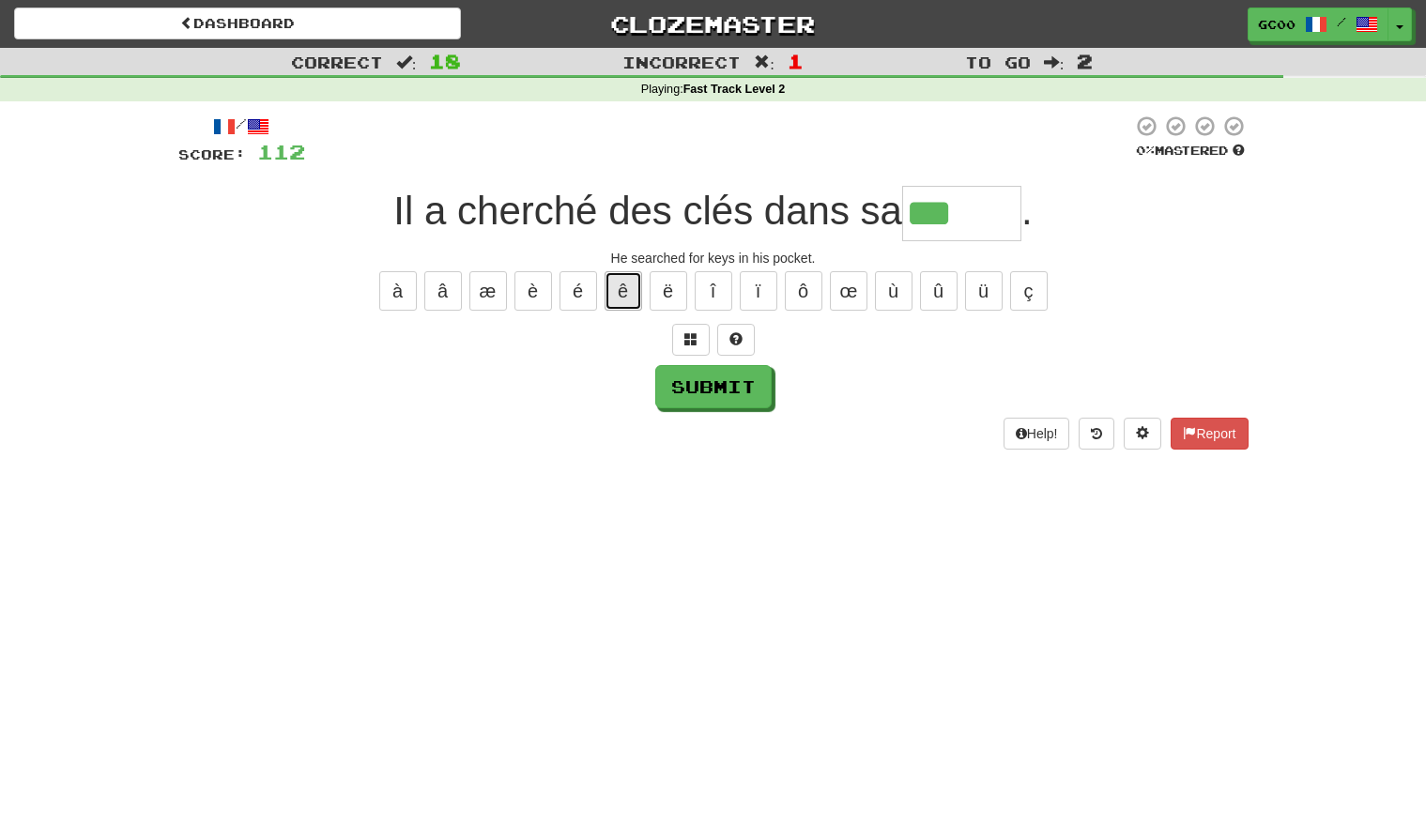 click on "ê" at bounding box center (623, 291) 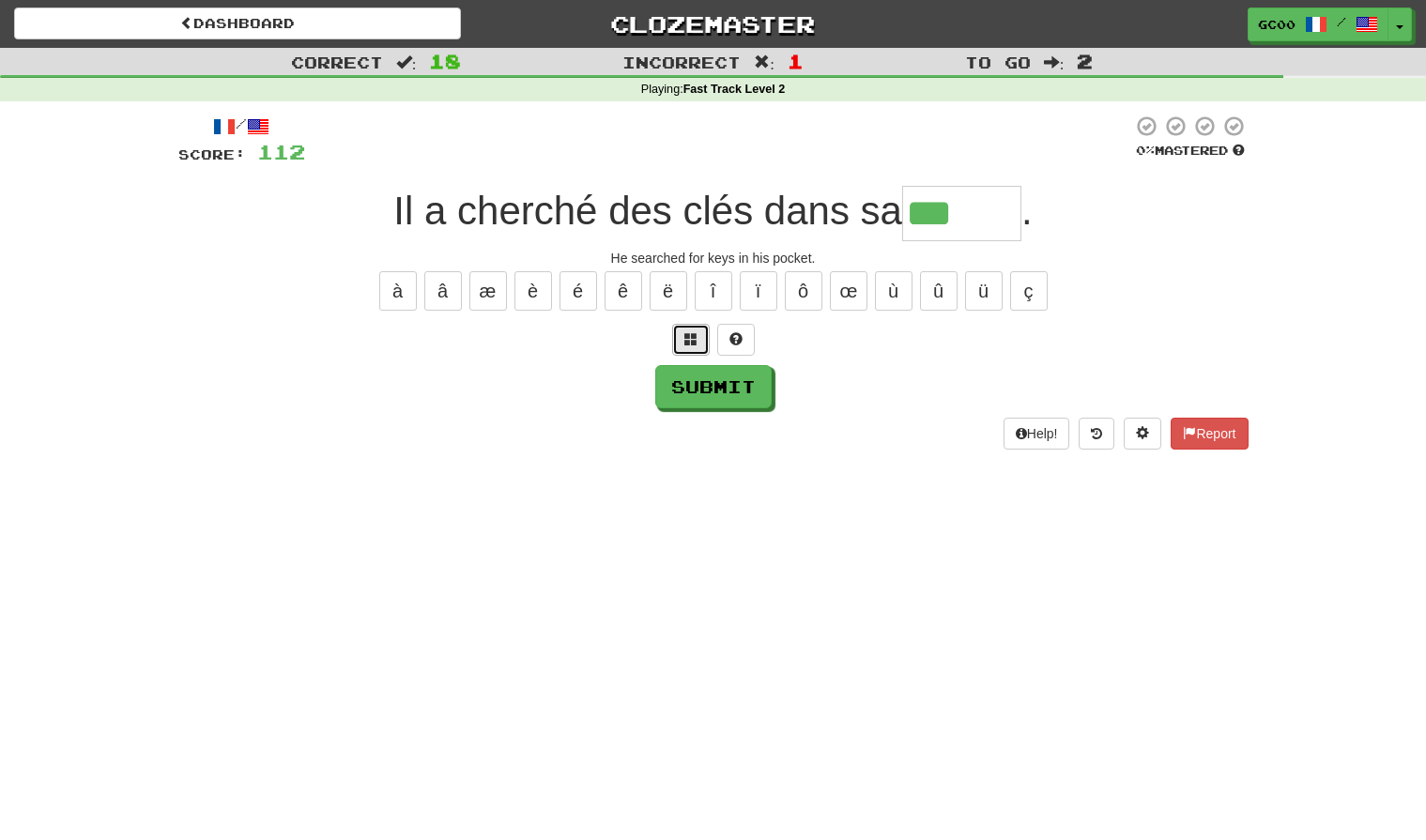 click at bounding box center (691, 340) 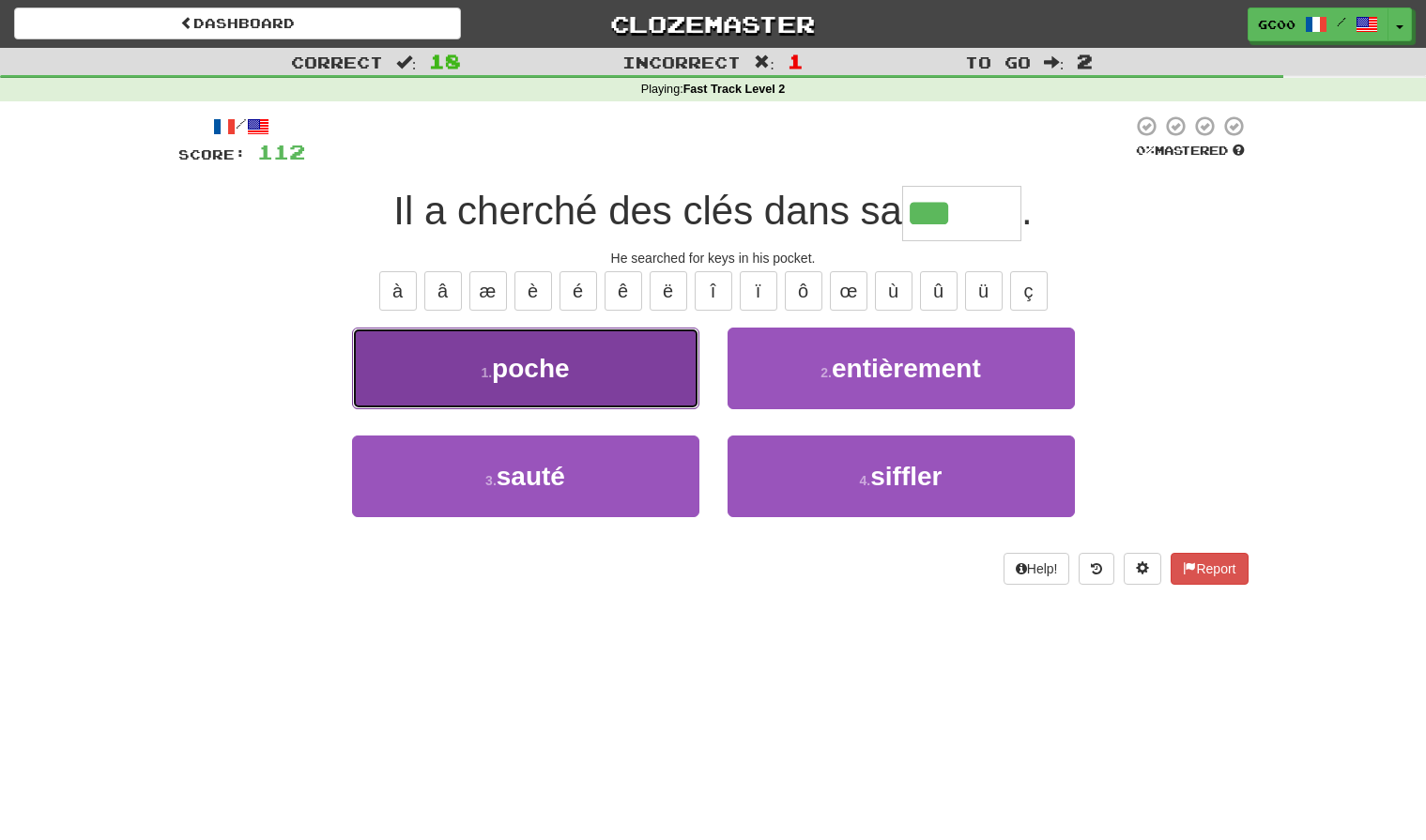 click on "1 .  poche" at bounding box center [526, 368] 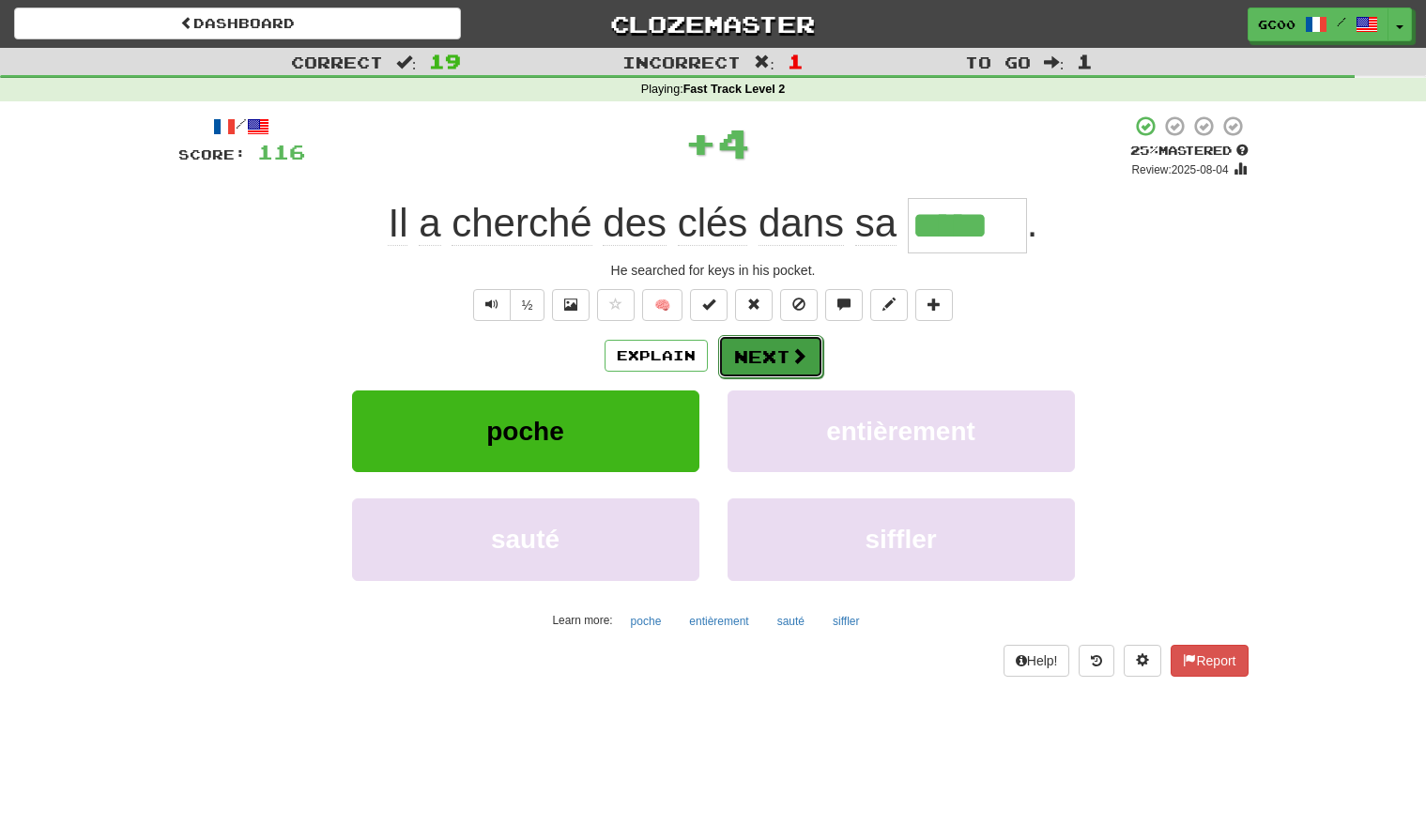 click at bounding box center [799, 356] 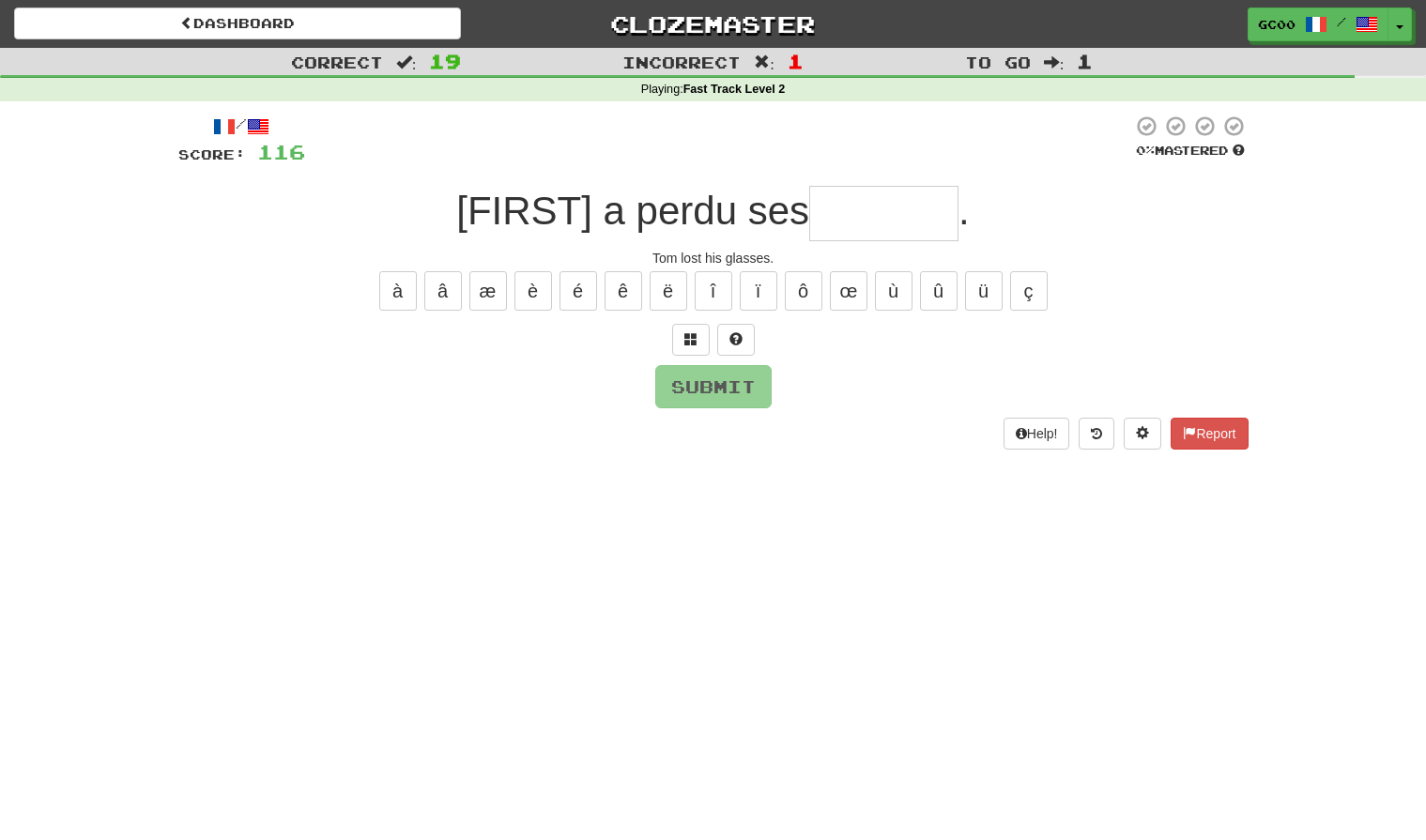type on "*" 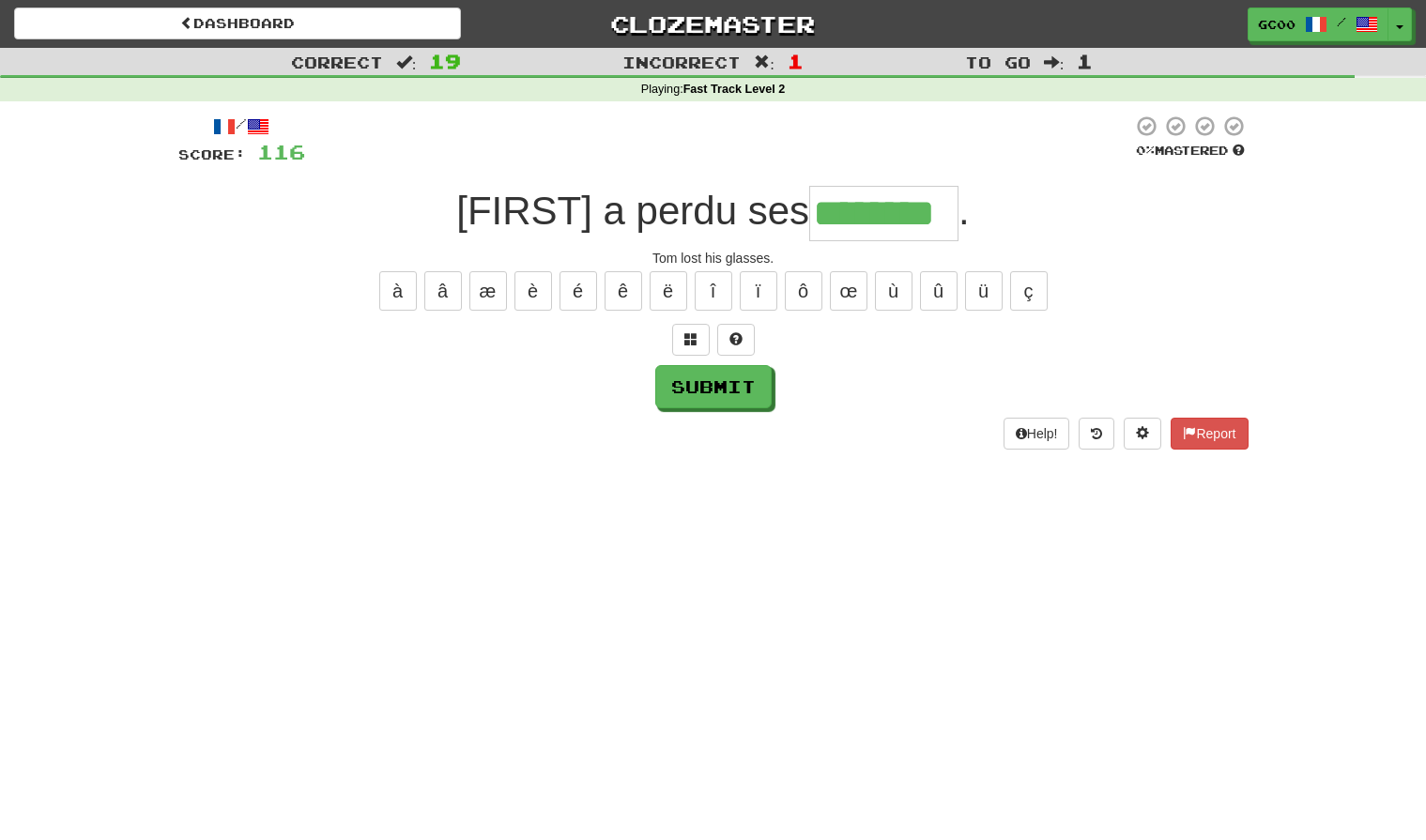 type on "********" 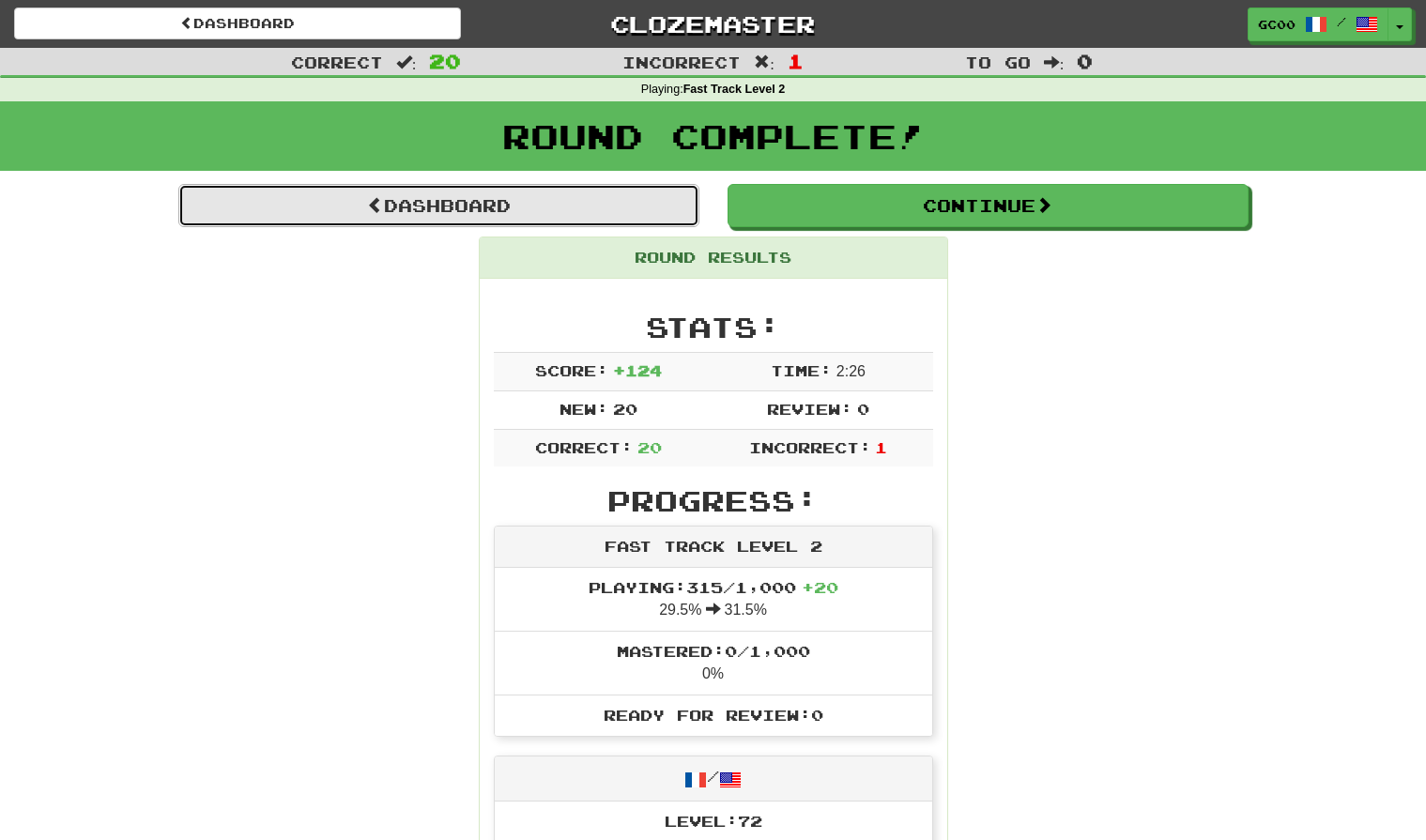click on "Dashboard" at bounding box center (438, 206) 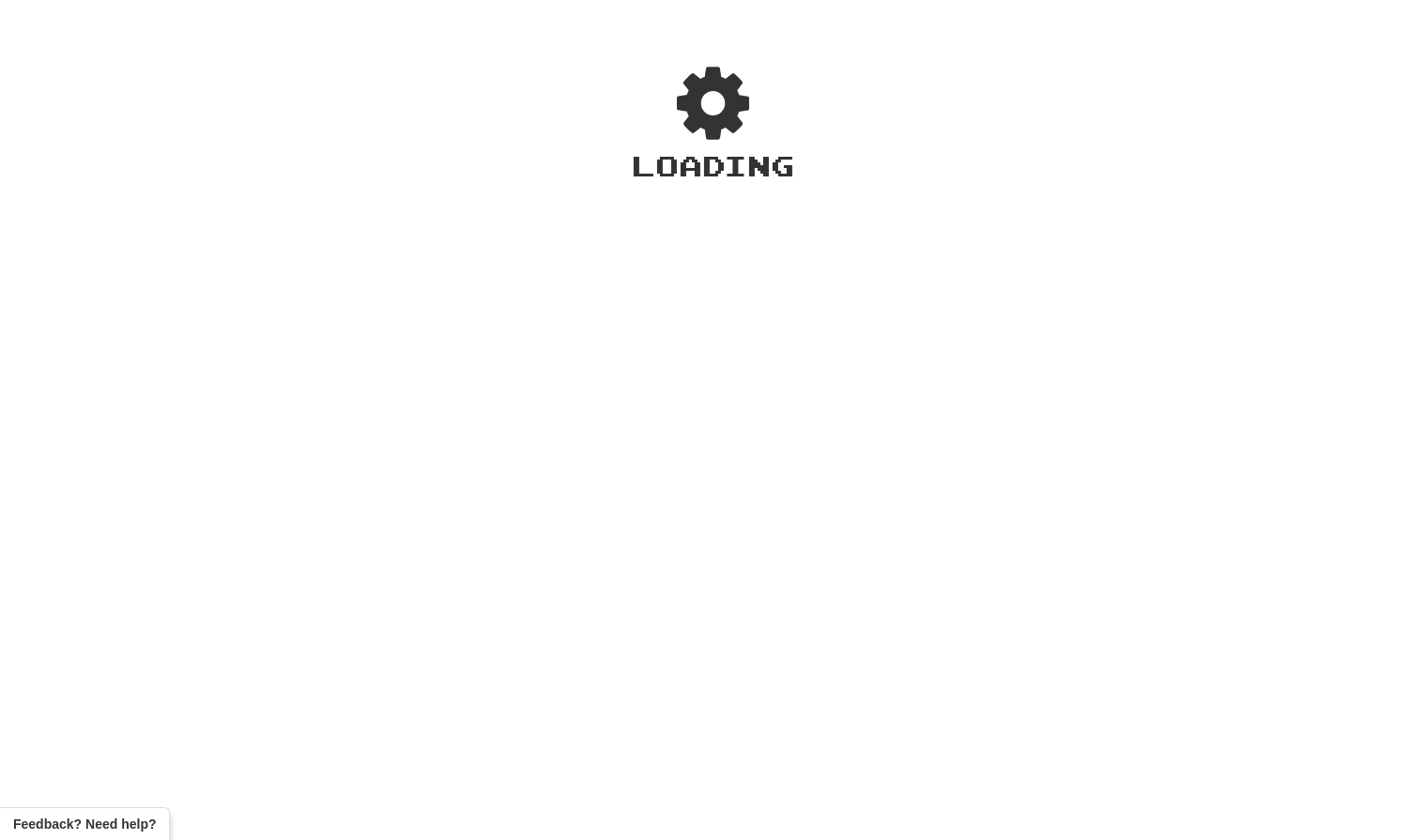 scroll, scrollTop: 0, scrollLeft: 0, axis: both 